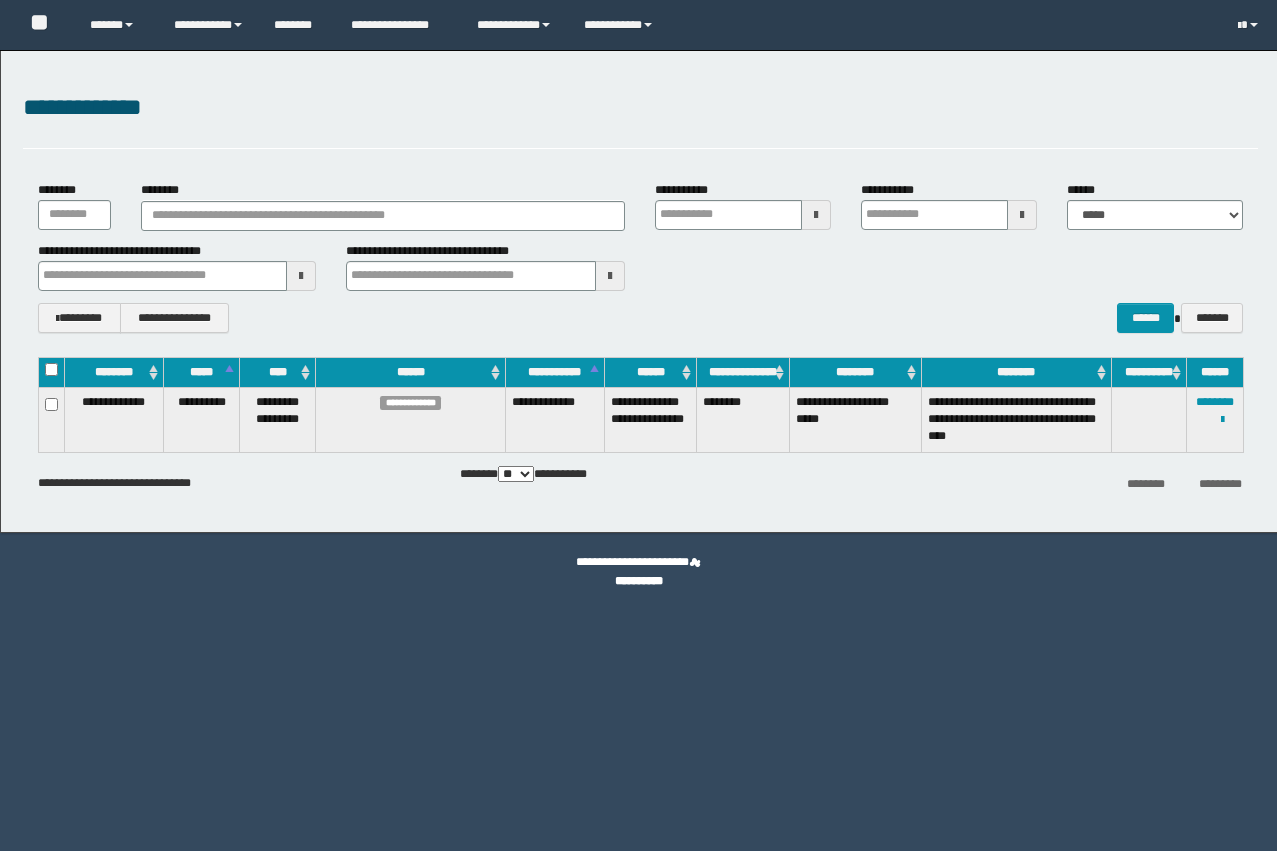 scroll, scrollTop: 0, scrollLeft: 0, axis: both 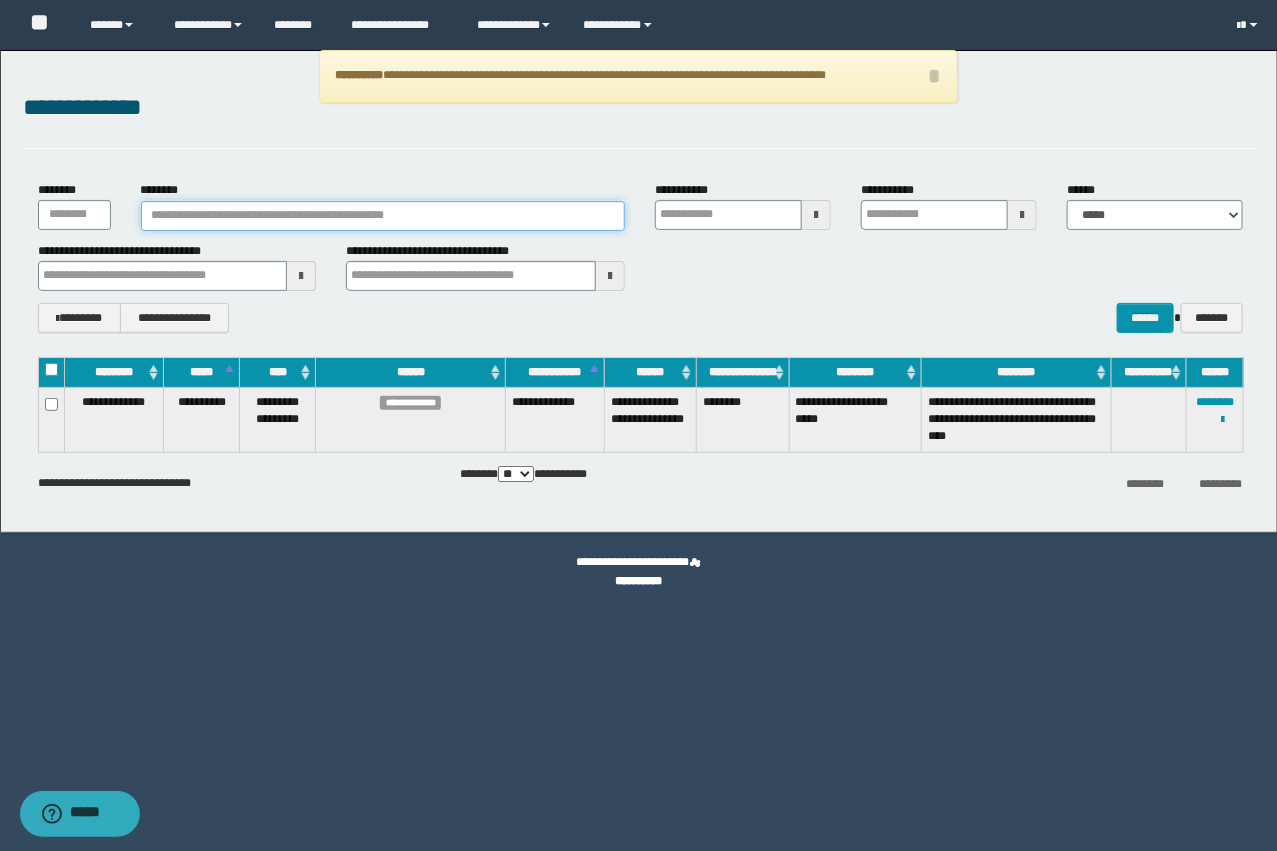 click on "********" at bounding box center [383, 216] 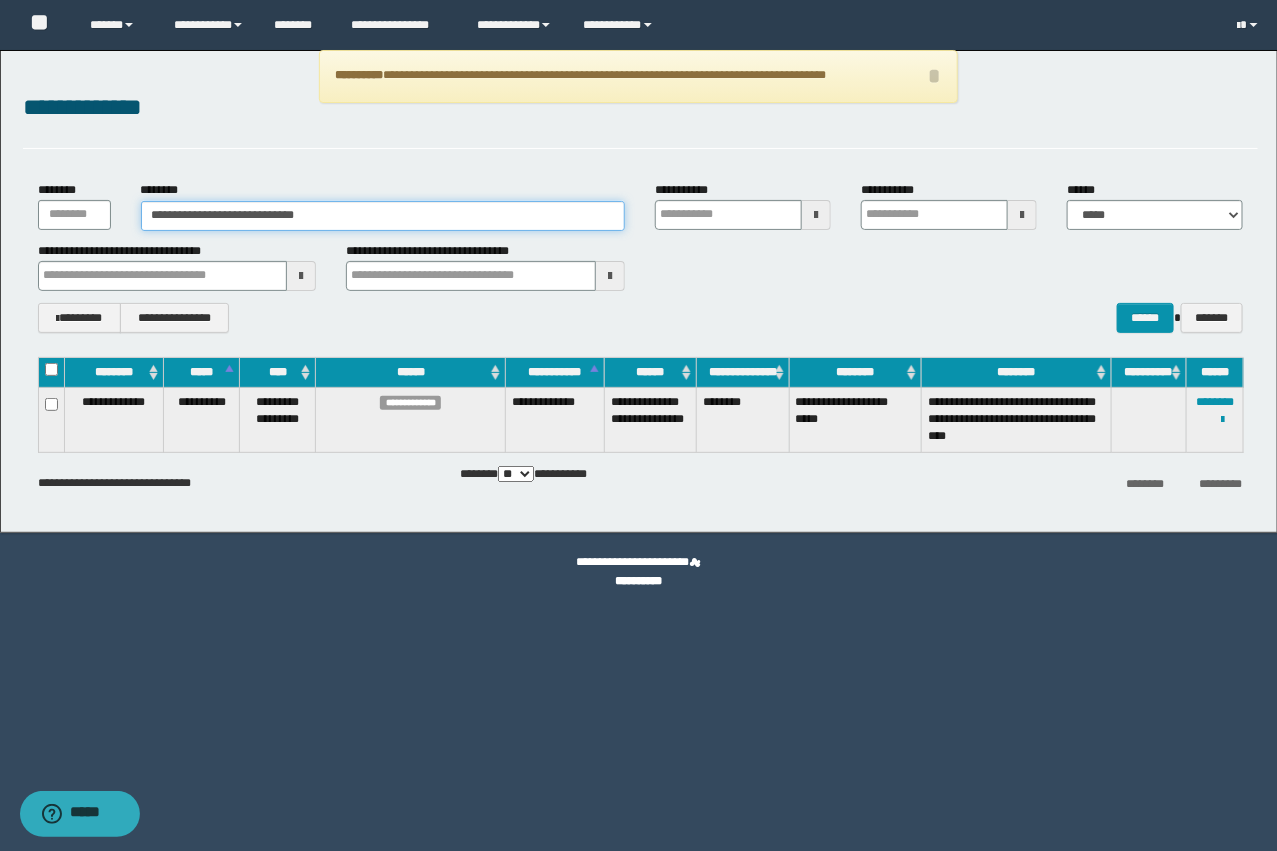 type on "**********" 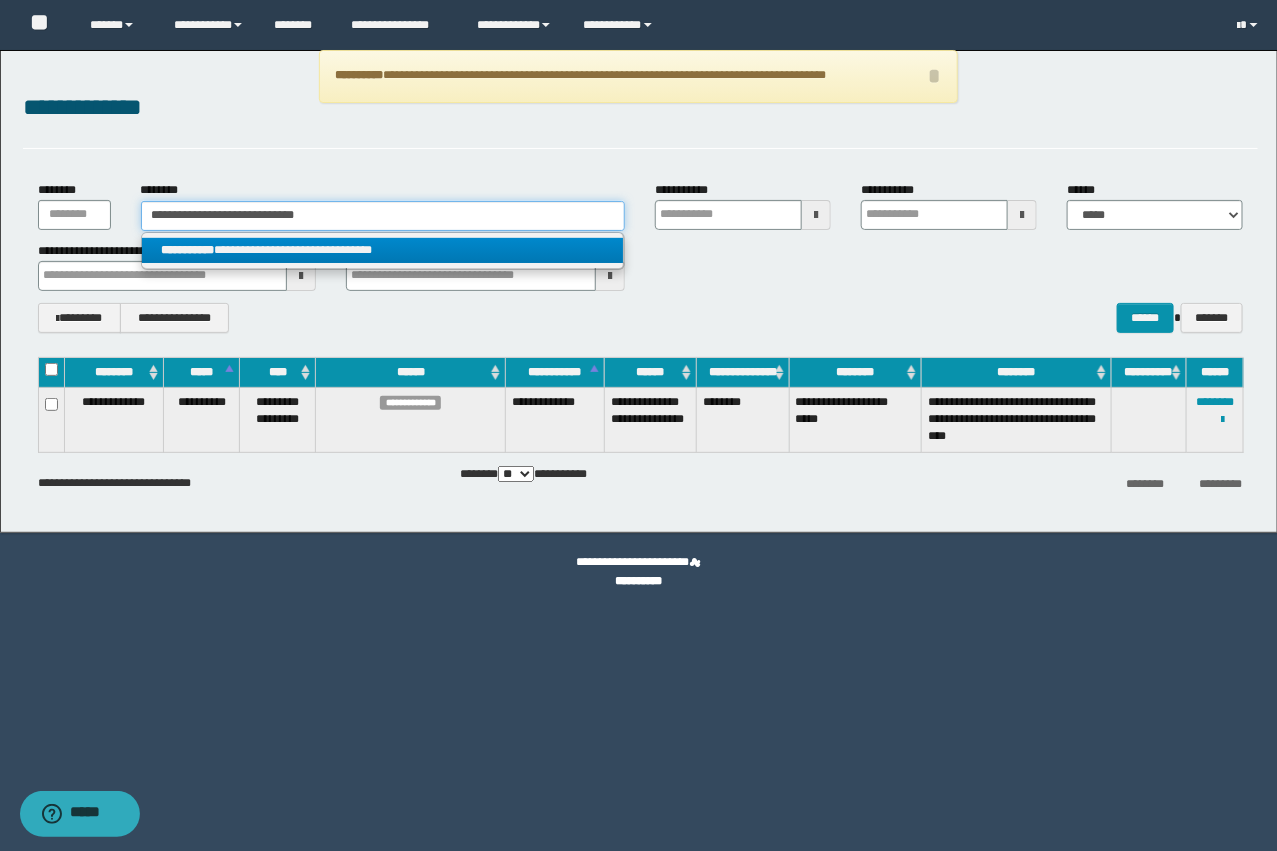 type on "**********" 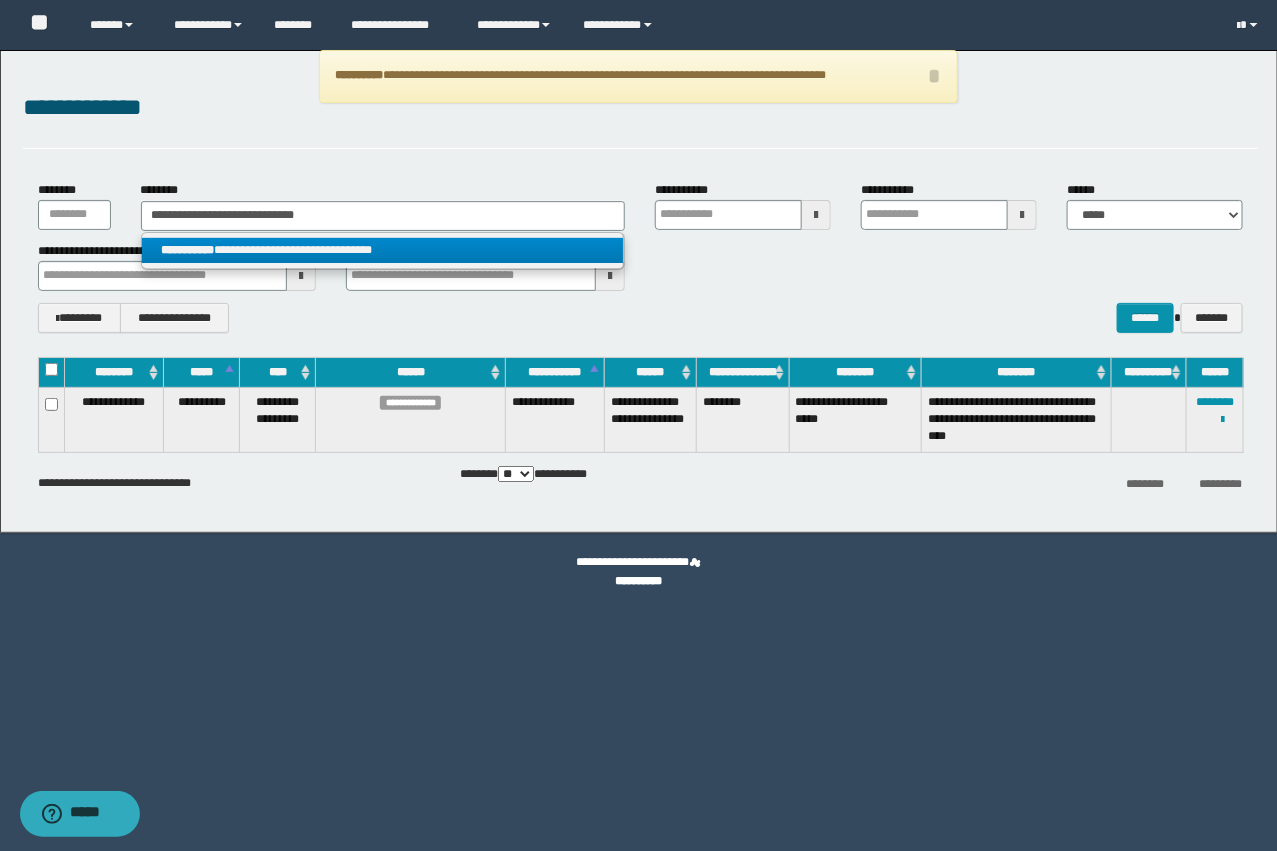 click on "**********" at bounding box center (383, 250) 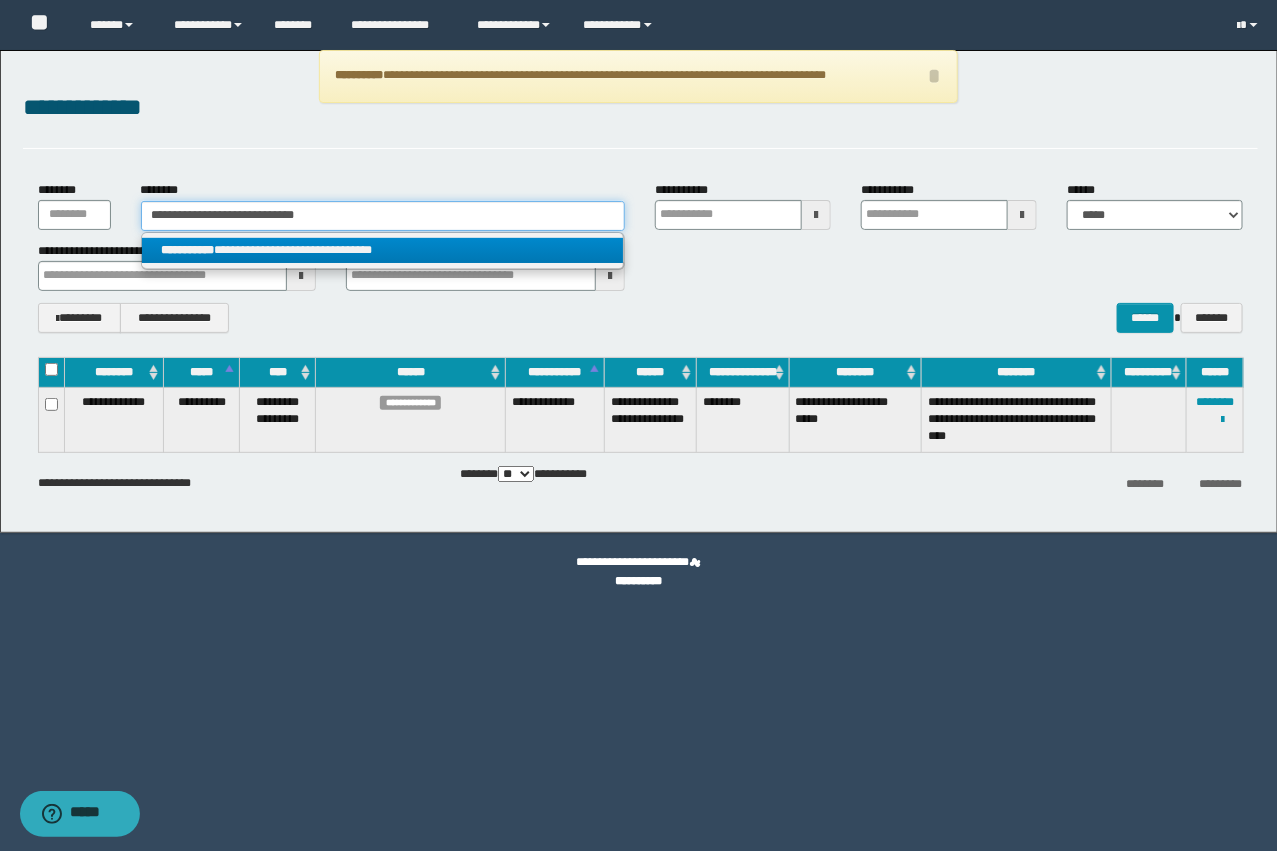type 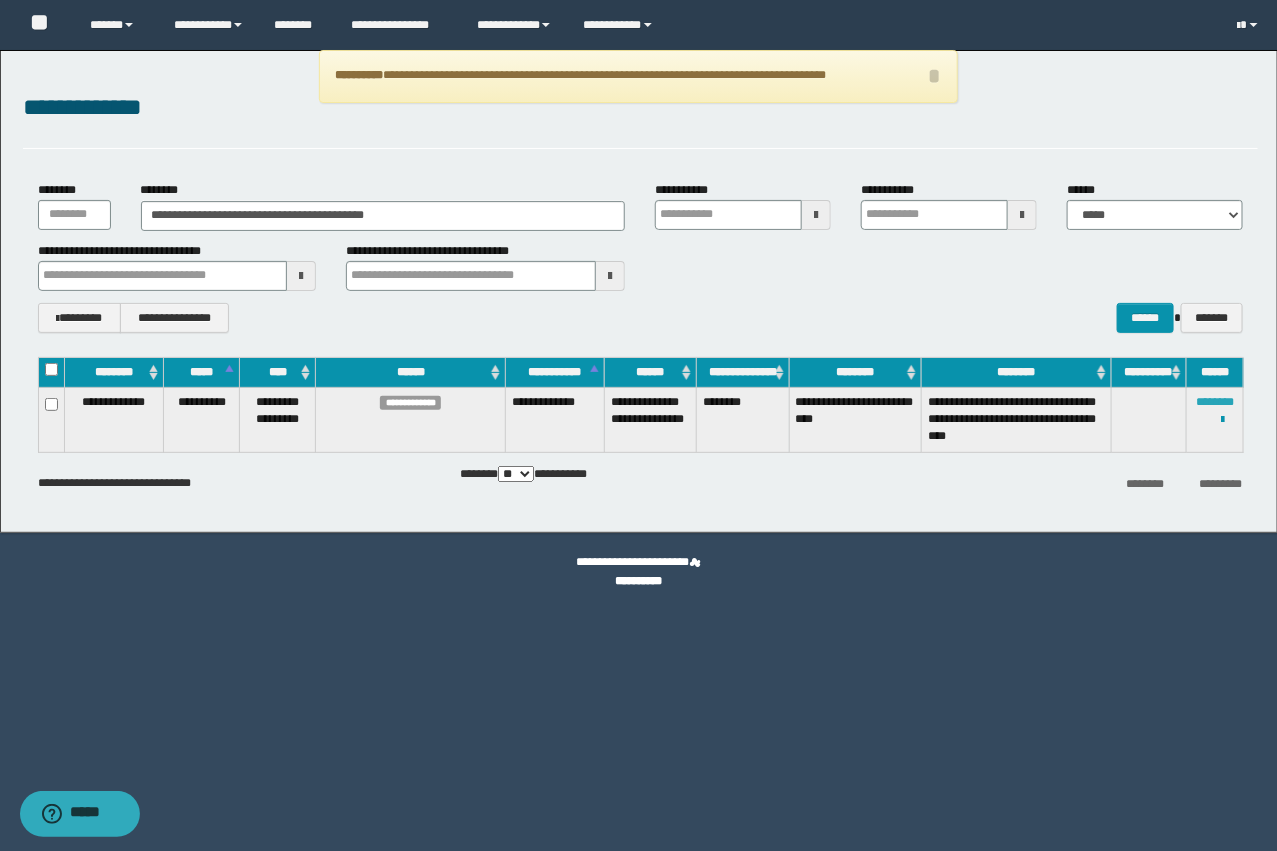 click on "********" at bounding box center (1215, 402) 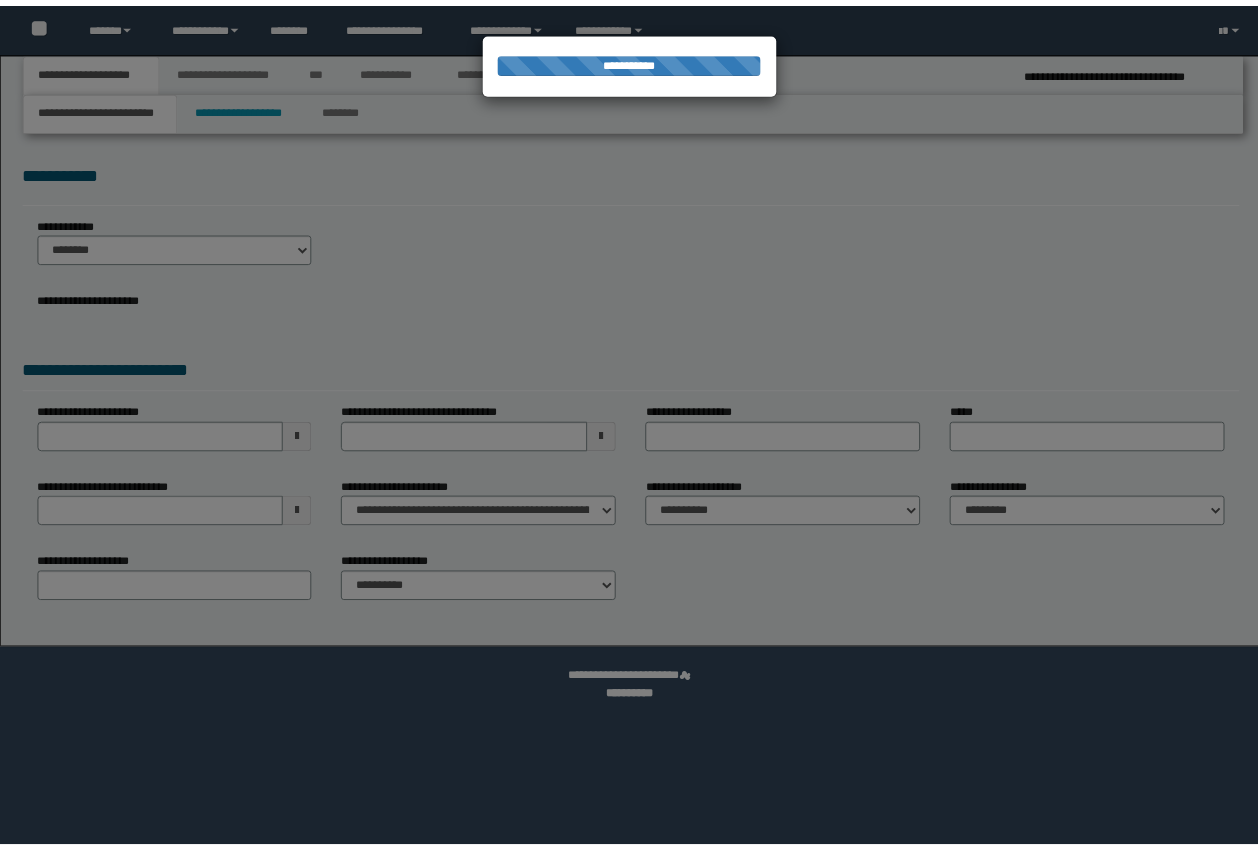 scroll, scrollTop: 0, scrollLeft: 0, axis: both 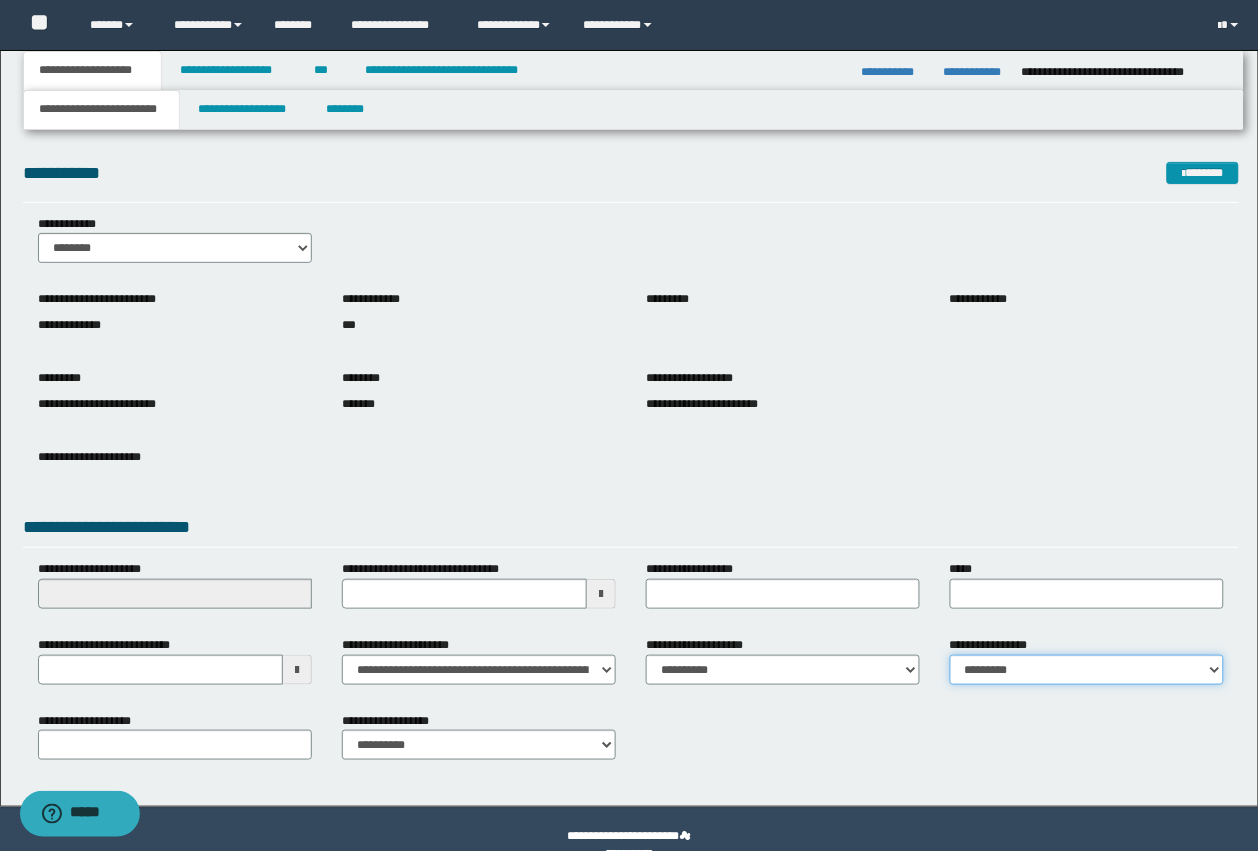 click on "**********" at bounding box center [1087, 670] 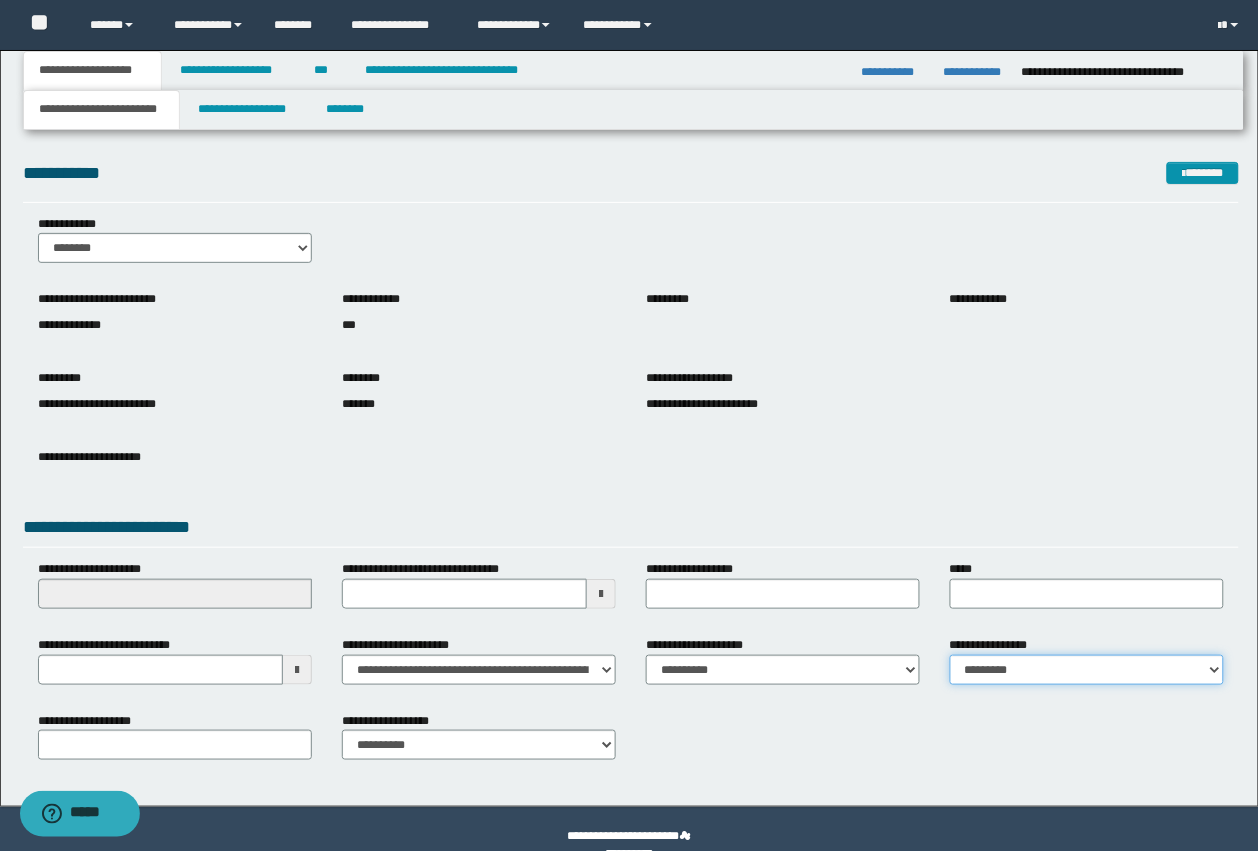 drag, startPoint x: 990, startPoint y: 658, endPoint x: 996, endPoint y: 668, distance: 11.661903 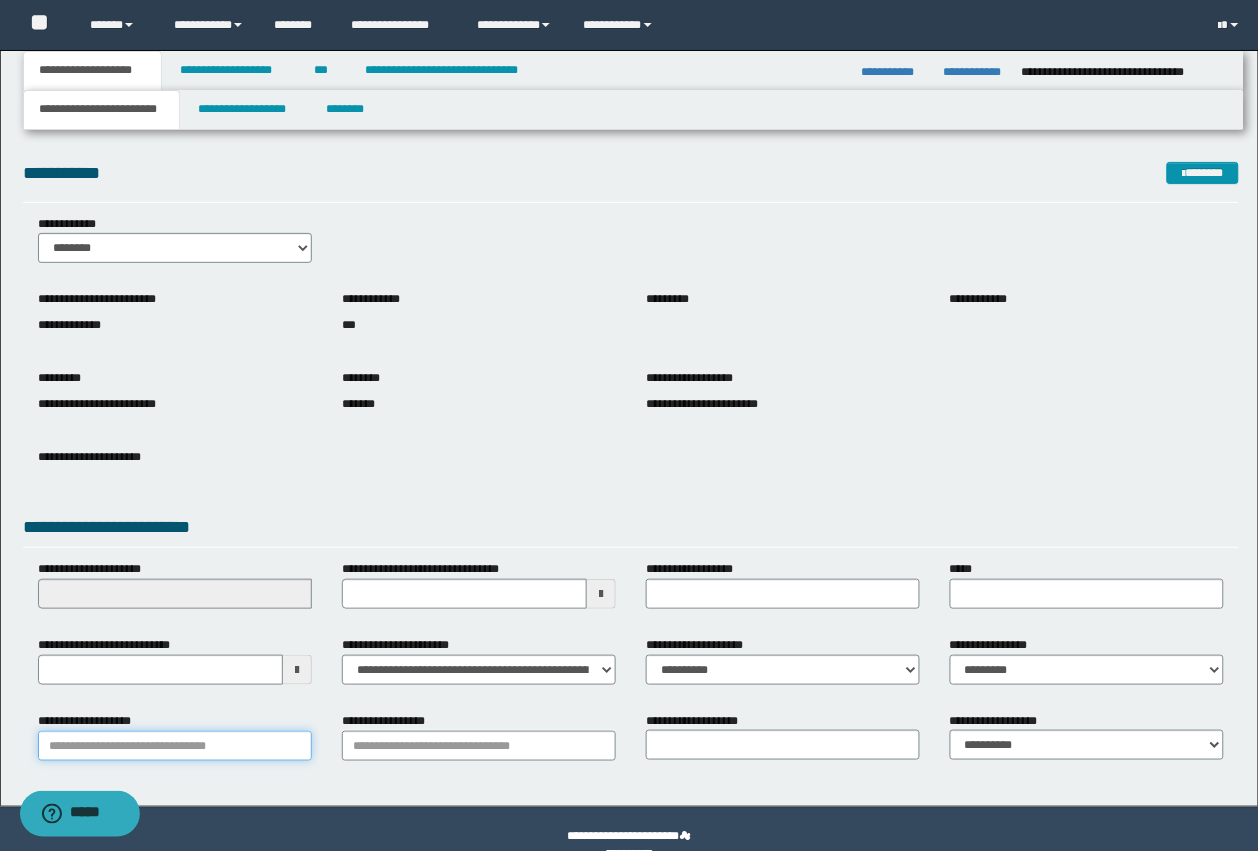 click on "**********" at bounding box center [175, 746] 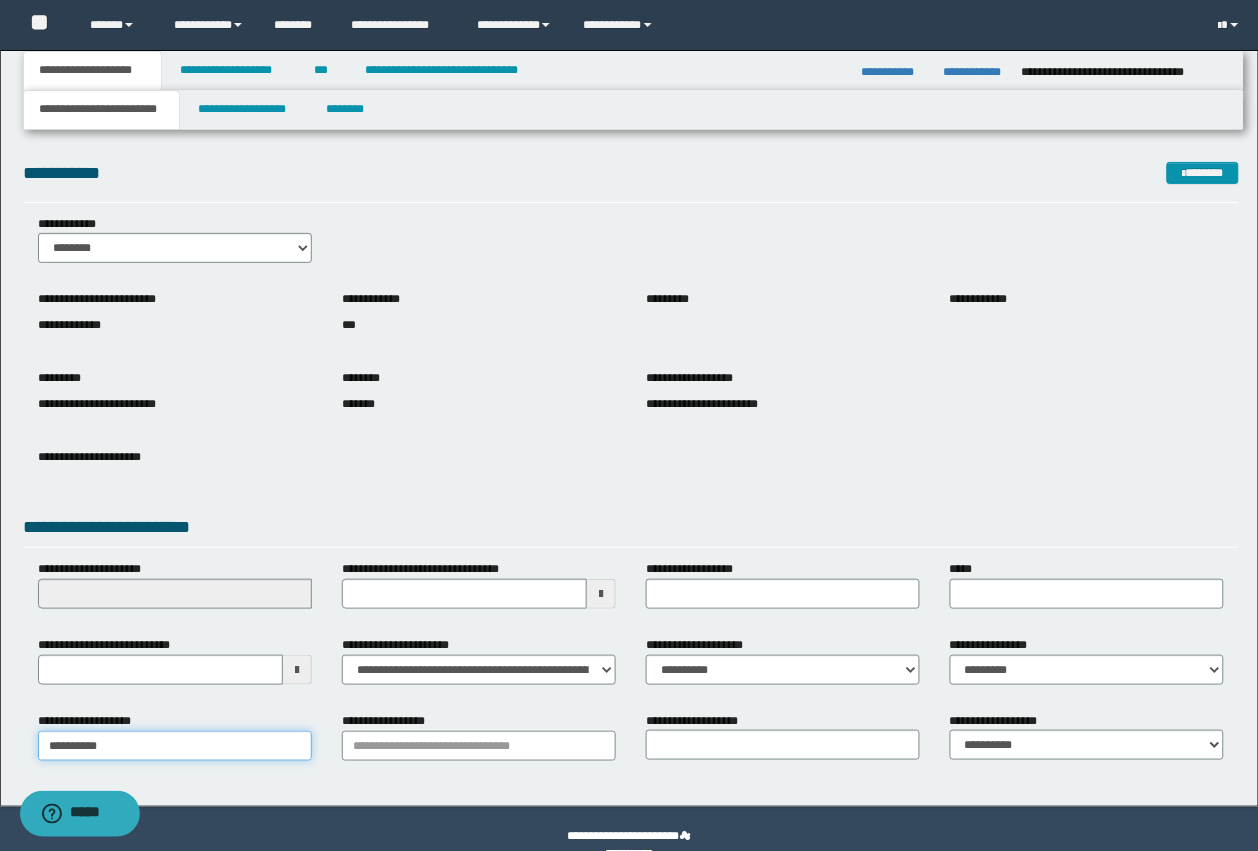type on "**********" 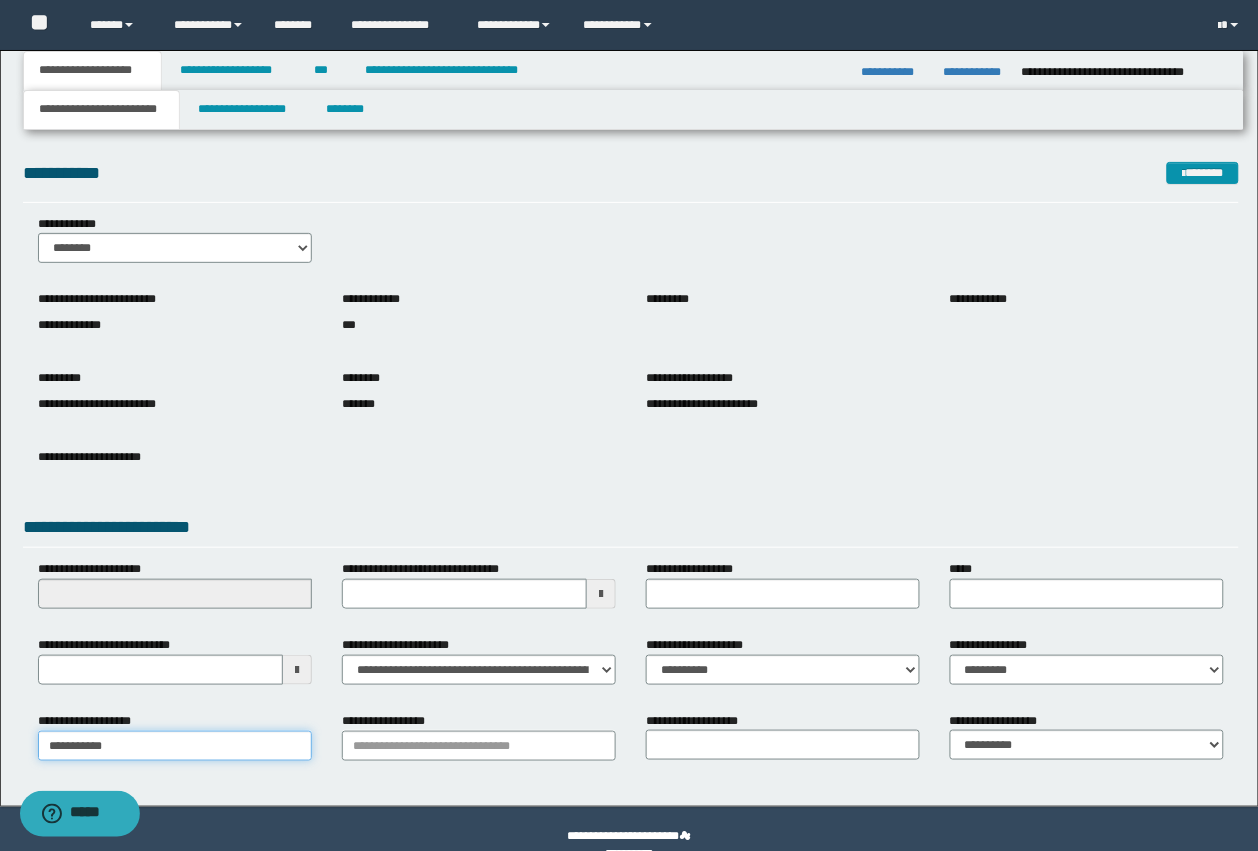 type on "**********" 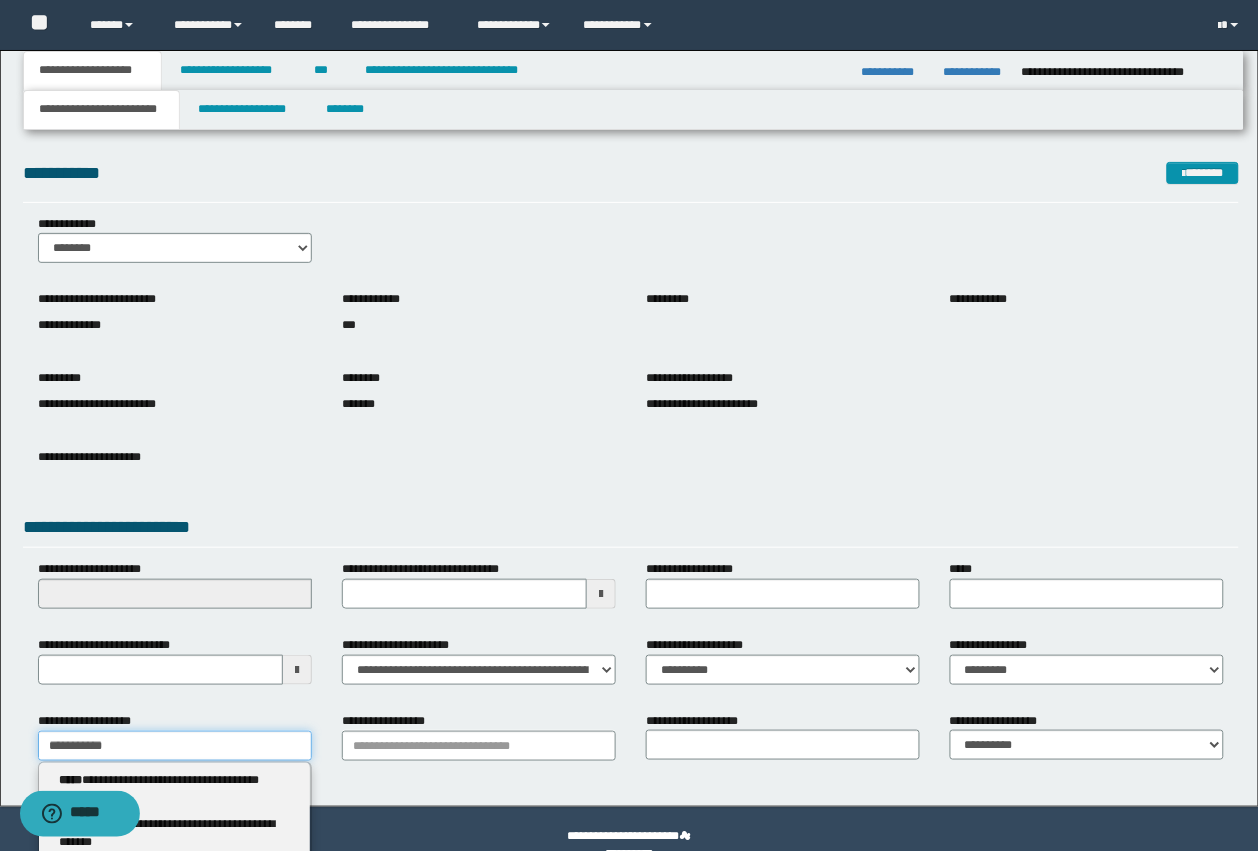 scroll, scrollTop: 61, scrollLeft: 0, axis: vertical 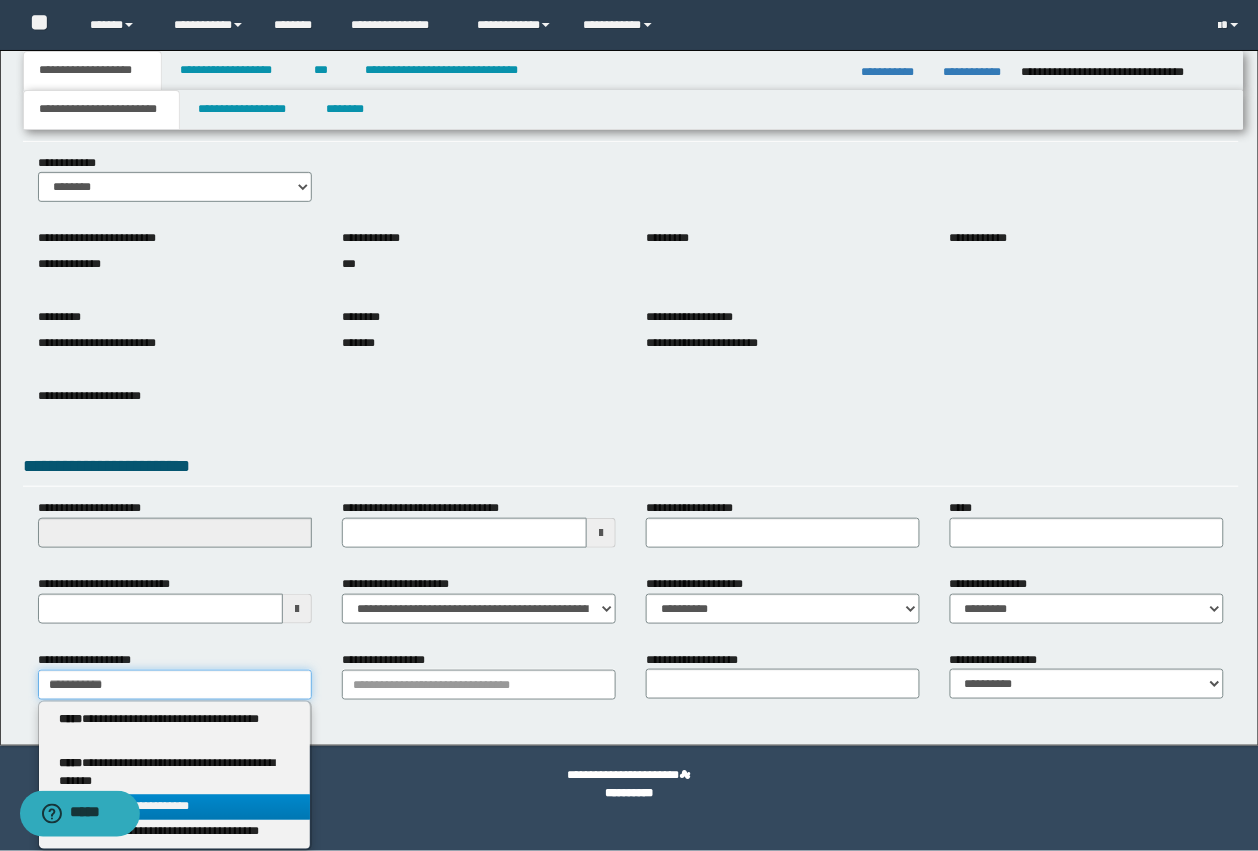 type on "**********" 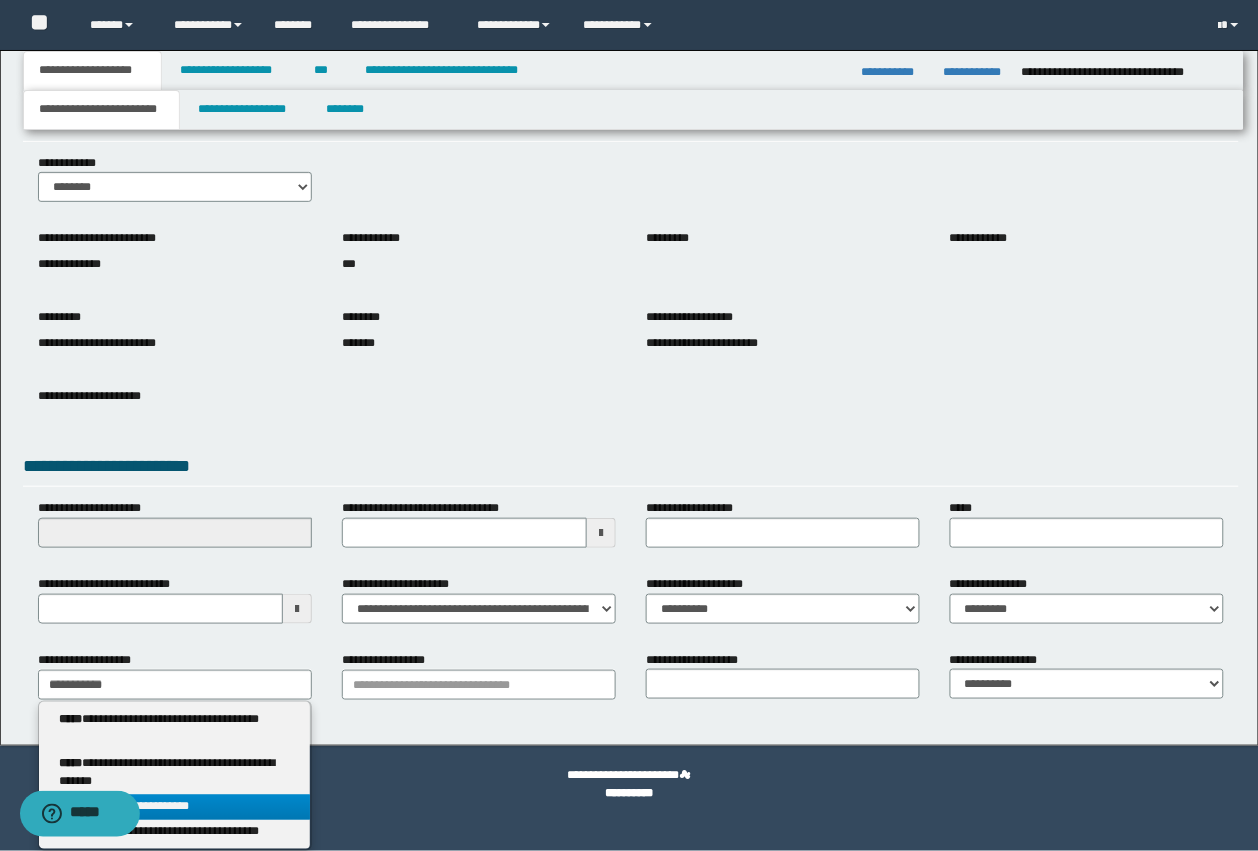 click on "**********" at bounding box center [175, 807] 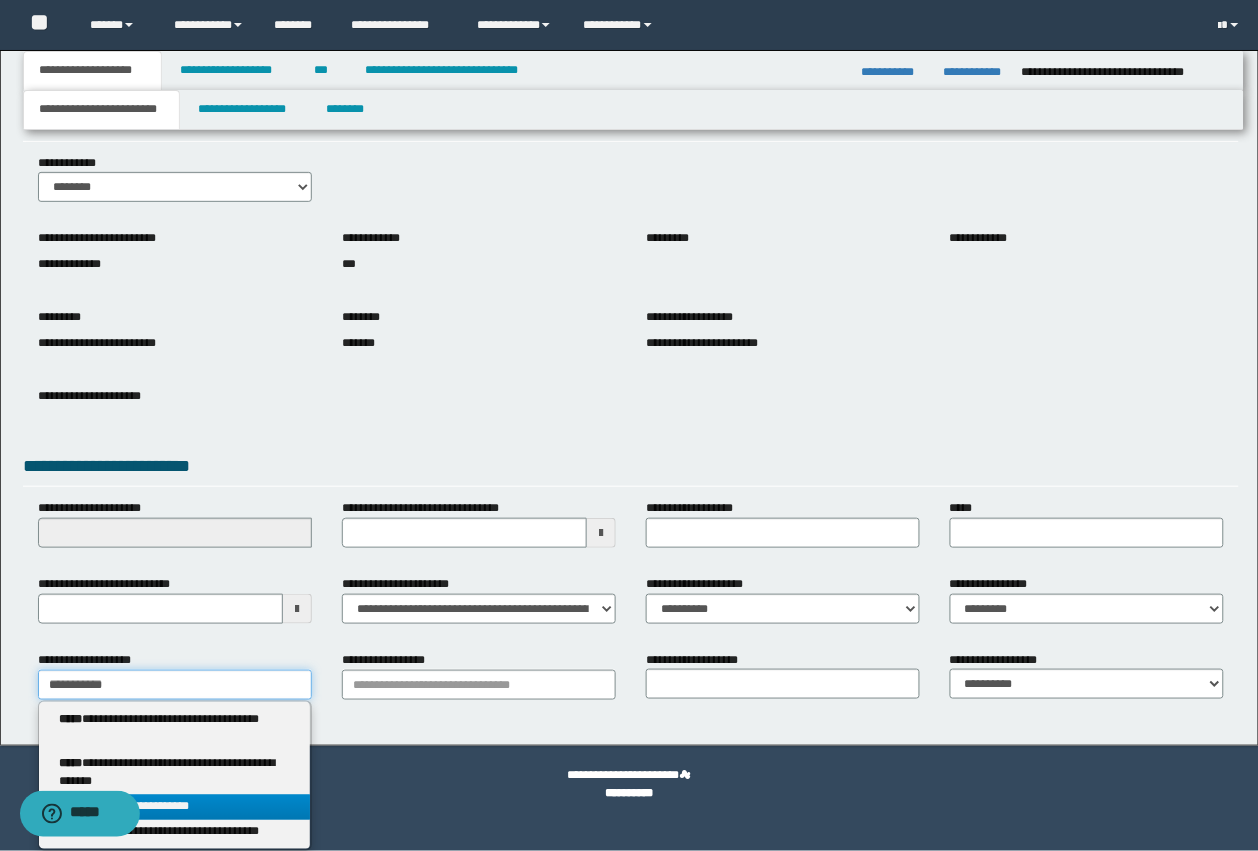 type 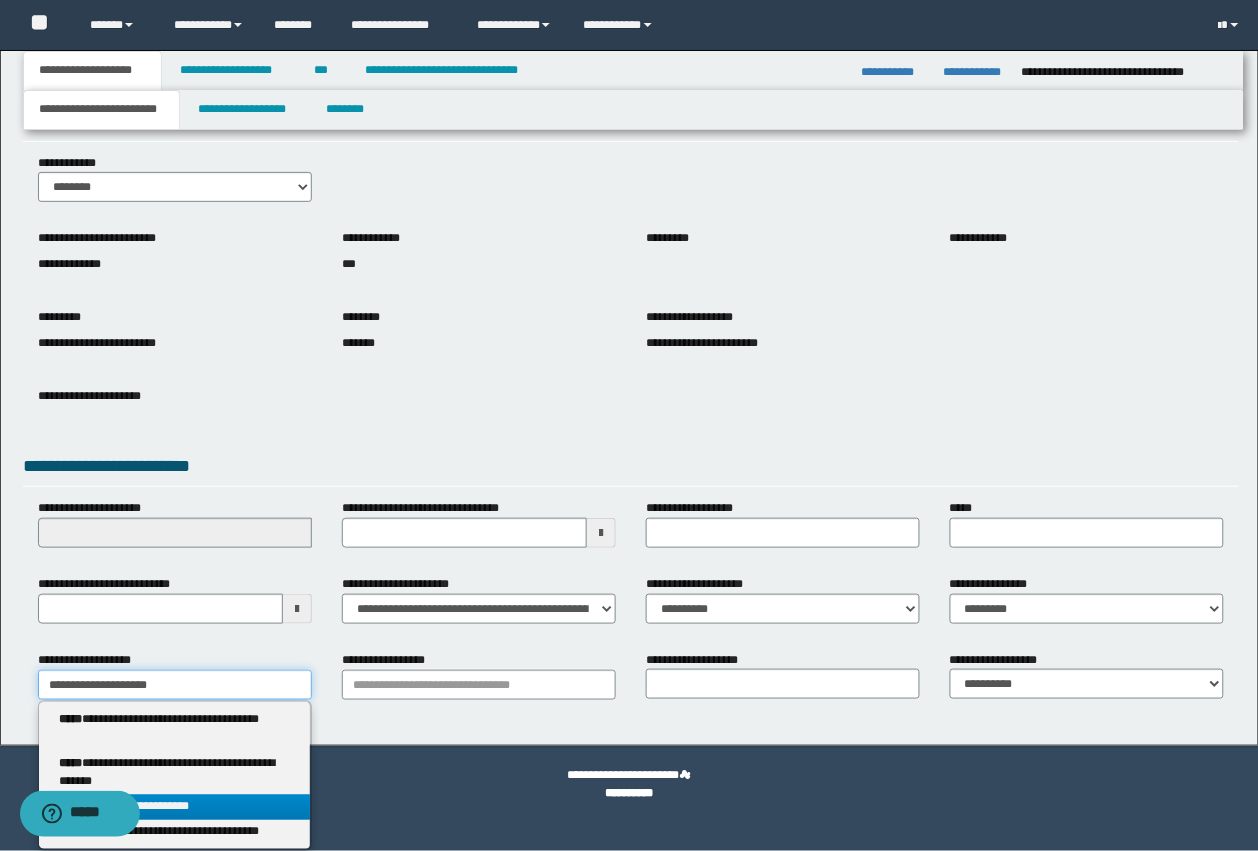 scroll, scrollTop: 33, scrollLeft: 0, axis: vertical 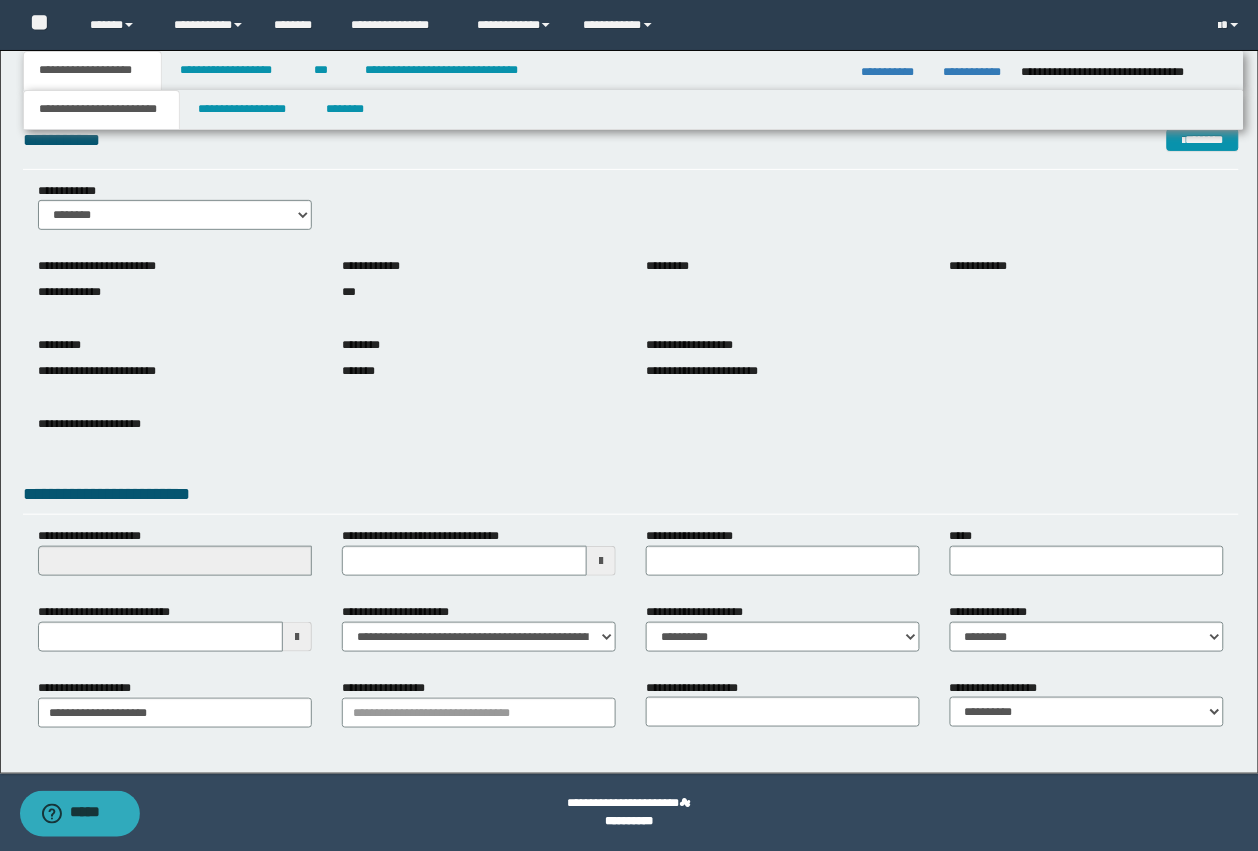 click on "**********" at bounding box center [387, 688] 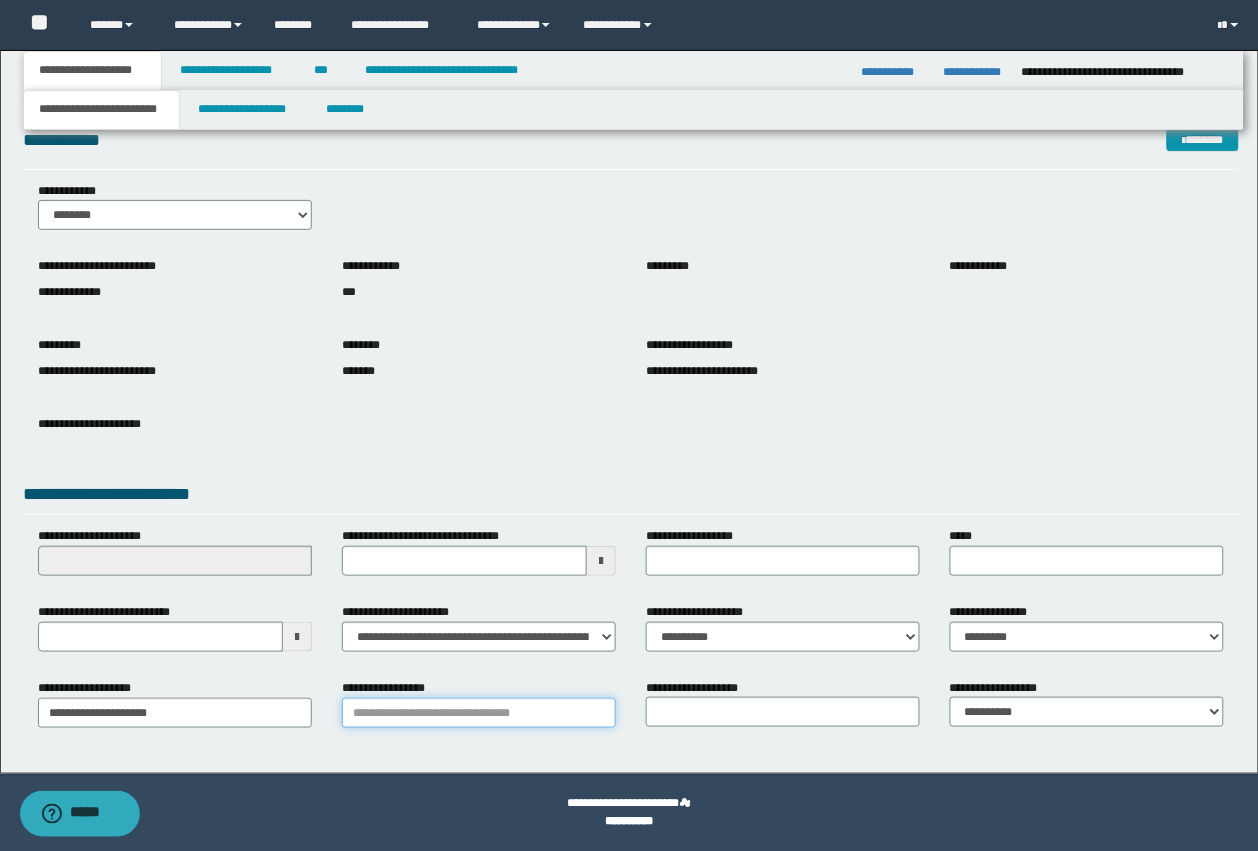 click on "**********" at bounding box center [479, 713] 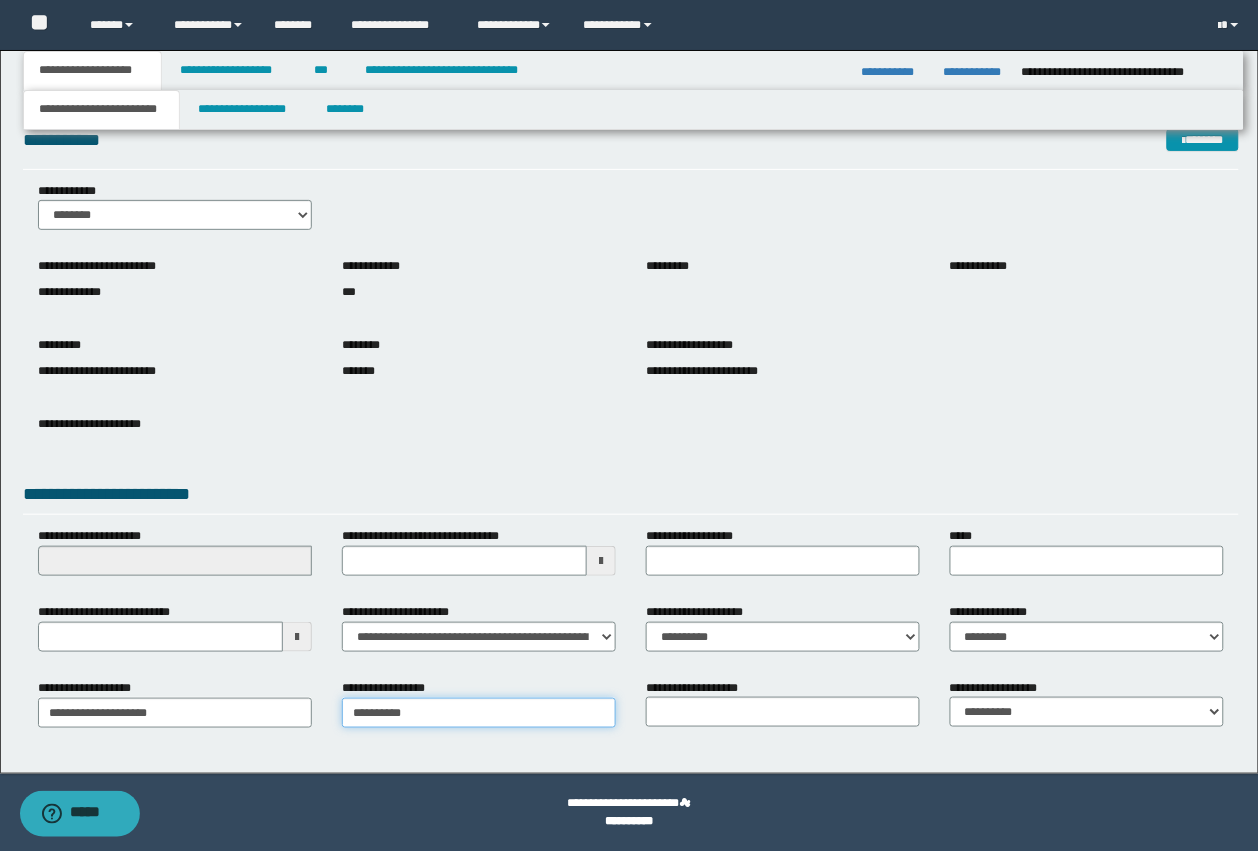 type on "**********" 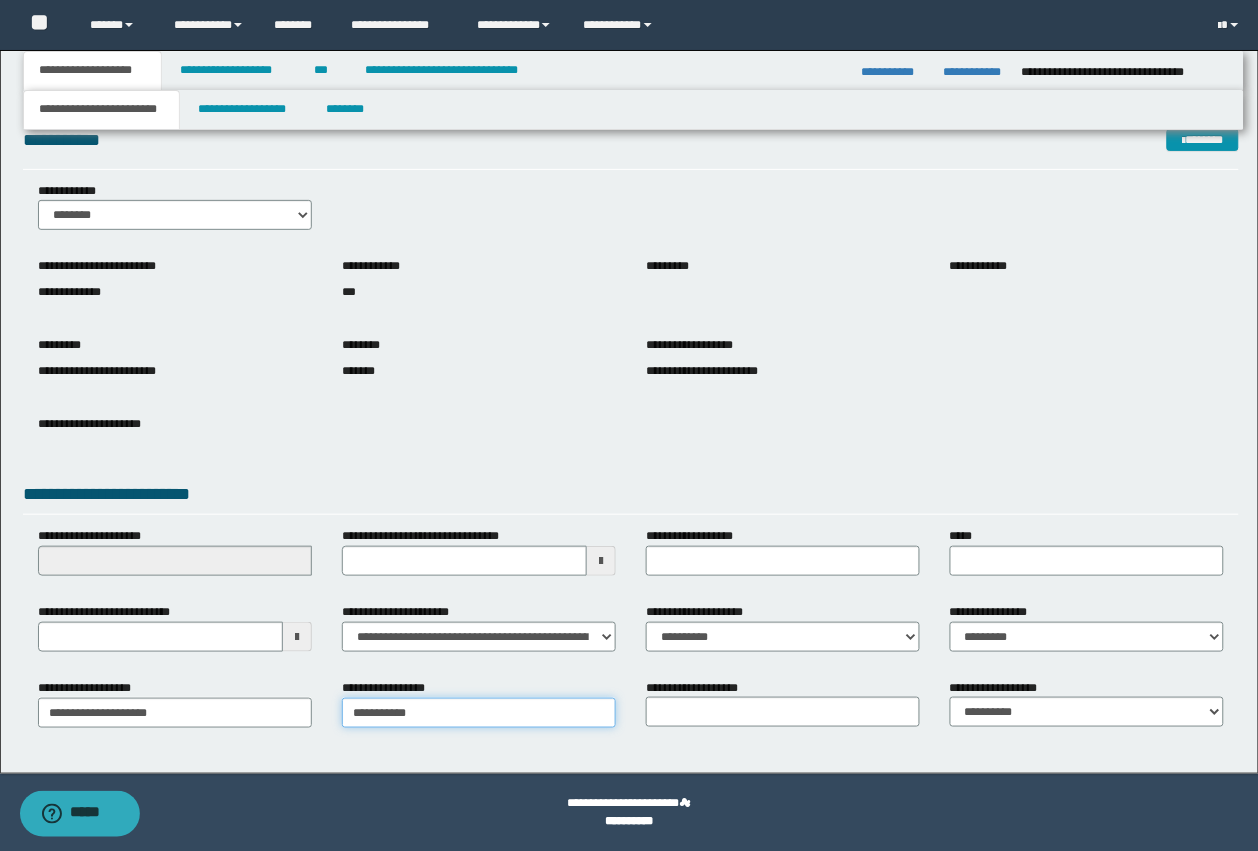 type on "**********" 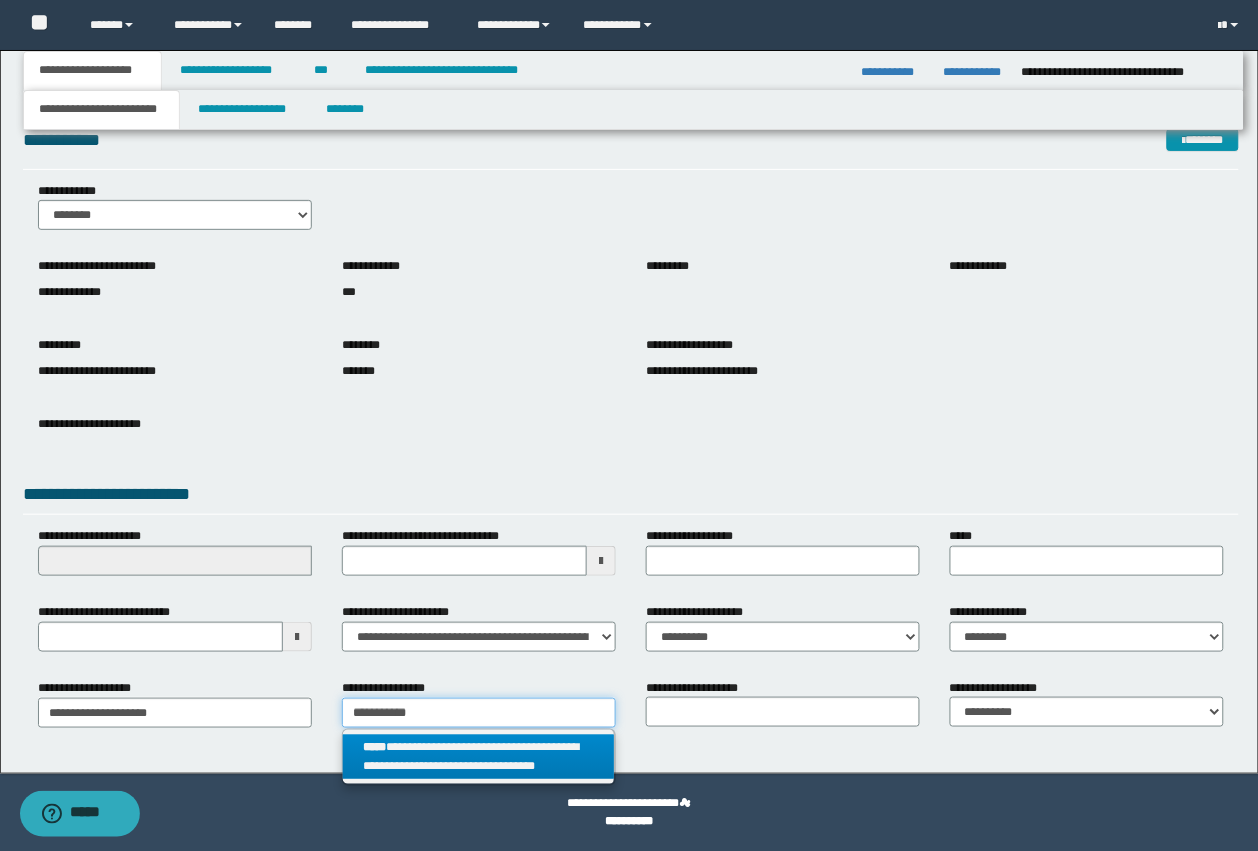 type on "**********" 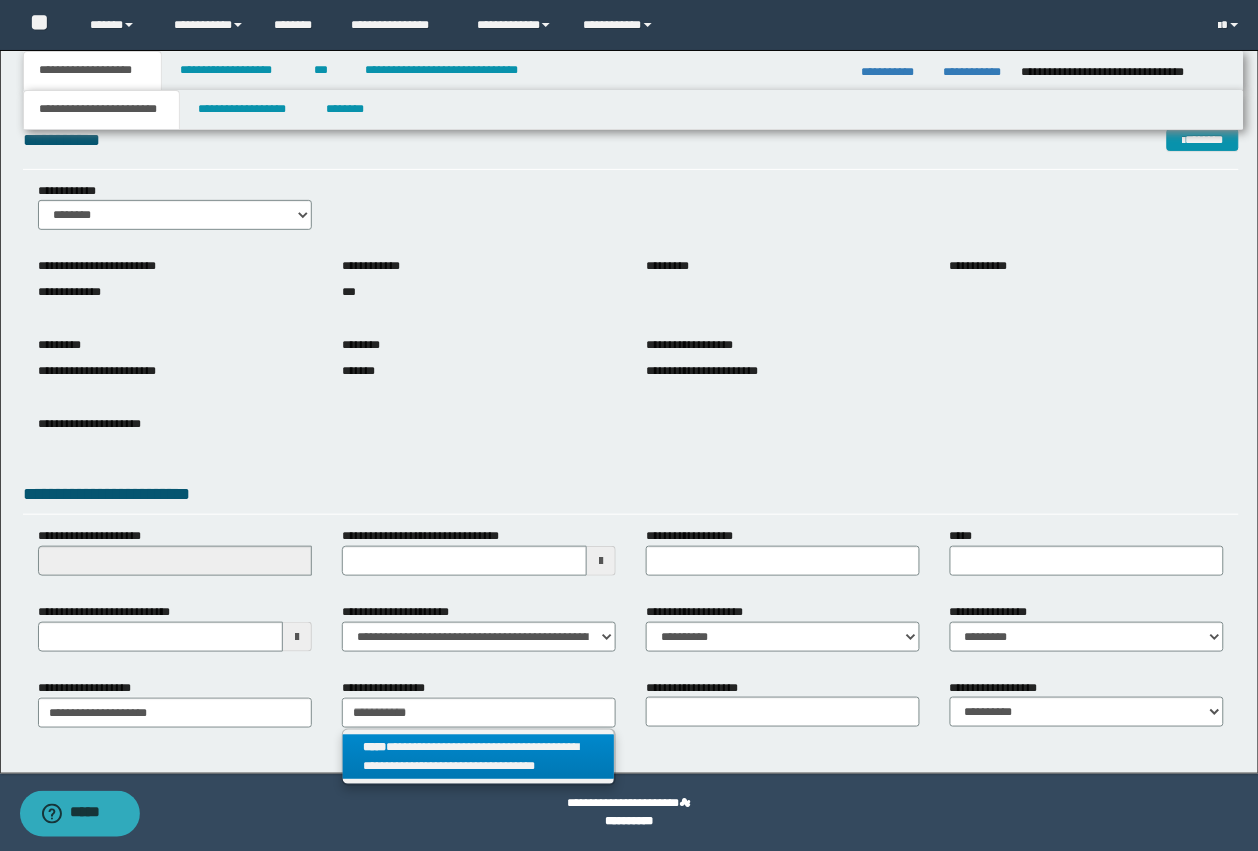 click on "**********" at bounding box center (479, 757) 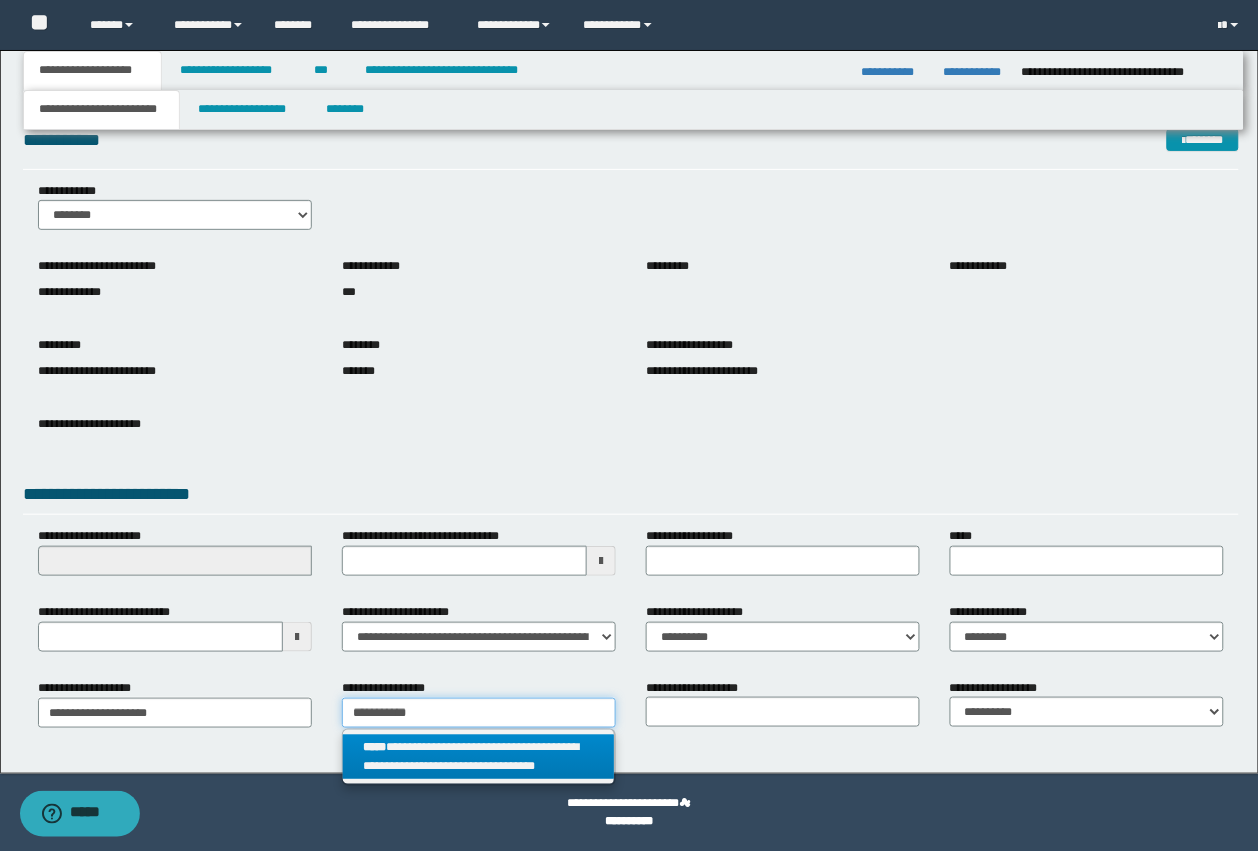 type 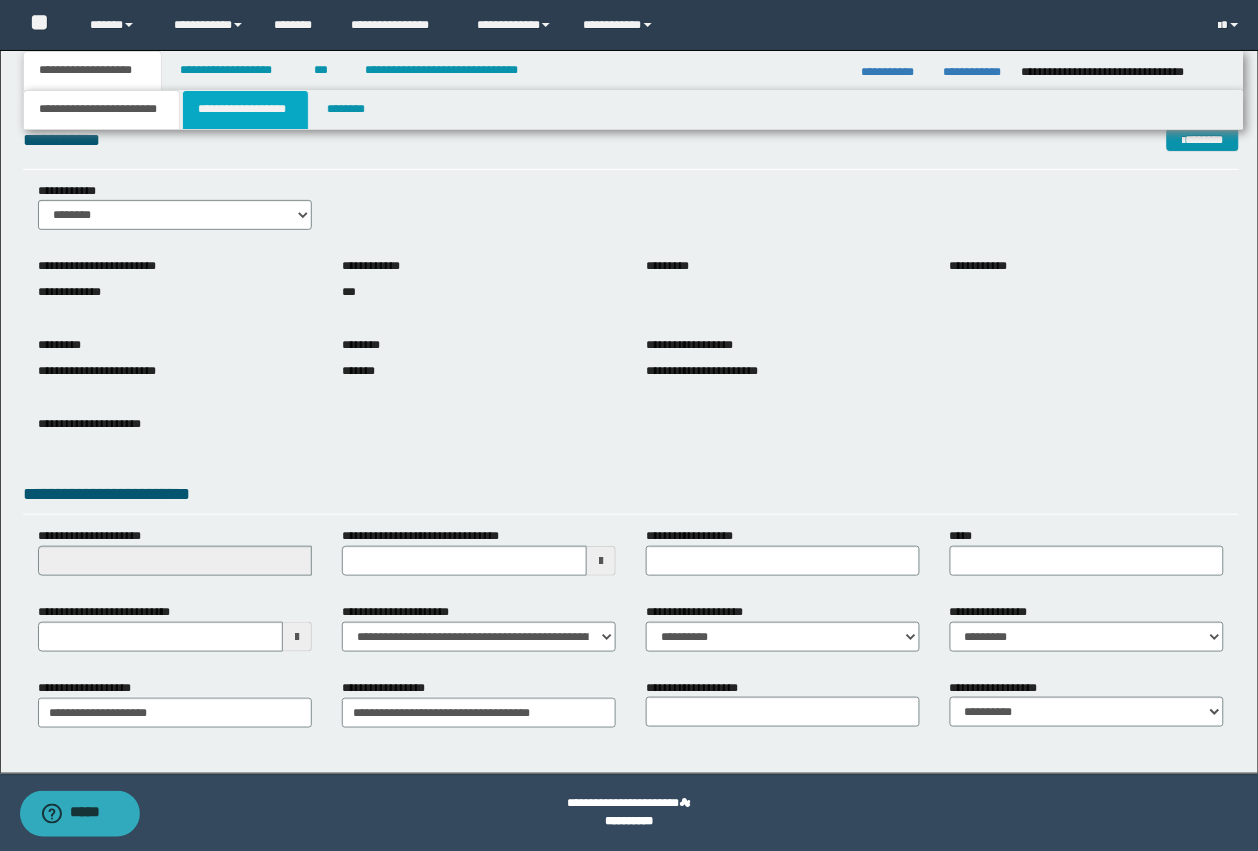 click on "**********" at bounding box center (245, 110) 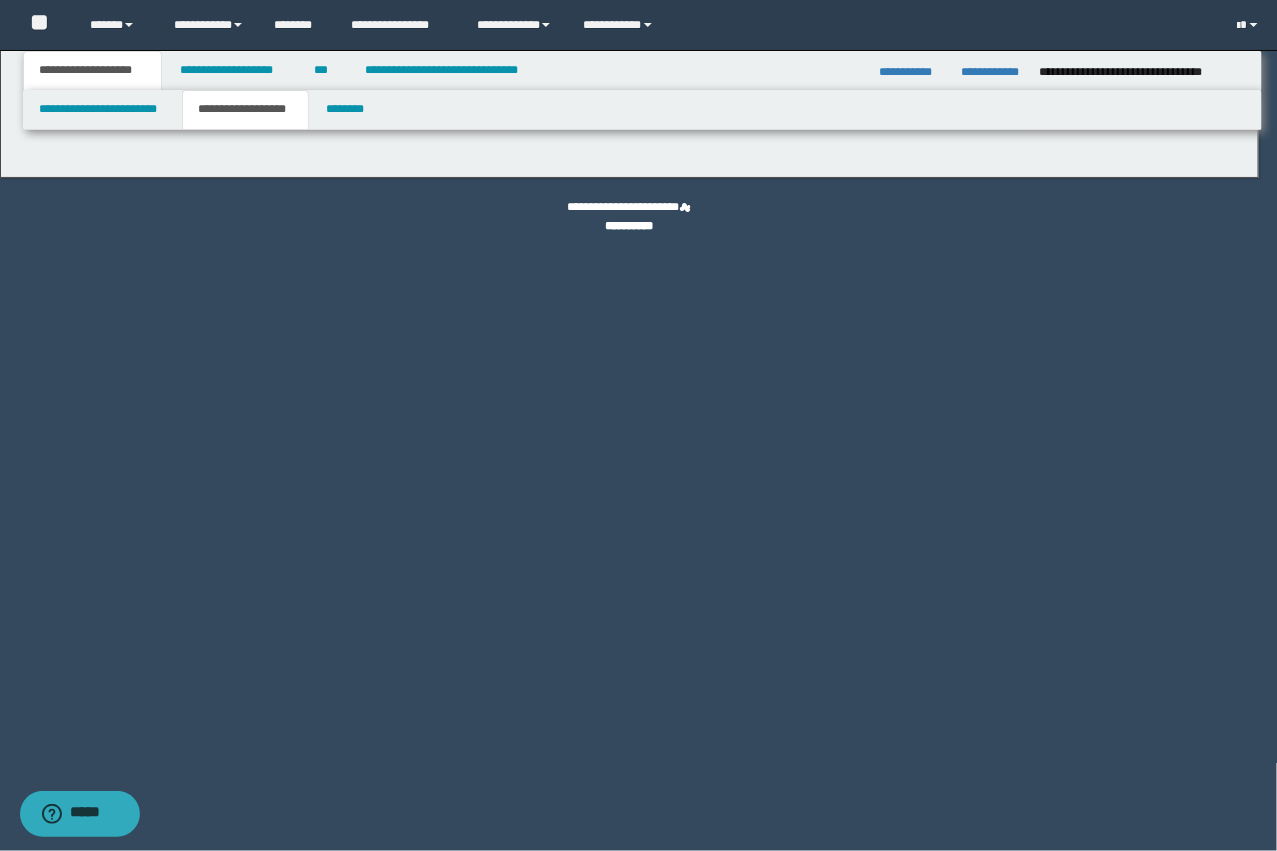type on "********" 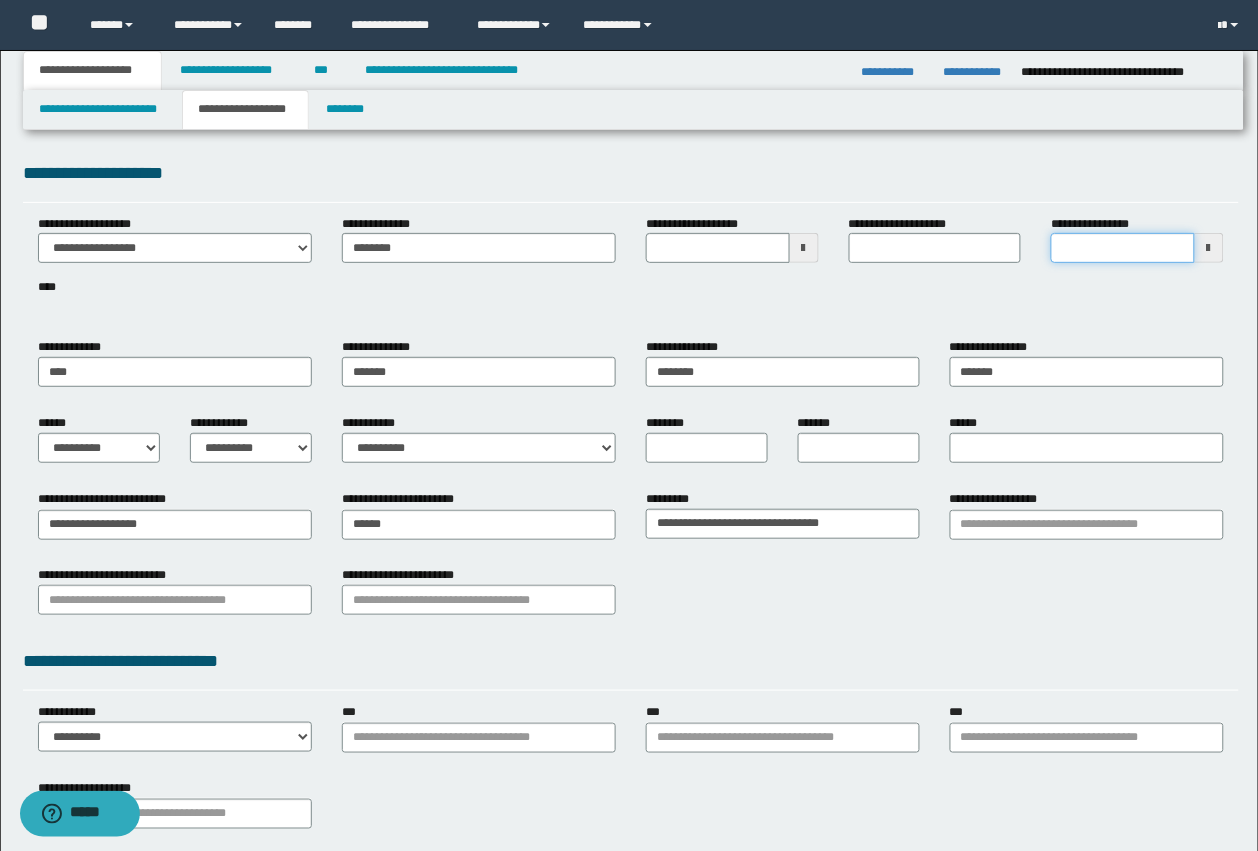 click on "**********" at bounding box center [1123, 248] 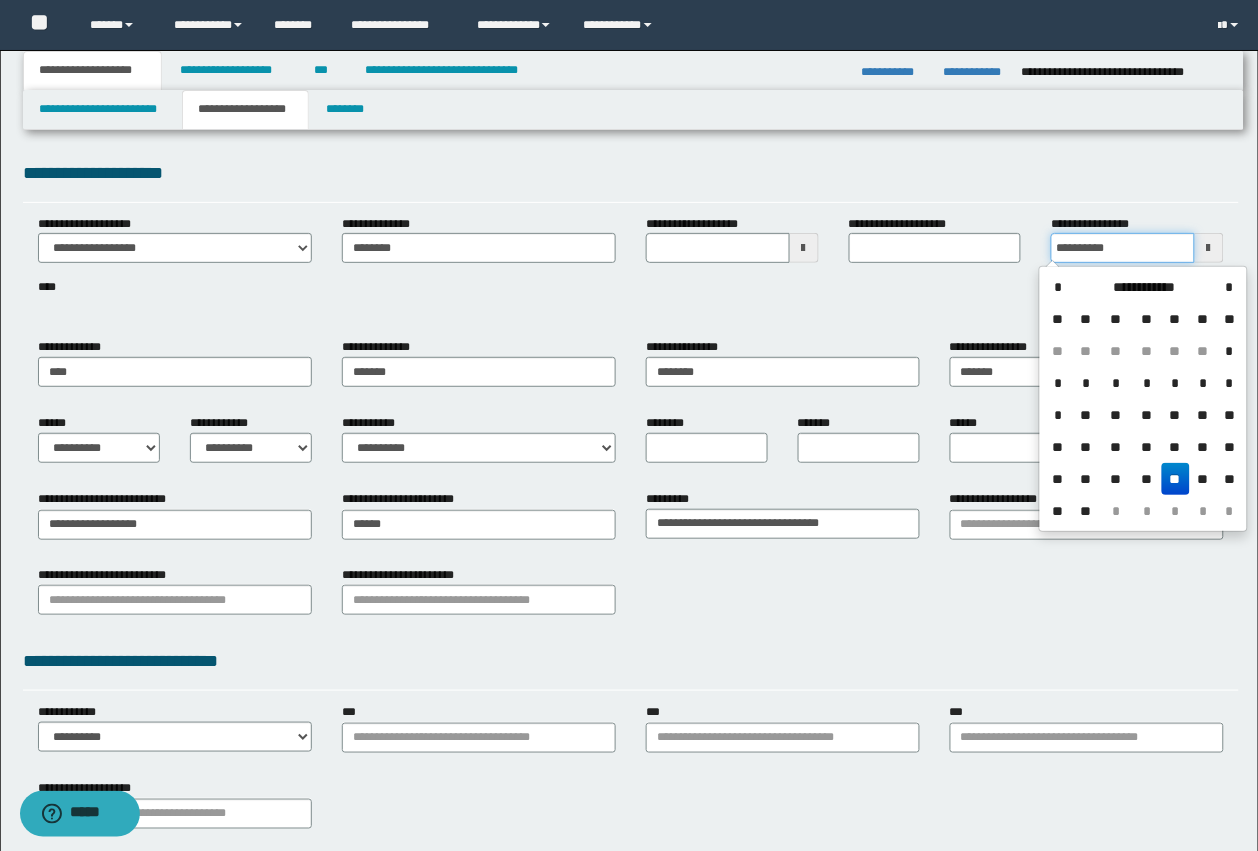 type on "**********" 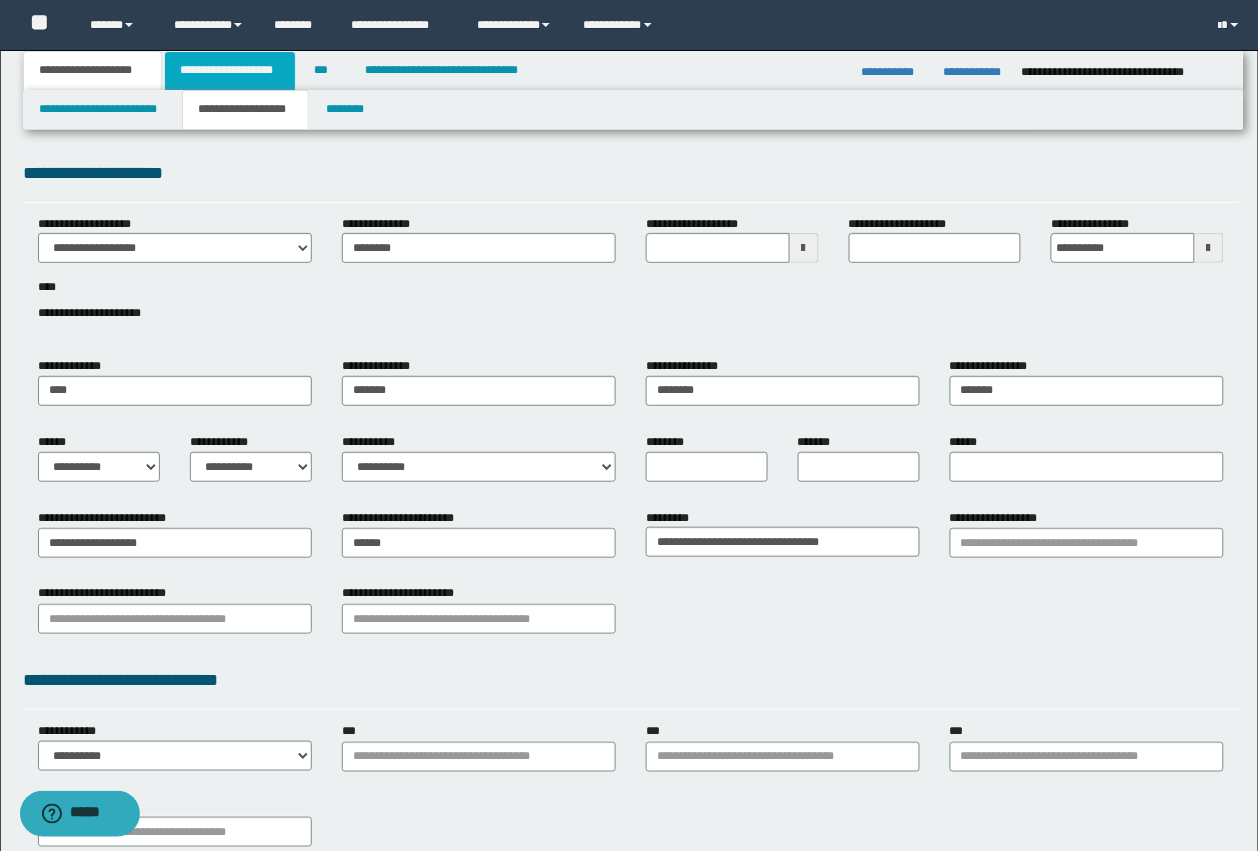 click on "**********" at bounding box center (230, 71) 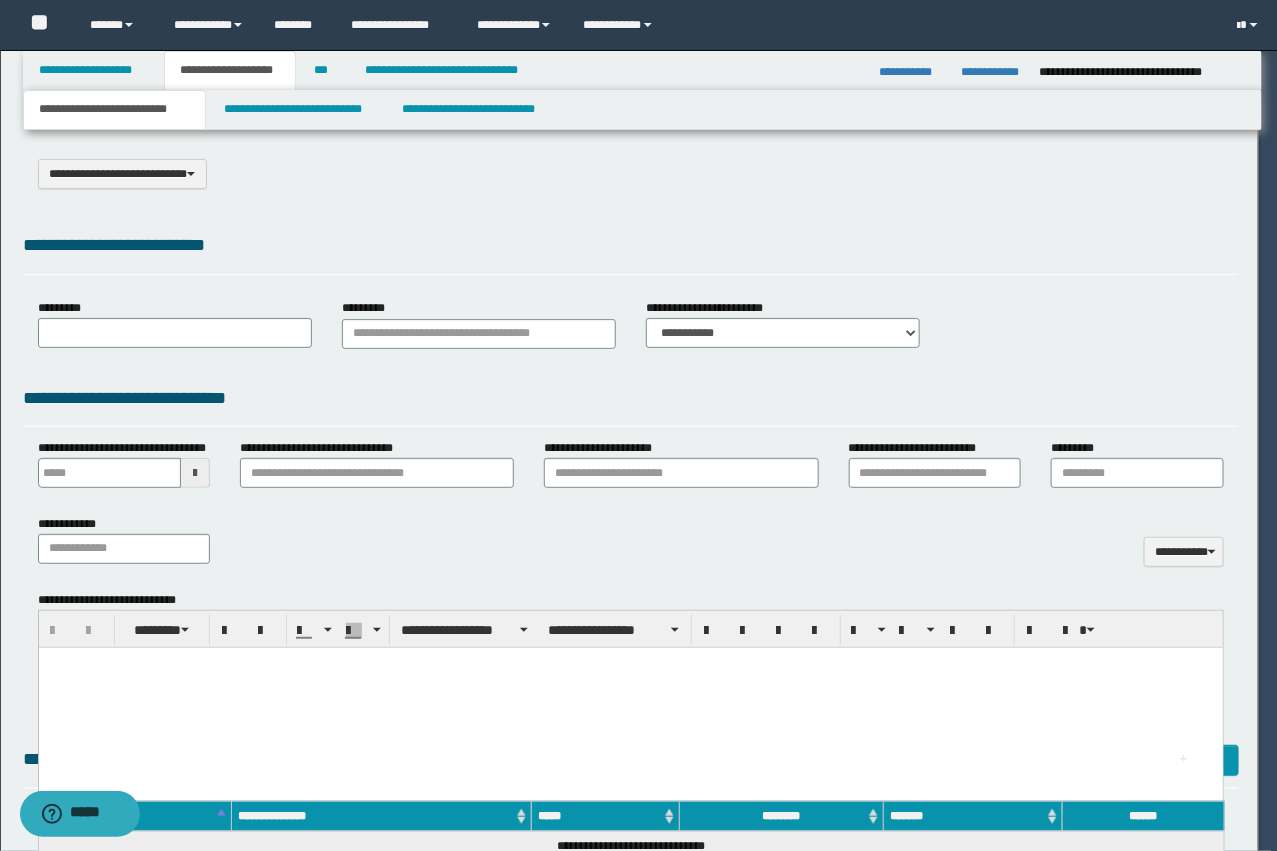scroll, scrollTop: 0, scrollLeft: 0, axis: both 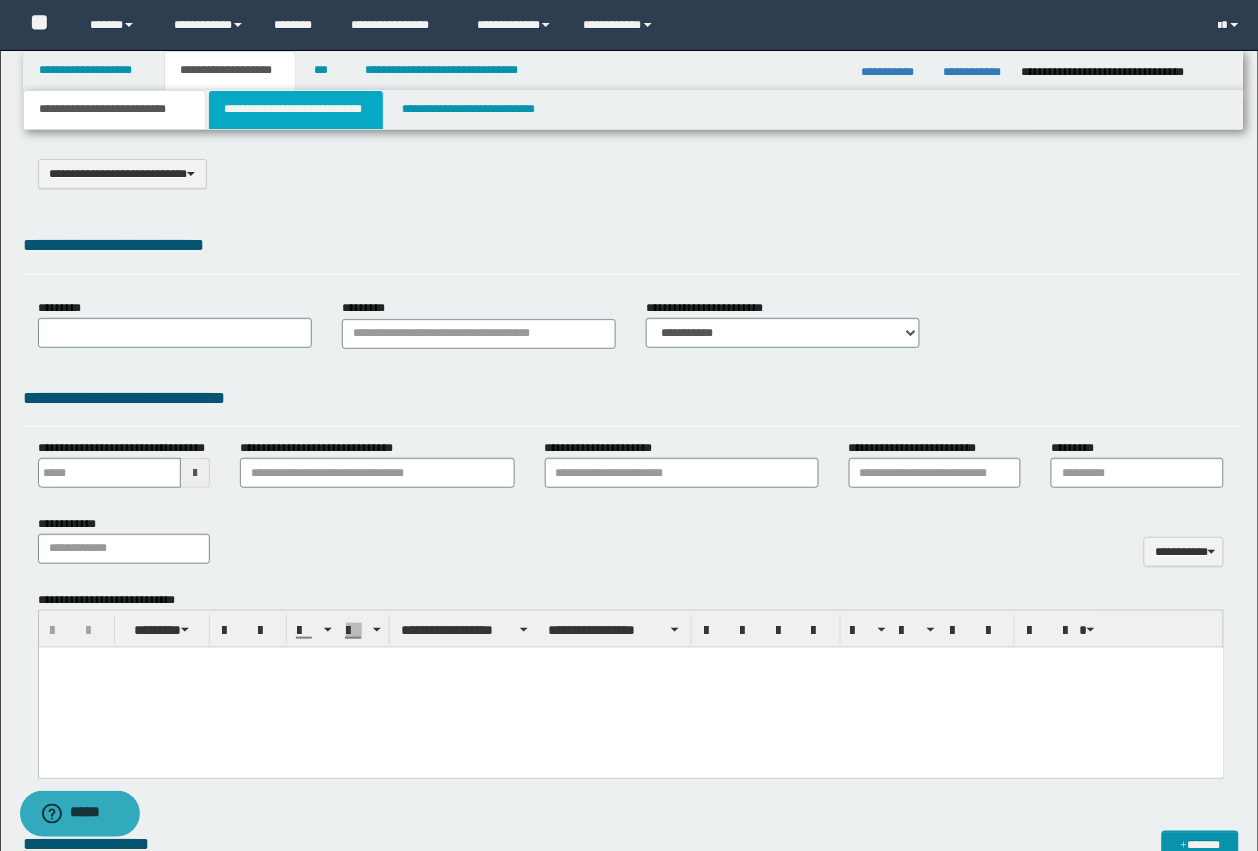 click on "**********" at bounding box center [296, 110] 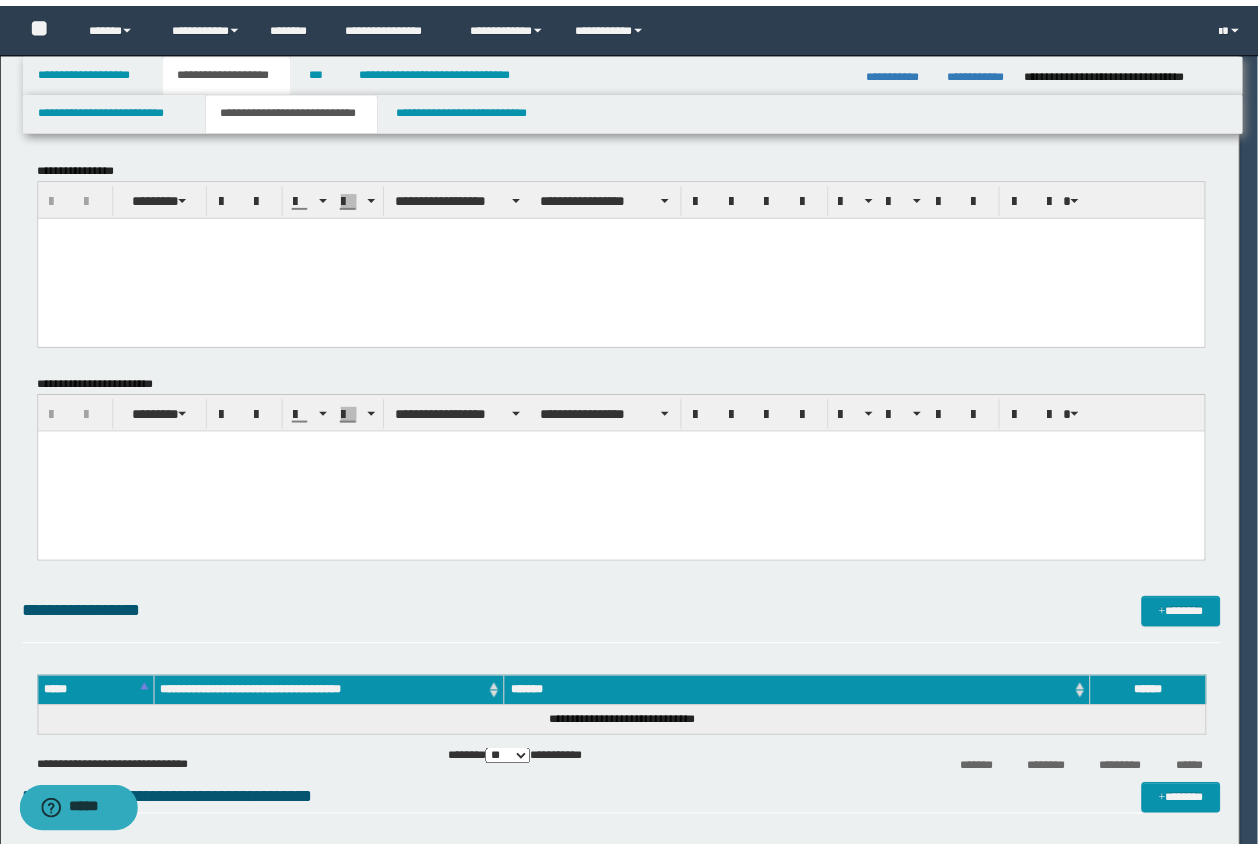 scroll, scrollTop: 0, scrollLeft: 0, axis: both 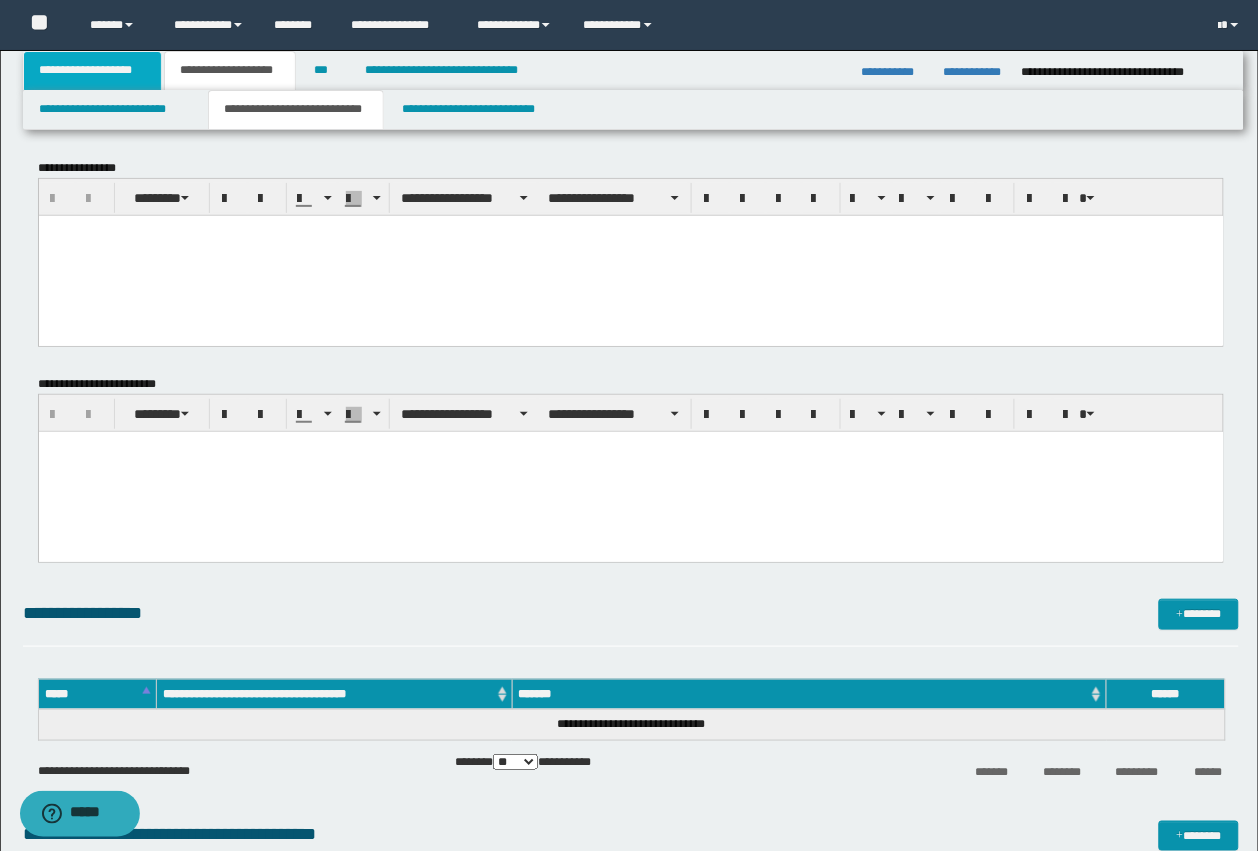 click on "**********" at bounding box center (92, 71) 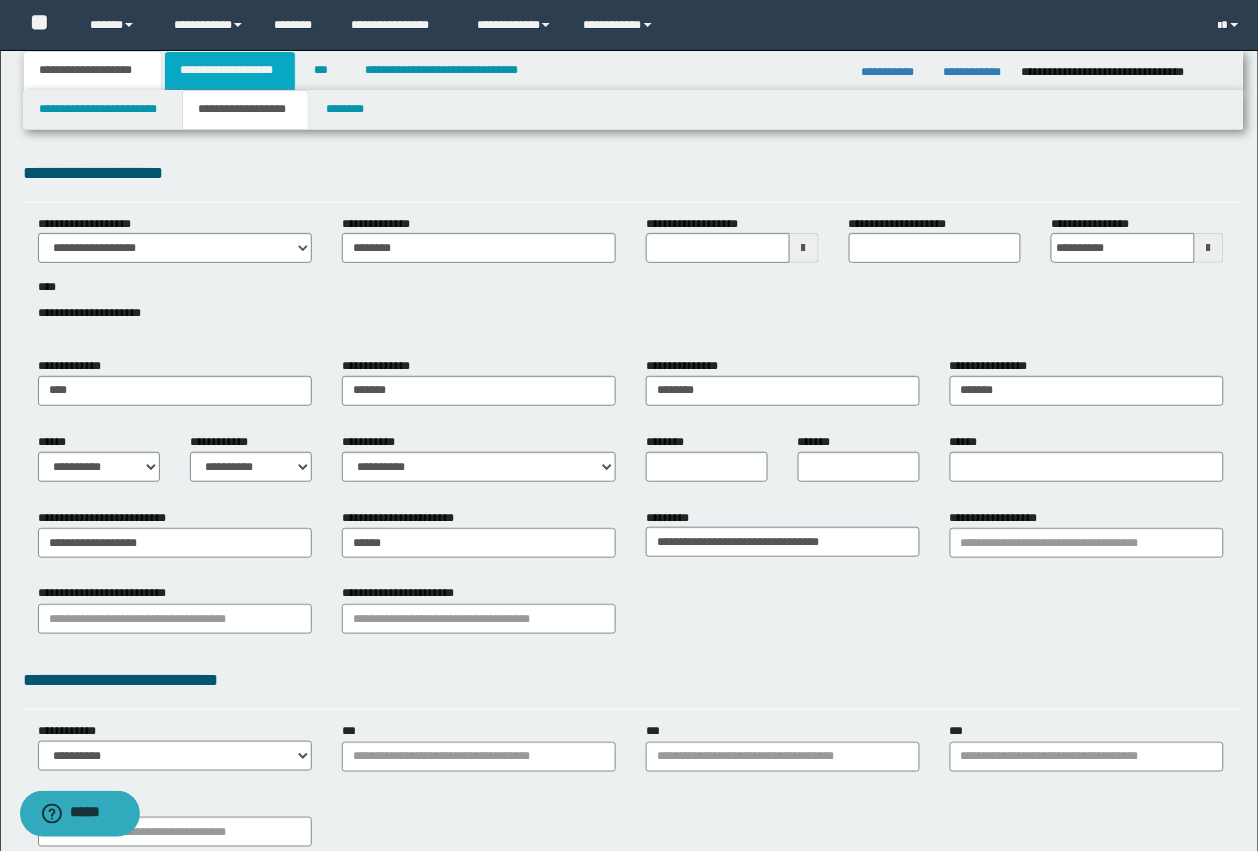 click on "**********" at bounding box center [230, 71] 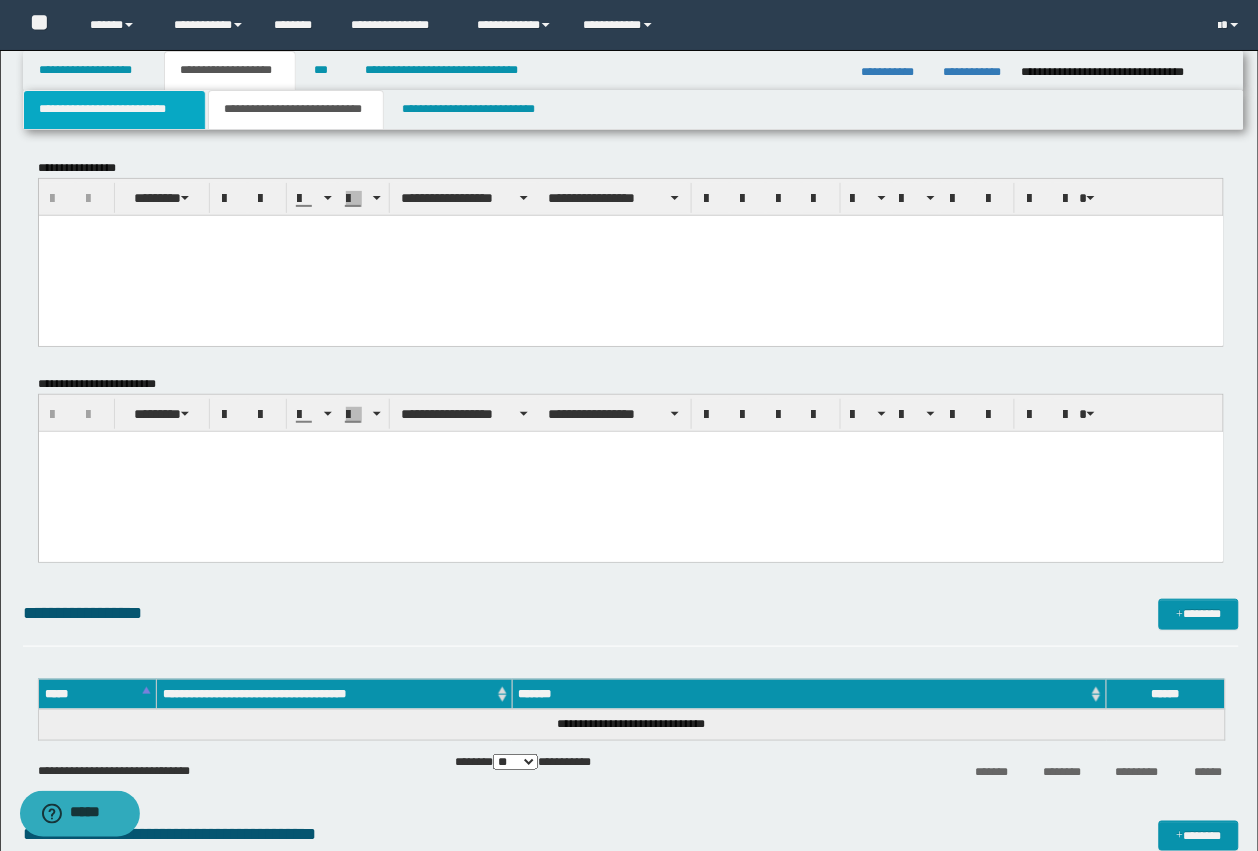 click on "**********" at bounding box center [114, 110] 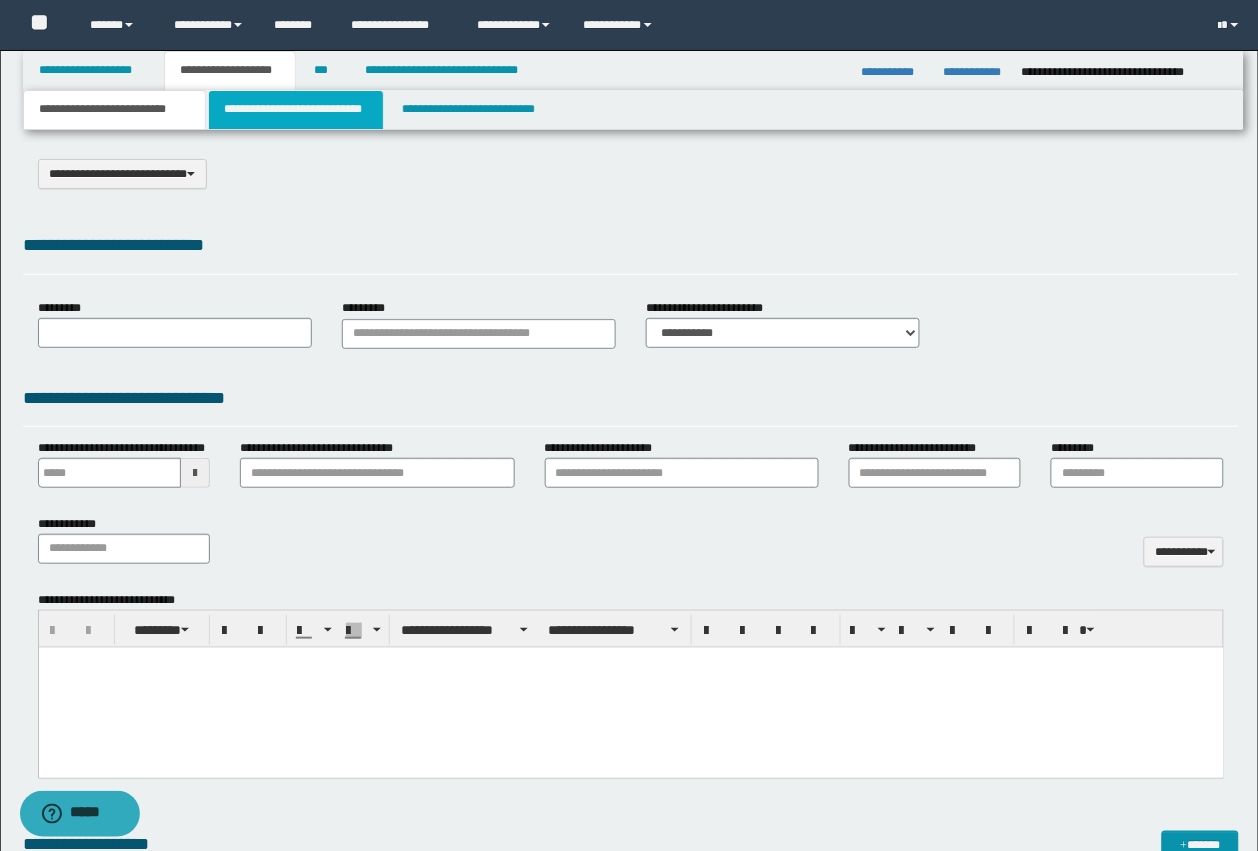 click on "**********" at bounding box center [296, 110] 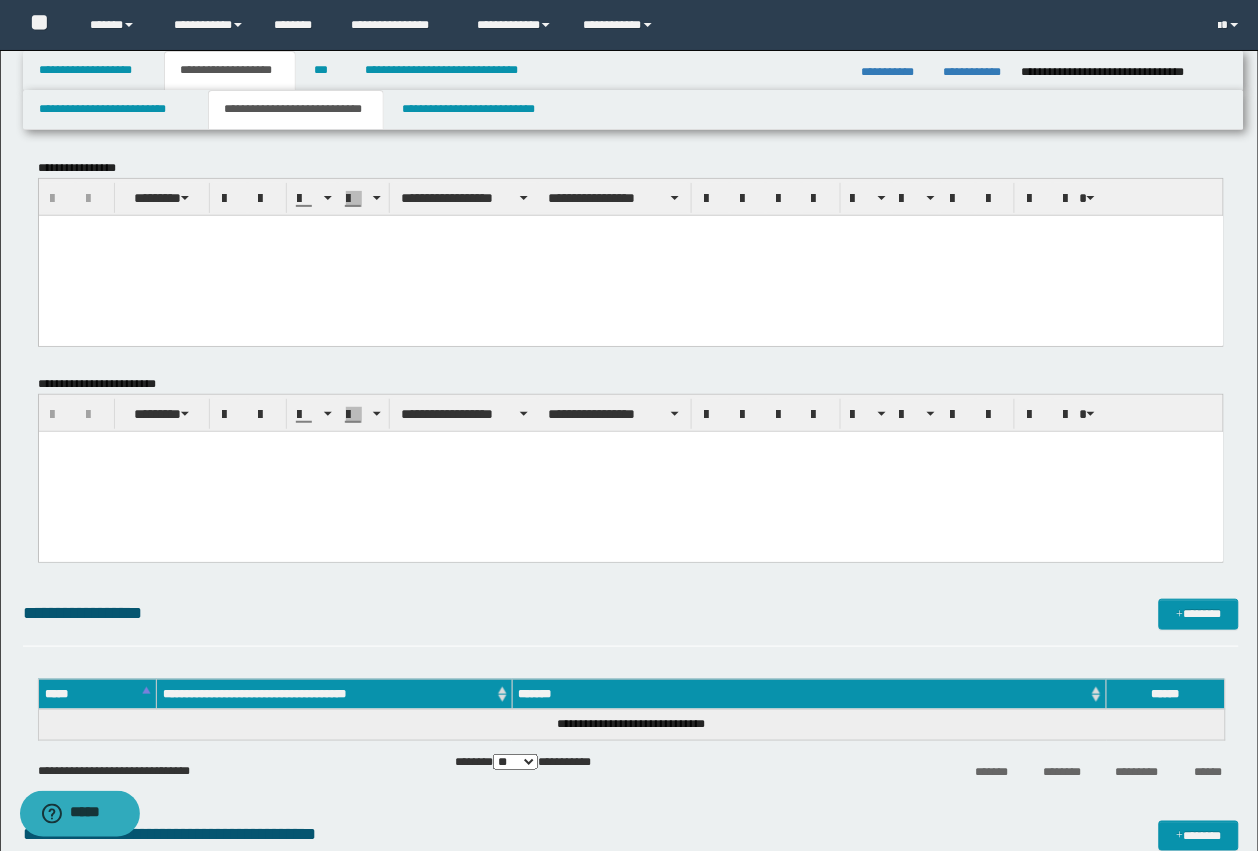 click at bounding box center [630, 255] 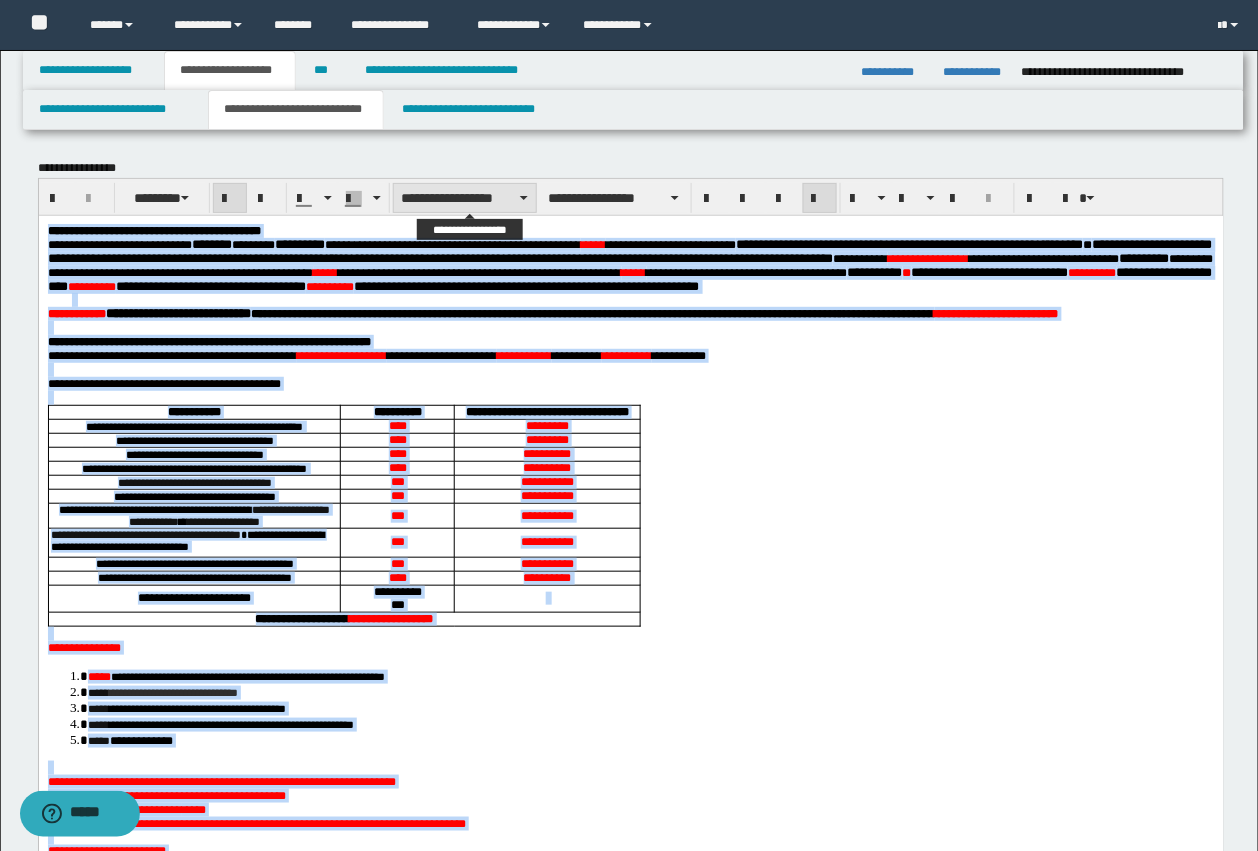 click on "**********" at bounding box center [465, 198] 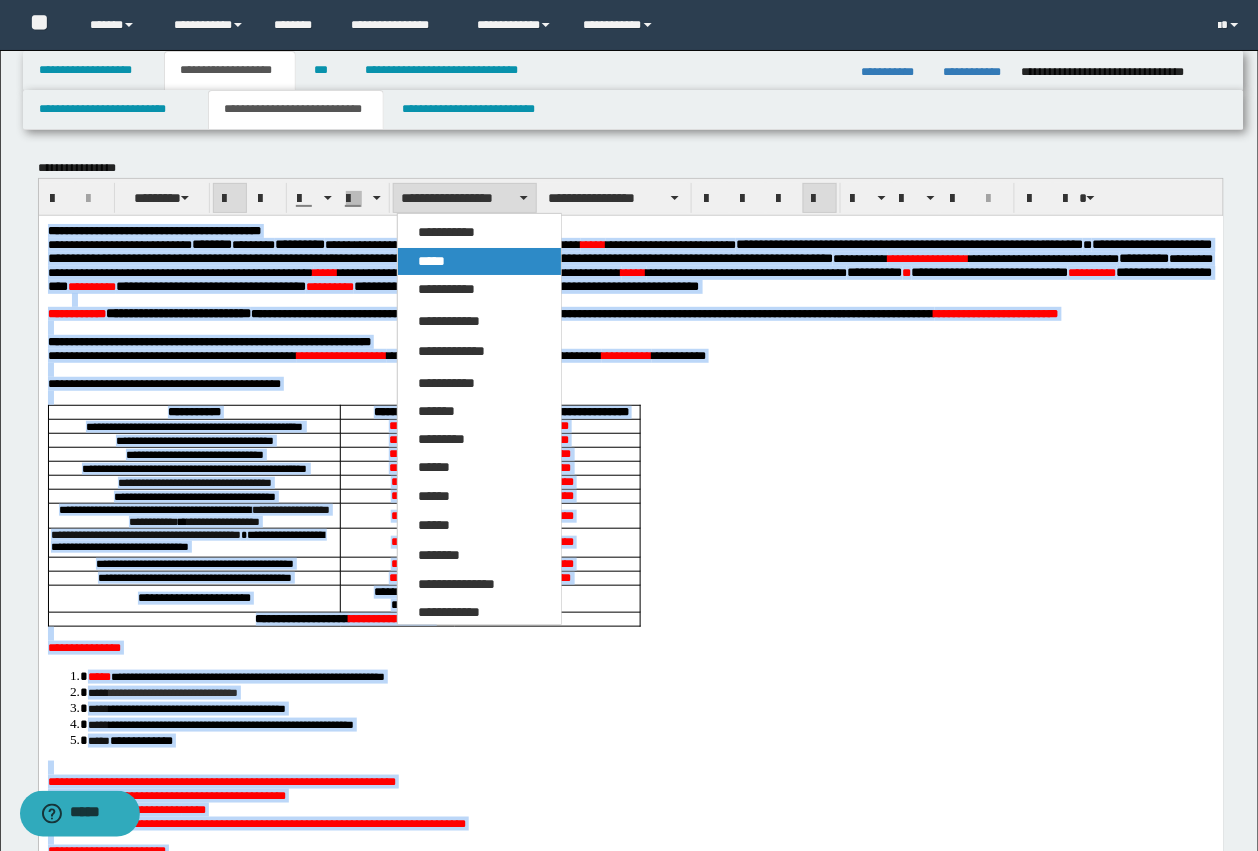 drag, startPoint x: 422, startPoint y: 257, endPoint x: 433, endPoint y: 12, distance: 245.24681 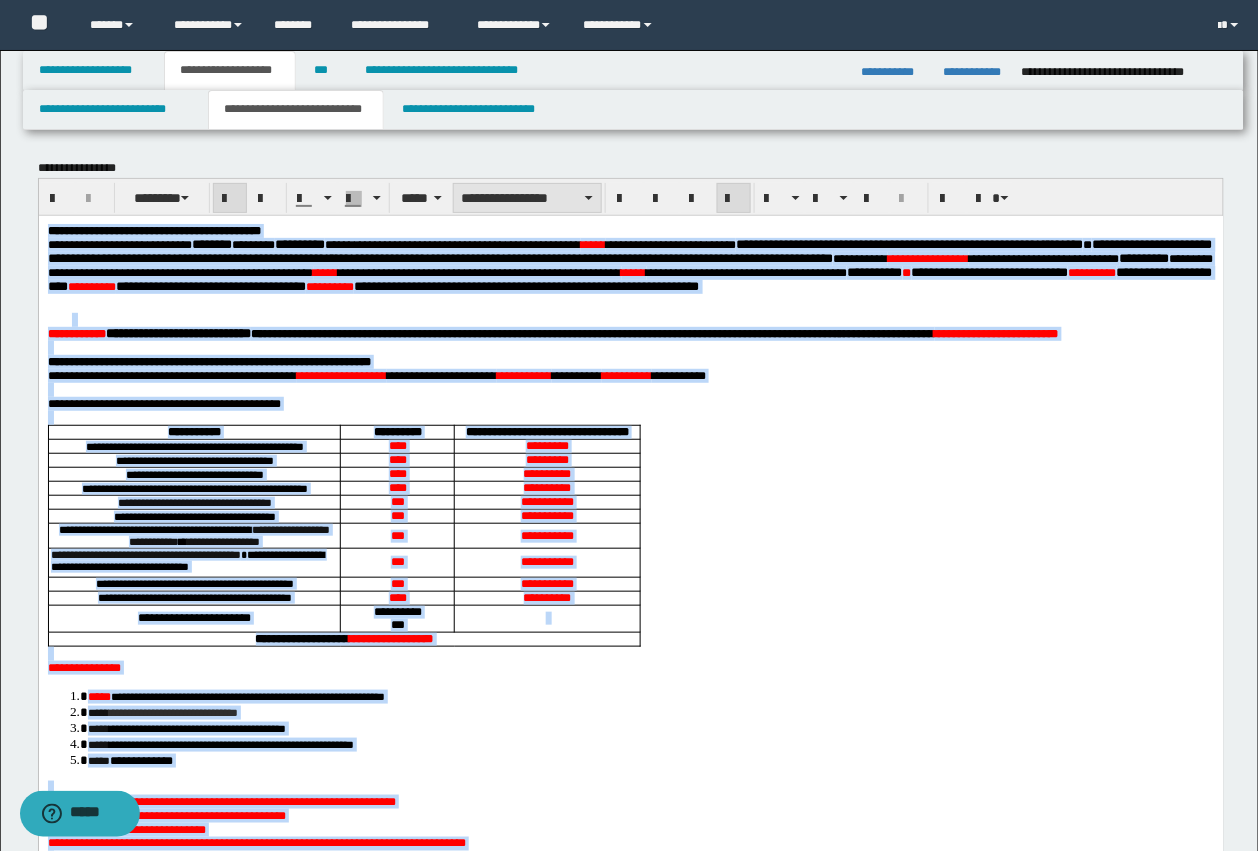 click on "**********" at bounding box center [527, 198] 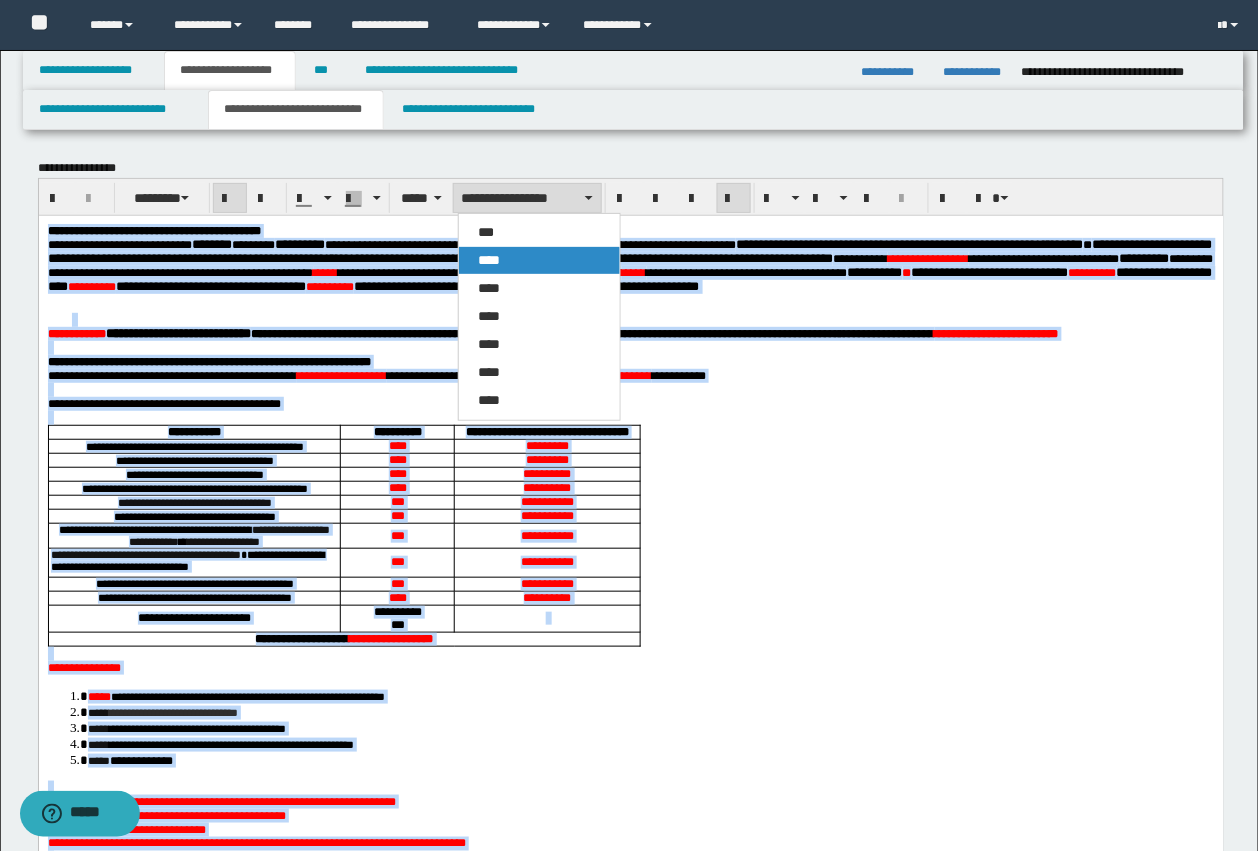 click on "****" at bounding box center [539, 260] 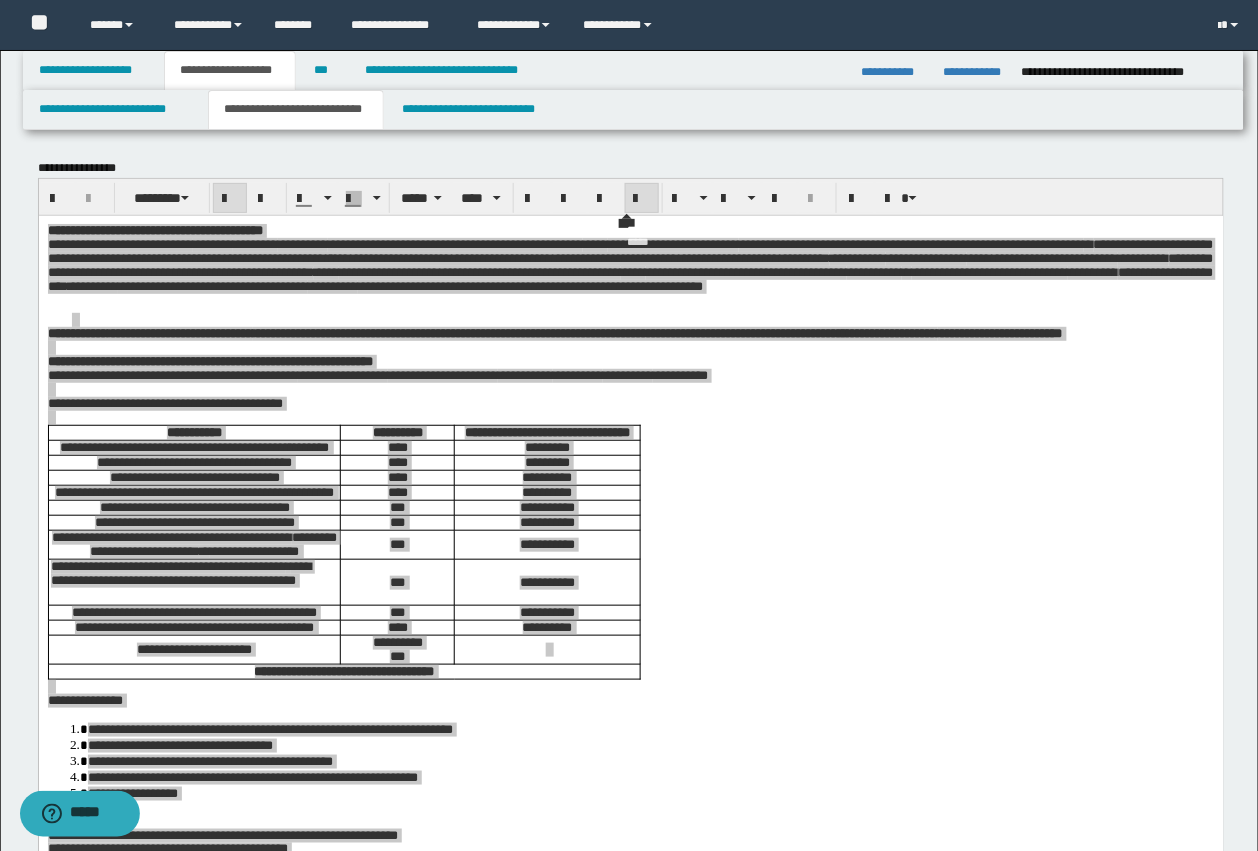 click on "**********" at bounding box center (629, 425) 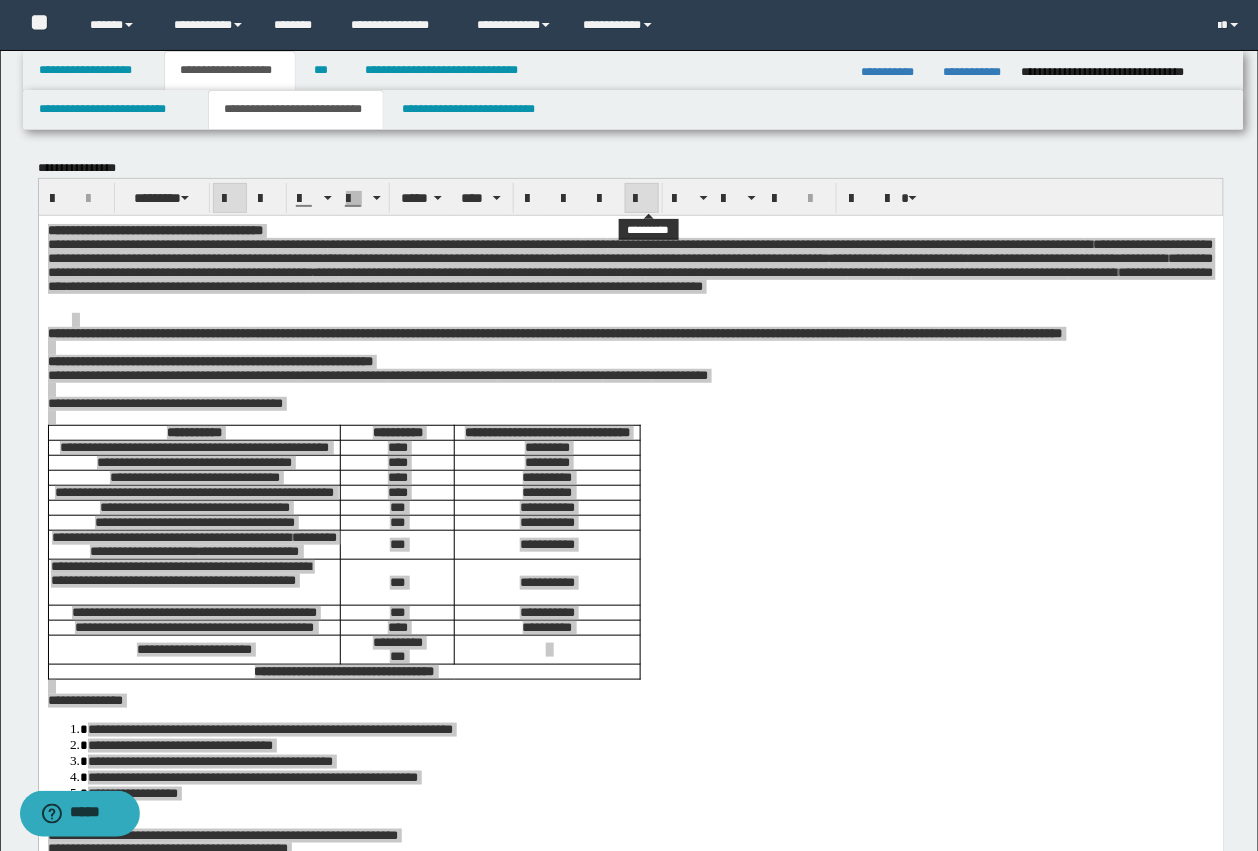 click at bounding box center [642, 198] 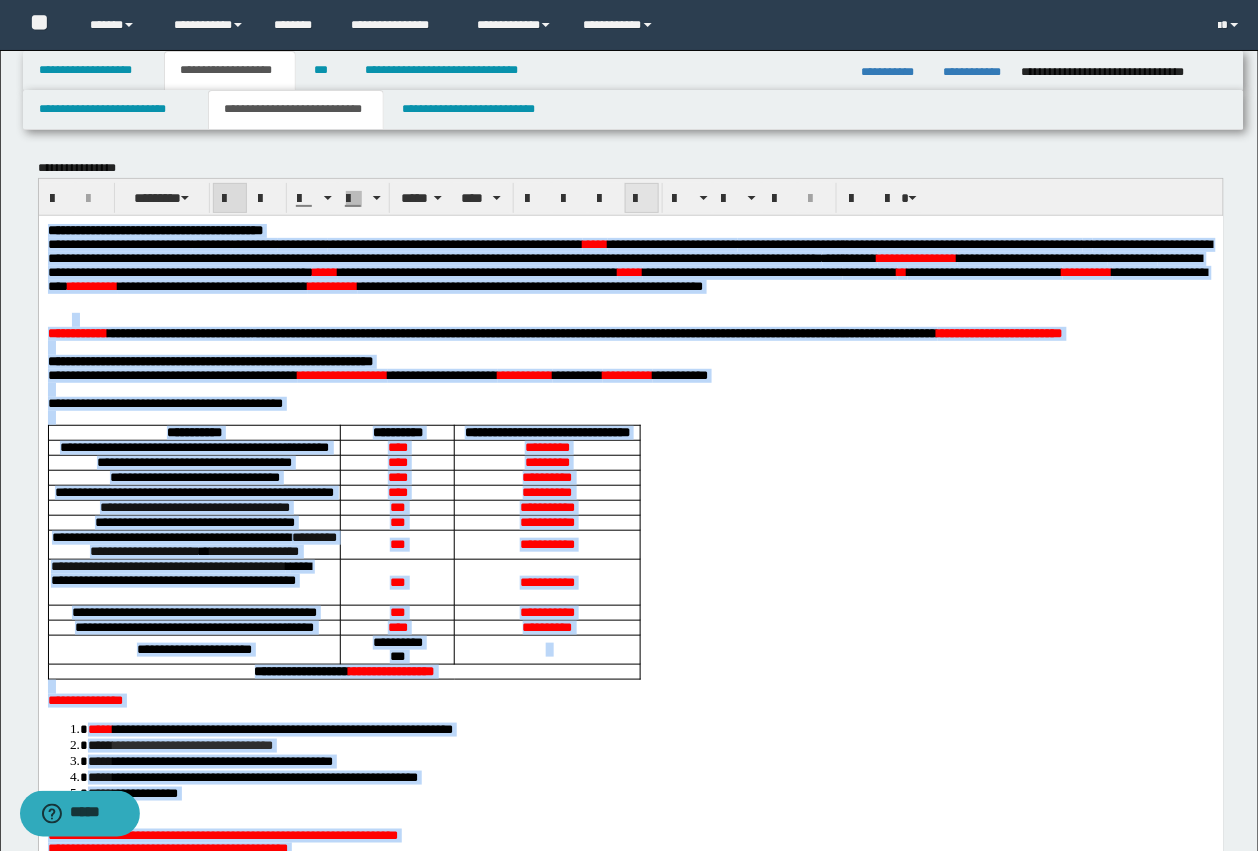 click at bounding box center [642, 198] 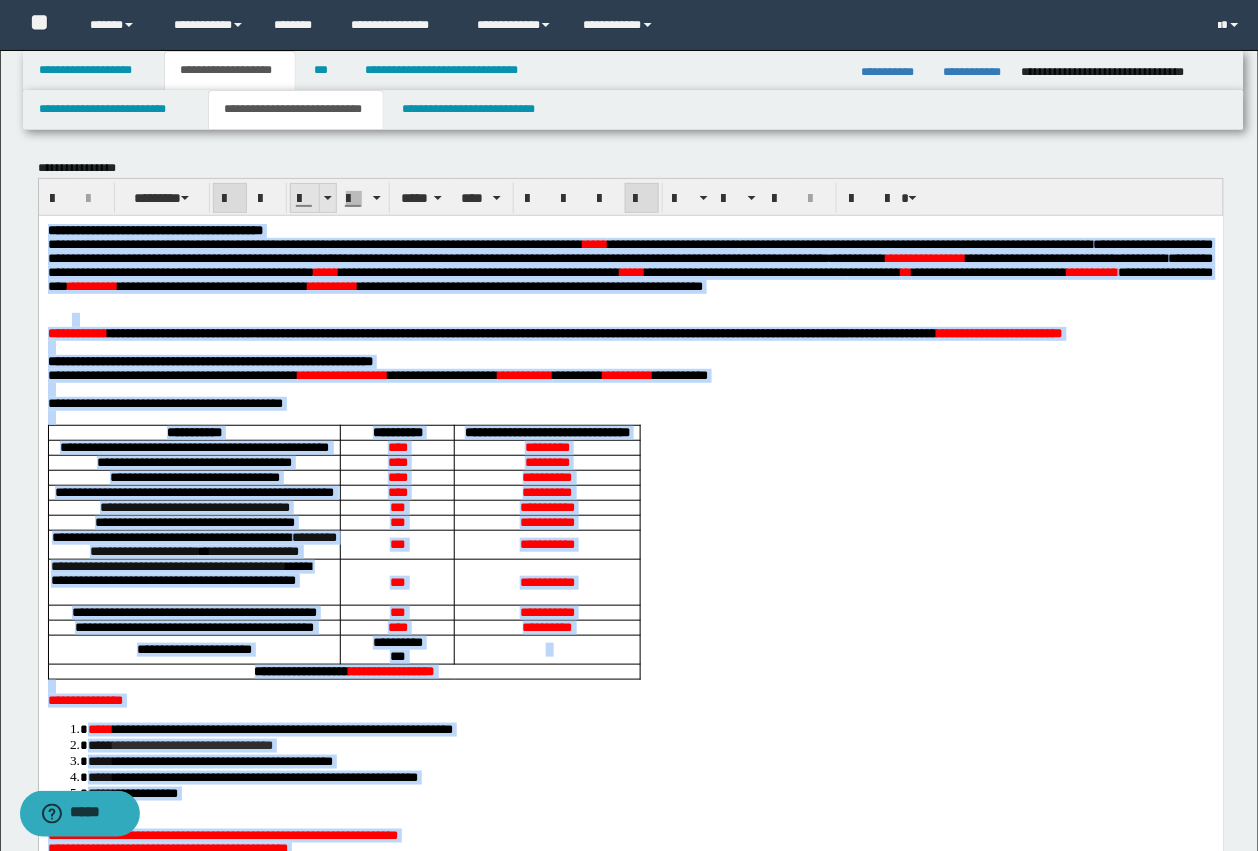 click at bounding box center (305, 198) 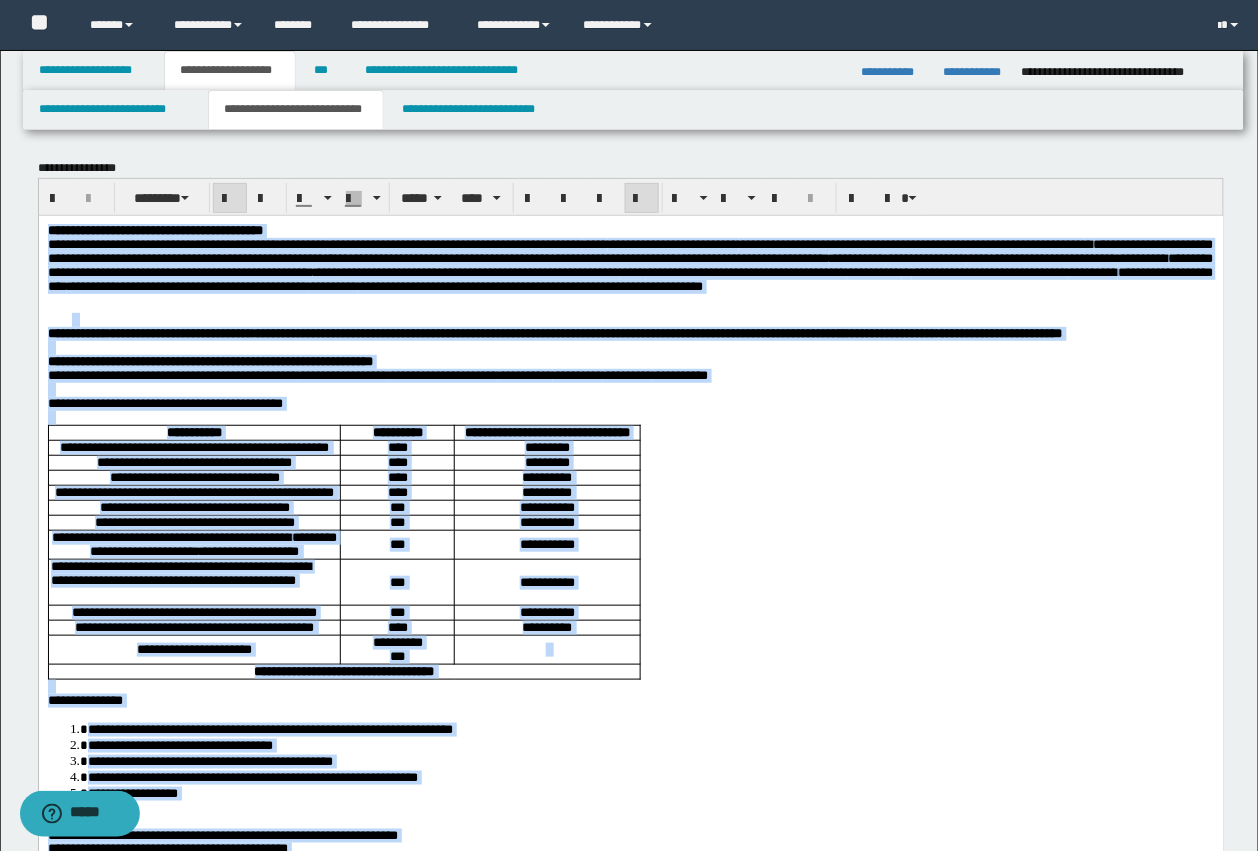 click on "**********" at bounding box center (657, 332) 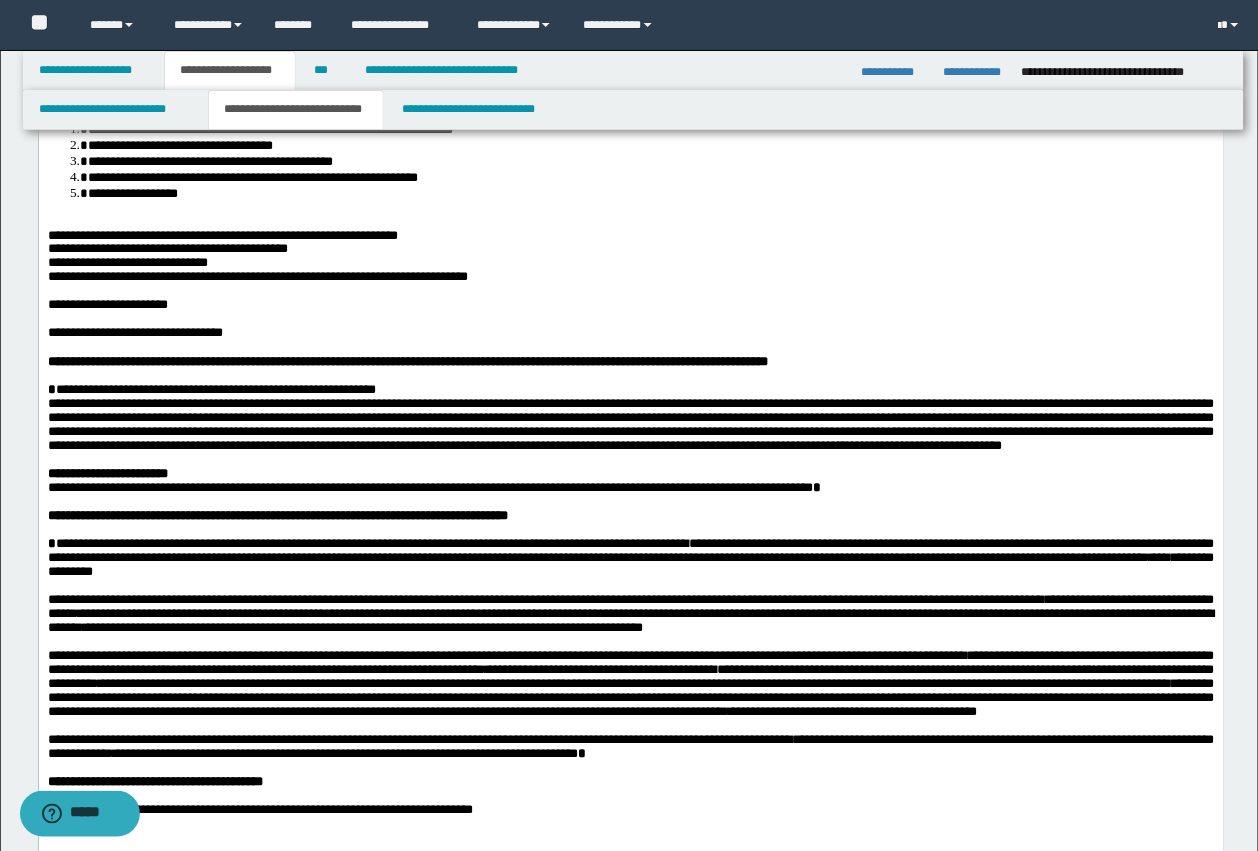 scroll, scrollTop: 625, scrollLeft: 0, axis: vertical 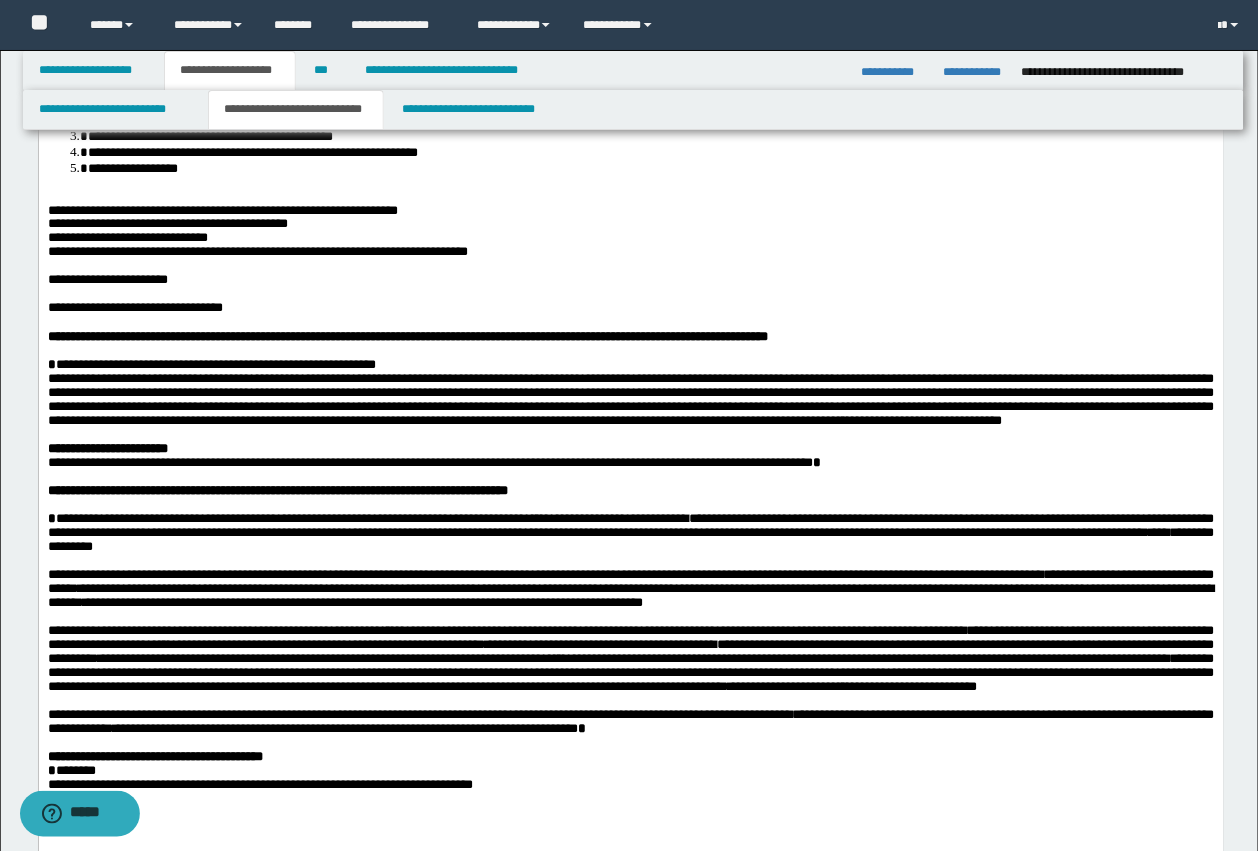 click on "**********" at bounding box center (257, 253) 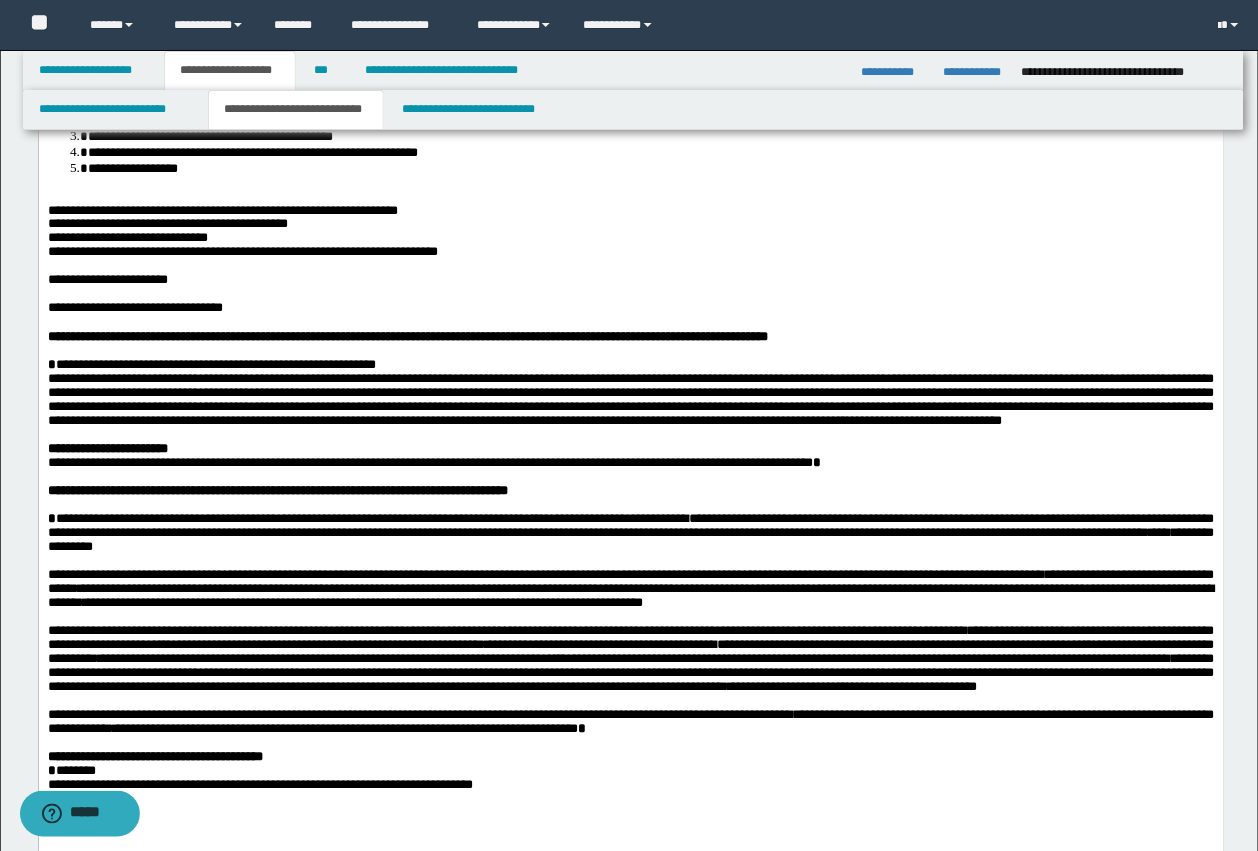 click at bounding box center [630, 296] 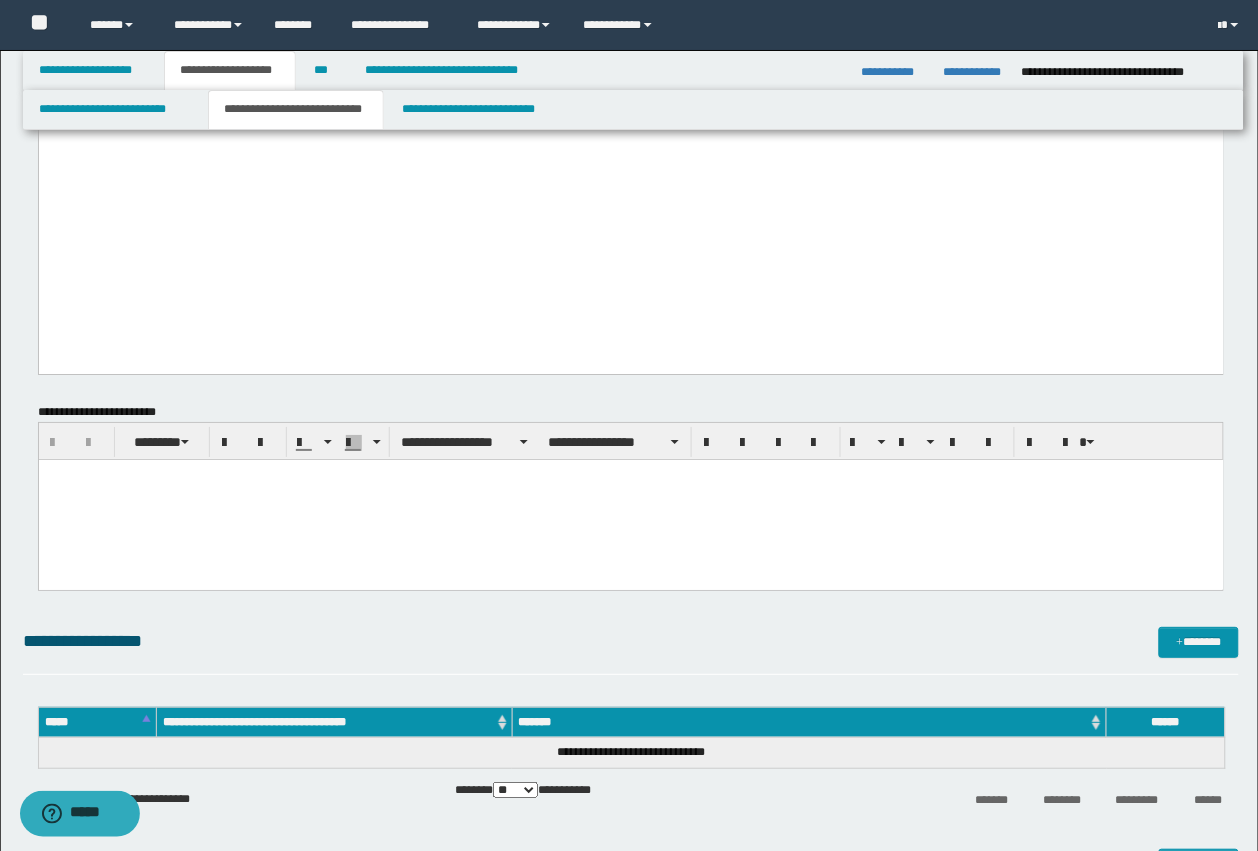 scroll, scrollTop: 1375, scrollLeft: 0, axis: vertical 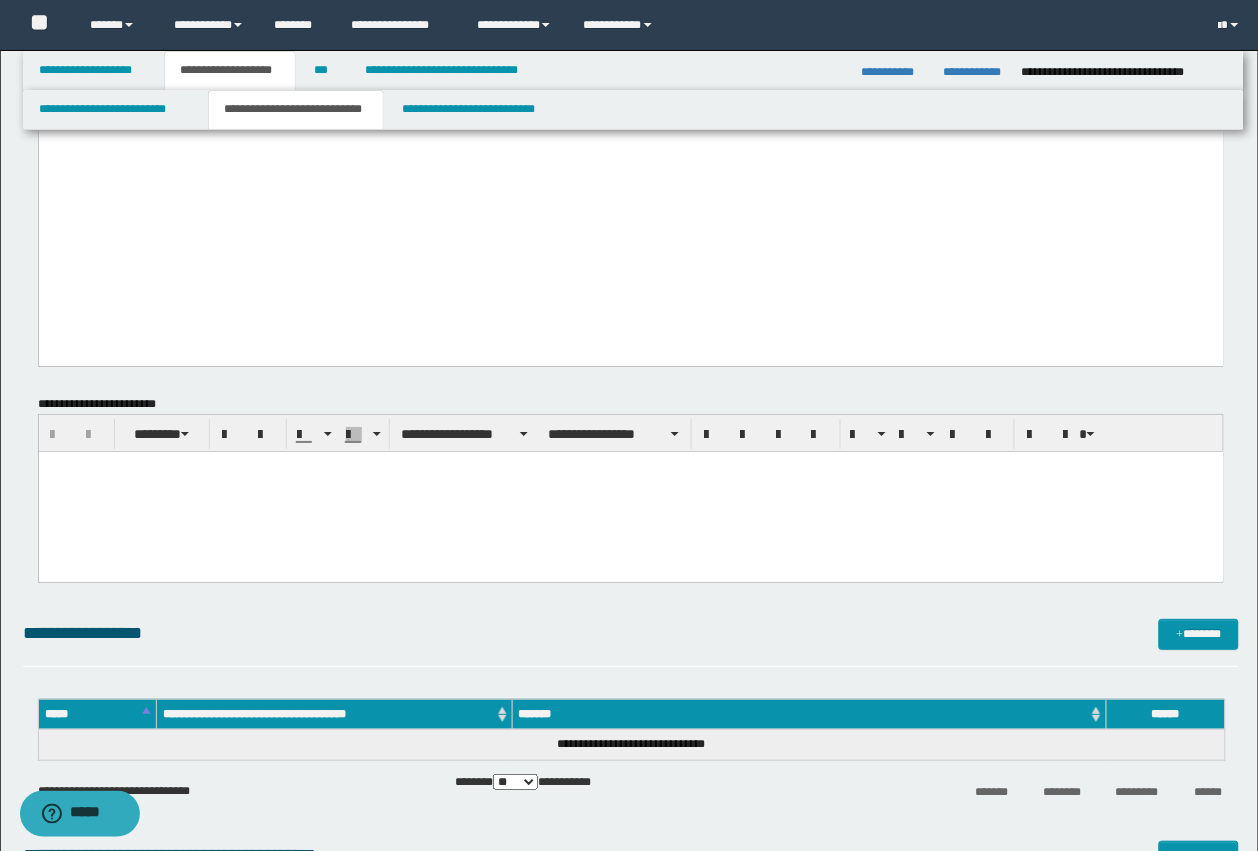 click at bounding box center [630, 491] 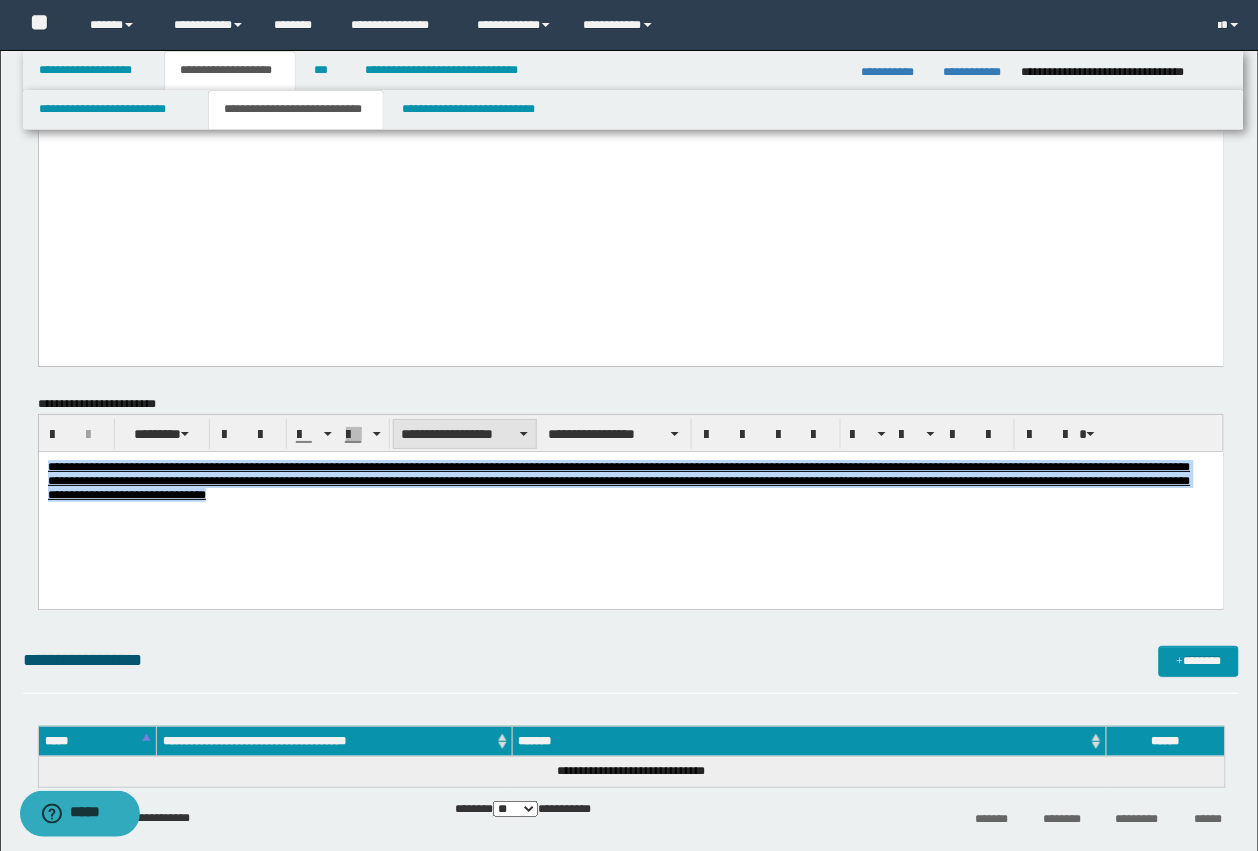 click on "**********" at bounding box center [465, 434] 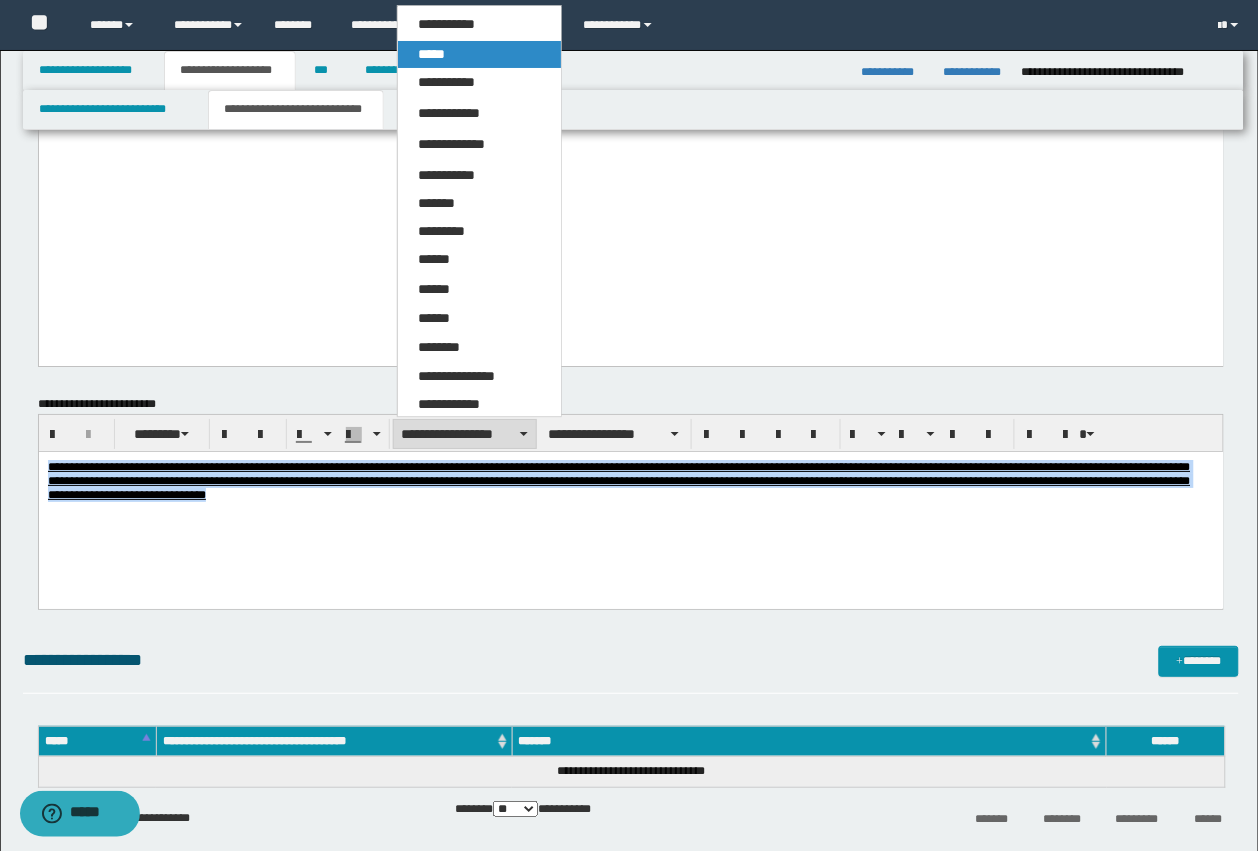 click on "*****" at bounding box center [479, 54] 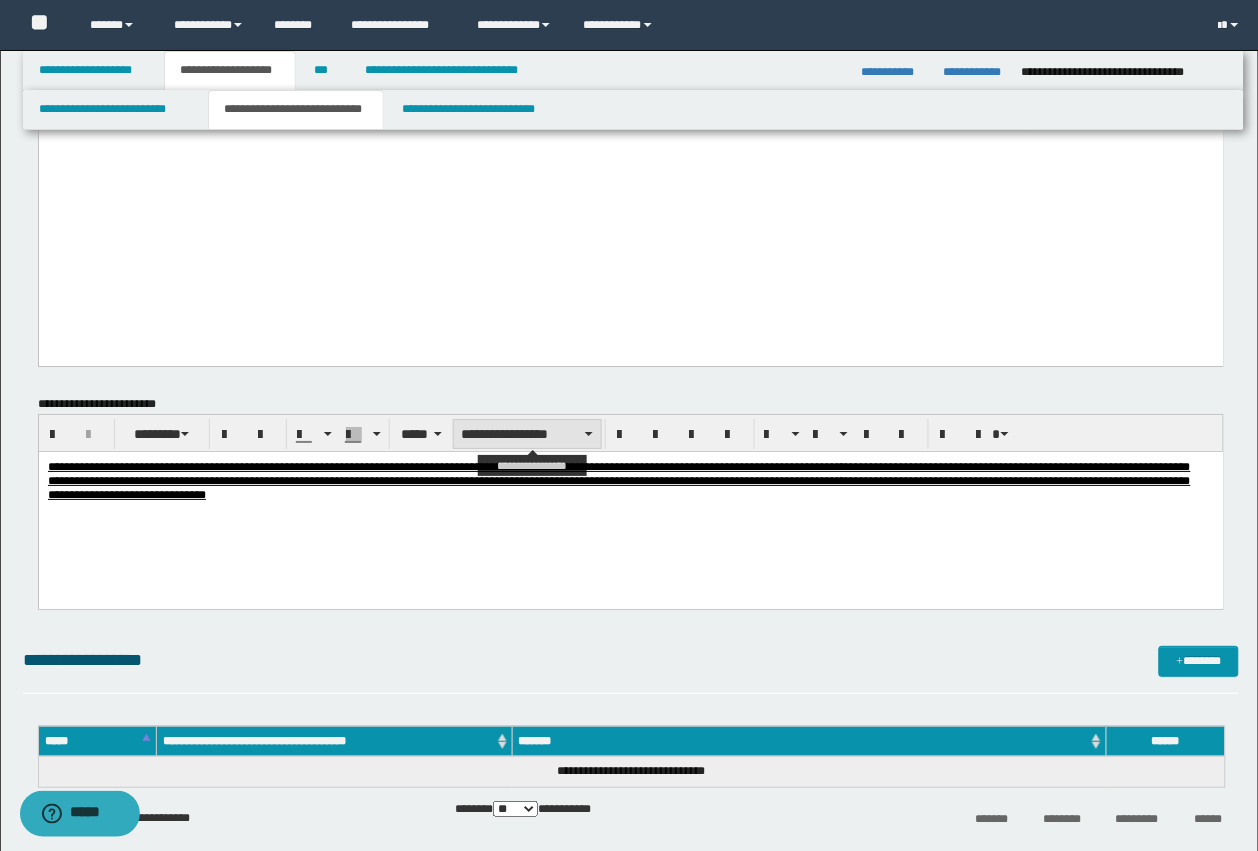 click on "**********" at bounding box center (527, 434) 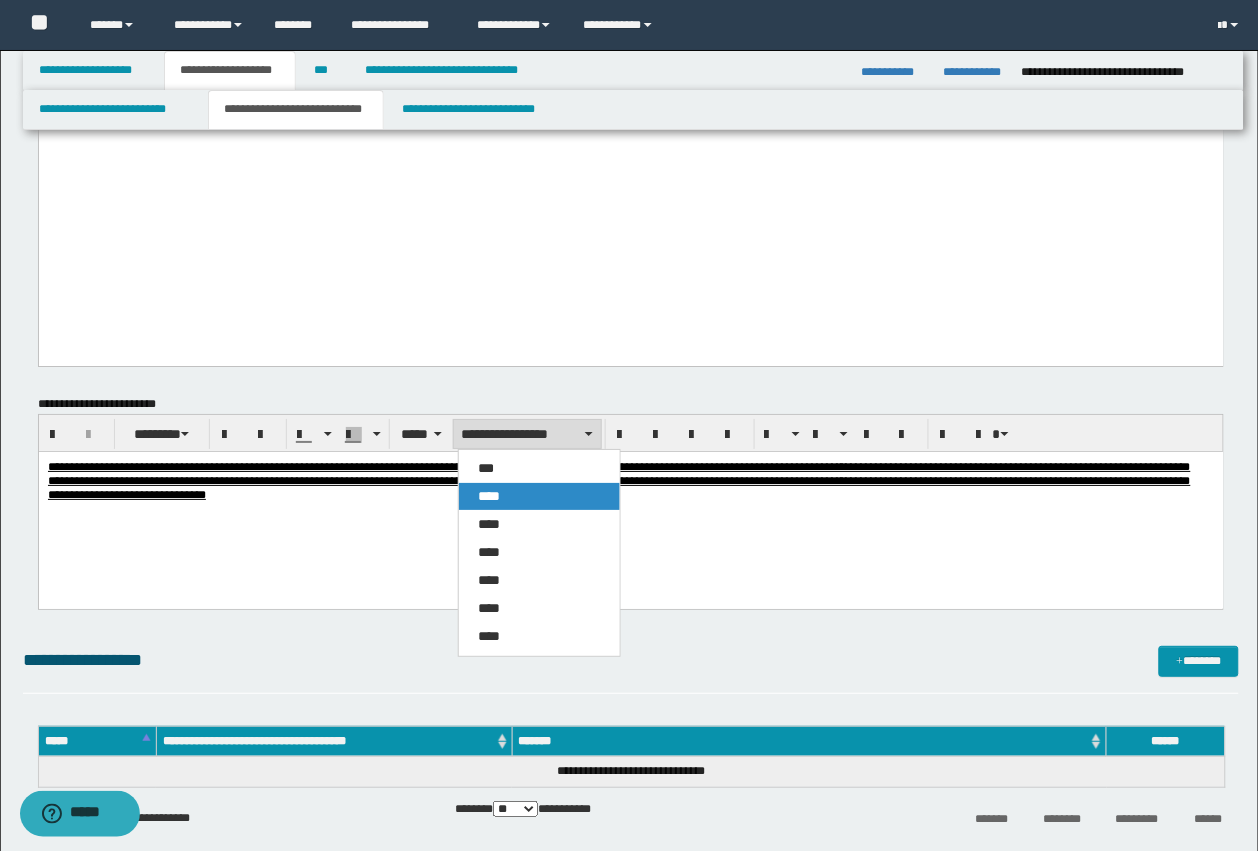 drag, startPoint x: 501, startPoint y: 515, endPoint x: 501, endPoint y: 503, distance: 12 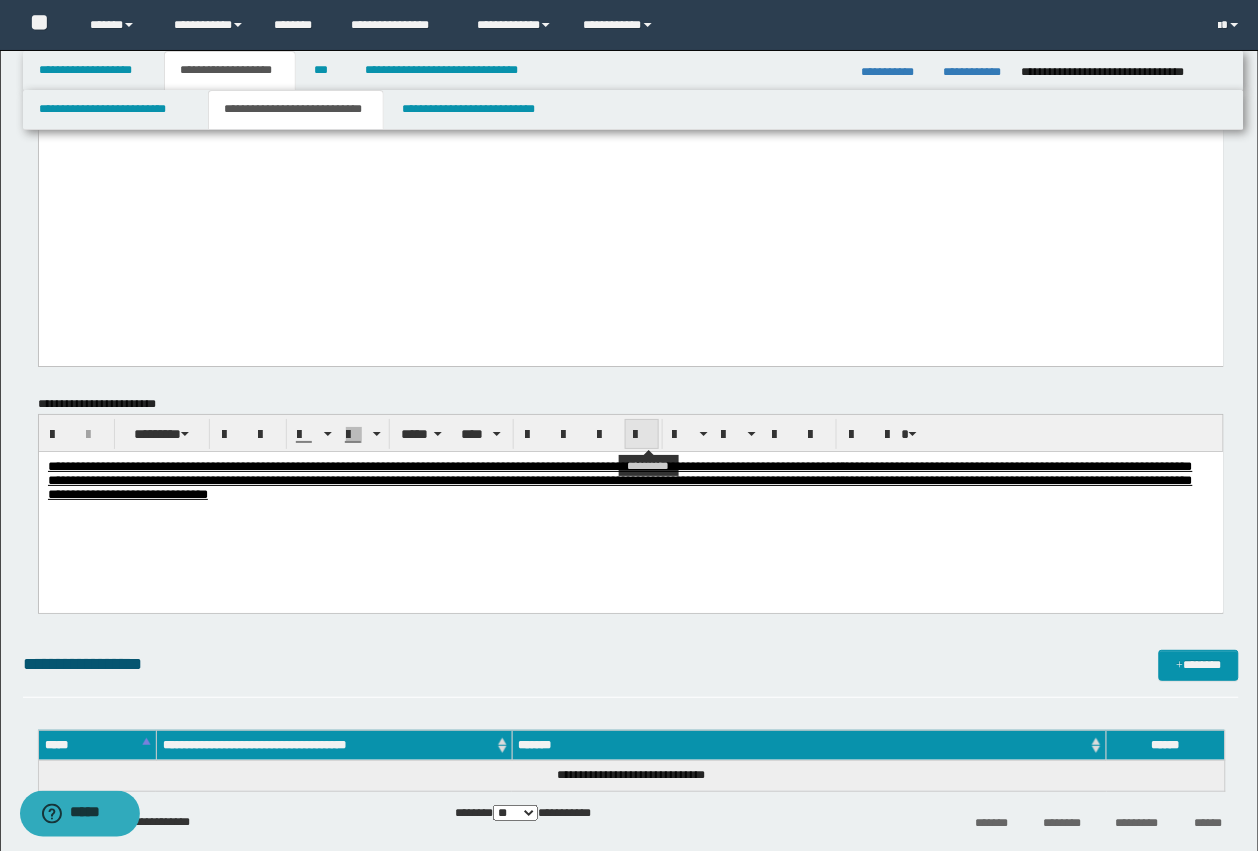 click at bounding box center [642, 434] 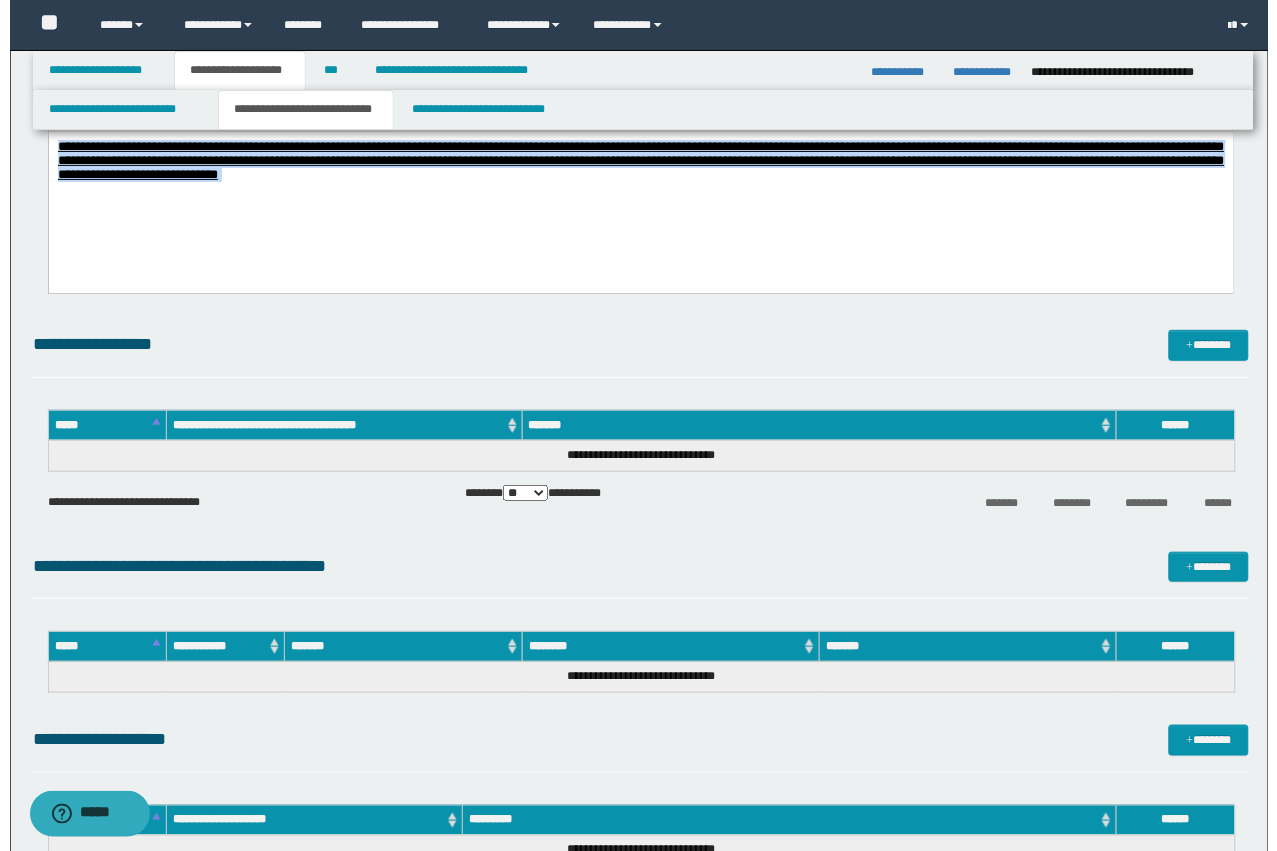 scroll, scrollTop: 1750, scrollLeft: 0, axis: vertical 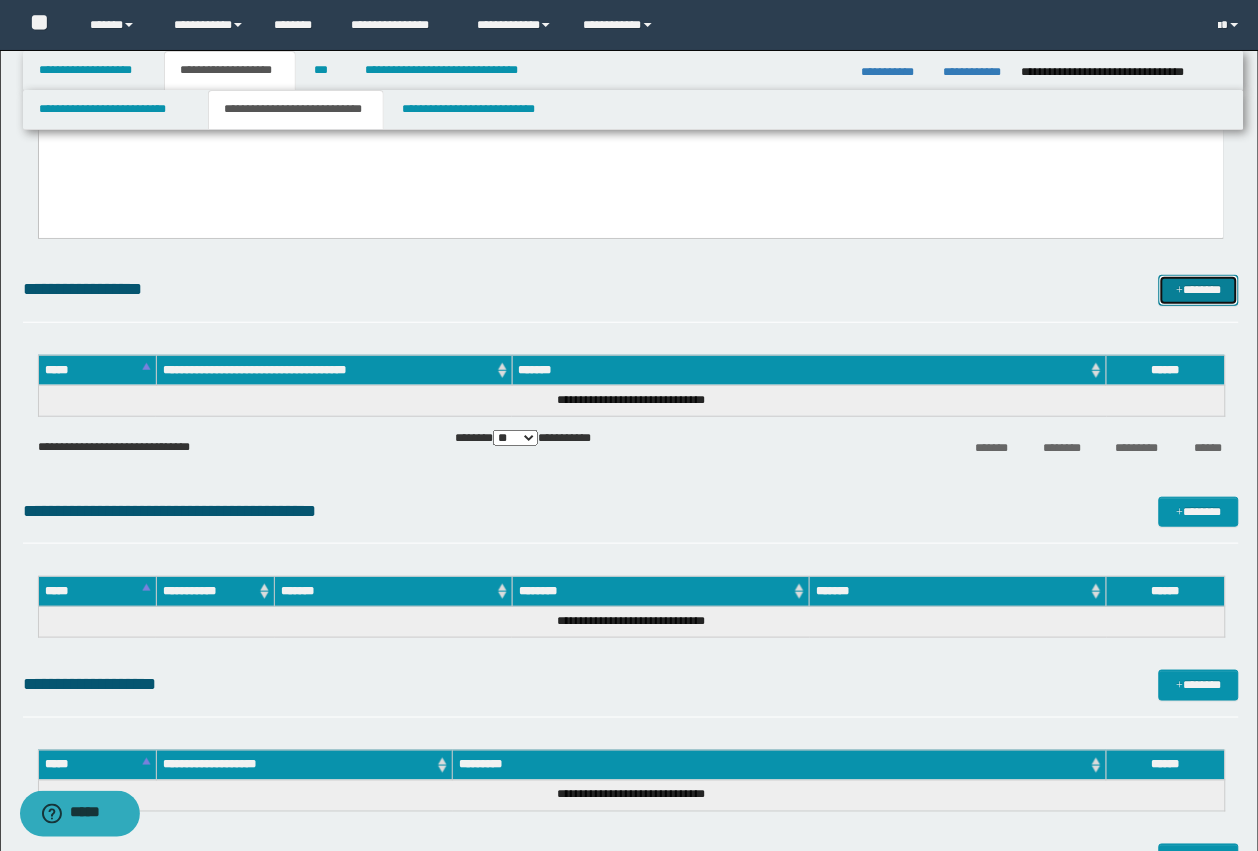 click on "*******" at bounding box center (1199, 290) 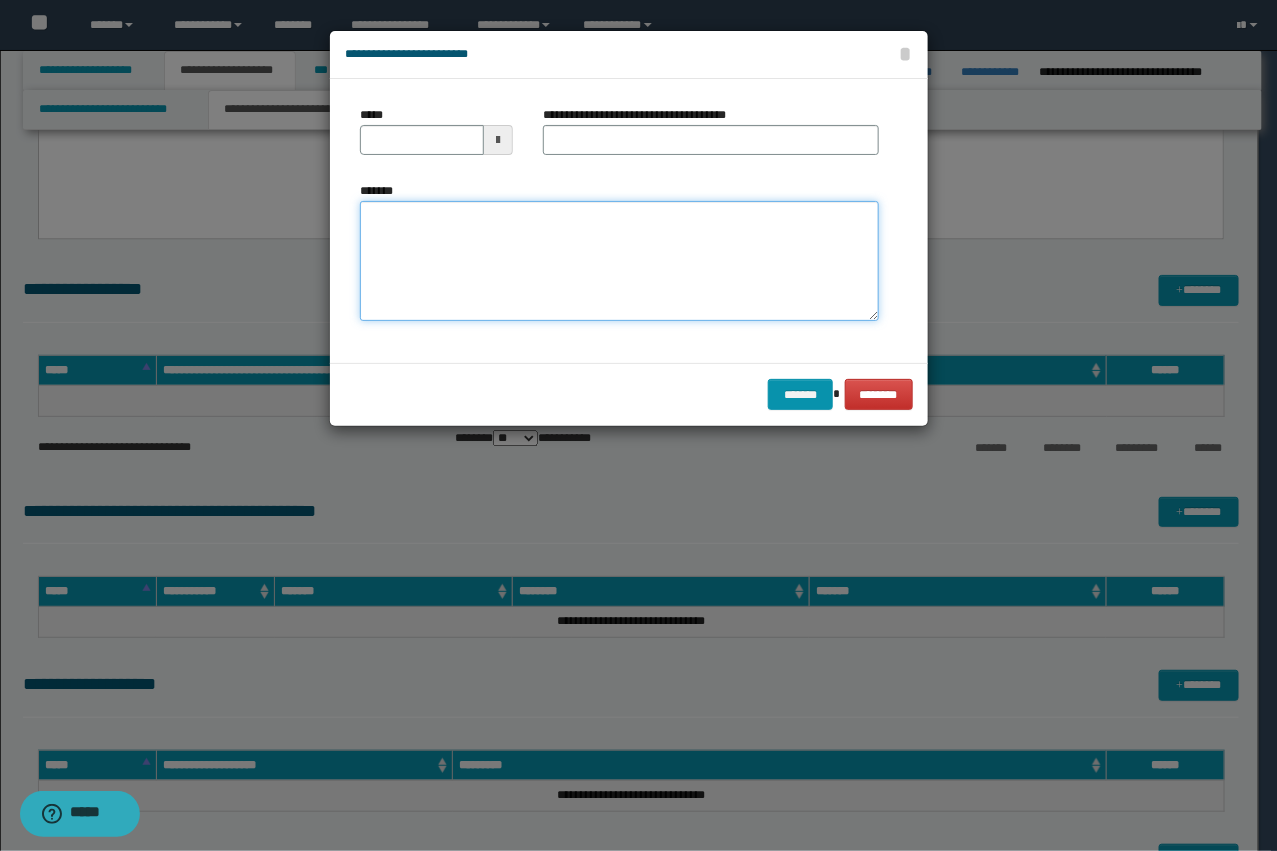 click on "*******" at bounding box center (619, 261) 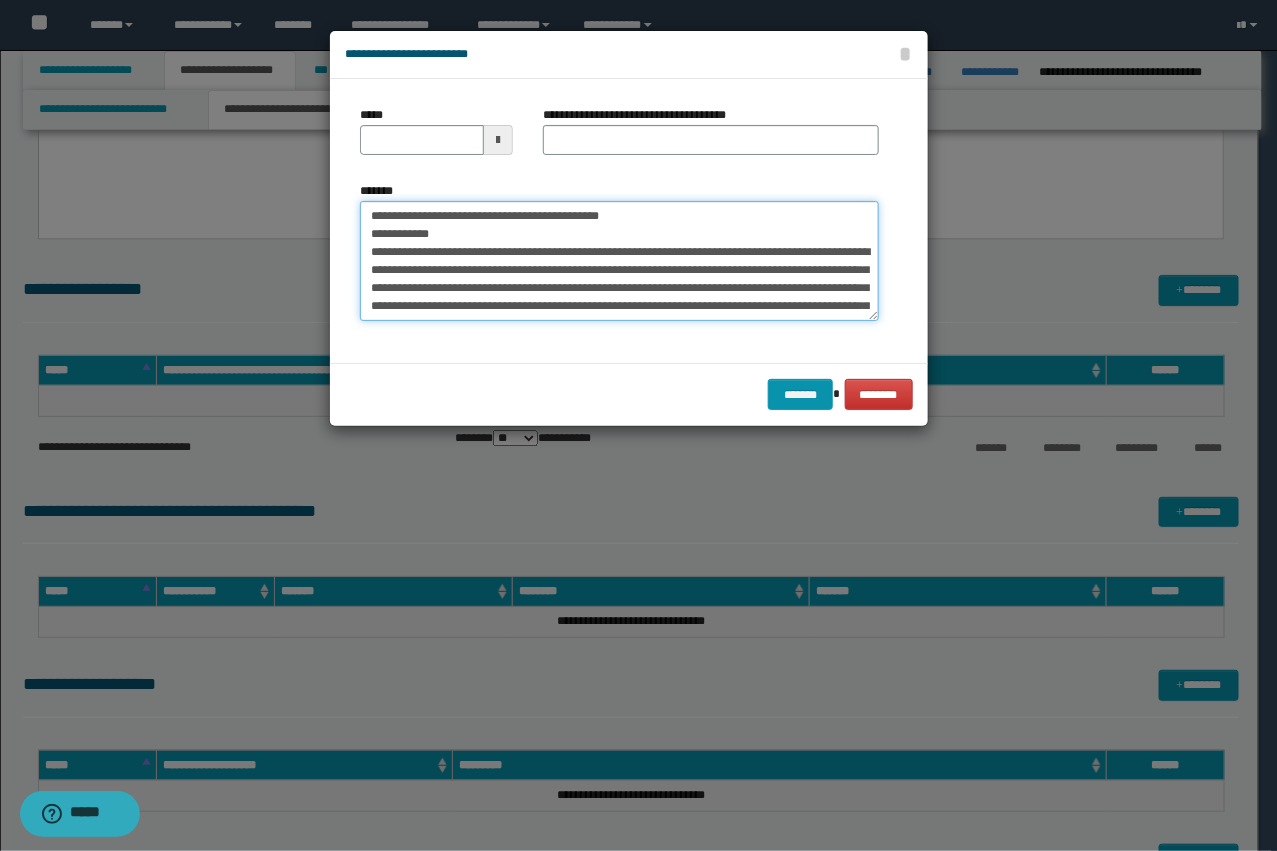 scroll, scrollTop: 120, scrollLeft: 0, axis: vertical 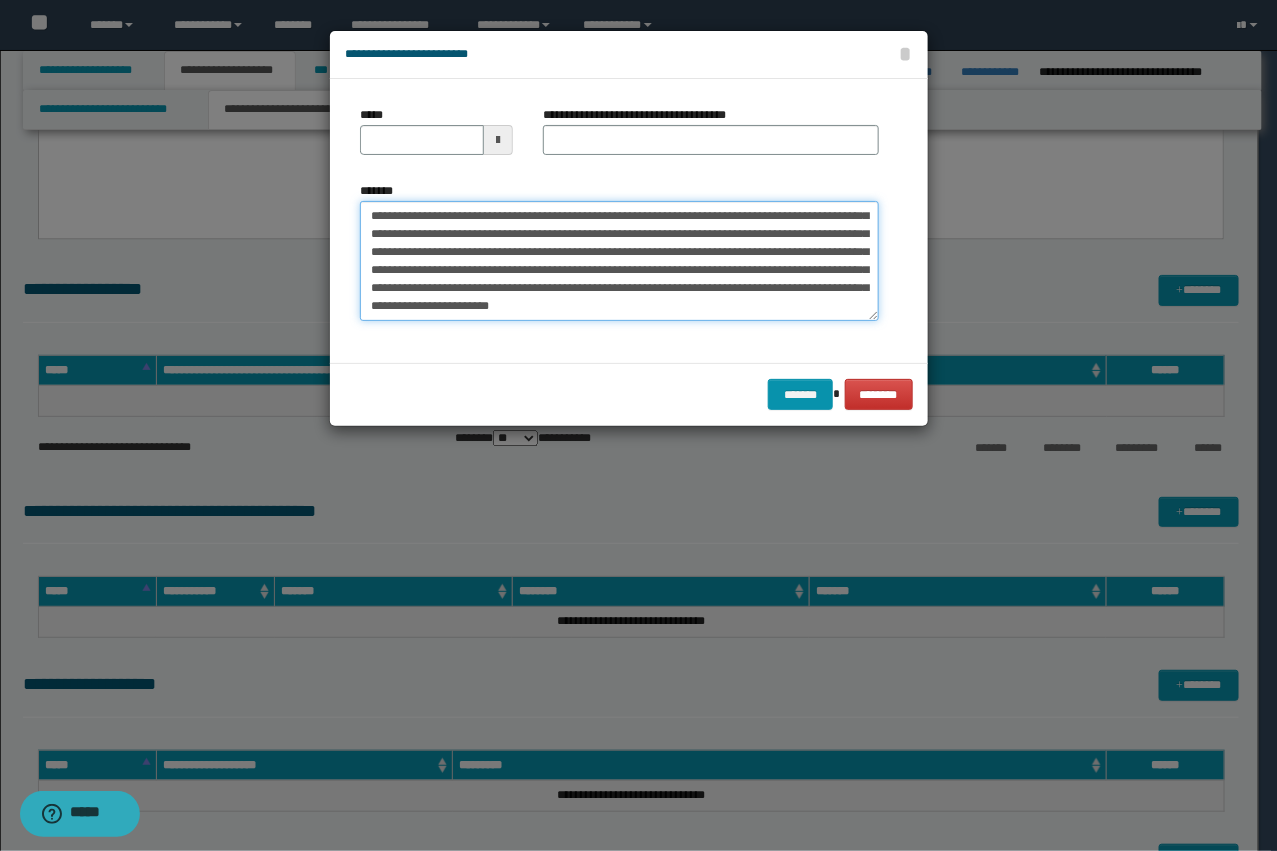 type on "**********" 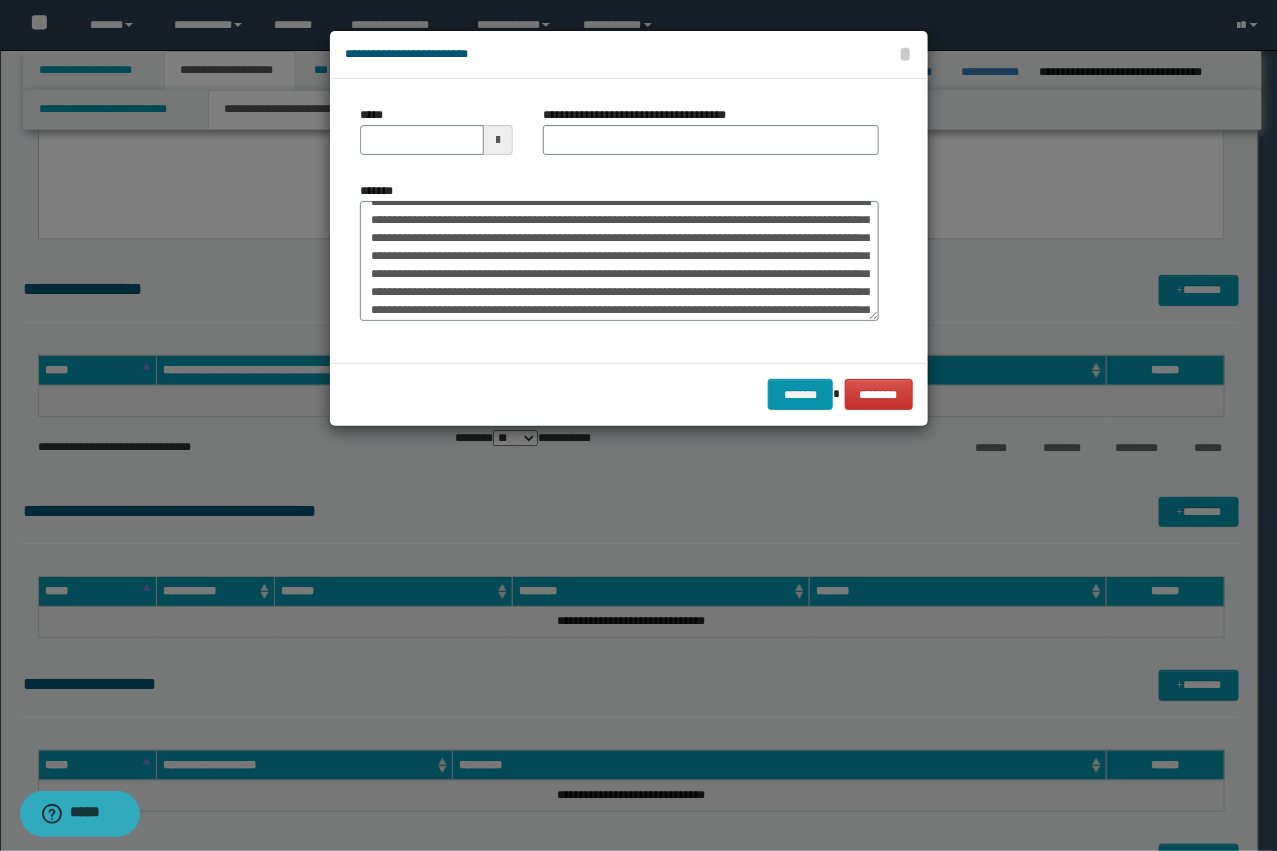 scroll, scrollTop: 0, scrollLeft: 0, axis: both 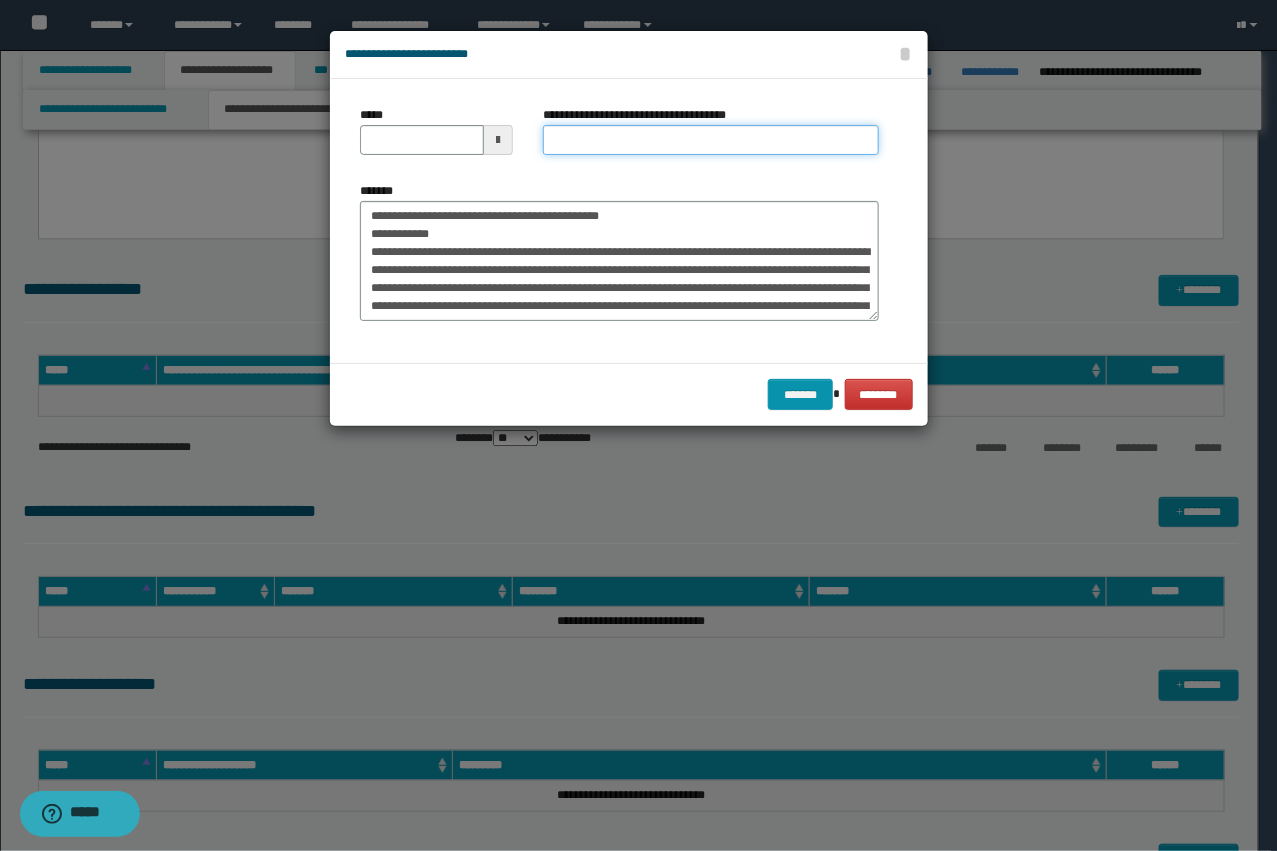 click on "**********" at bounding box center [711, 140] 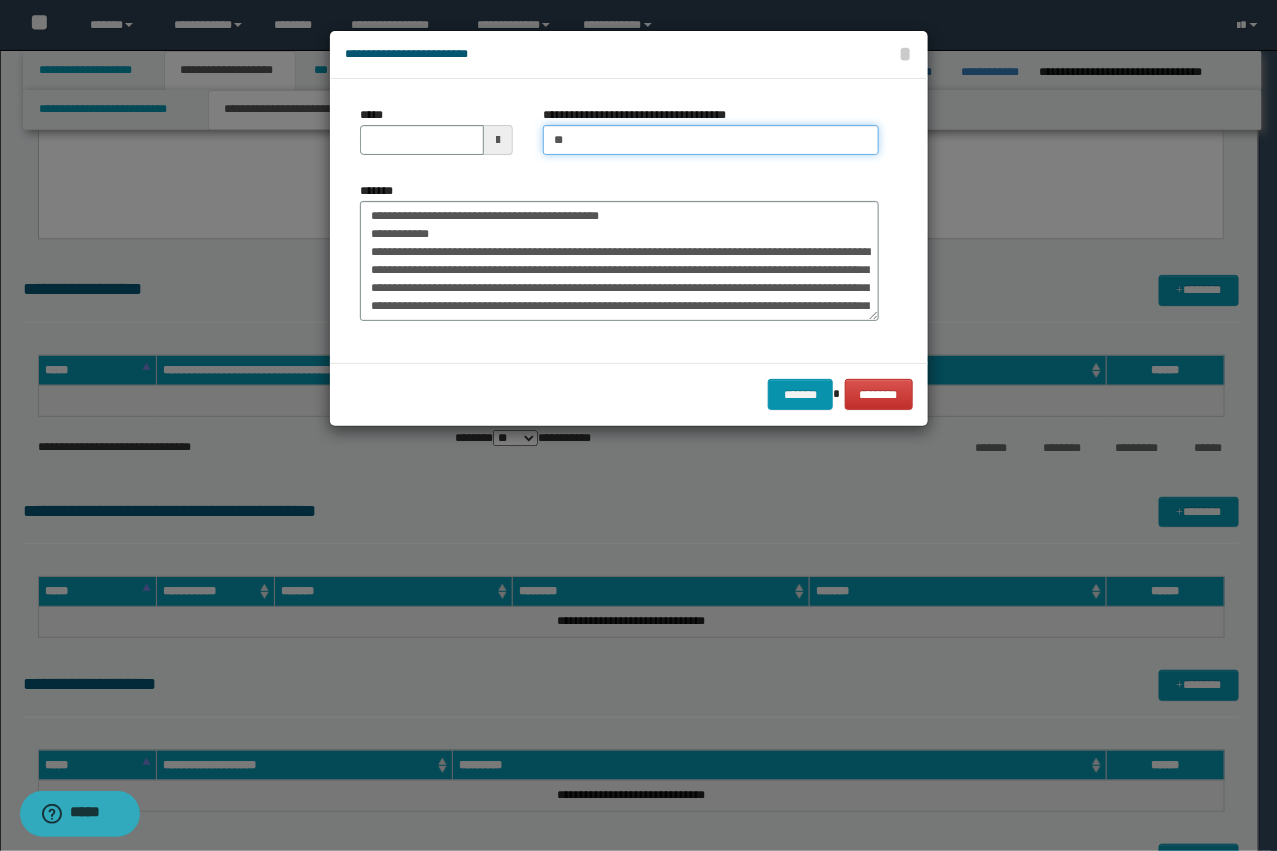 type on "**********" 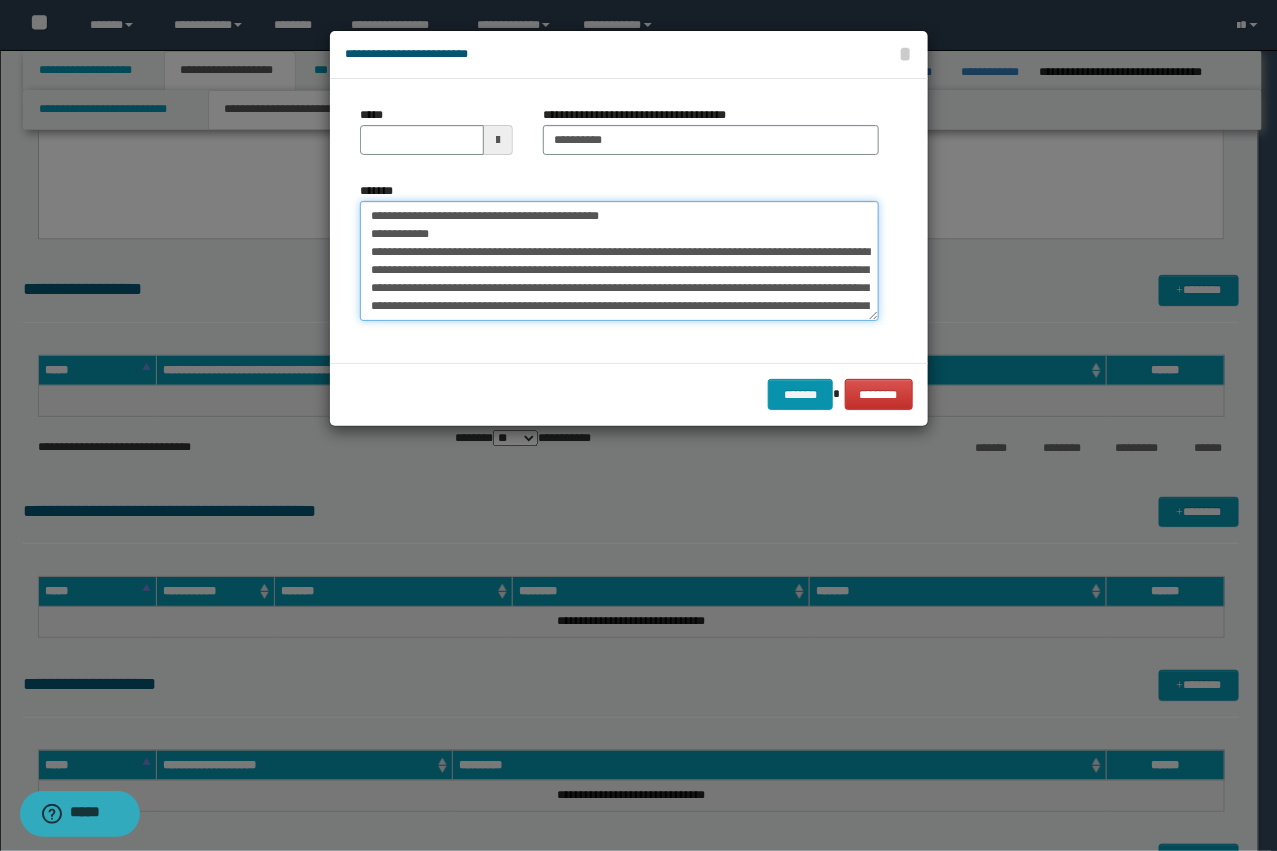 drag, startPoint x: 503, startPoint y: 252, endPoint x: 300, endPoint y: 200, distance: 209.55429 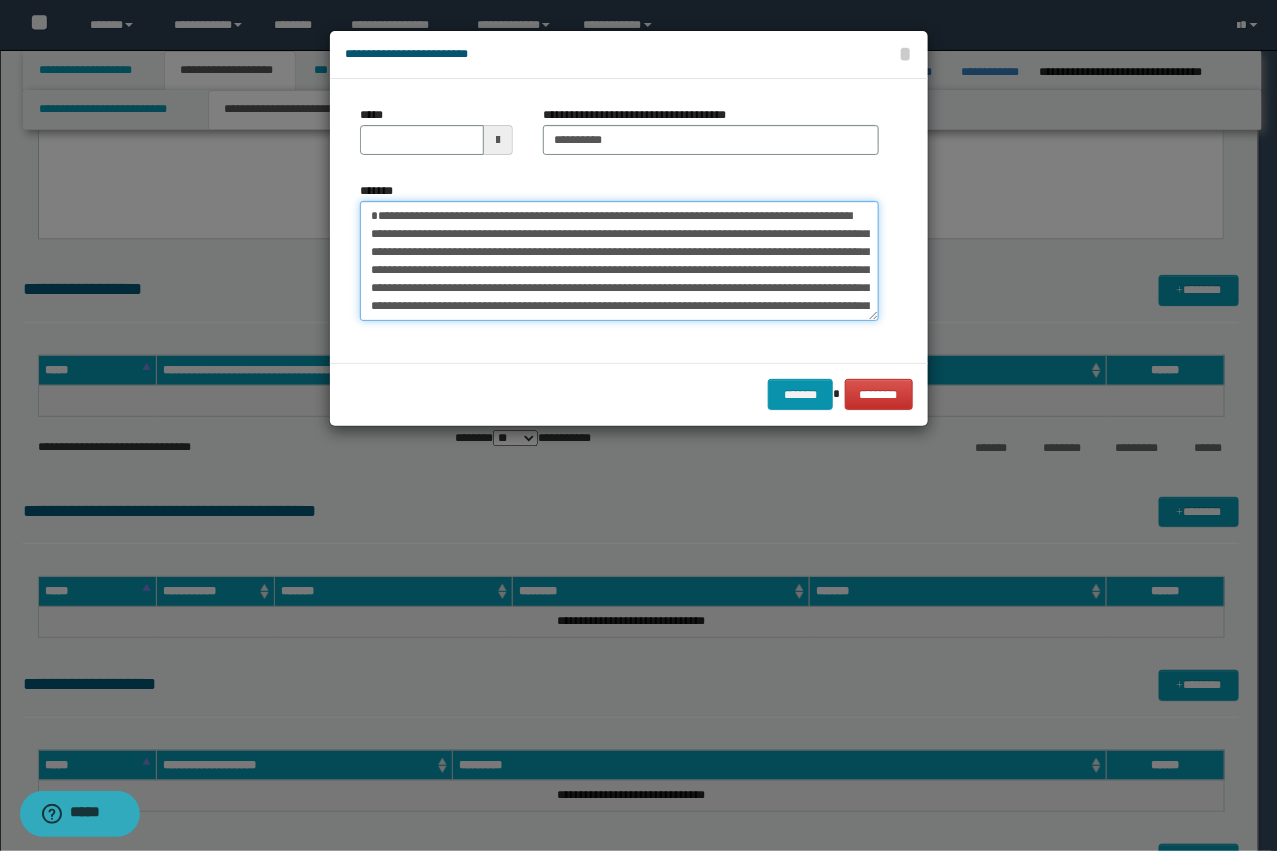 type on "**********" 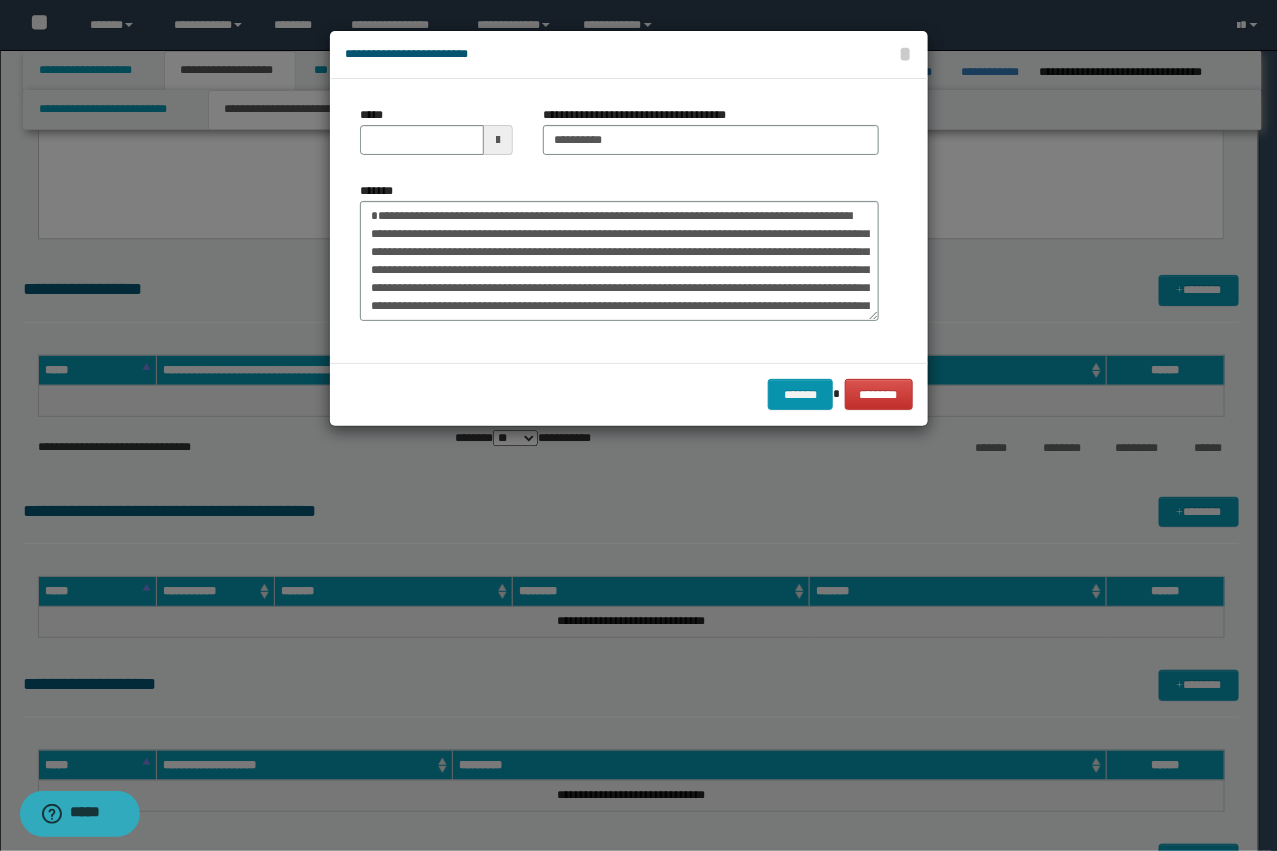 click on "*****" at bounding box center (436, 130) 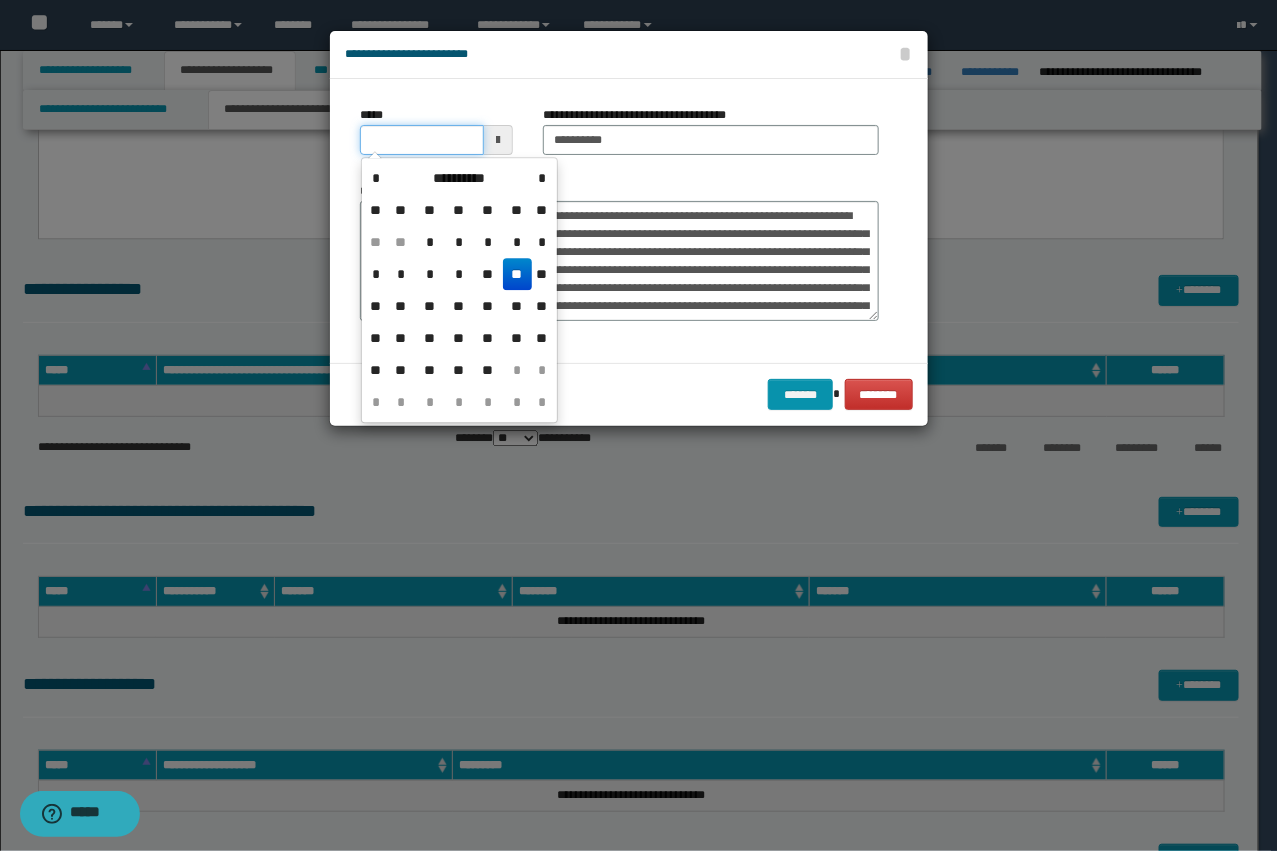 click on "*****" at bounding box center (422, 140) 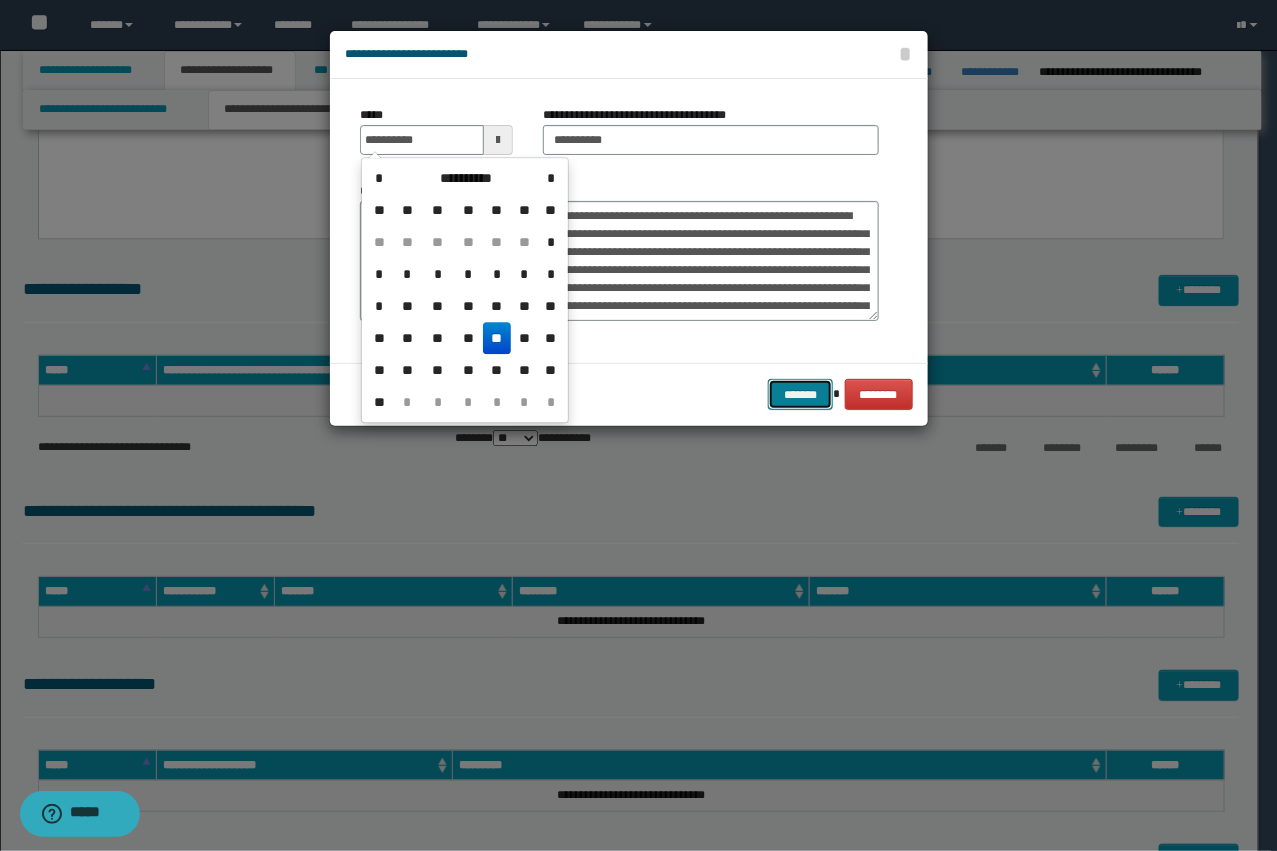 type on "**********" 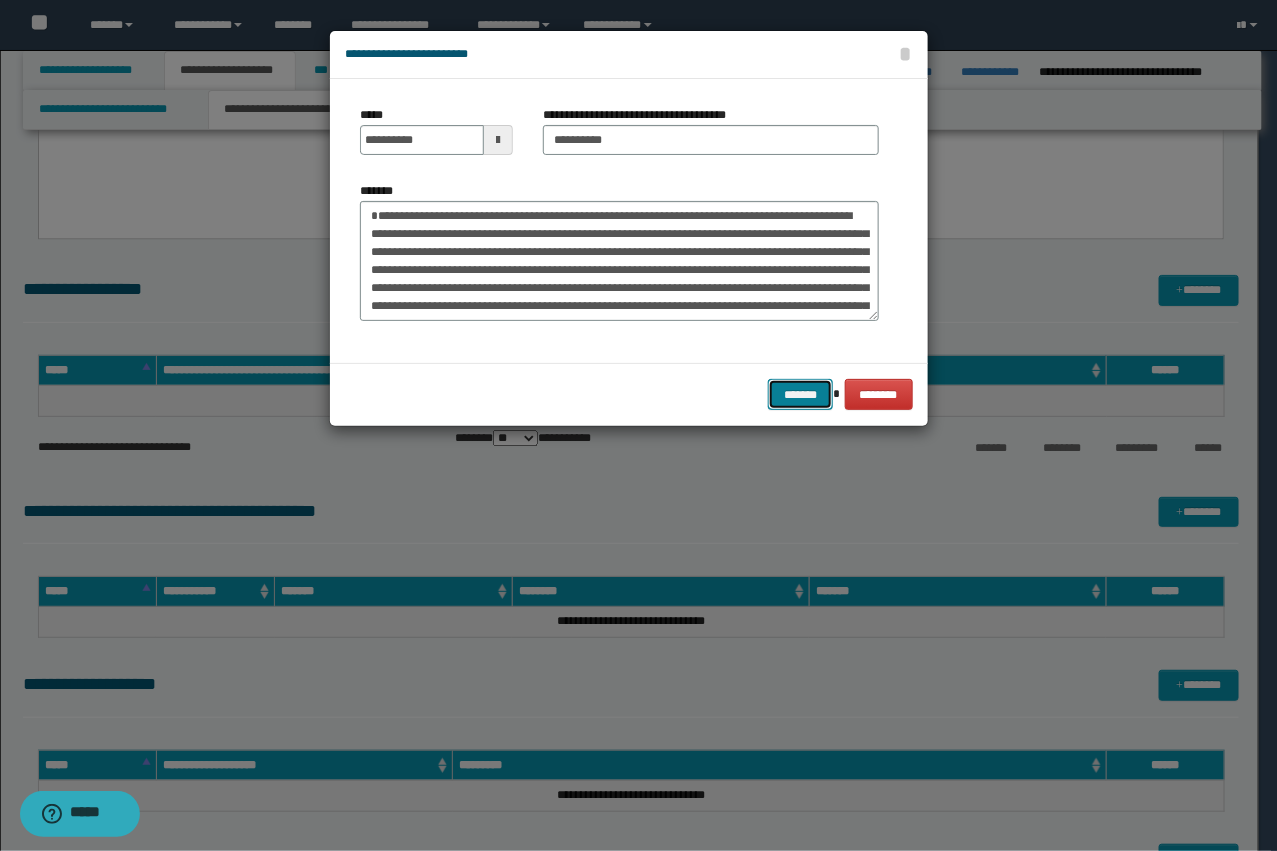 click on "*******" at bounding box center [800, 394] 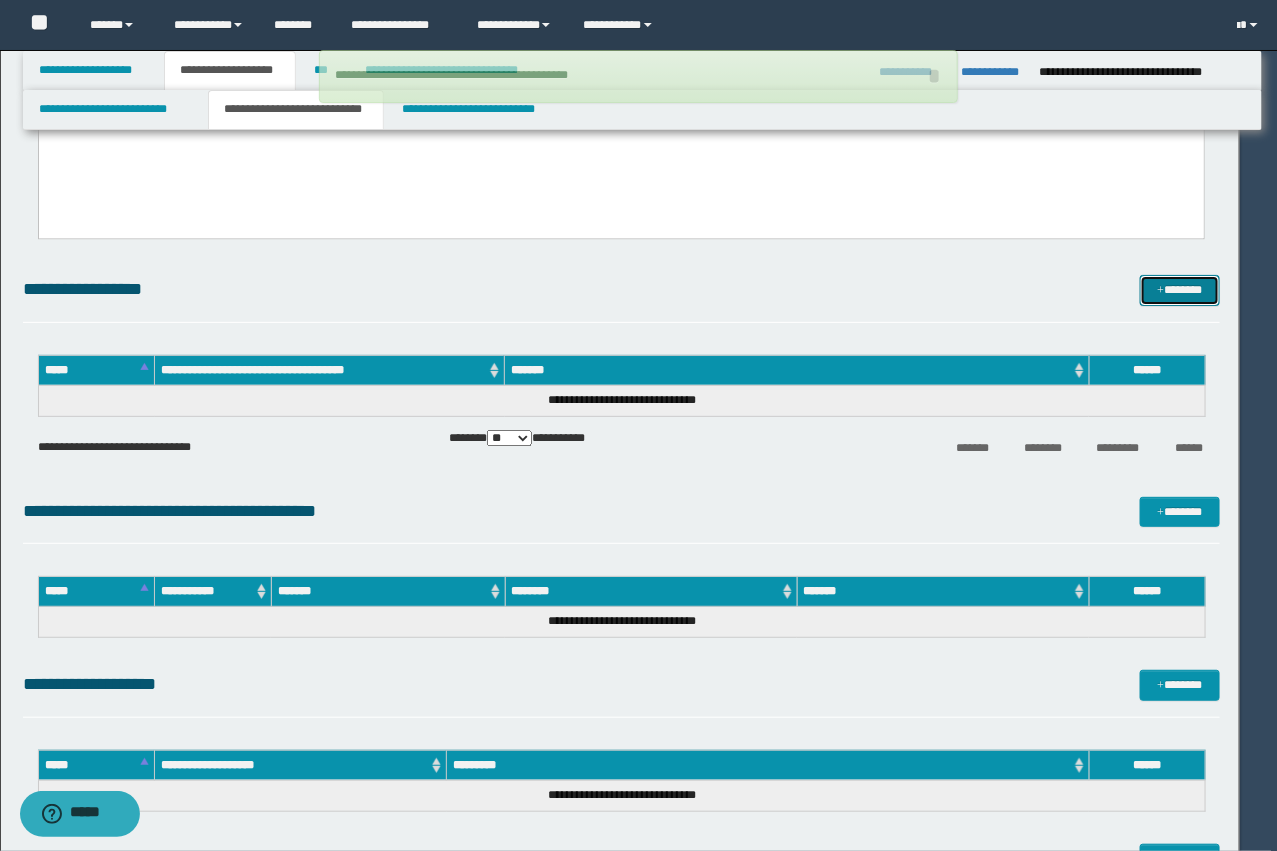 type 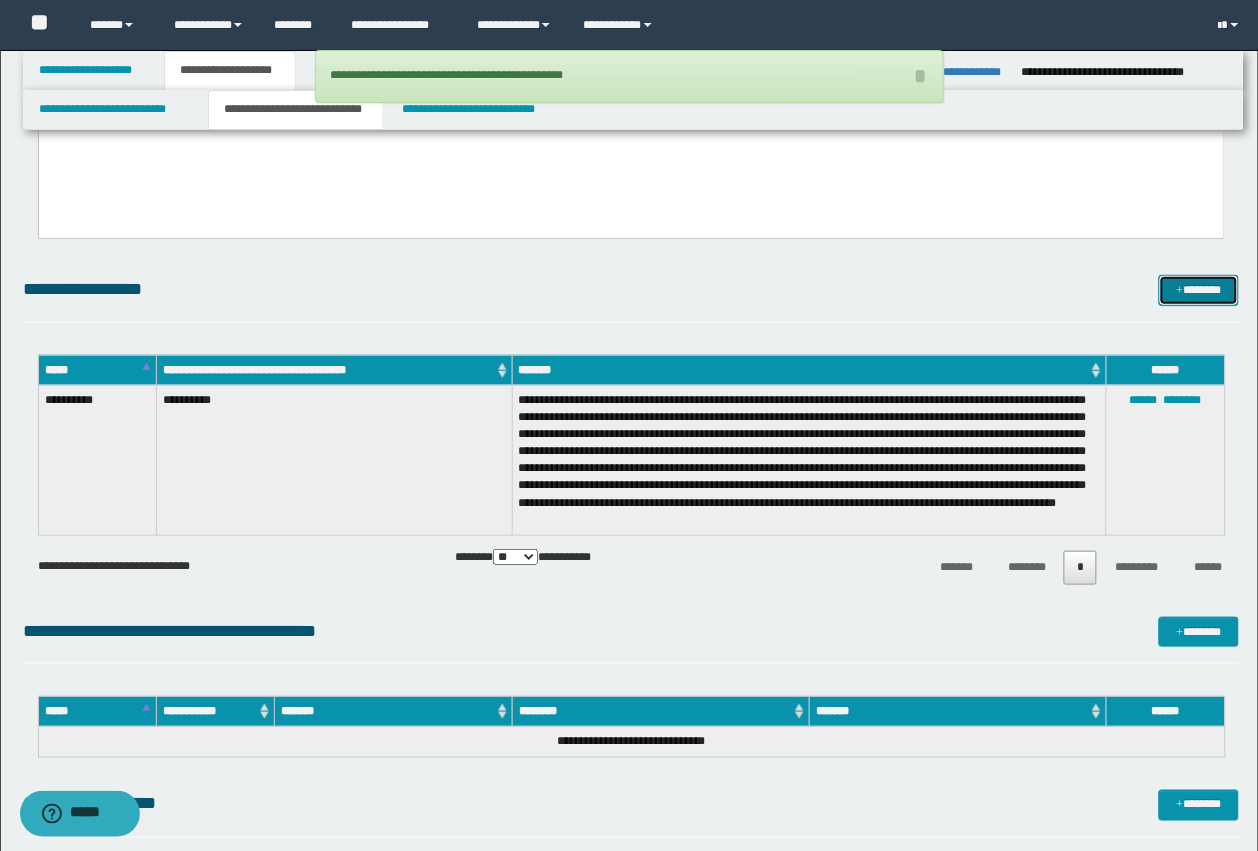 click on "*******" at bounding box center (1199, 290) 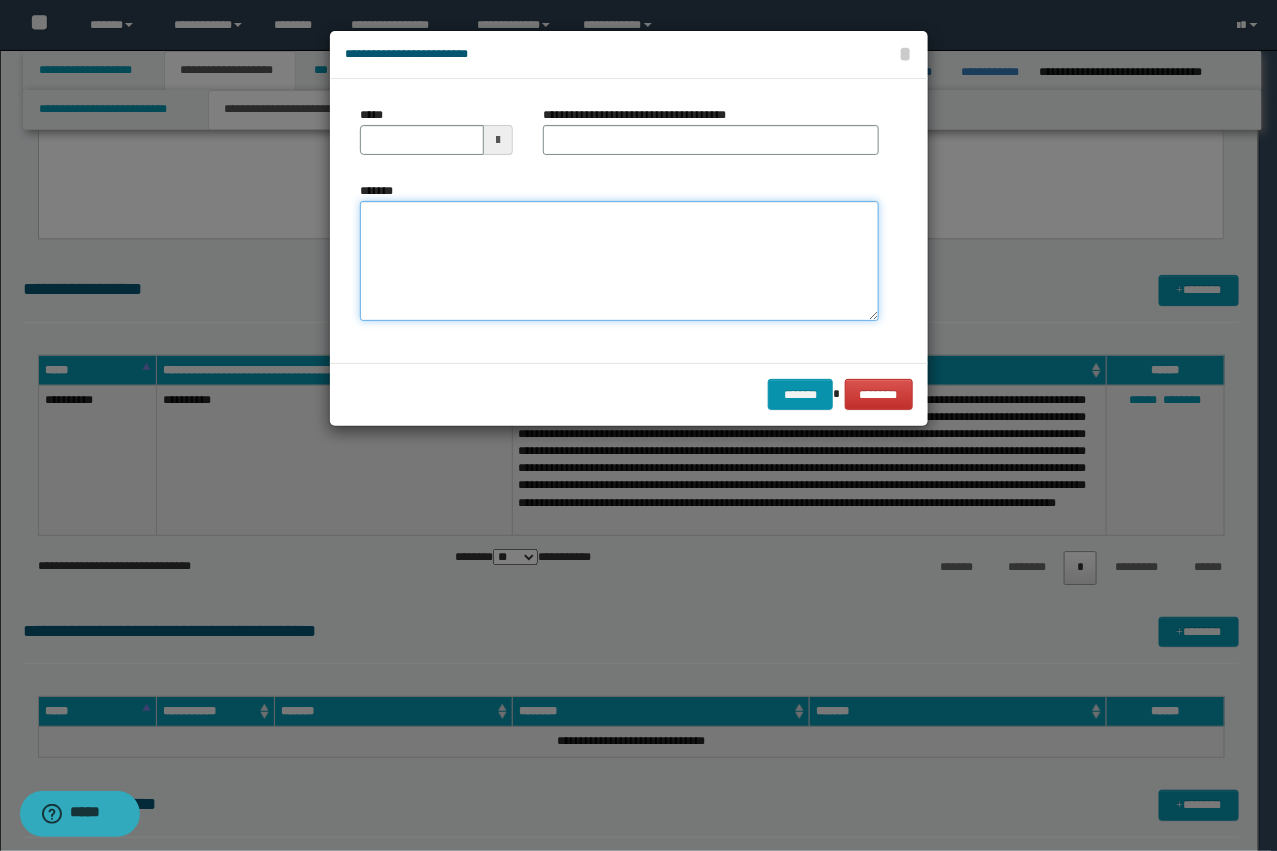 click on "*******" at bounding box center [619, 261] 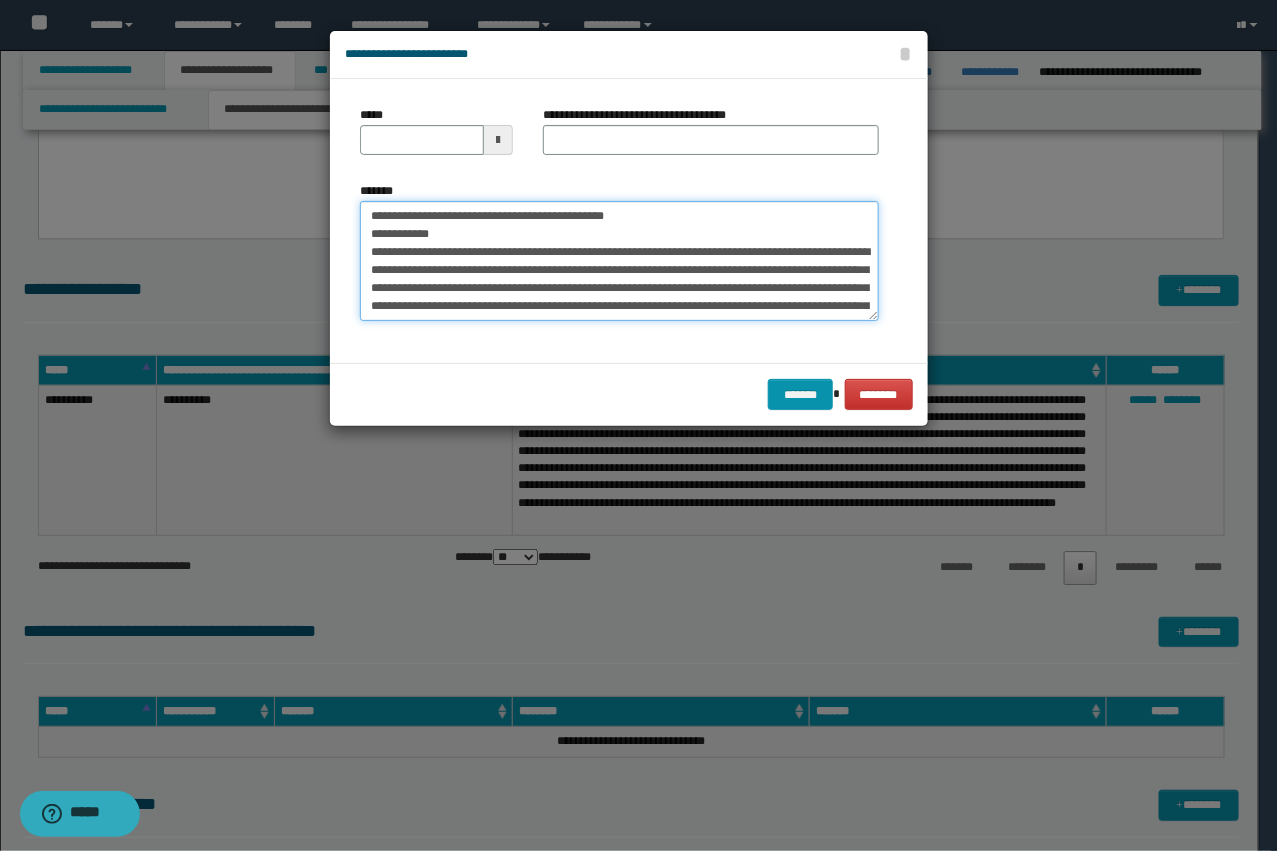 scroll, scrollTop: 228, scrollLeft: 0, axis: vertical 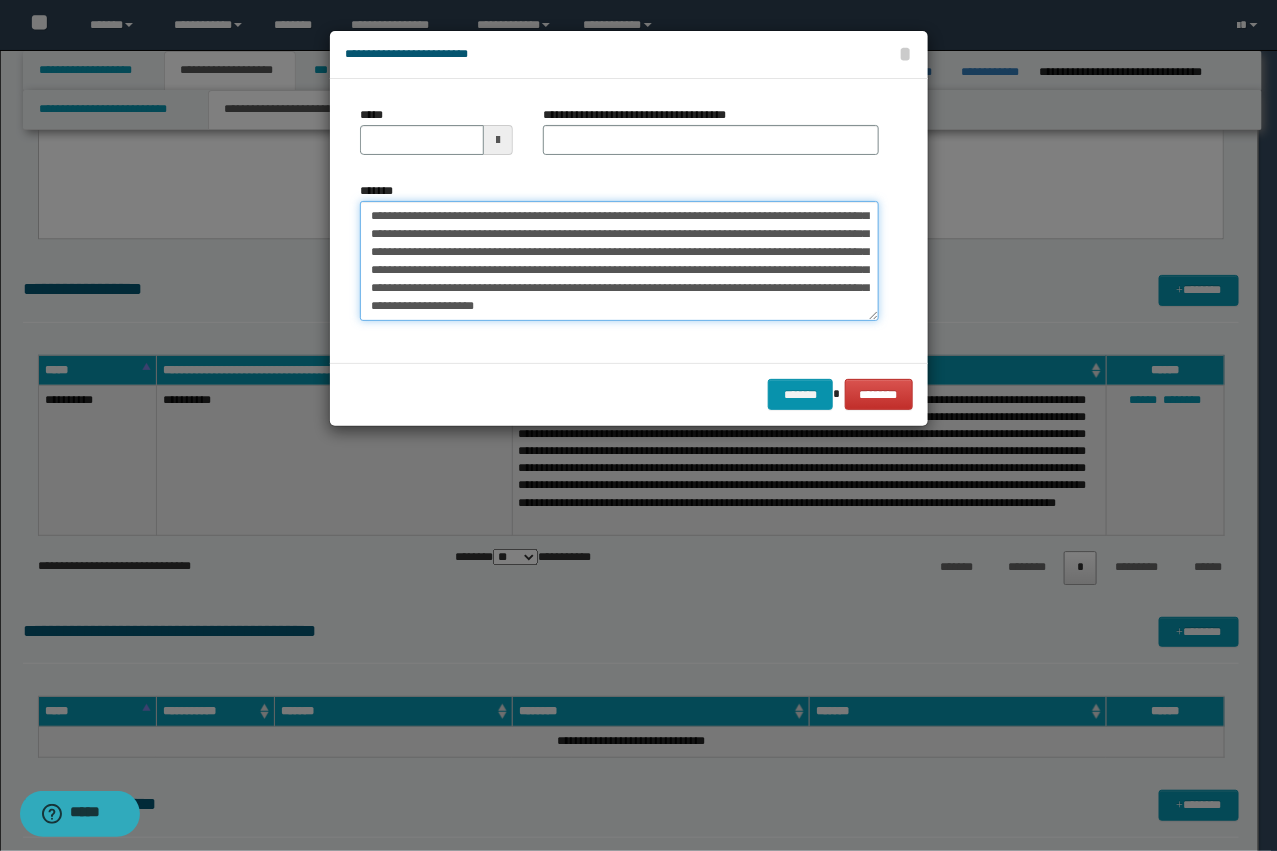 type on "**********" 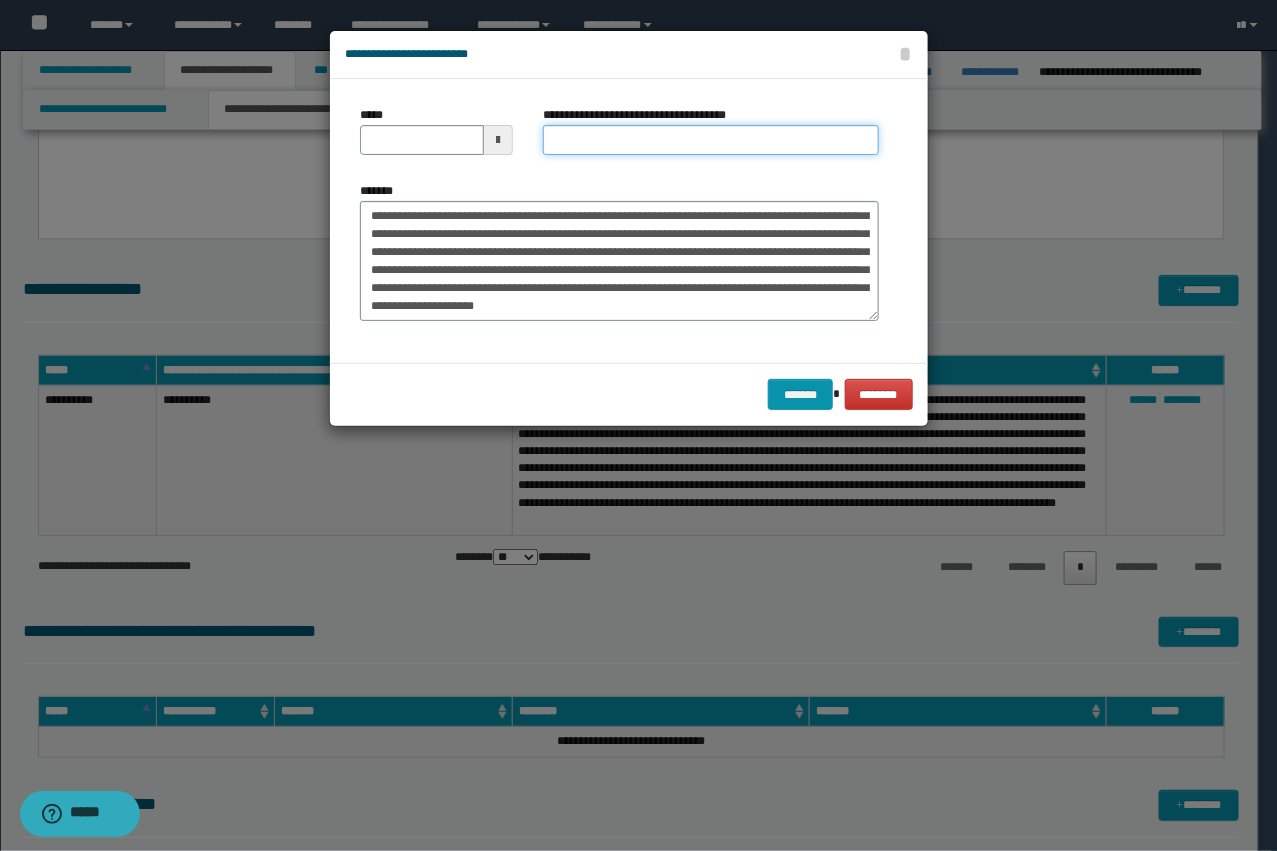 click on "**********" at bounding box center [711, 140] 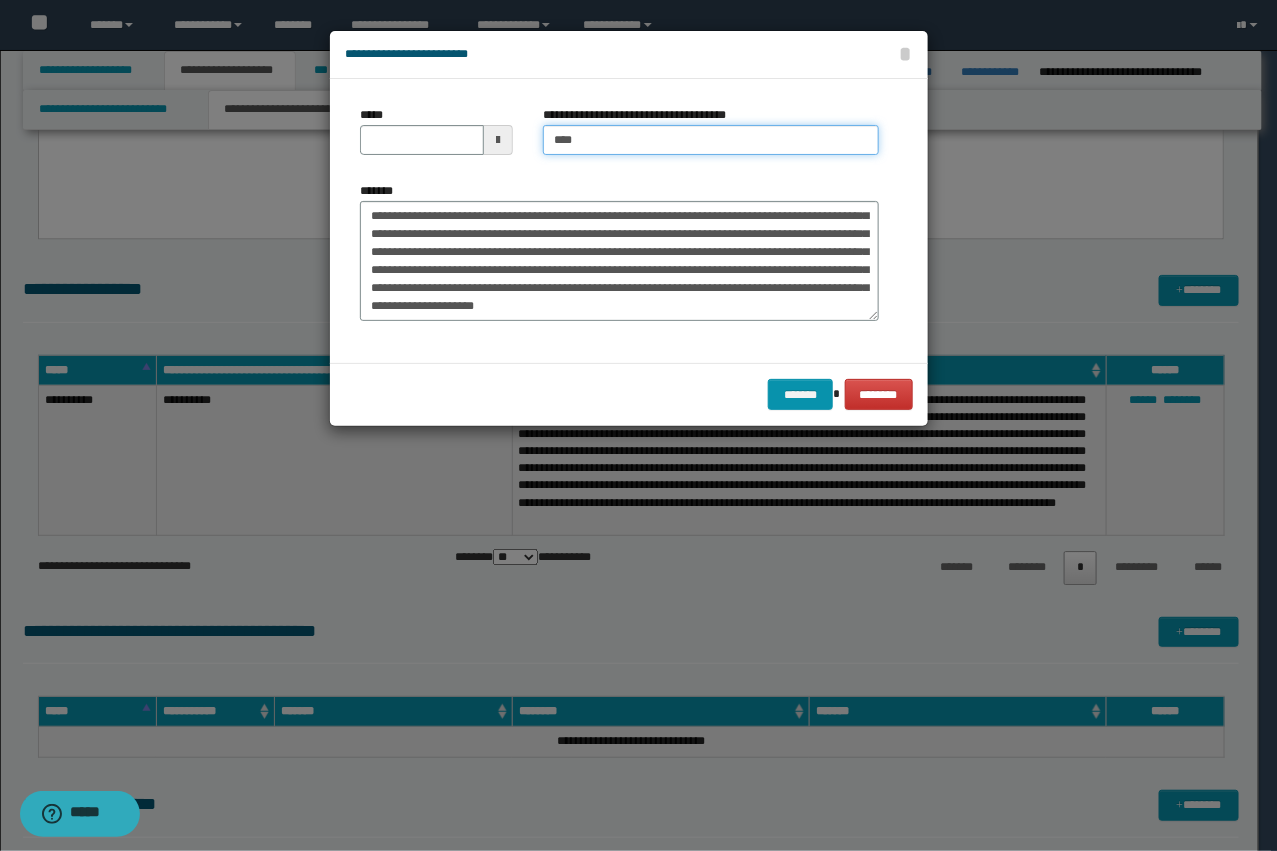 type on "**********" 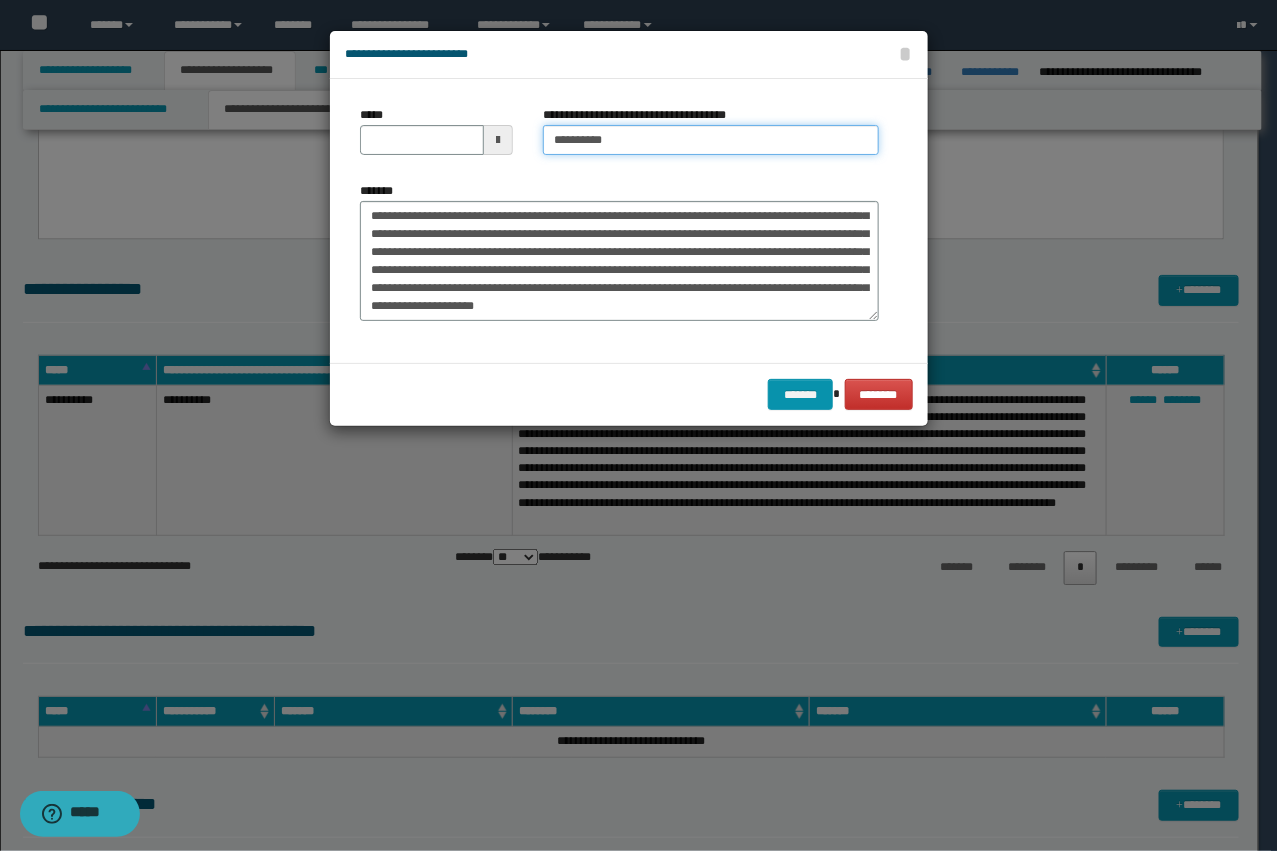 scroll, scrollTop: 0, scrollLeft: 0, axis: both 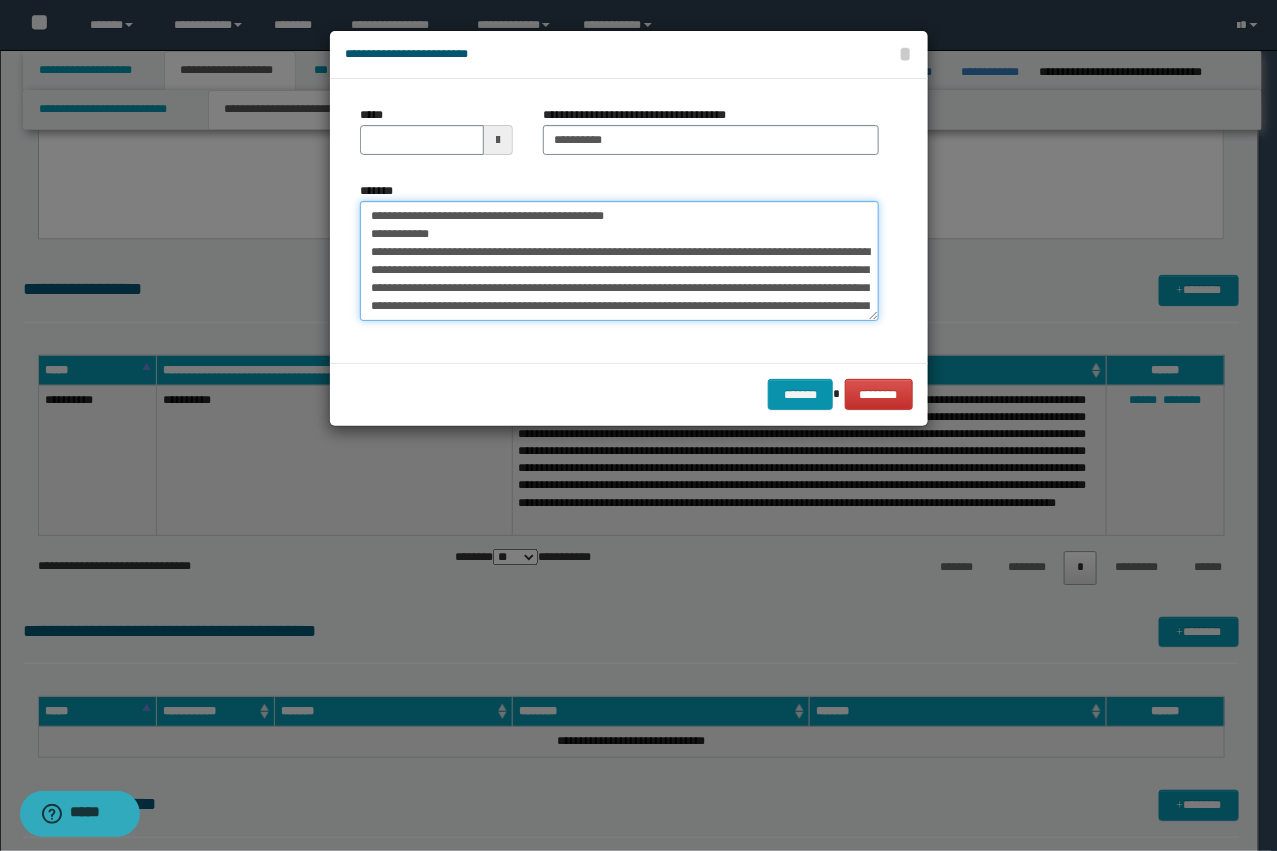 drag, startPoint x: 646, startPoint y: 250, endPoint x: 290, endPoint y: 212, distance: 358.02234 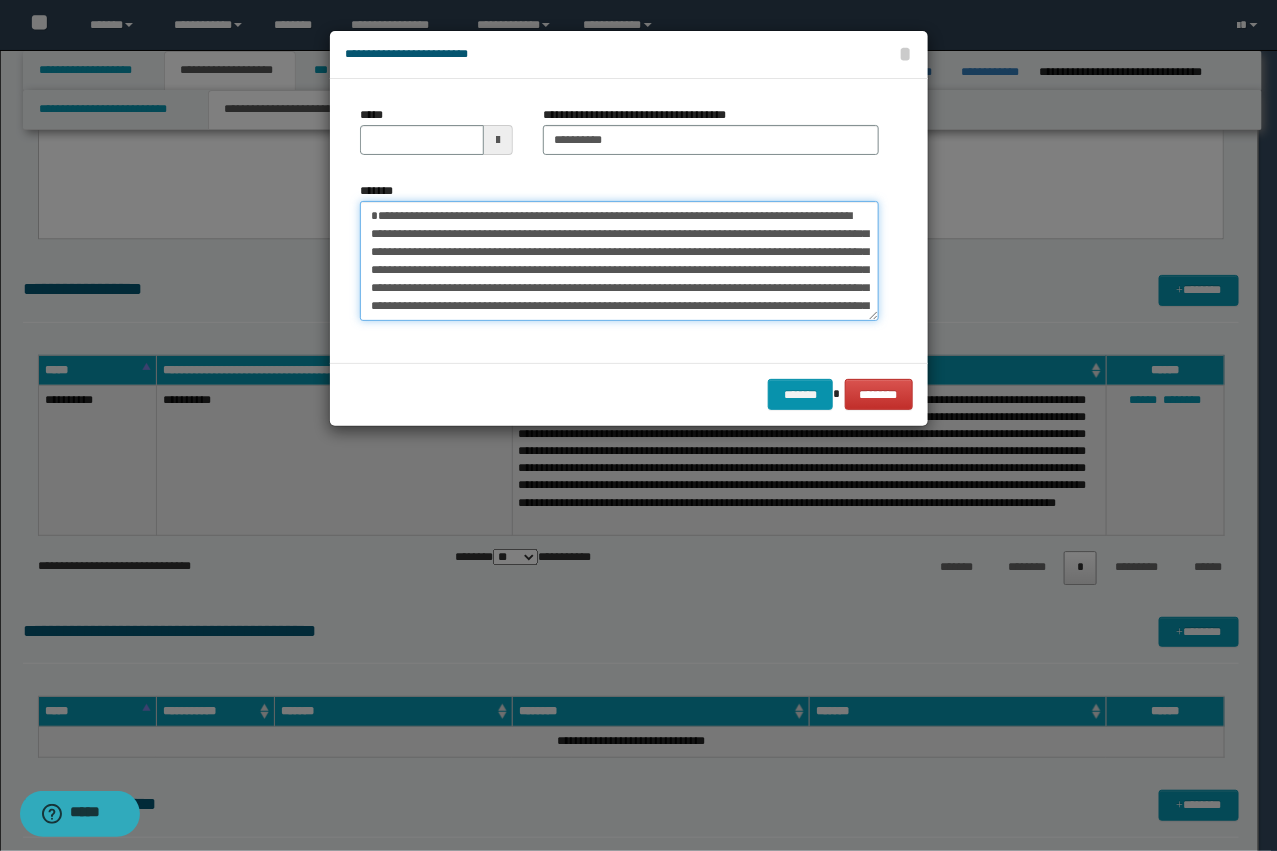type on "**********" 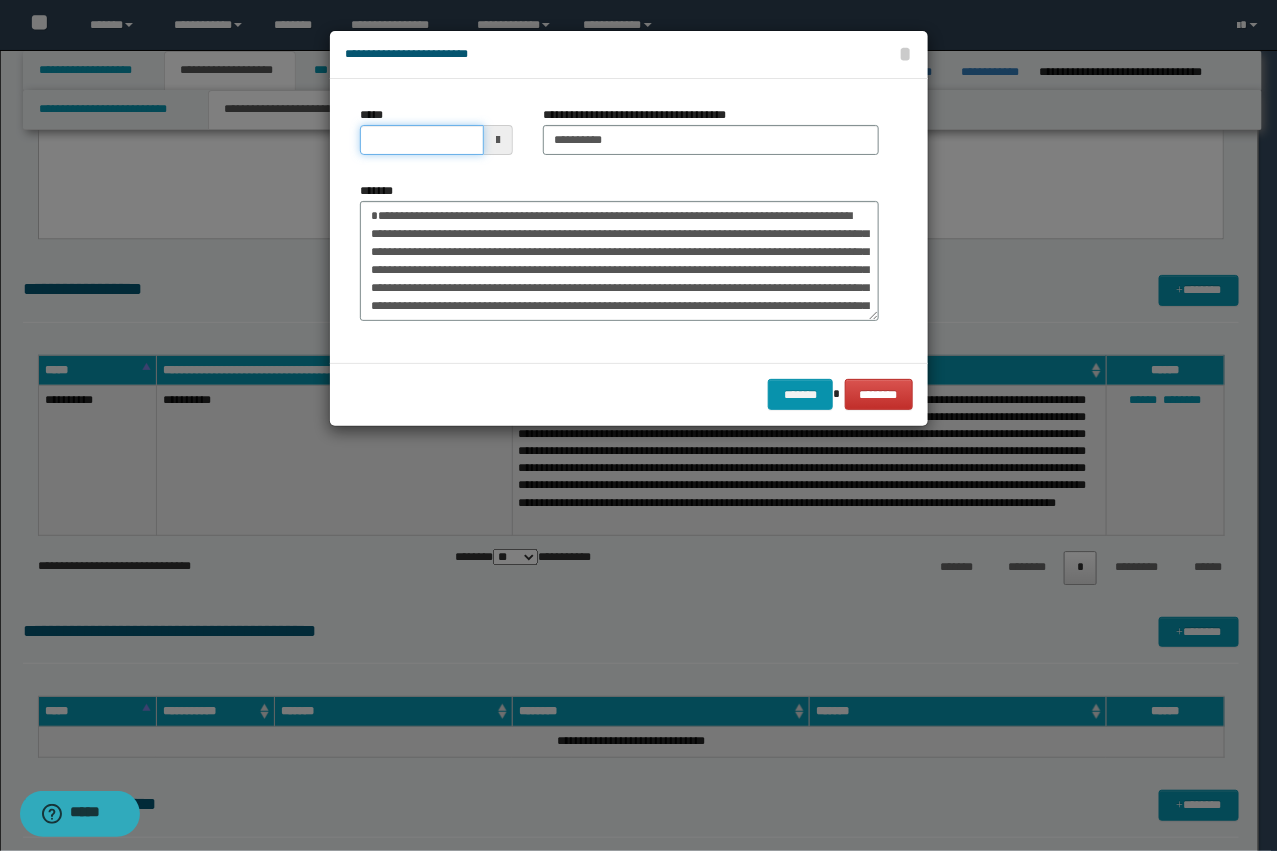 click on "*****" at bounding box center [422, 140] 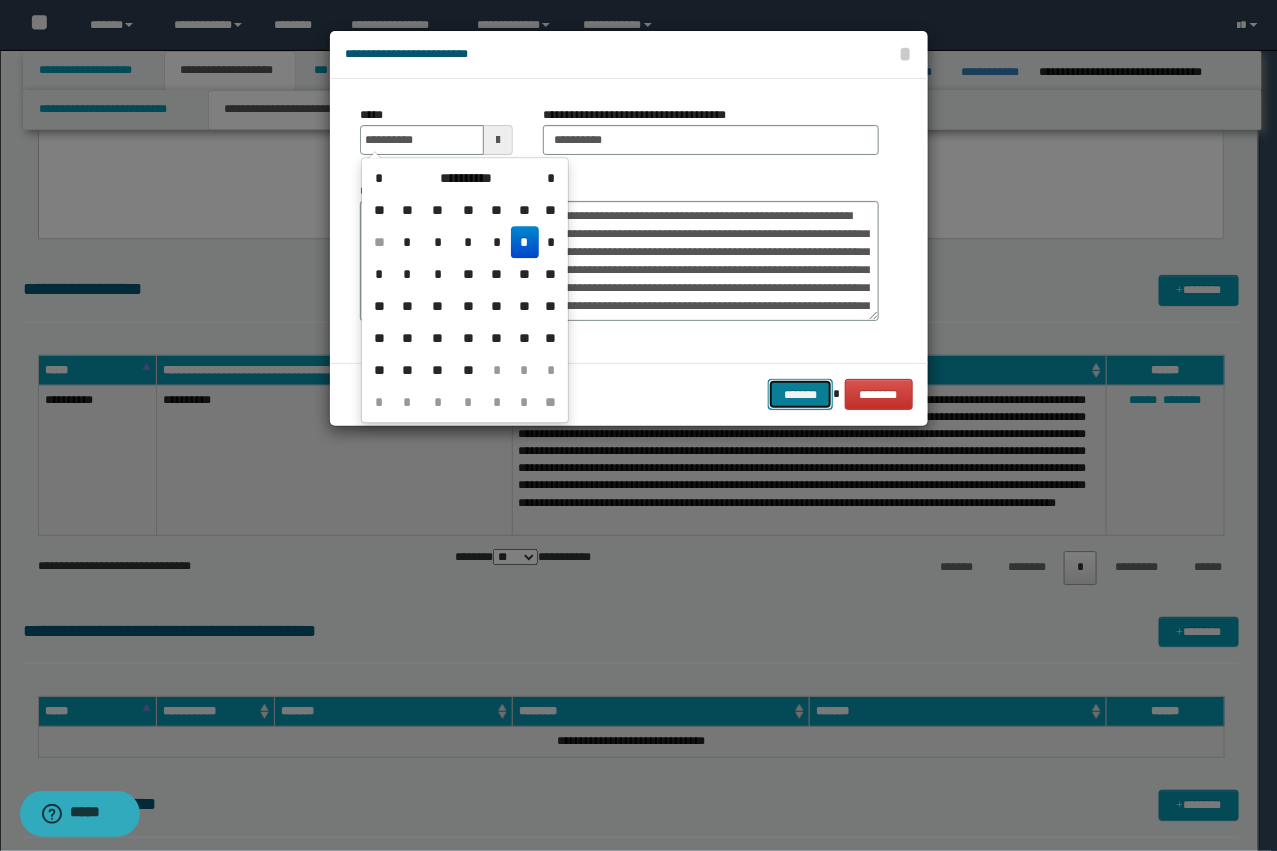 type on "**********" 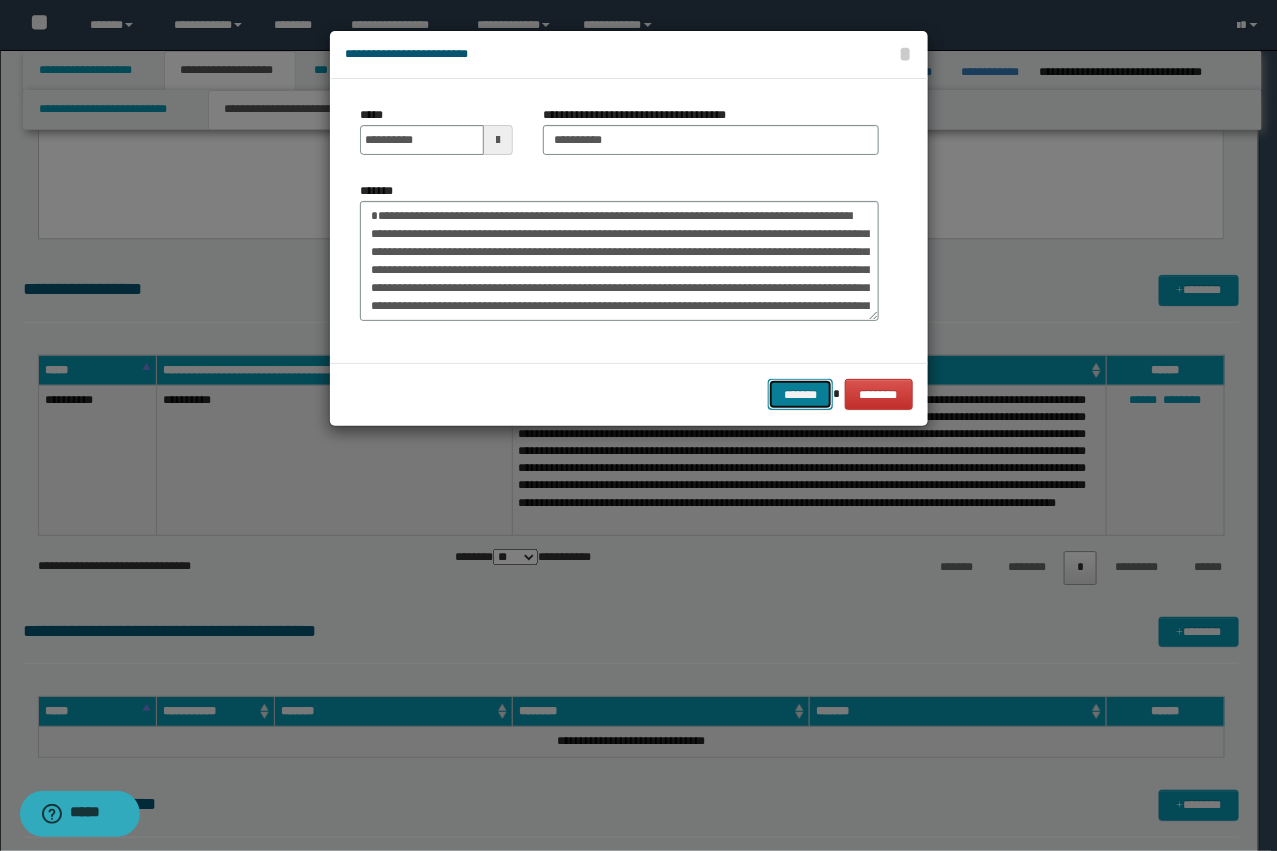 drag, startPoint x: 796, startPoint y: 392, endPoint x: 1042, endPoint y: 385, distance: 246.09958 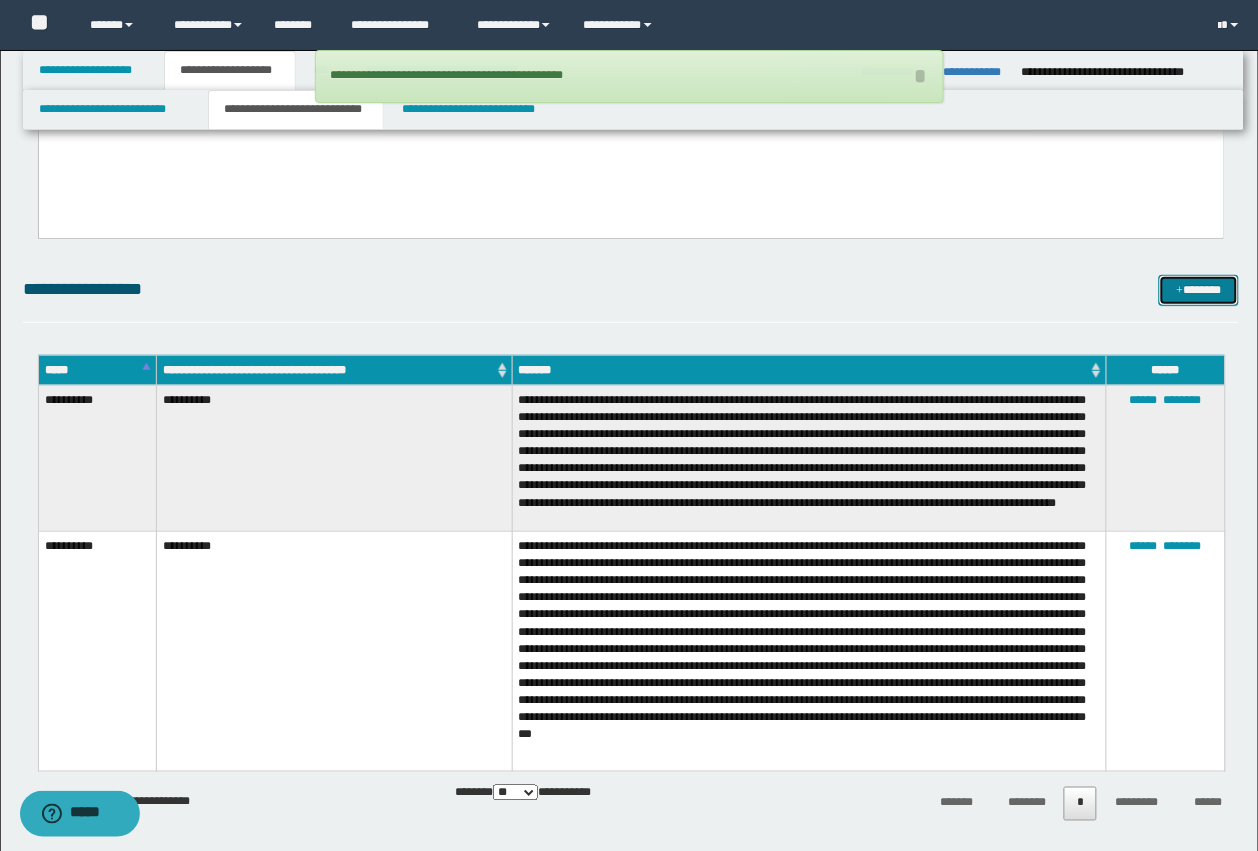 click on "*******" at bounding box center [1199, 290] 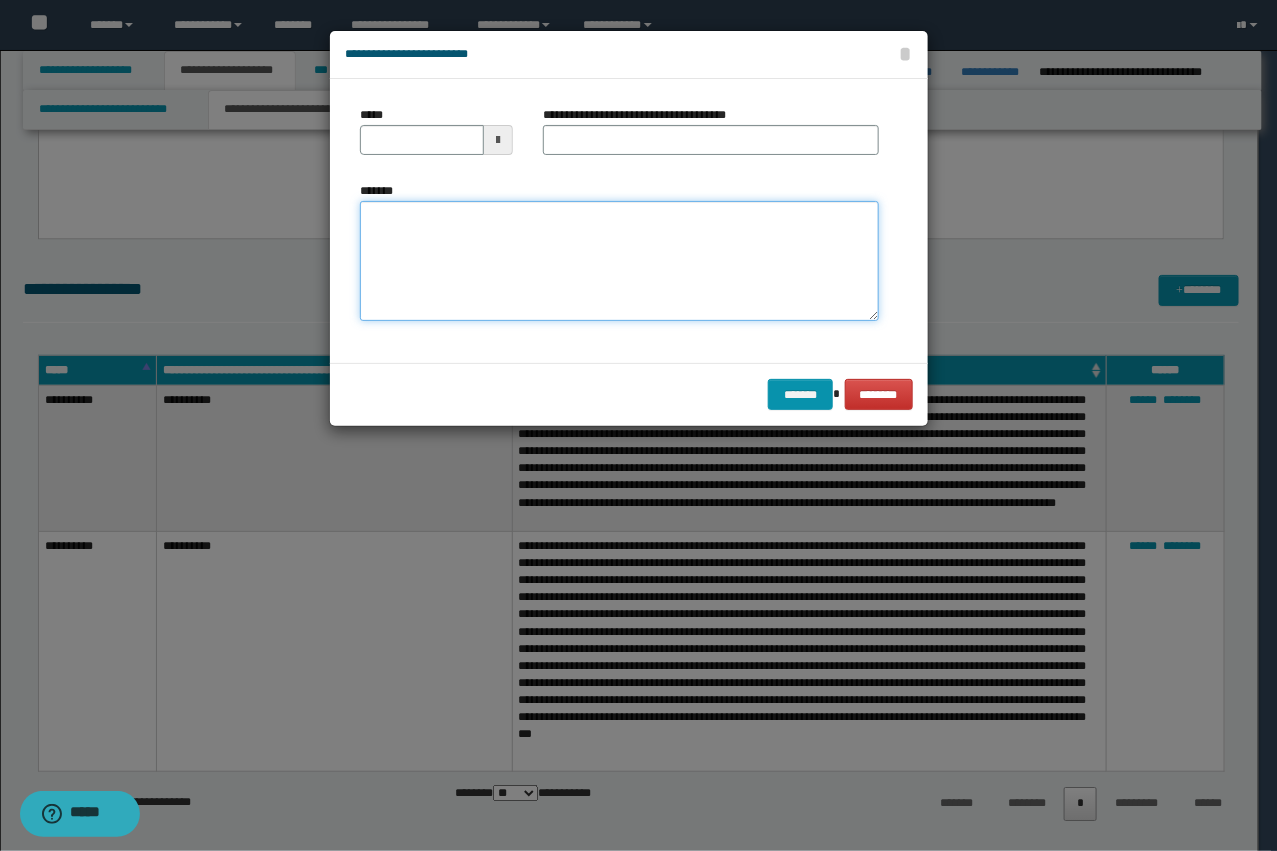 click on "*******" at bounding box center [619, 261] 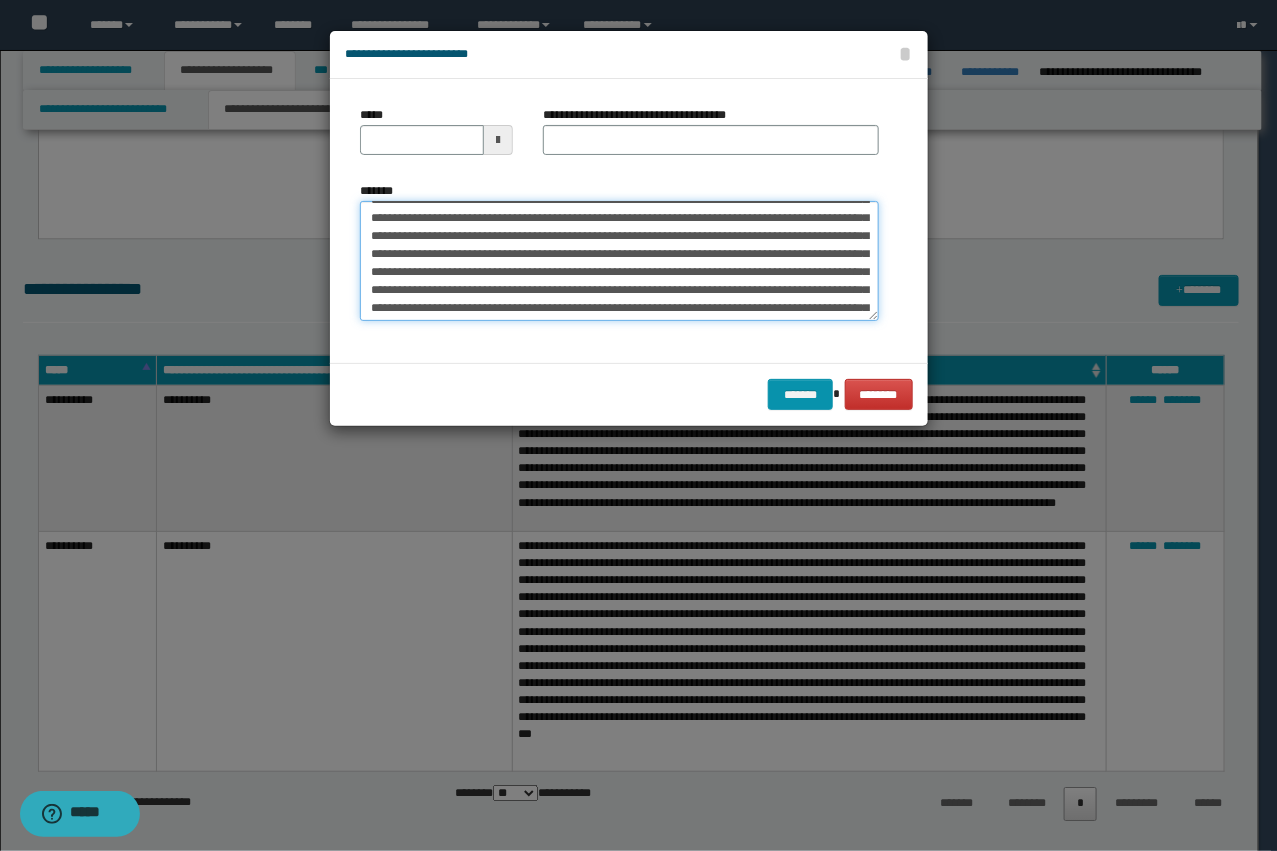 scroll, scrollTop: 0, scrollLeft: 0, axis: both 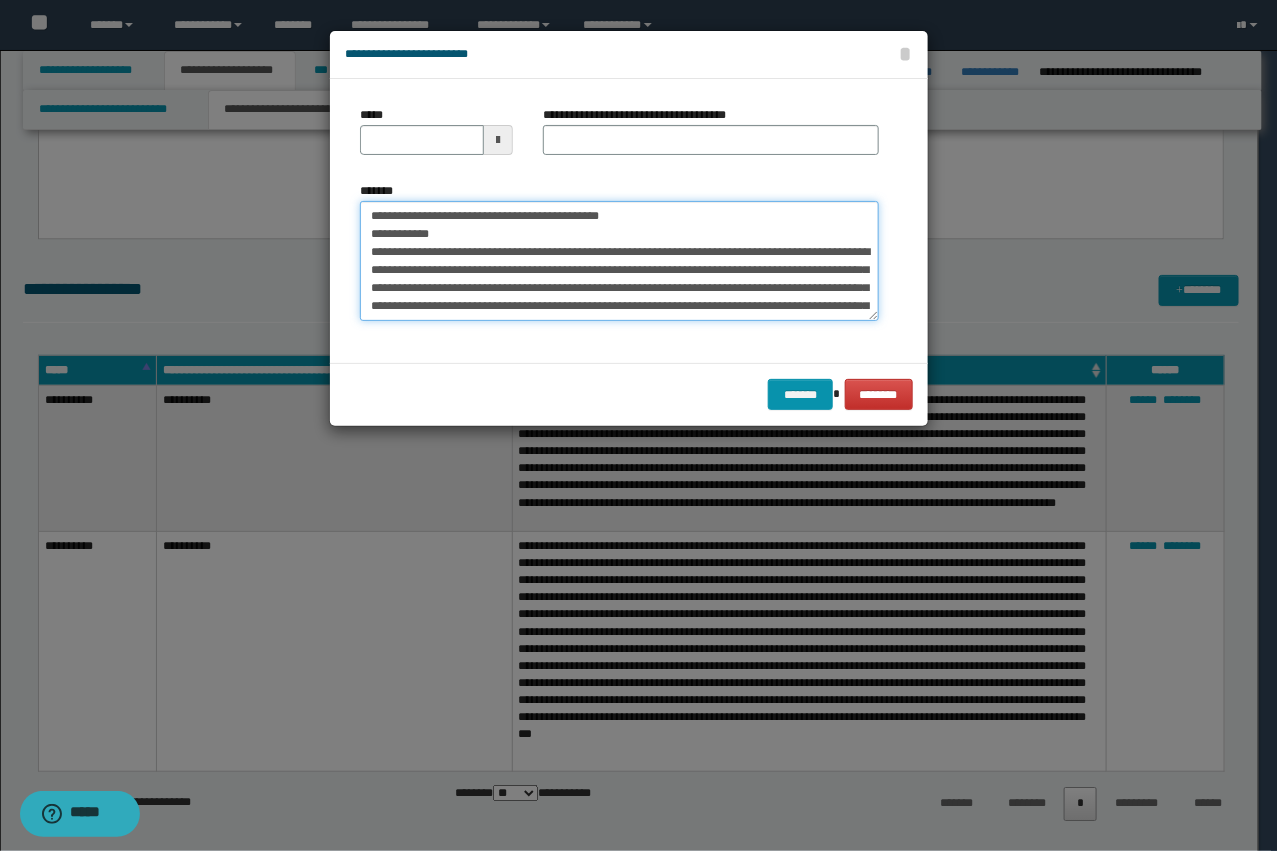 drag, startPoint x: 528, startPoint y: 252, endPoint x: 312, endPoint y: 196, distance: 223.1412 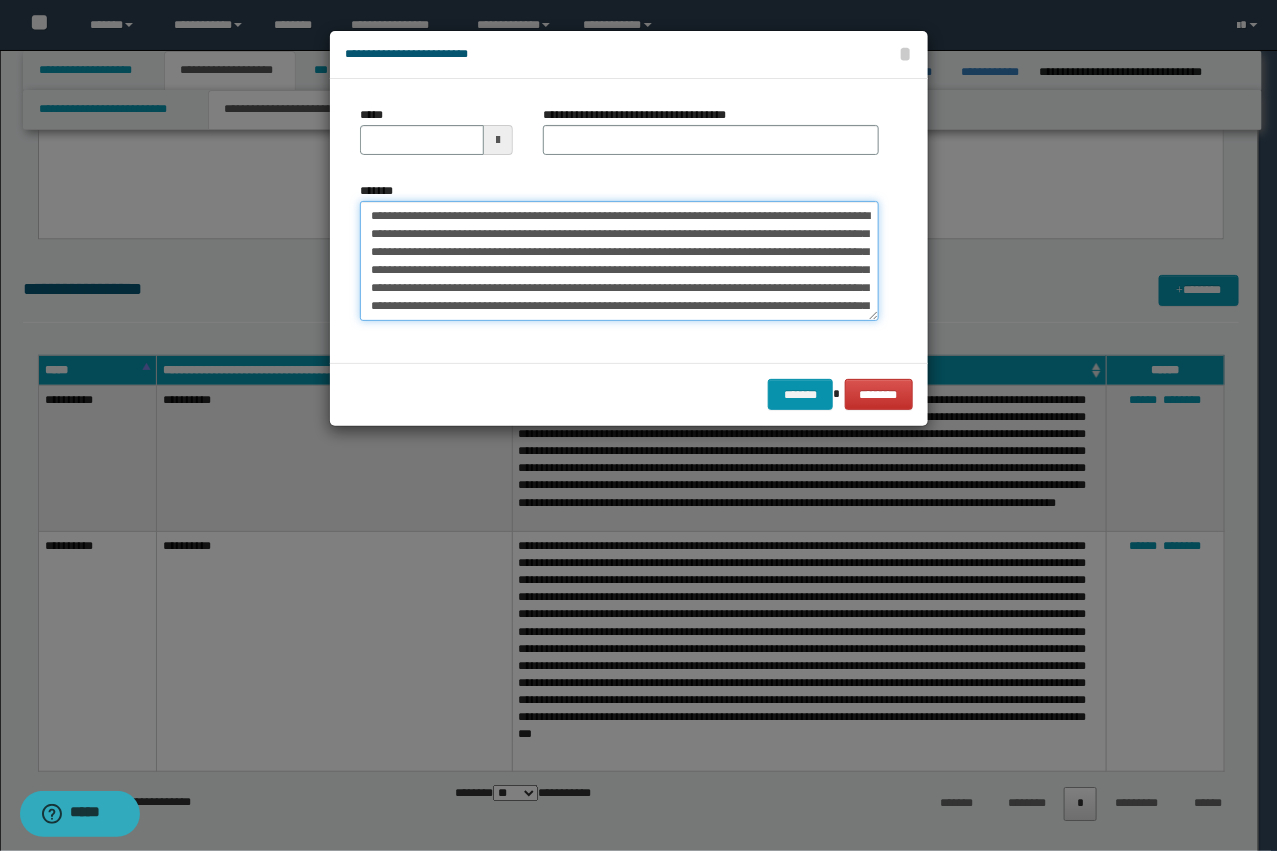 type 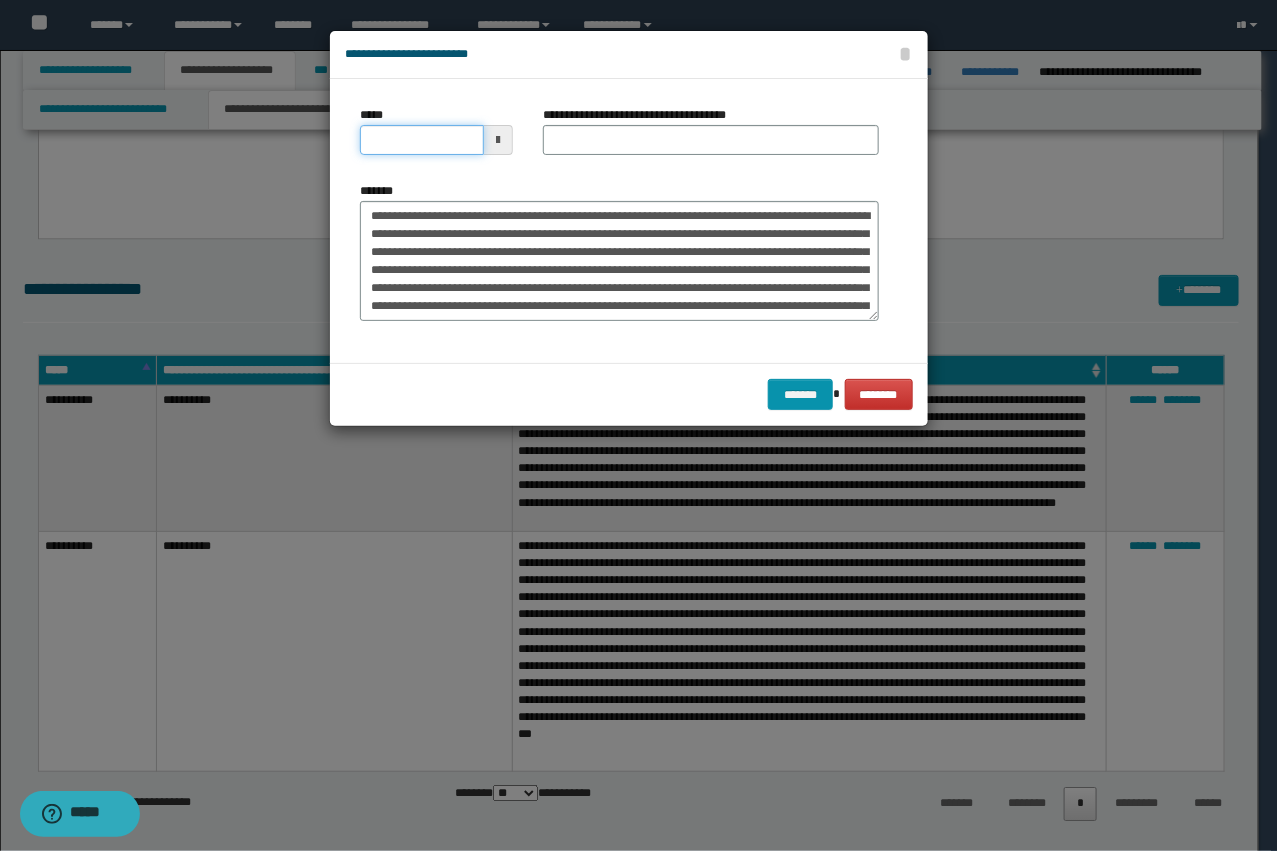 click on "*****" at bounding box center [422, 140] 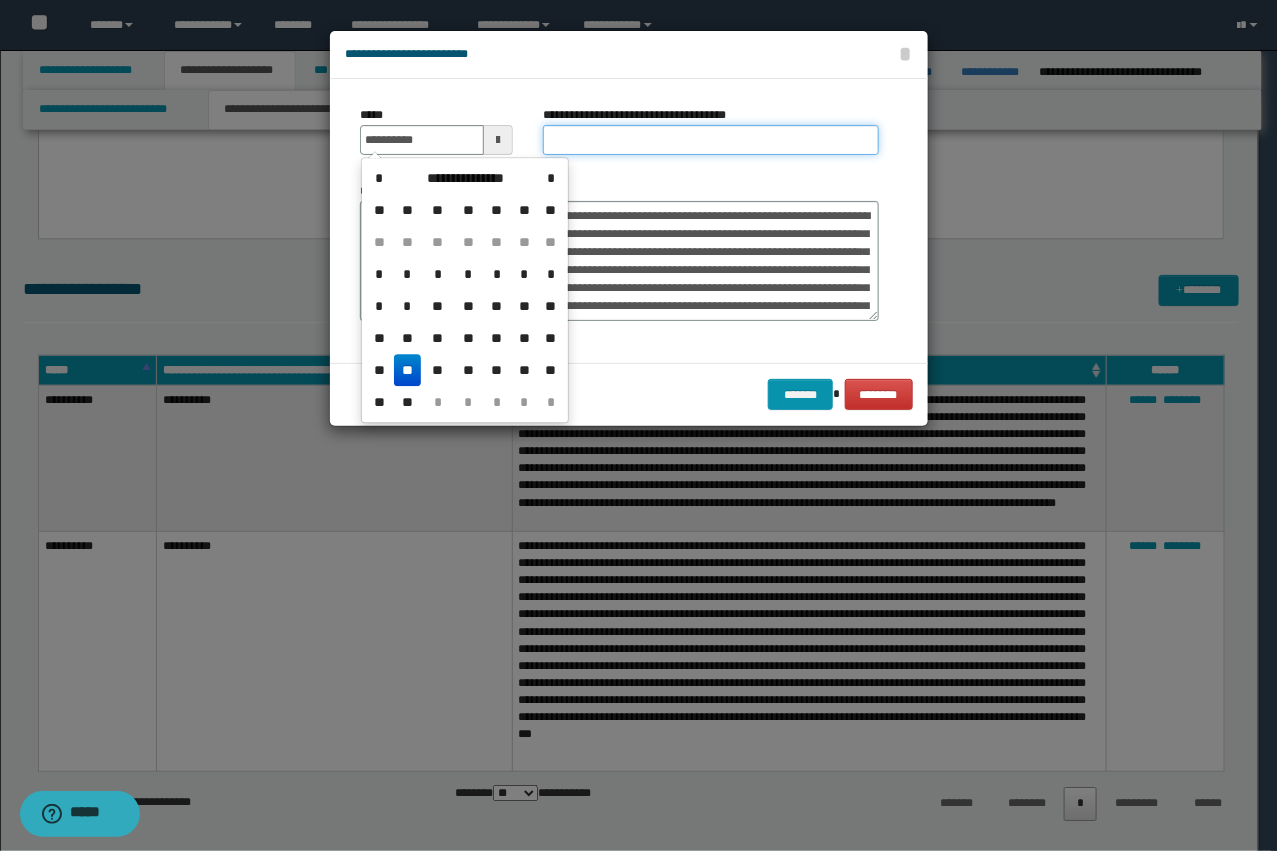 type on "**********" 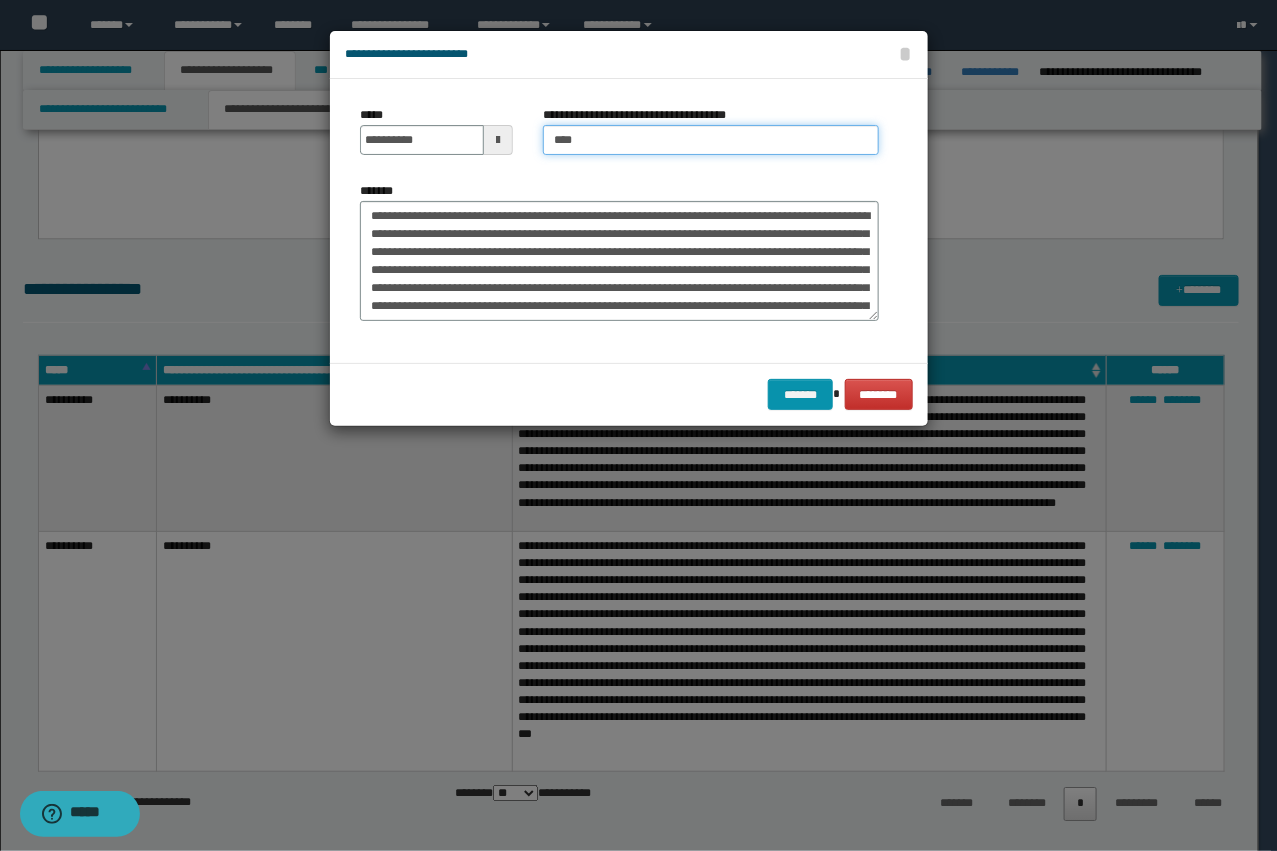 type on "**********" 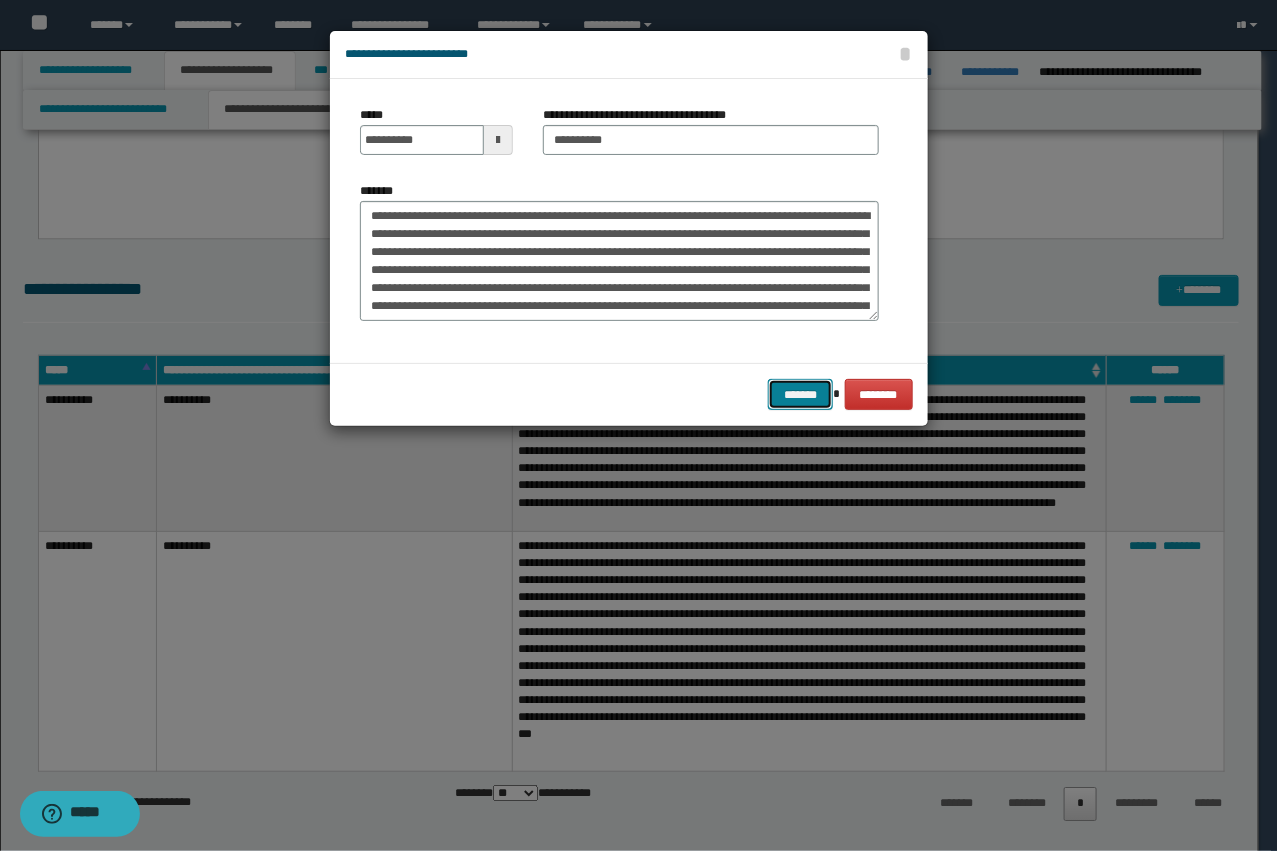 click on "*******" at bounding box center [800, 394] 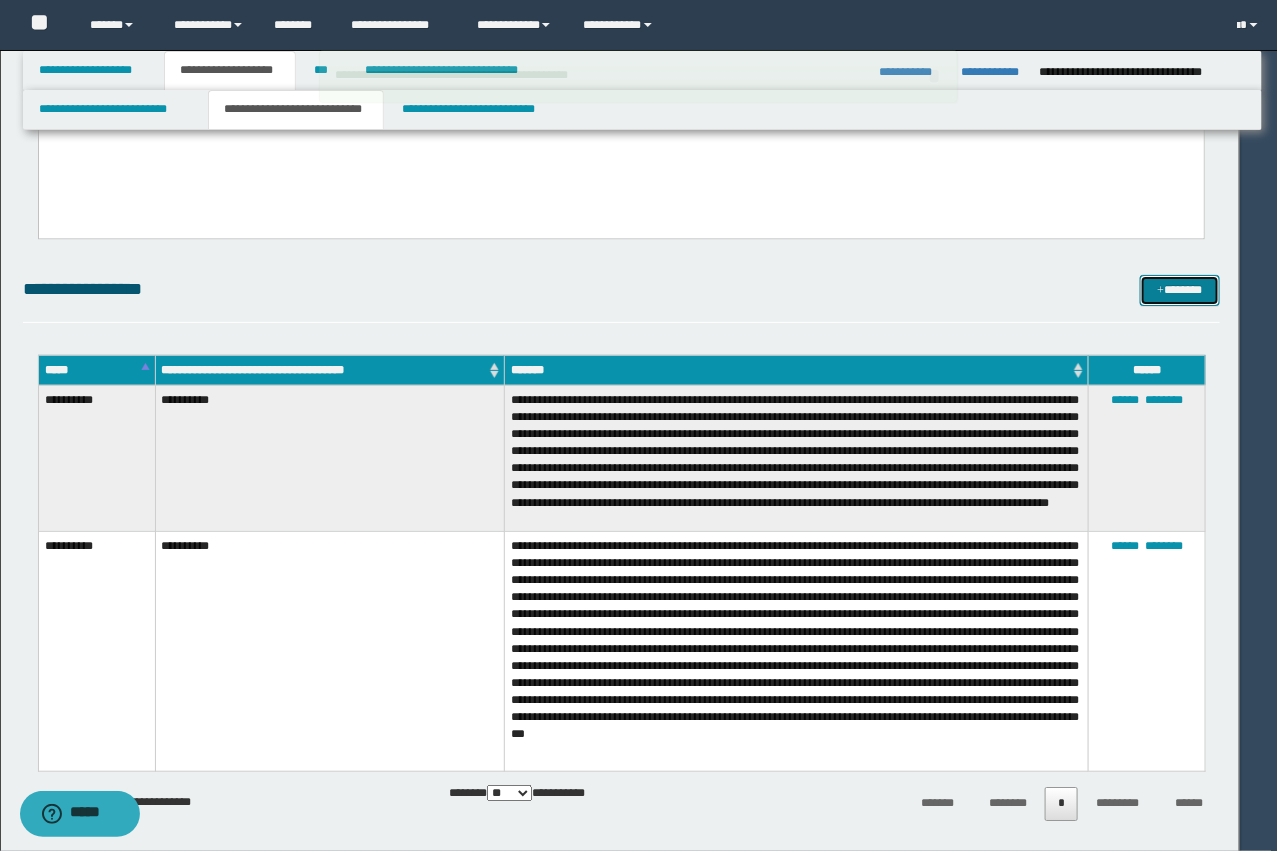 type 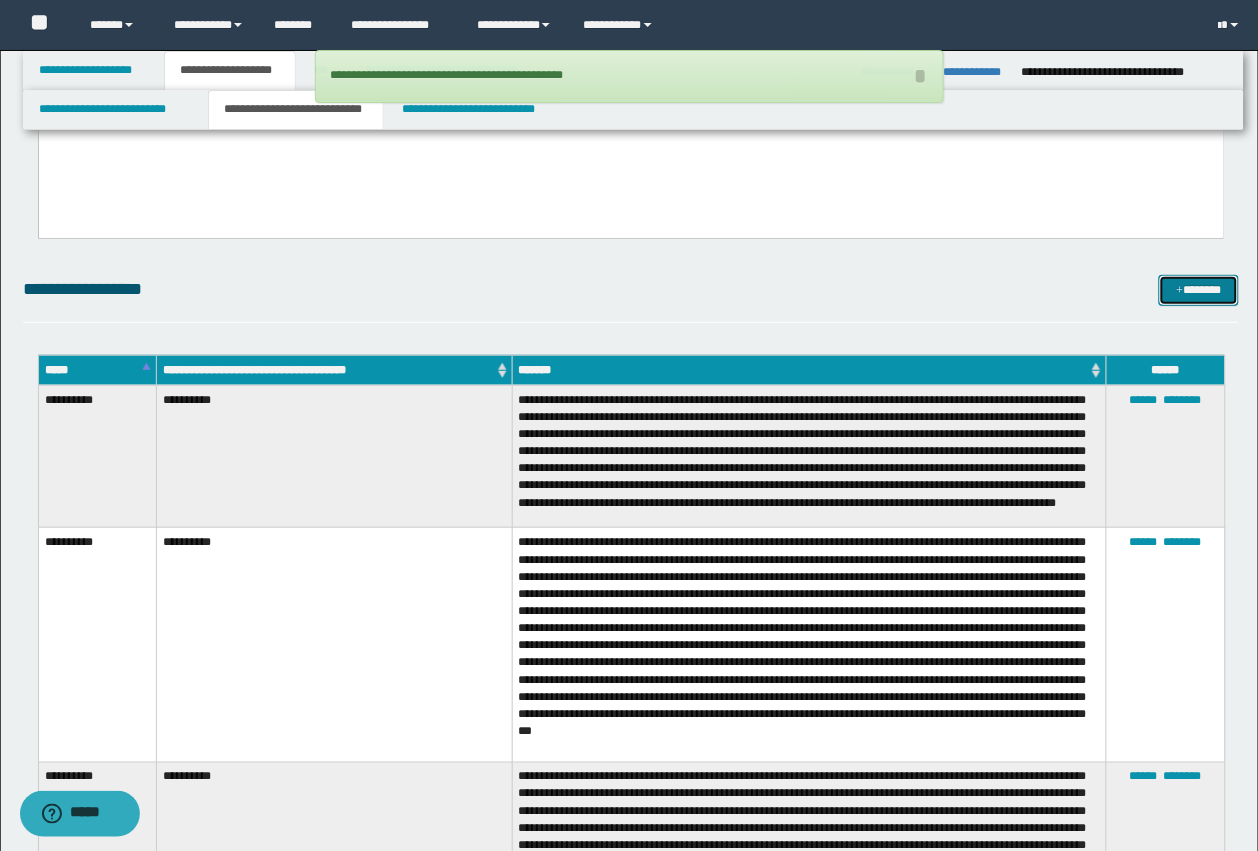 click on "*******" at bounding box center (1199, 290) 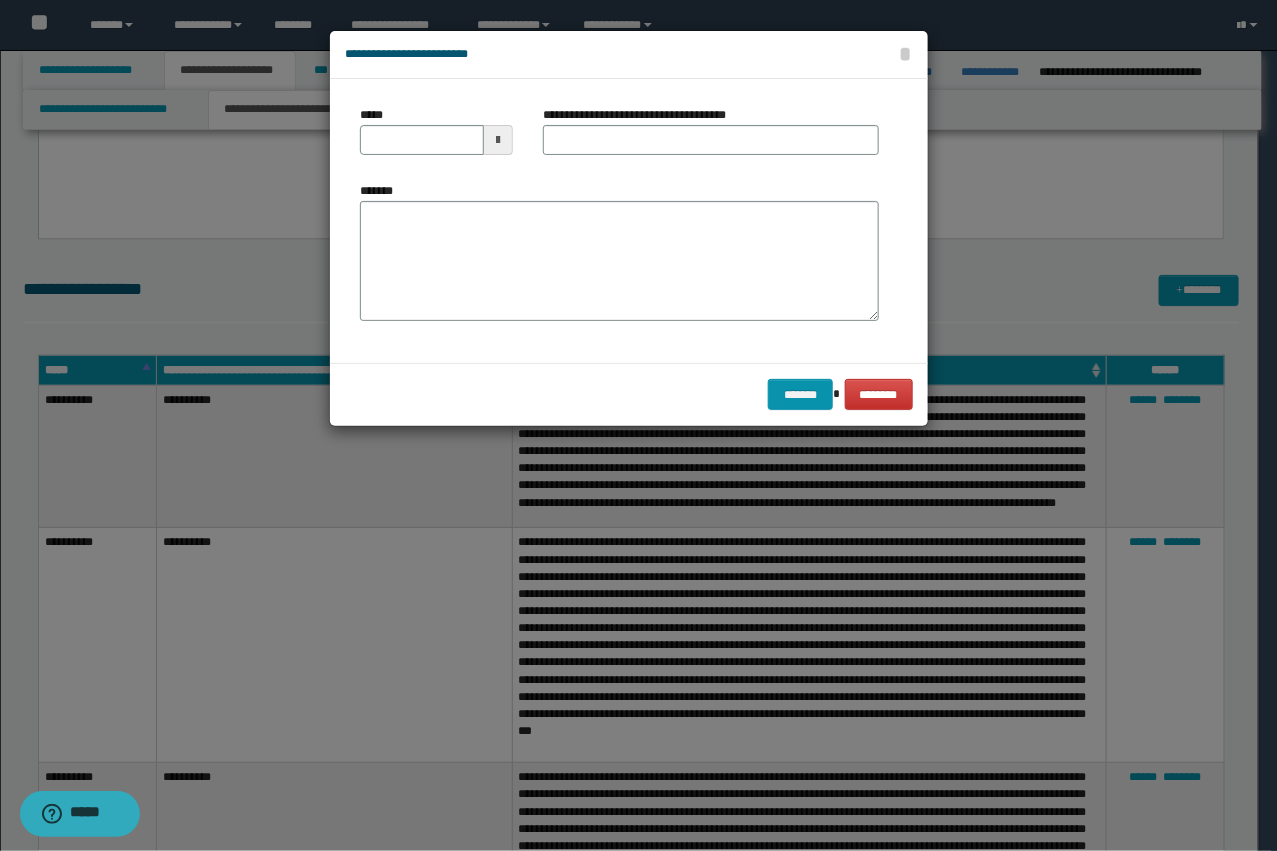 type 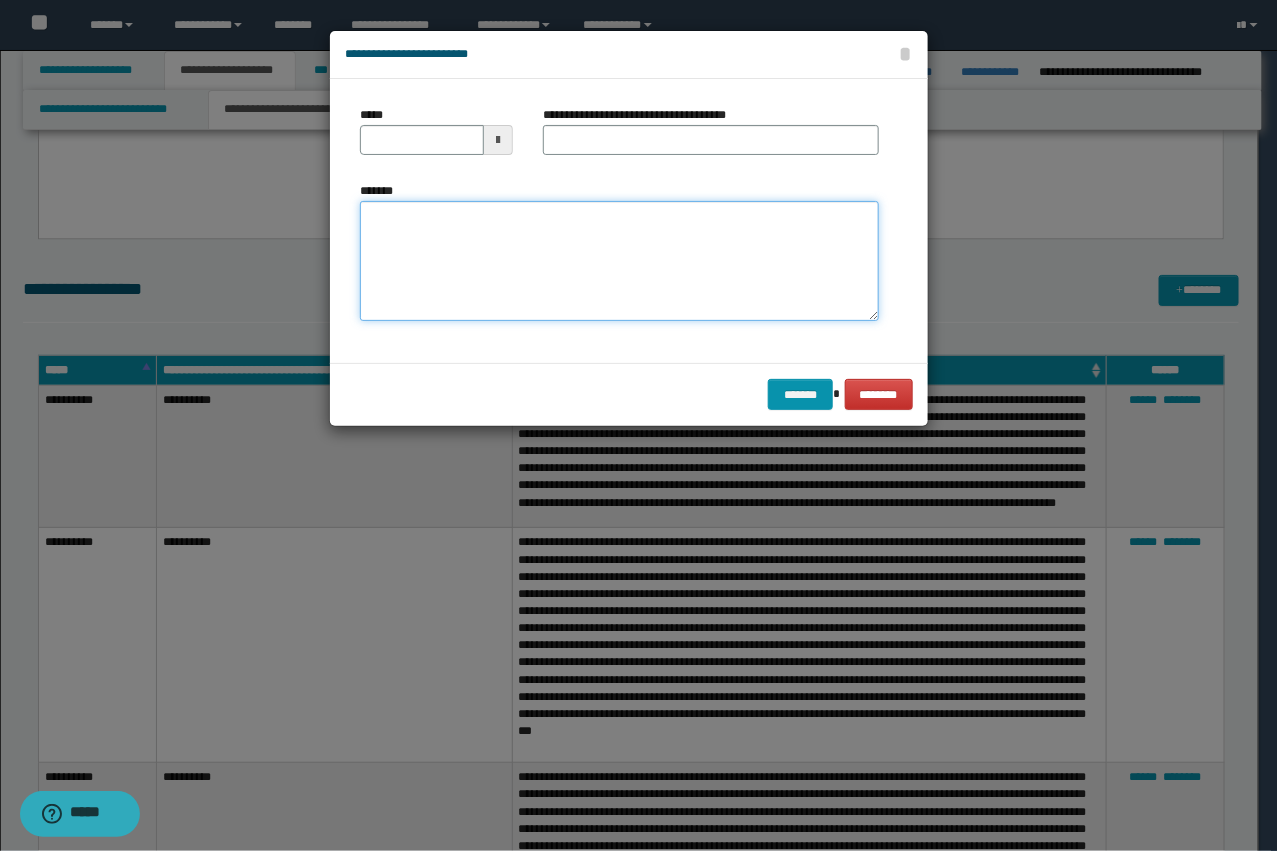 click on "*******" at bounding box center (619, 261) 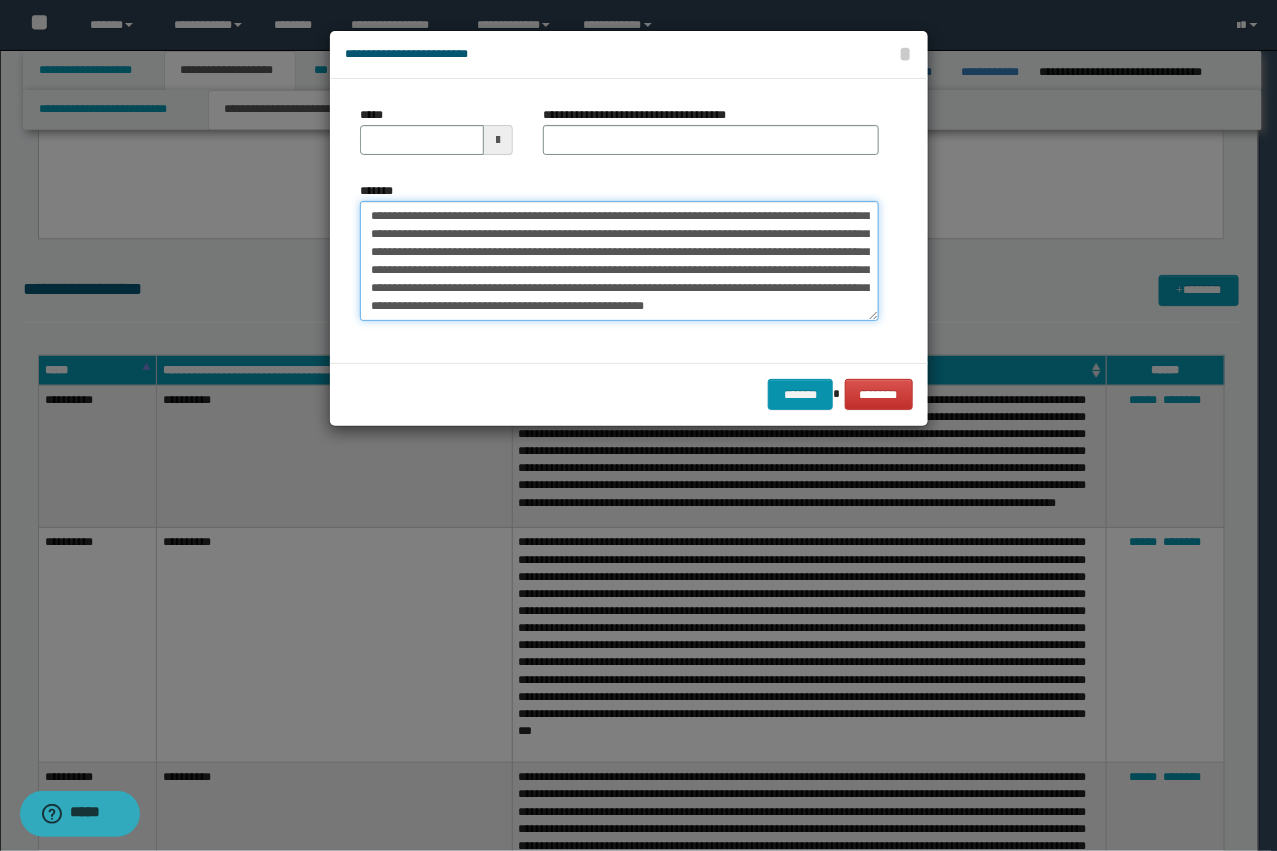 scroll, scrollTop: 0, scrollLeft: 0, axis: both 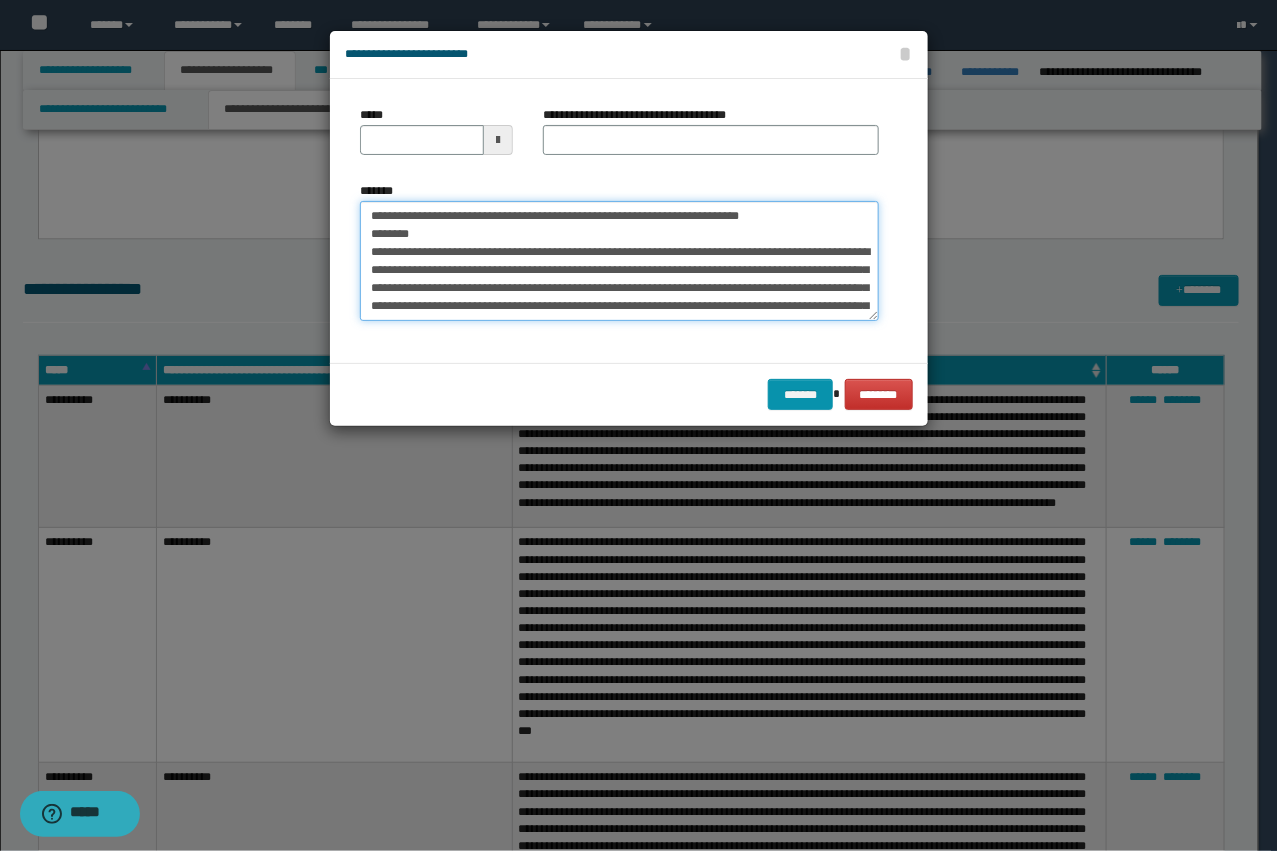 drag, startPoint x: 683, startPoint y: 220, endPoint x: 508, endPoint y: 215, distance: 175.07141 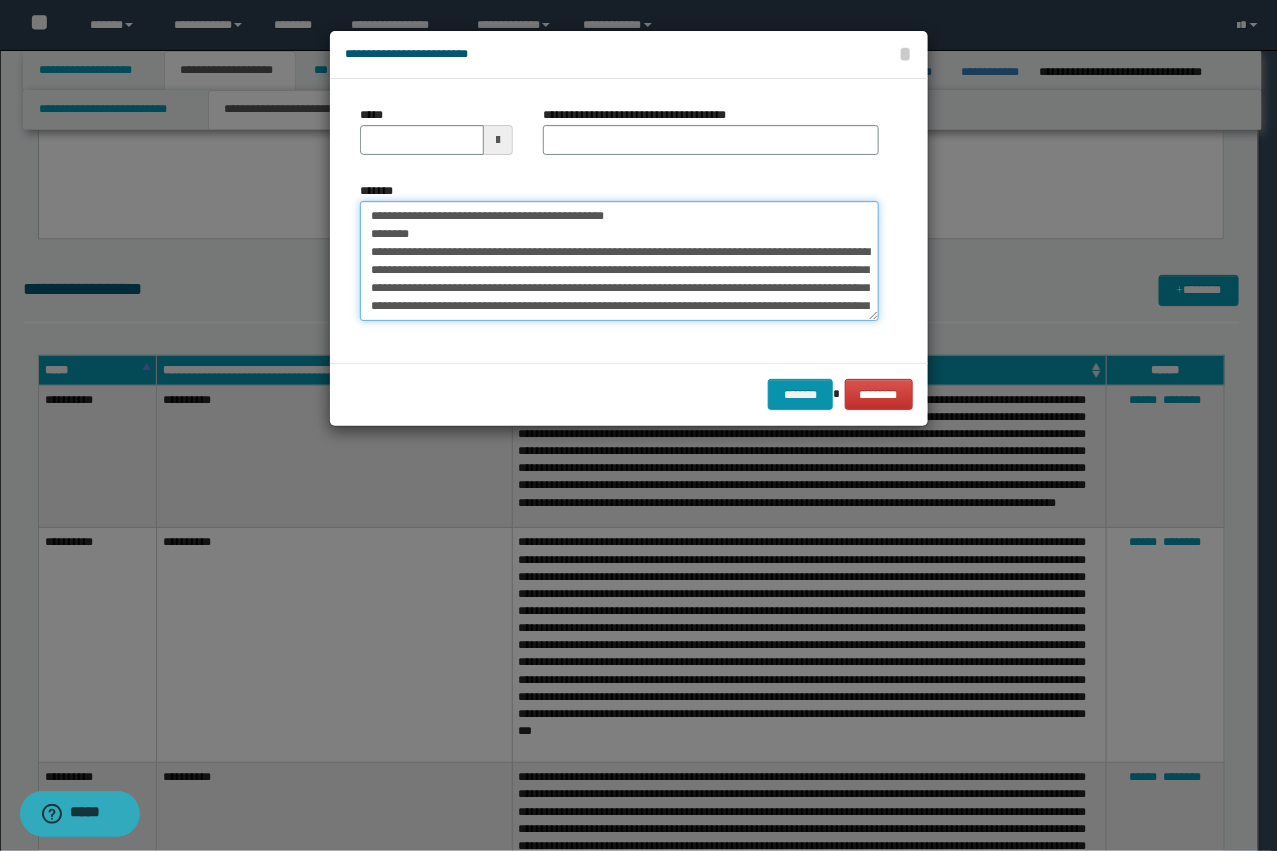 type on "**********" 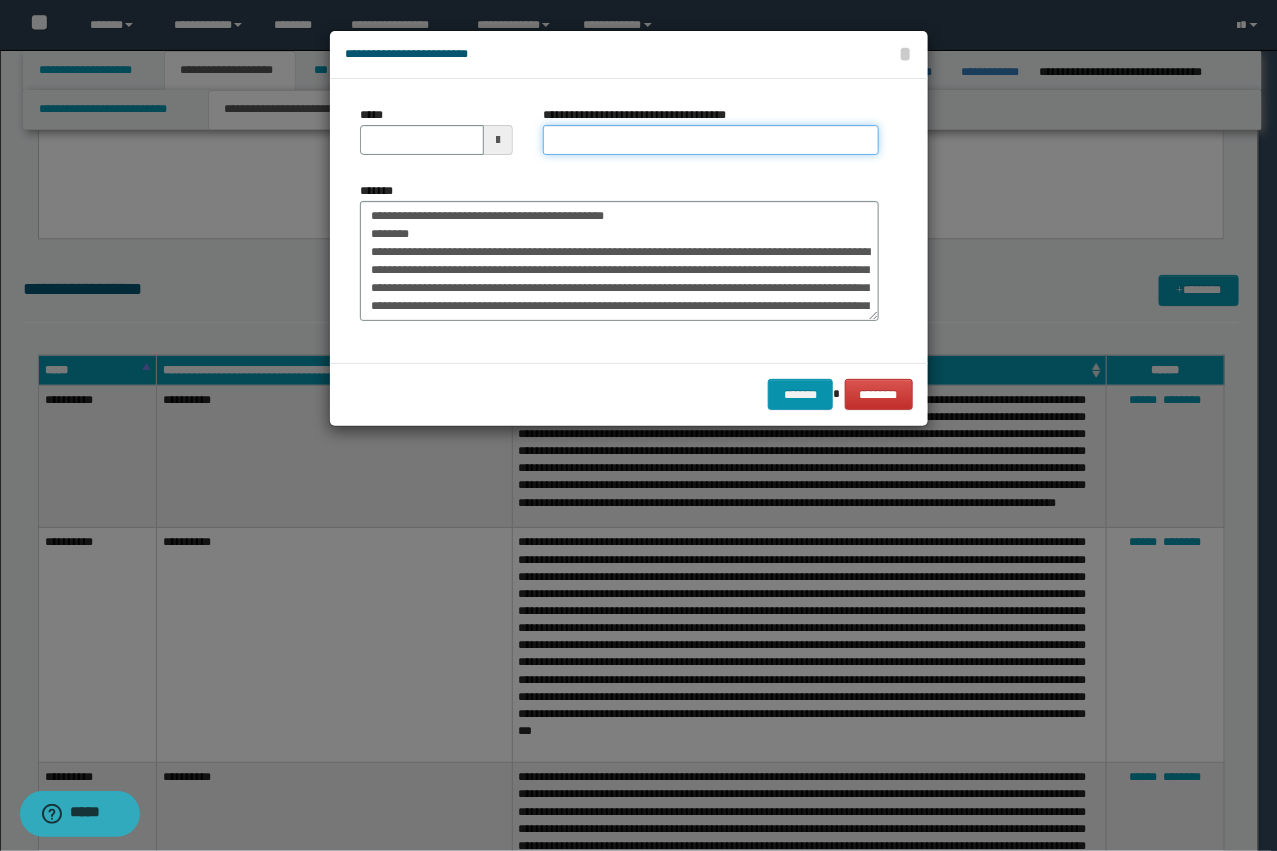 click on "**********" at bounding box center [711, 140] 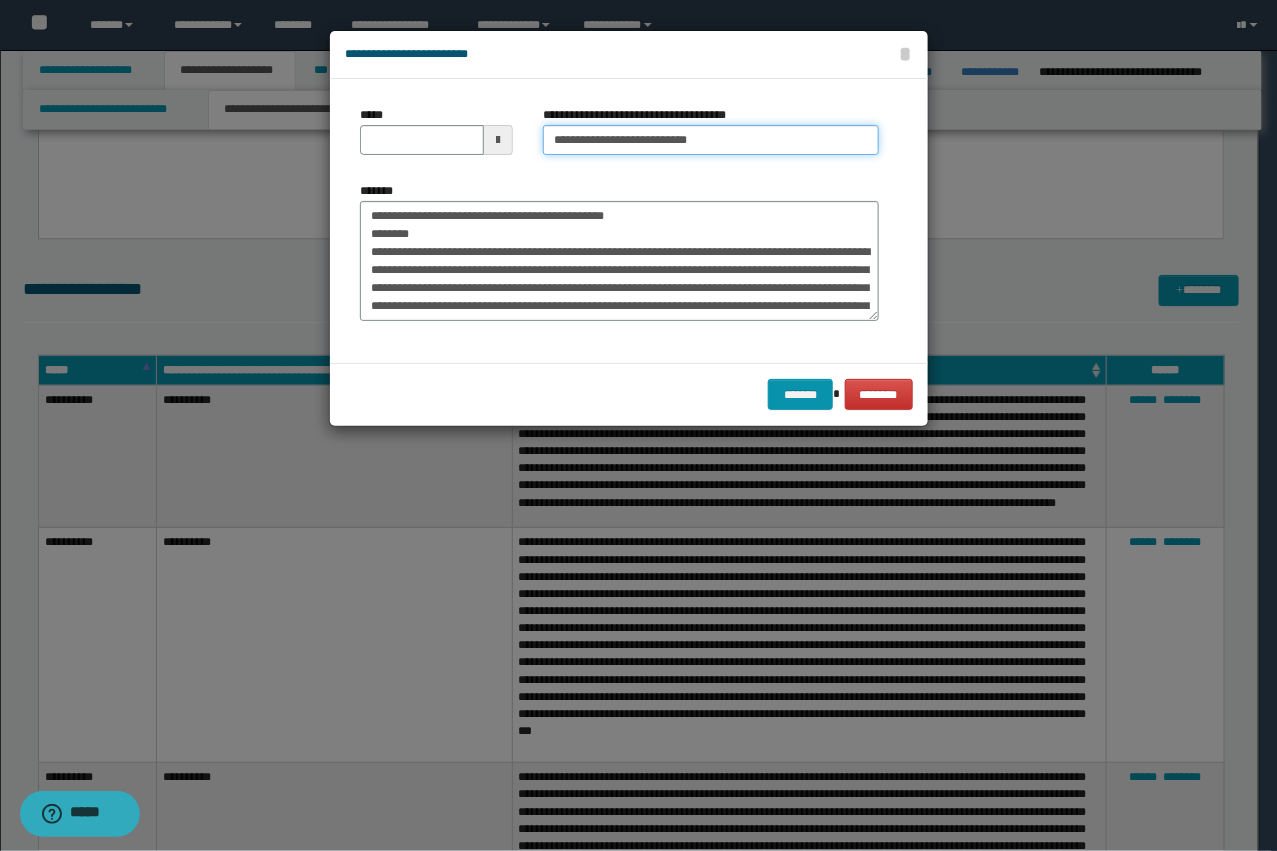 type on "**********" 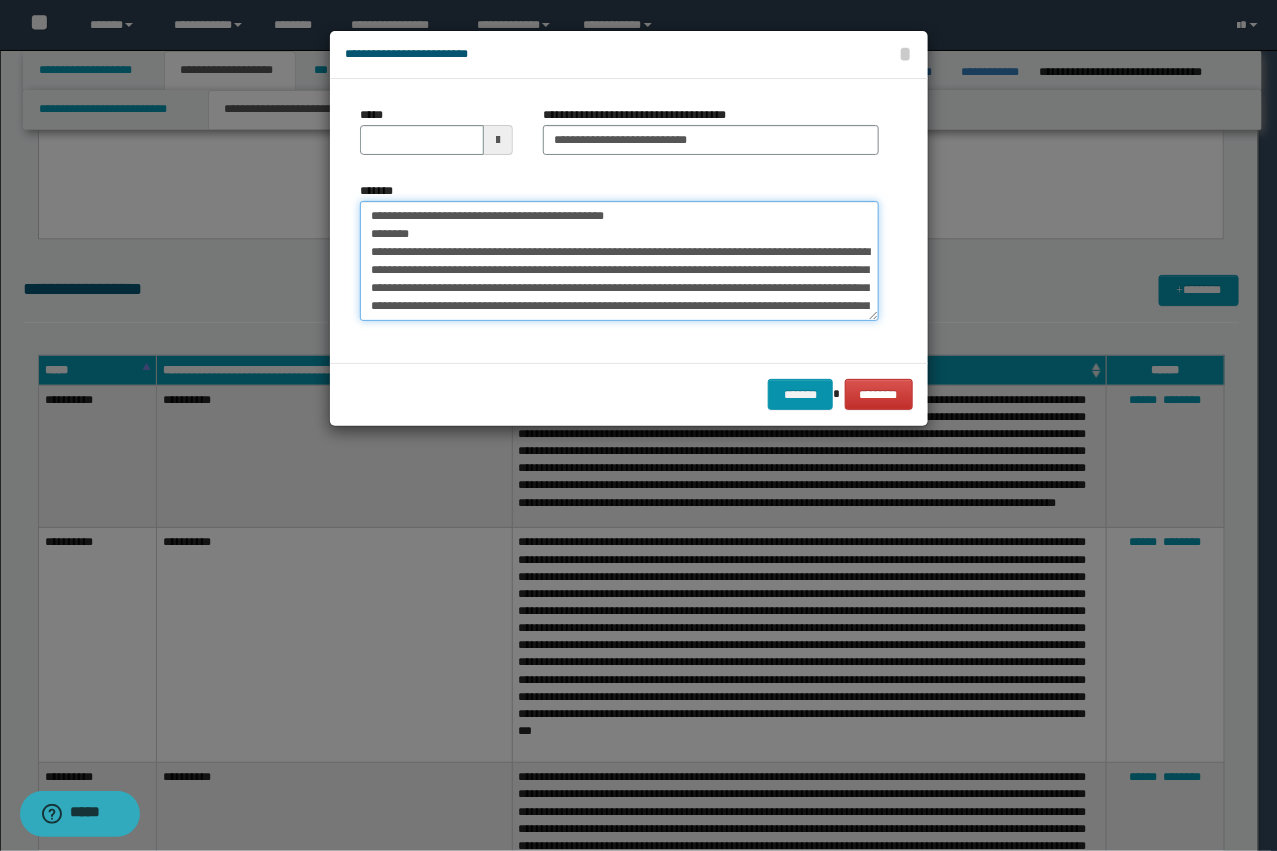 click on "**********" at bounding box center (619, 261) 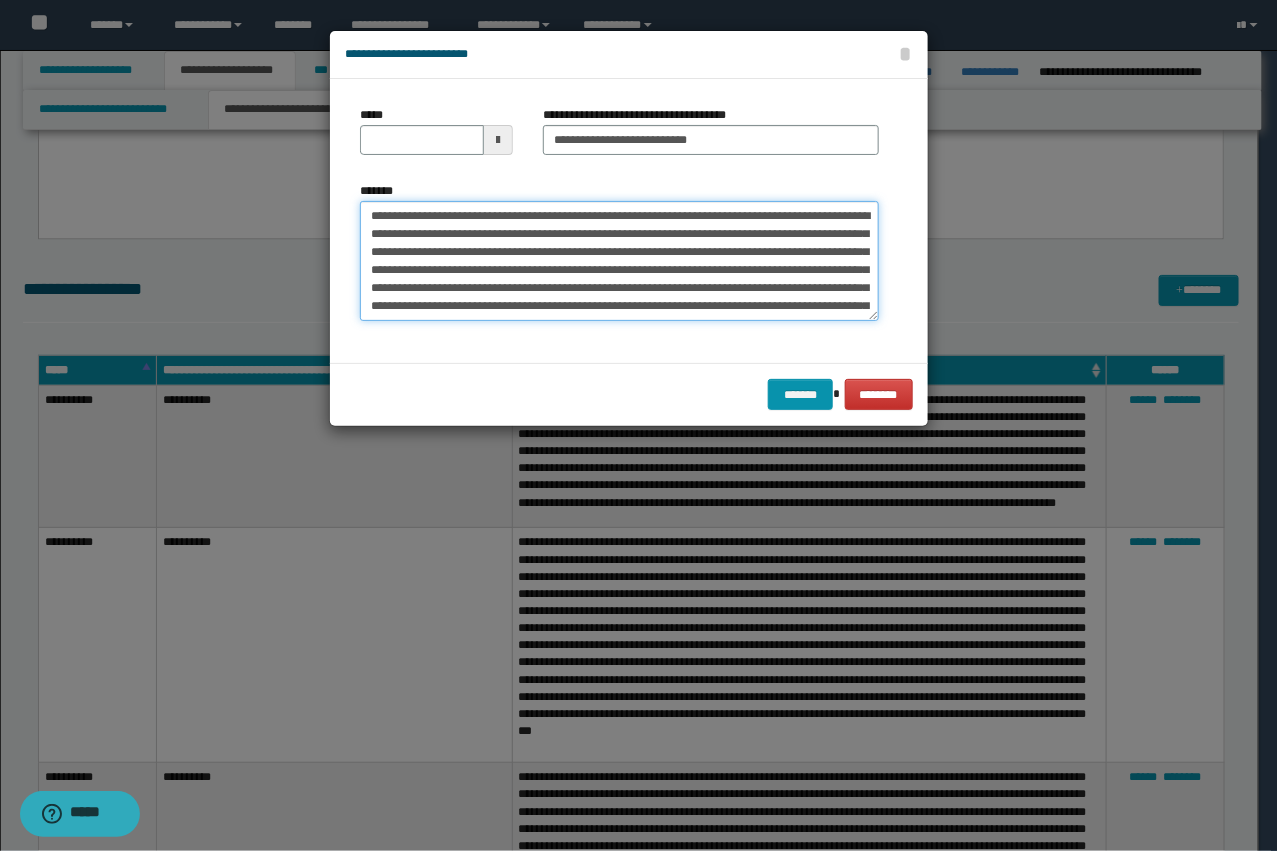 type 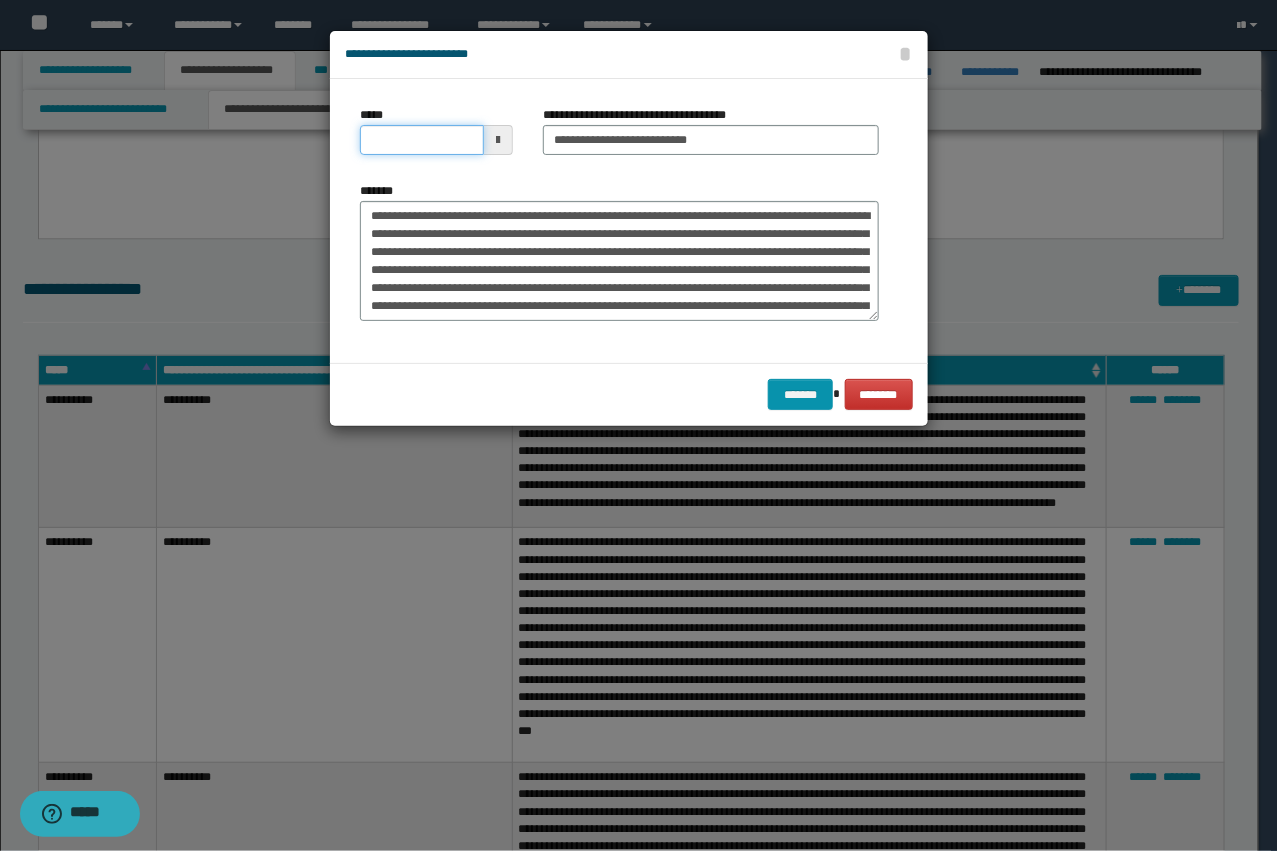 click on "*****" at bounding box center [422, 140] 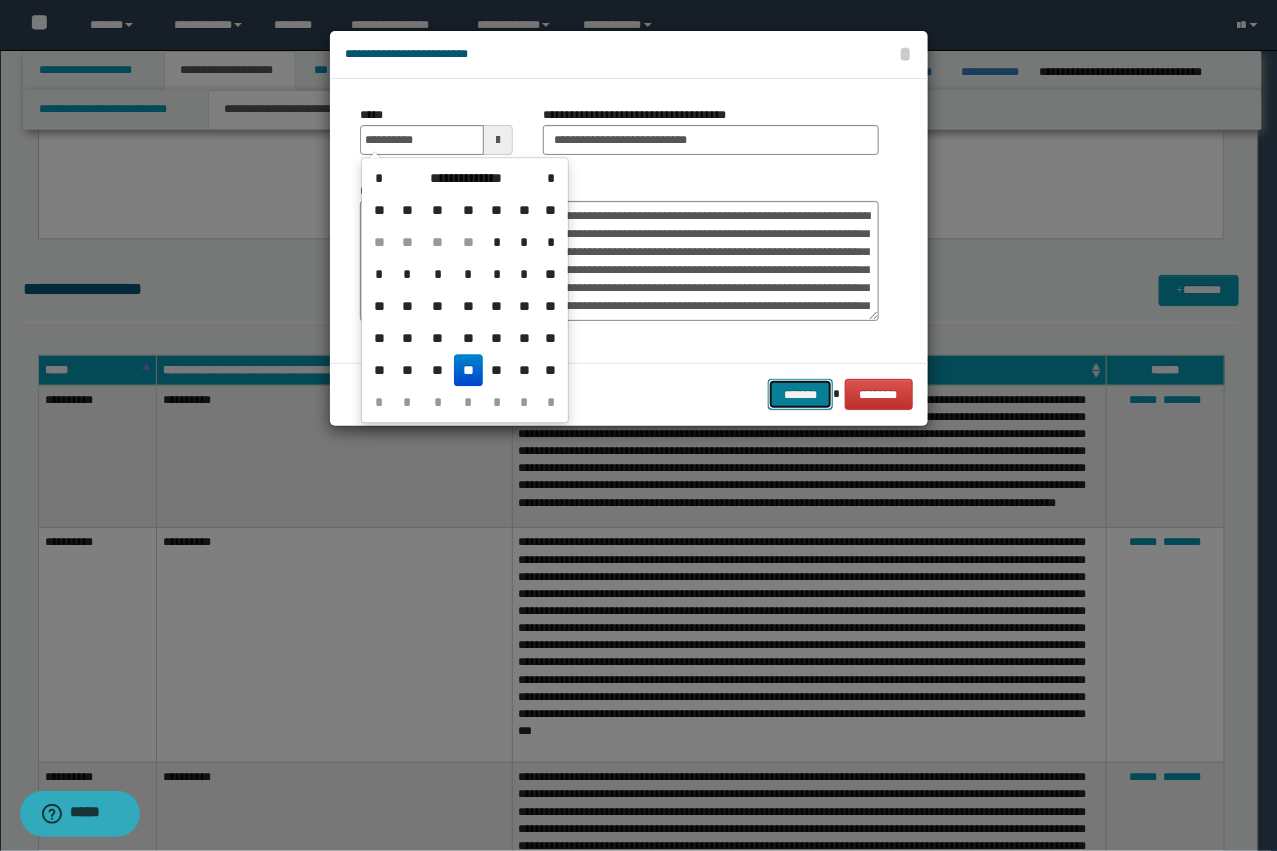 type on "**********" 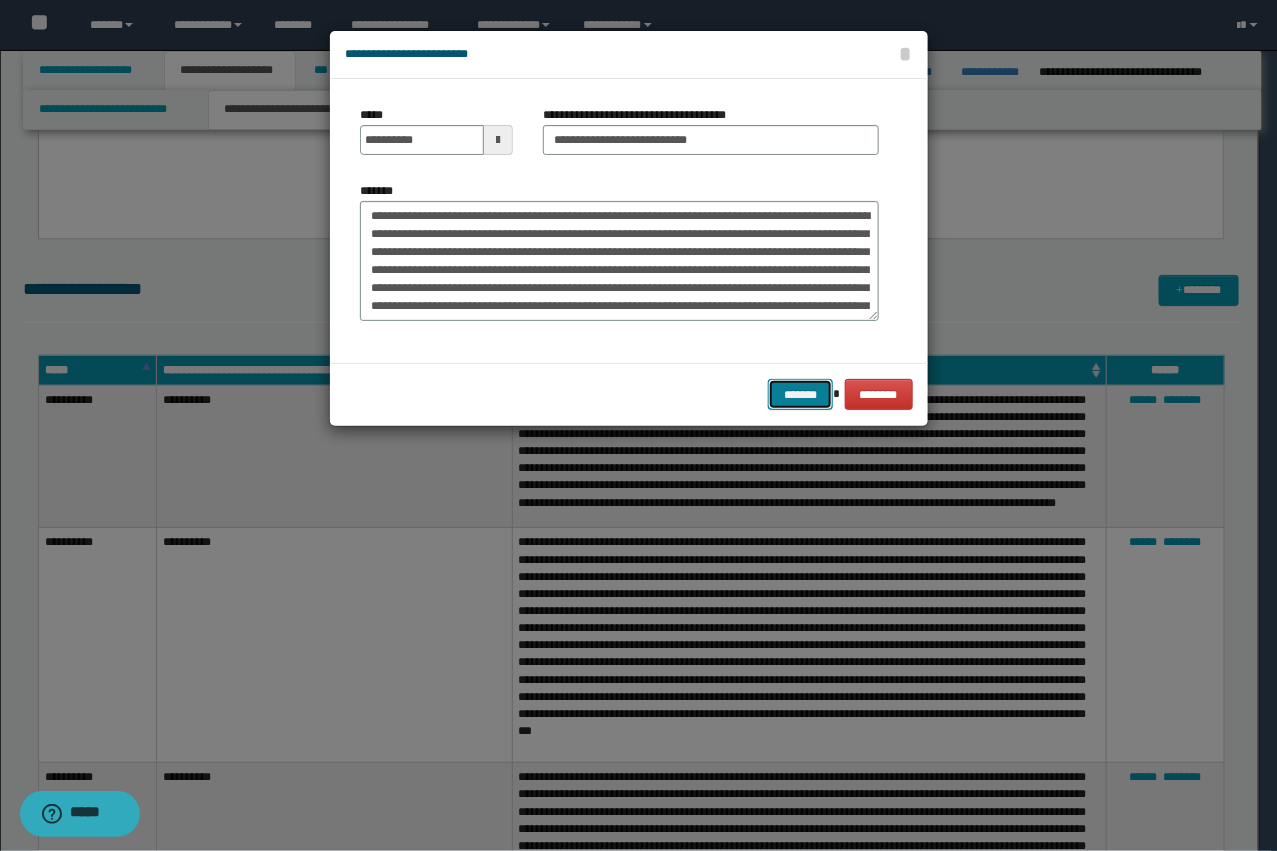 click on "*******" at bounding box center [800, 394] 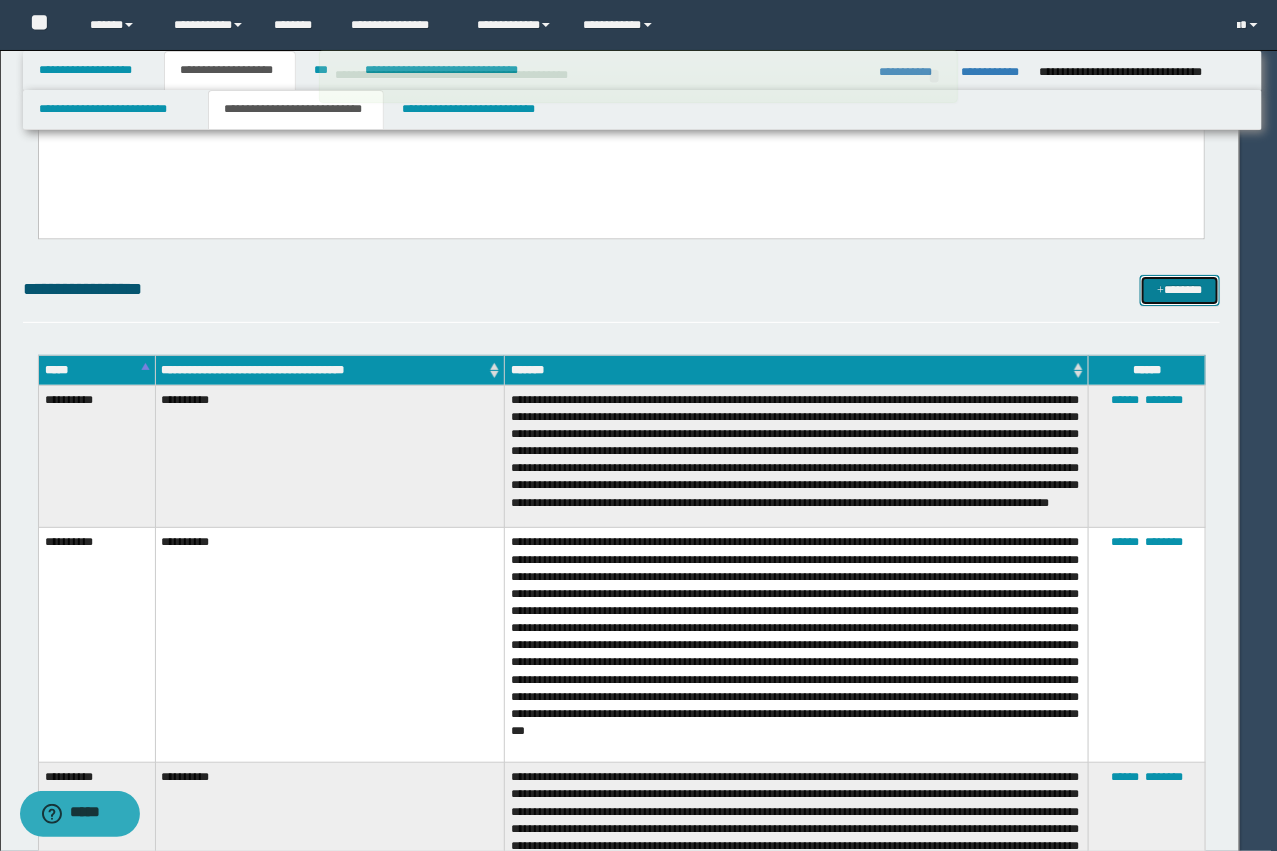 type 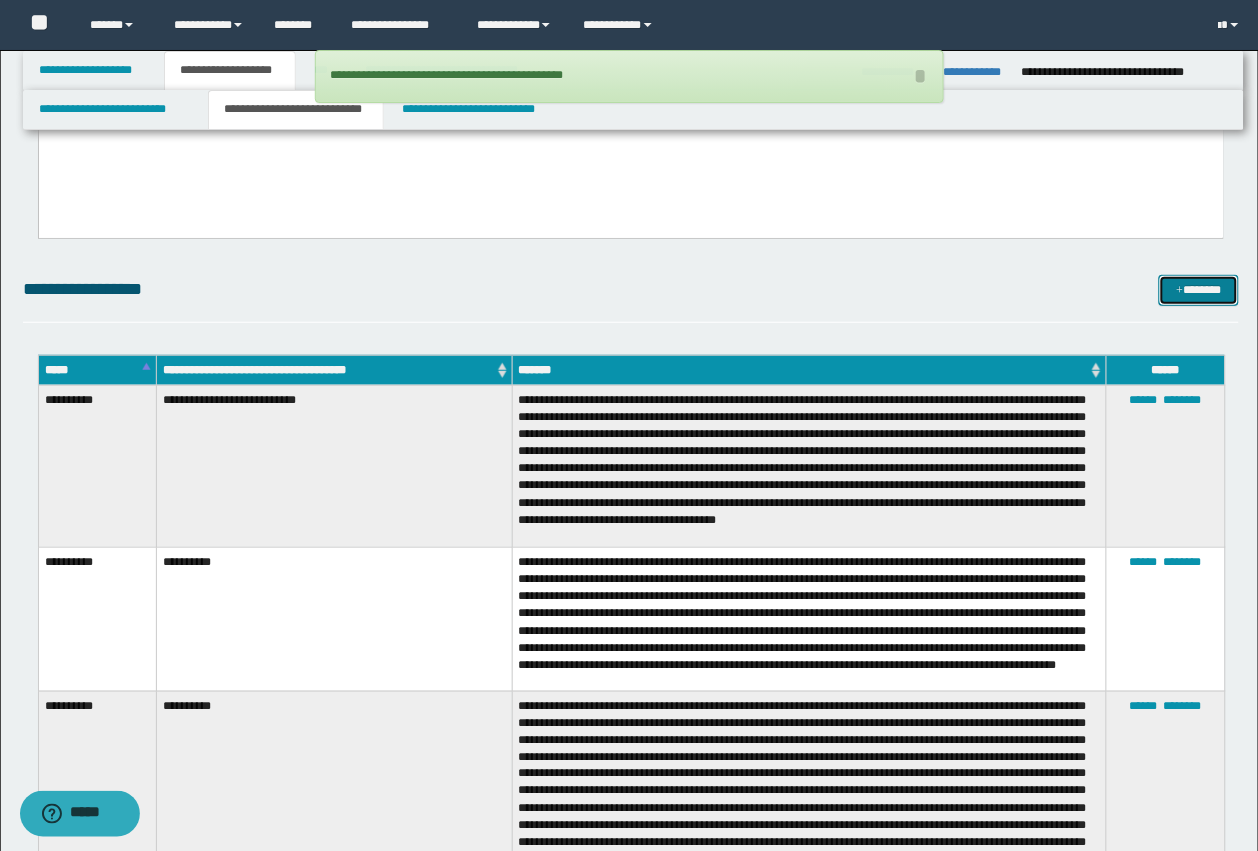 click on "*******" at bounding box center (1199, 290) 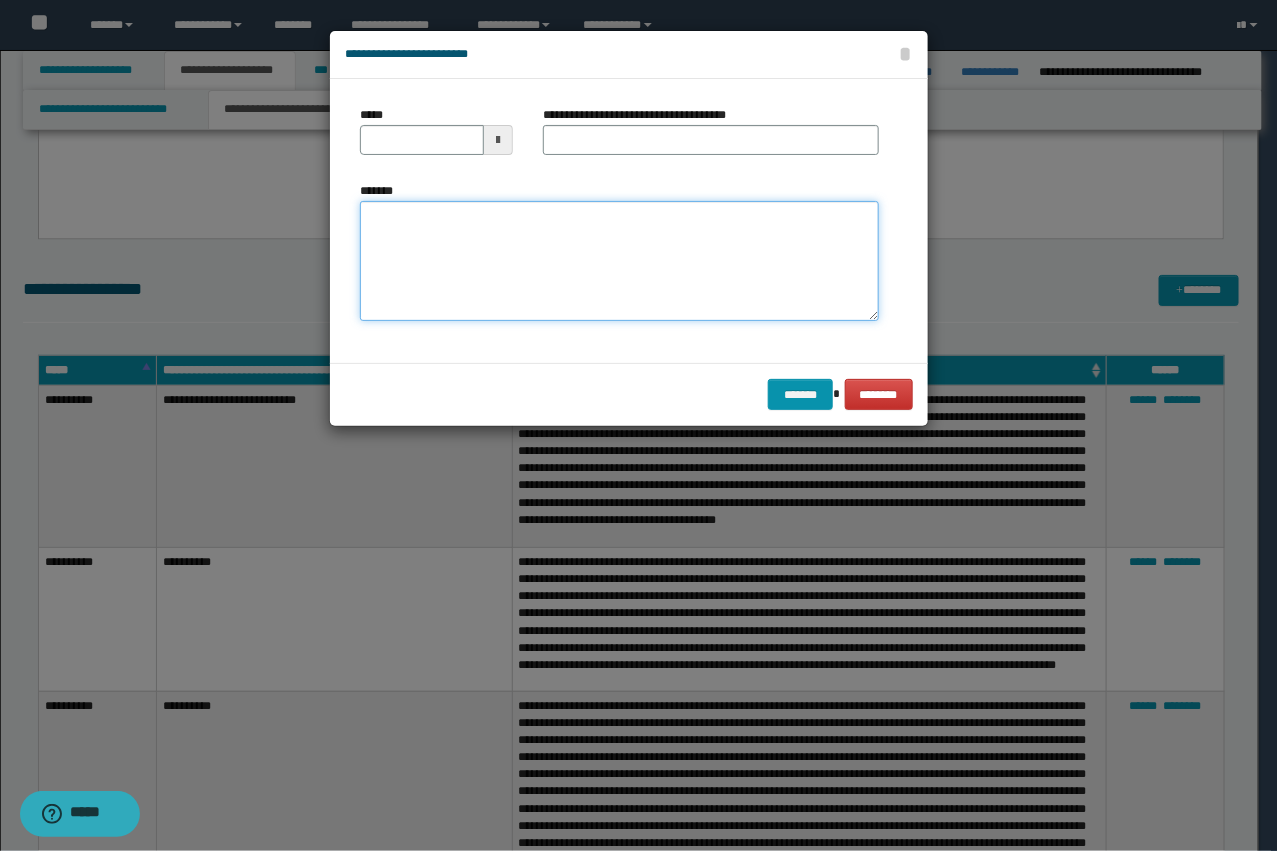 click on "*******" at bounding box center [619, 261] 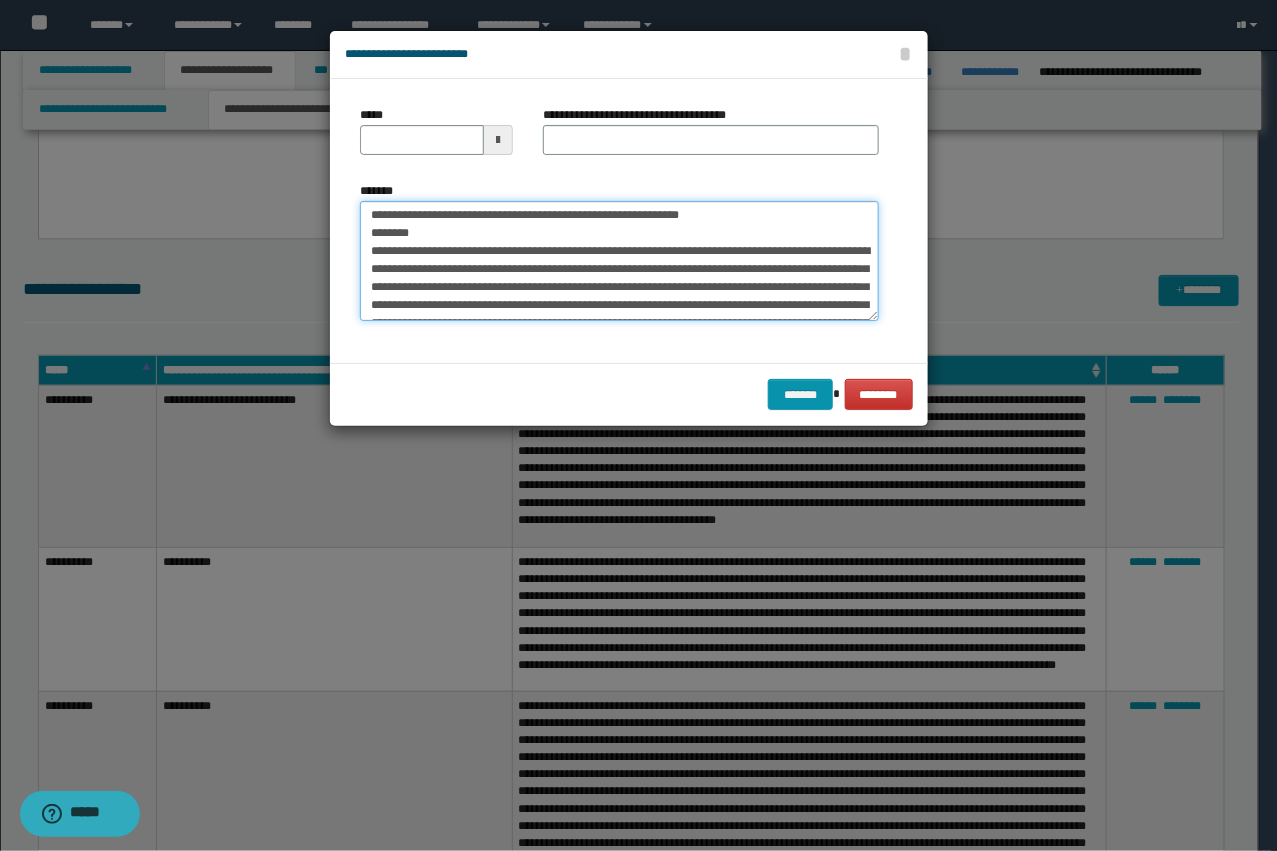 scroll, scrollTop: 0, scrollLeft: 0, axis: both 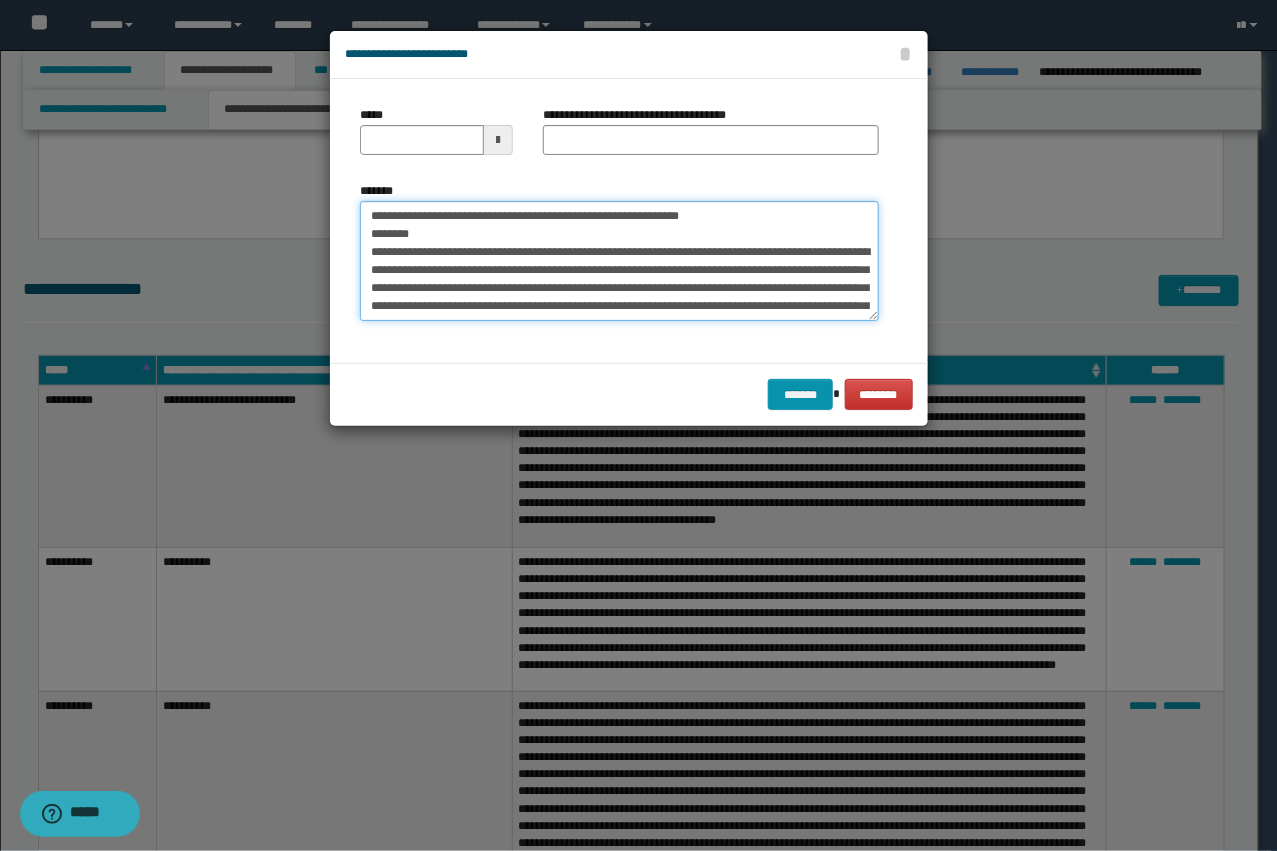 type on "**********" 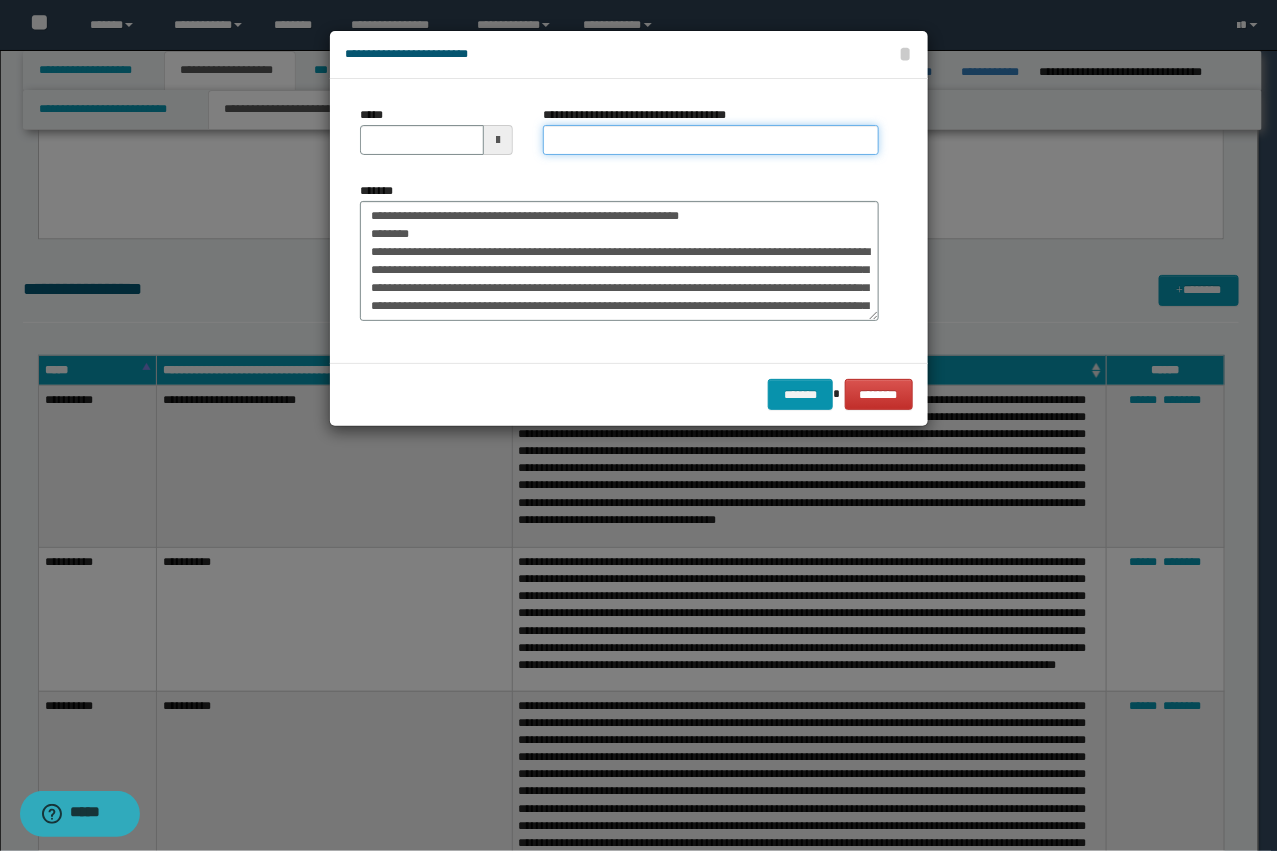 click on "**********" at bounding box center (711, 140) 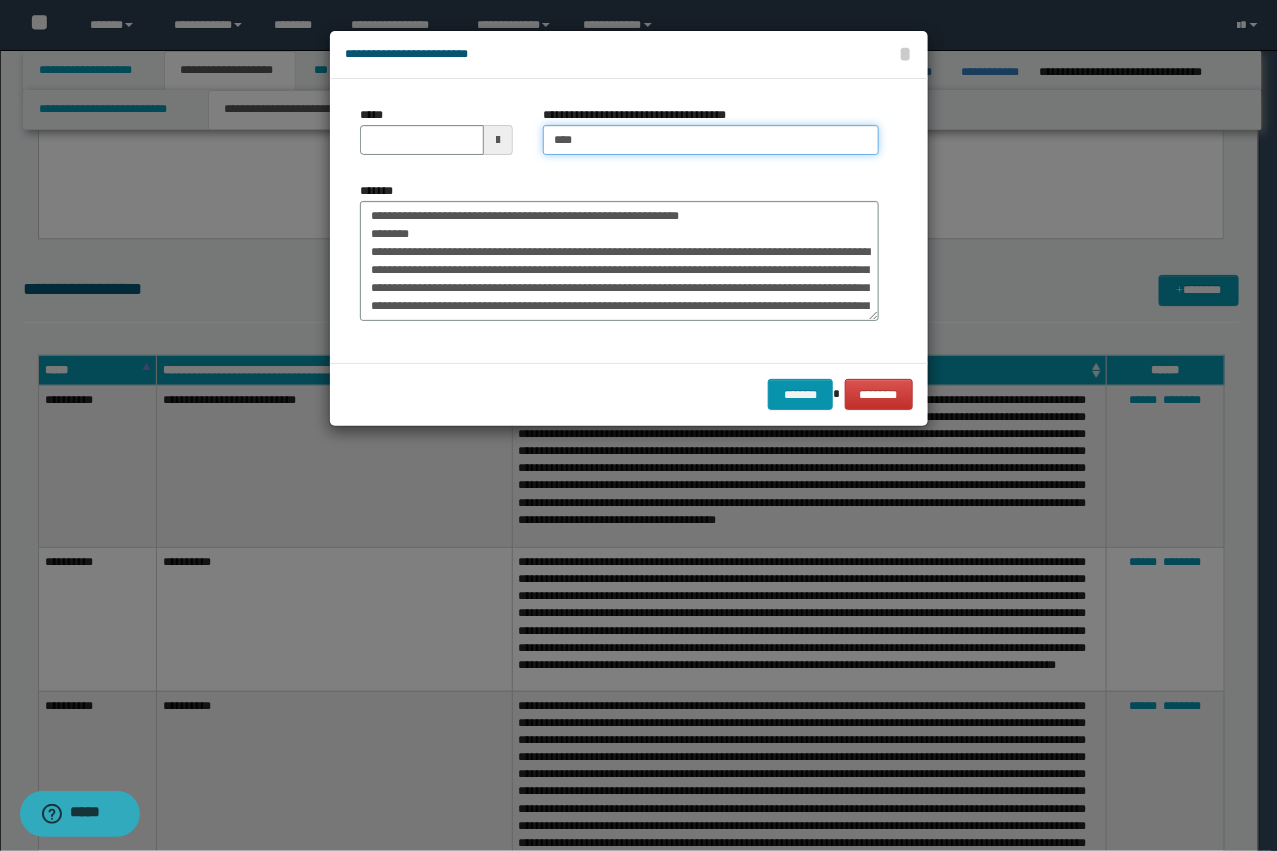 type on "**********" 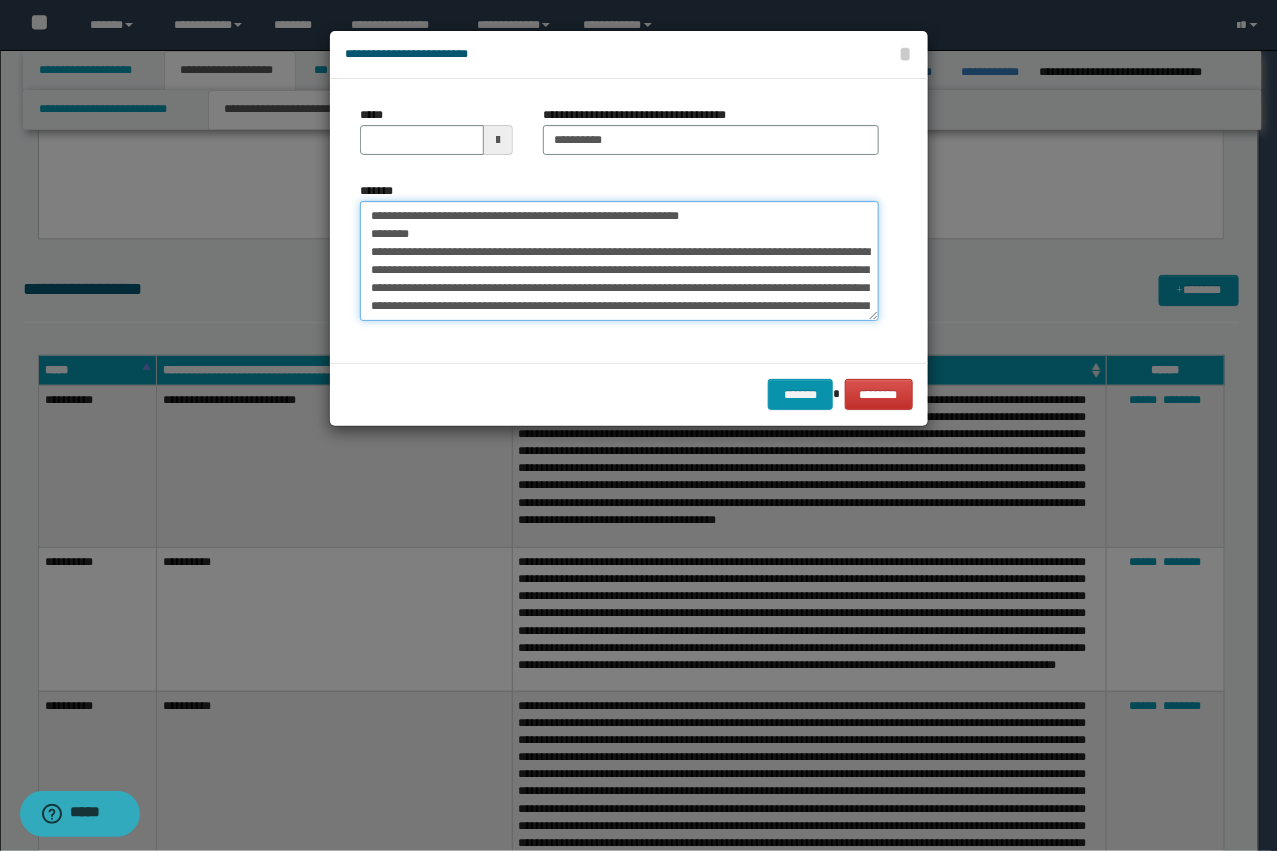 drag, startPoint x: 417, startPoint y: 255, endPoint x: 360, endPoint y: 217, distance: 68.50548 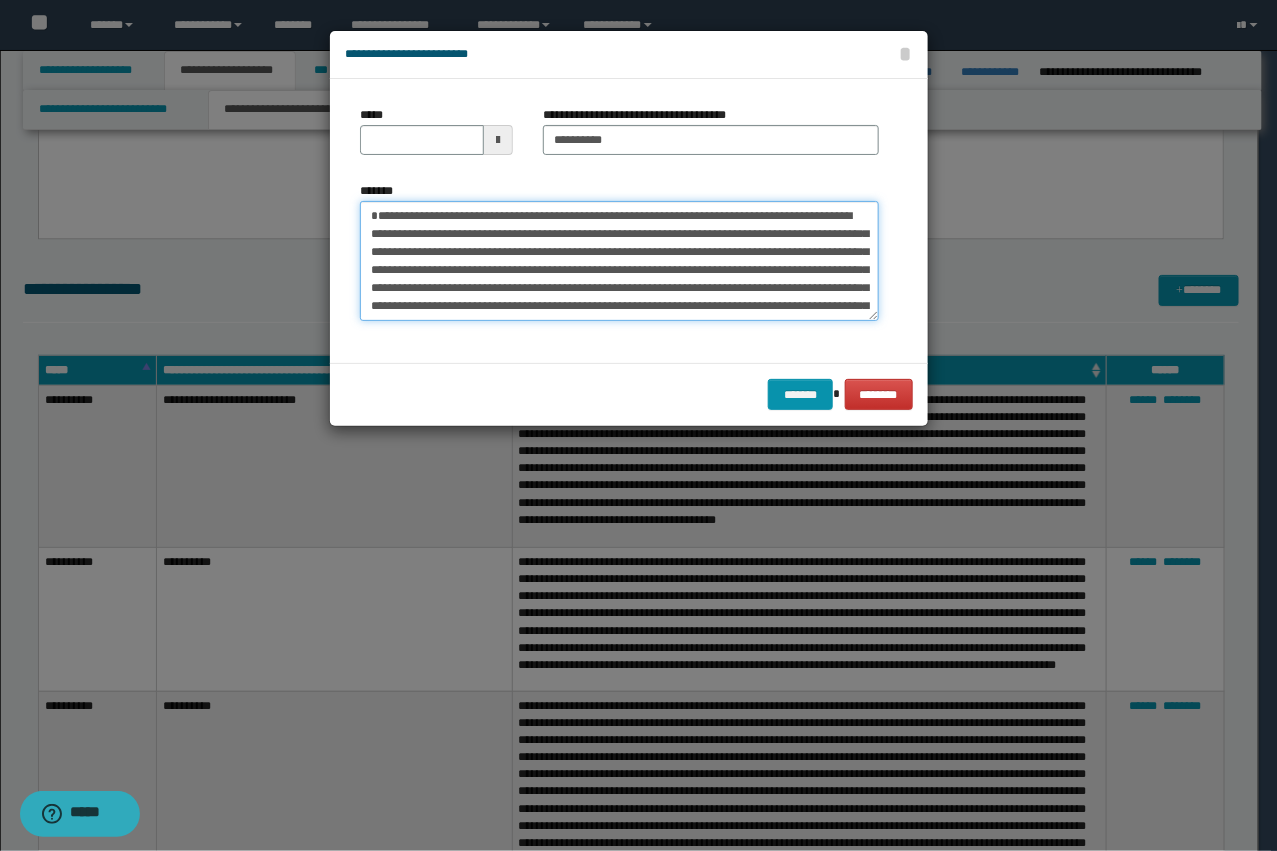 type 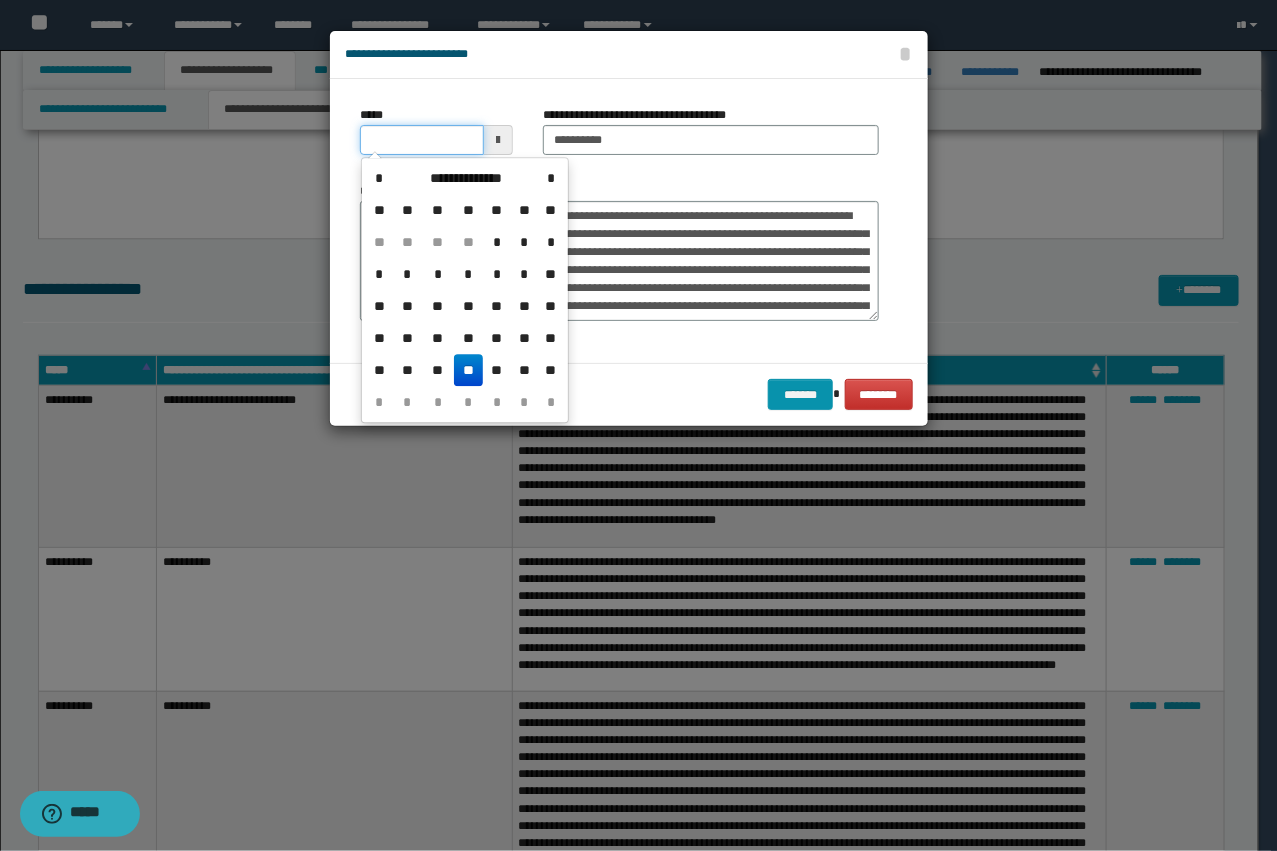 click on "*****" at bounding box center [422, 140] 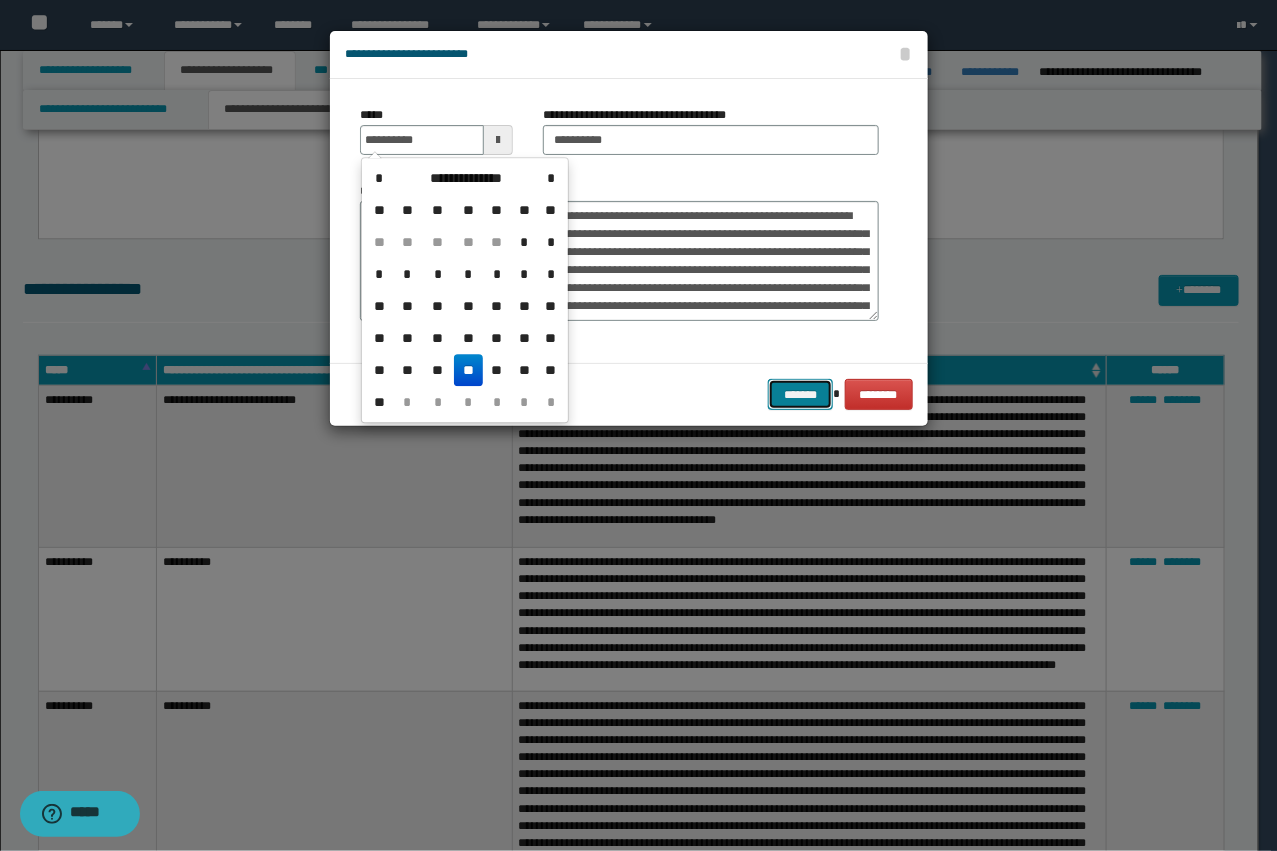 type on "**********" 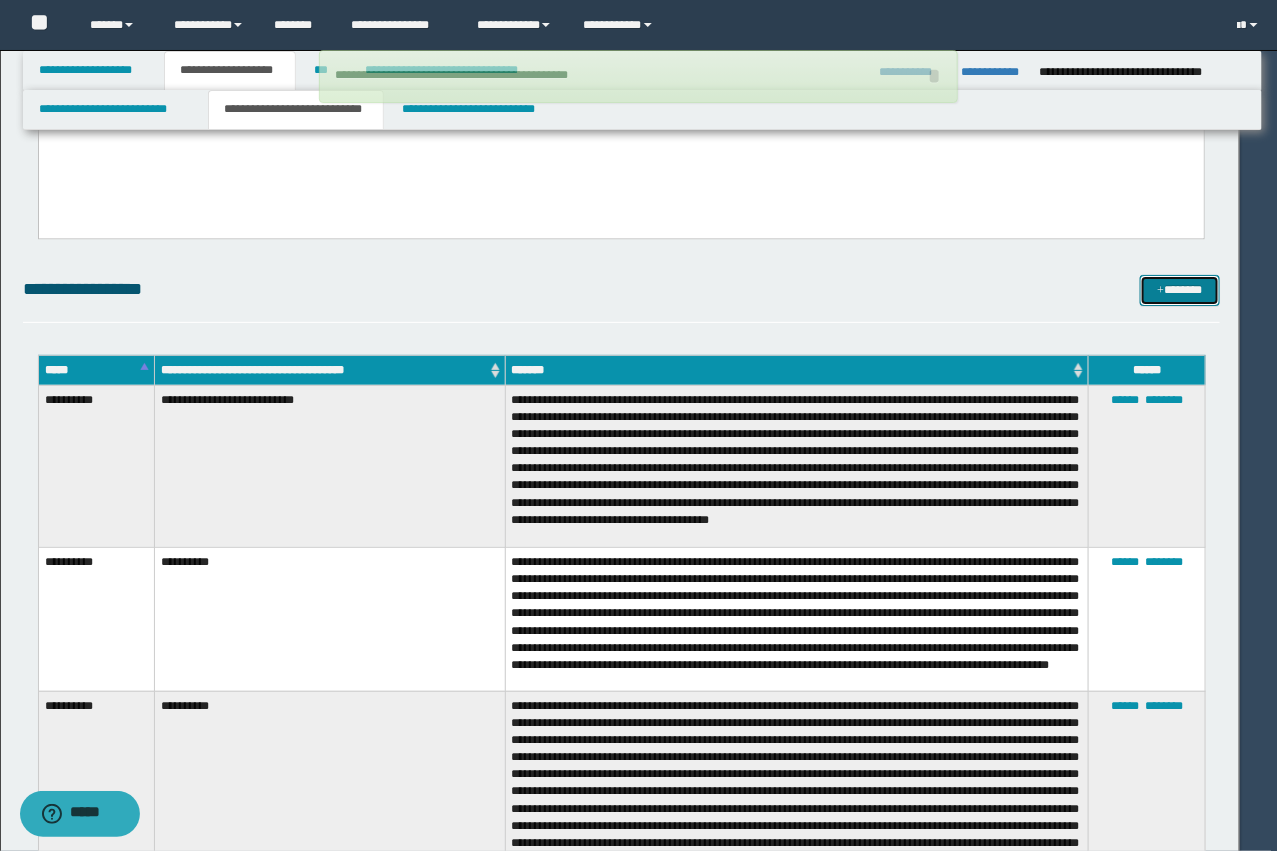 type 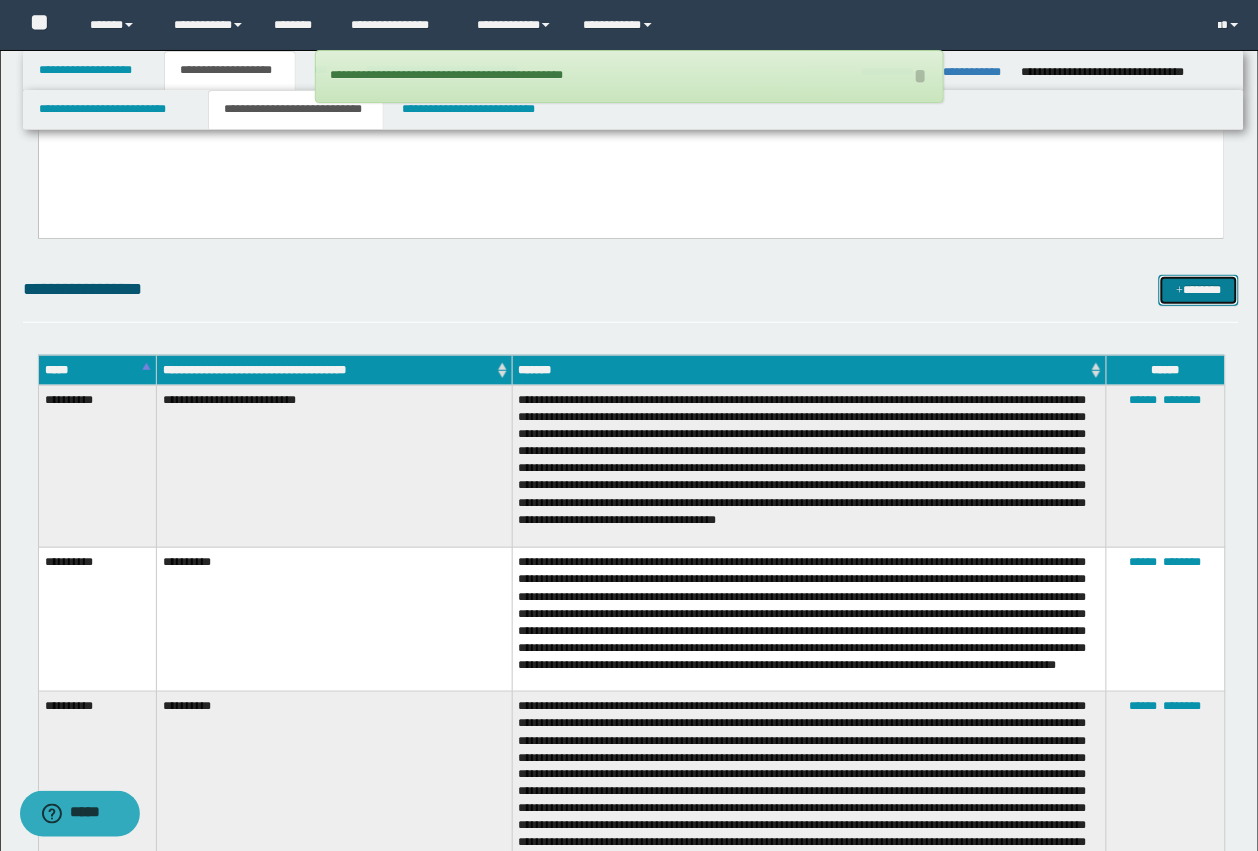 click on "*******" at bounding box center (1199, 290) 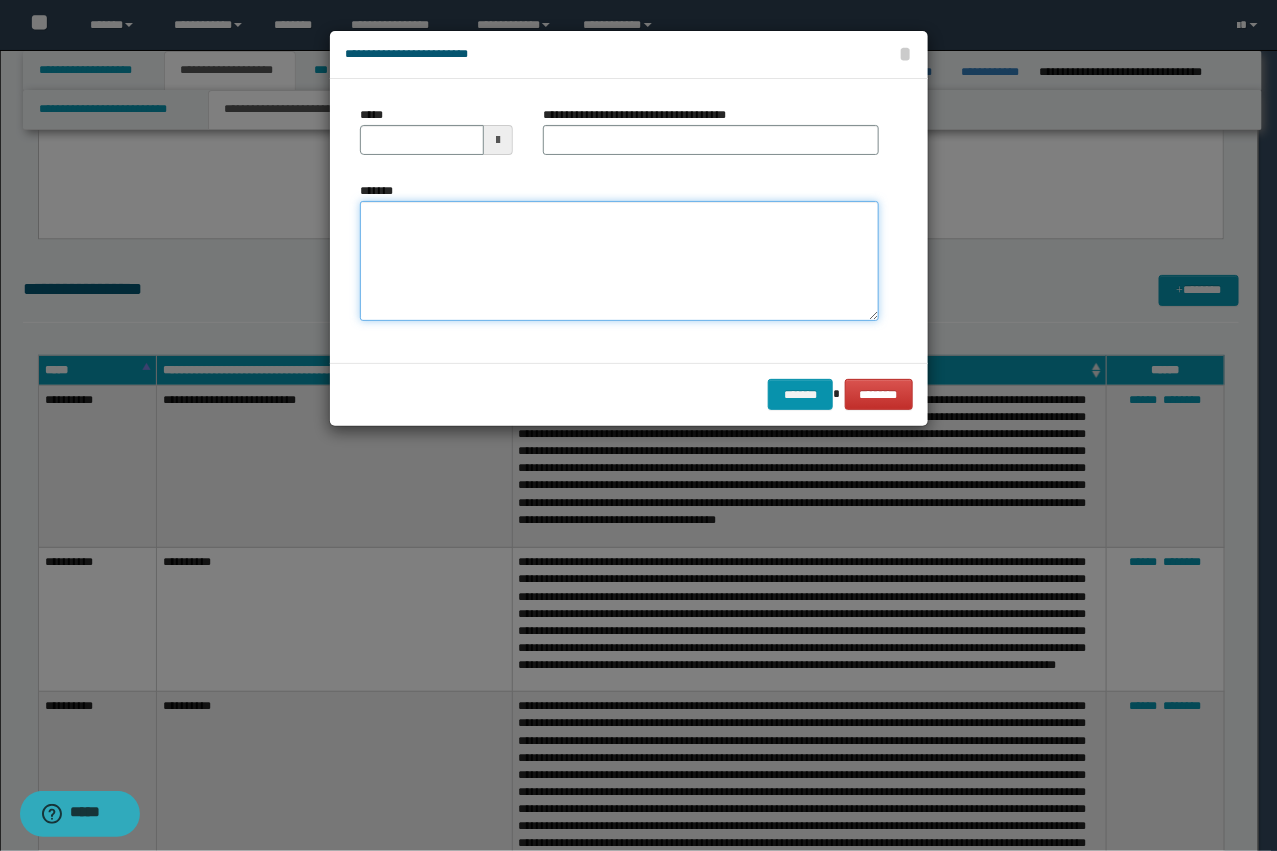 click on "*******" at bounding box center [619, 261] 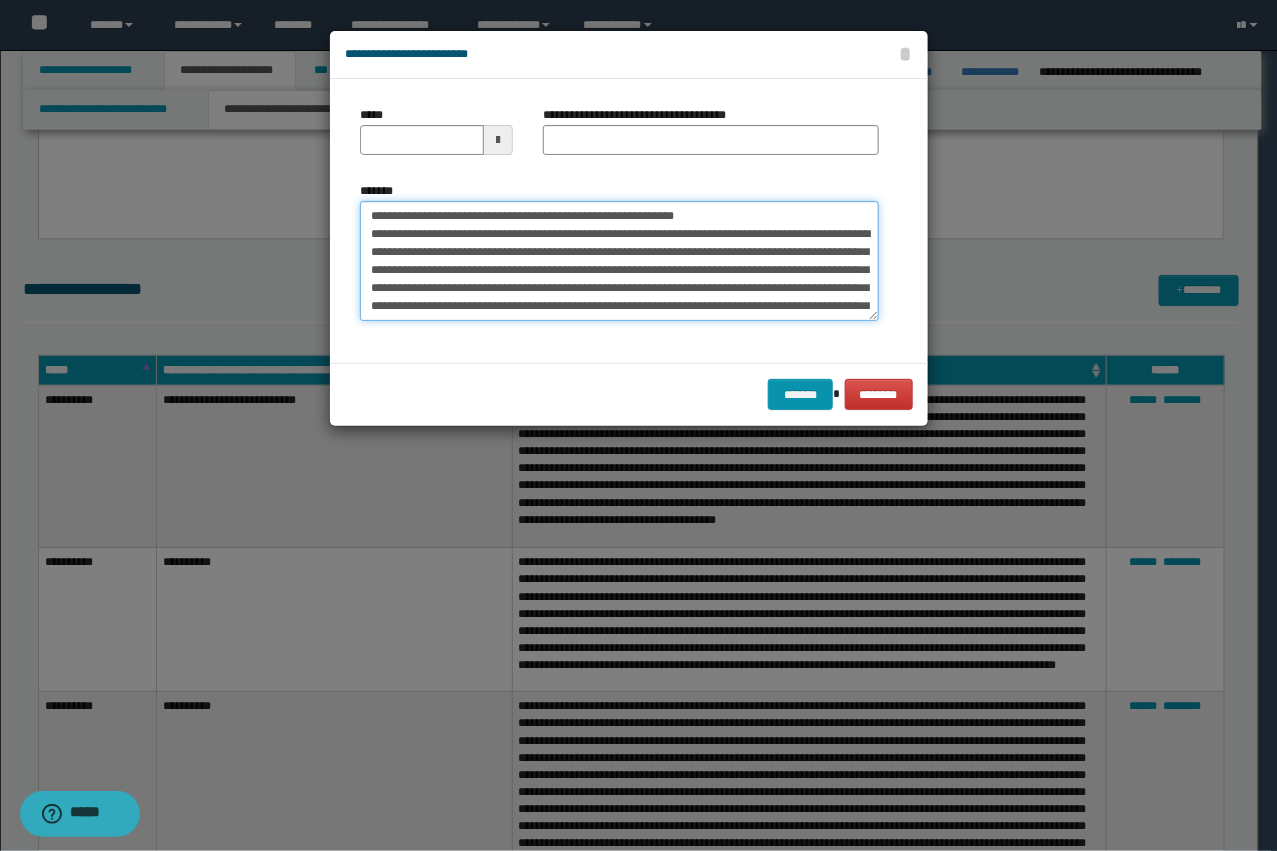 scroll, scrollTop: 120, scrollLeft: 0, axis: vertical 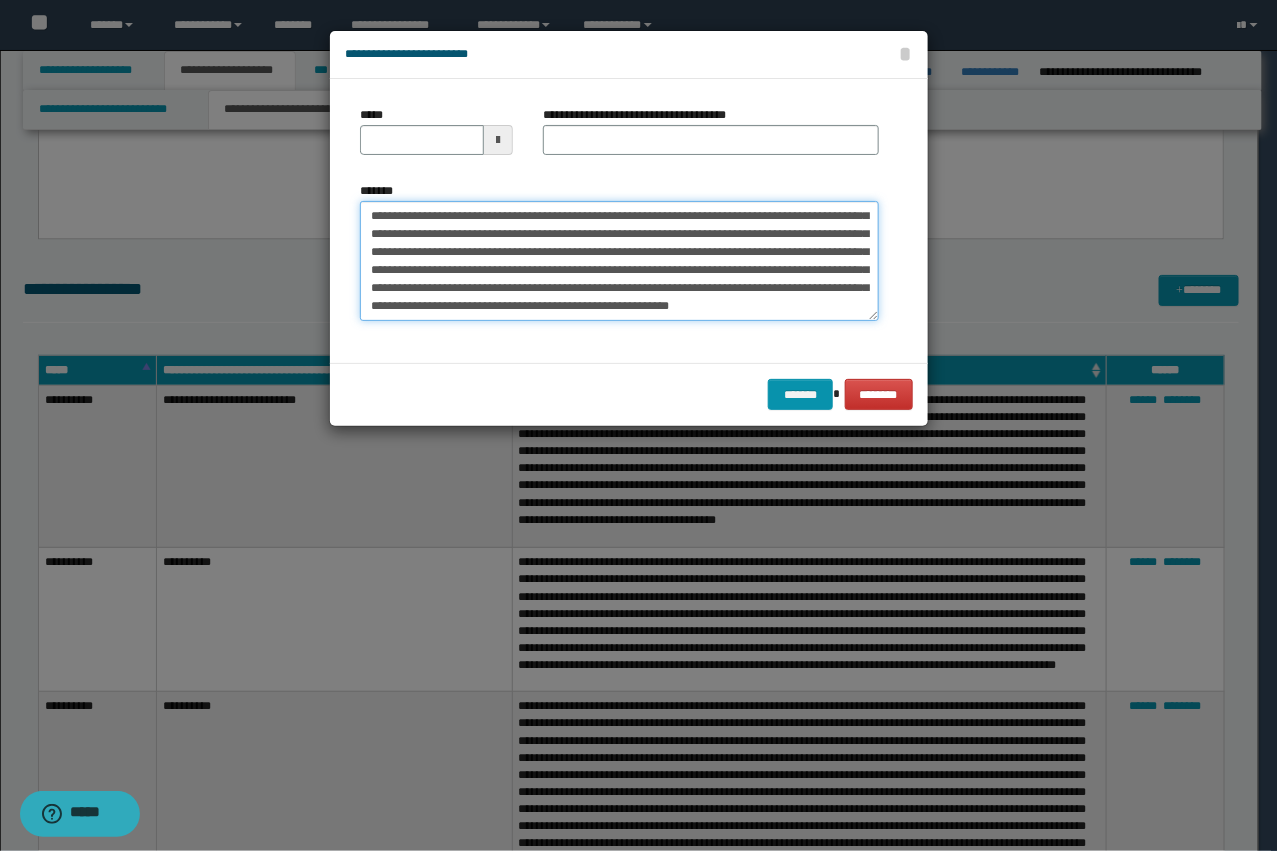 type on "**********" 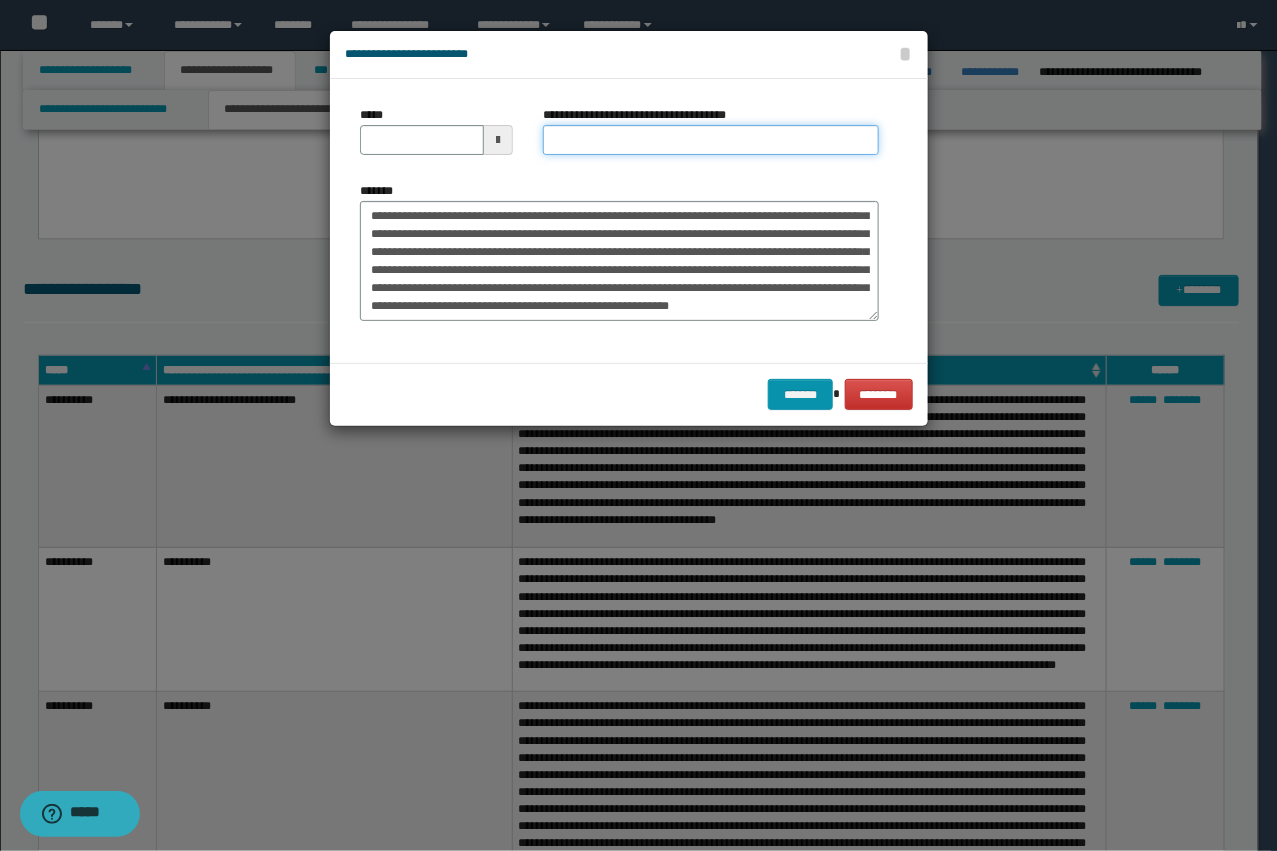 click on "**********" at bounding box center (711, 140) 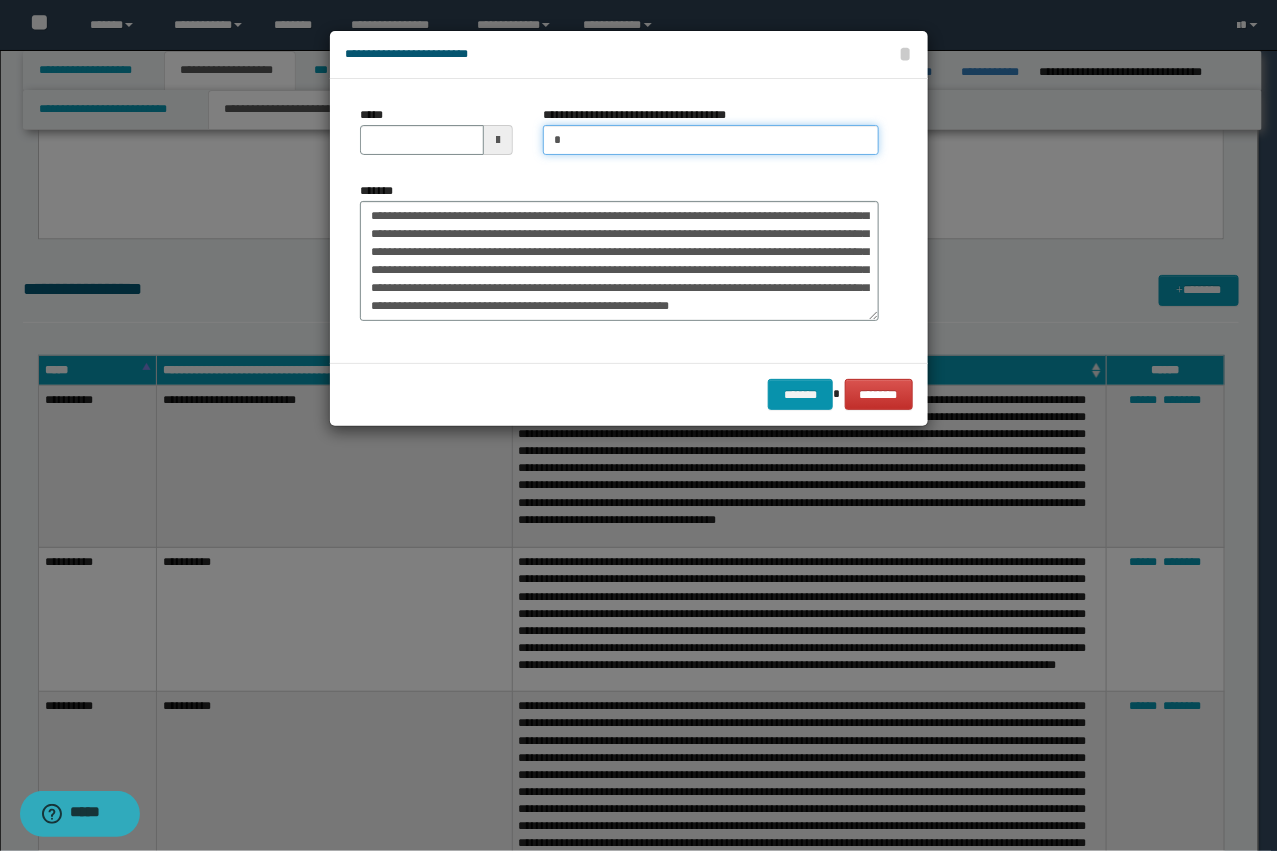type on "**********" 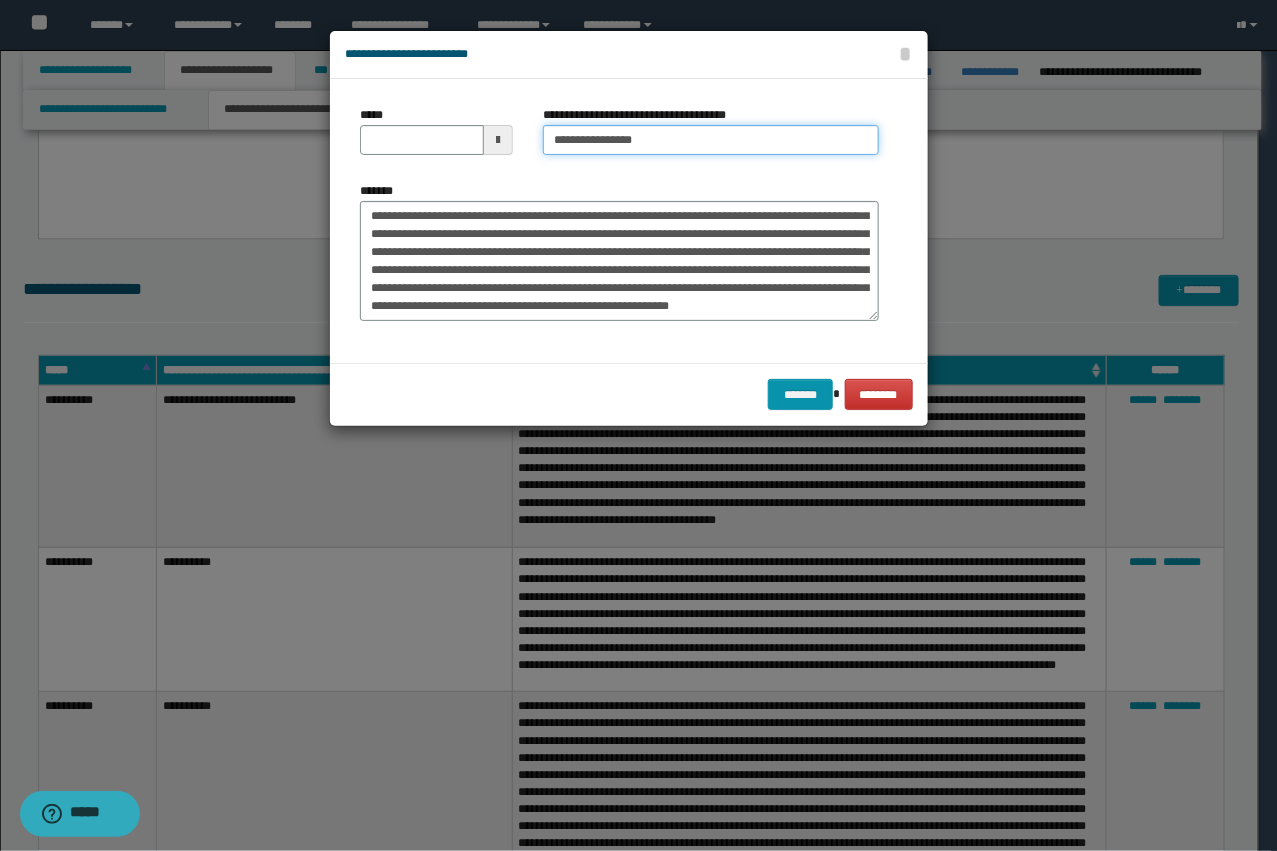 scroll, scrollTop: 0, scrollLeft: 0, axis: both 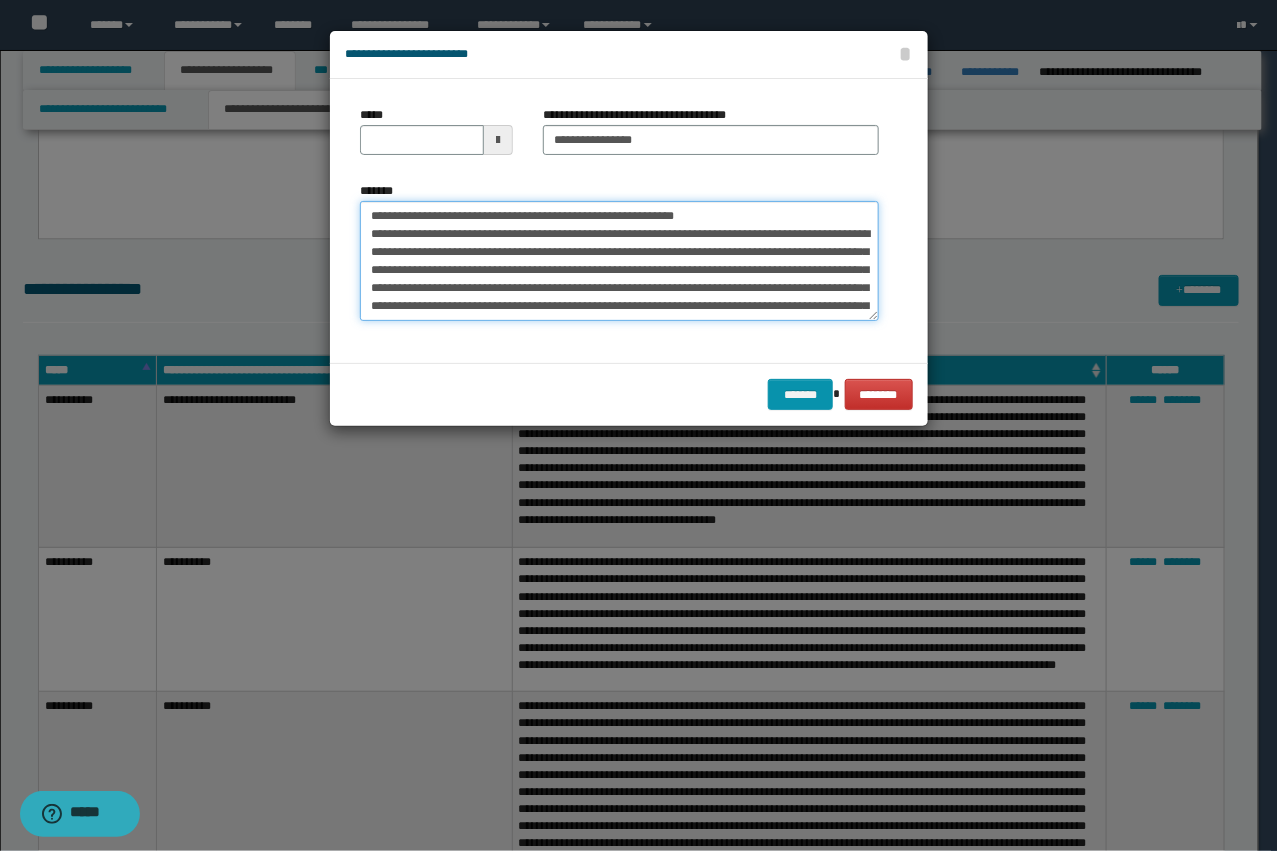drag, startPoint x: 432, startPoint y: 227, endPoint x: 327, endPoint y: 200, distance: 108.41586 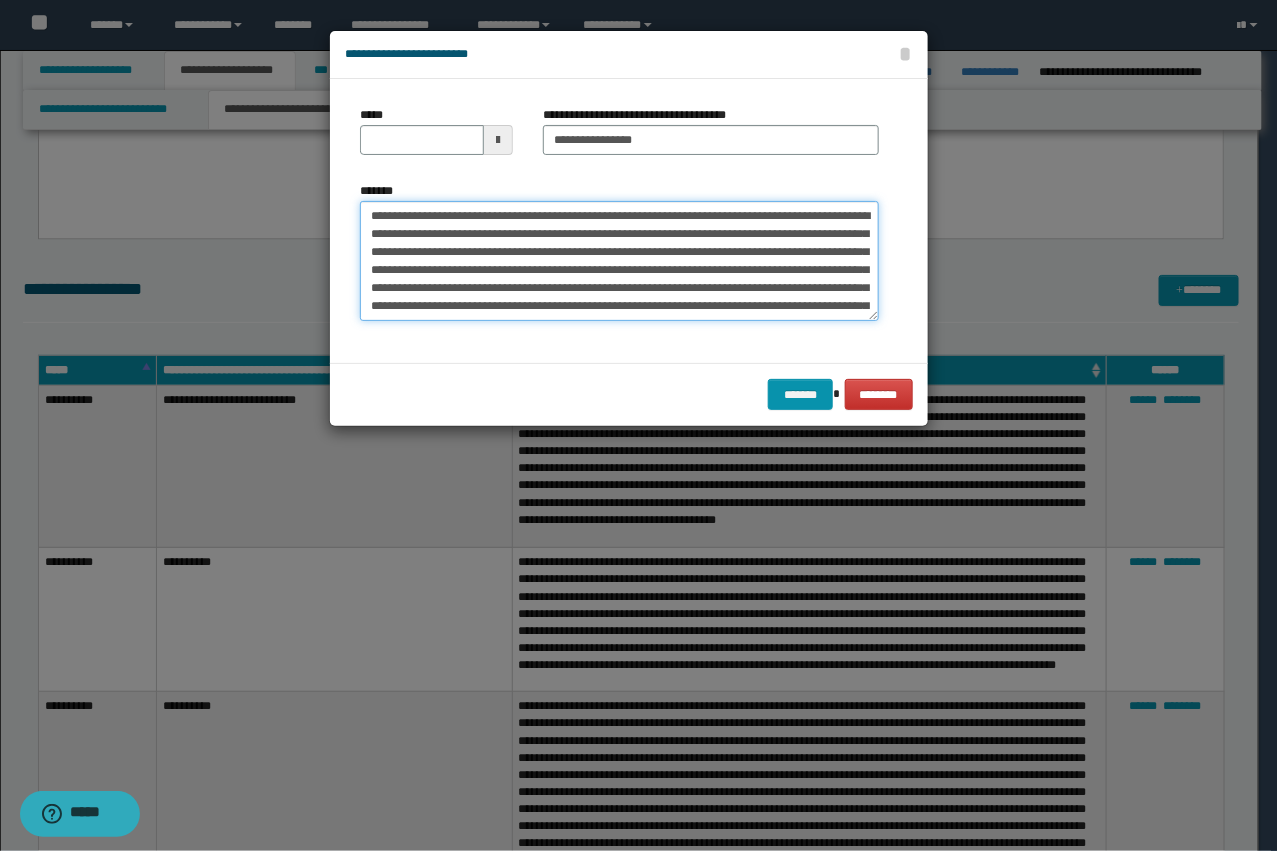 type on "**********" 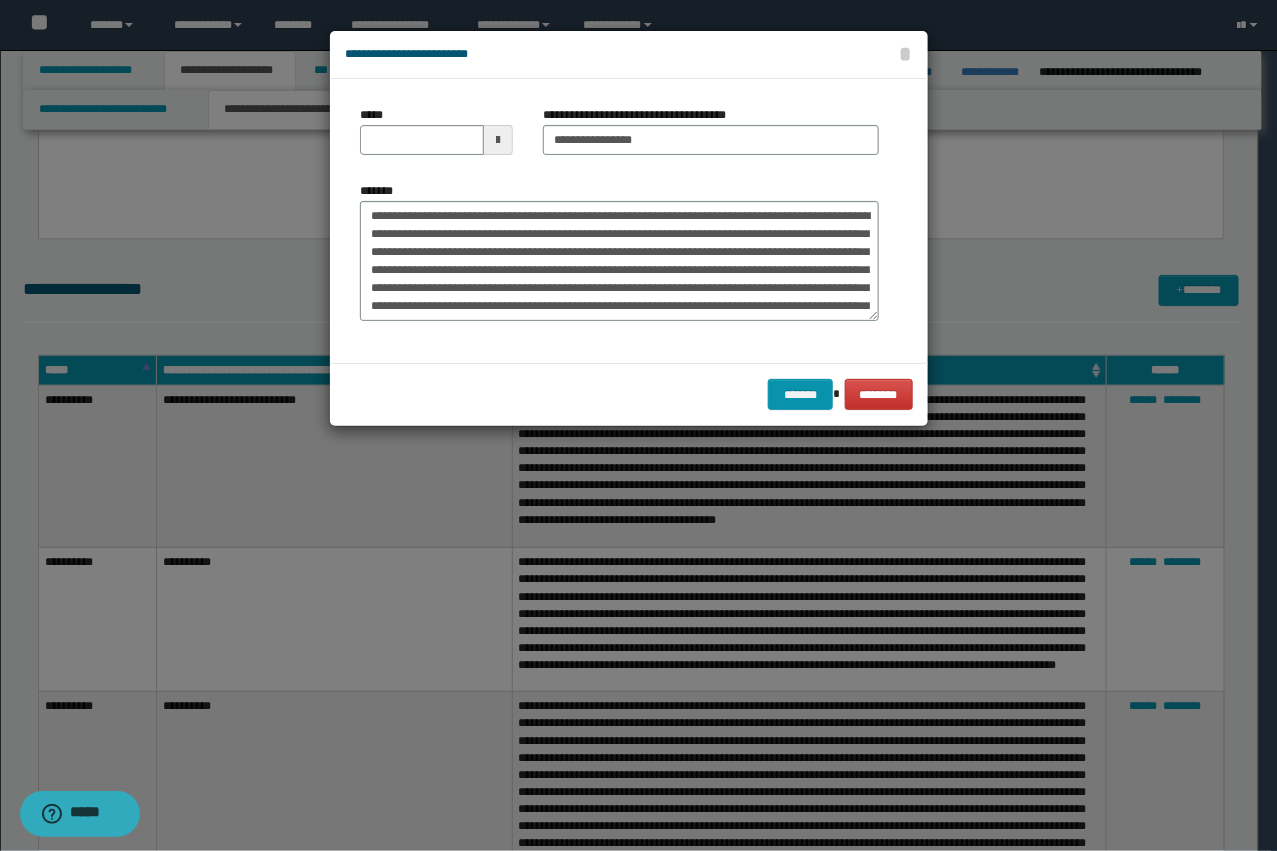 click on "*****" at bounding box center (436, 138) 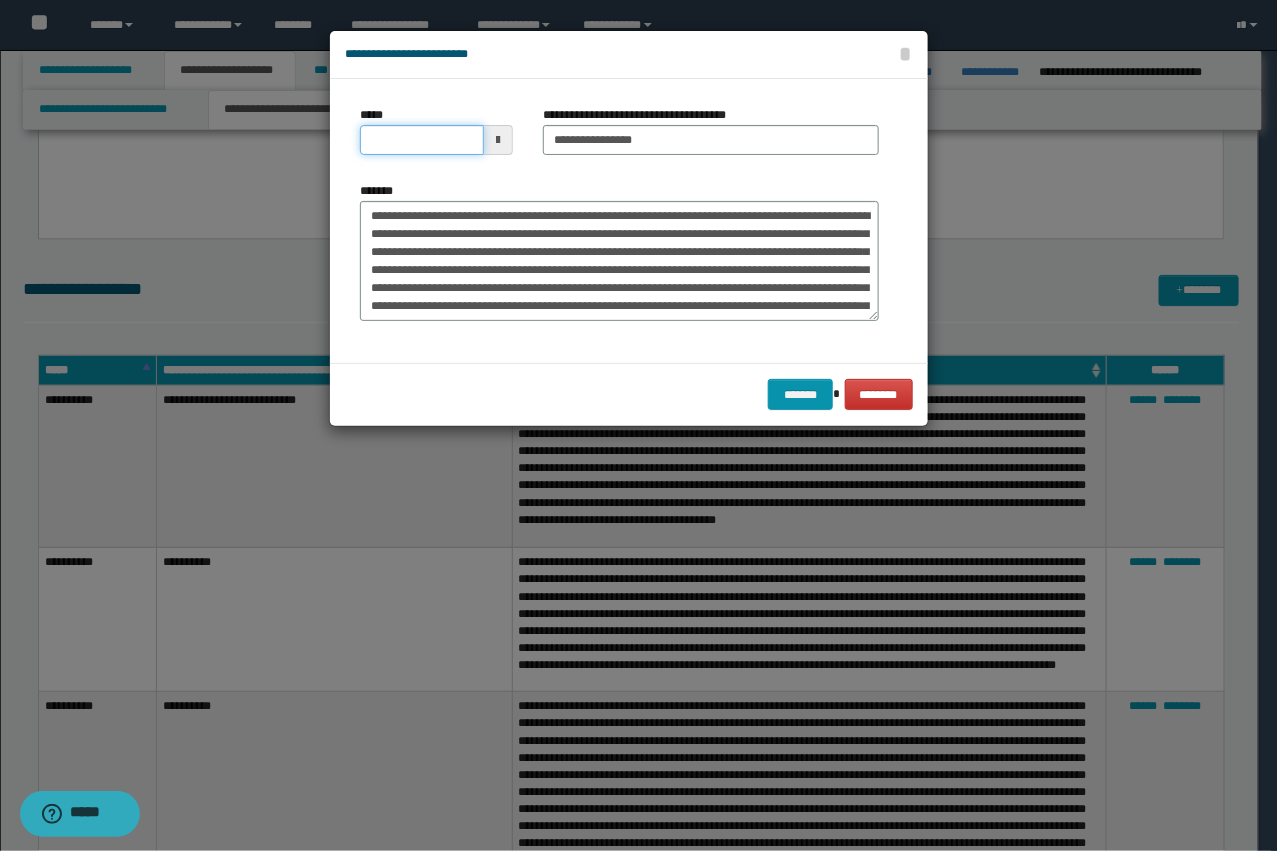 click on "*****" at bounding box center (422, 140) 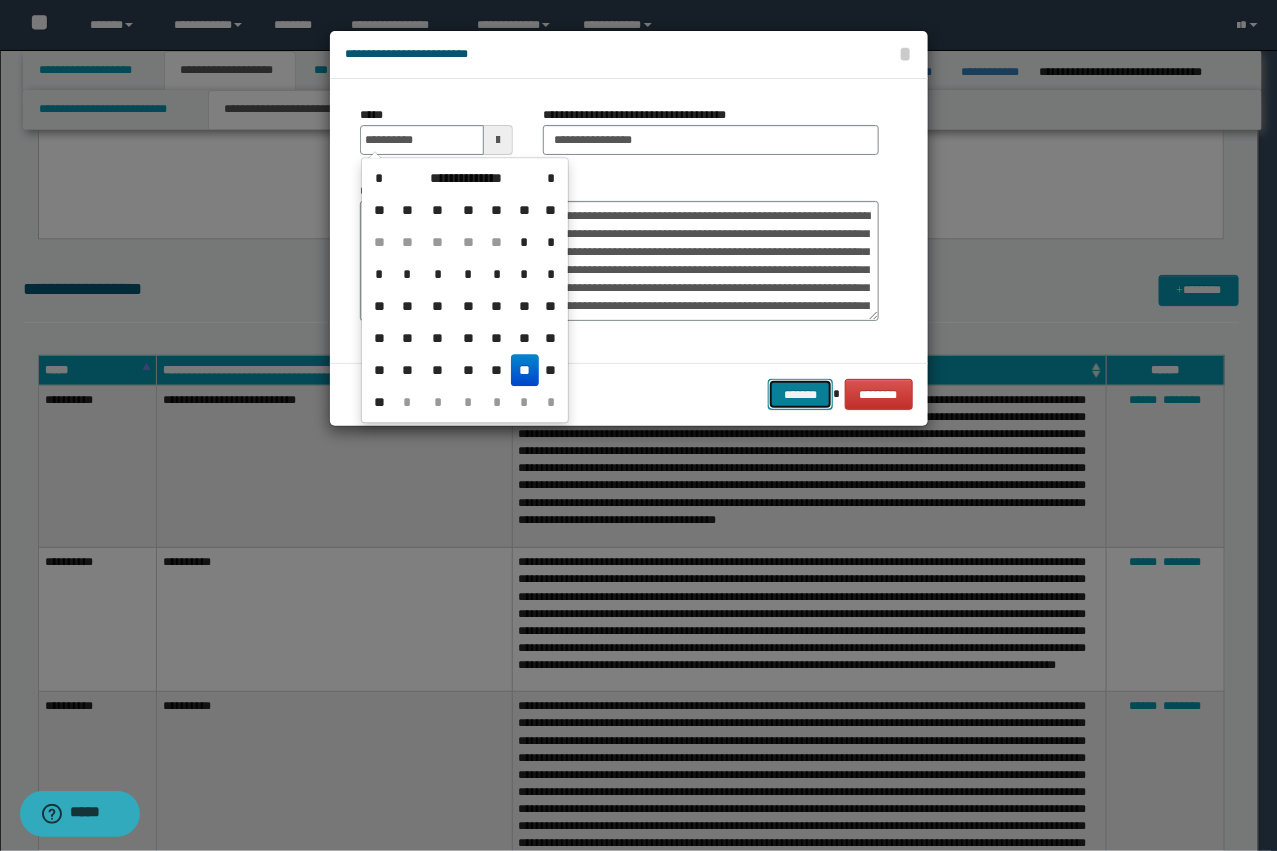 type on "**********" 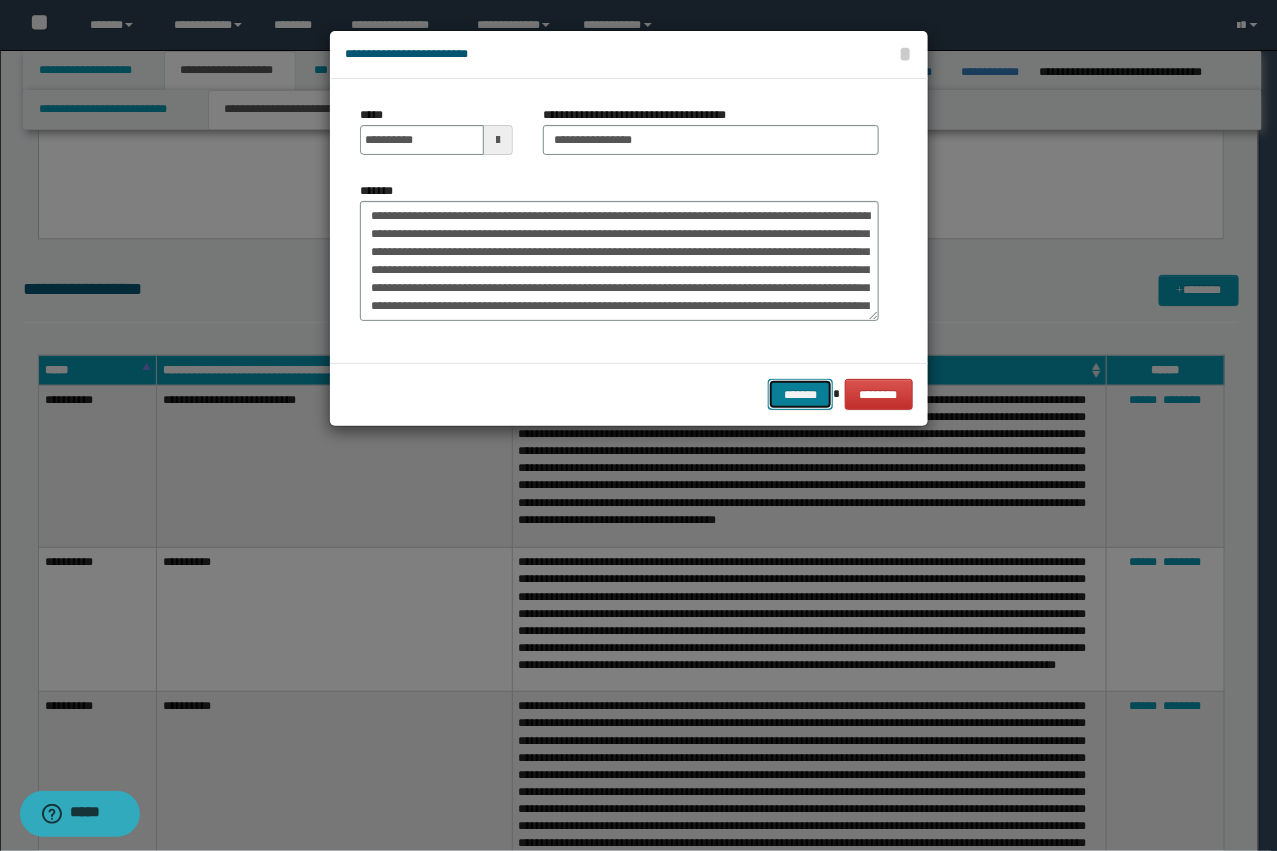 click on "*******" at bounding box center (800, 394) 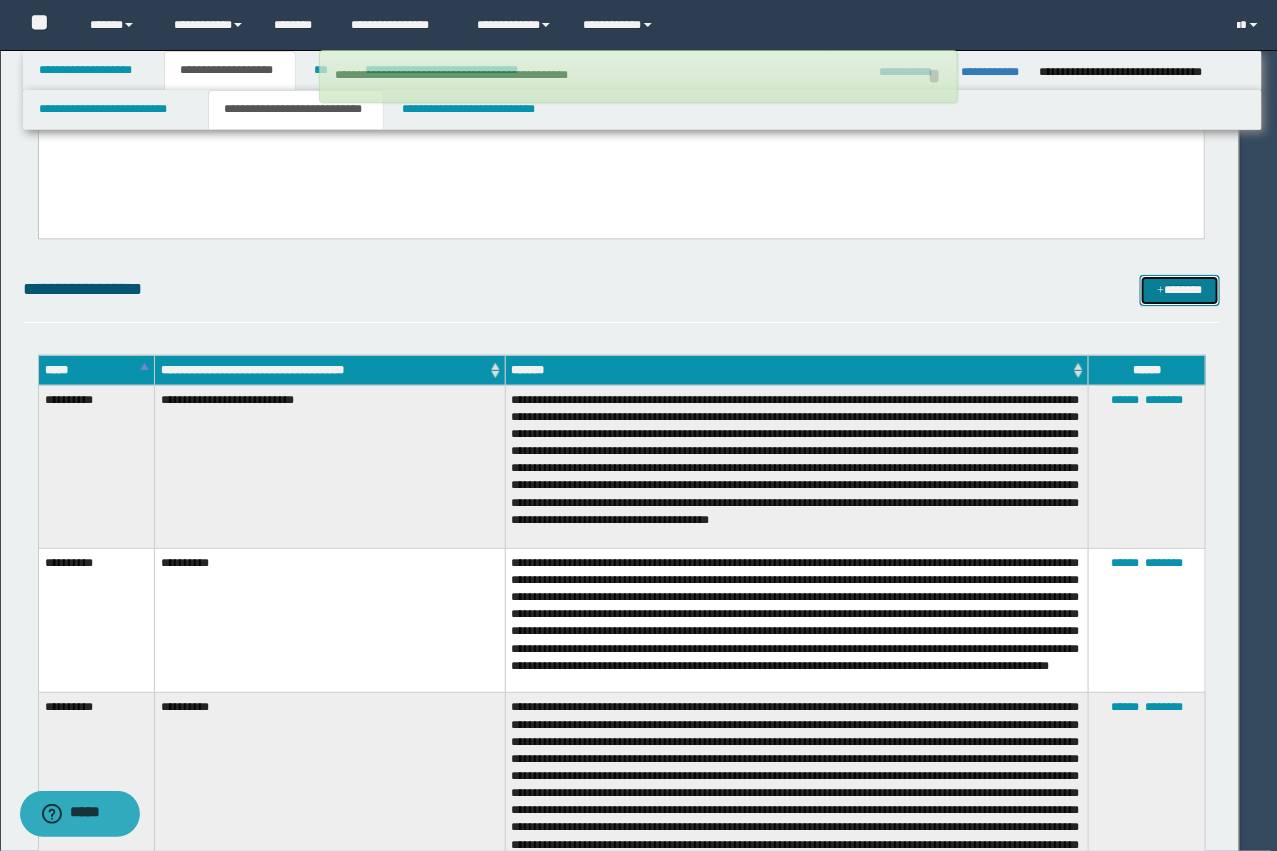 type 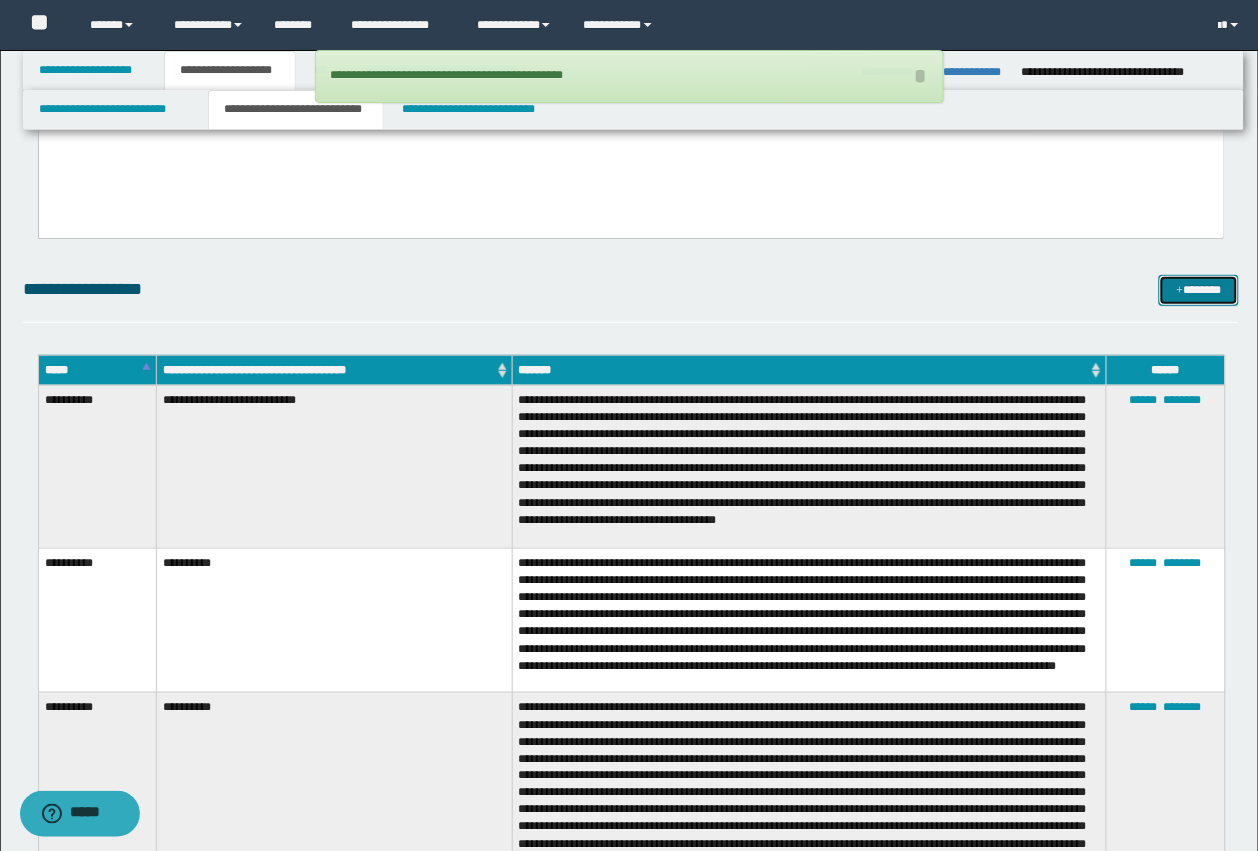 click at bounding box center (1180, 291) 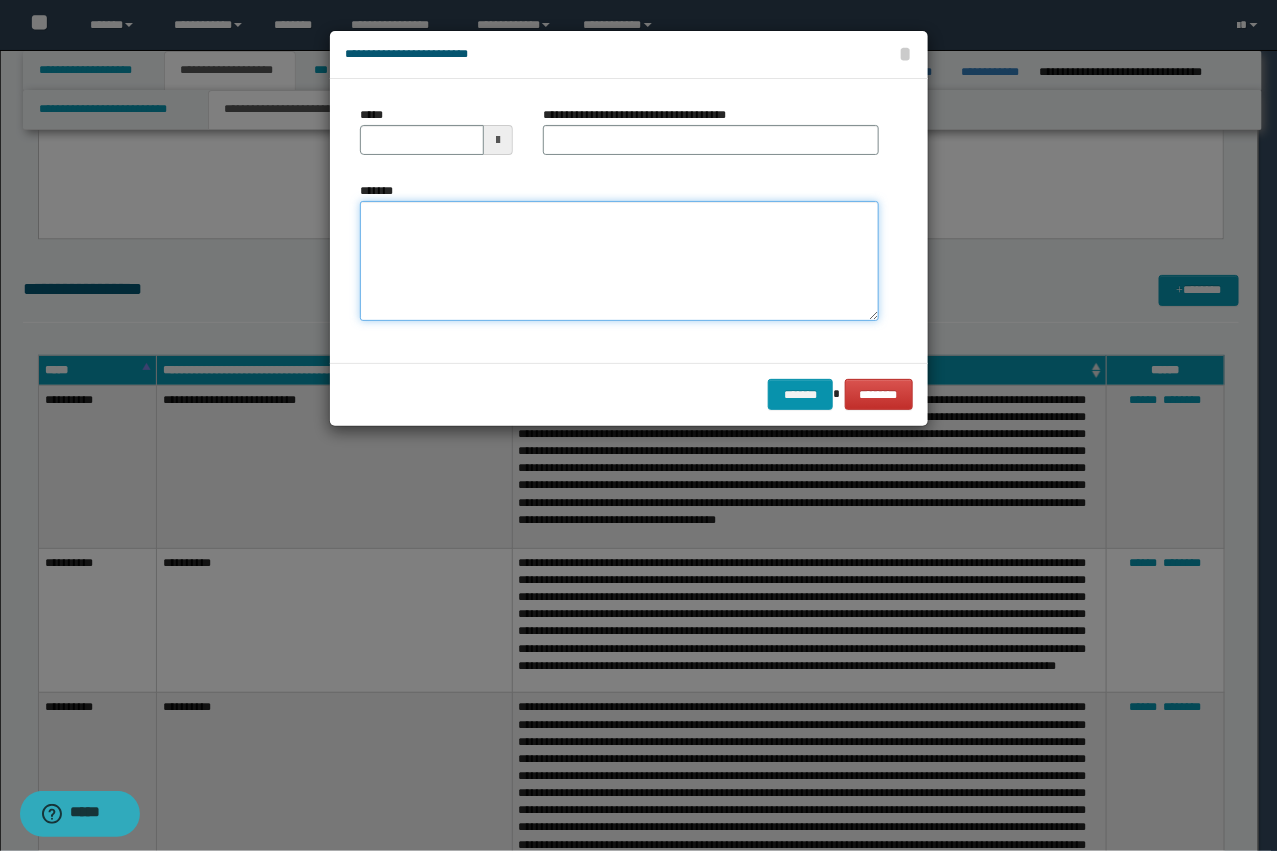 click on "*******" at bounding box center (619, 261) 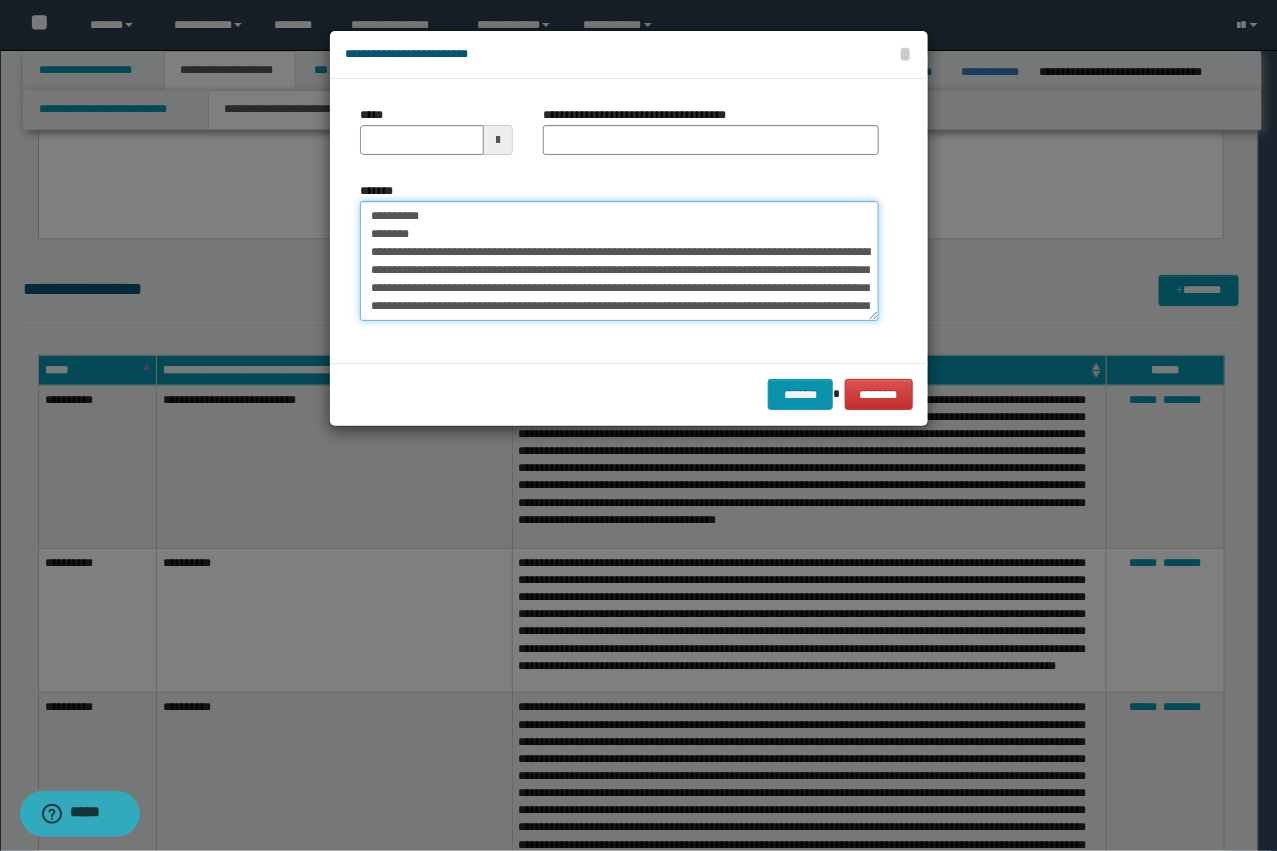 scroll, scrollTop: 156, scrollLeft: 0, axis: vertical 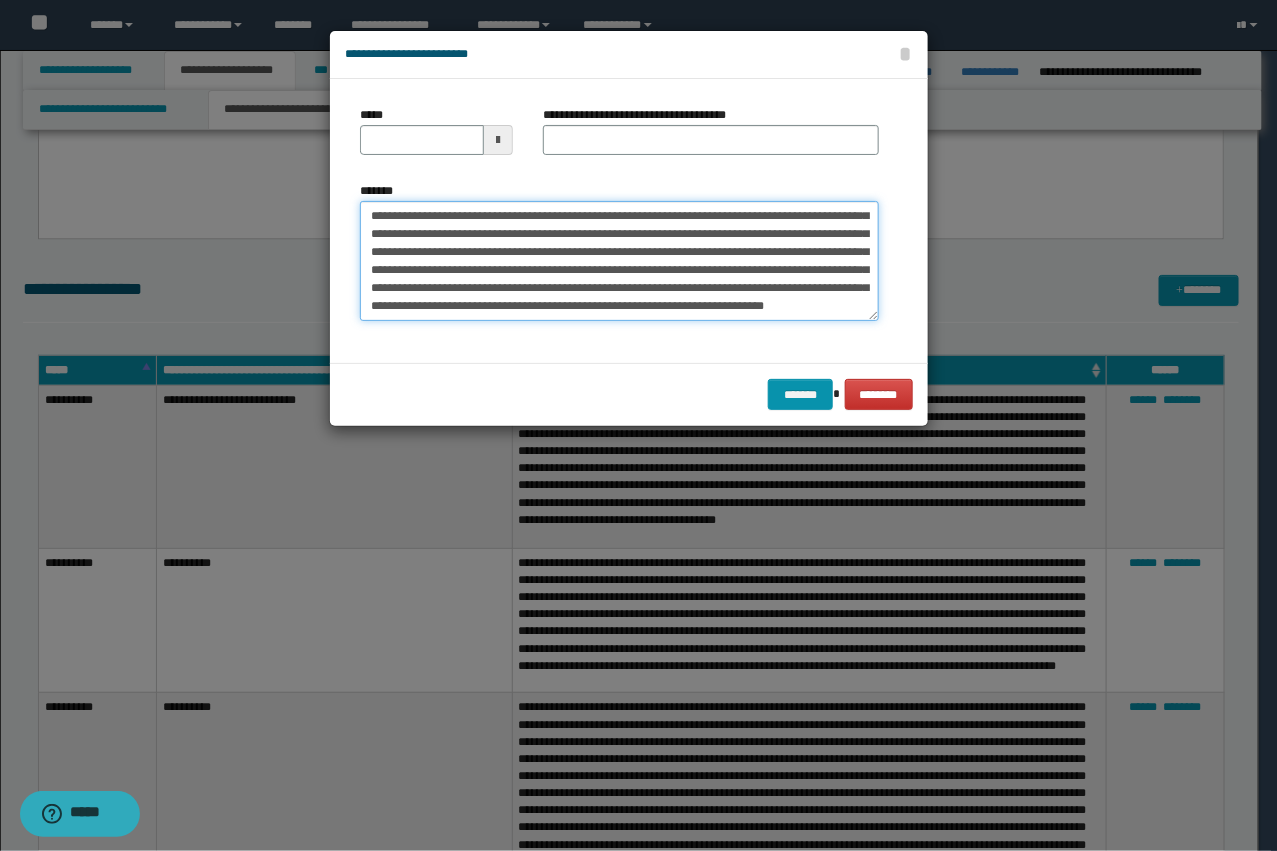 type on "**********" 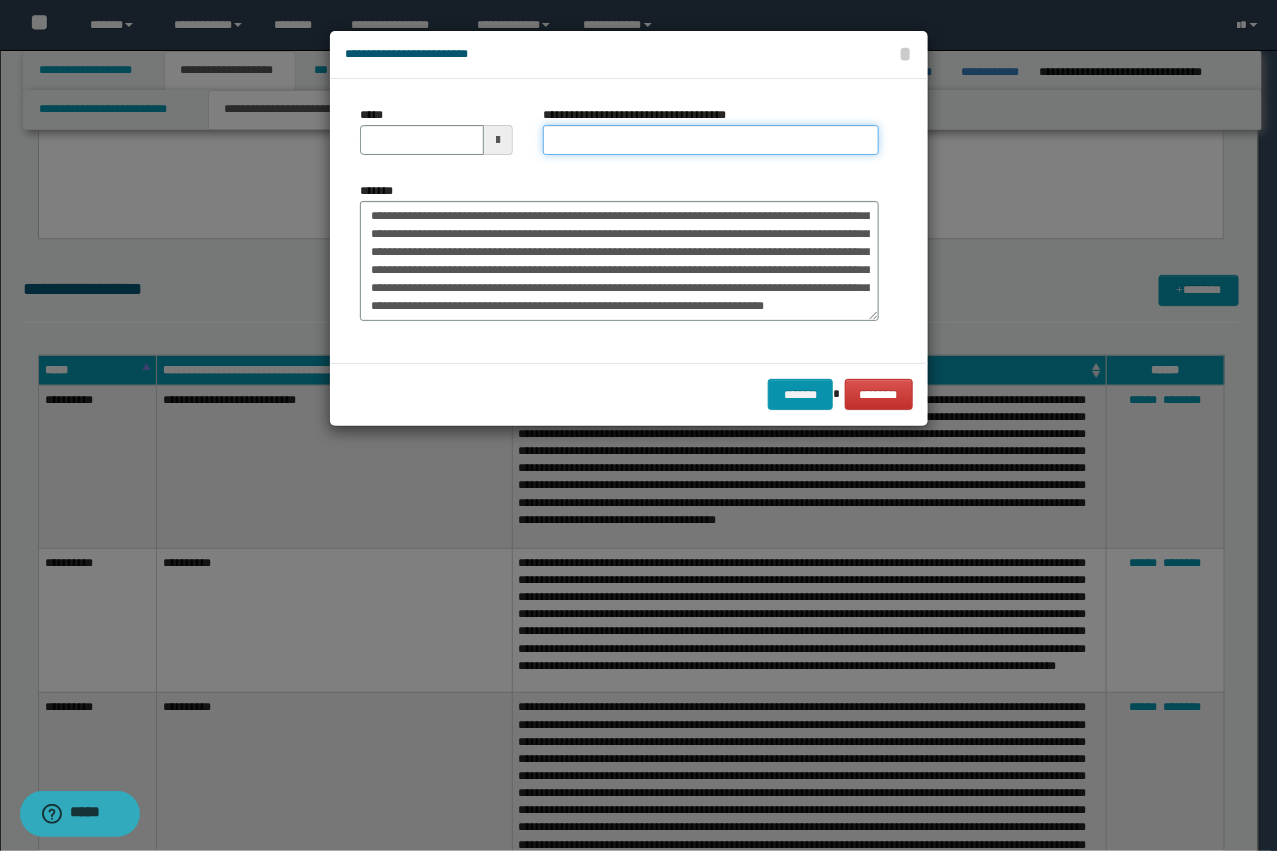 click on "**********" at bounding box center [711, 140] 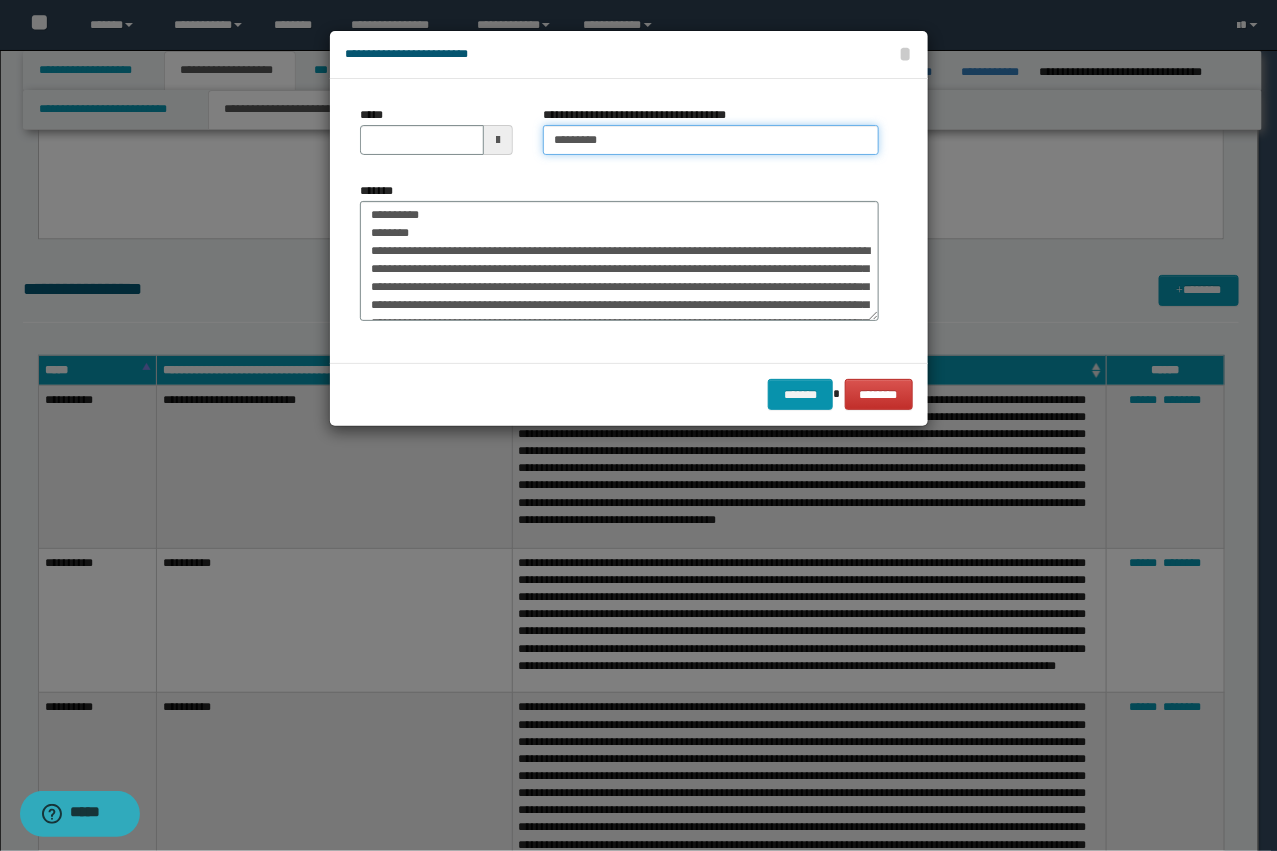 scroll, scrollTop: 0, scrollLeft: 0, axis: both 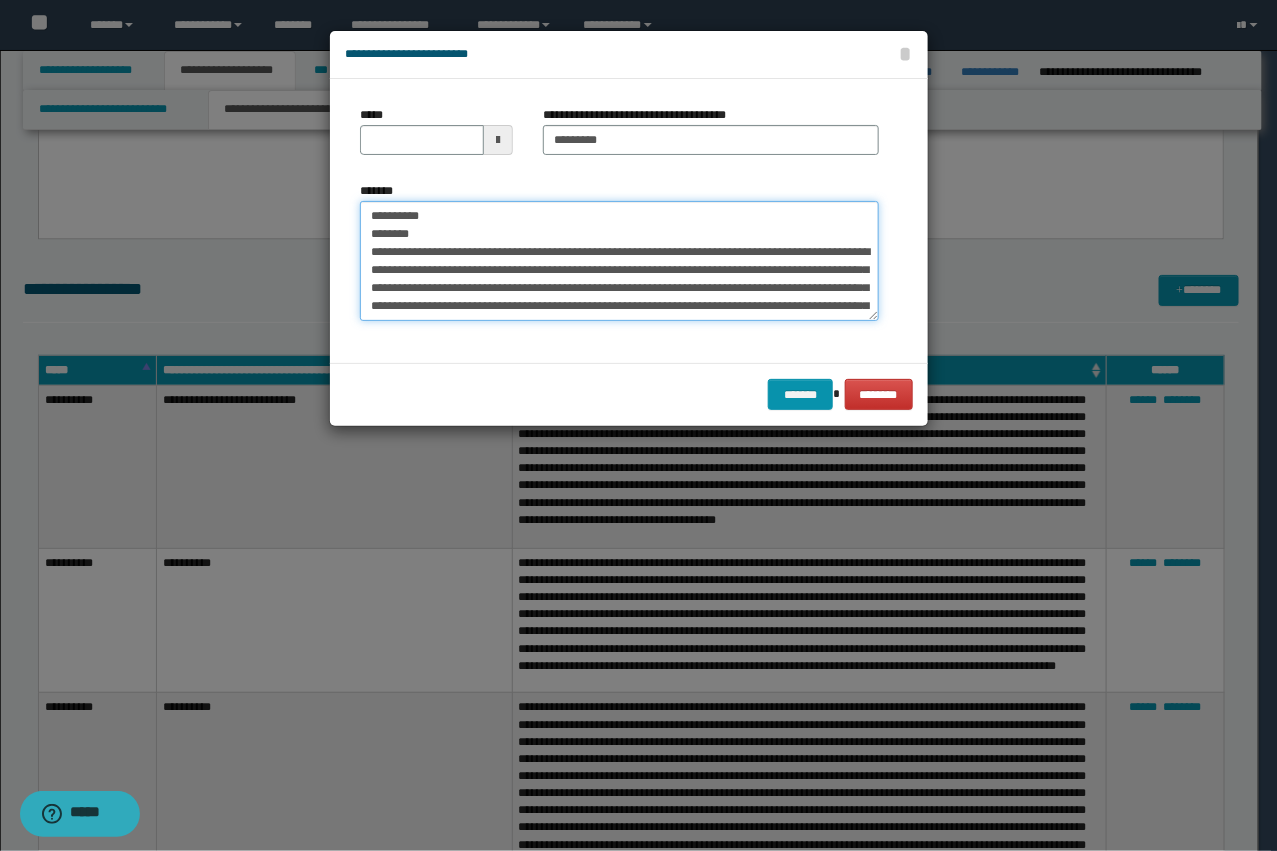 drag, startPoint x: 587, startPoint y: 253, endPoint x: 312, endPoint y: 202, distance: 279.68912 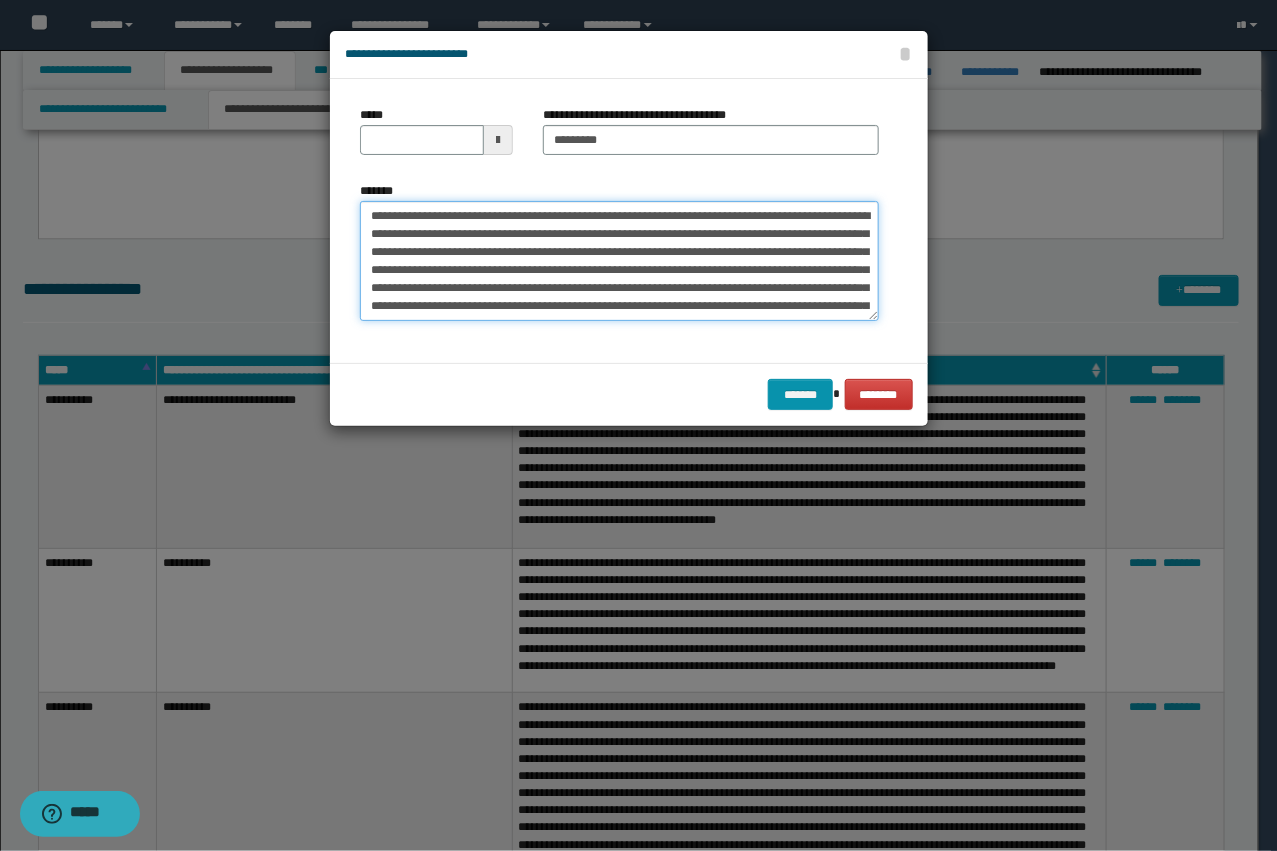 type 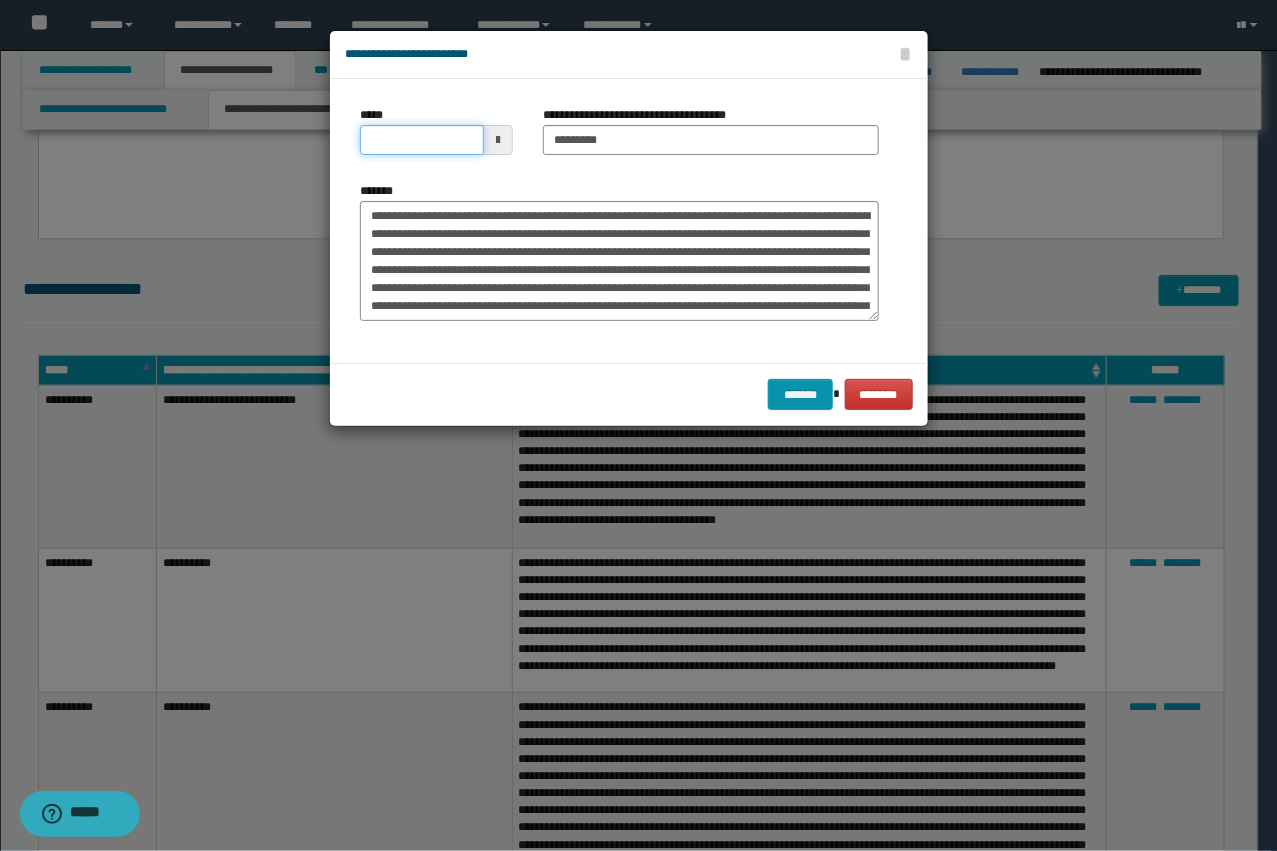 click on "*****" at bounding box center [422, 140] 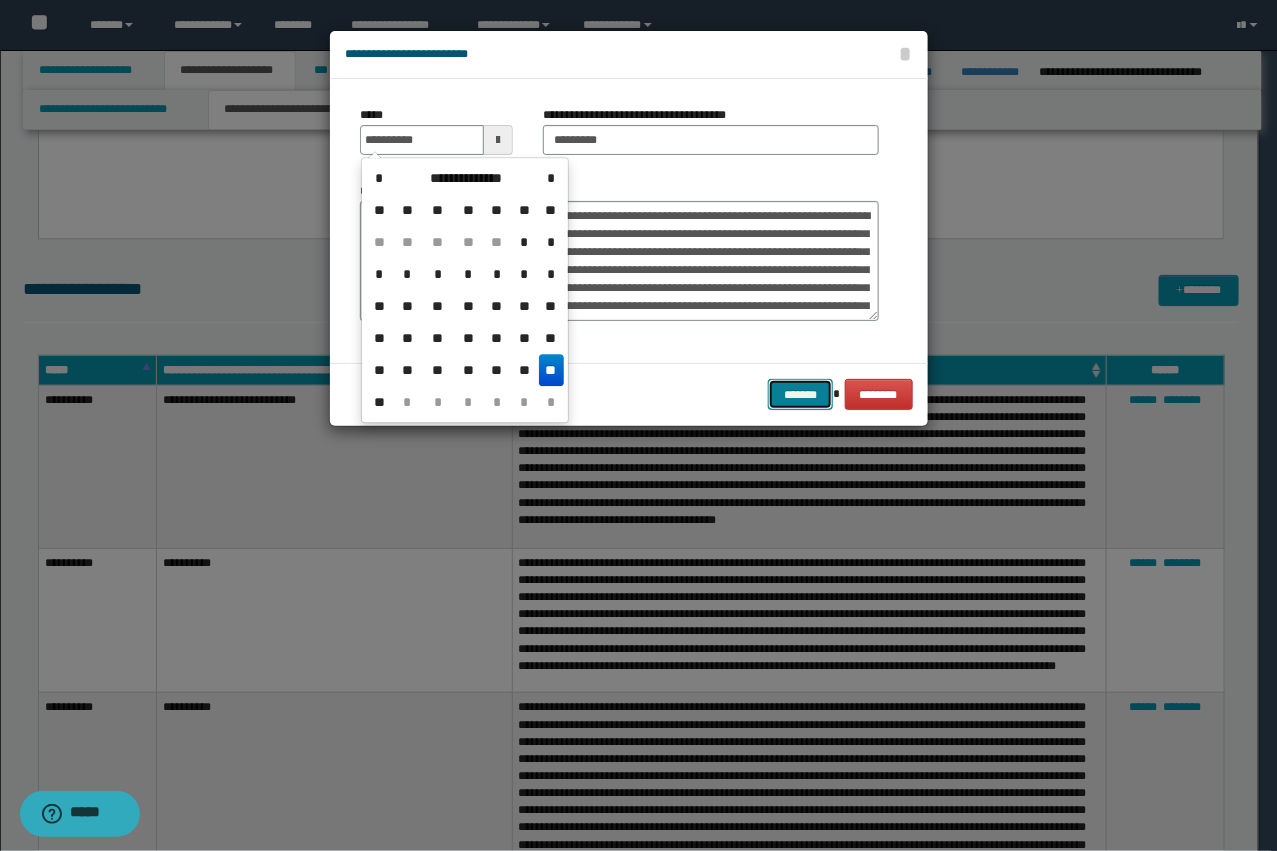 type on "**********" 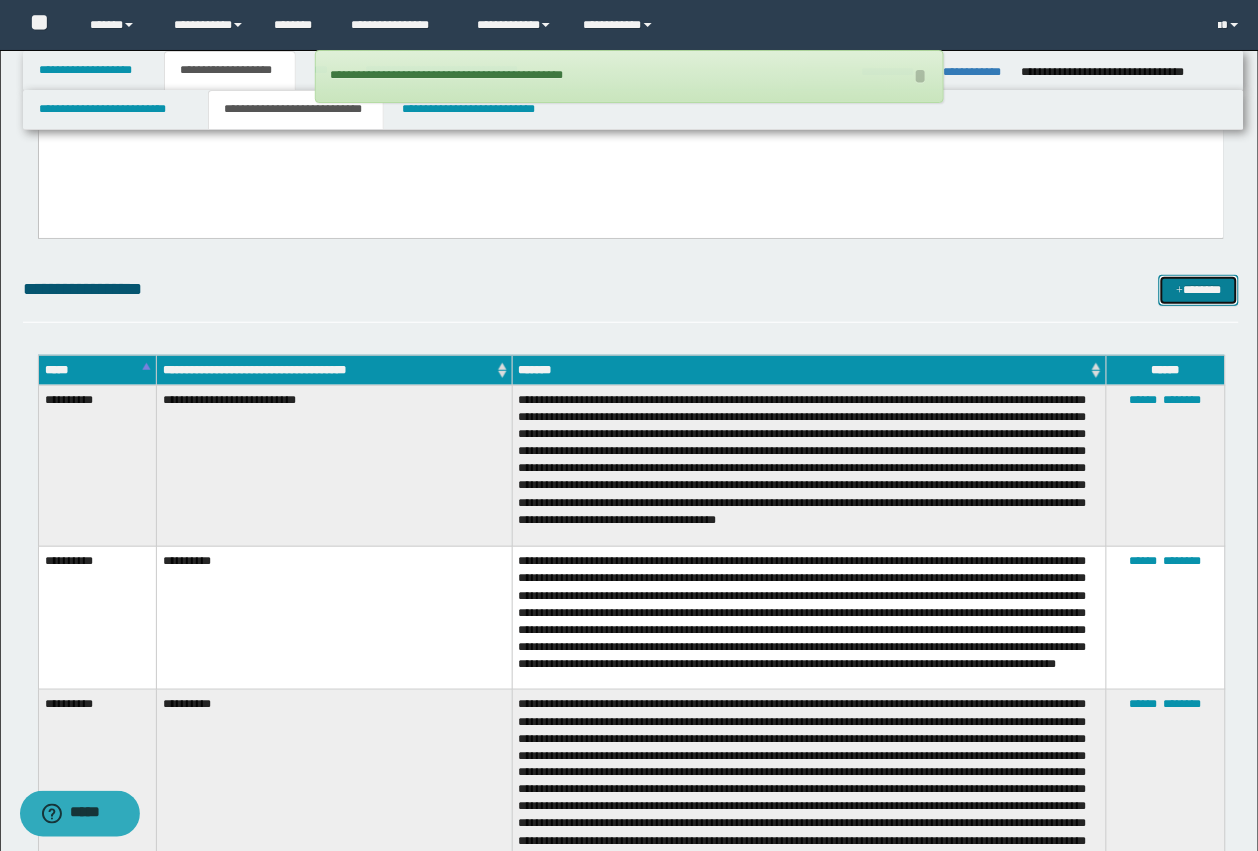 click on "*******" at bounding box center (1199, 290) 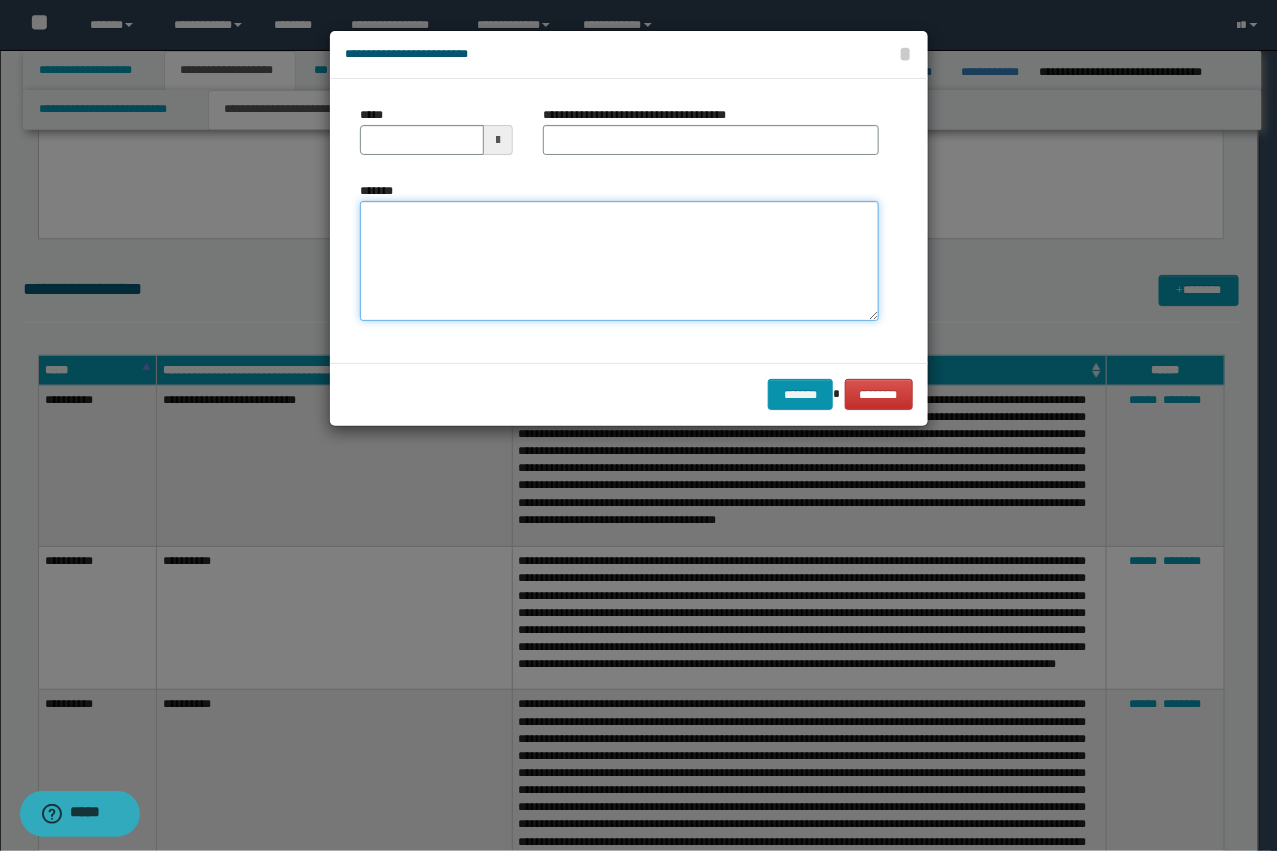 click on "*******" at bounding box center [619, 261] 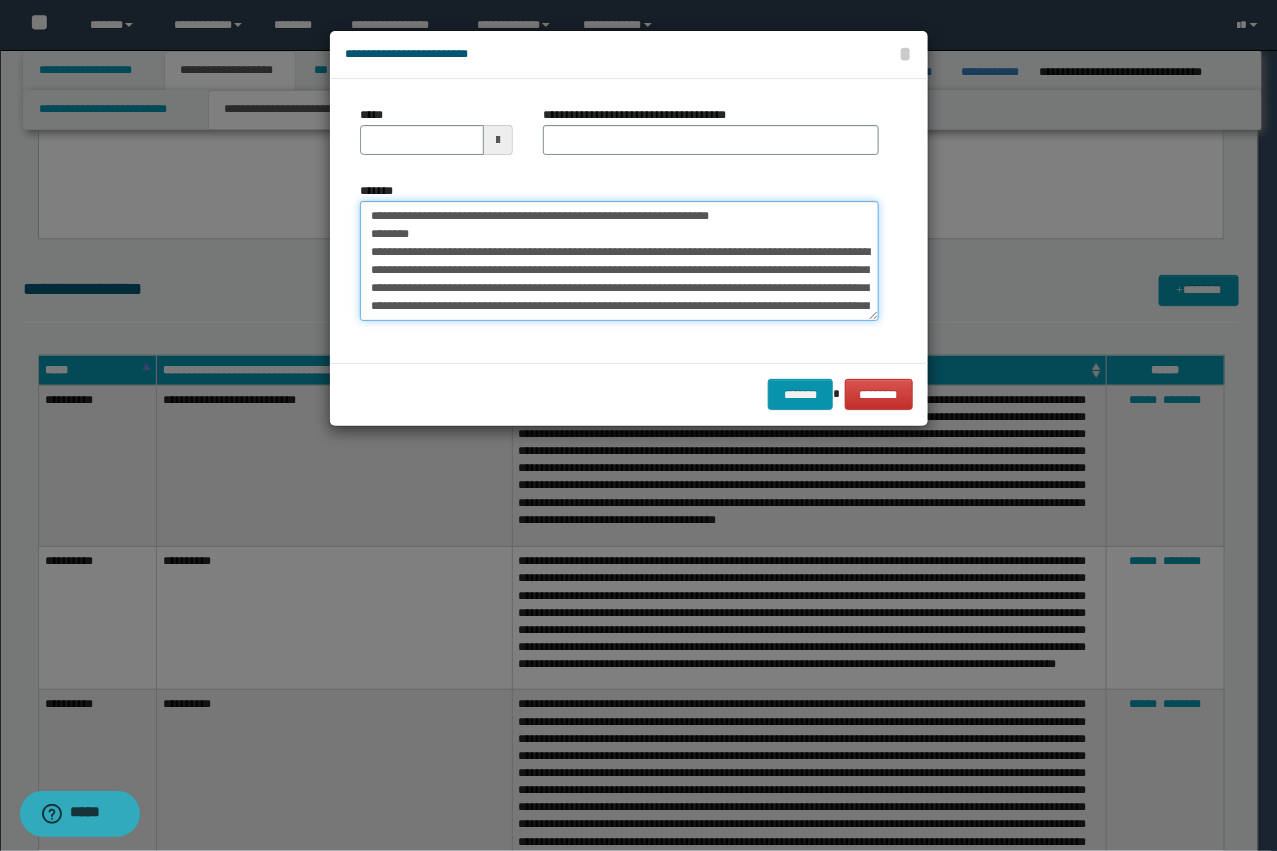 scroll, scrollTop: 138, scrollLeft: 0, axis: vertical 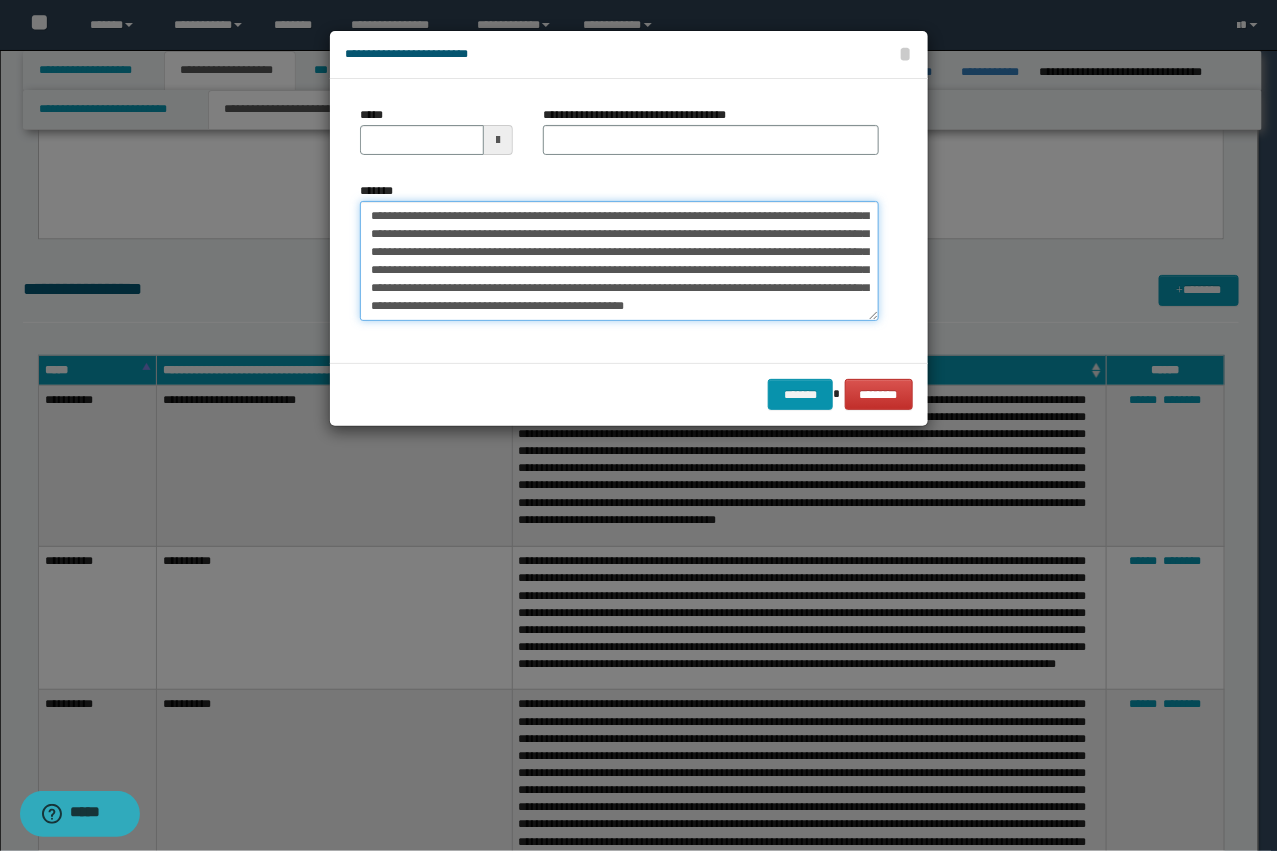 type on "**********" 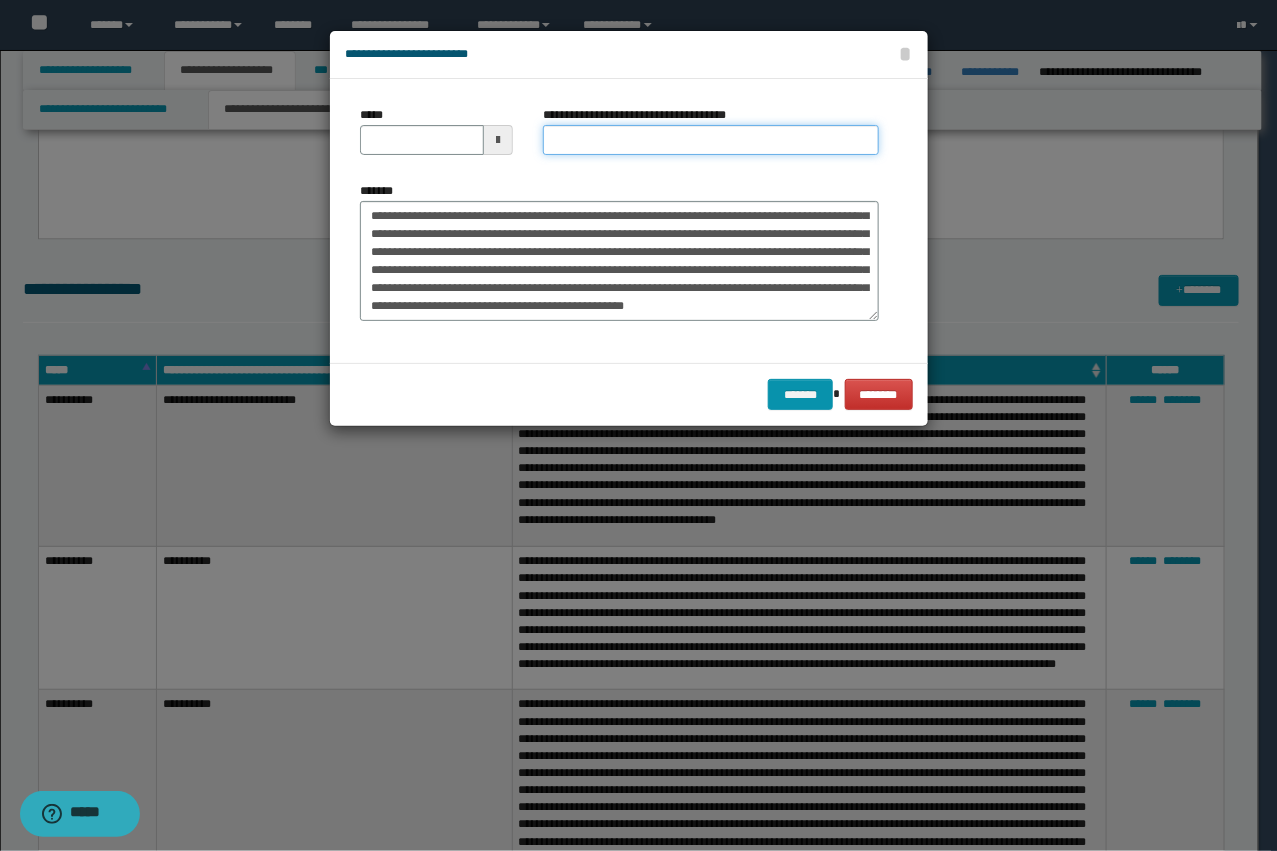 click on "**********" at bounding box center (711, 140) 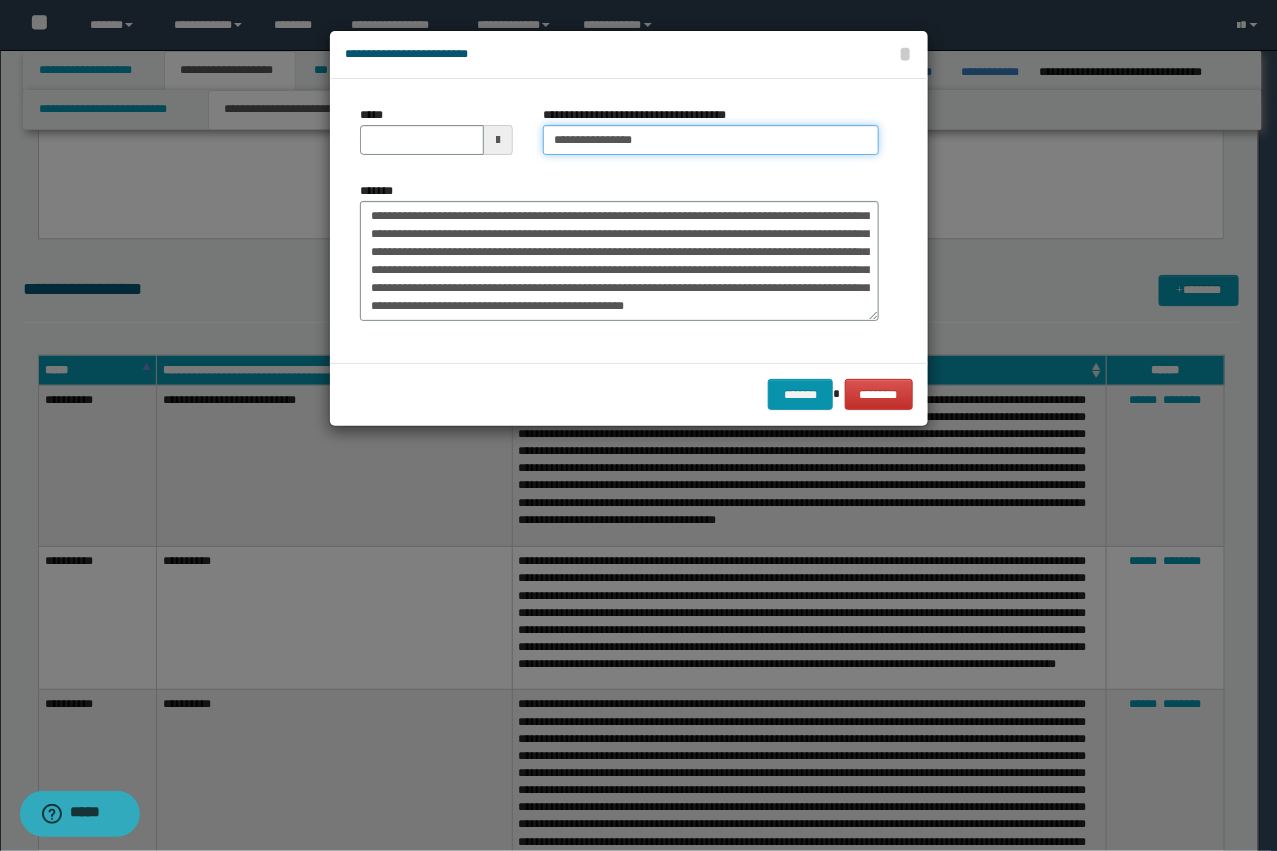 type on "**********" 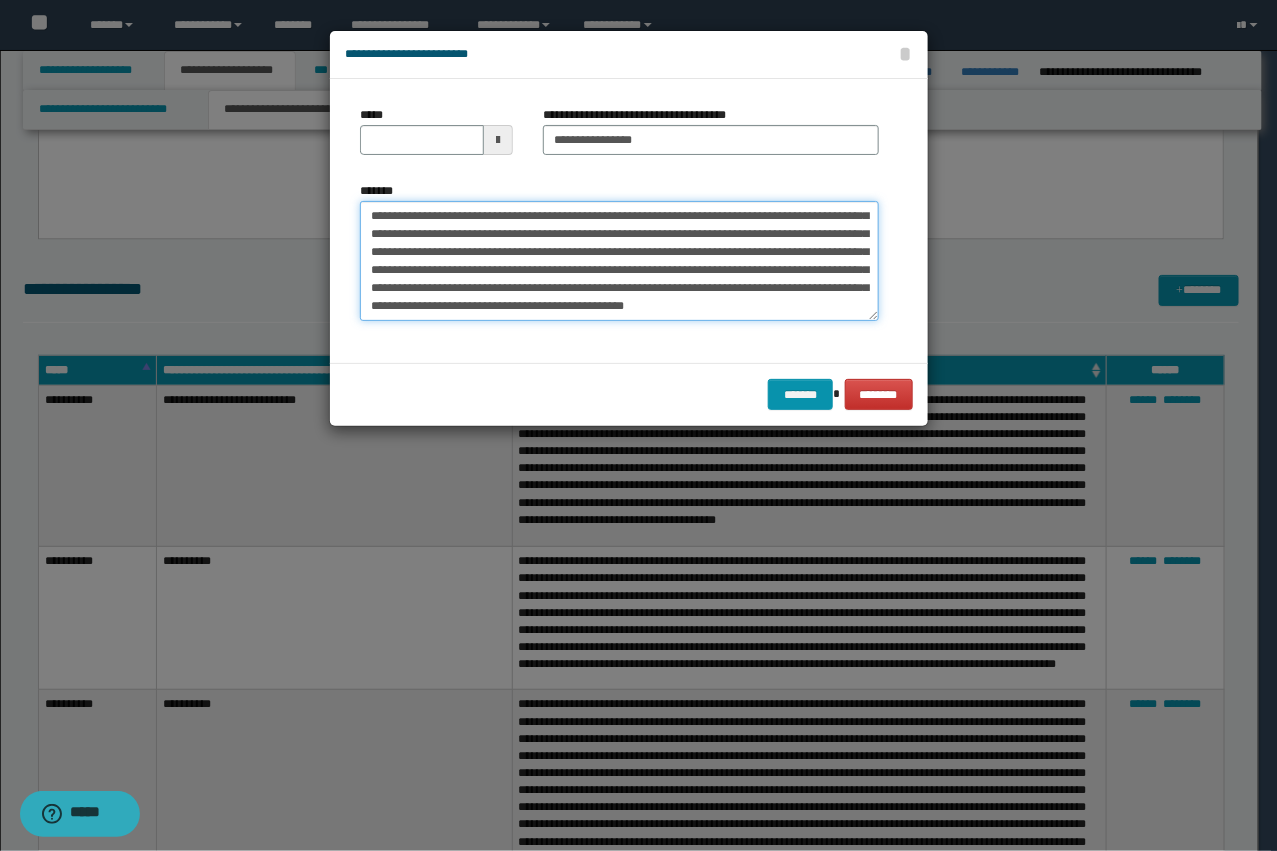 click on "**********" at bounding box center (619, 261) 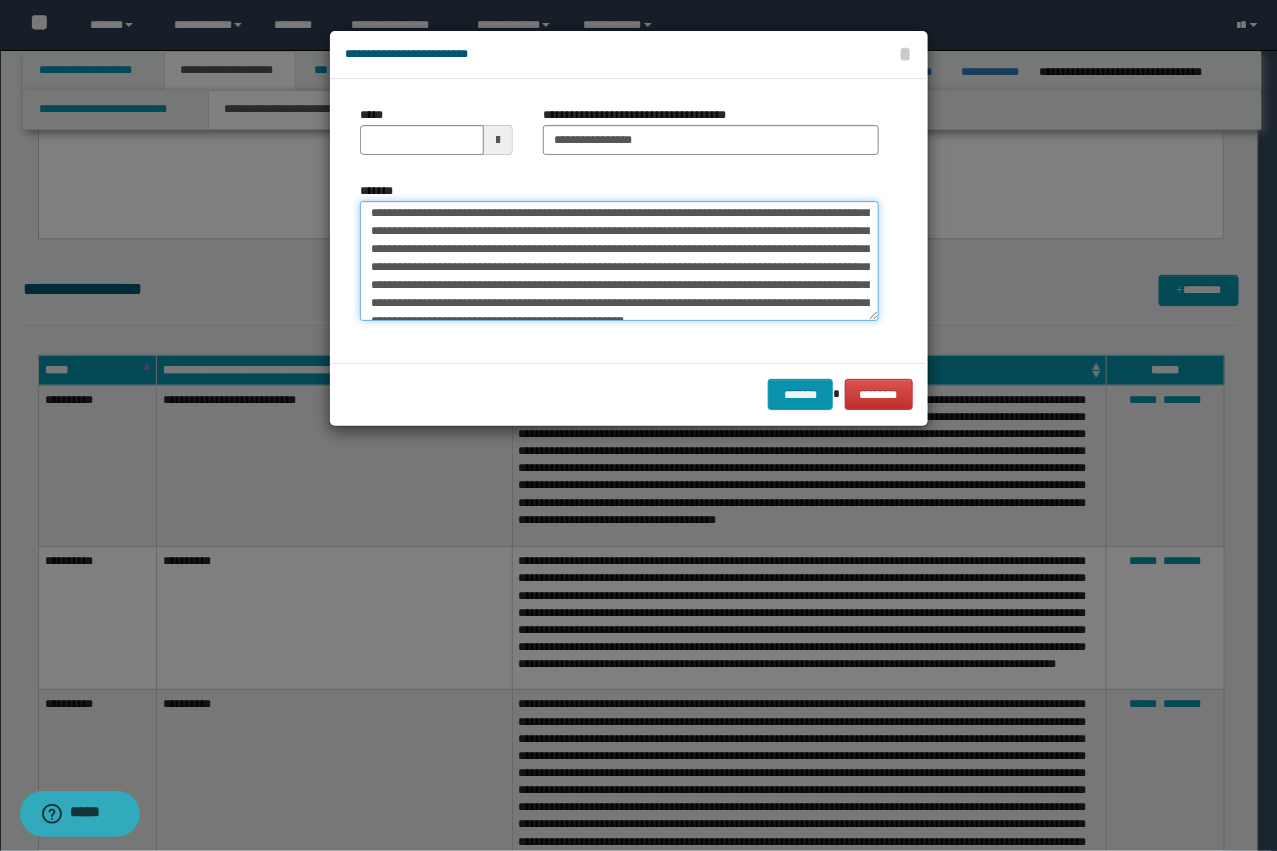 scroll, scrollTop: 0, scrollLeft: 0, axis: both 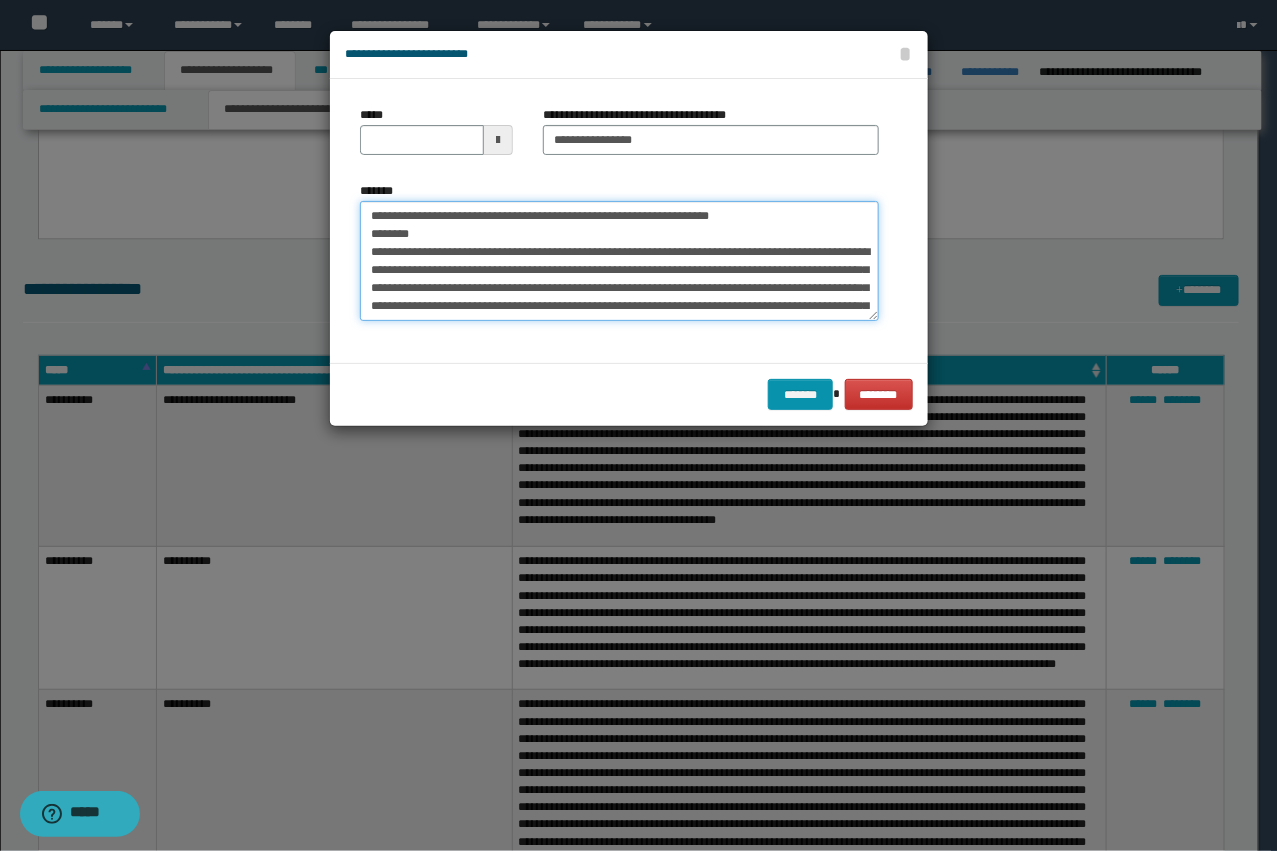 drag, startPoint x: 435, startPoint y: 252, endPoint x: 267, endPoint y: 187, distance: 180.13606 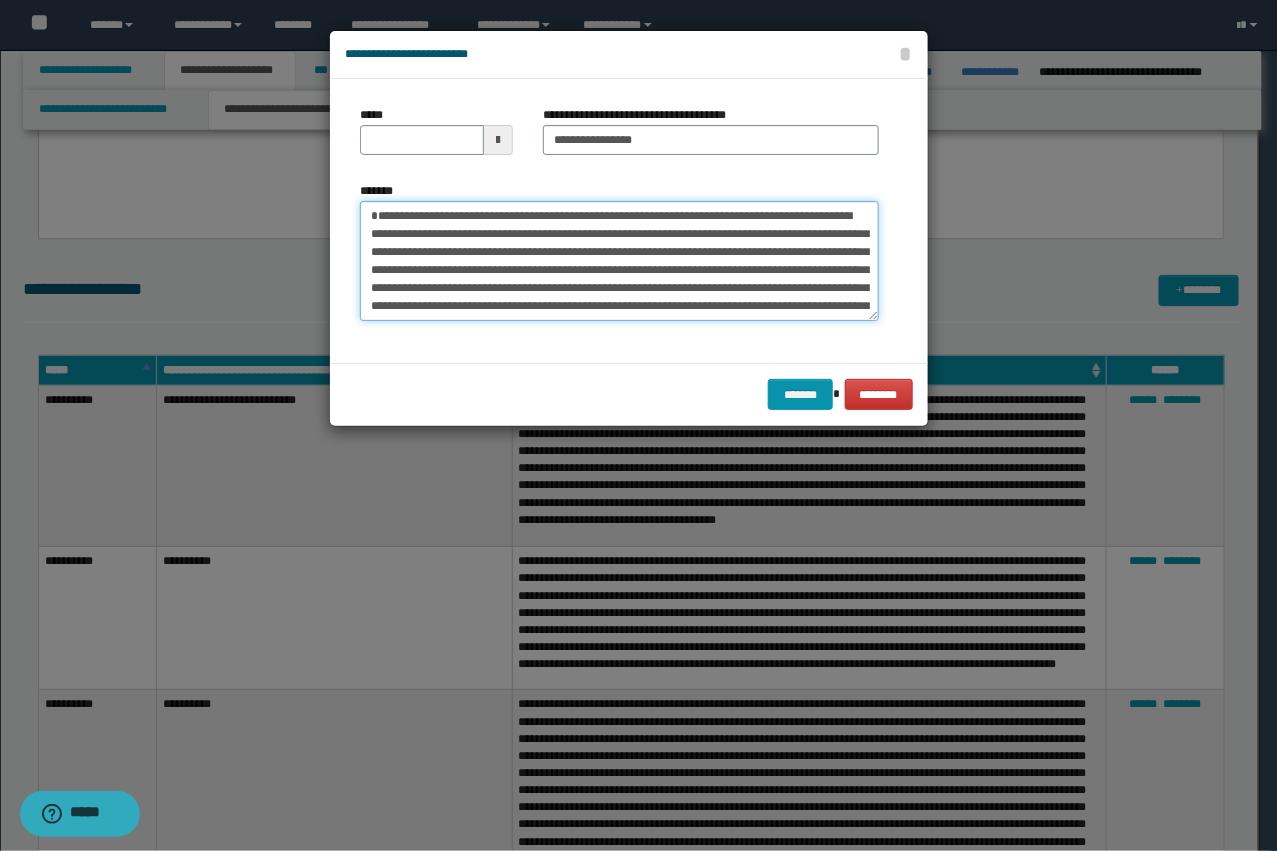 type on "**********" 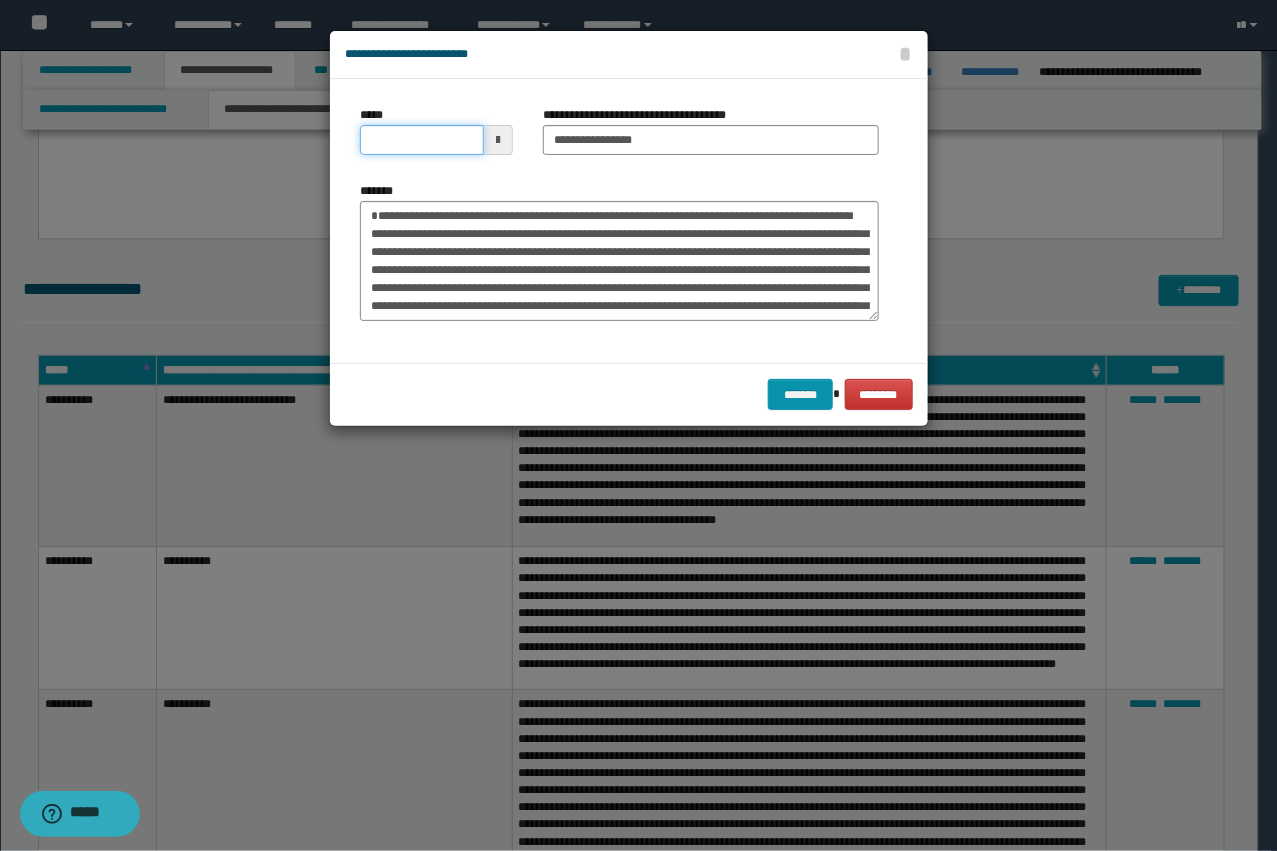 click on "*****" at bounding box center [422, 140] 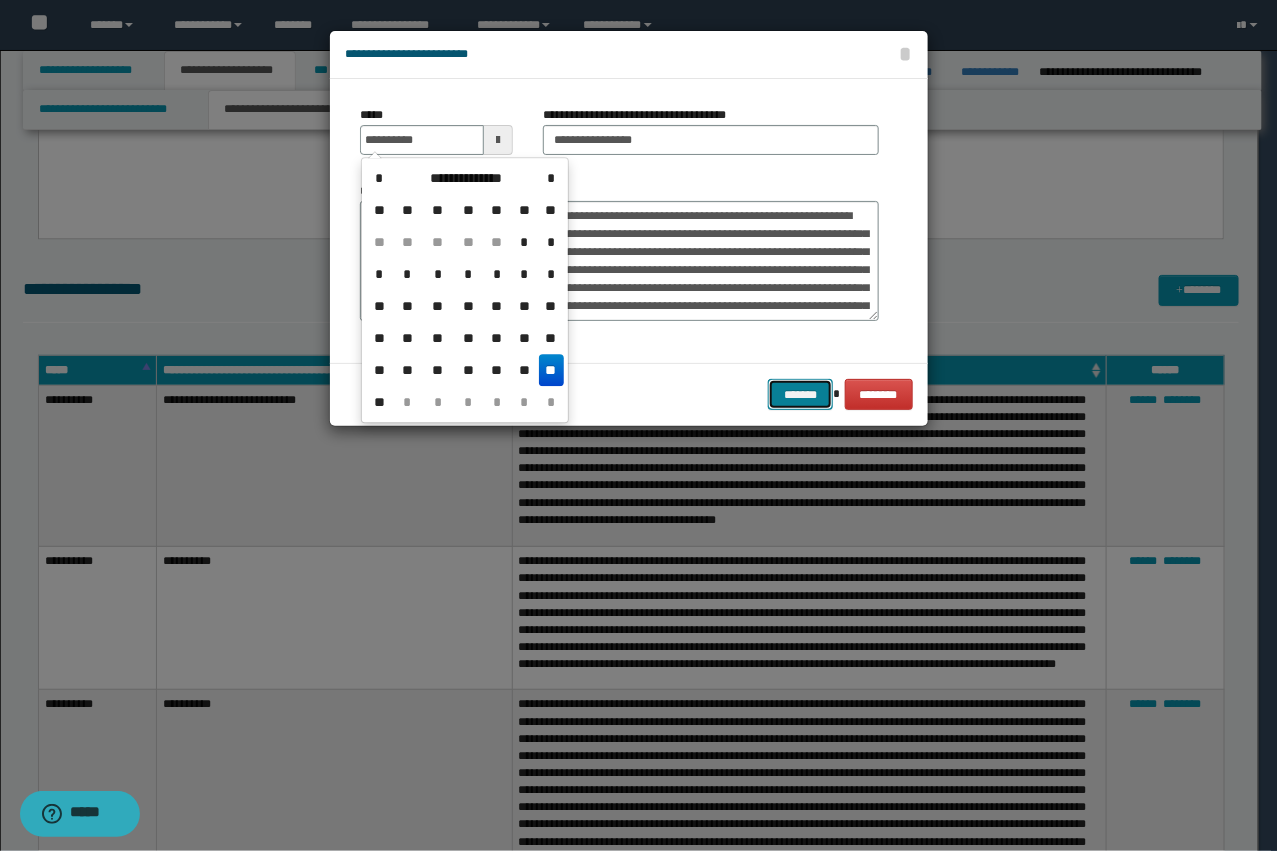 type on "**********" 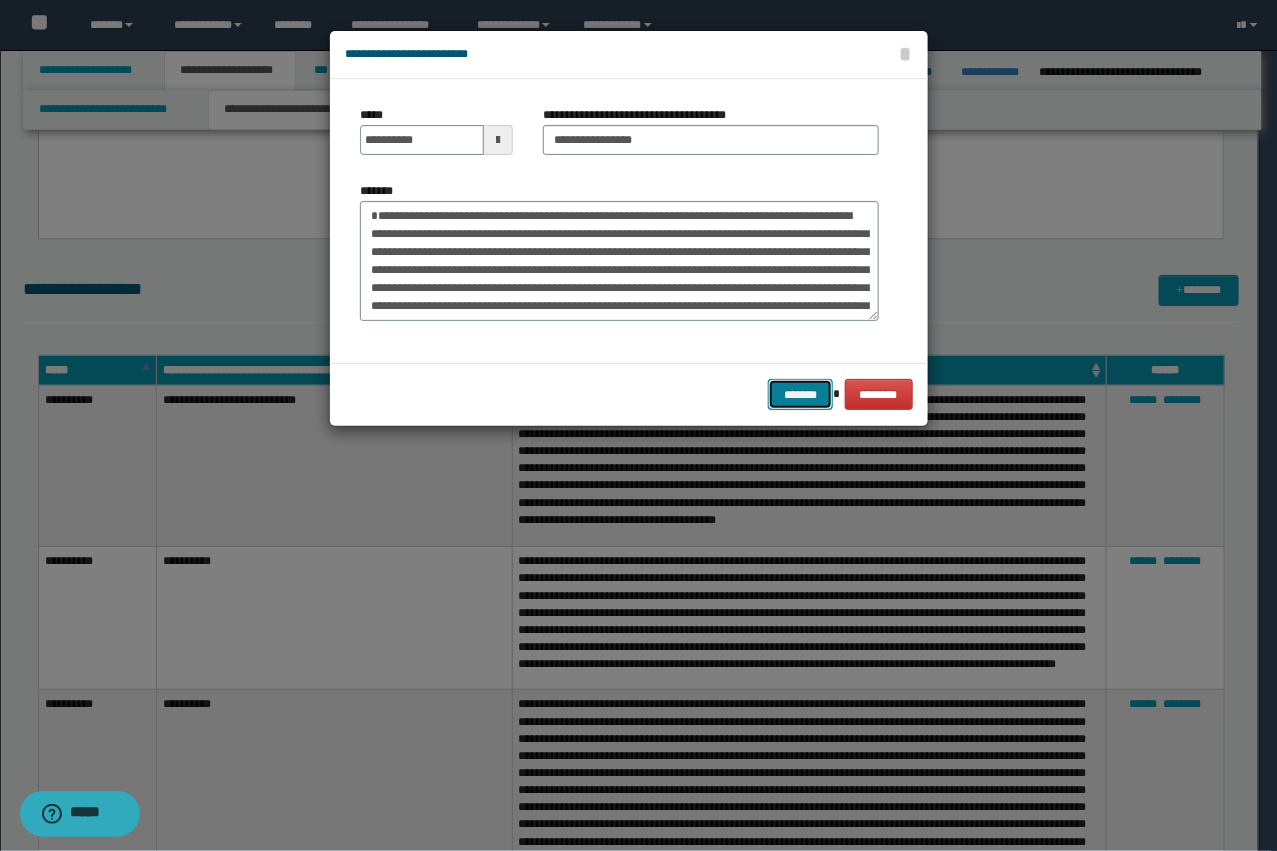 click on "*******" at bounding box center (800, 394) 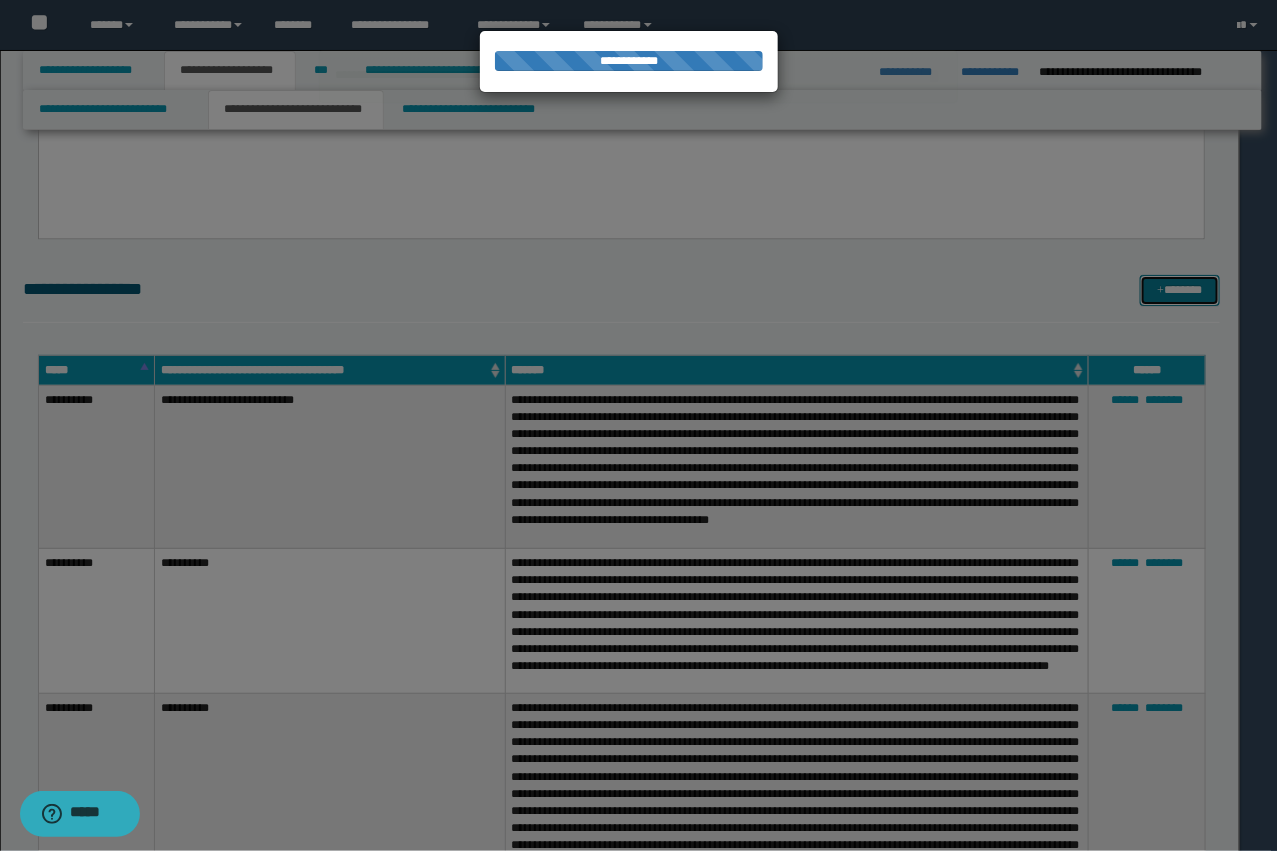 type 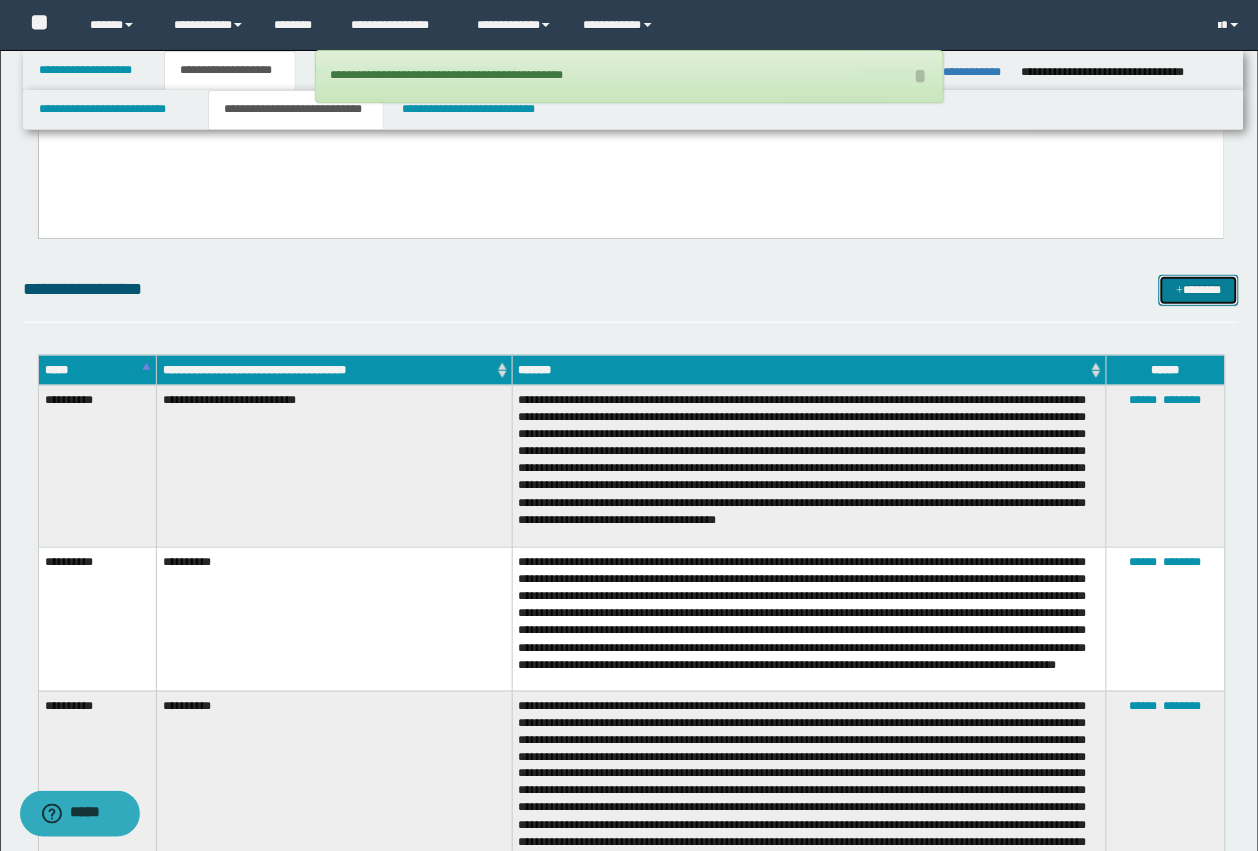 click on "*******" at bounding box center (1199, 290) 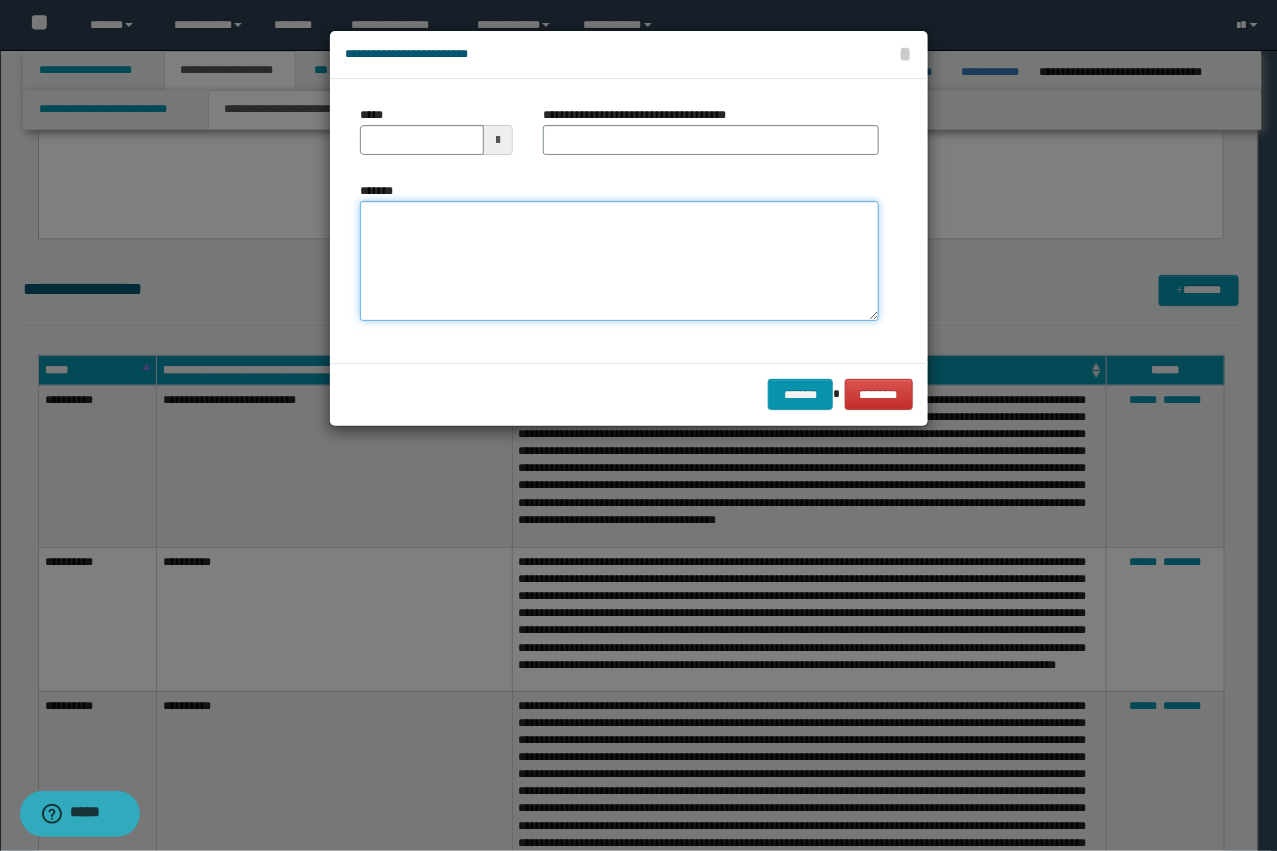 click on "*******" at bounding box center (619, 261) 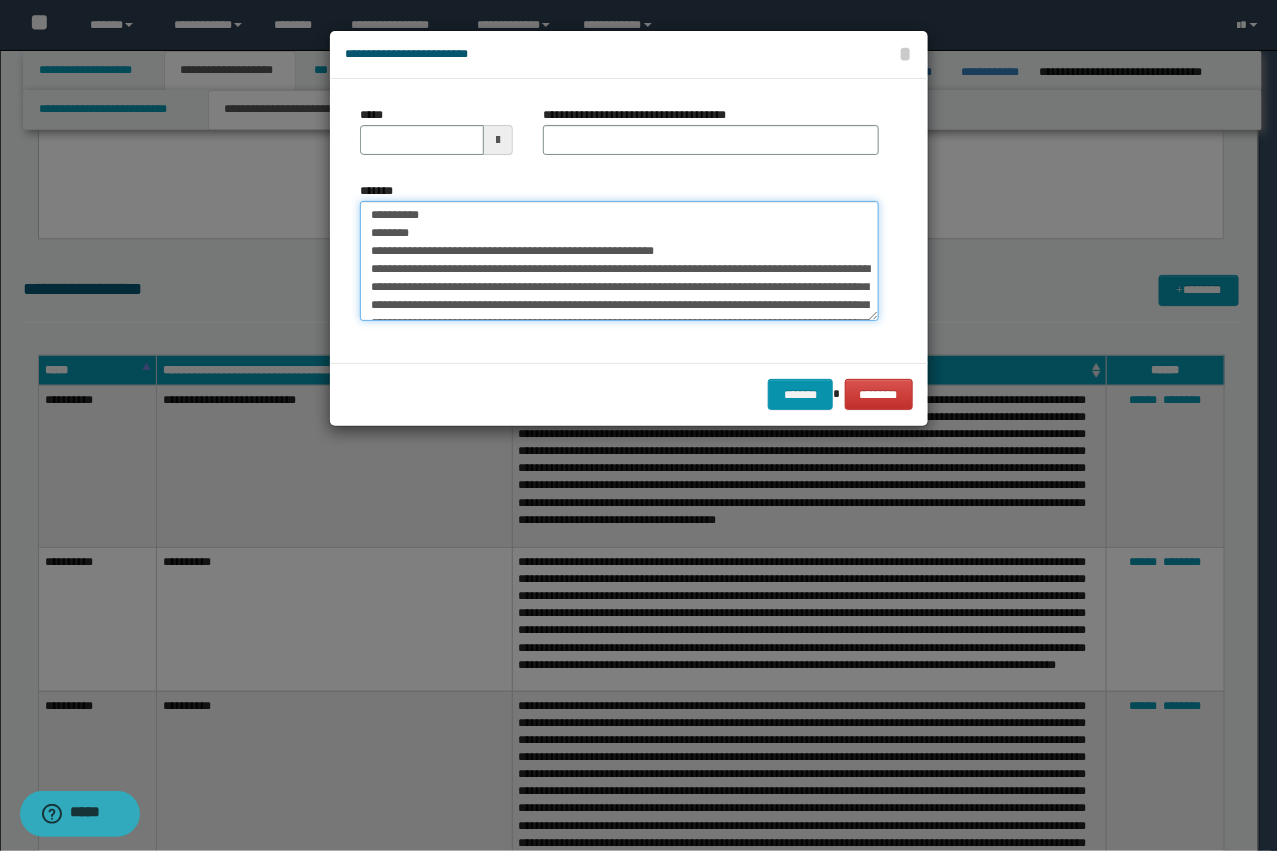 scroll, scrollTop: 0, scrollLeft: 0, axis: both 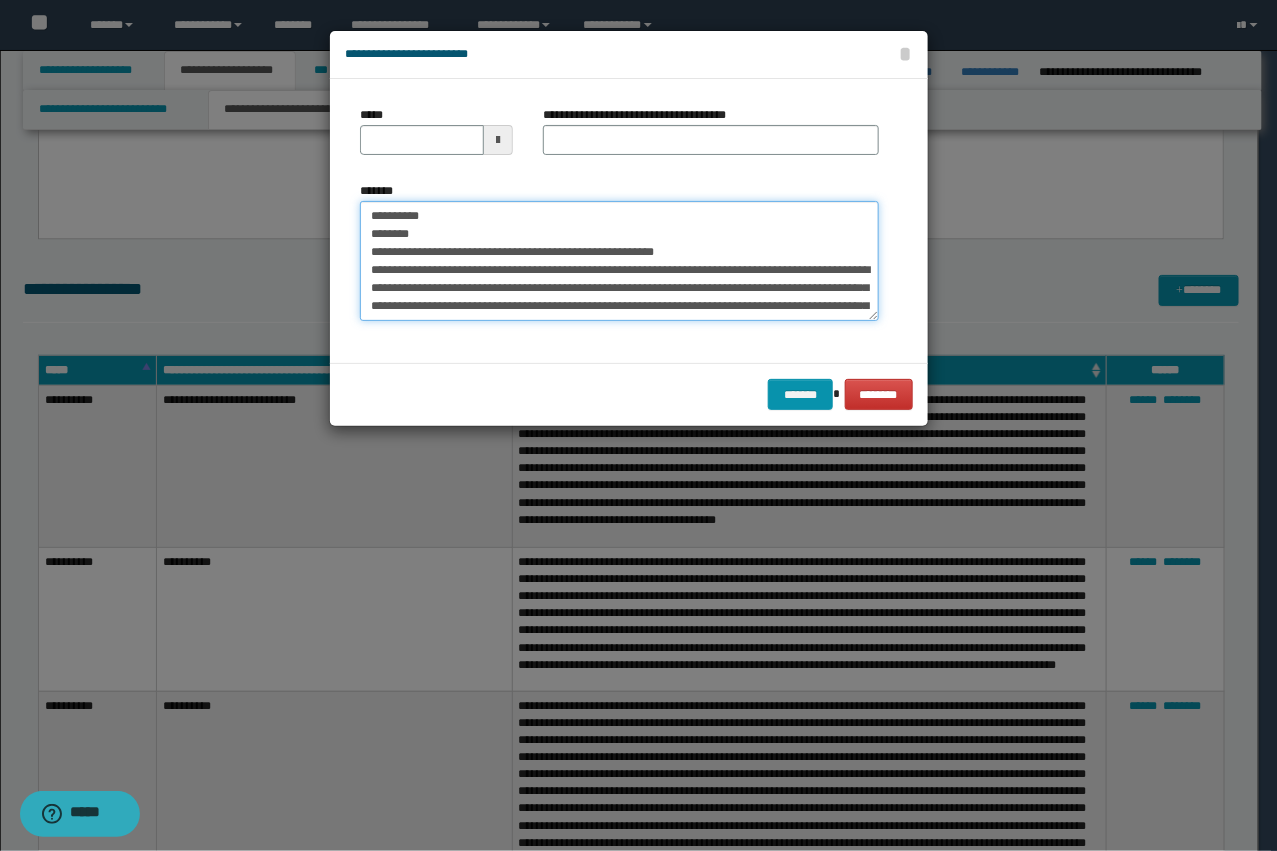 drag, startPoint x: 550, startPoint y: 251, endPoint x: 445, endPoint y: 246, distance: 105.11898 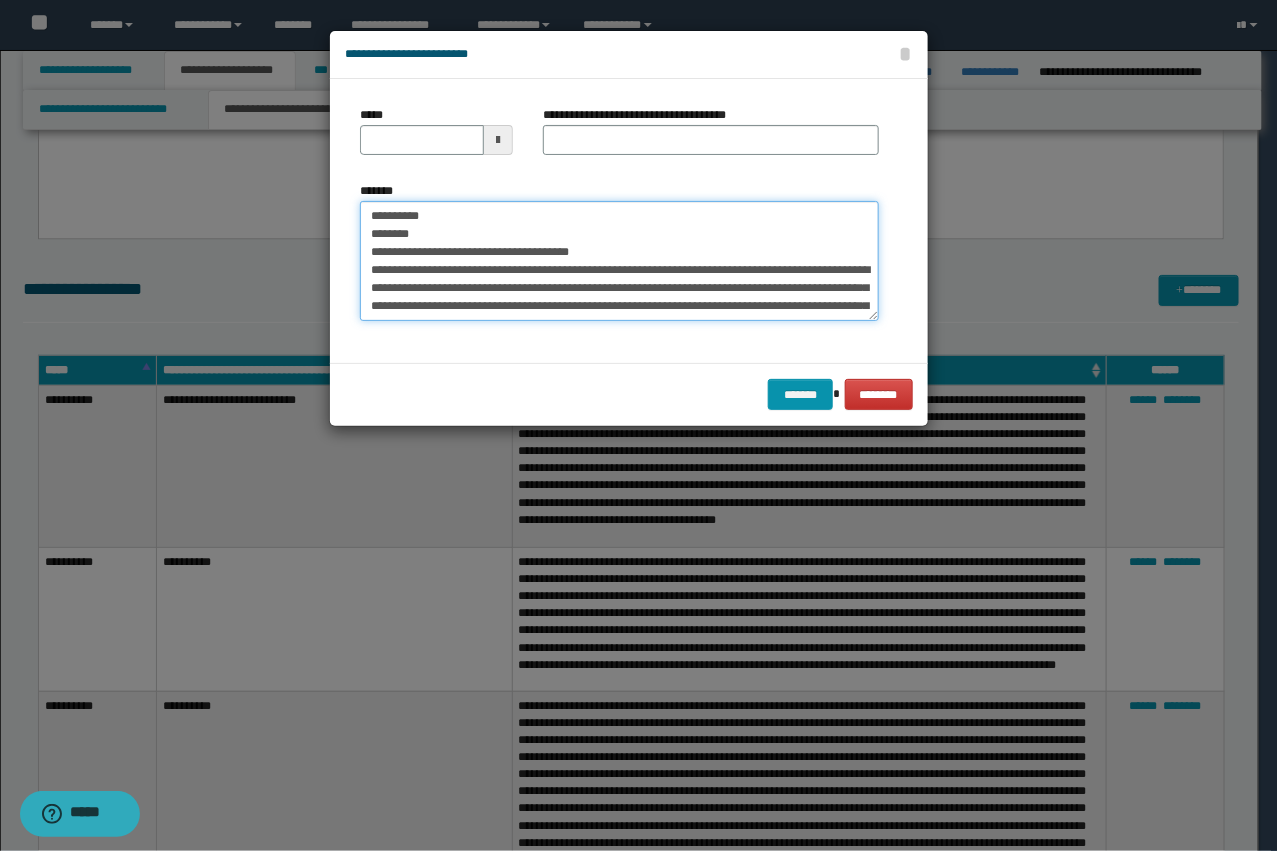 type on "**********" 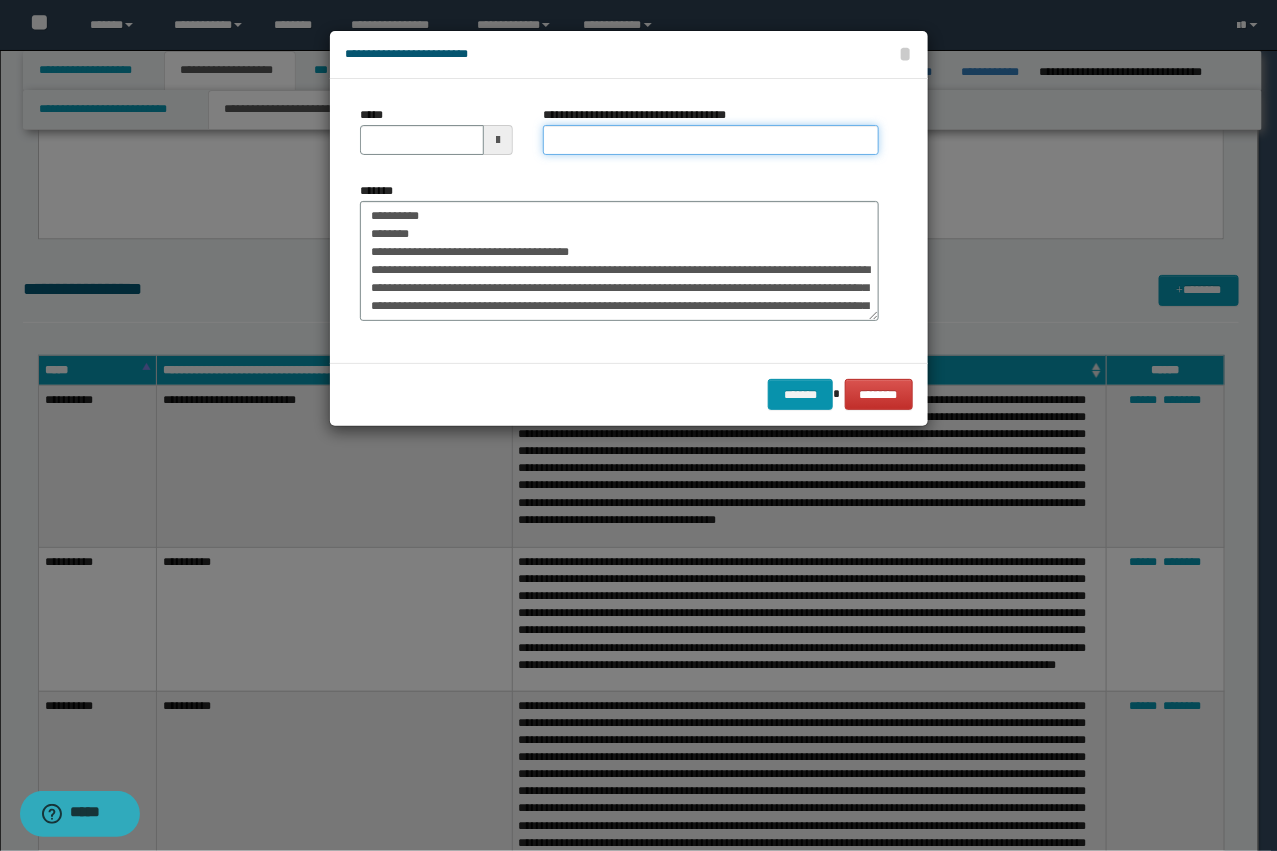 click on "**********" at bounding box center (711, 140) 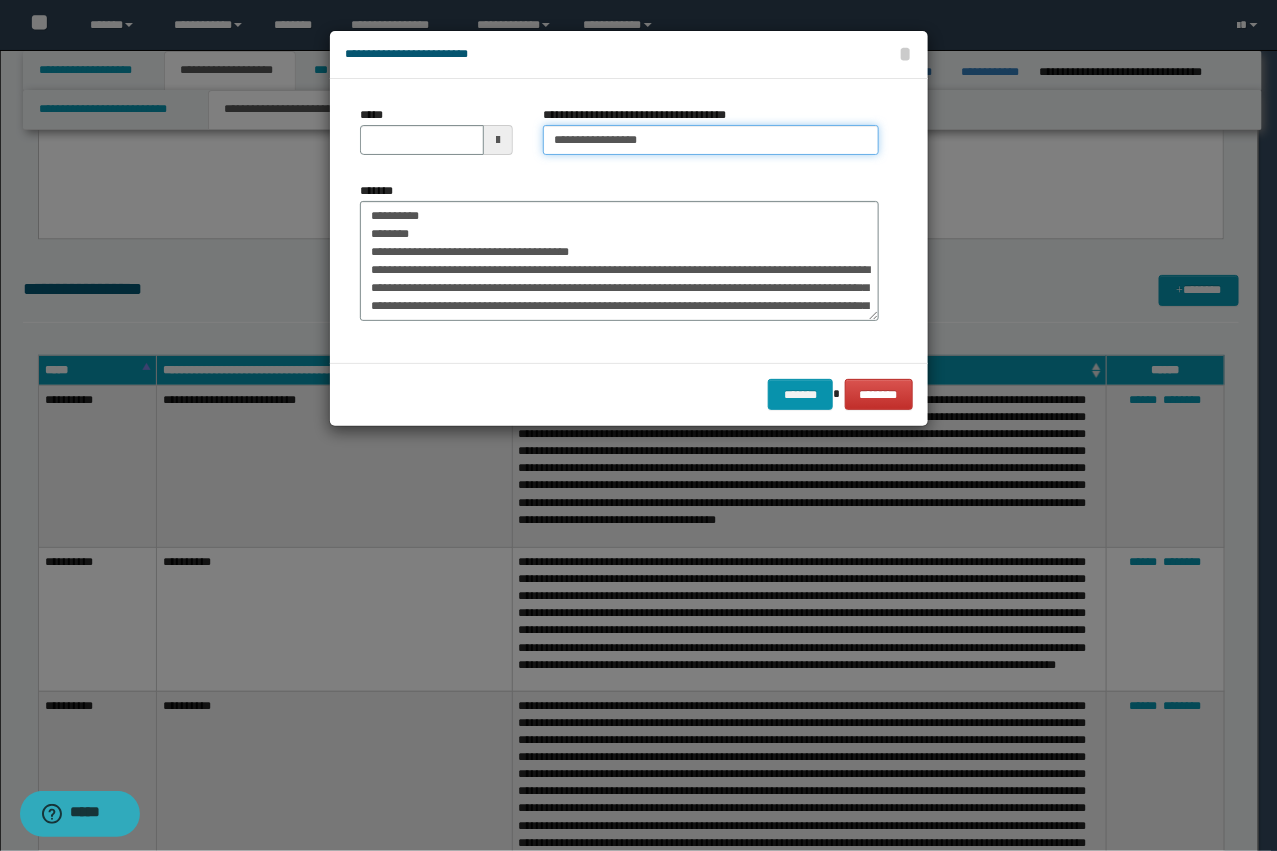 type on "**********" 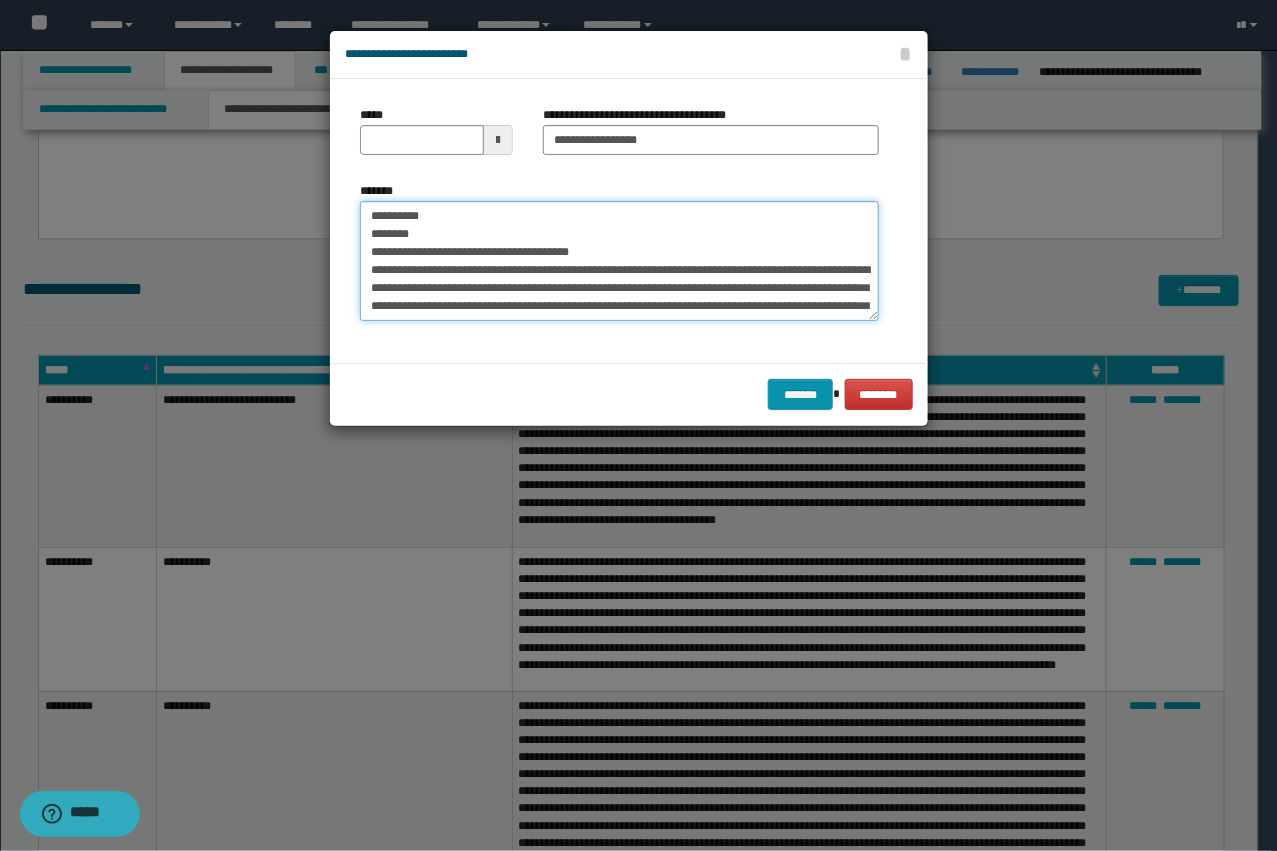 drag, startPoint x: 430, startPoint y: 277, endPoint x: 350, endPoint y: 208, distance: 105.64564 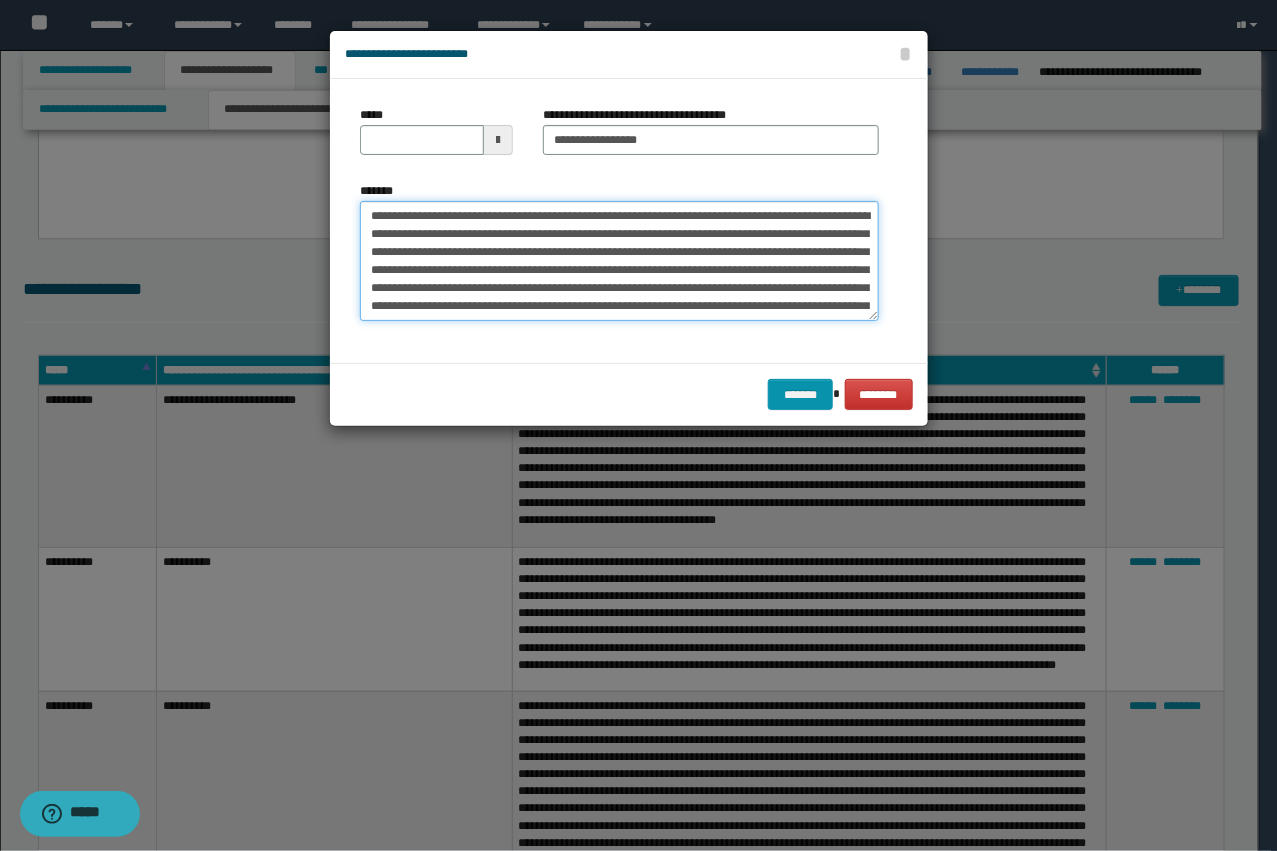 type 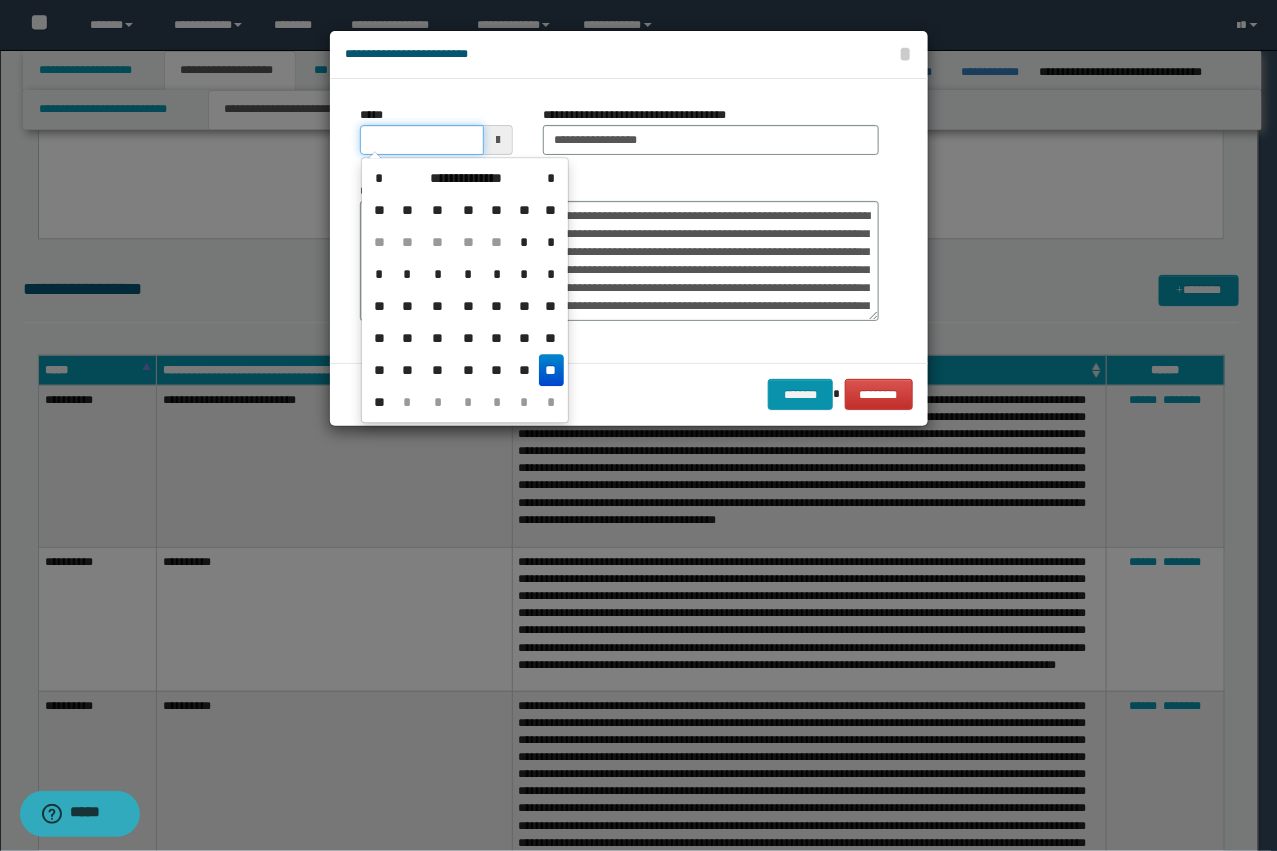 click on "*****" at bounding box center [422, 140] 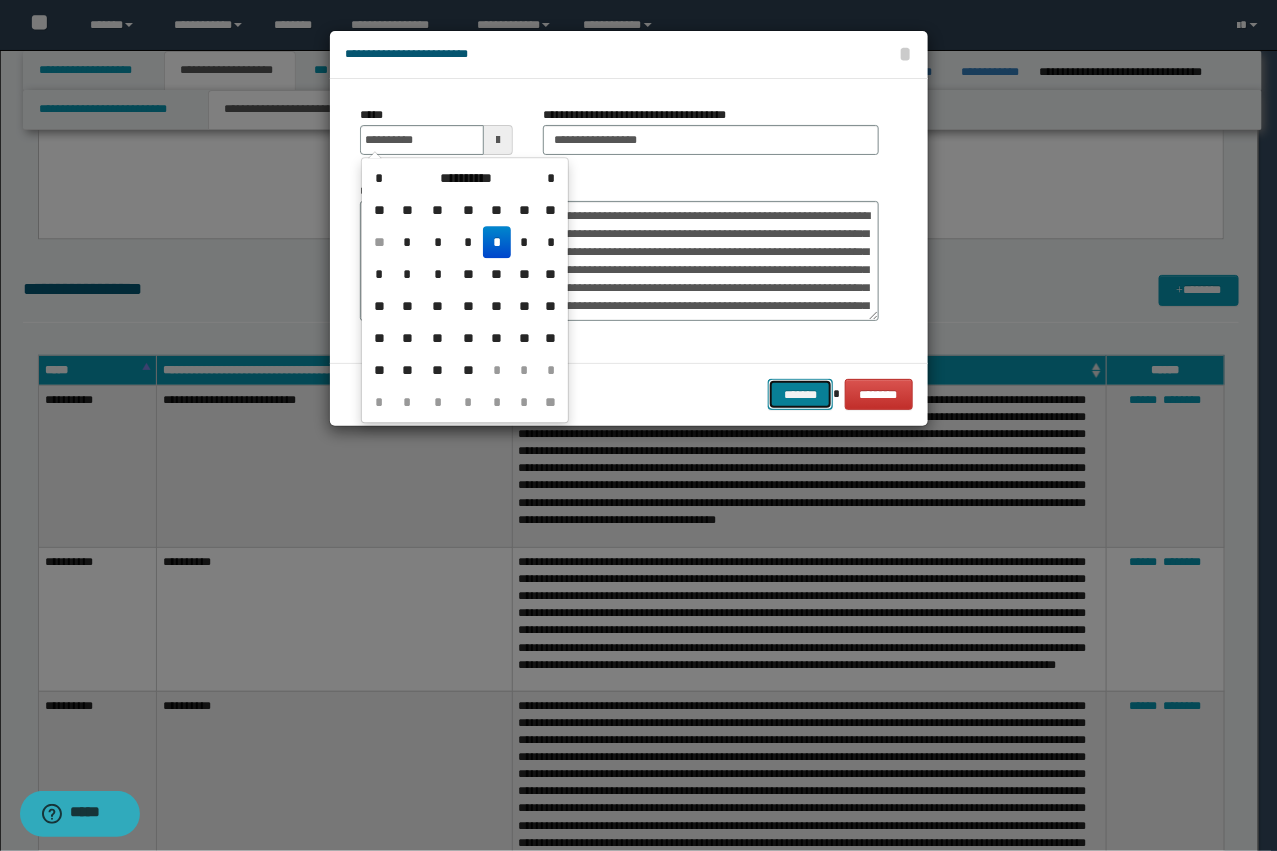 type on "**********" 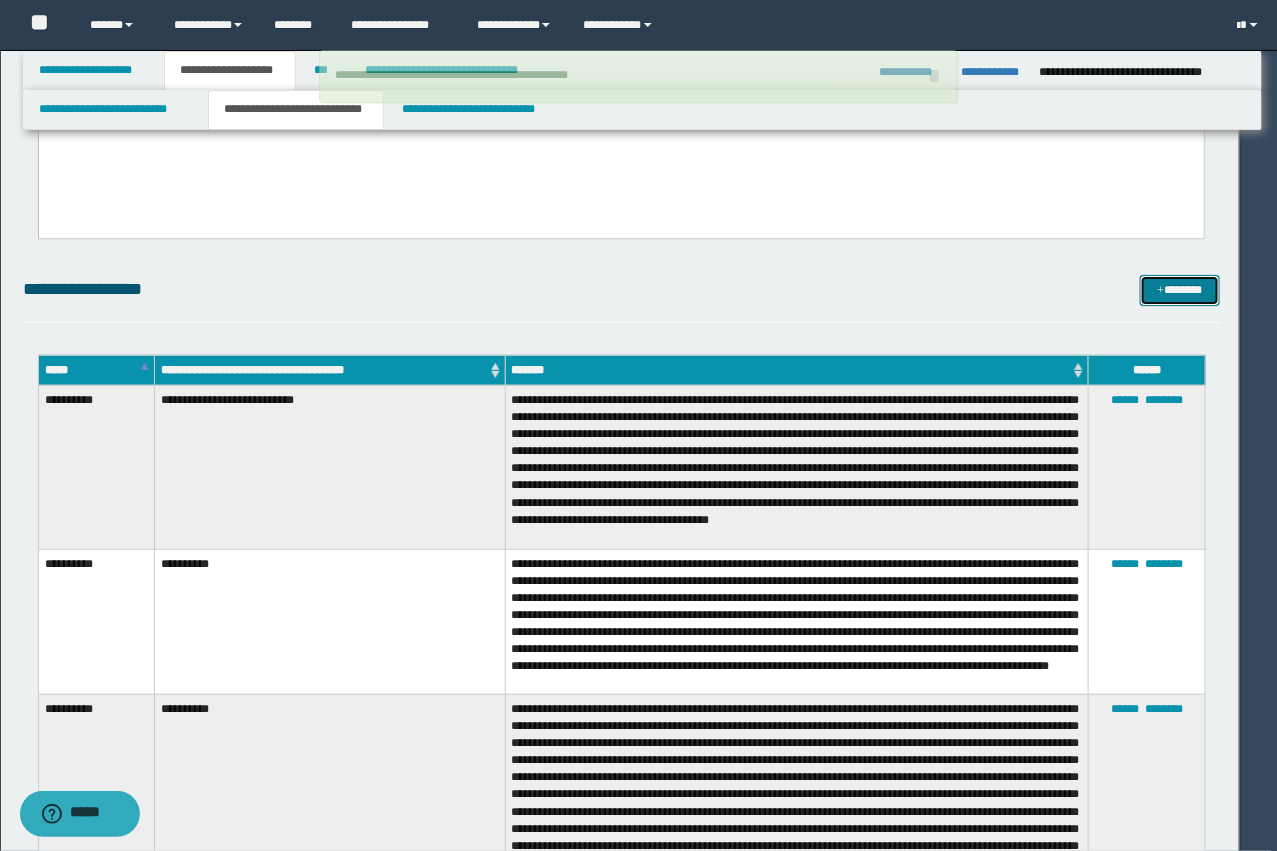 type 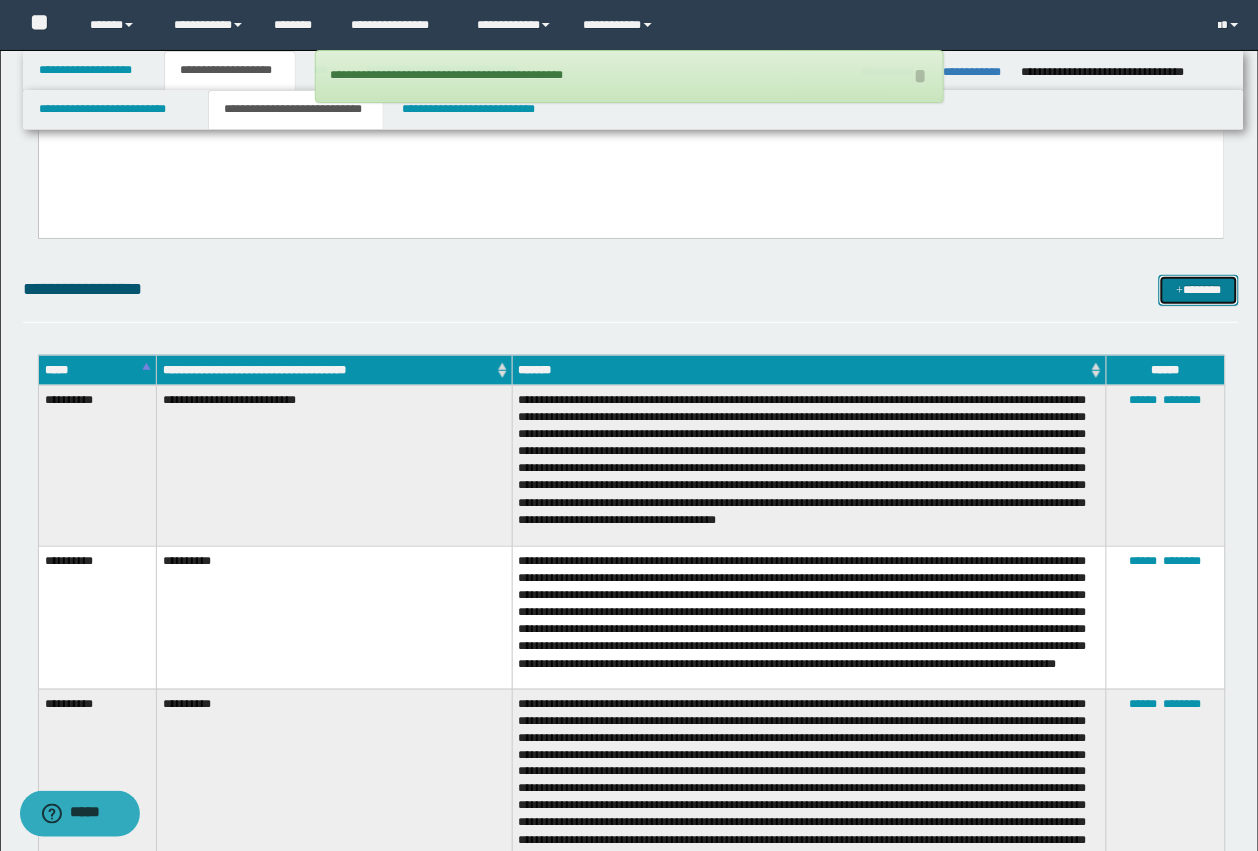 click on "*******" at bounding box center (1199, 290) 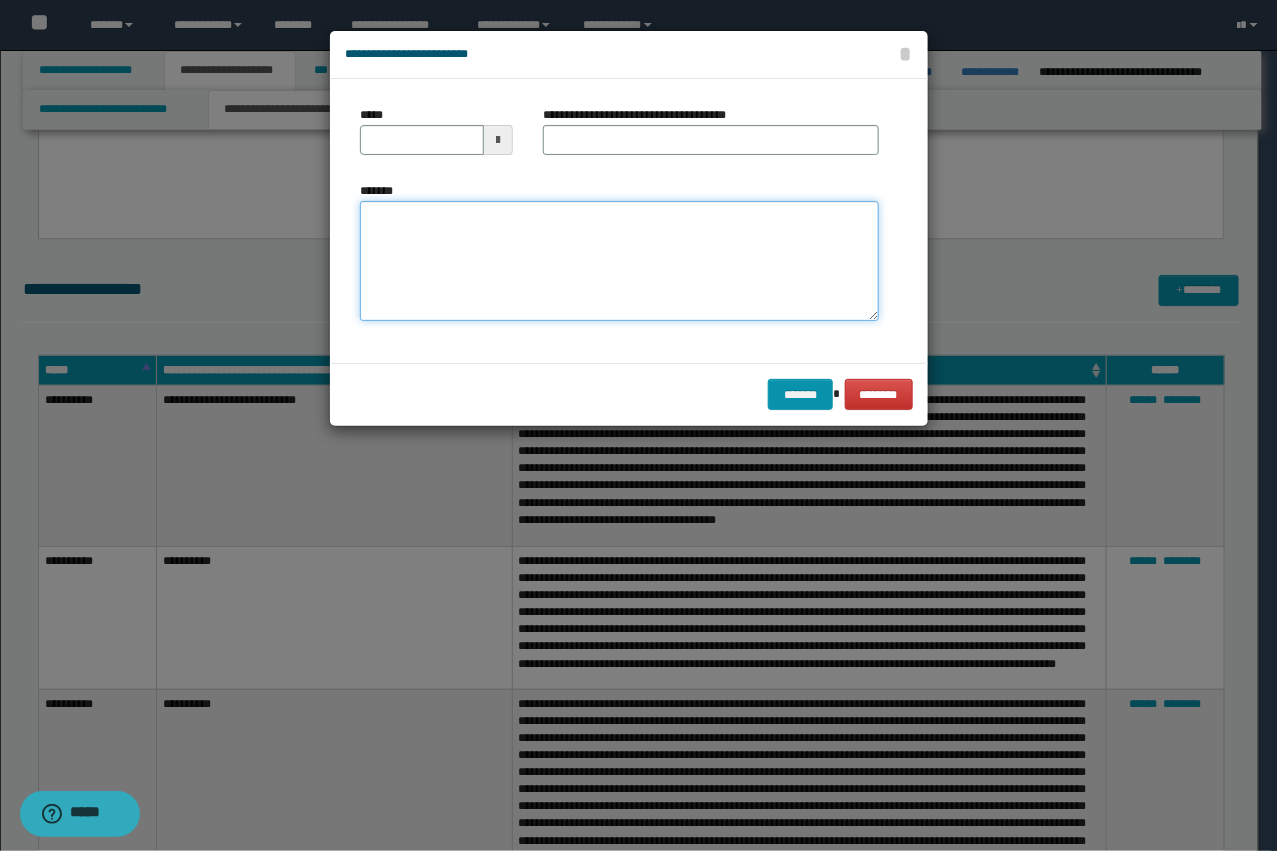 click on "*******" at bounding box center (619, 261) 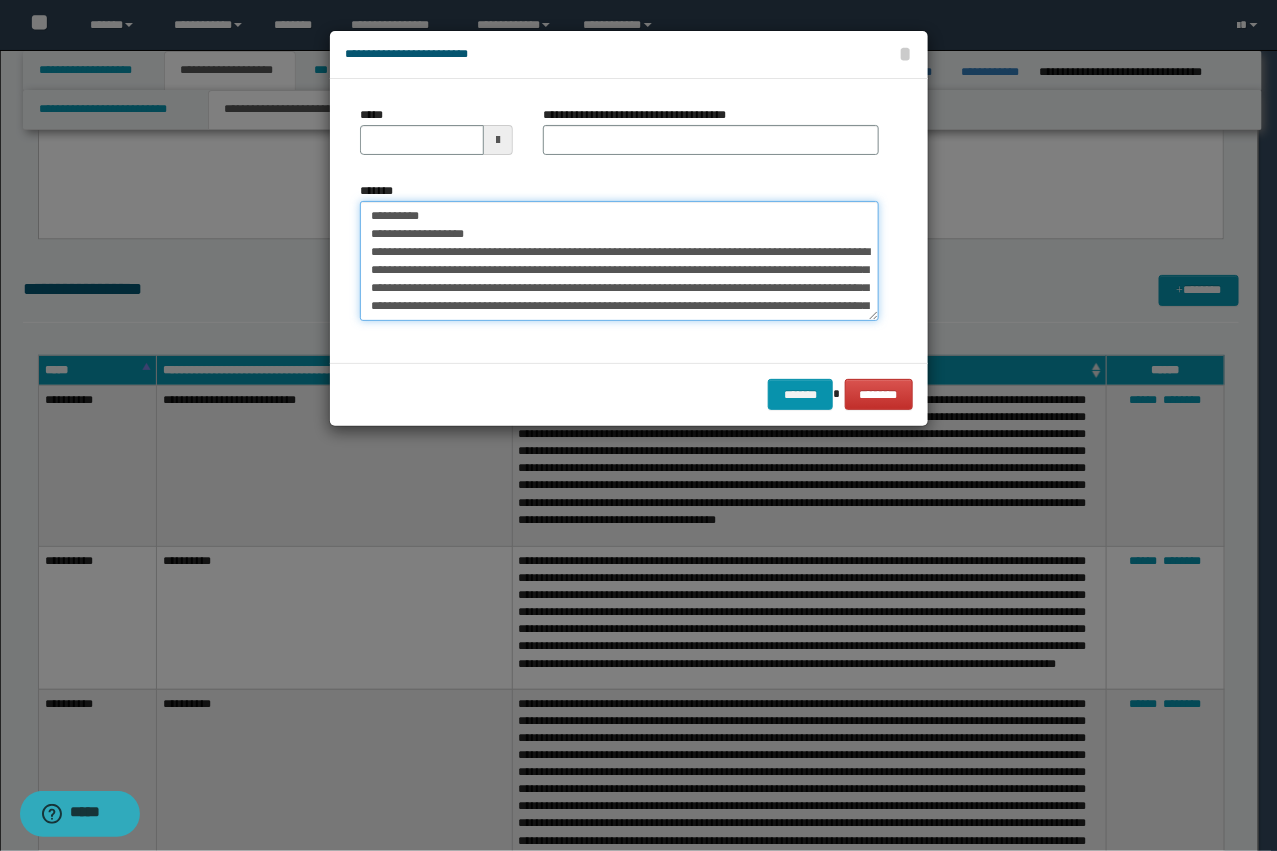 scroll, scrollTop: 102, scrollLeft: 0, axis: vertical 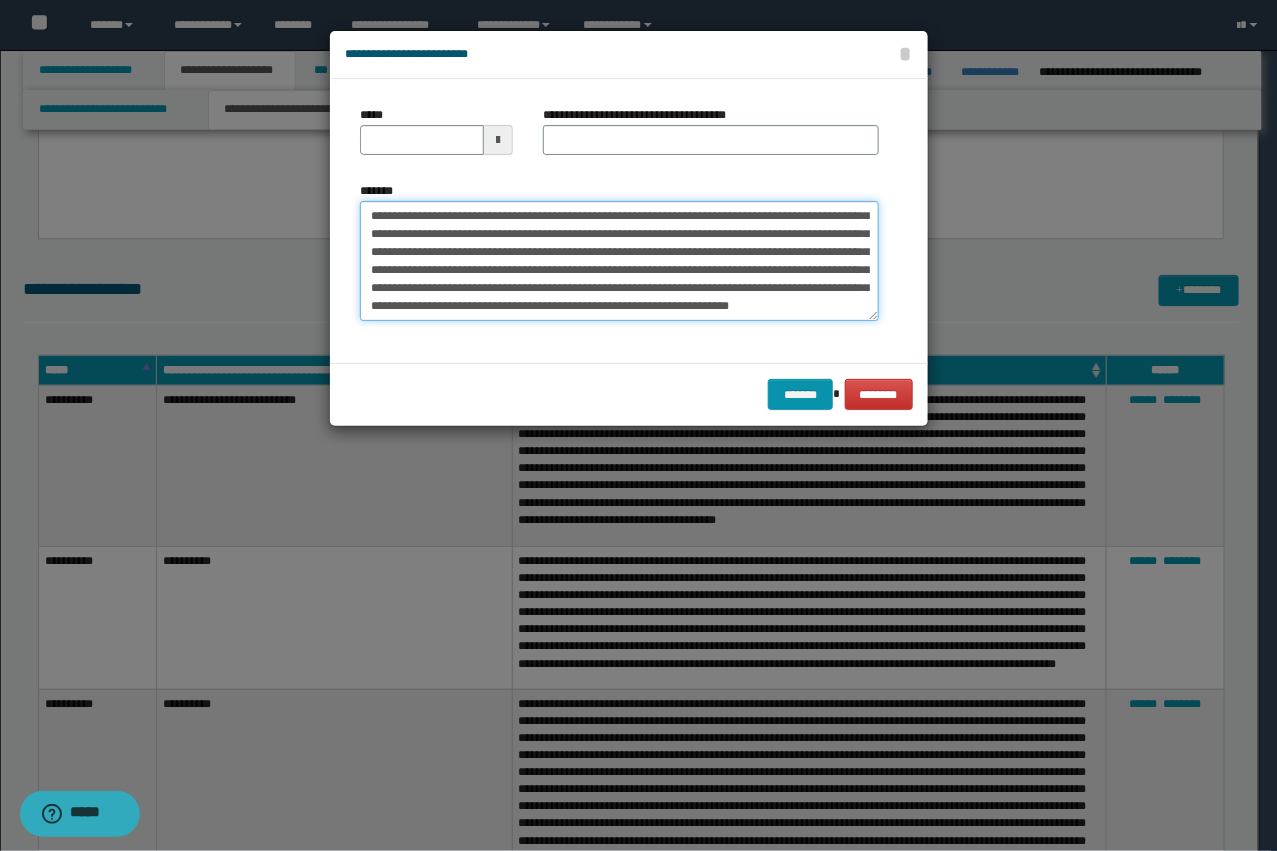 type on "**********" 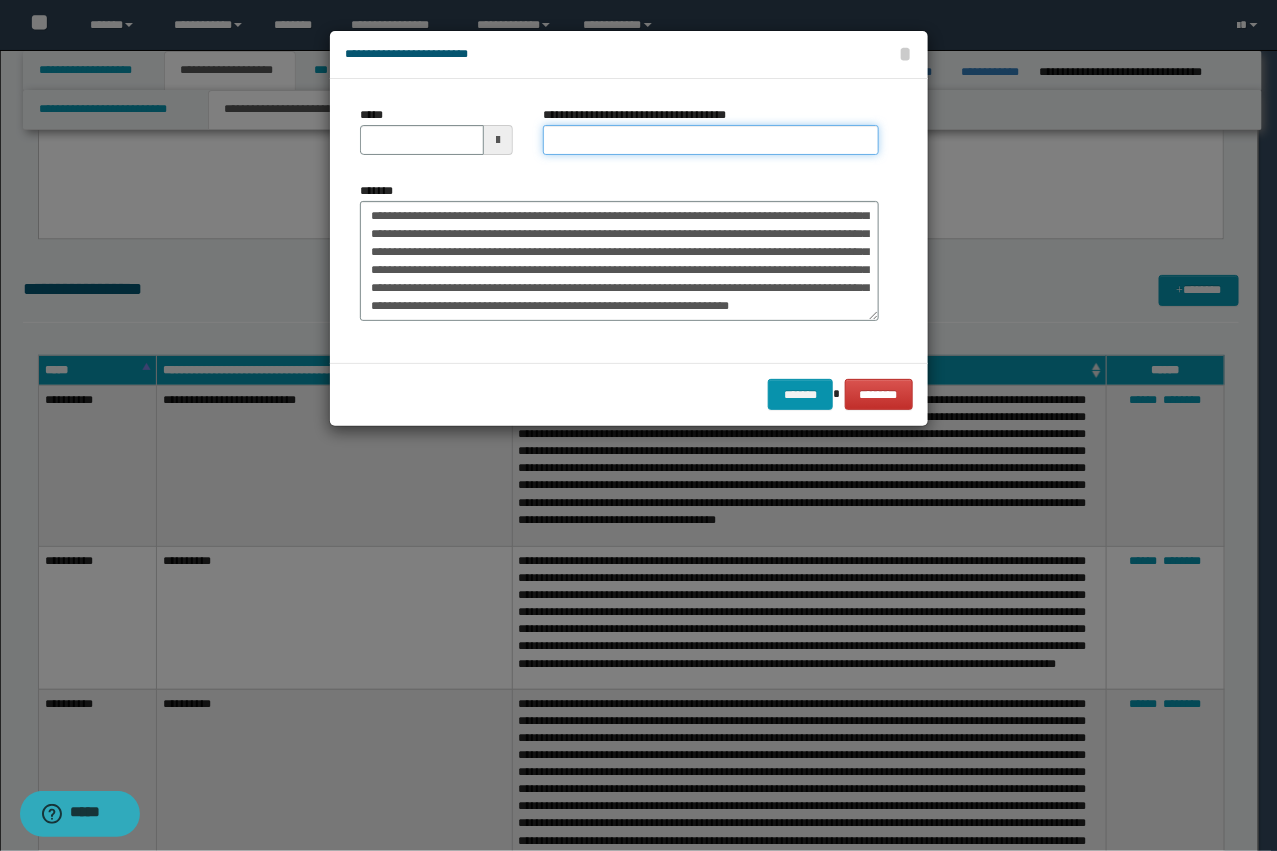 click on "**********" at bounding box center (711, 140) 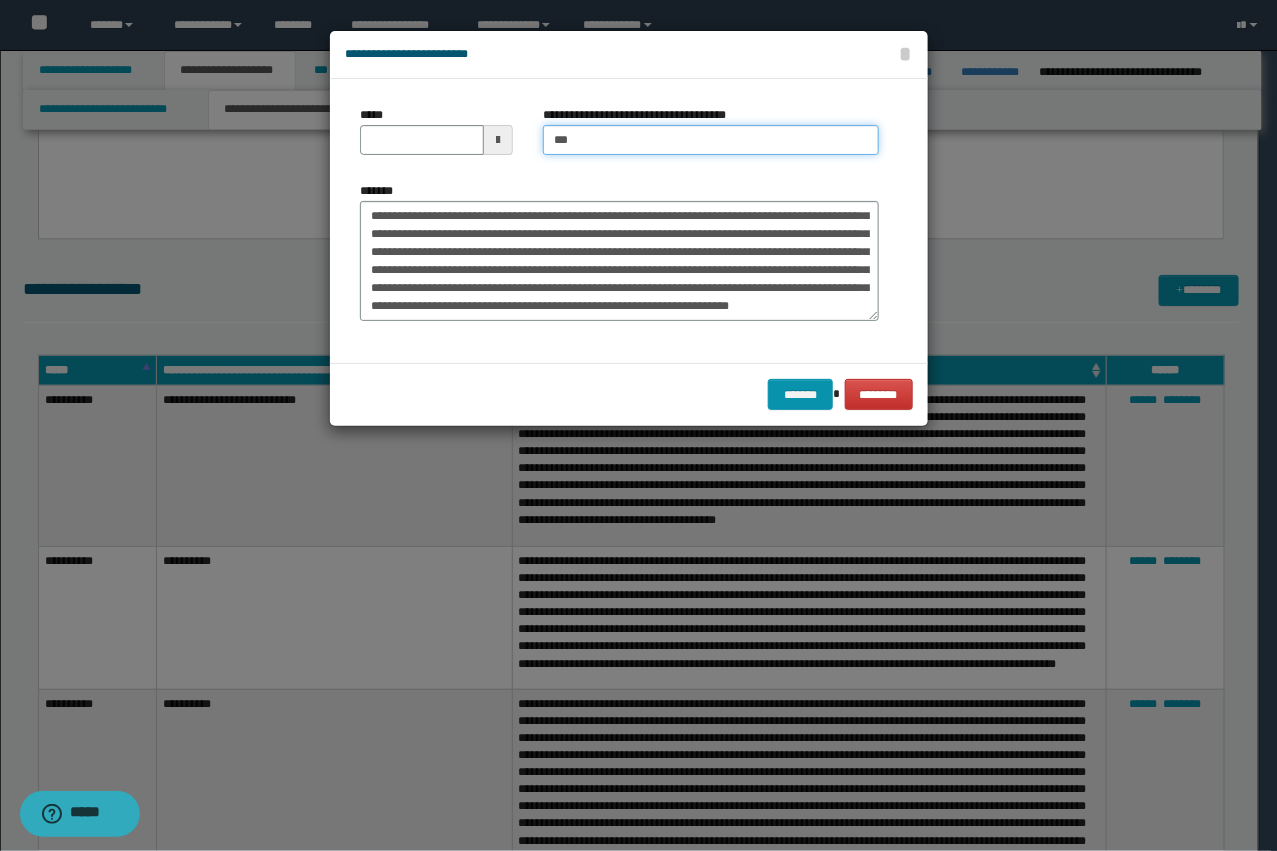 type on "**********" 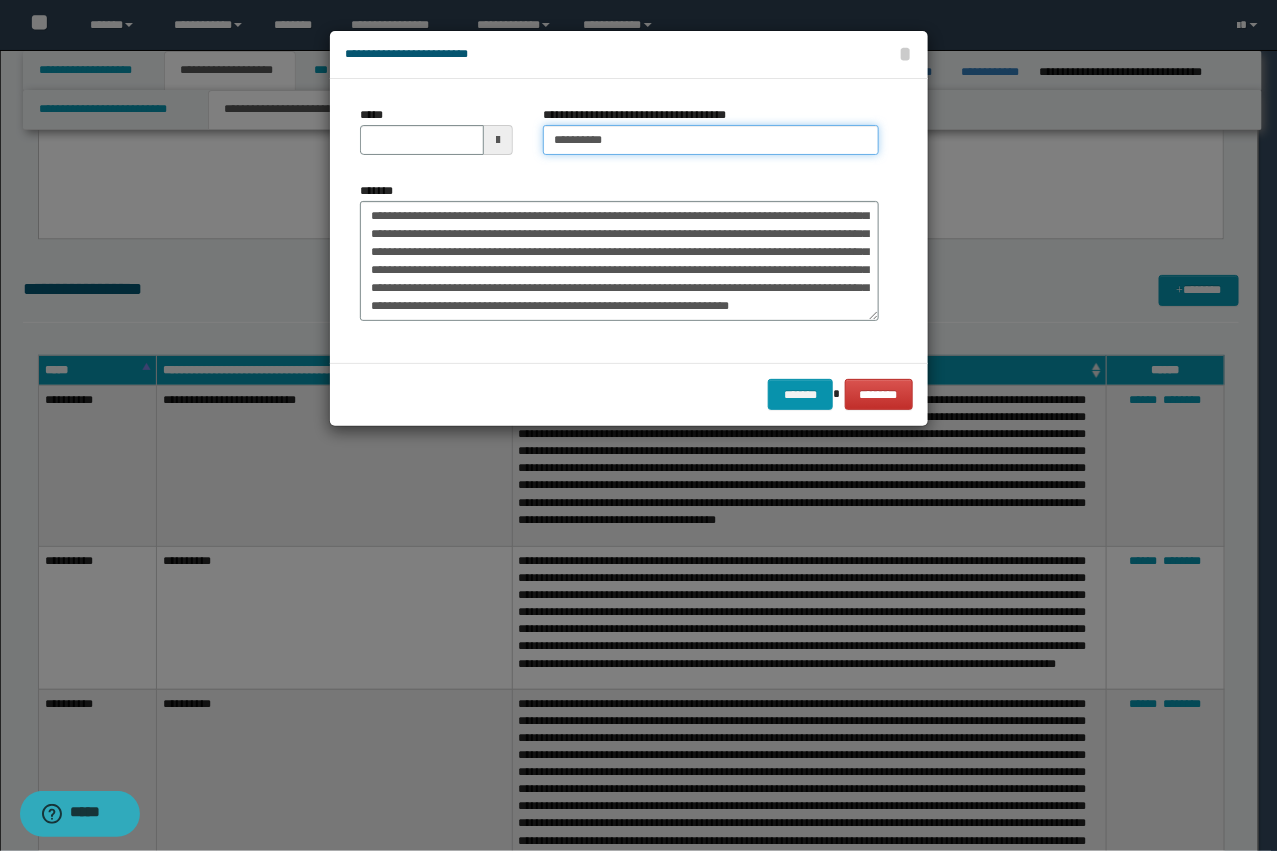 scroll, scrollTop: 0, scrollLeft: 0, axis: both 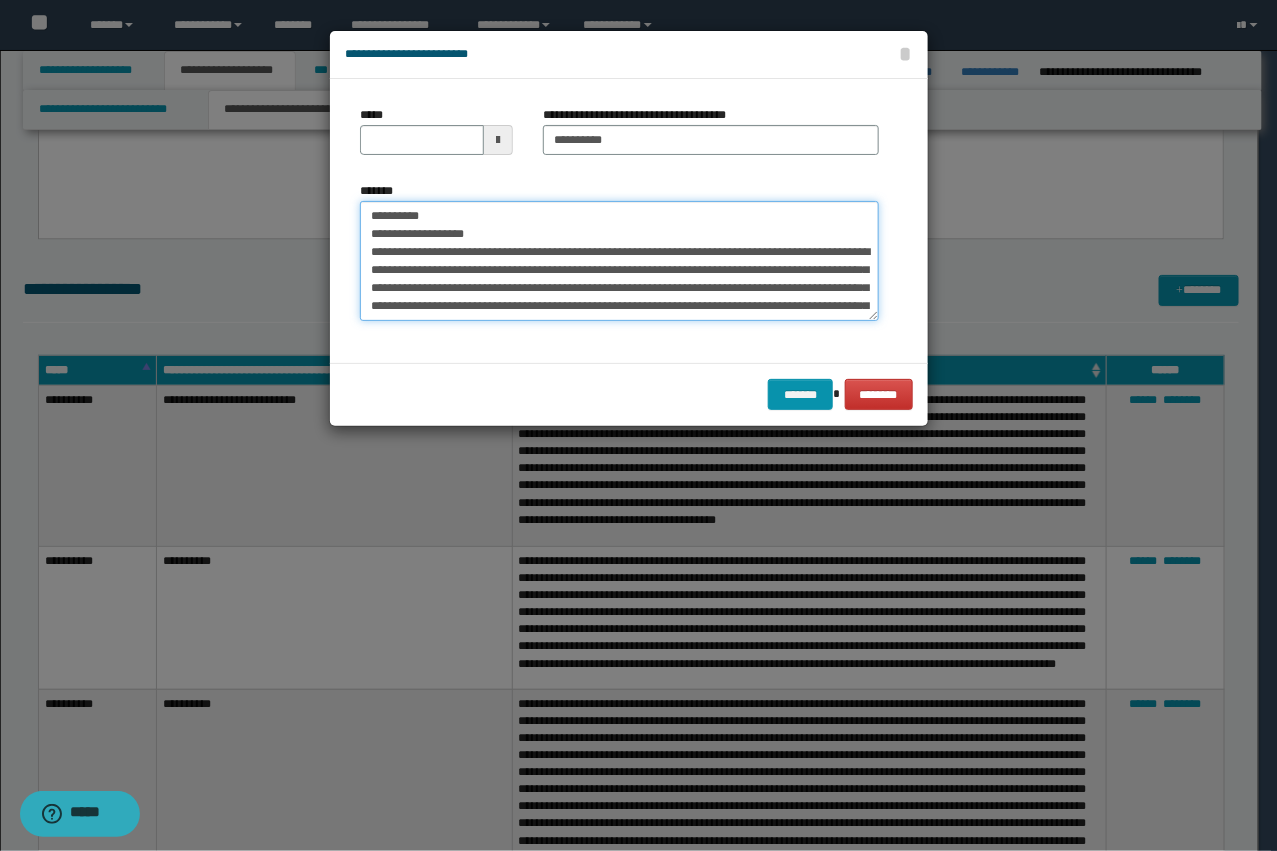 drag, startPoint x: 431, startPoint y: 255, endPoint x: 250, endPoint y: 198, distance: 189.76302 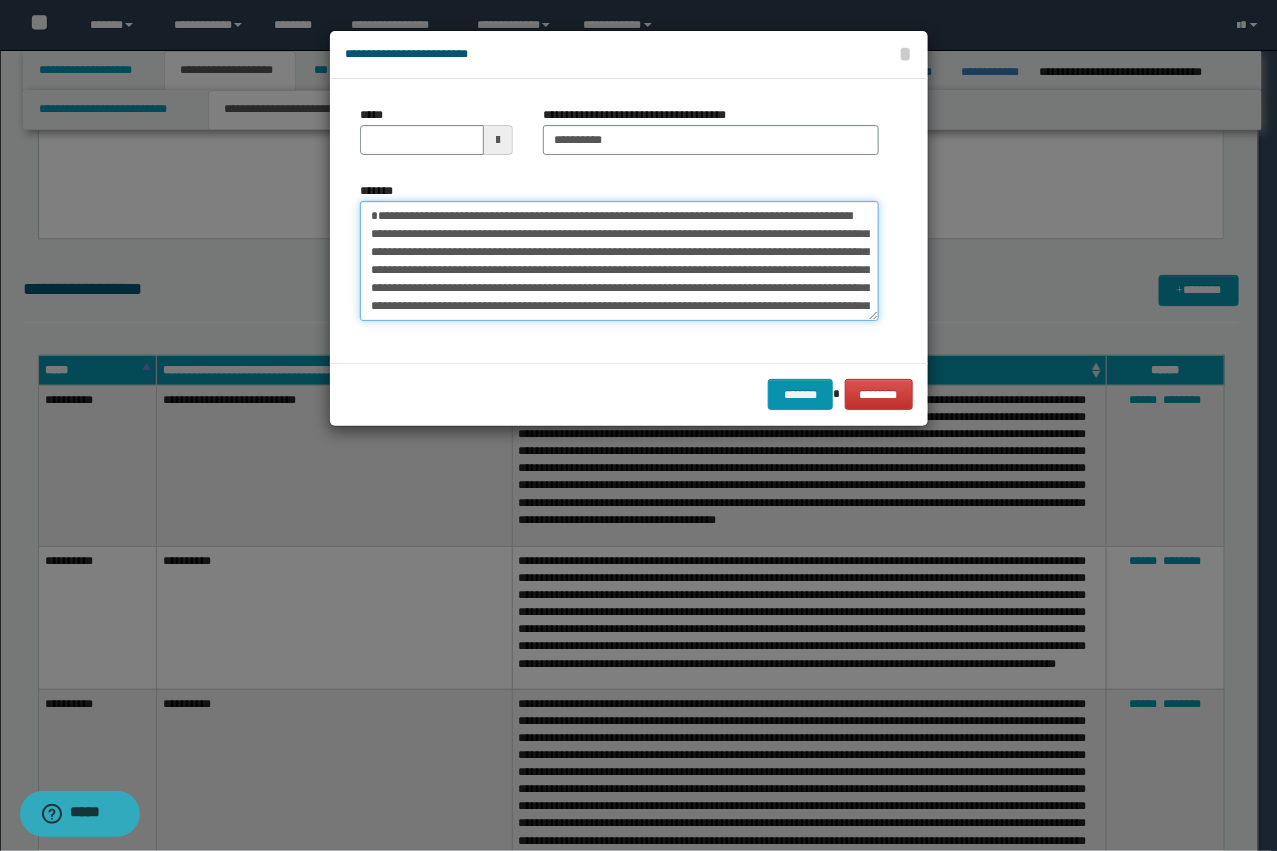 type 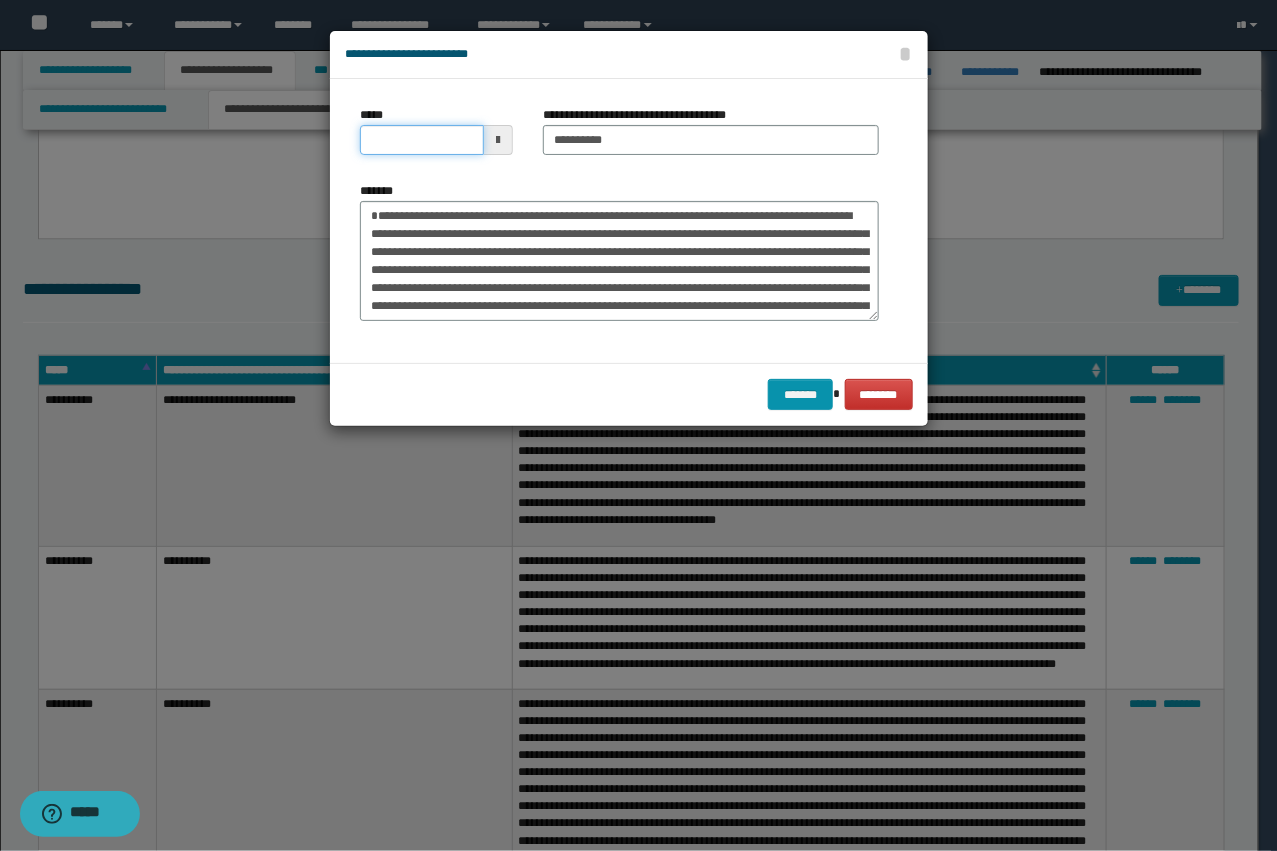 click on "*****" at bounding box center (422, 140) 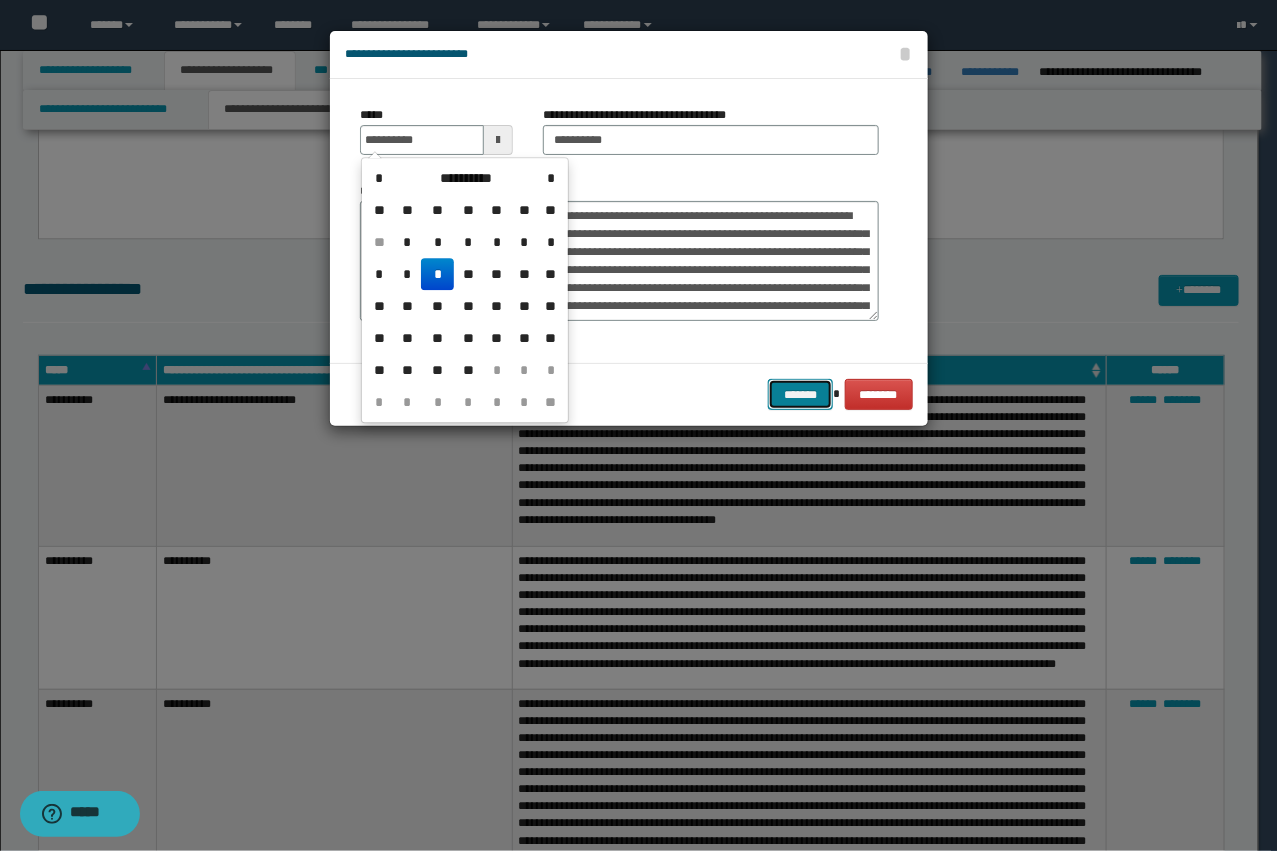 type on "**********" 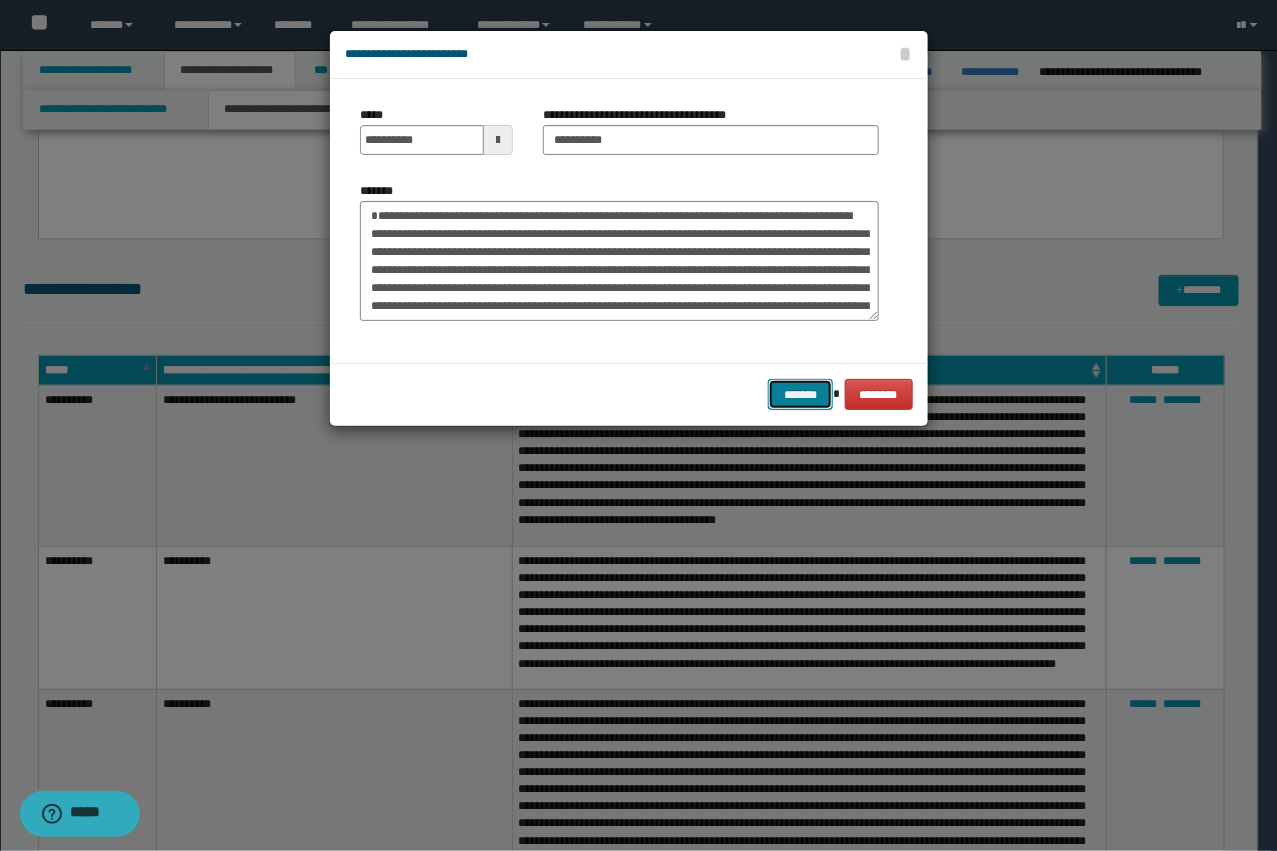 click on "*******" at bounding box center (800, 394) 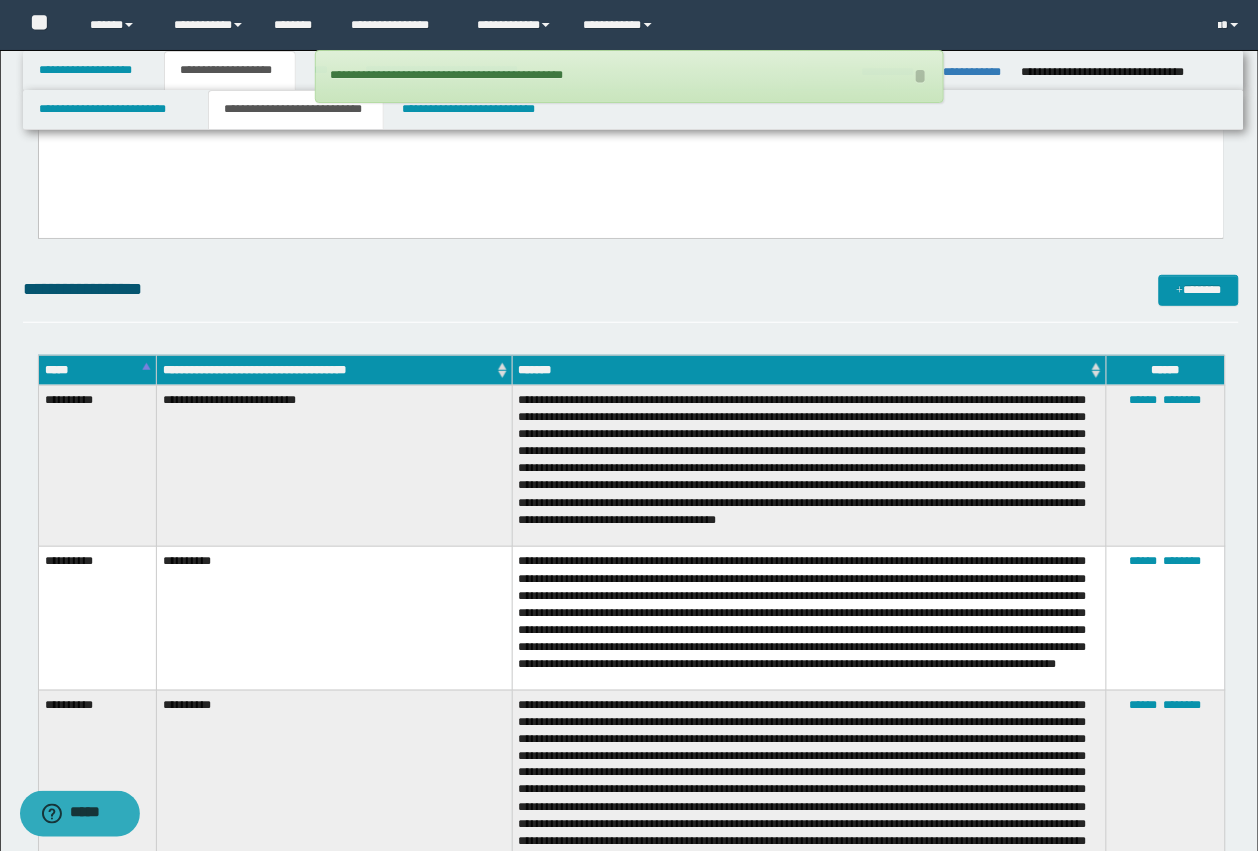 click on "**********" at bounding box center [631, 299] 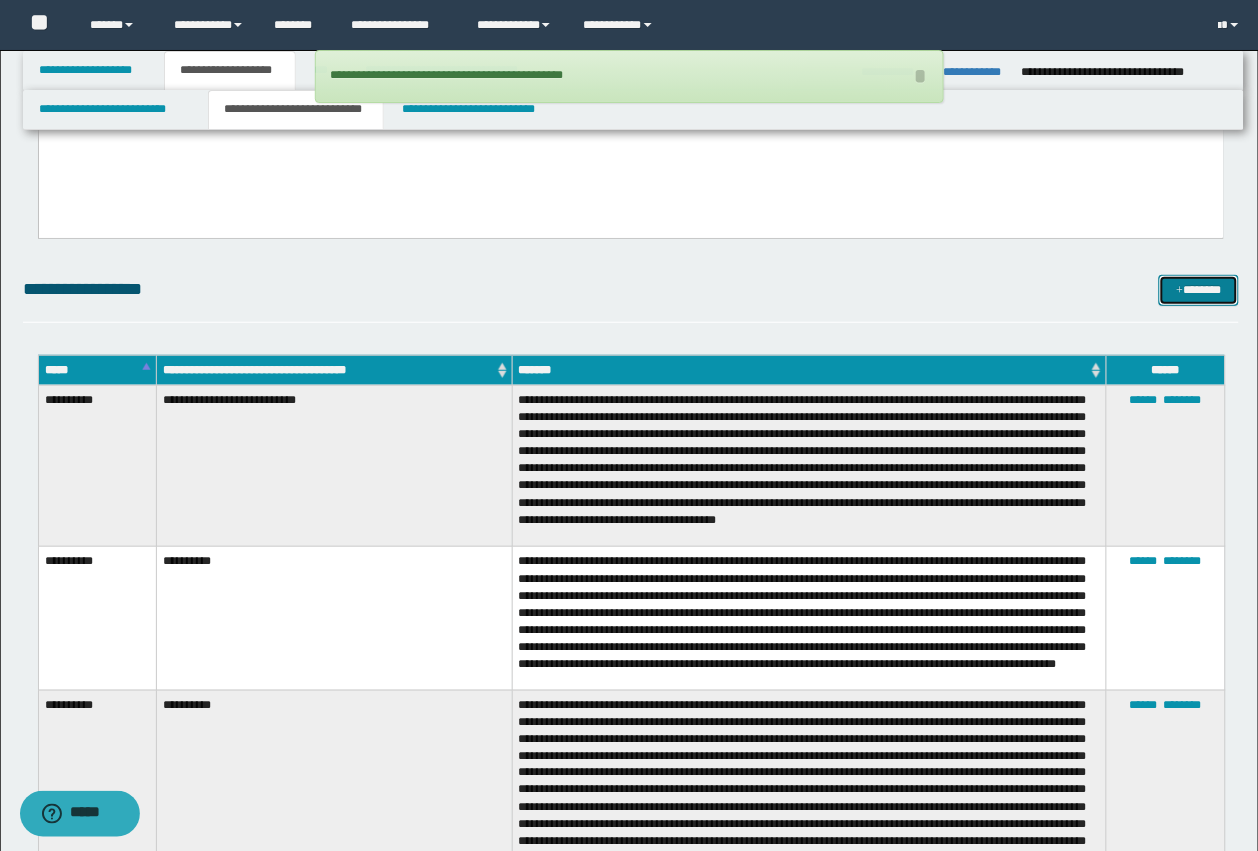 click on "*******" at bounding box center [1199, 290] 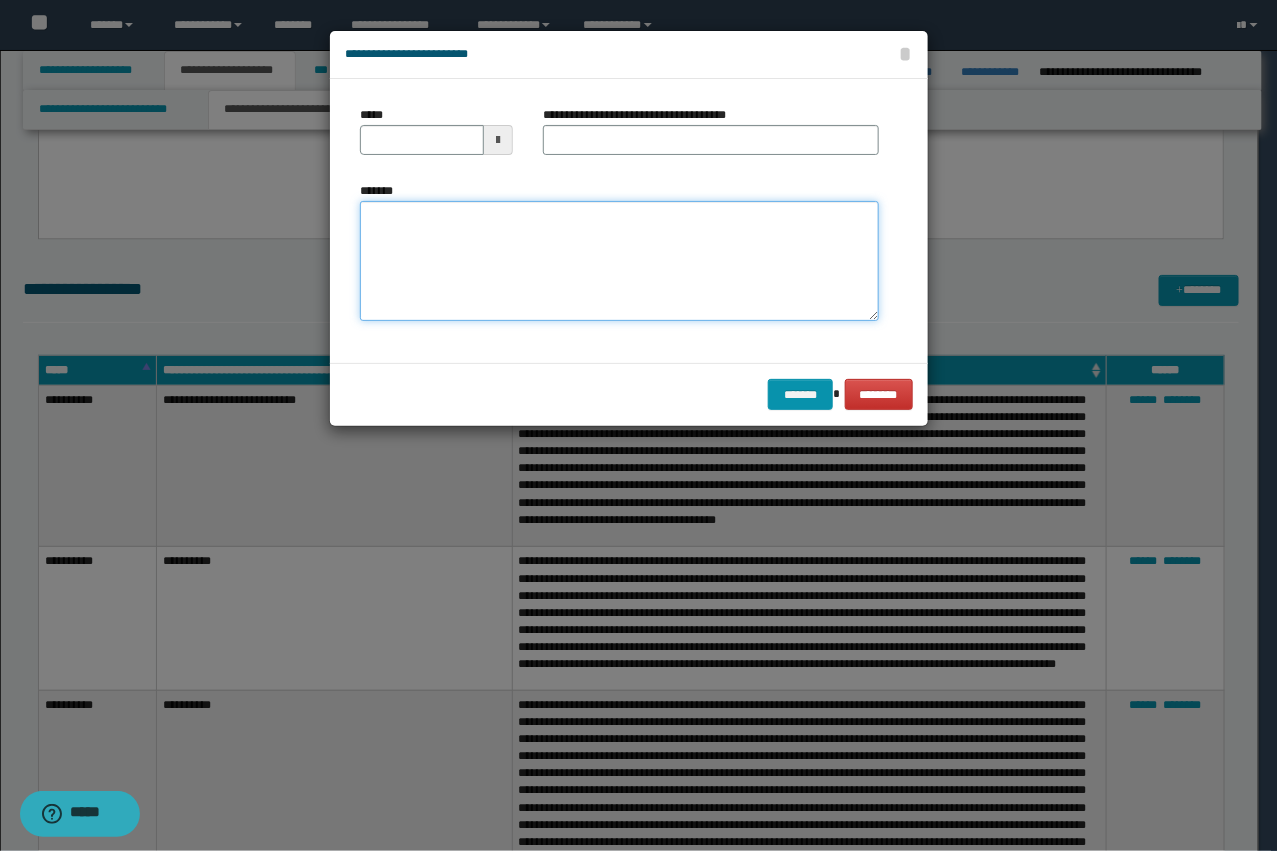 click on "*******" at bounding box center [619, 261] 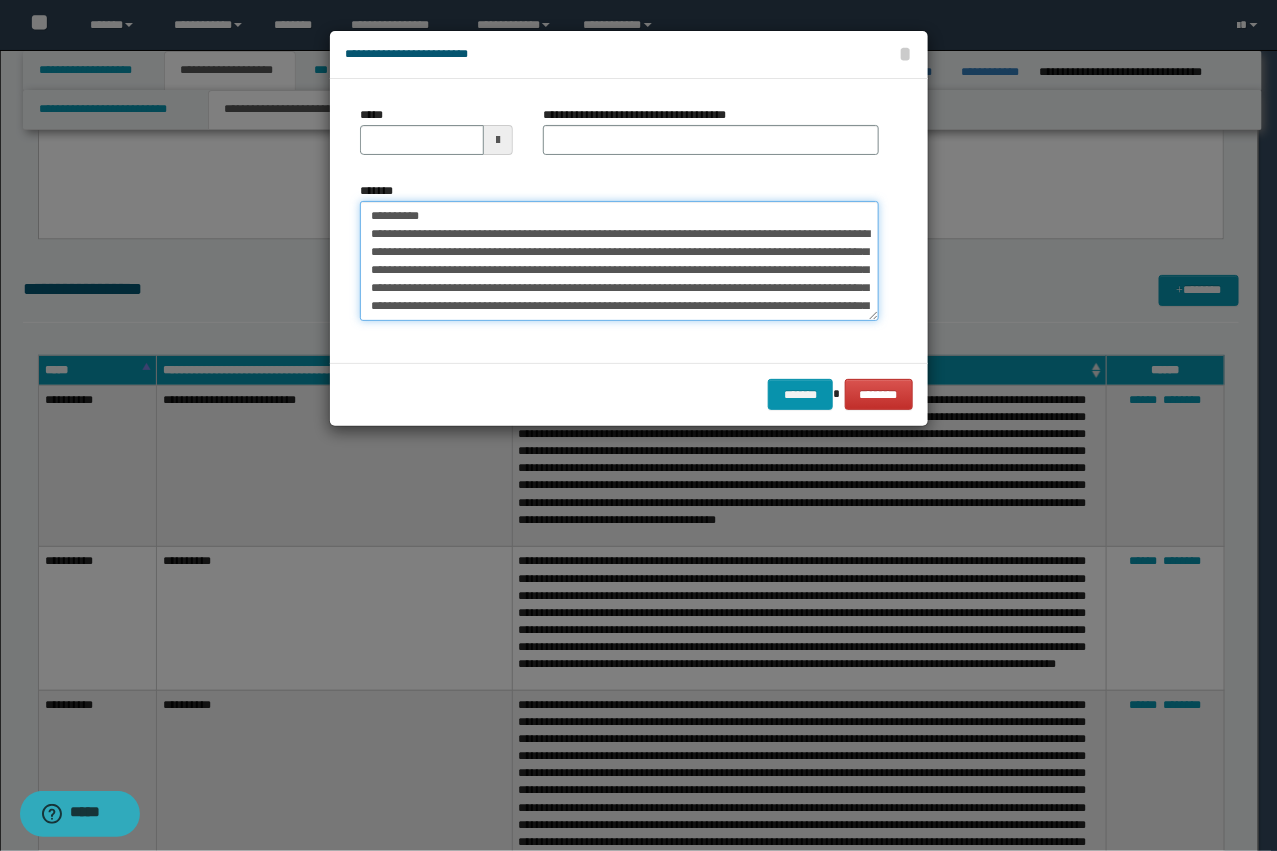 scroll, scrollTop: 138, scrollLeft: 0, axis: vertical 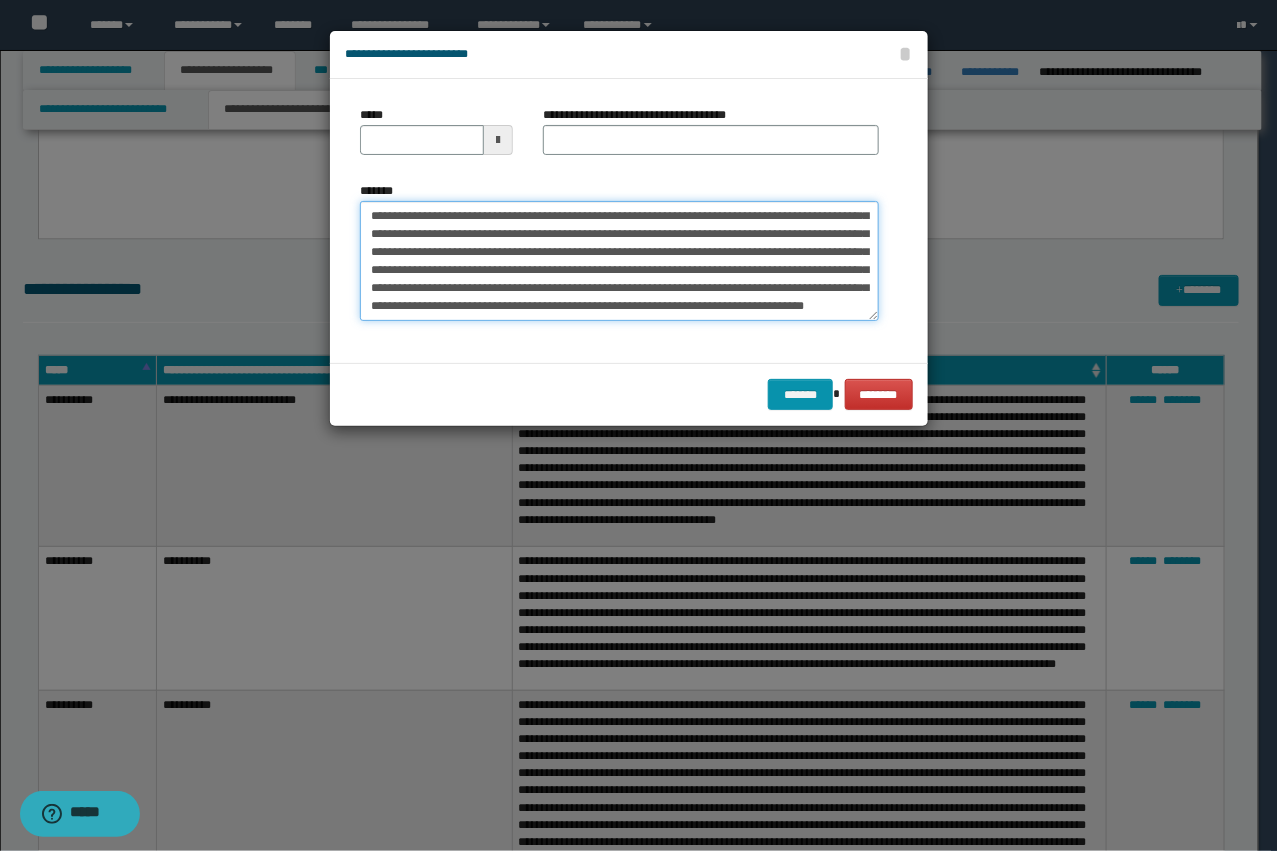 type on "**********" 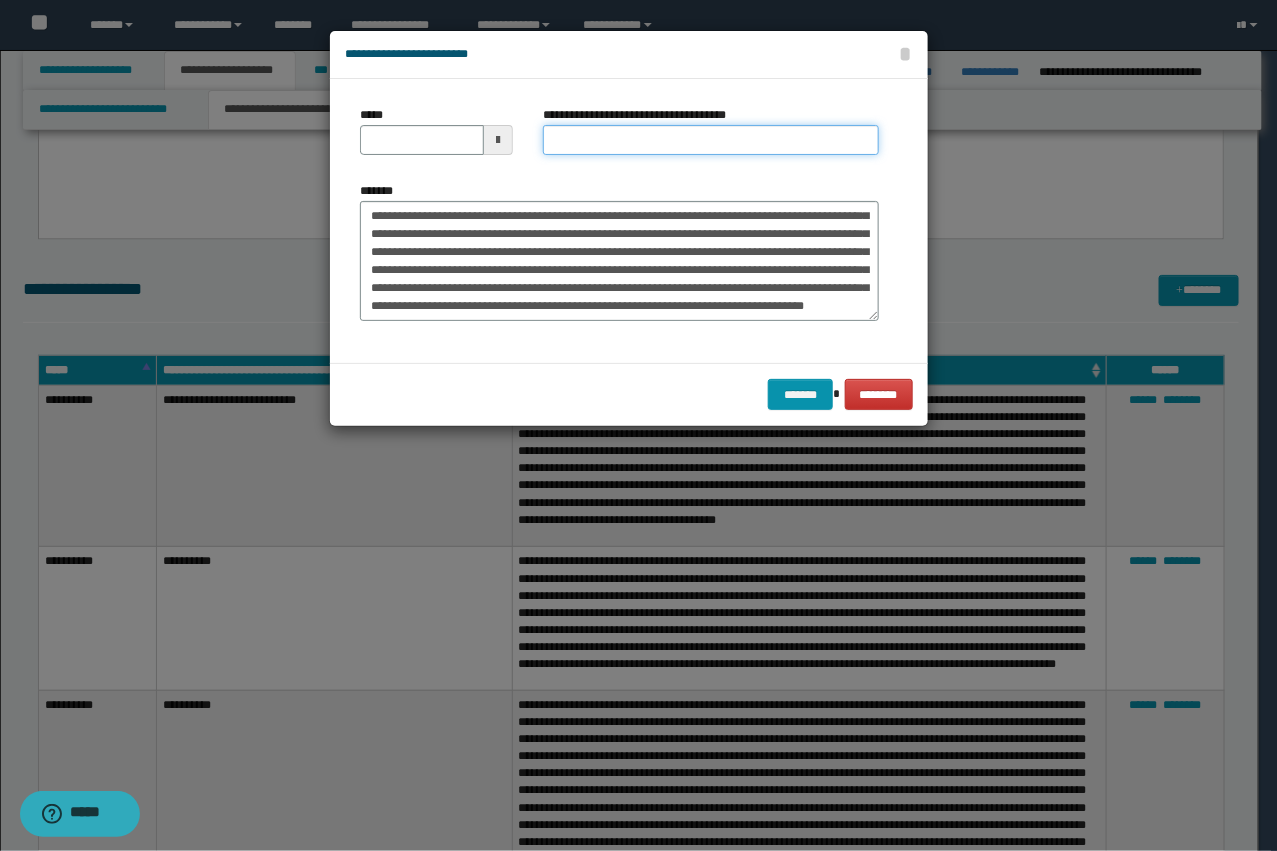 click on "**********" at bounding box center (711, 140) 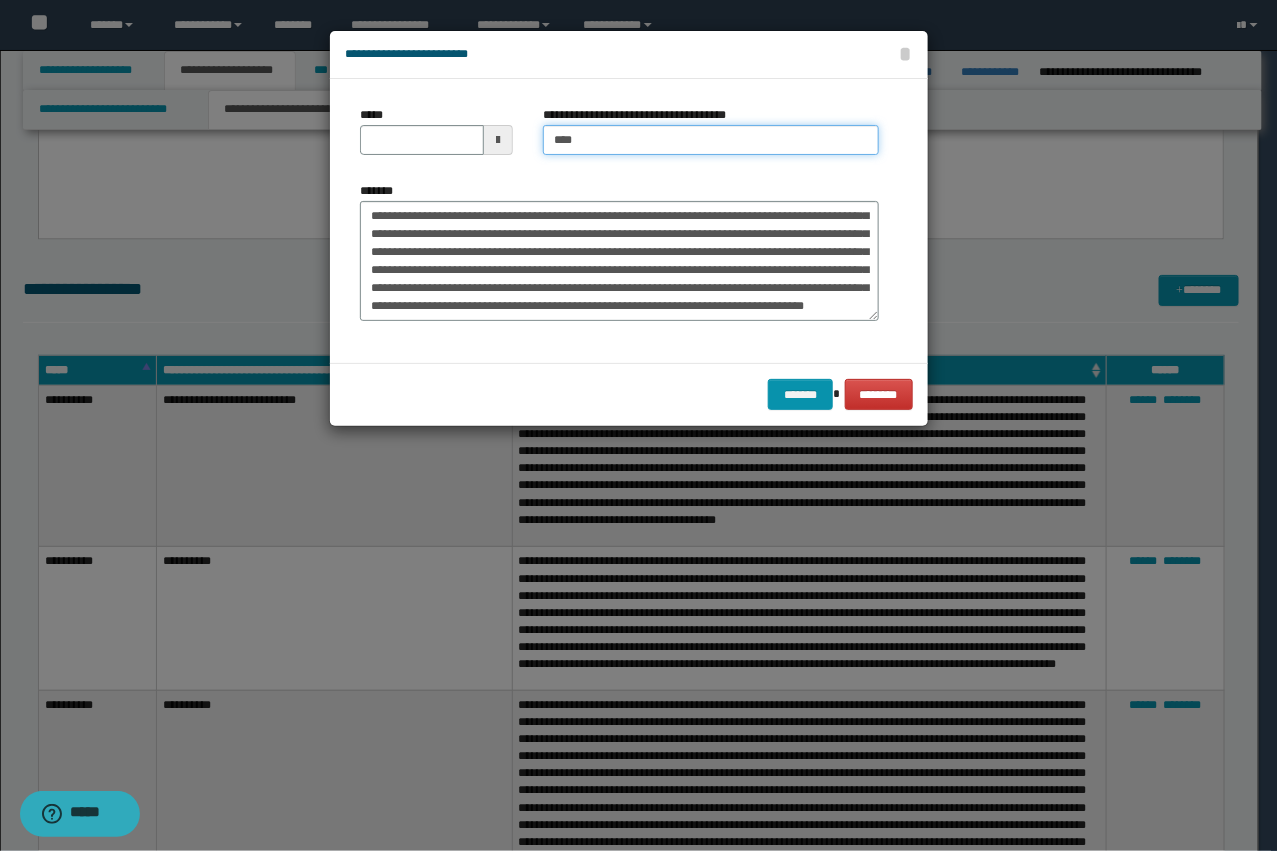scroll, scrollTop: 0, scrollLeft: 0, axis: both 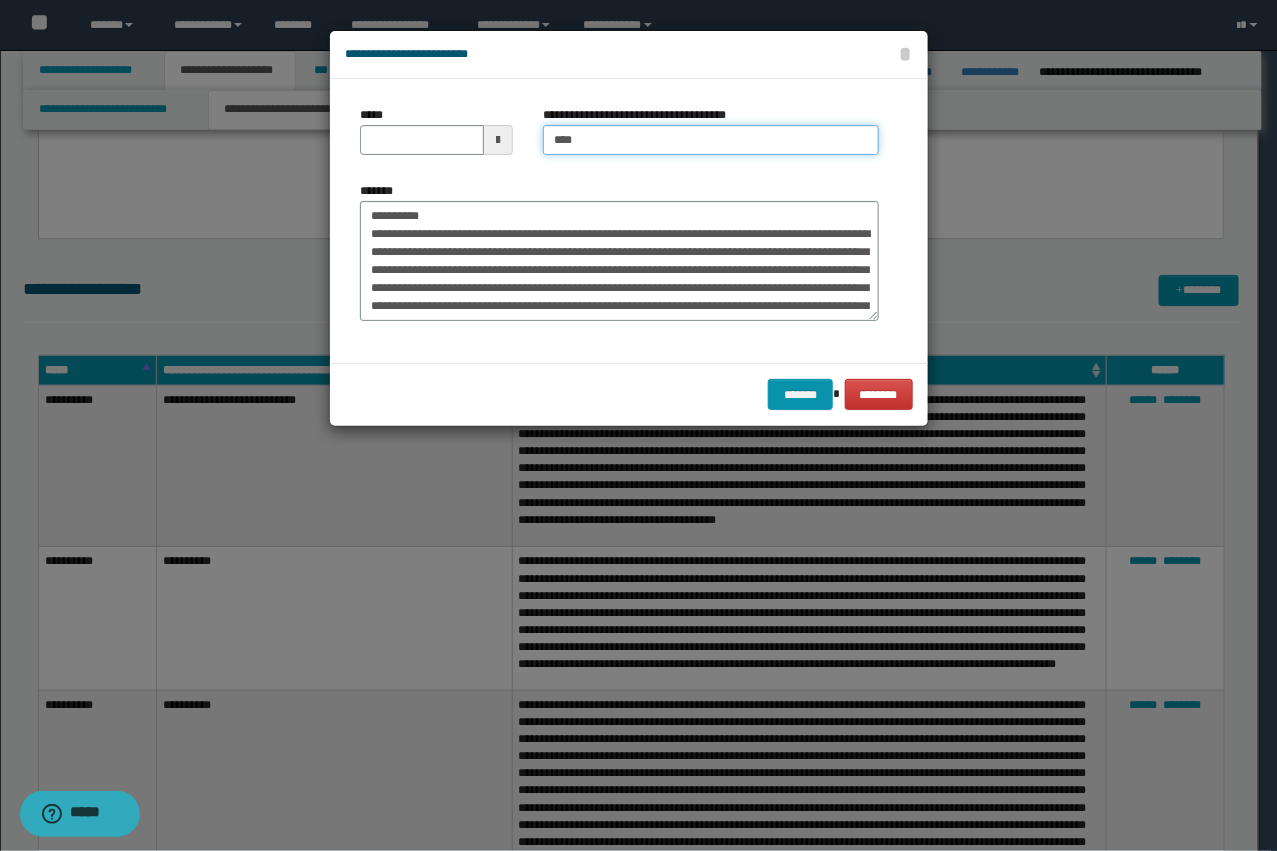 type on "**********" 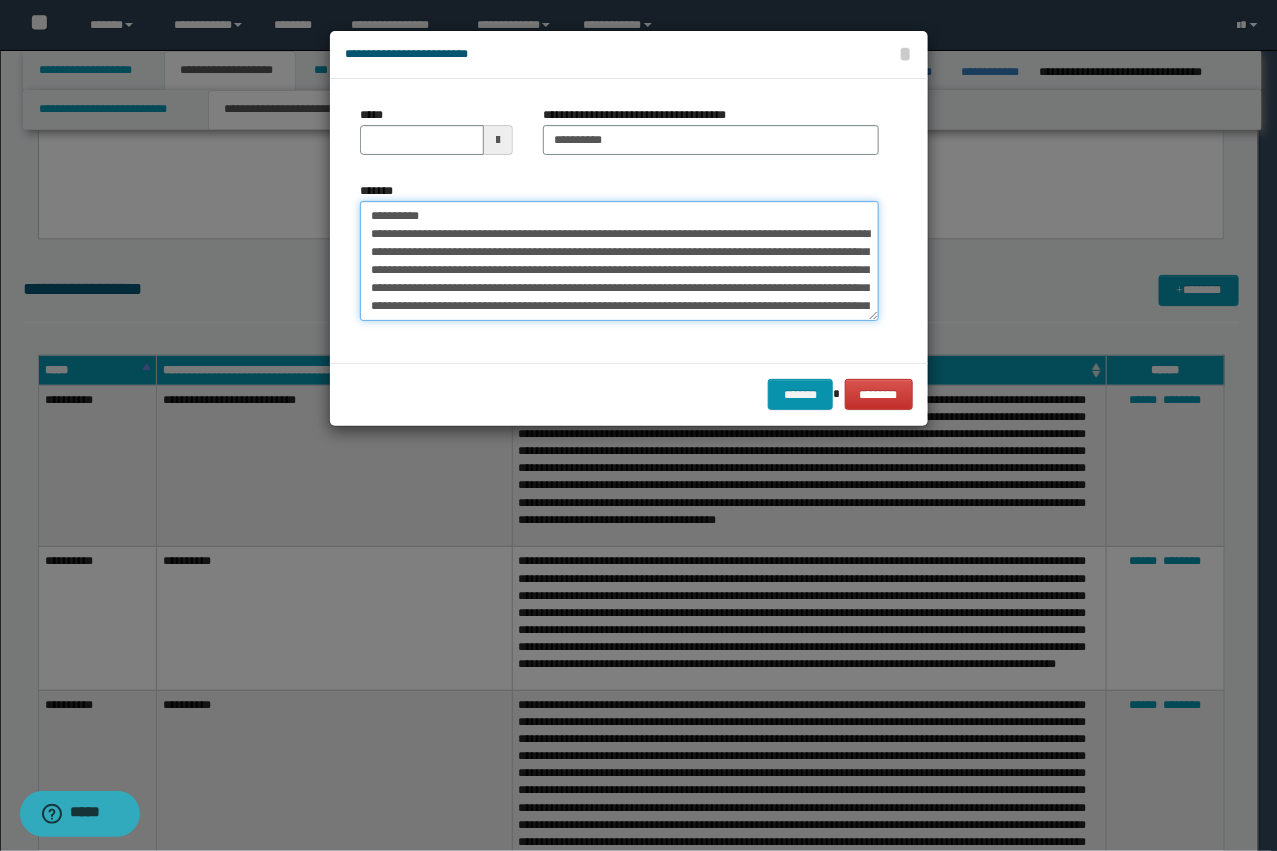 drag, startPoint x: 502, startPoint y: 237, endPoint x: 278, endPoint y: 181, distance: 230.89392 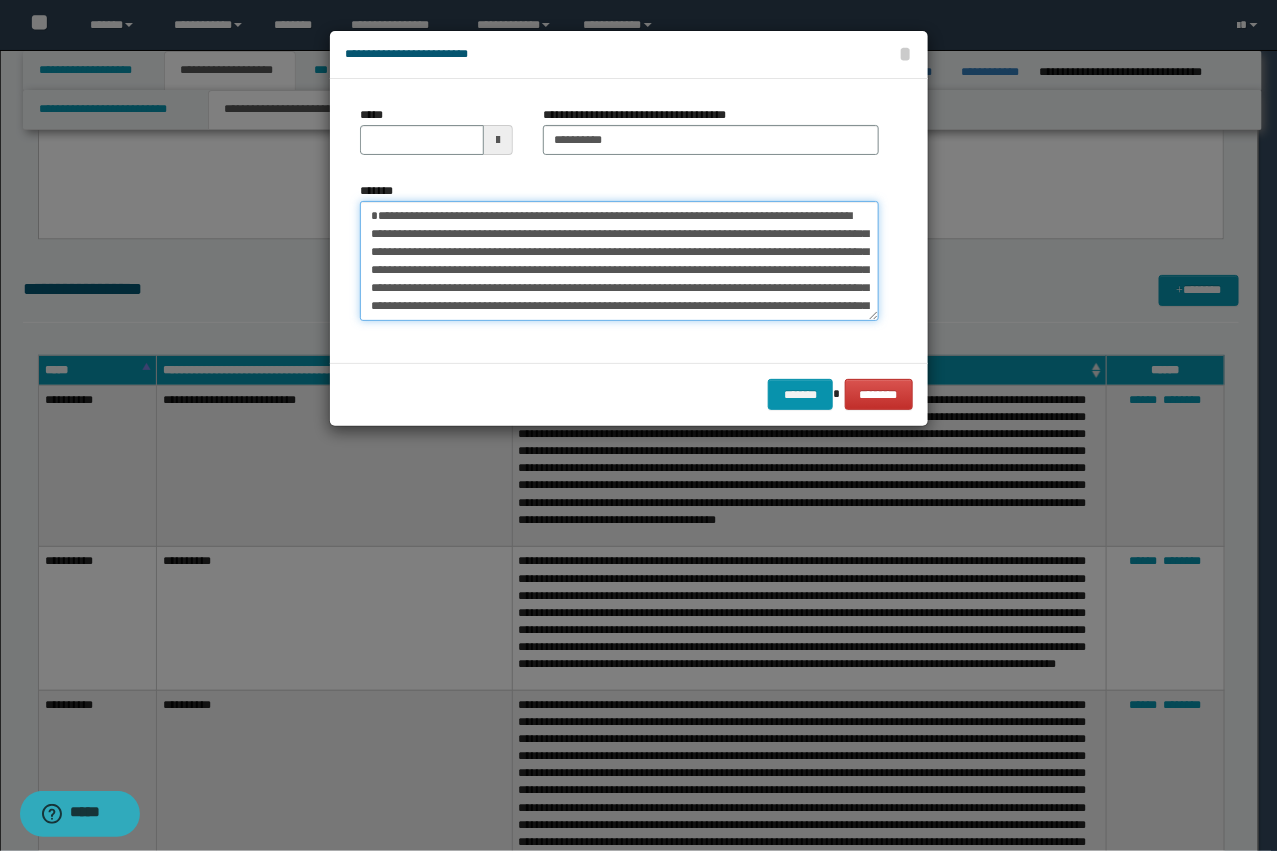 type 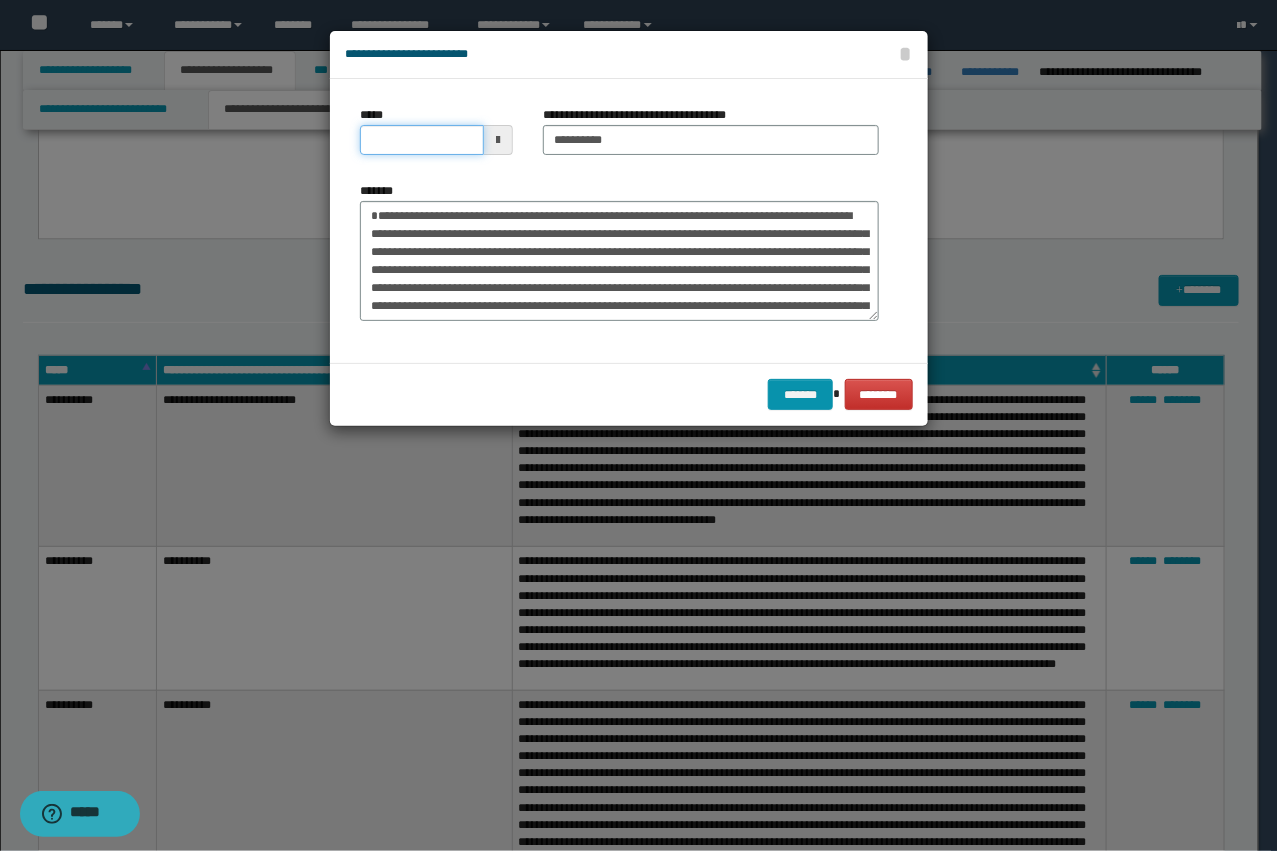 click on "*****" at bounding box center [422, 140] 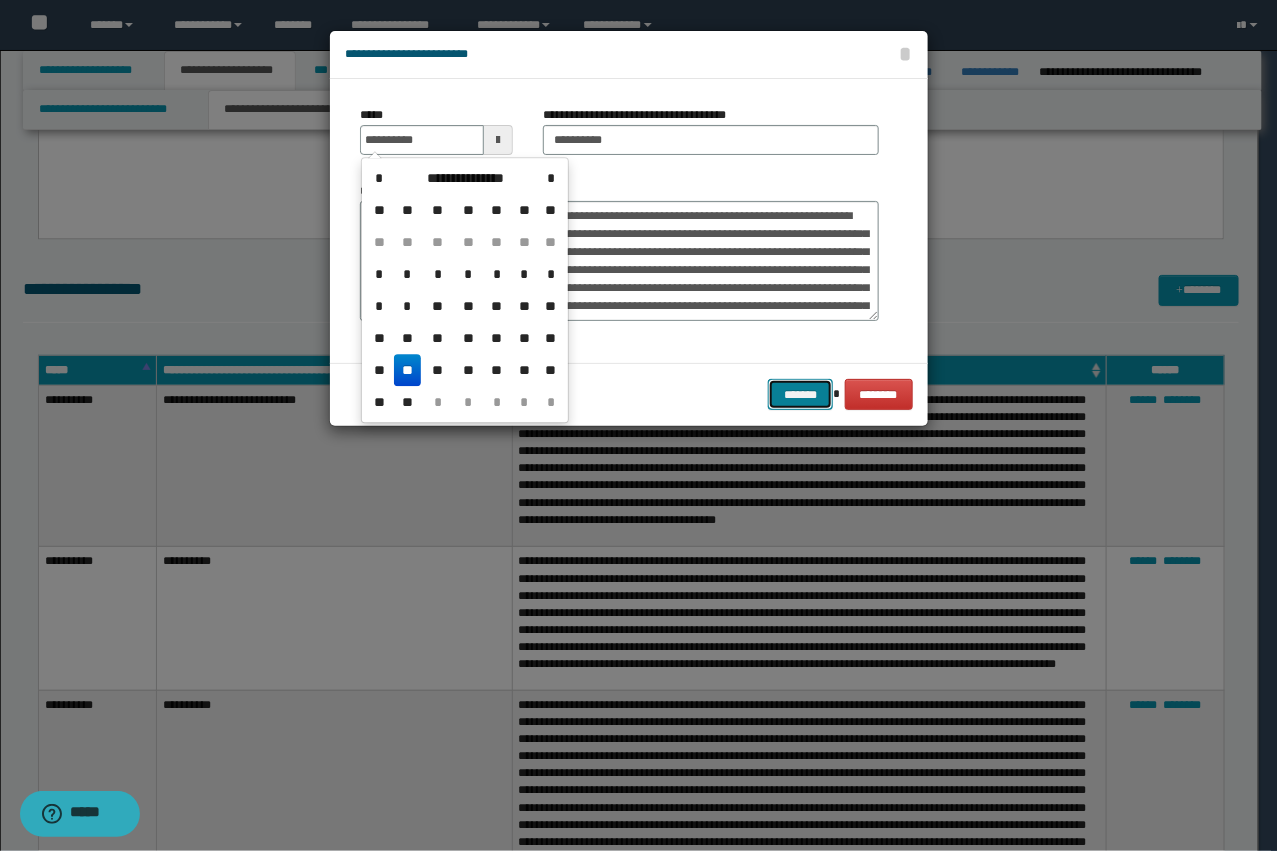 type on "**********" 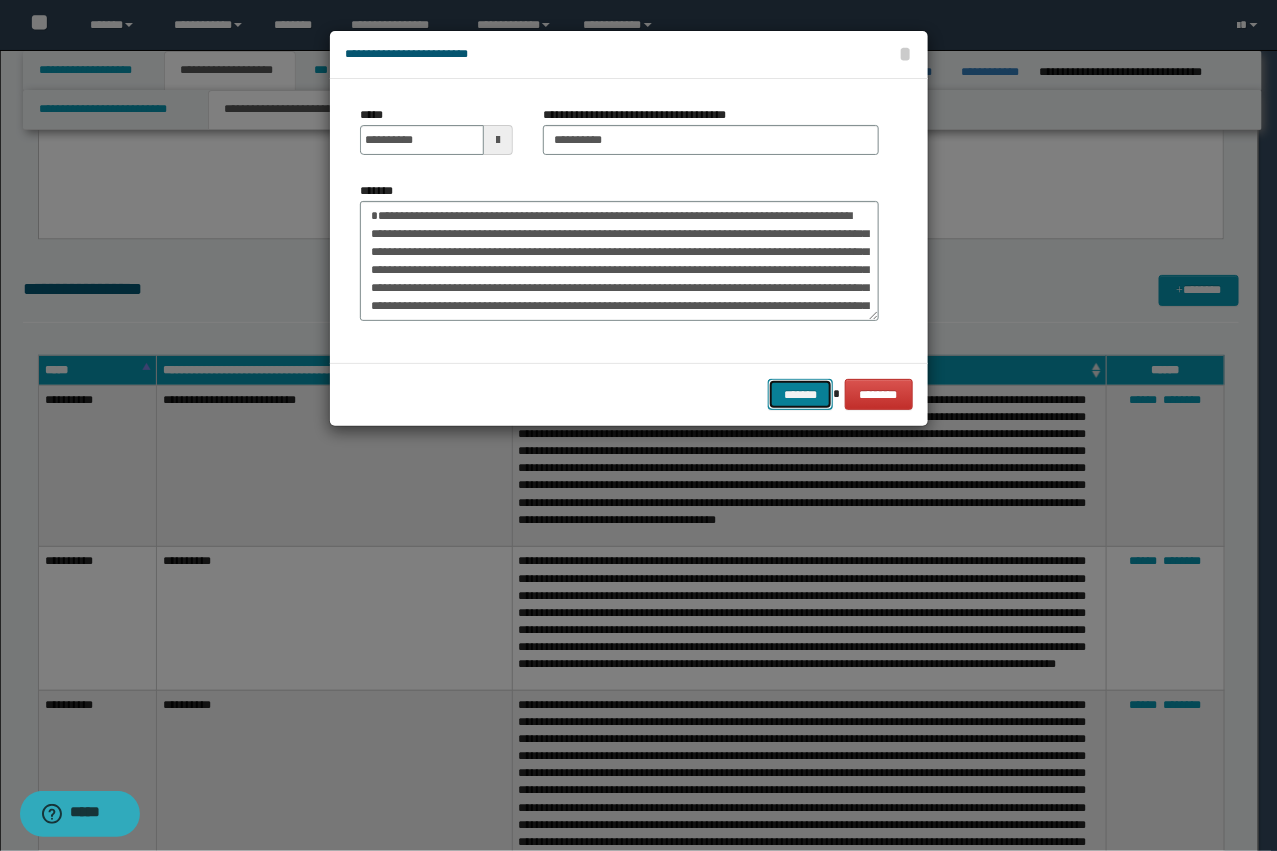 click on "*******" at bounding box center [800, 394] 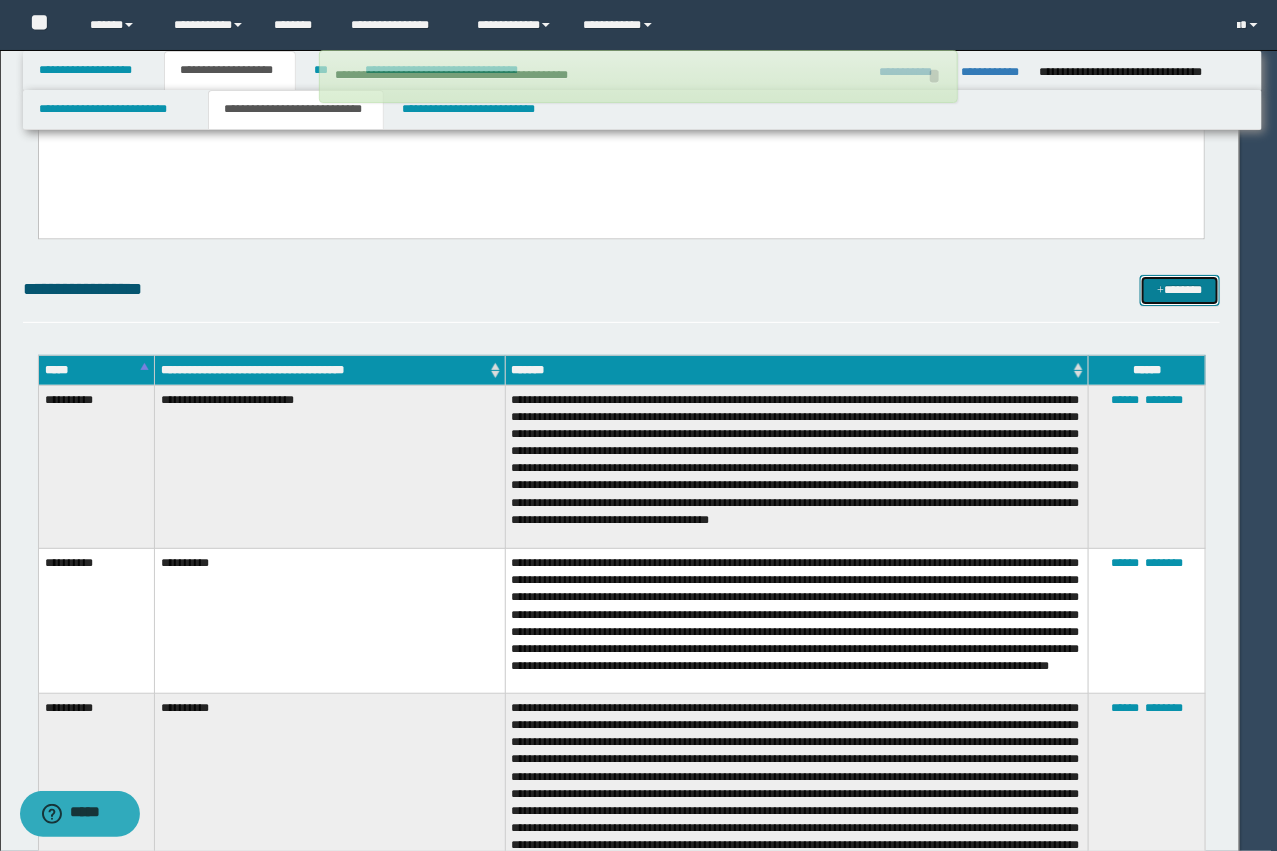 type 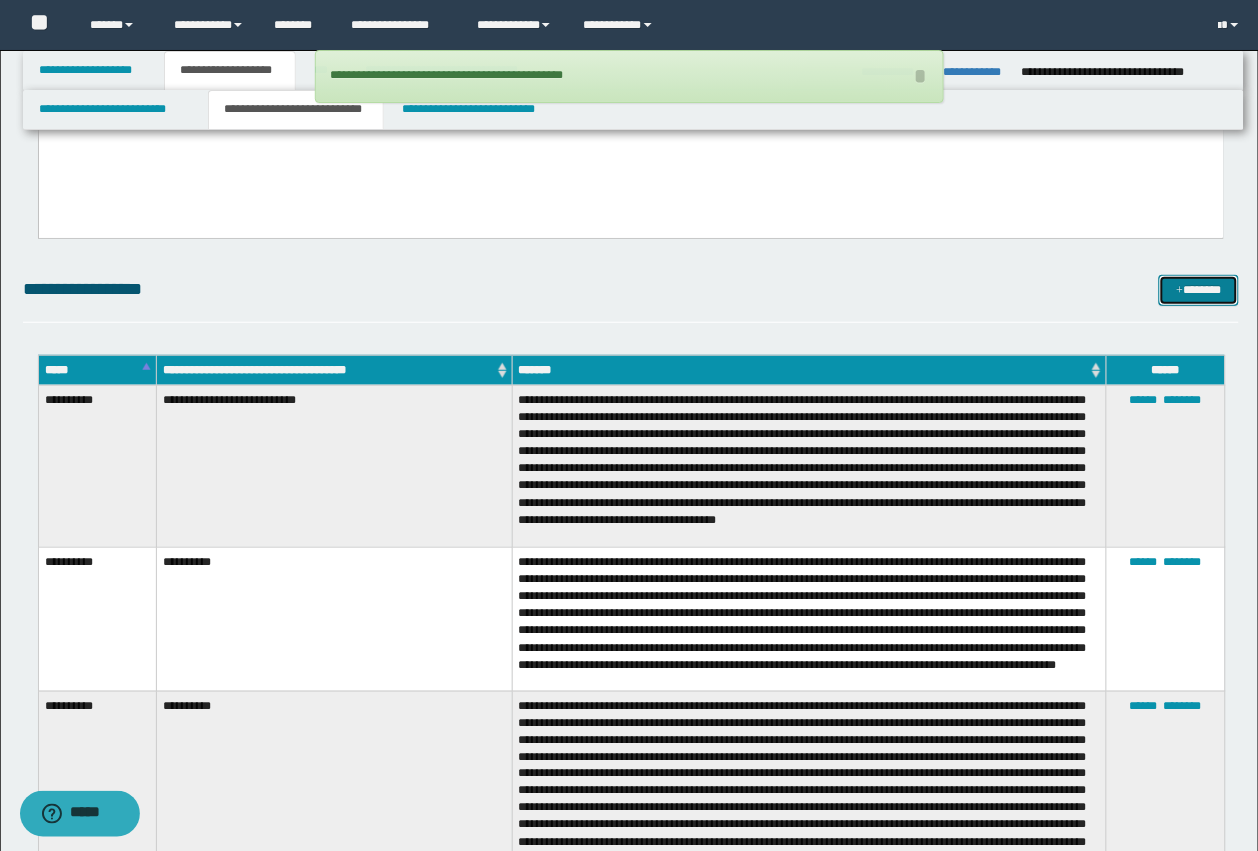 click on "*******" at bounding box center (1199, 290) 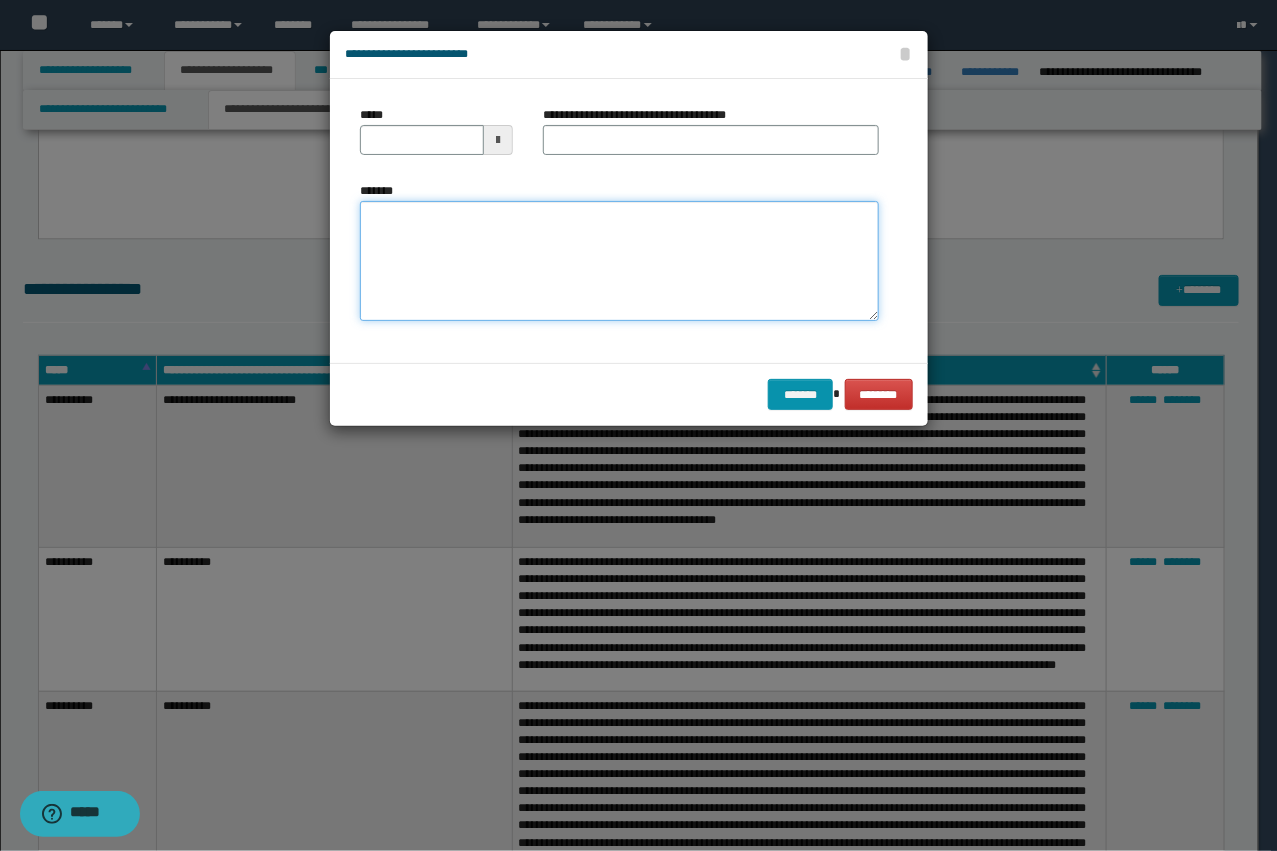 click on "*******" at bounding box center (619, 261) 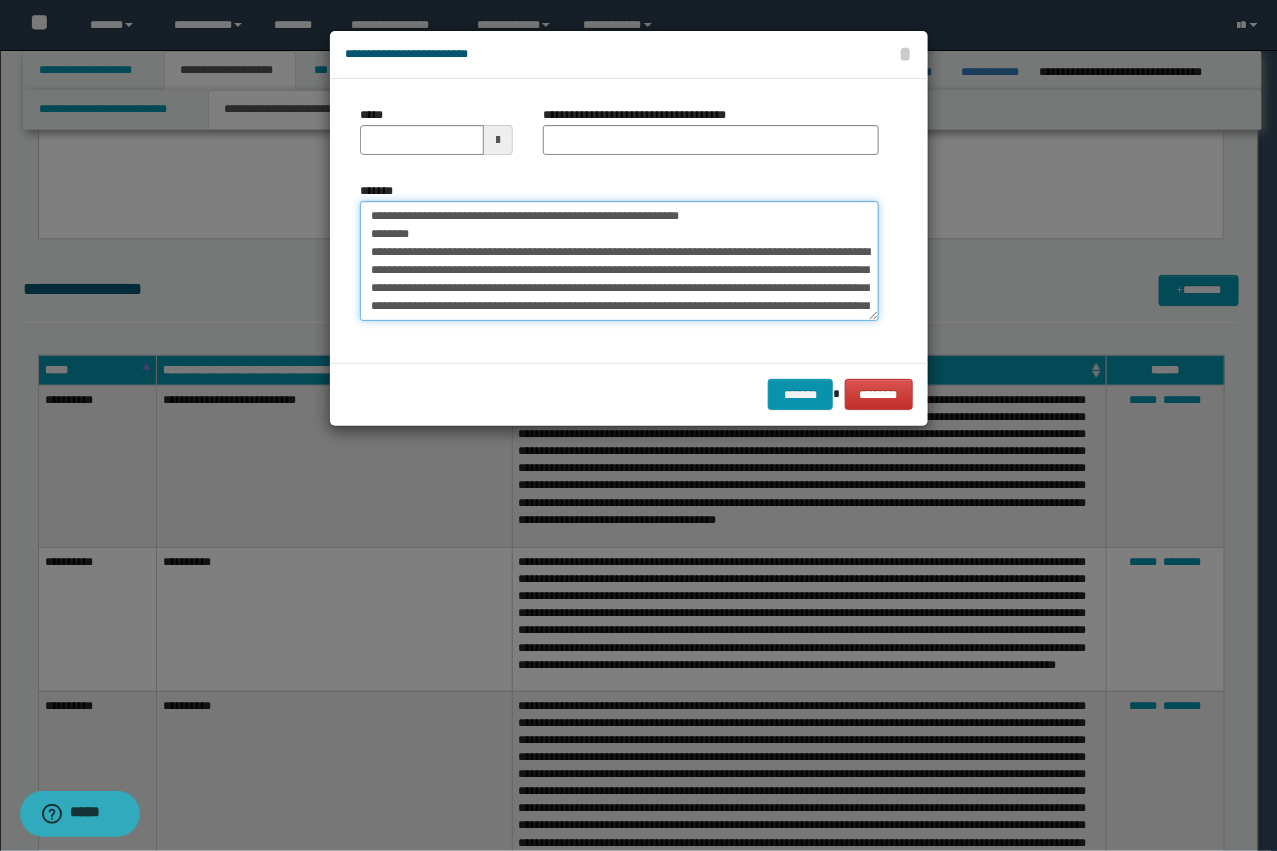scroll, scrollTop: 156, scrollLeft: 0, axis: vertical 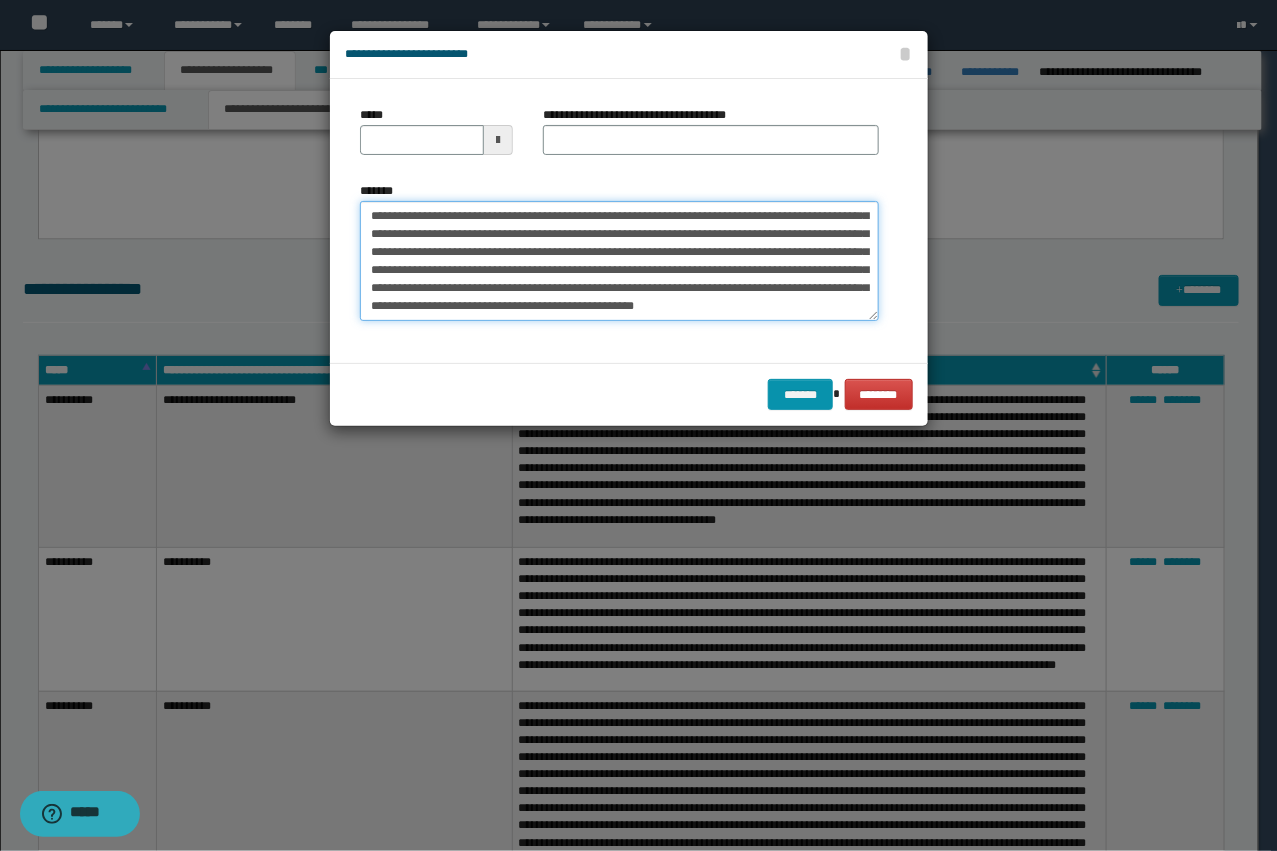 type on "**********" 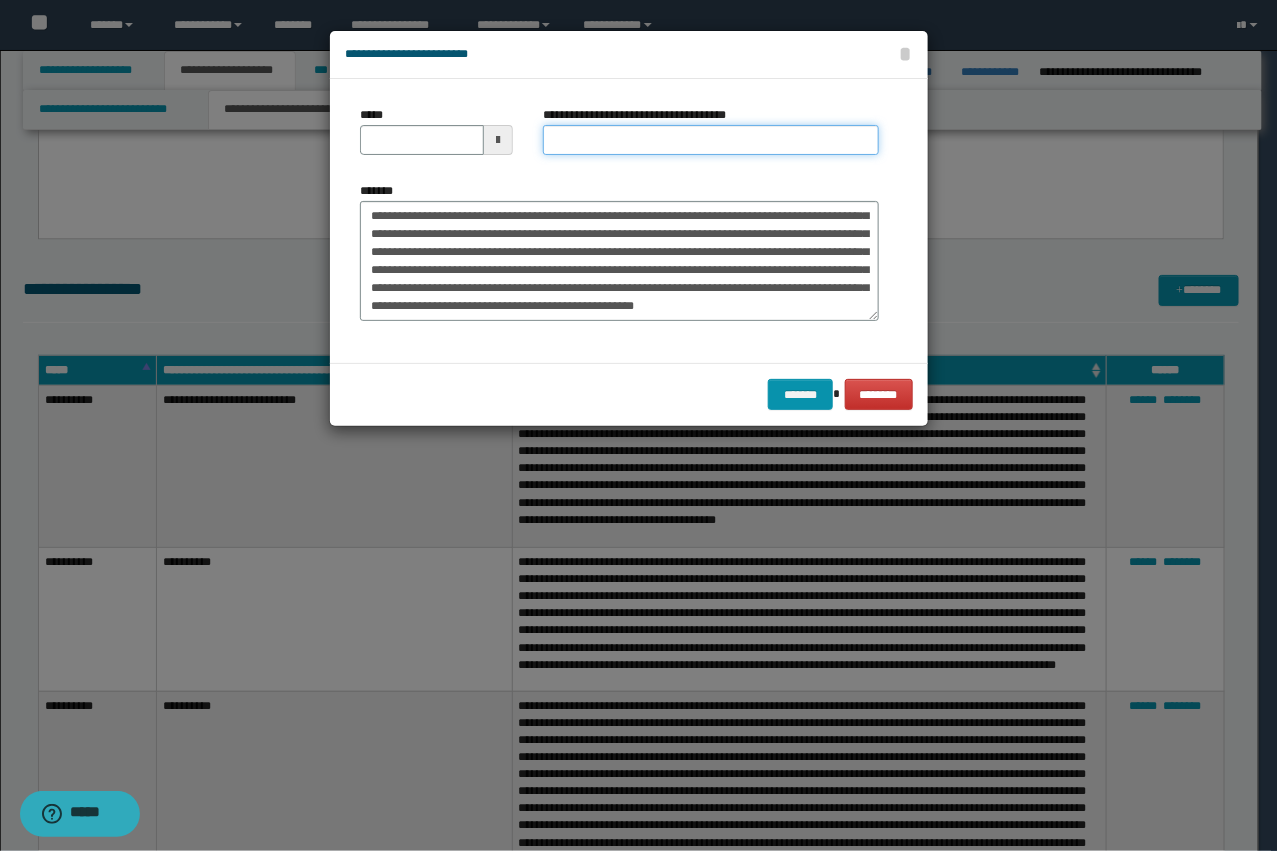 click on "**********" at bounding box center (711, 140) 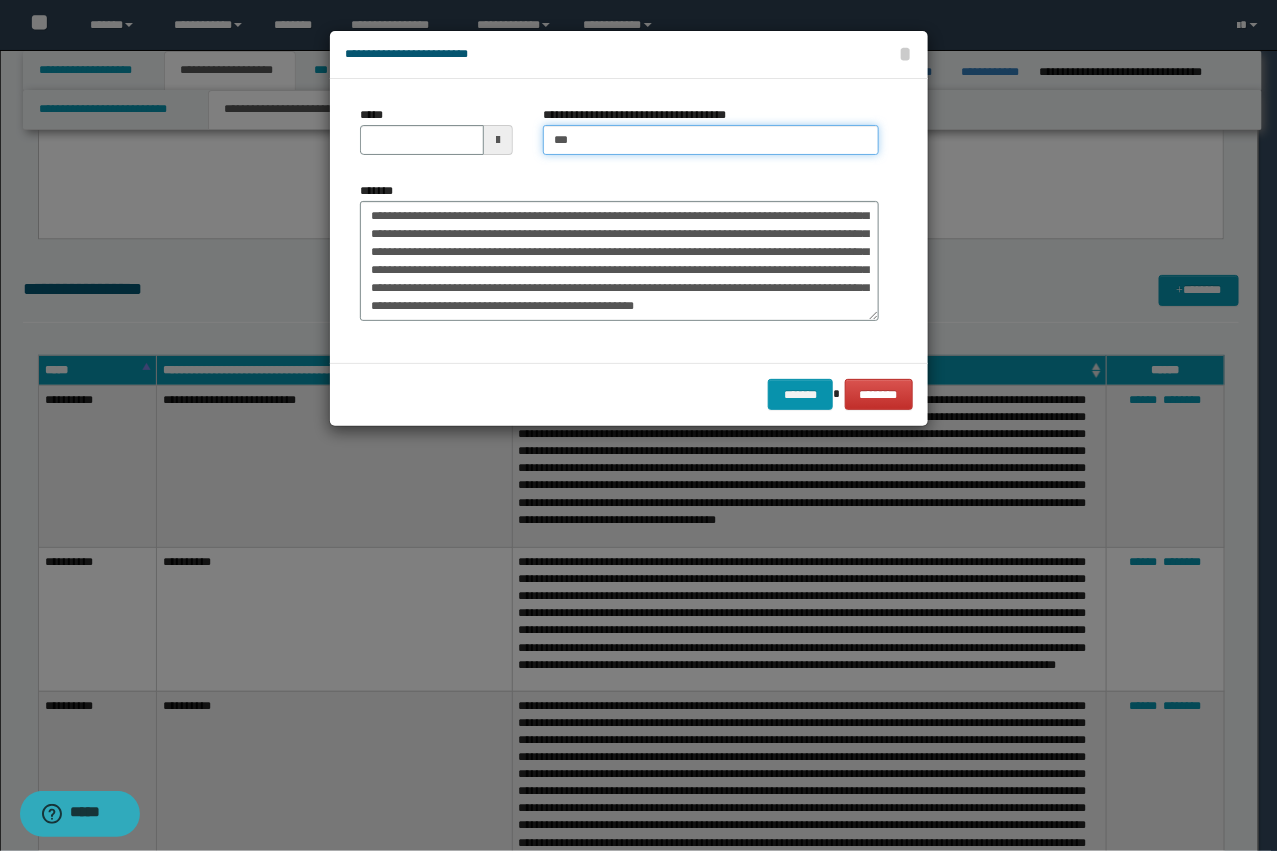 type on "**********" 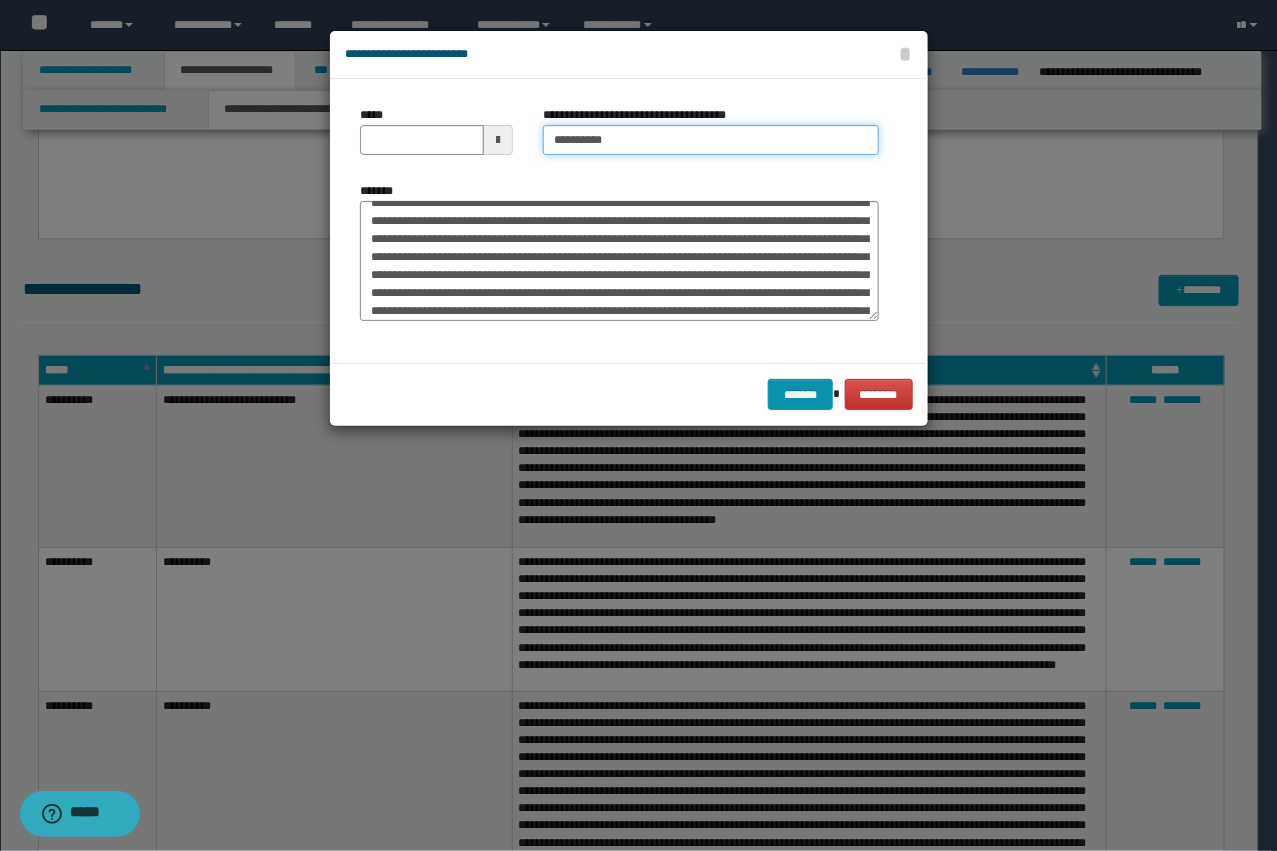 scroll, scrollTop: 0, scrollLeft: 0, axis: both 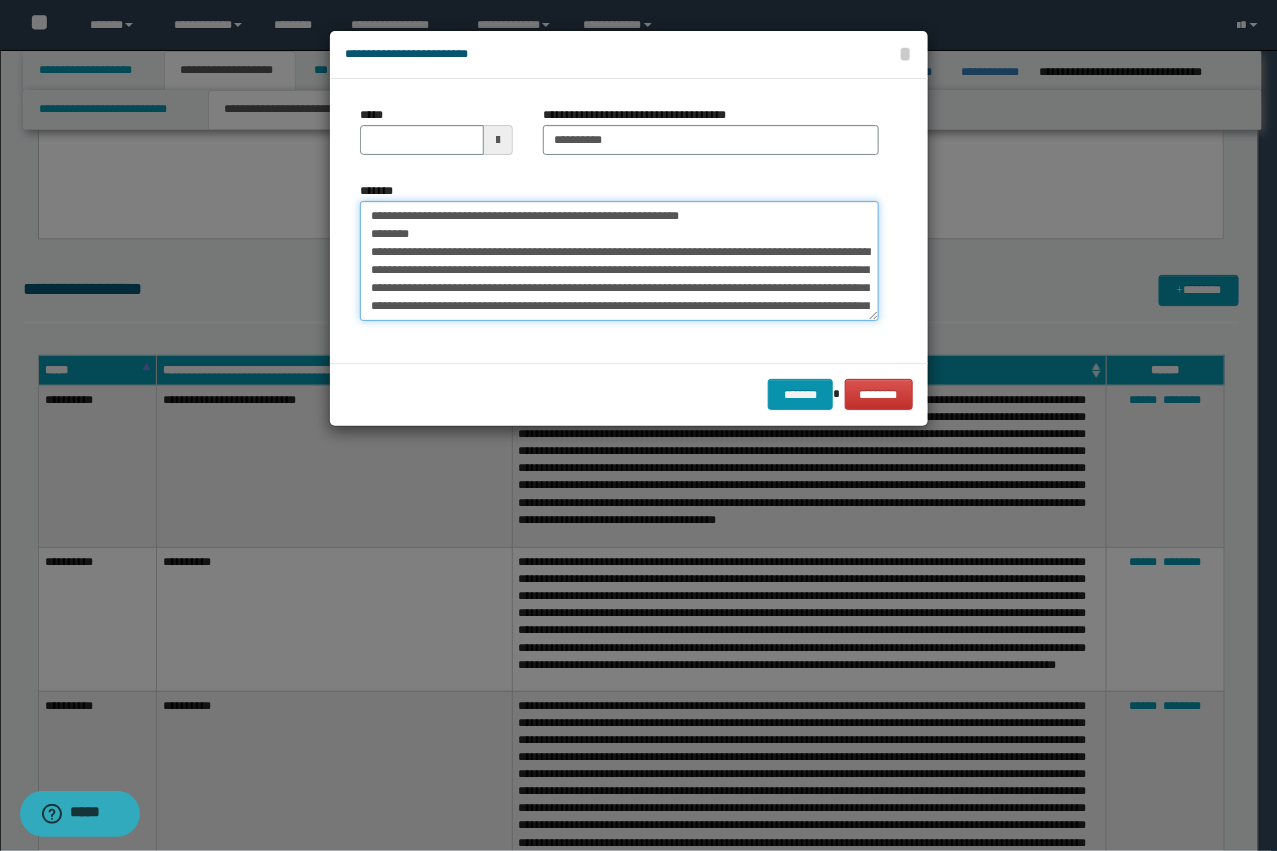 drag, startPoint x: 420, startPoint y: 252, endPoint x: 363, endPoint y: 207, distance: 72.62231 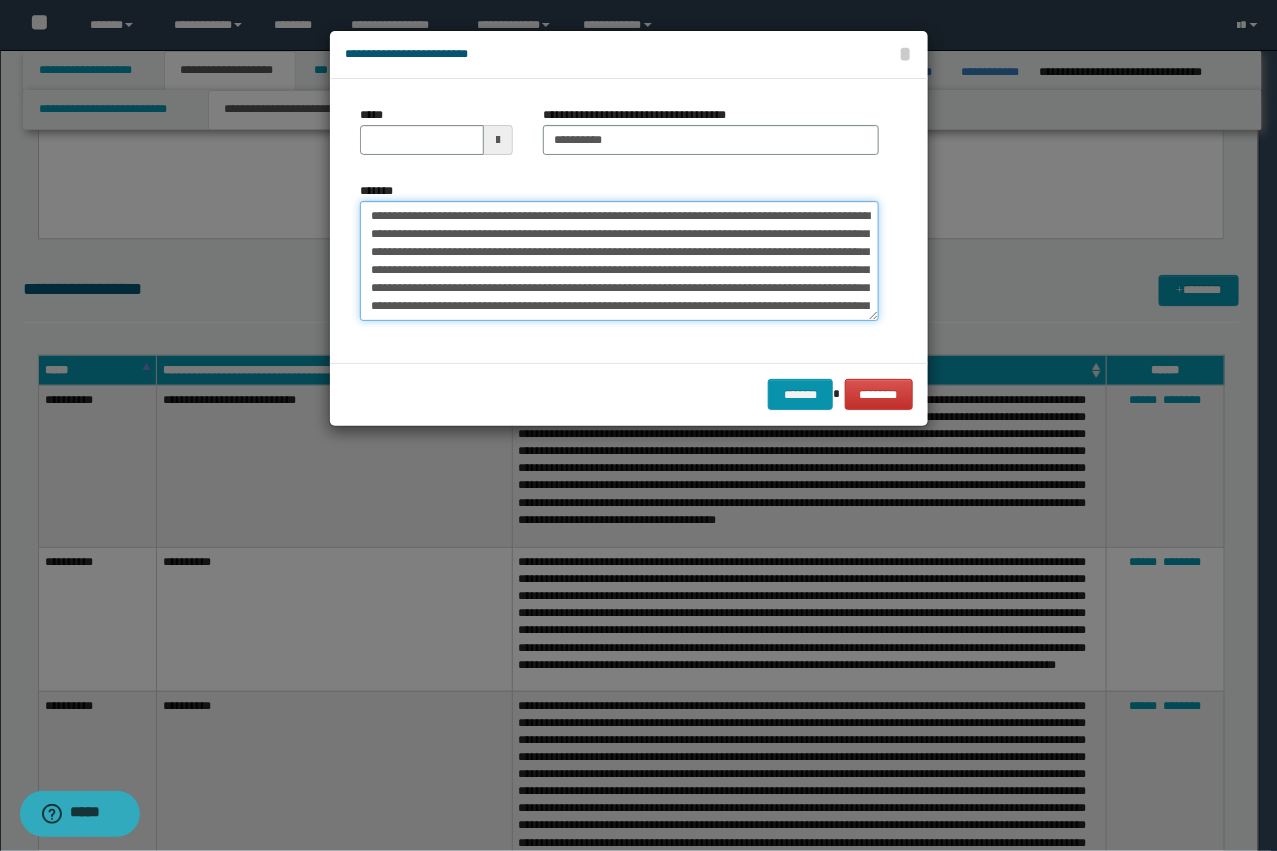 type 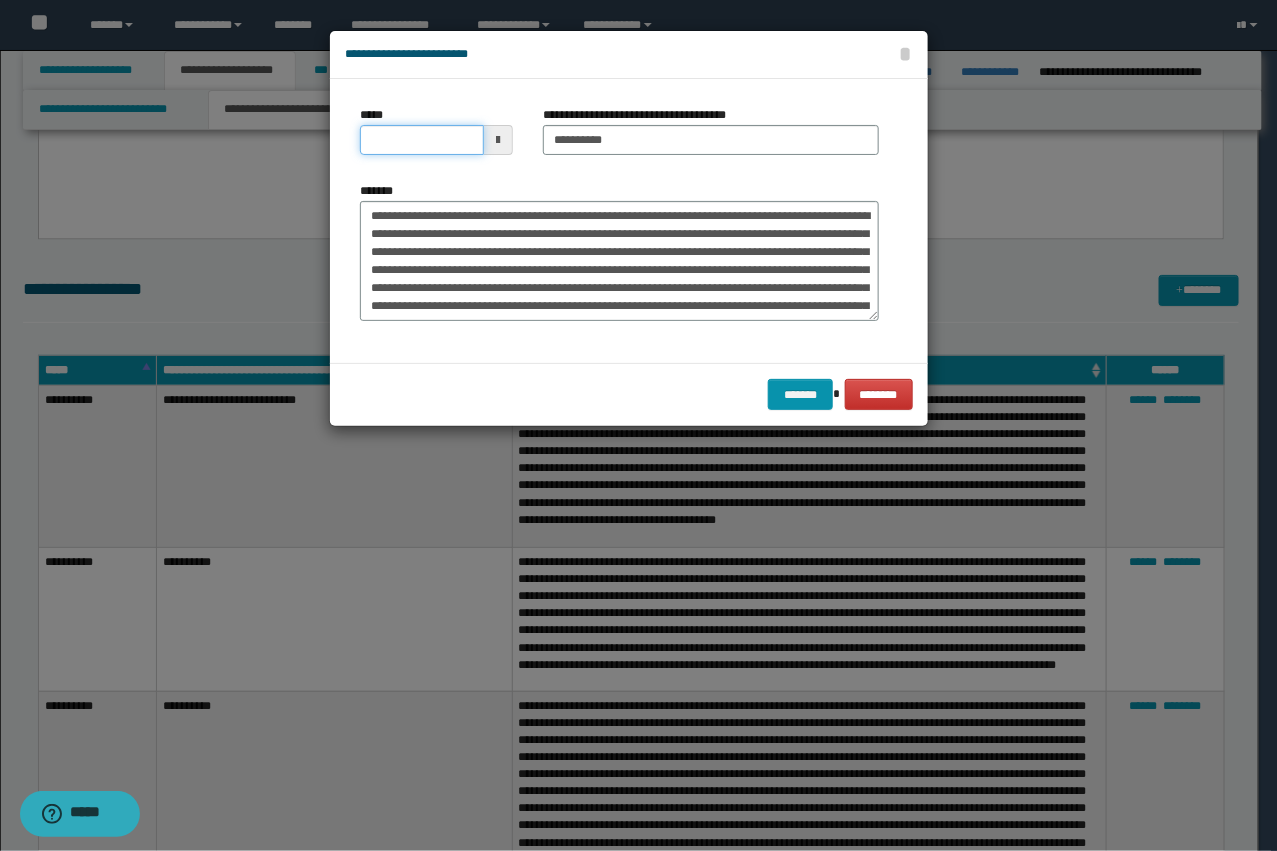 click on "*****" at bounding box center [422, 140] 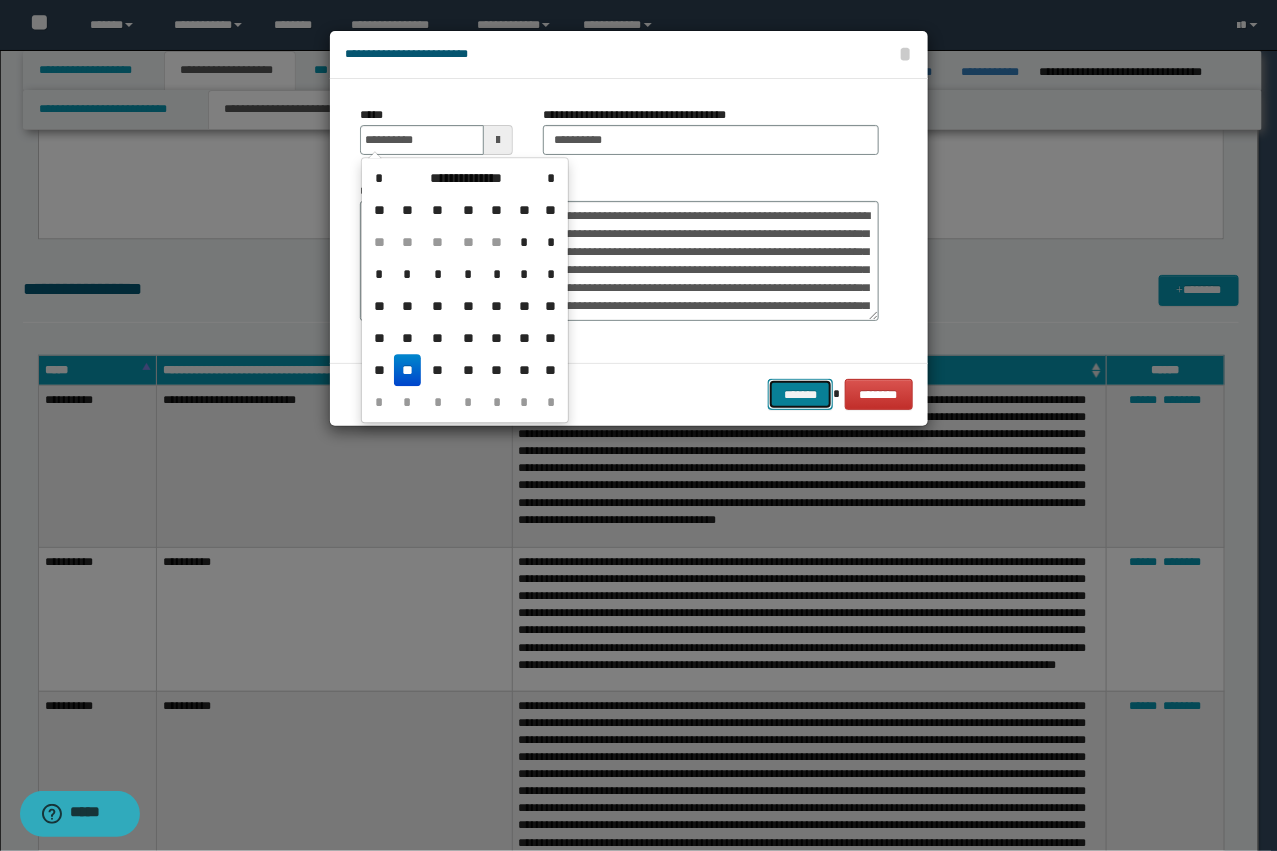 type on "**********" 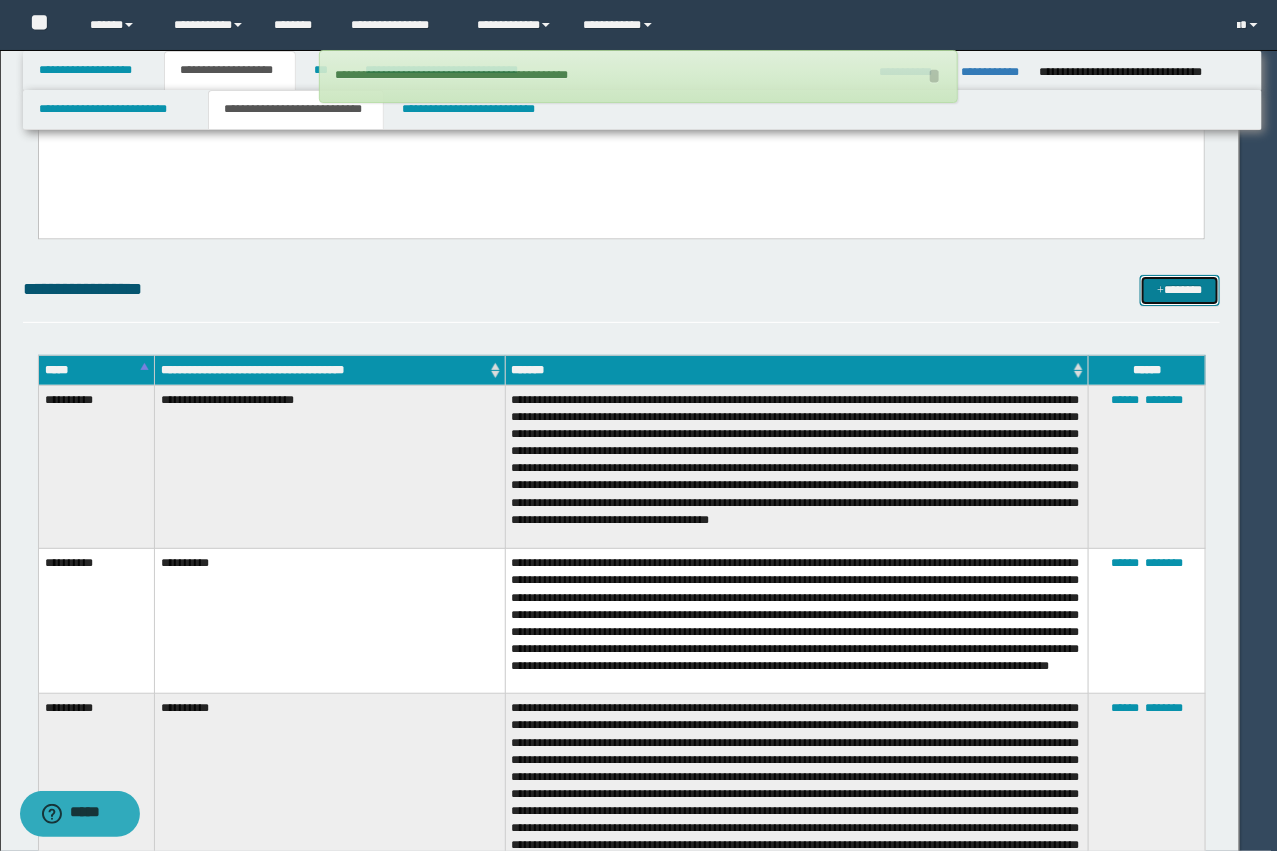 type 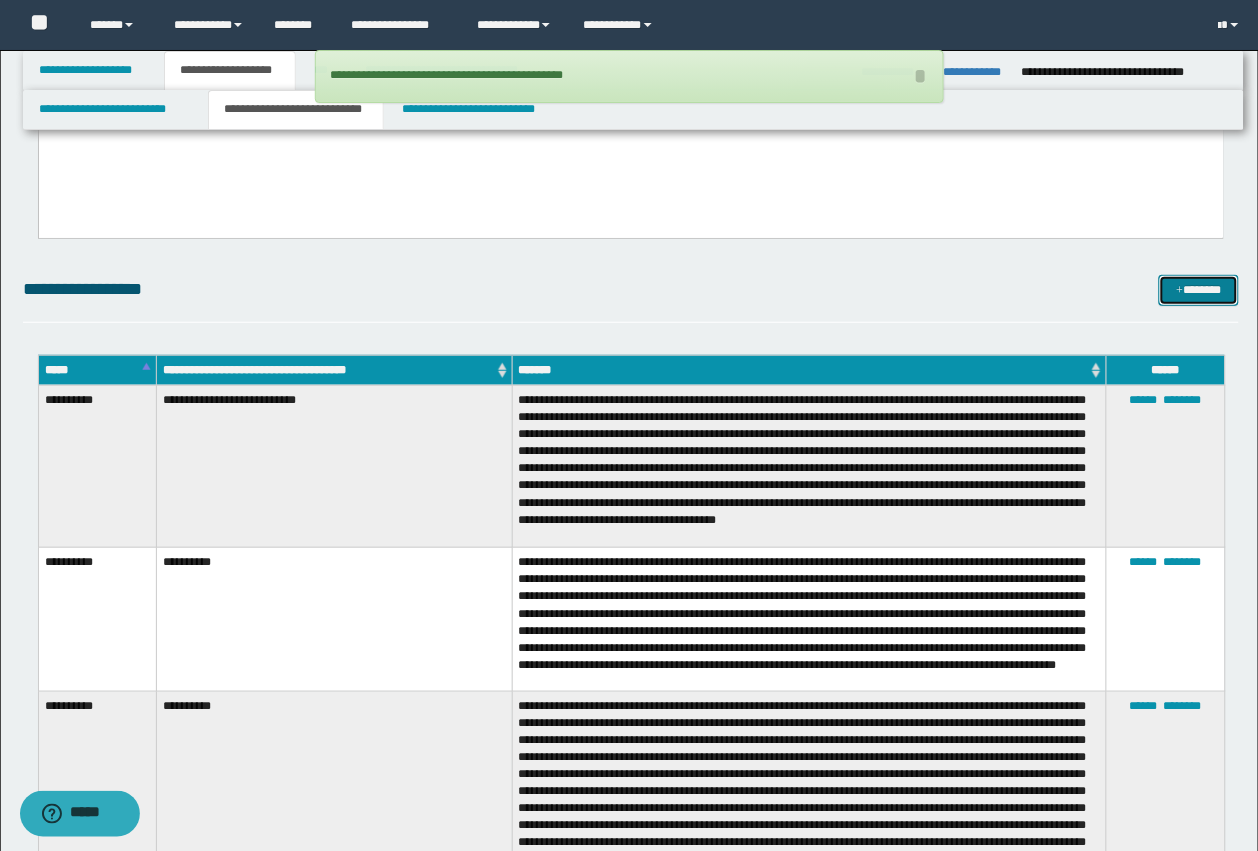 click on "*******" at bounding box center (1199, 290) 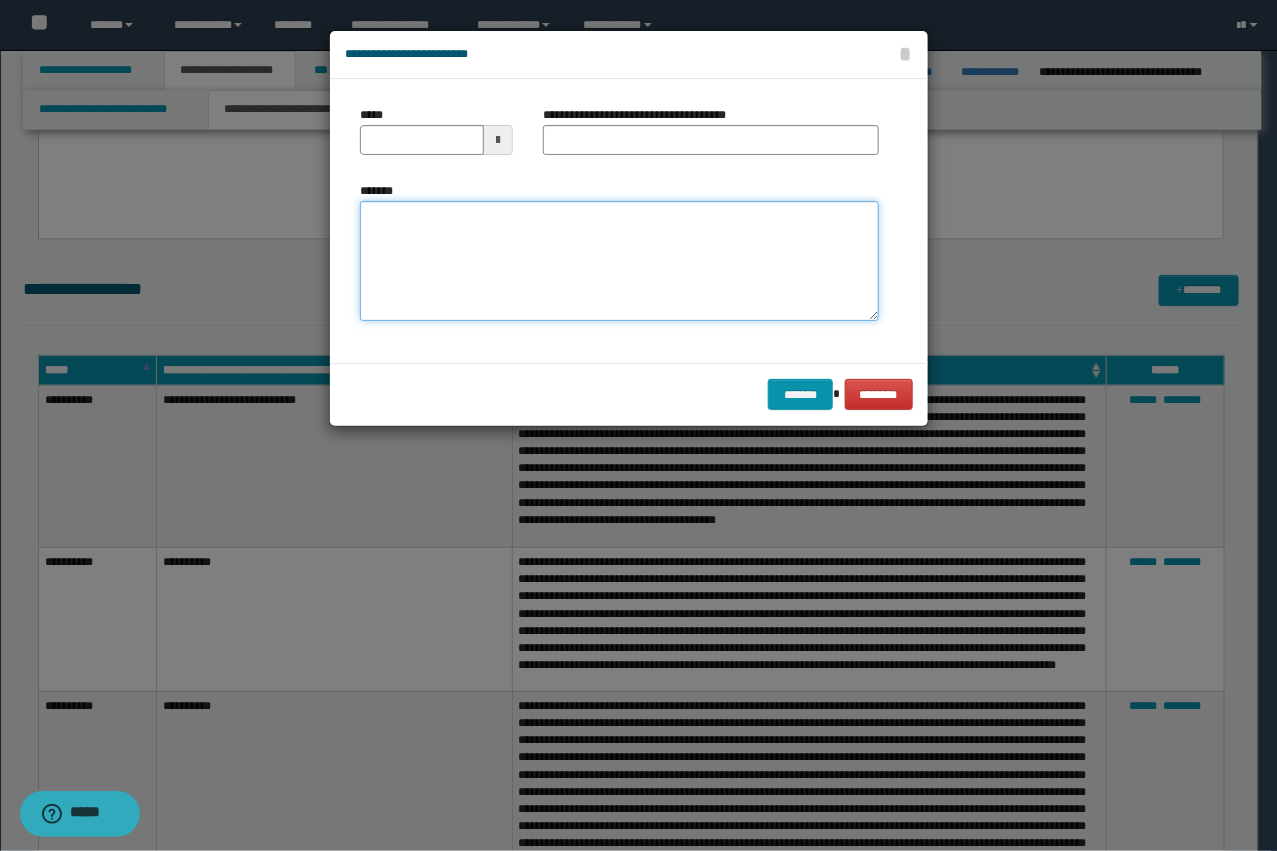 click on "*******" at bounding box center [619, 261] 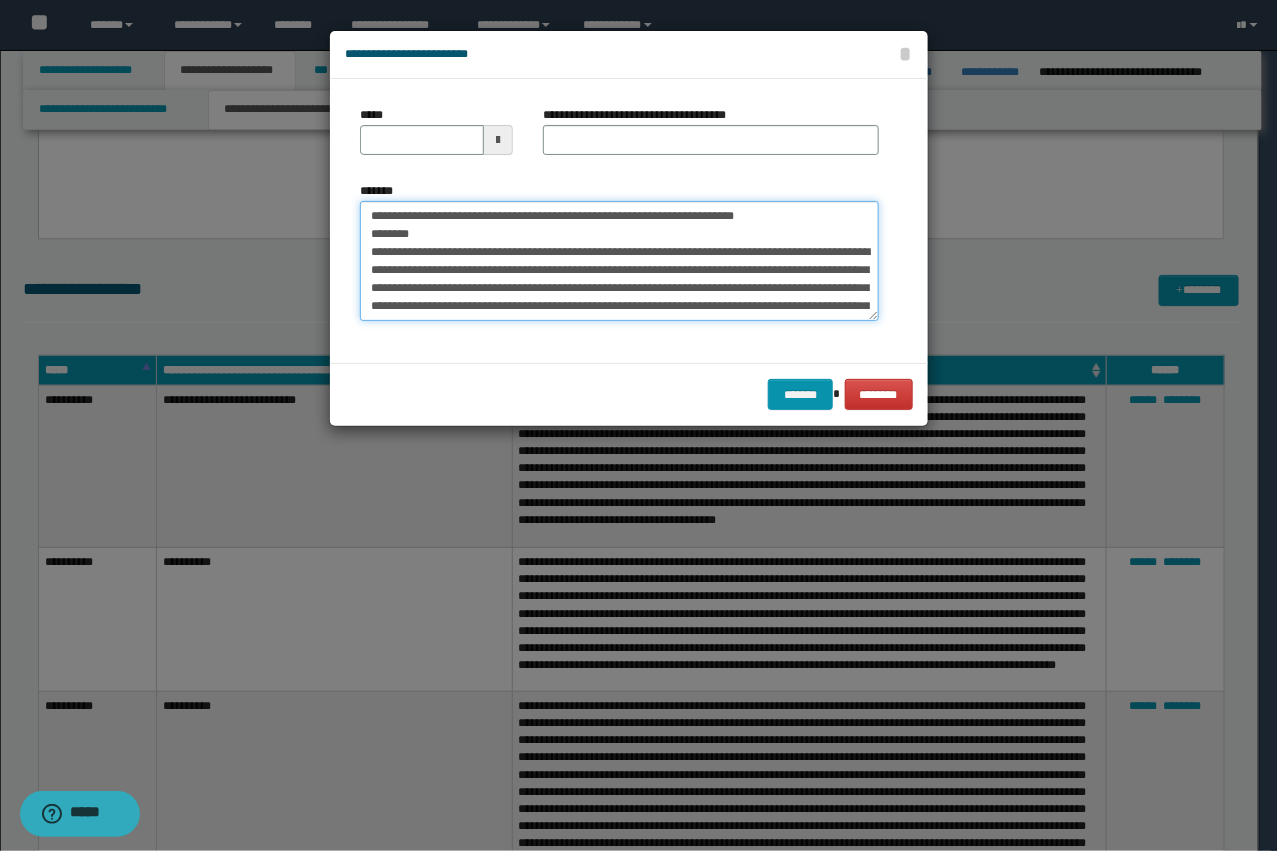 scroll, scrollTop: 66, scrollLeft: 0, axis: vertical 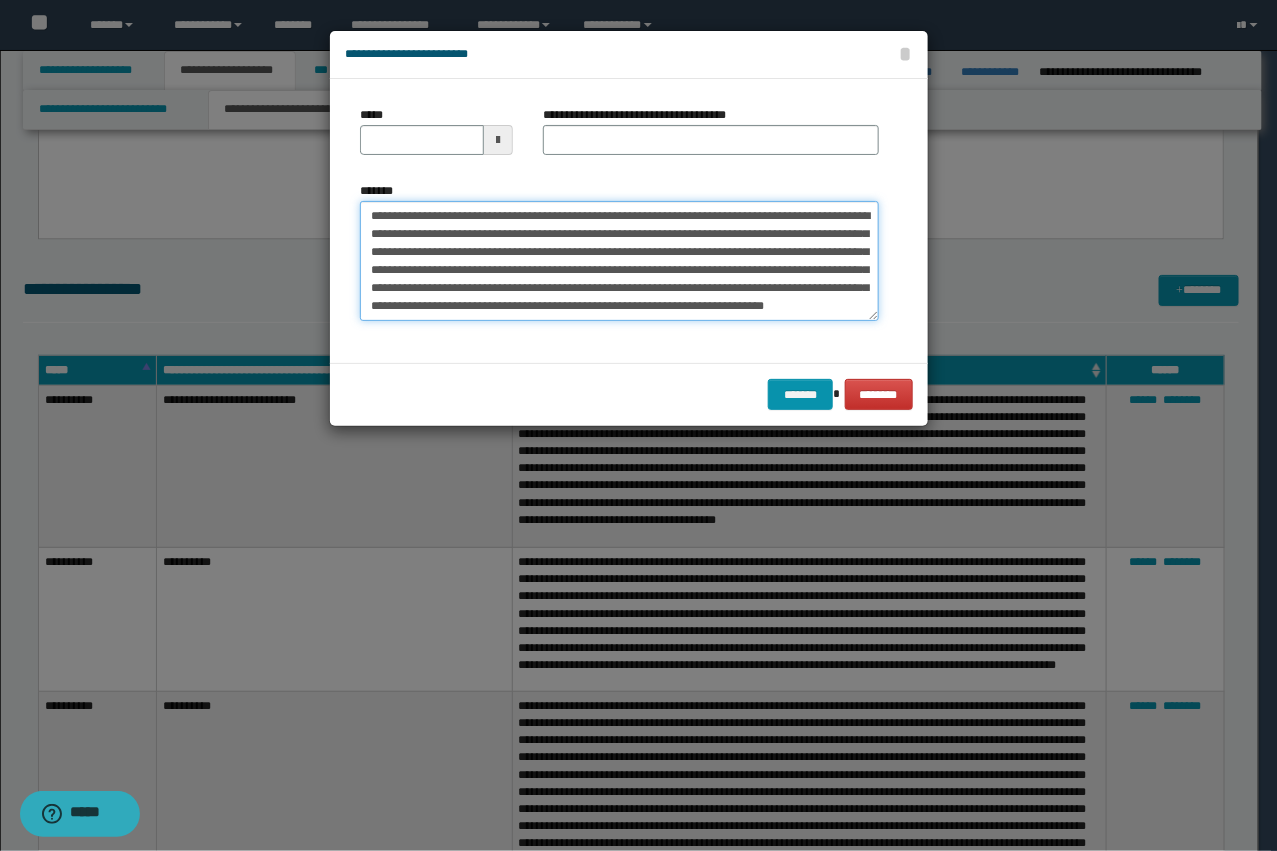 type on "**********" 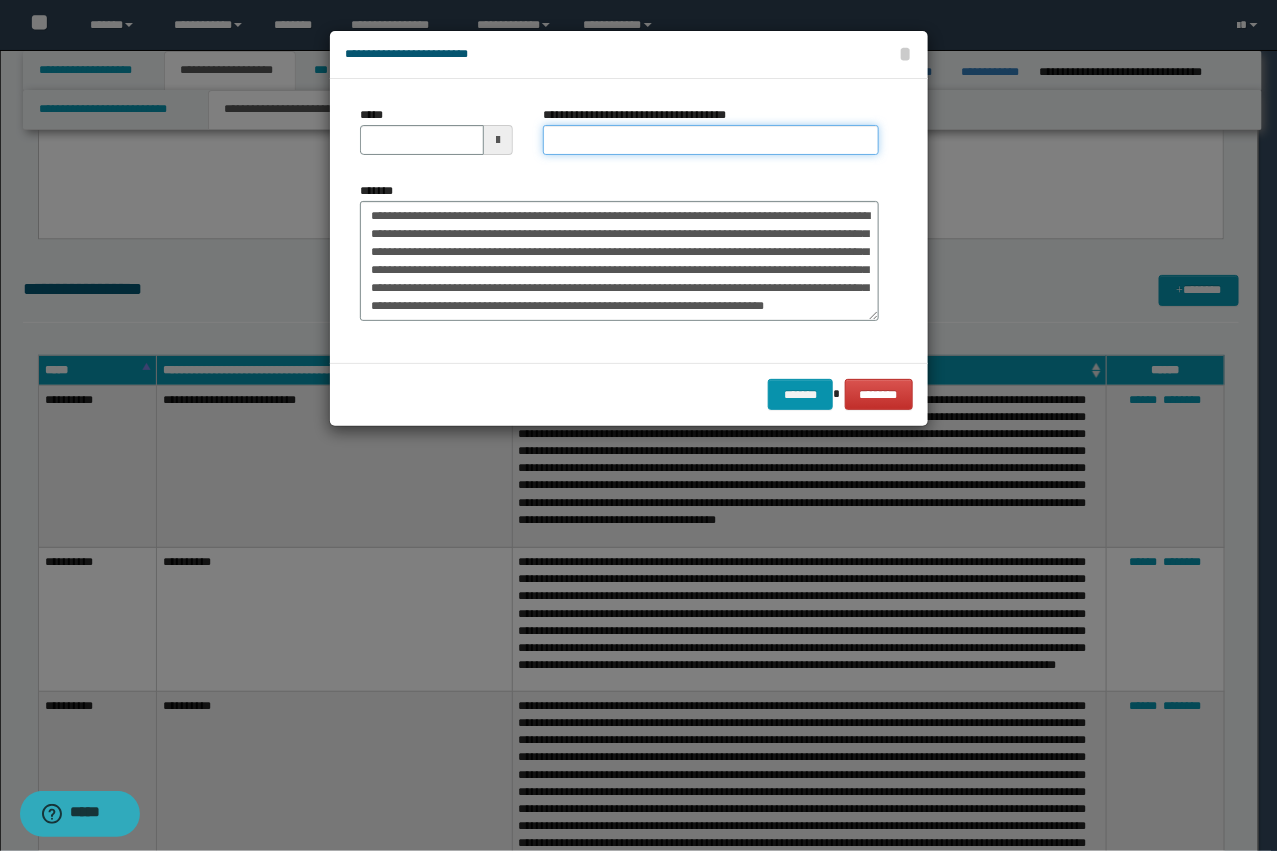 click on "**********" at bounding box center (711, 140) 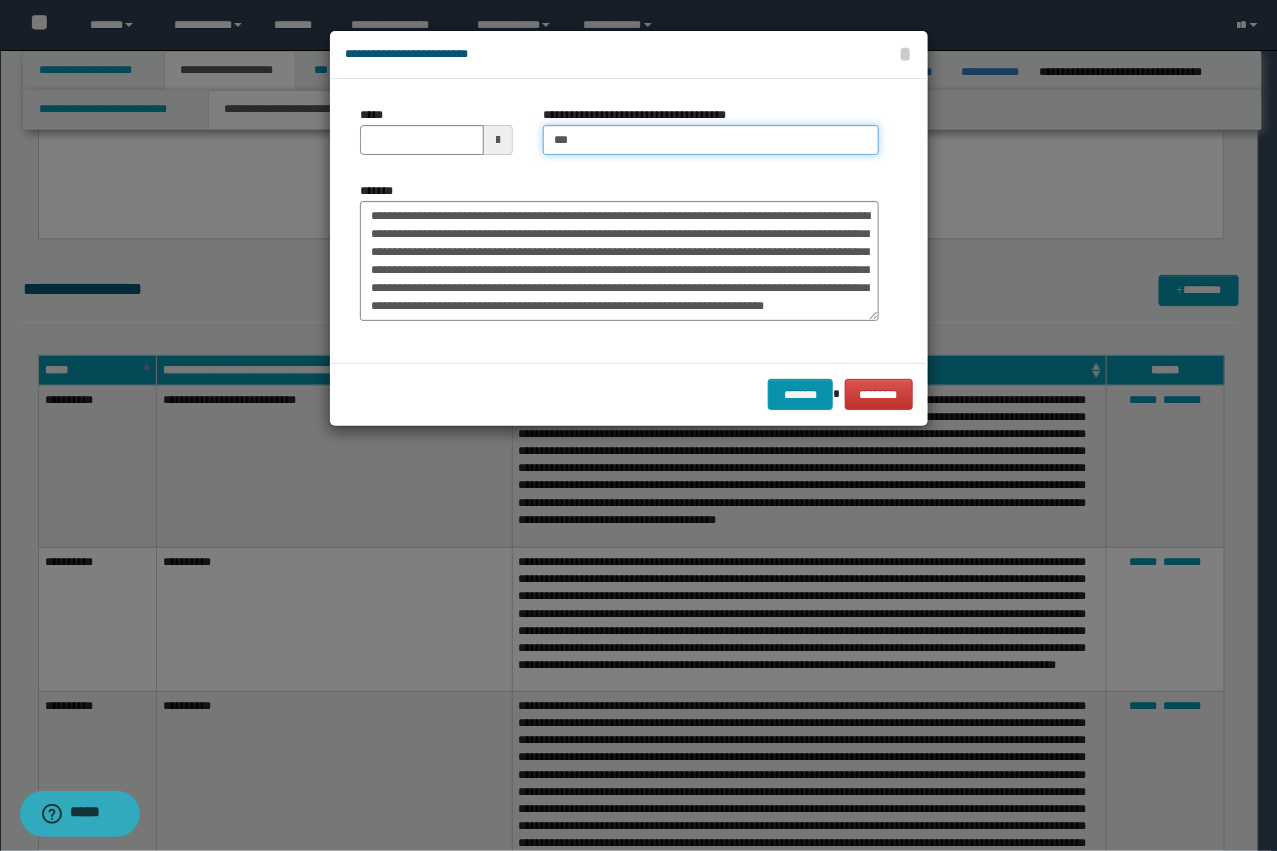 type on "**********" 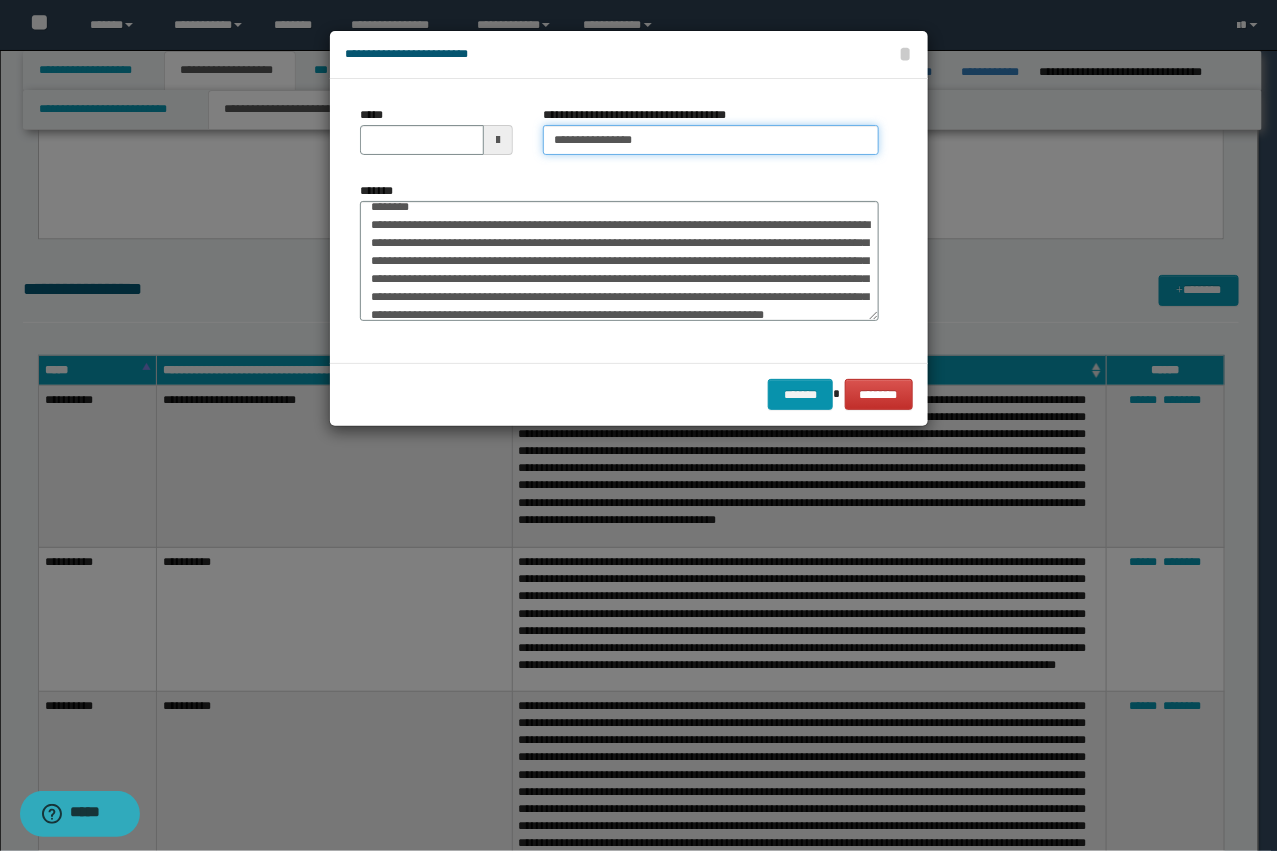 scroll, scrollTop: 0, scrollLeft: 0, axis: both 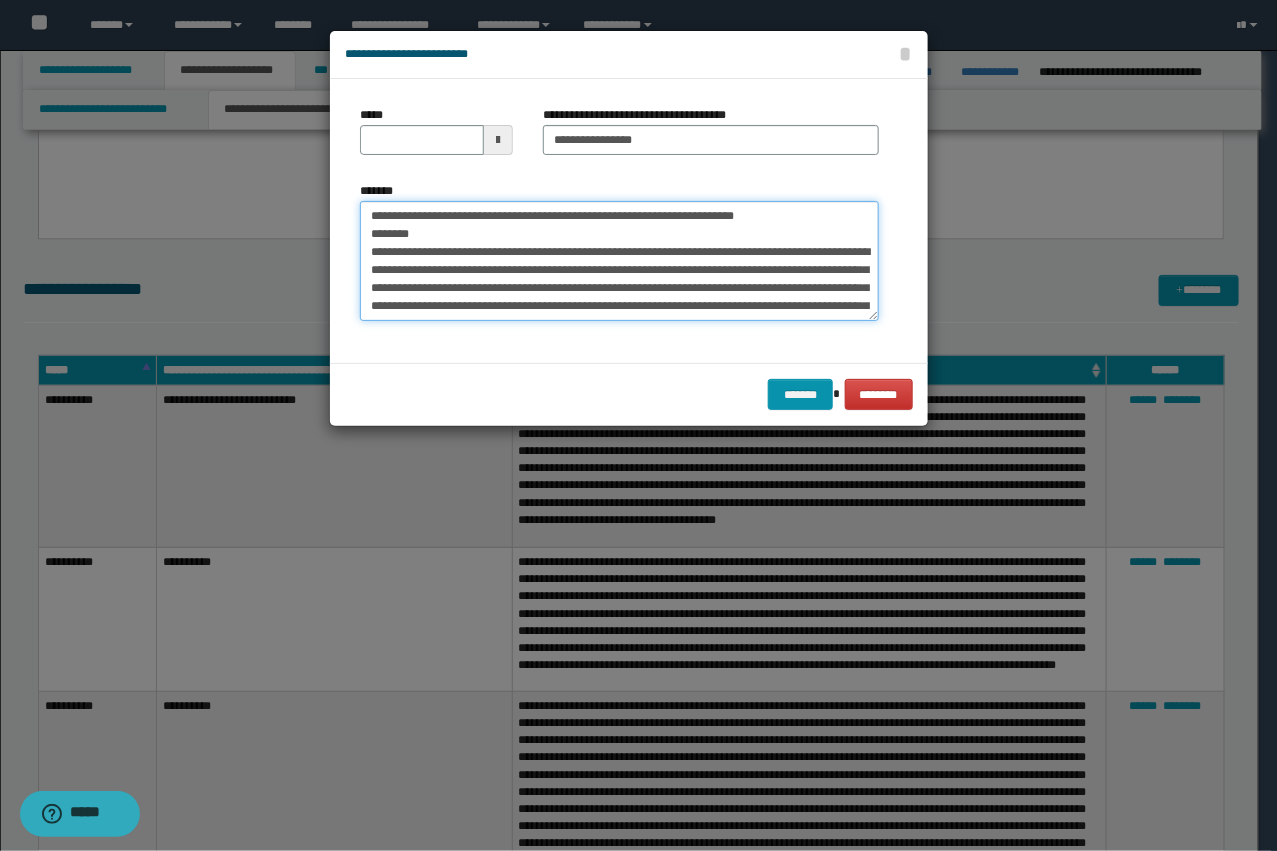 drag, startPoint x: 425, startPoint y: 247, endPoint x: 301, endPoint y: 173, distance: 144.40222 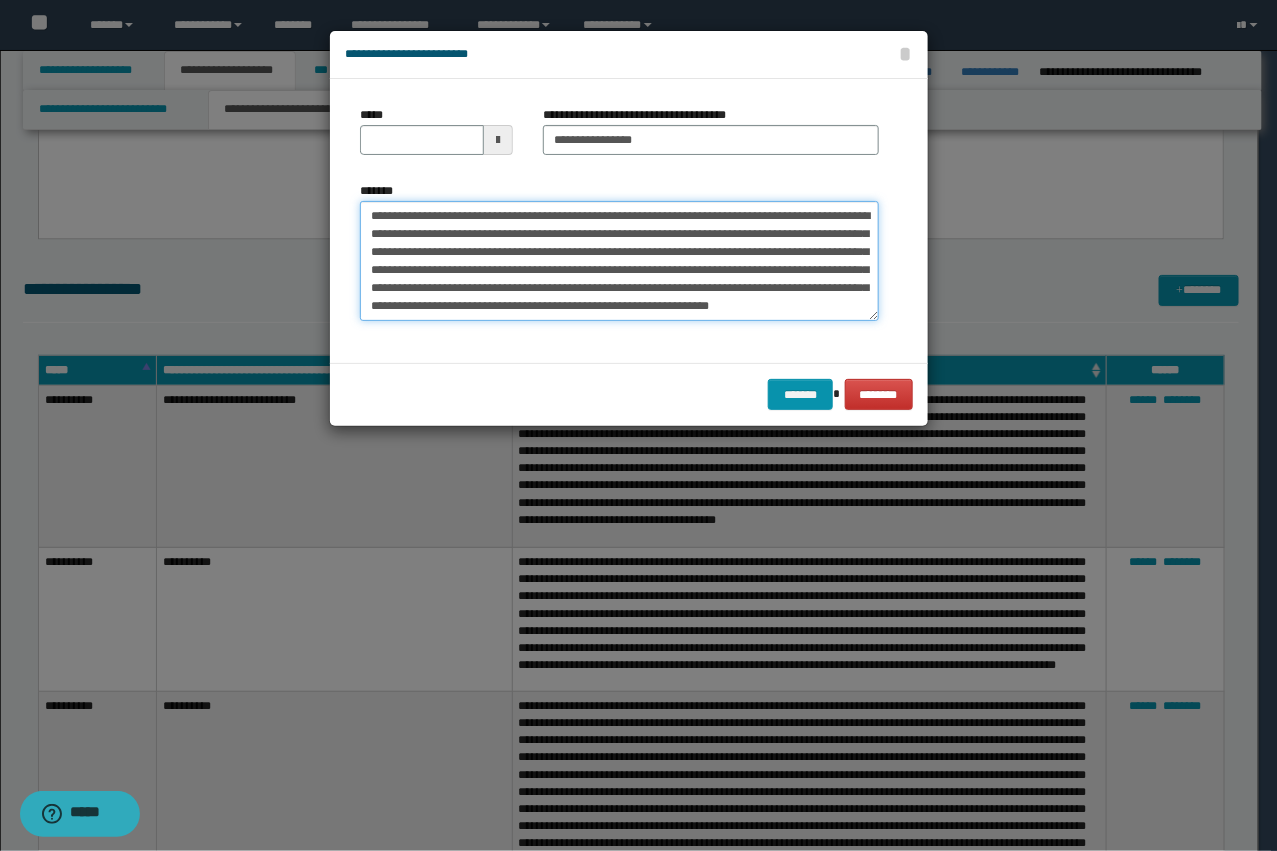 type 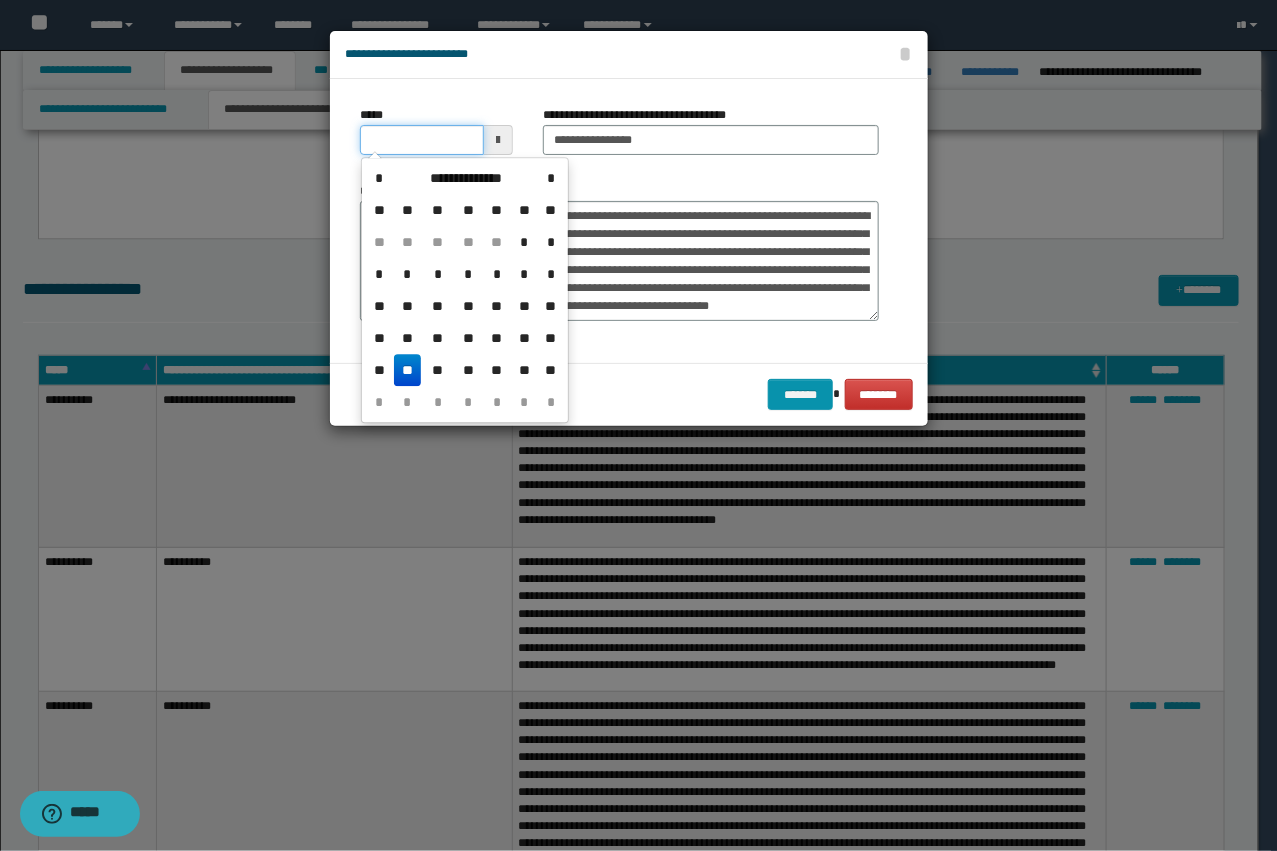 click on "*****" at bounding box center [422, 140] 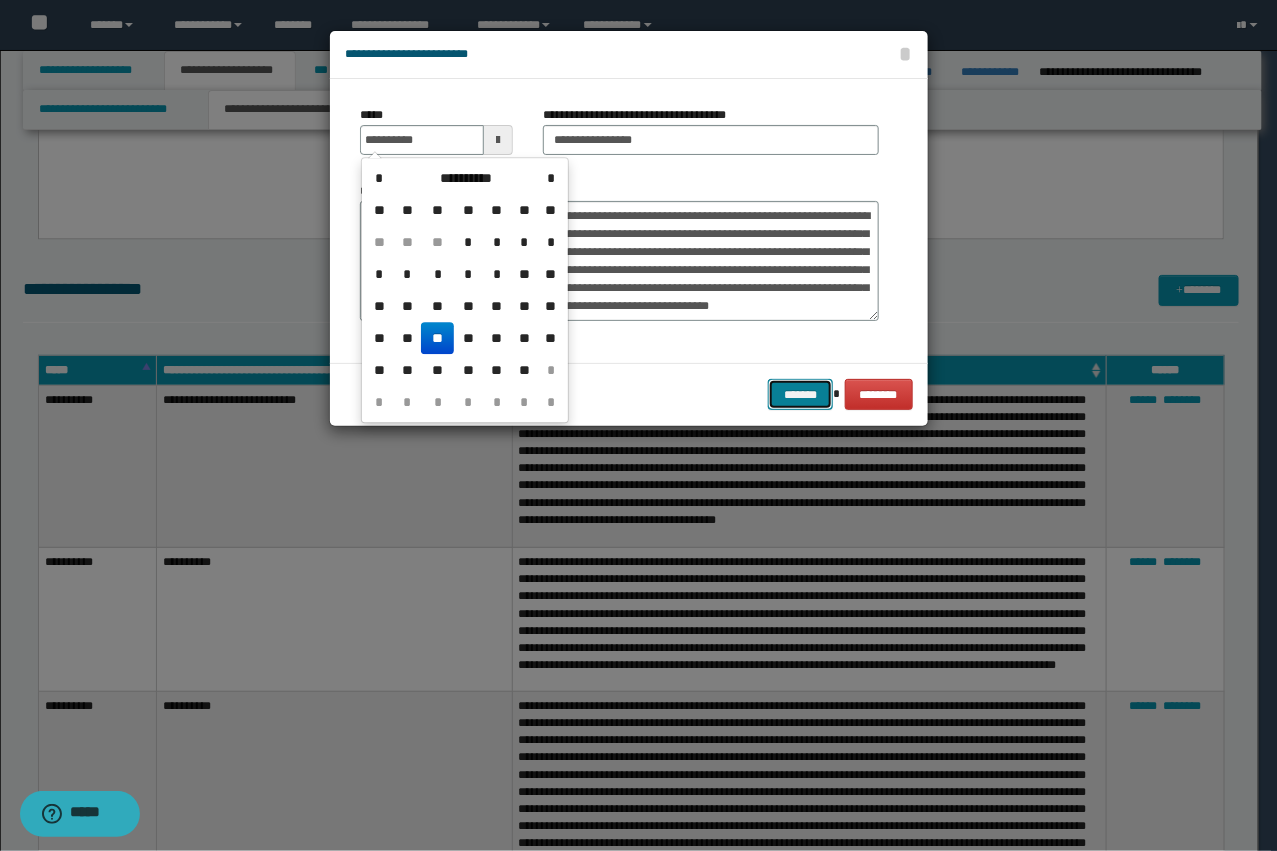 type on "**********" 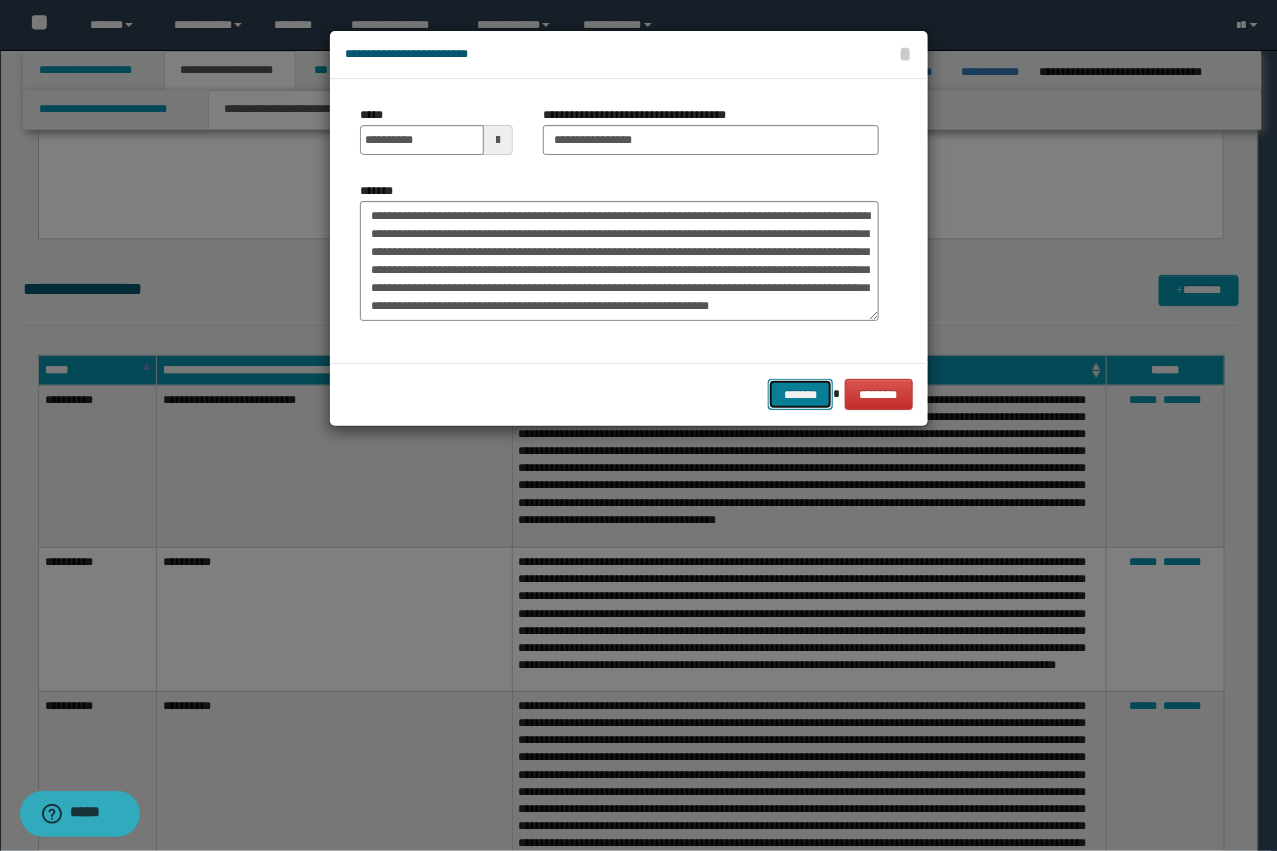 click on "*******" at bounding box center (800, 394) 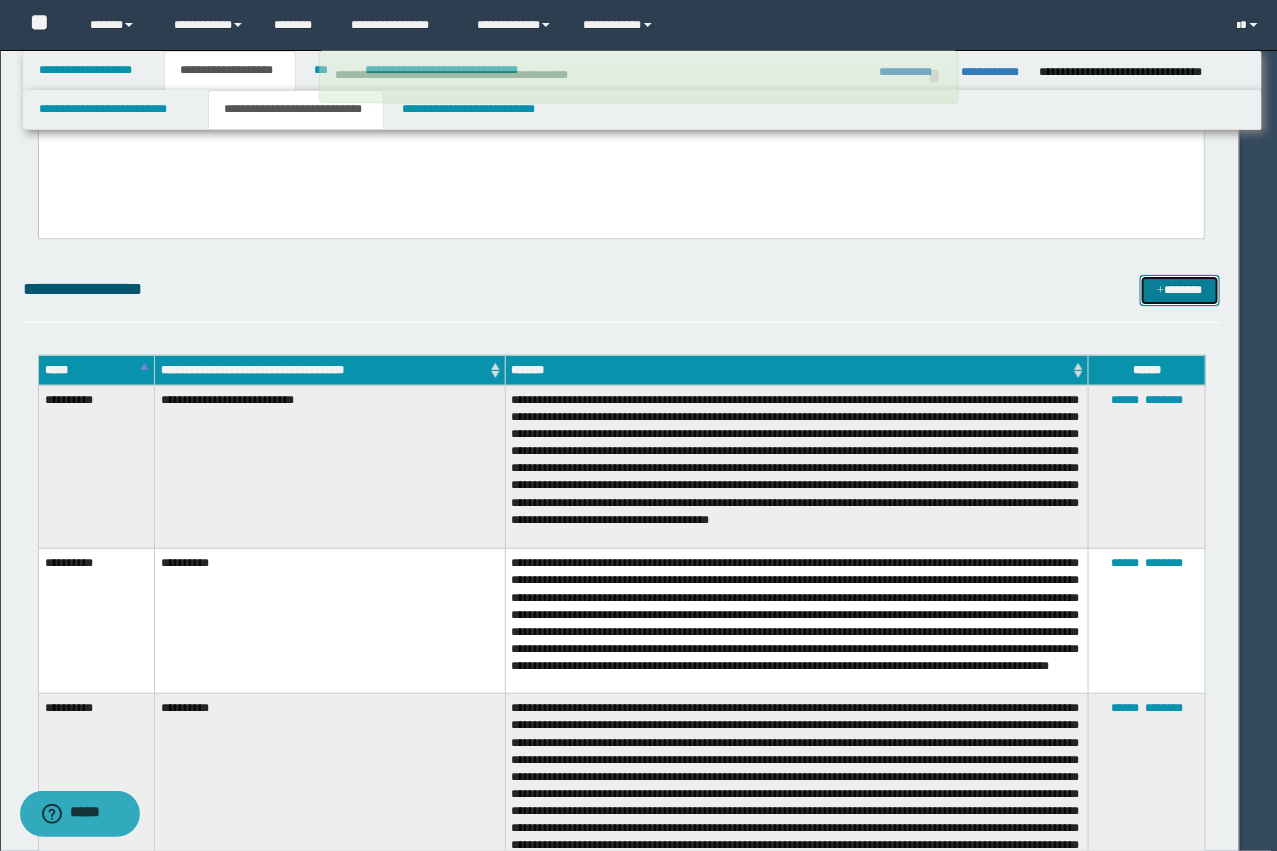 type 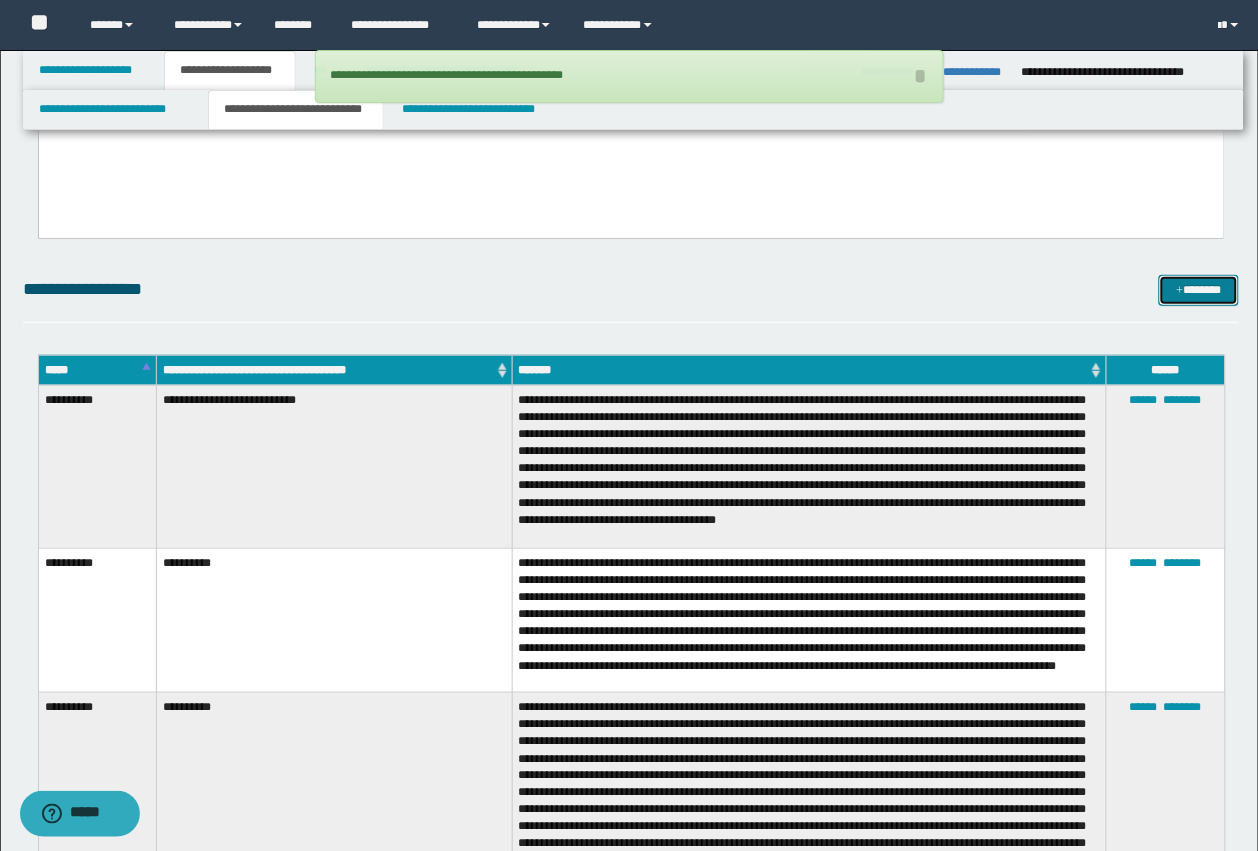 click on "*******" at bounding box center [1199, 290] 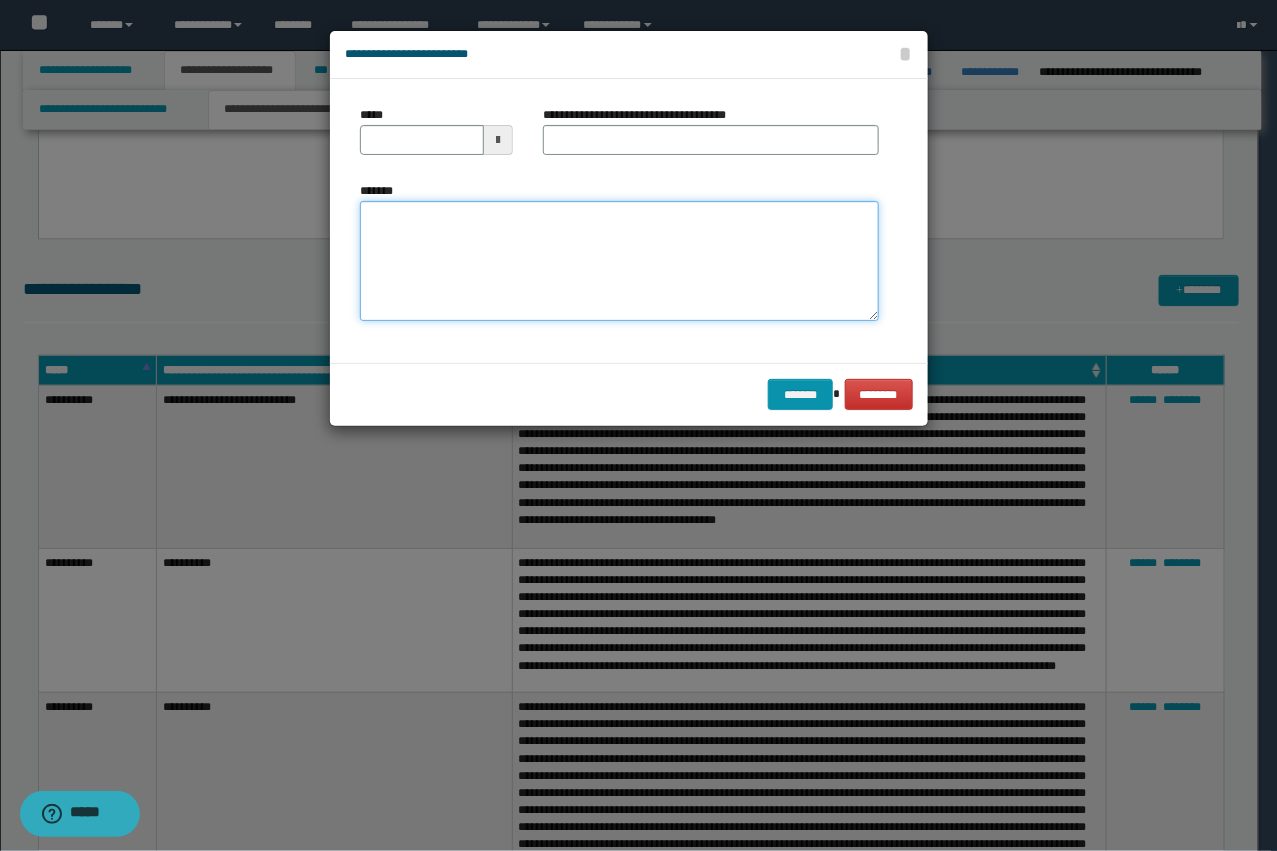 click on "*******" at bounding box center (619, 261) 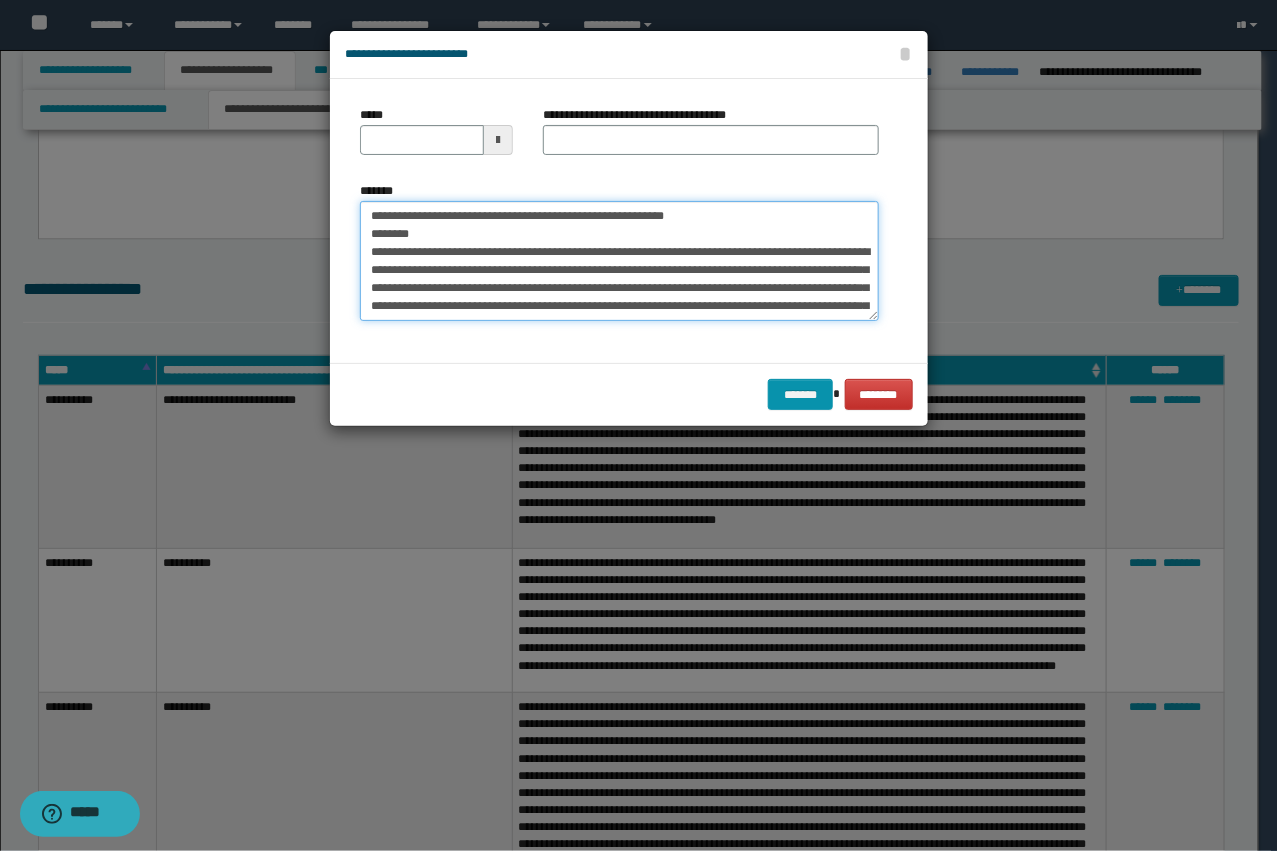 scroll, scrollTop: 83, scrollLeft: 0, axis: vertical 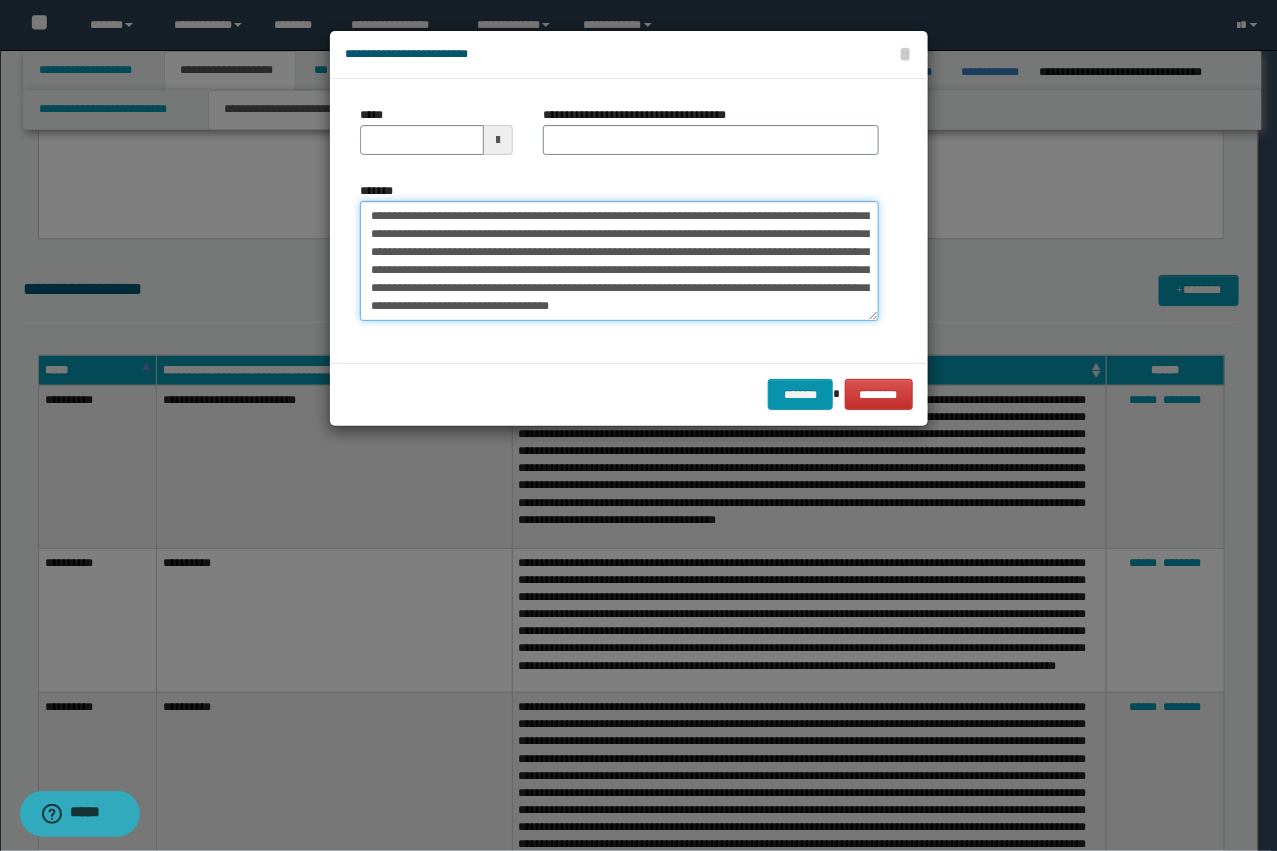 type on "**********" 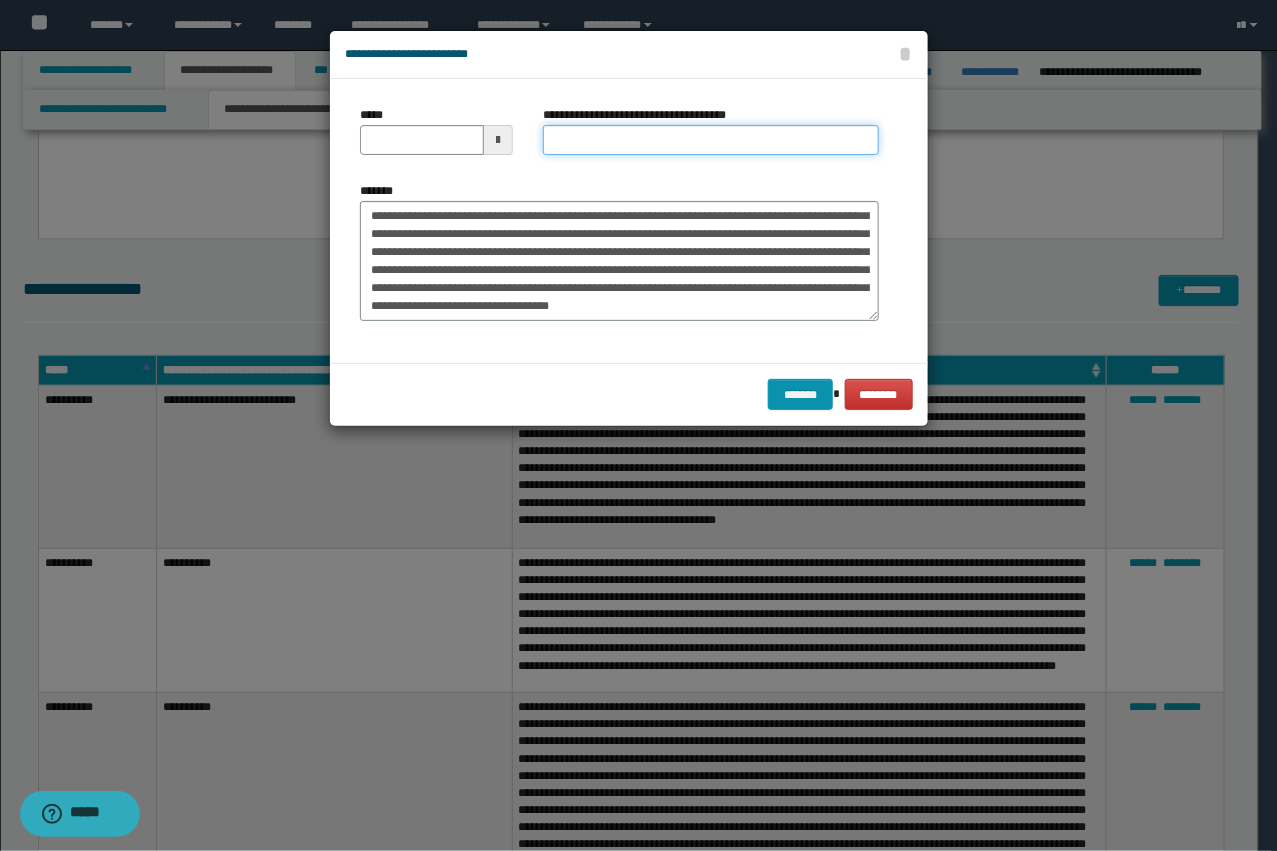 click on "**********" at bounding box center [711, 140] 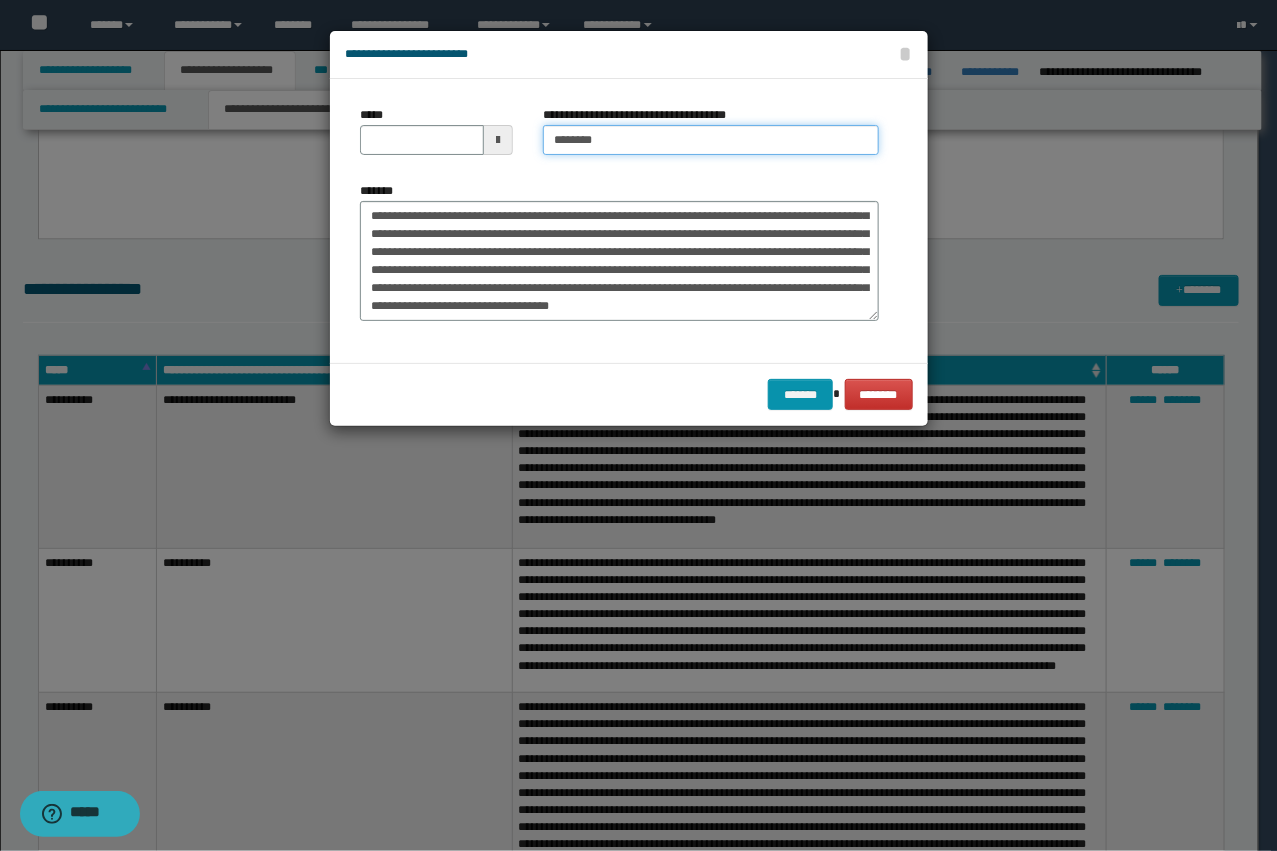 type on "**********" 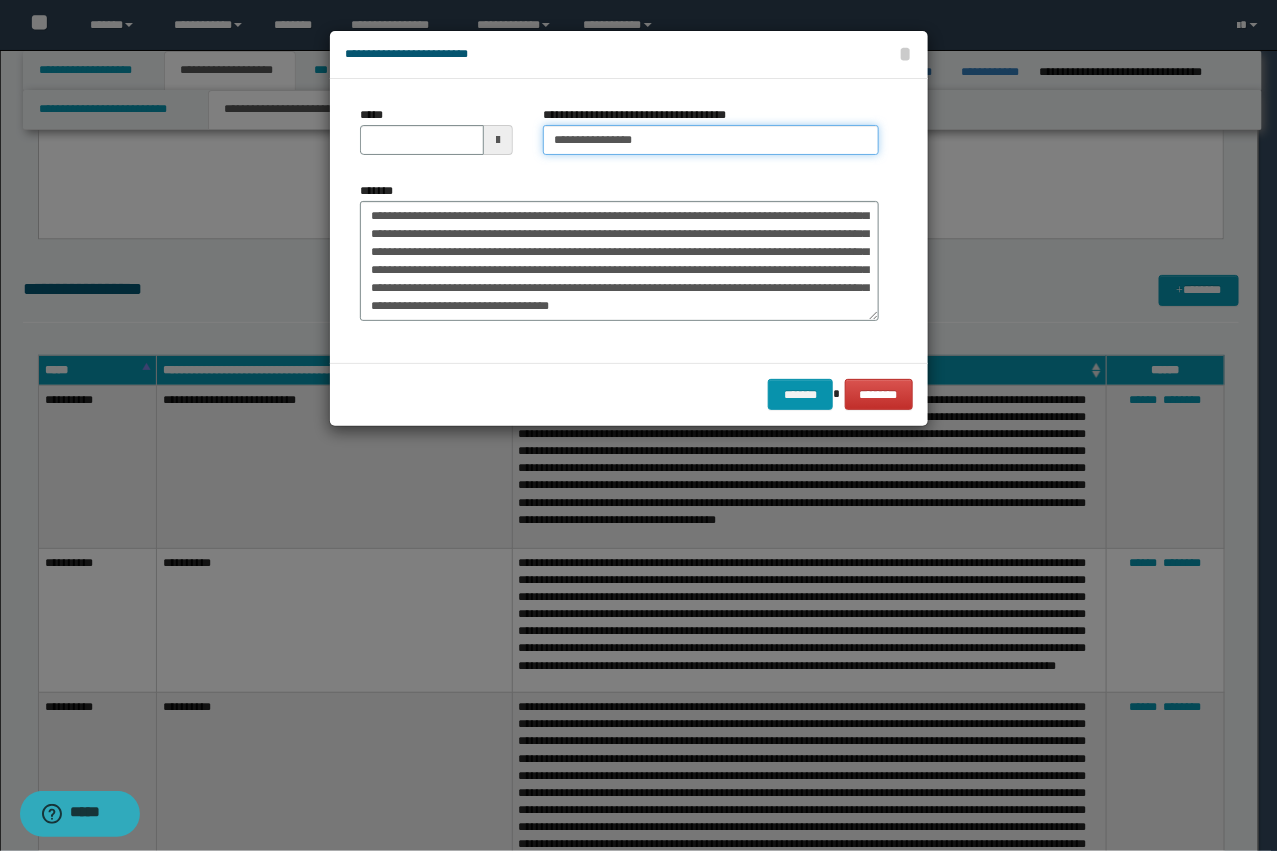 scroll, scrollTop: 0, scrollLeft: 0, axis: both 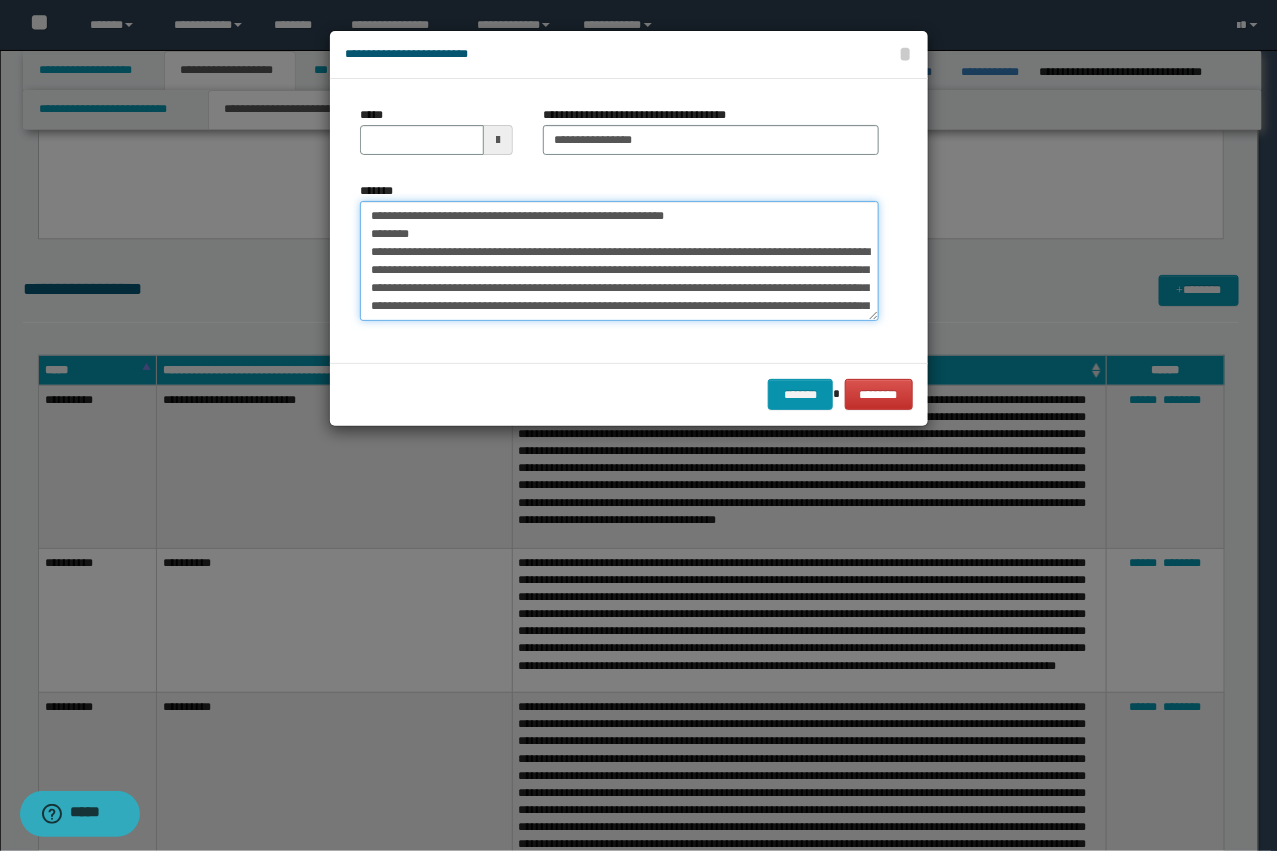 drag, startPoint x: 425, startPoint y: 257, endPoint x: 338, endPoint y: 205, distance: 101.35581 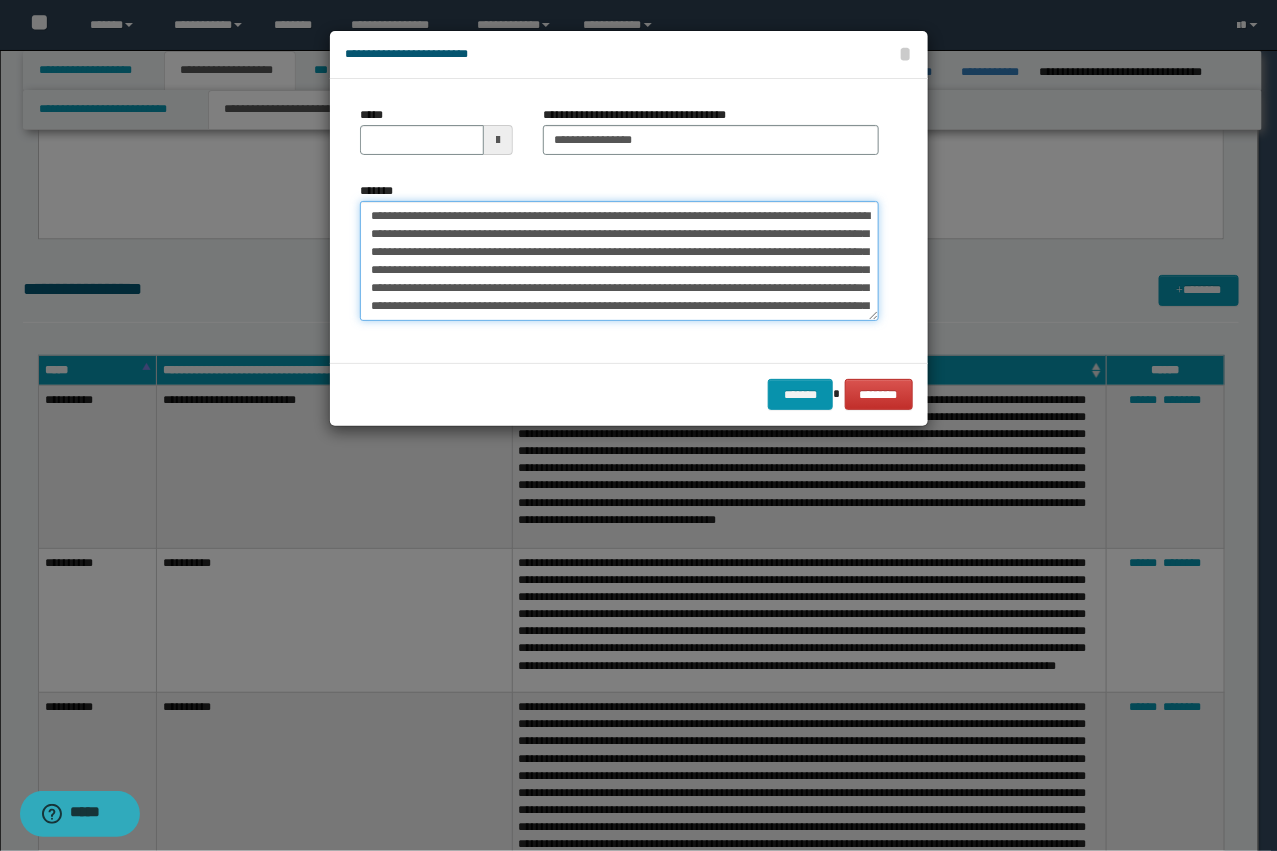 type 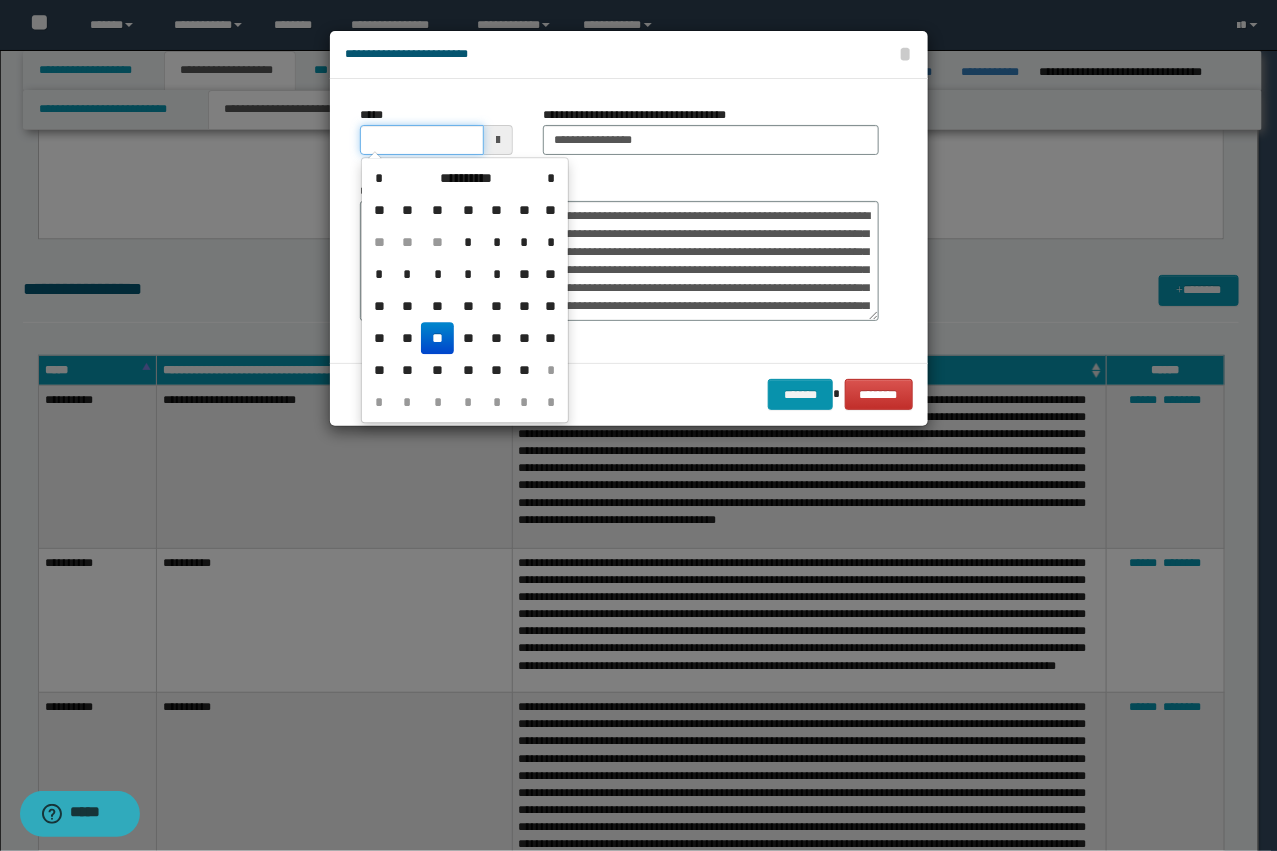 click on "*****" at bounding box center [422, 140] 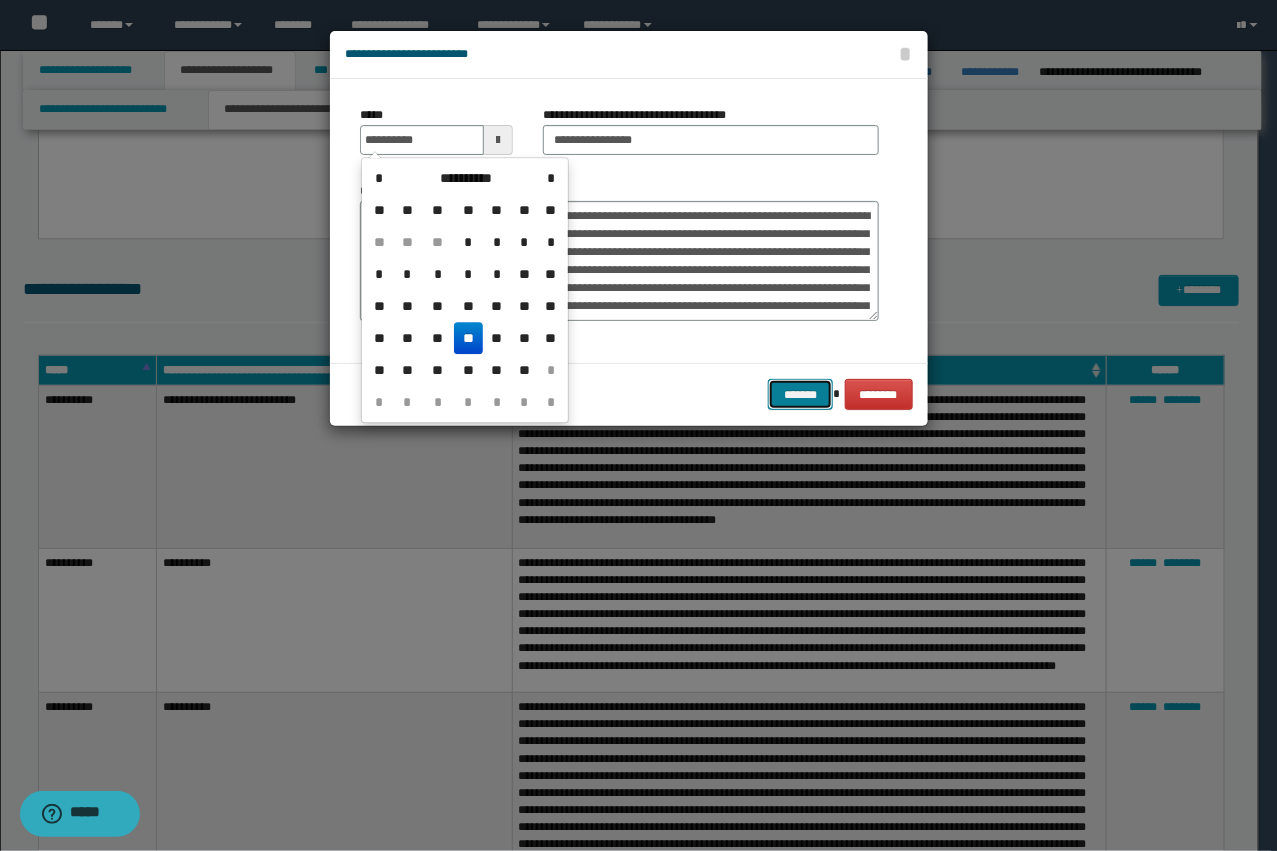type on "**********" 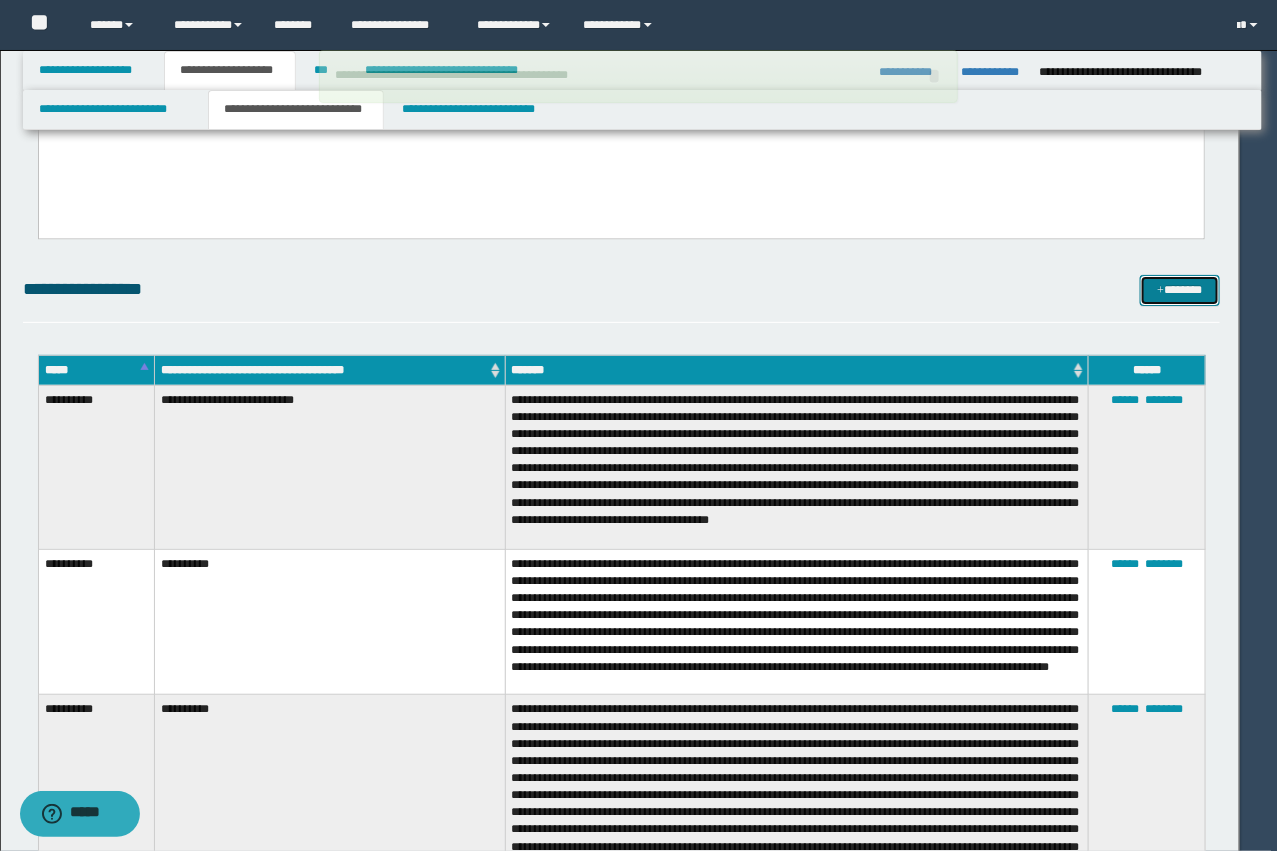 type 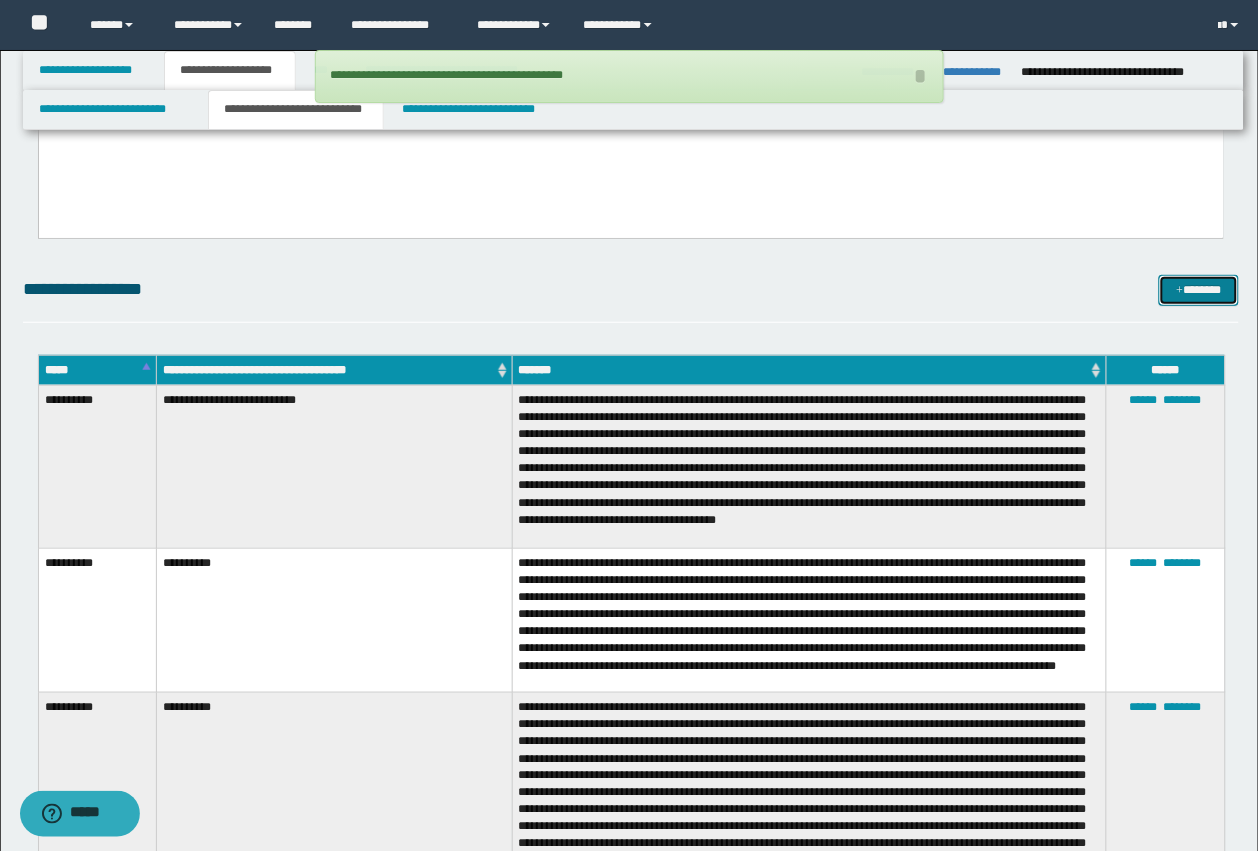 click at bounding box center (1180, 291) 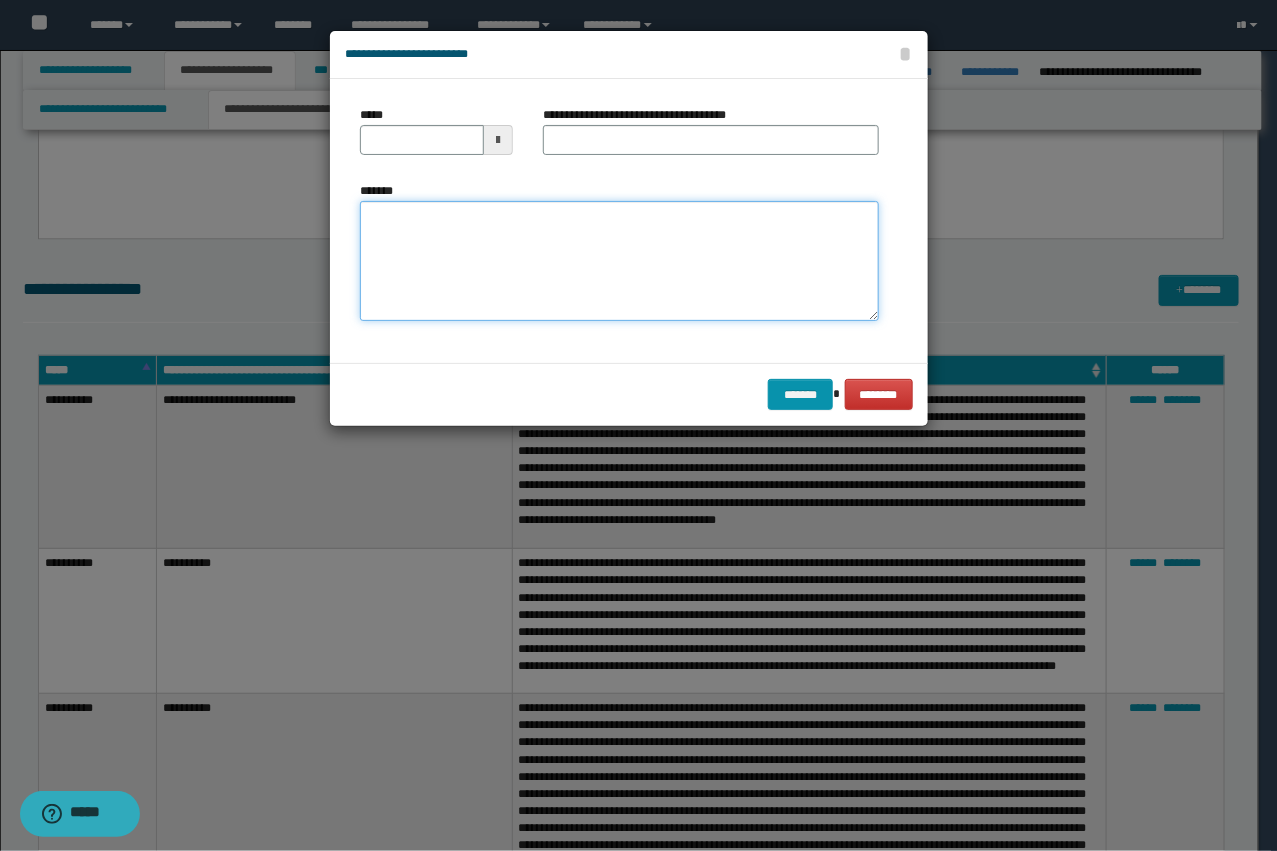 click on "*******" at bounding box center [619, 261] 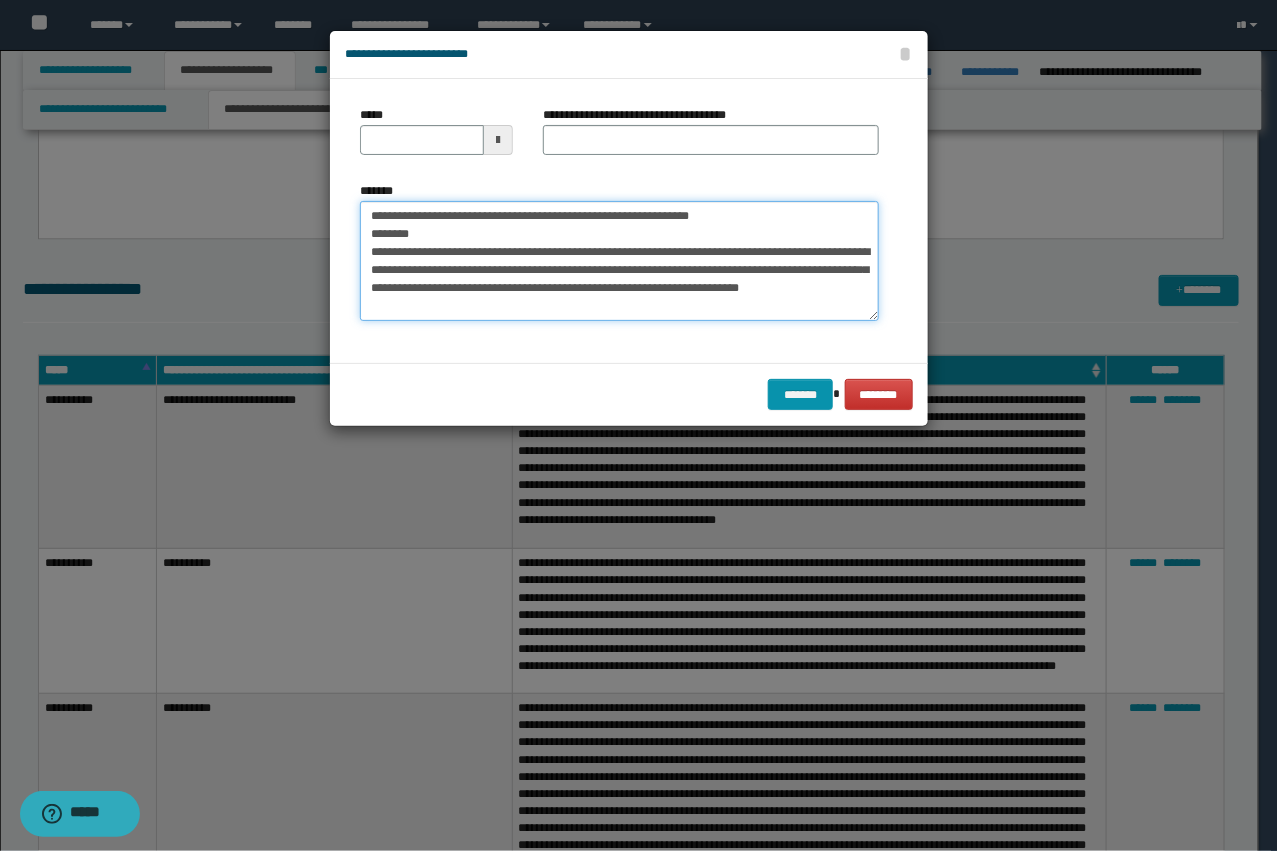 type on "**********" 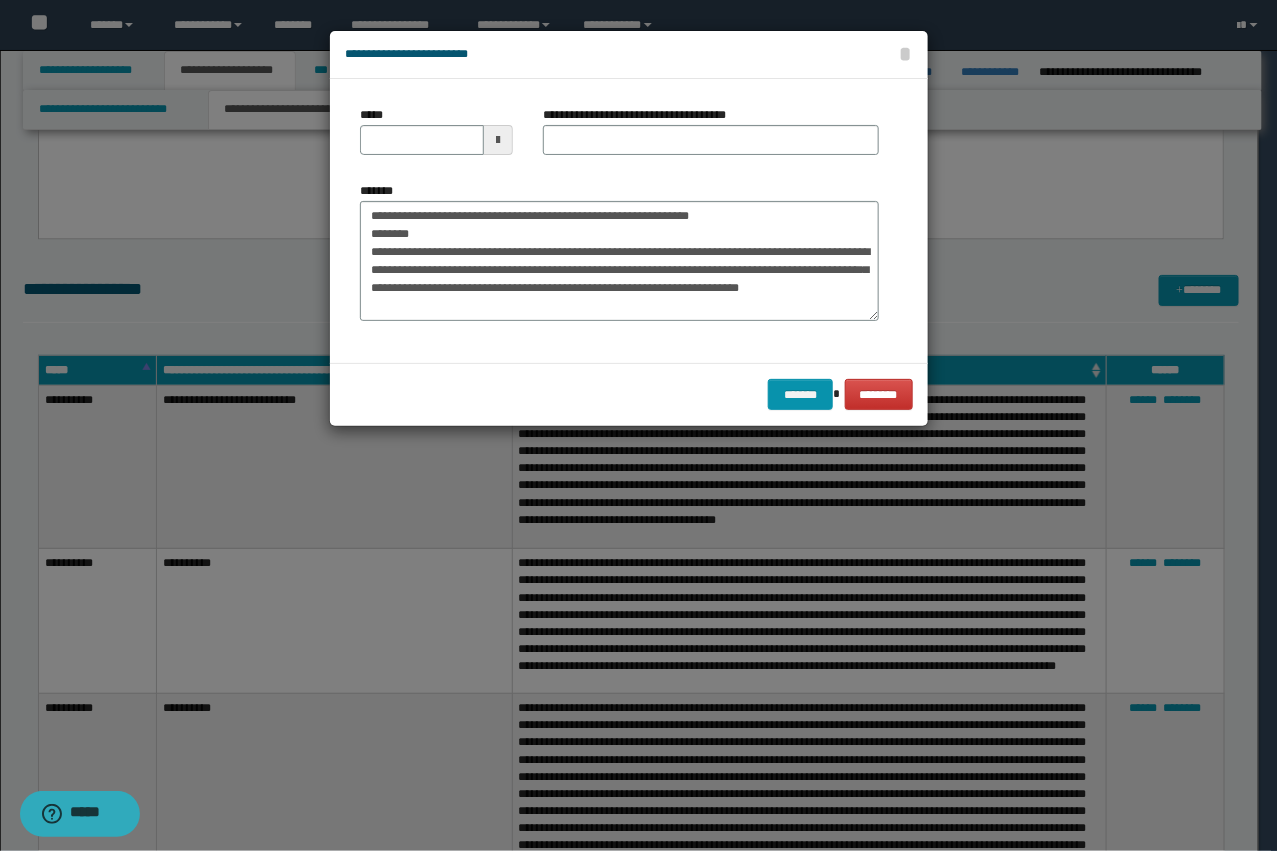 click on "**********" at bounding box center [711, 138] 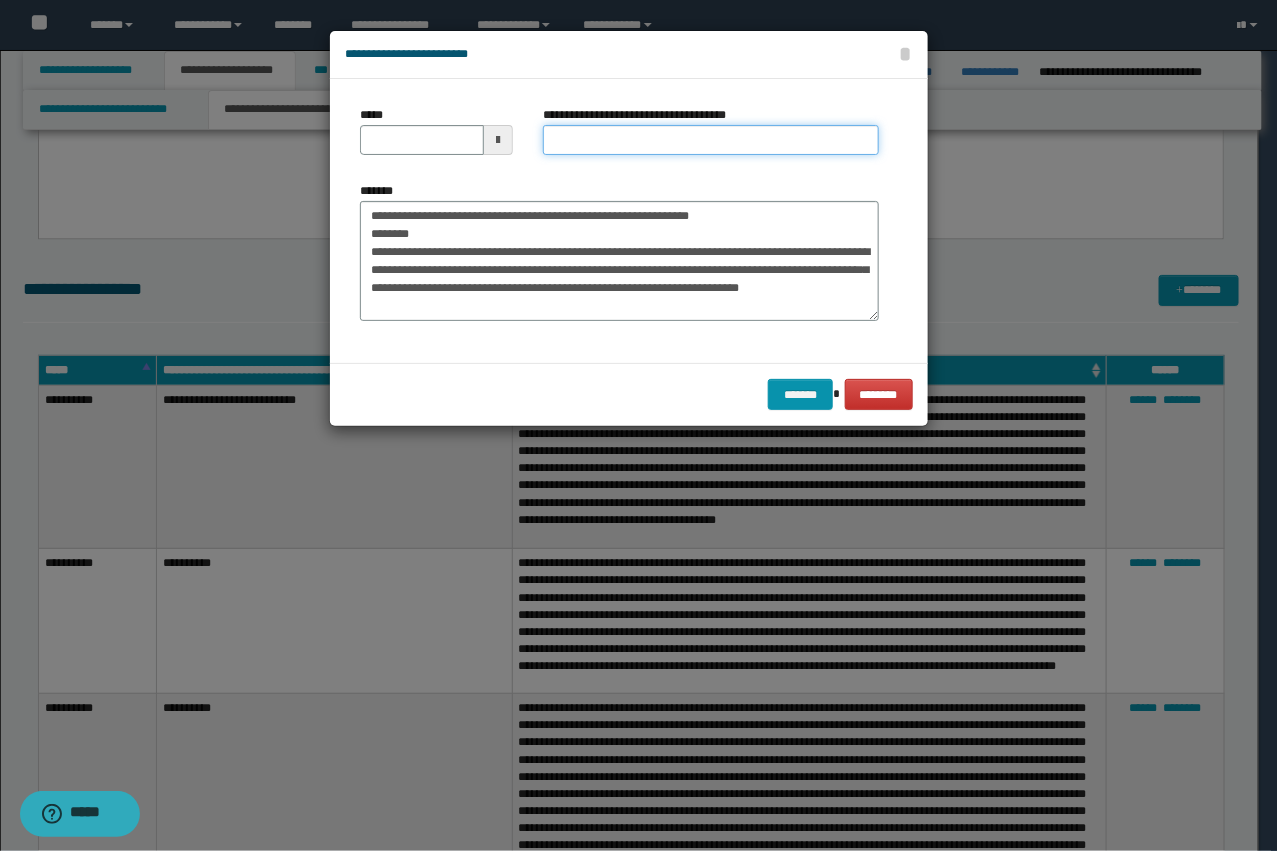 click on "**********" at bounding box center (711, 140) 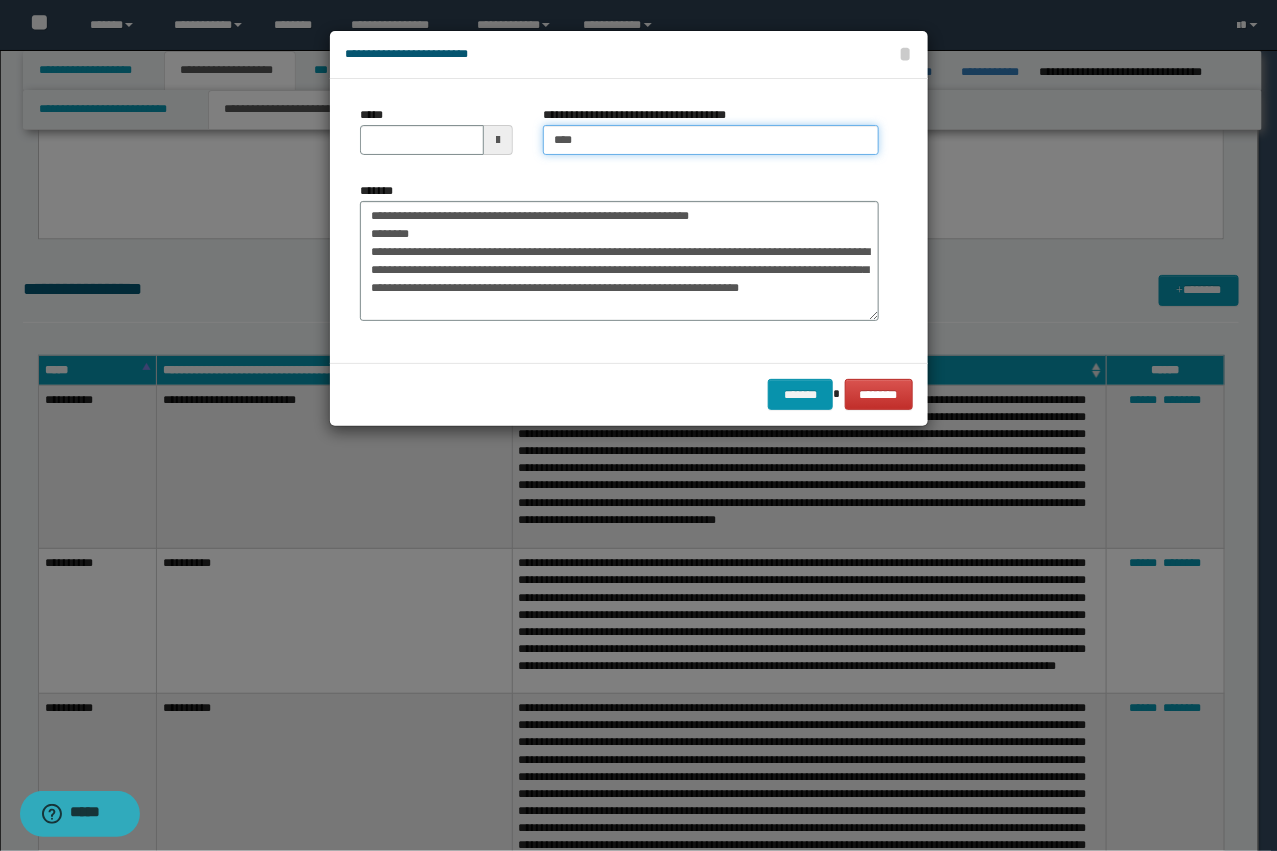 type on "**********" 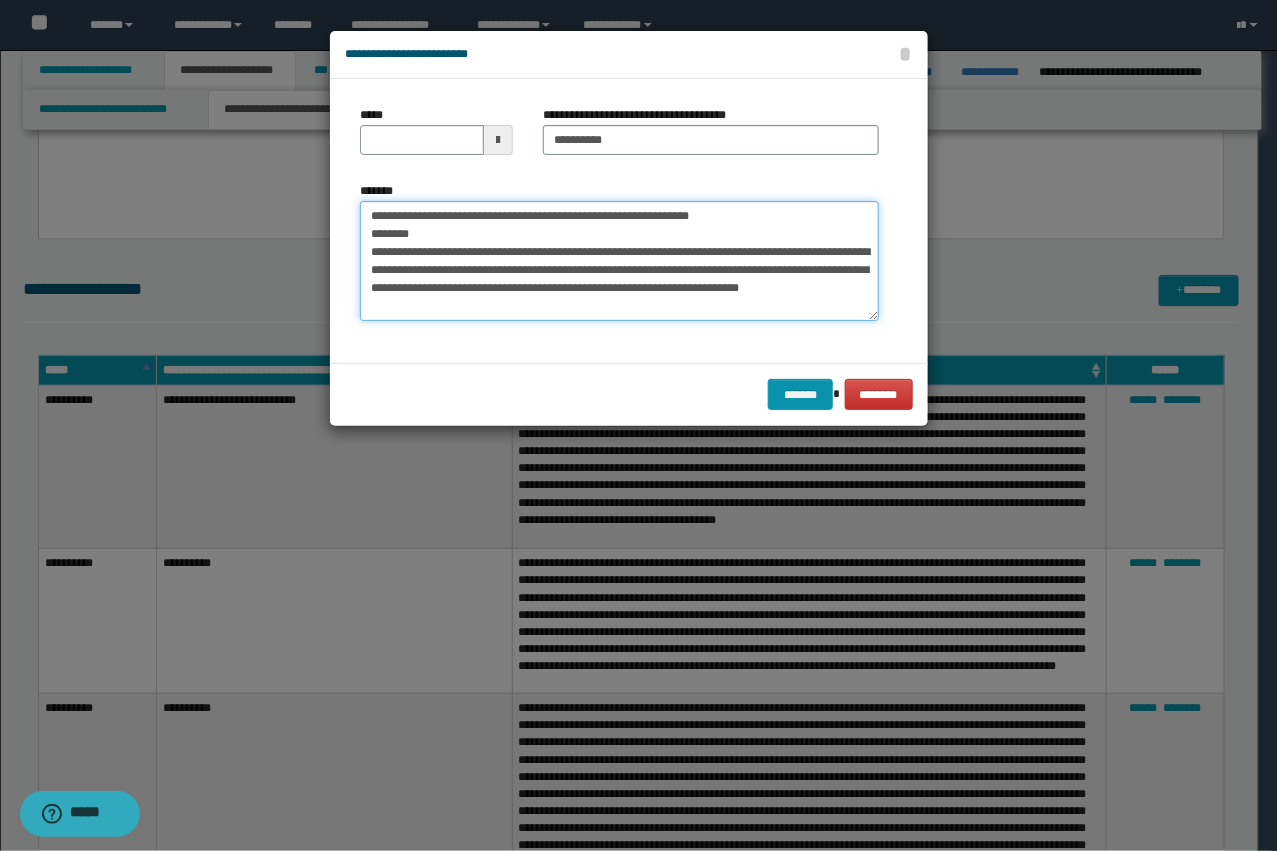 drag, startPoint x: 423, startPoint y: 247, endPoint x: 345, endPoint y: 203, distance: 89.55445 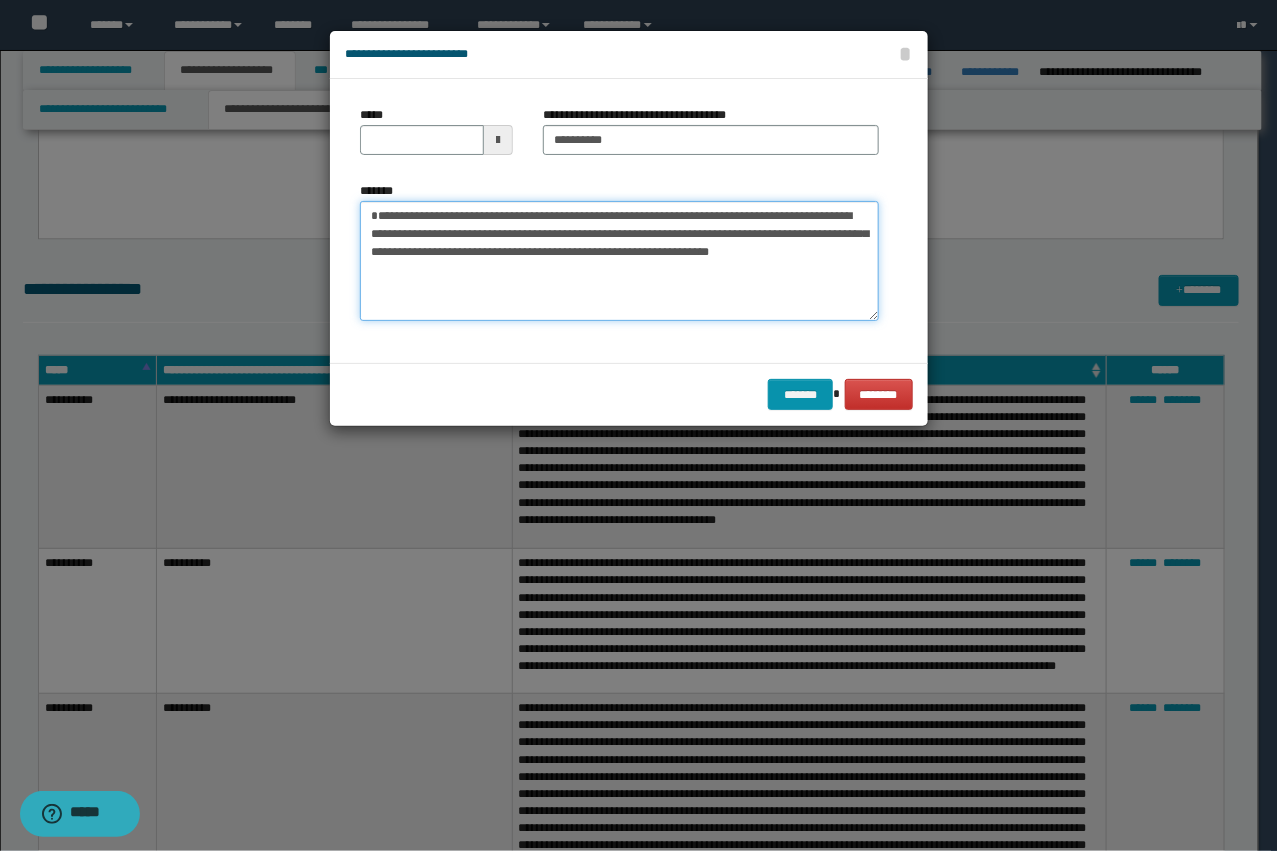 type 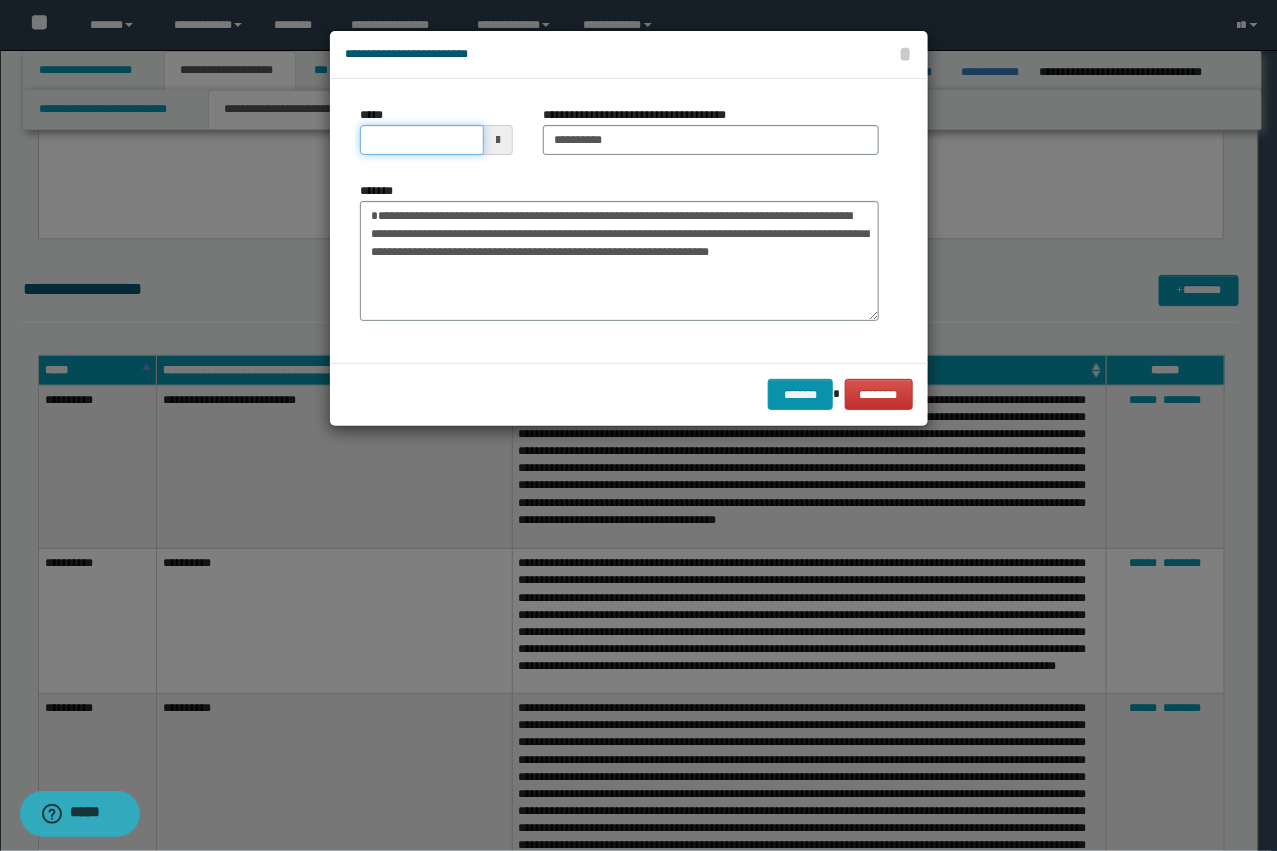 click on "*****" at bounding box center (422, 140) 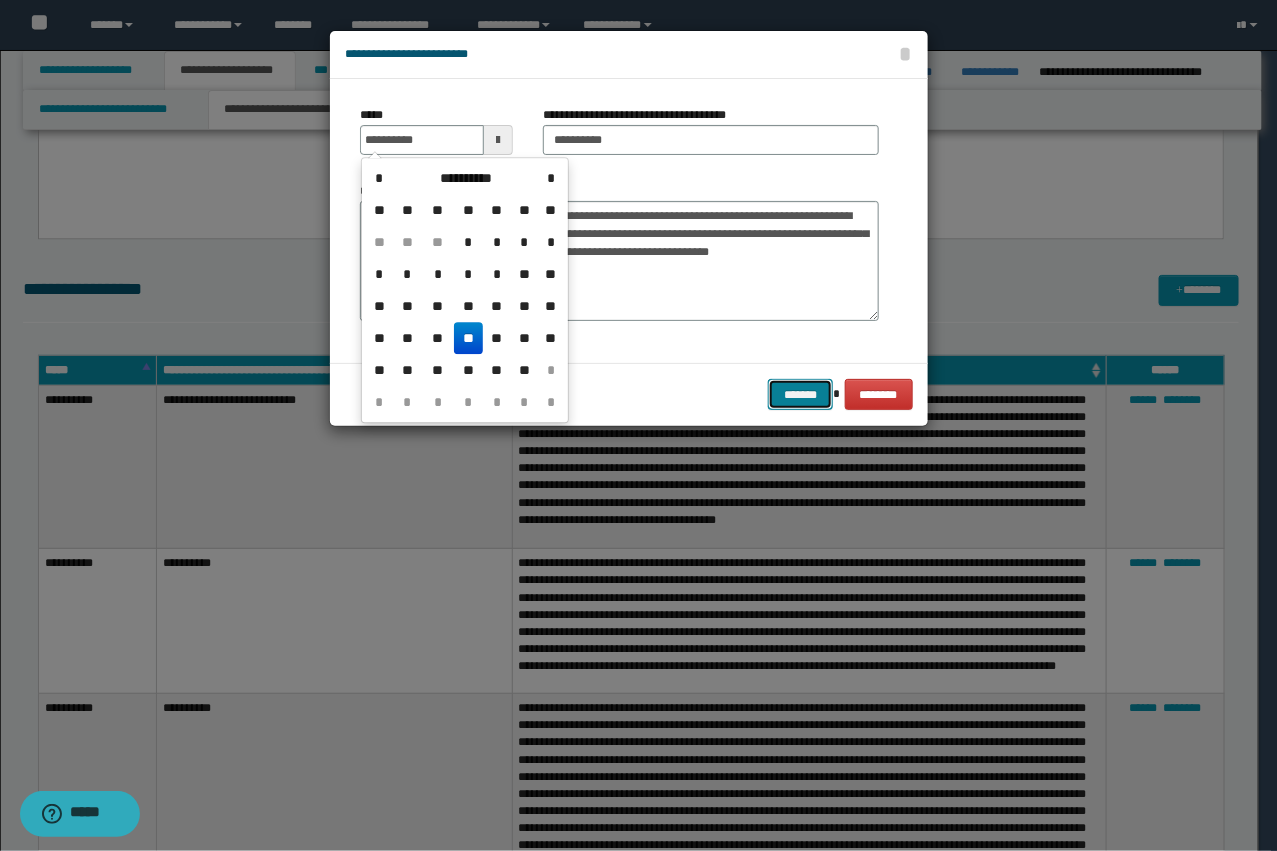 type on "**********" 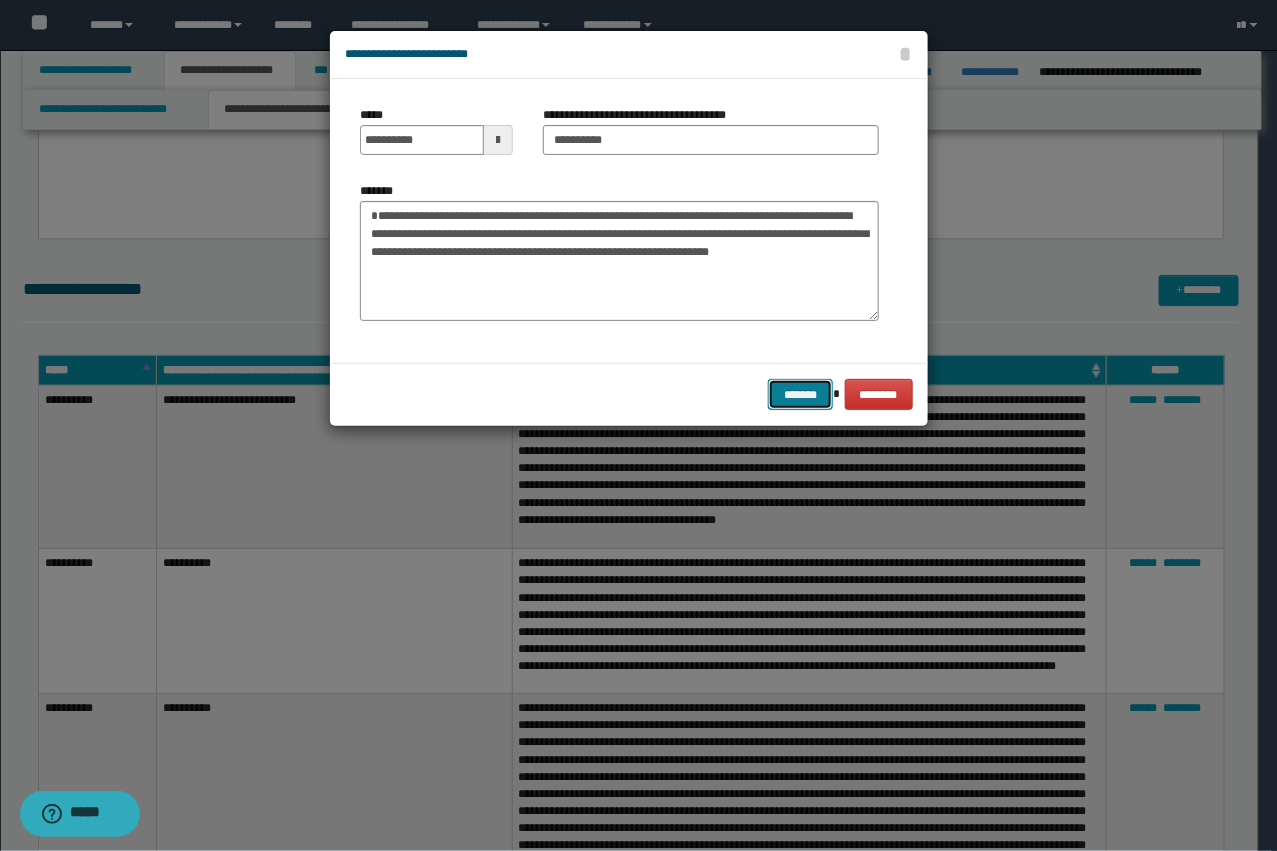 click on "*******" at bounding box center [800, 394] 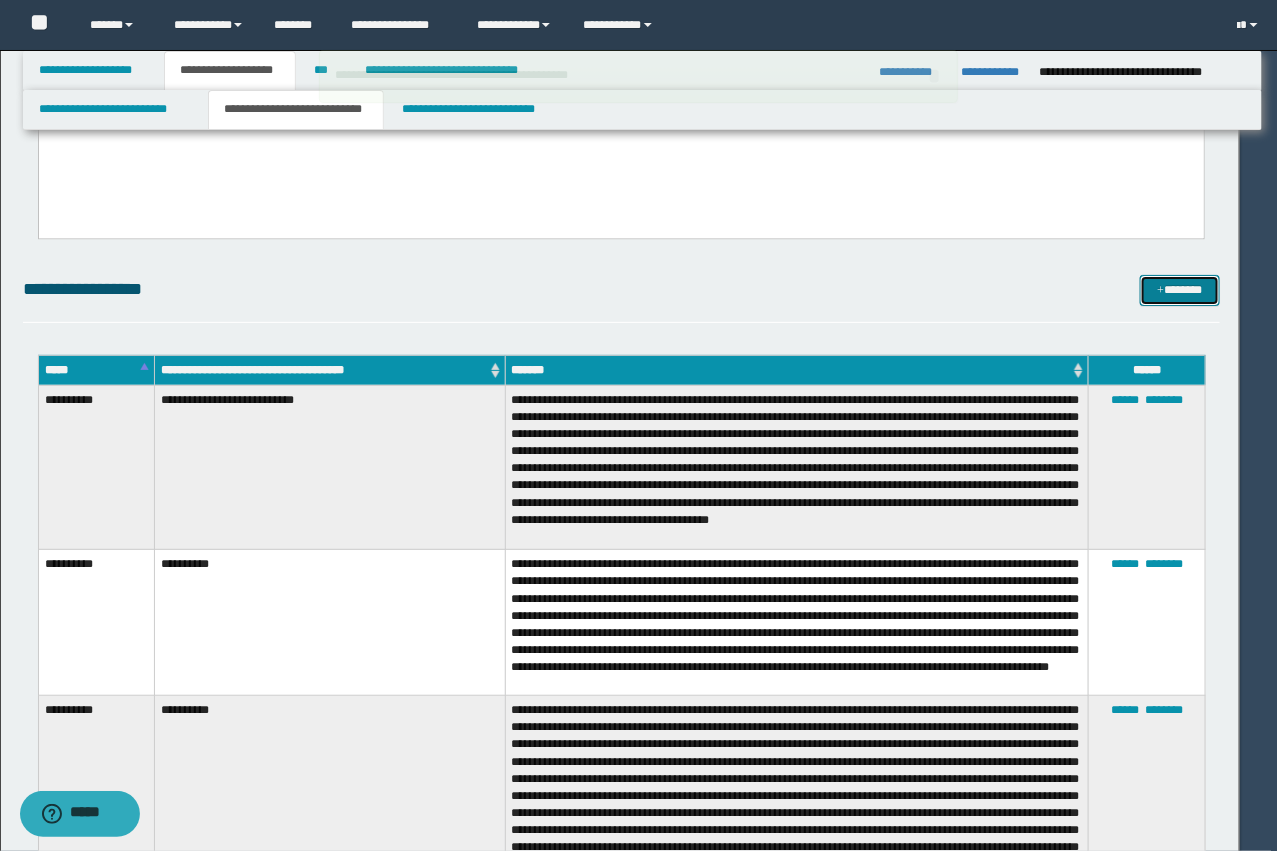 type 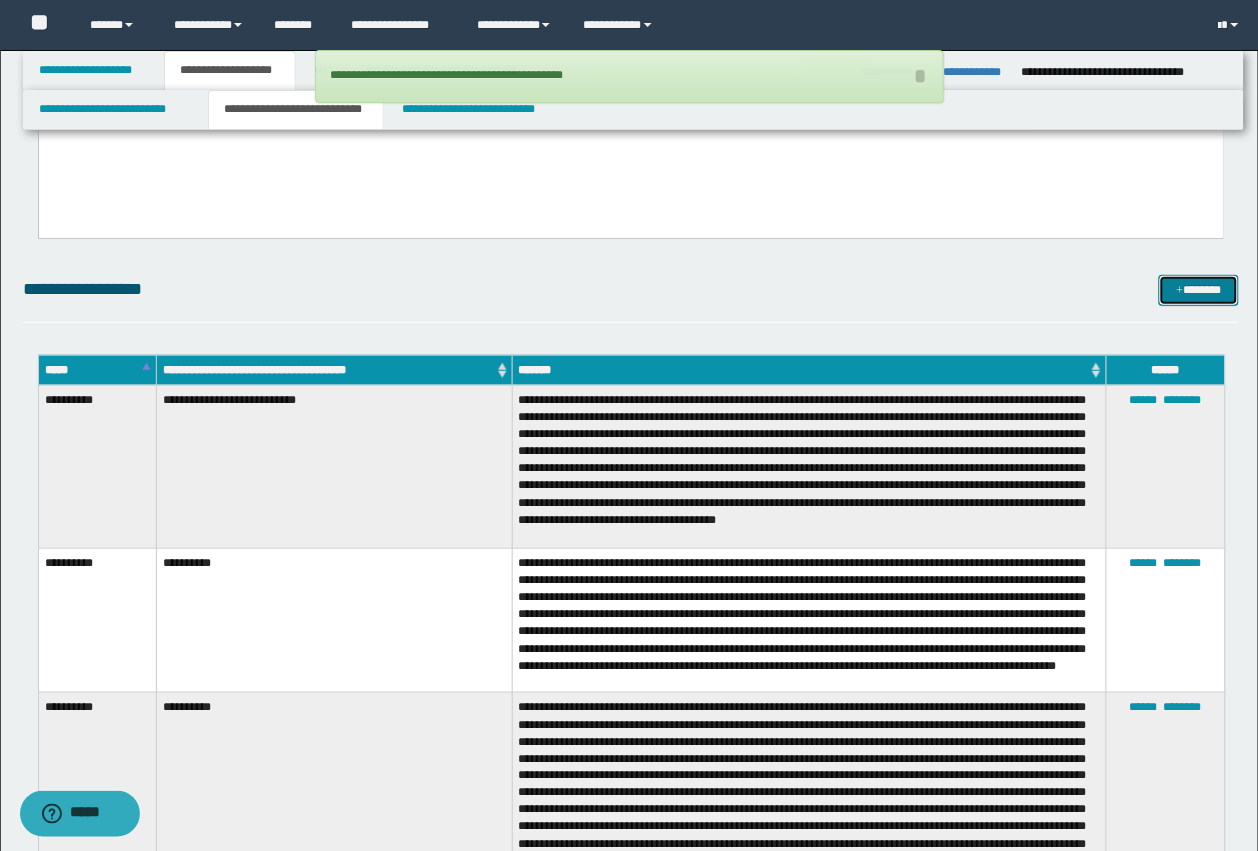 click on "*******" at bounding box center (1199, 290) 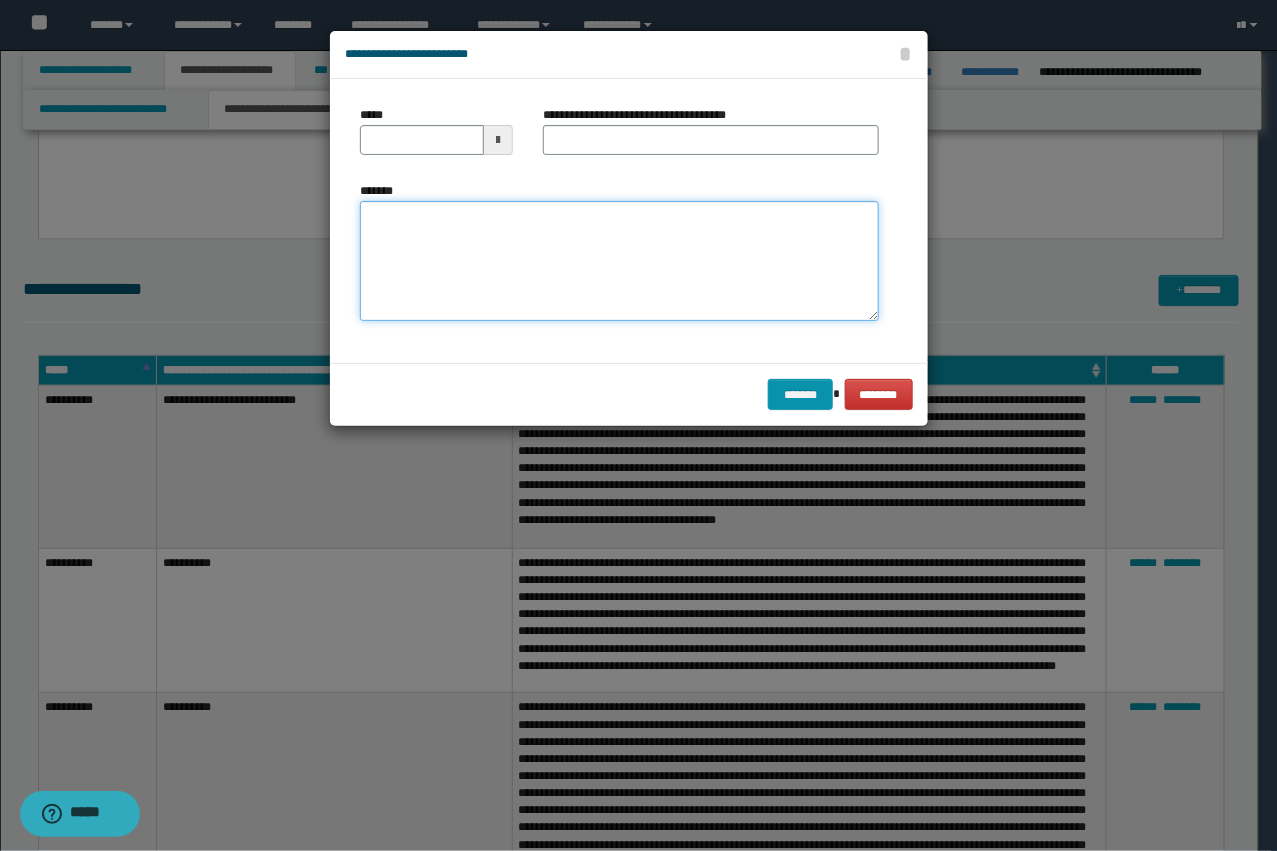 click on "*******" at bounding box center (619, 261) 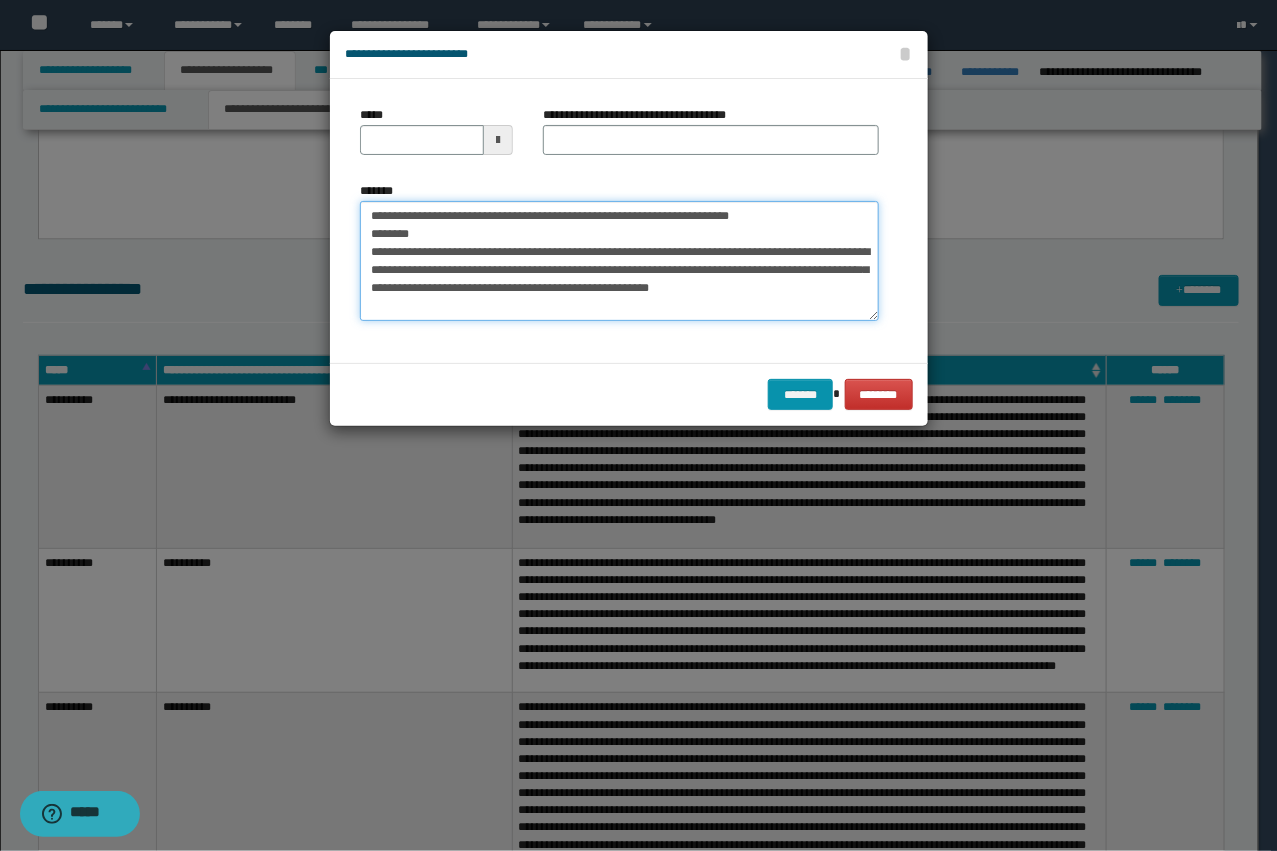 type on "**********" 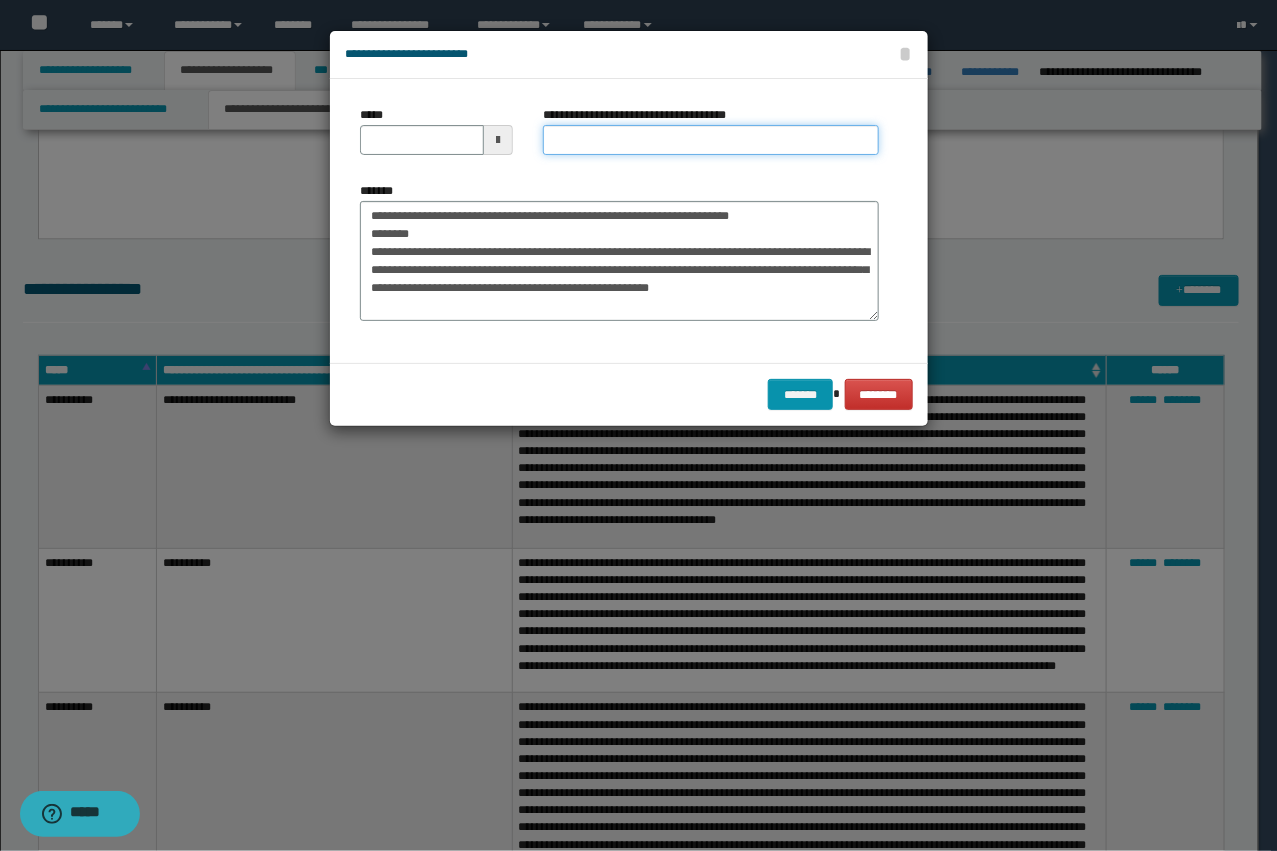 click on "**********" at bounding box center (711, 140) 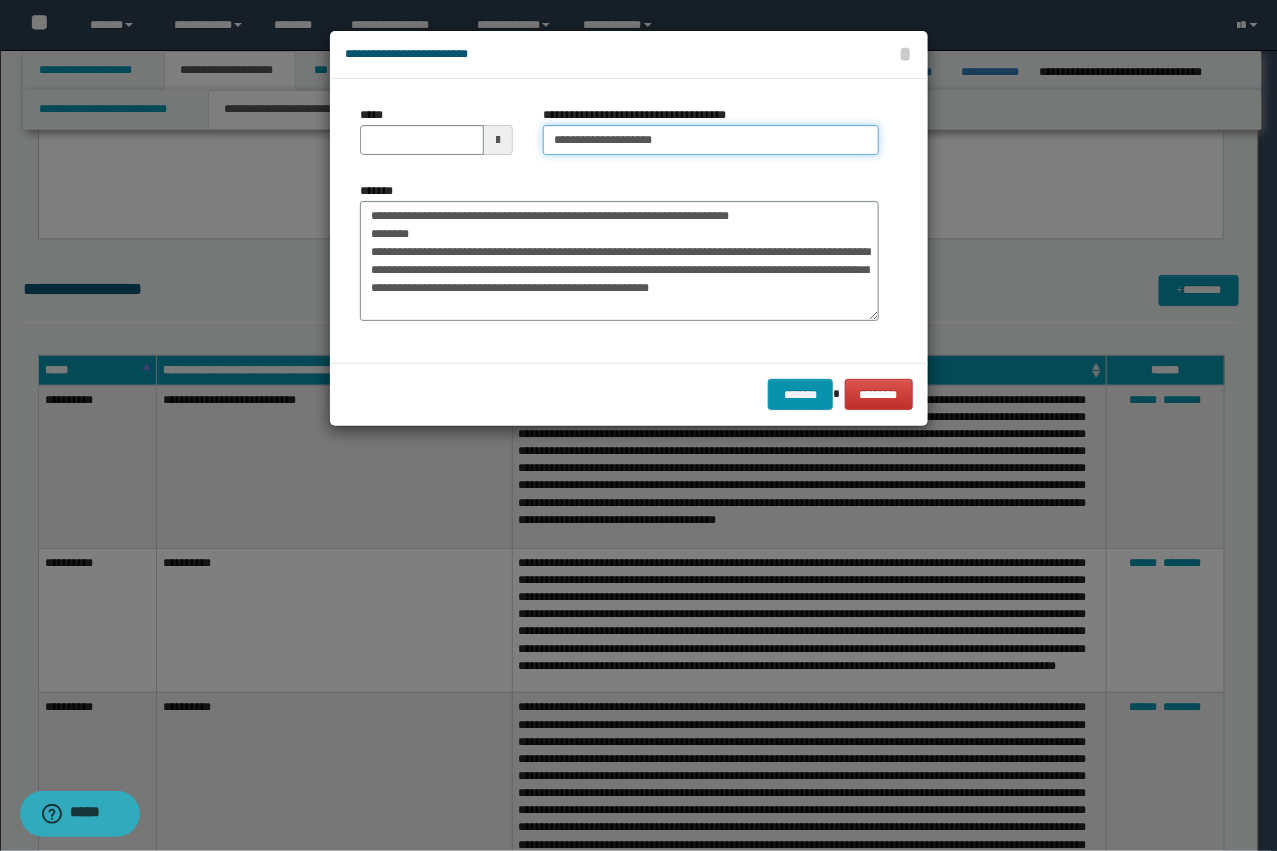 type on "**********" 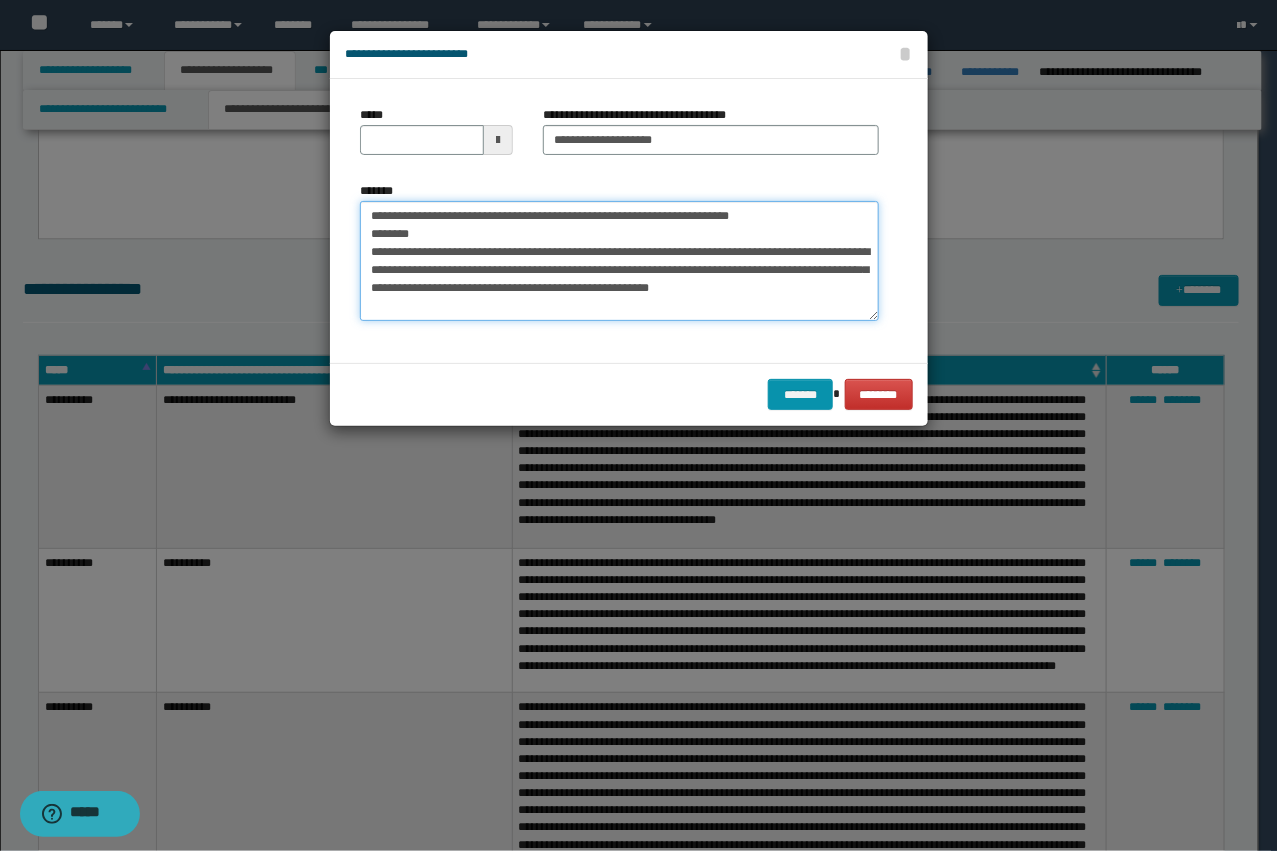 drag, startPoint x: 423, startPoint y: 243, endPoint x: 355, endPoint y: 213, distance: 74.323616 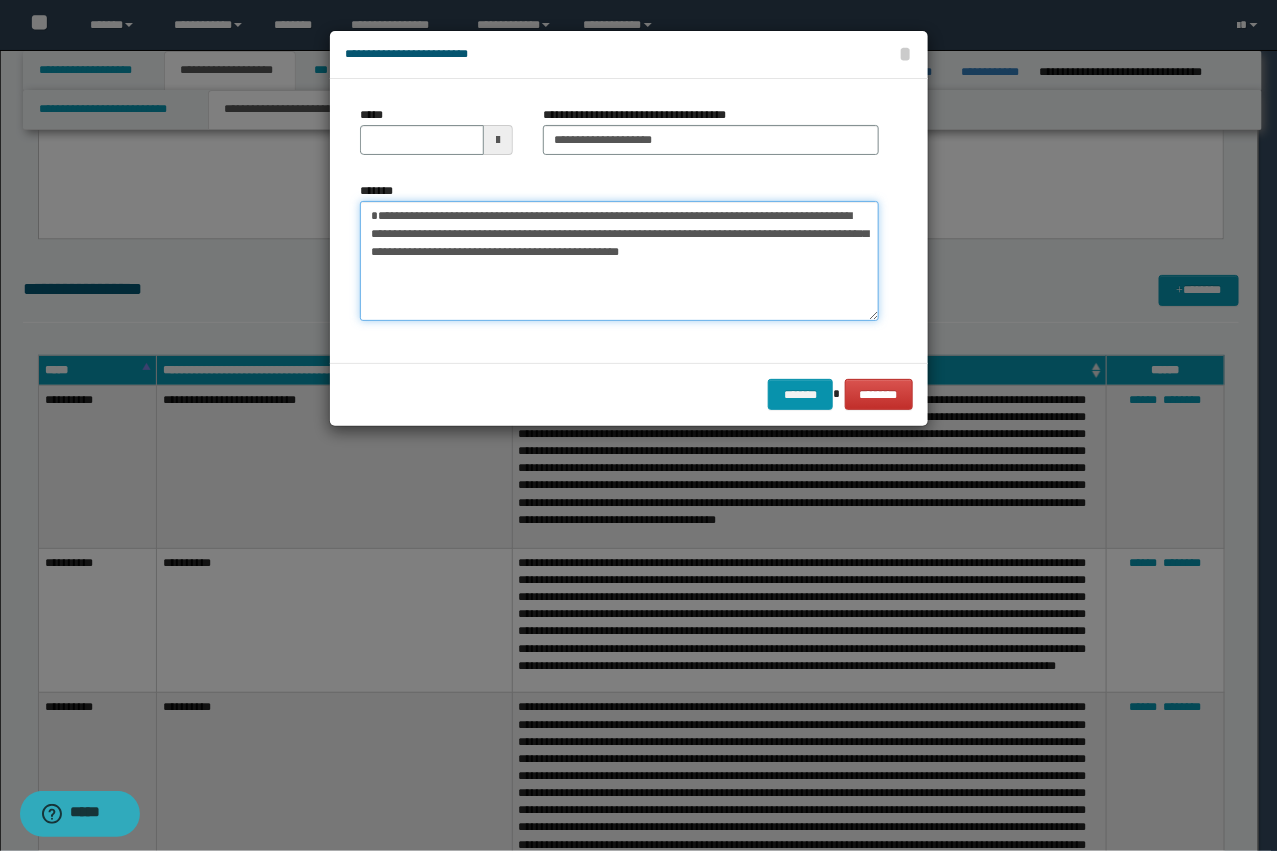 type 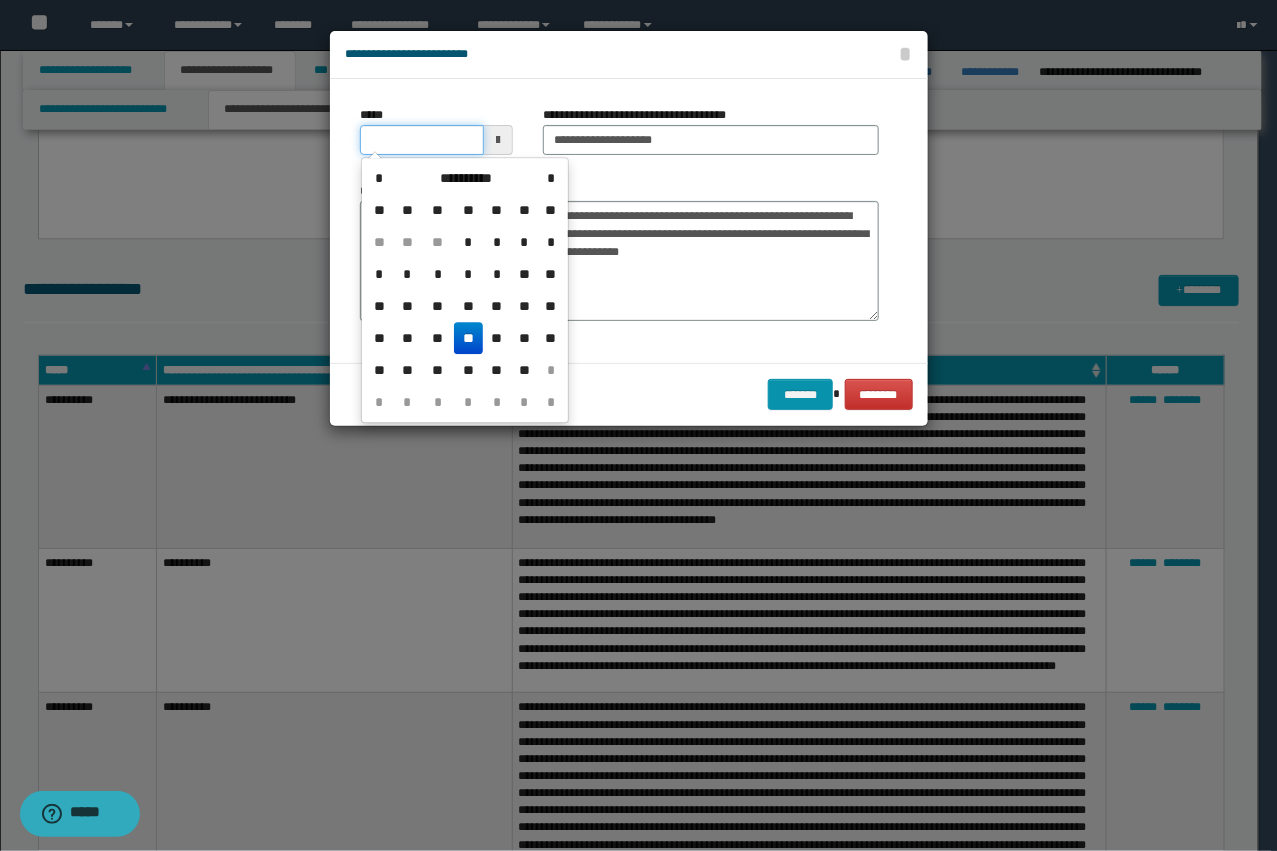 click on "*****" at bounding box center [422, 140] 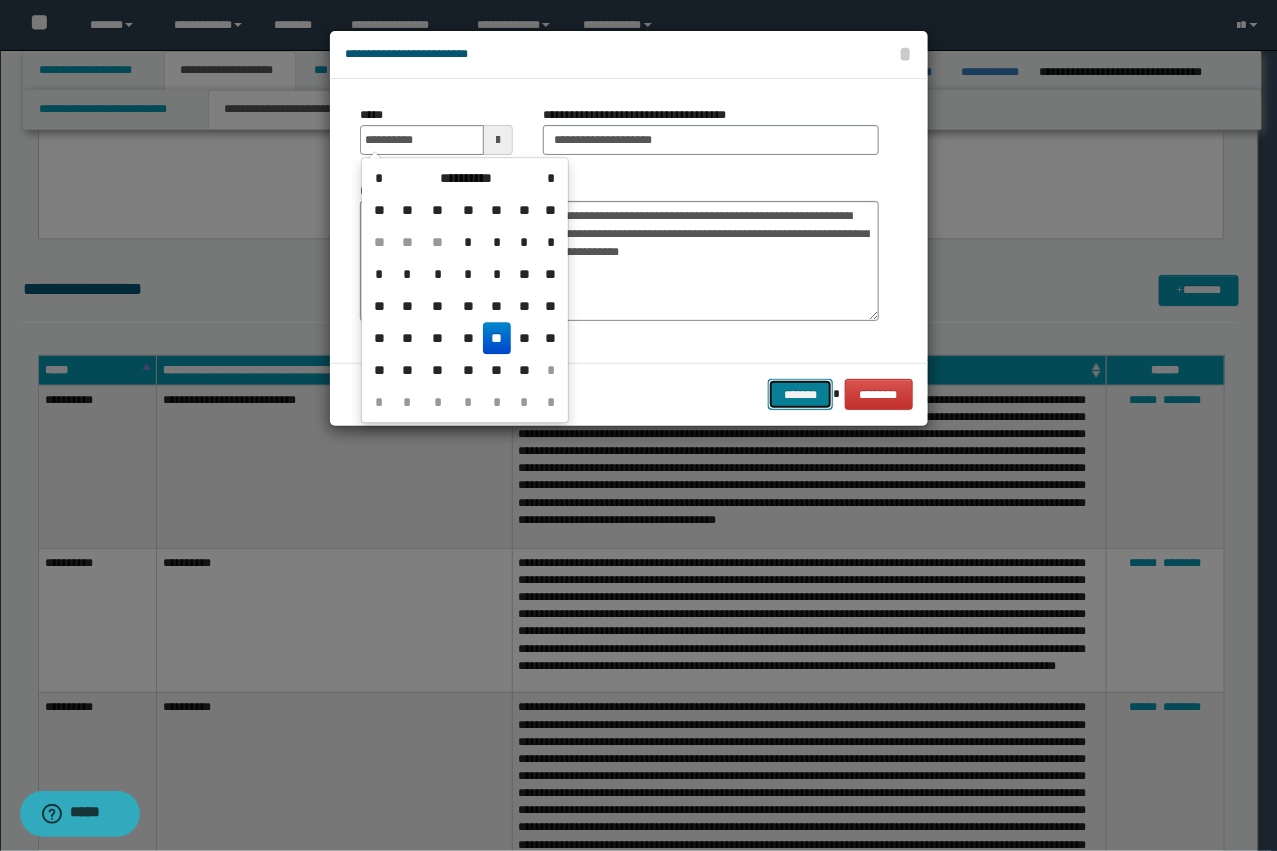 type on "**********" 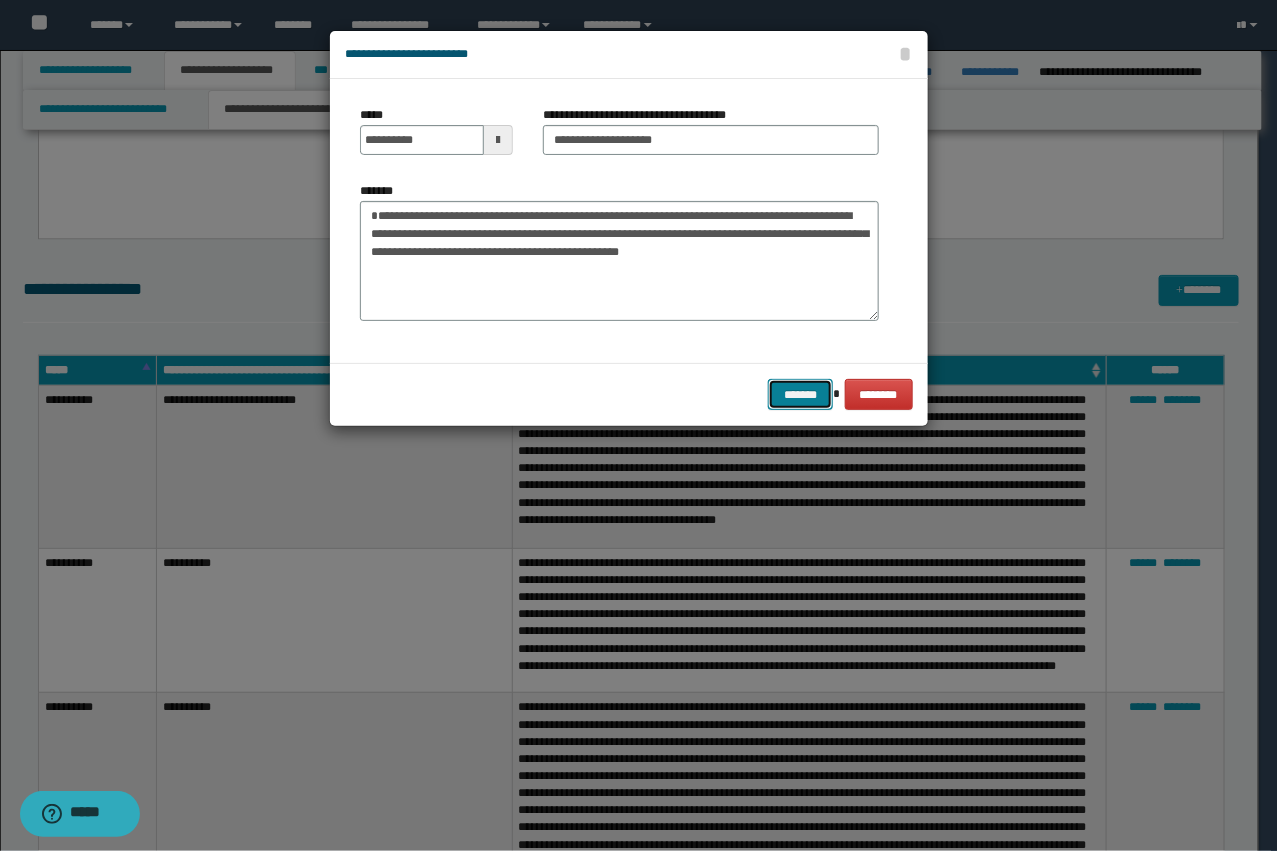click on "*******" at bounding box center (800, 394) 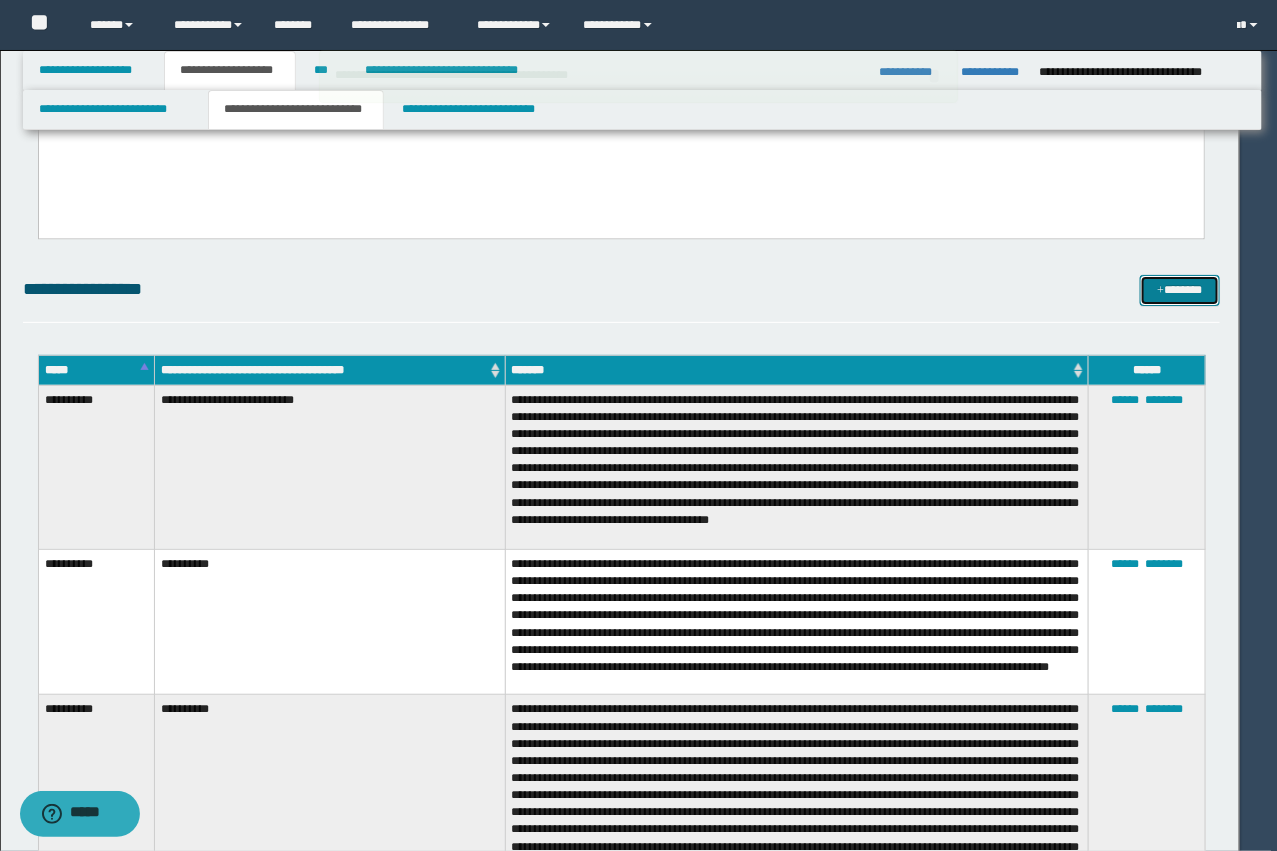 type 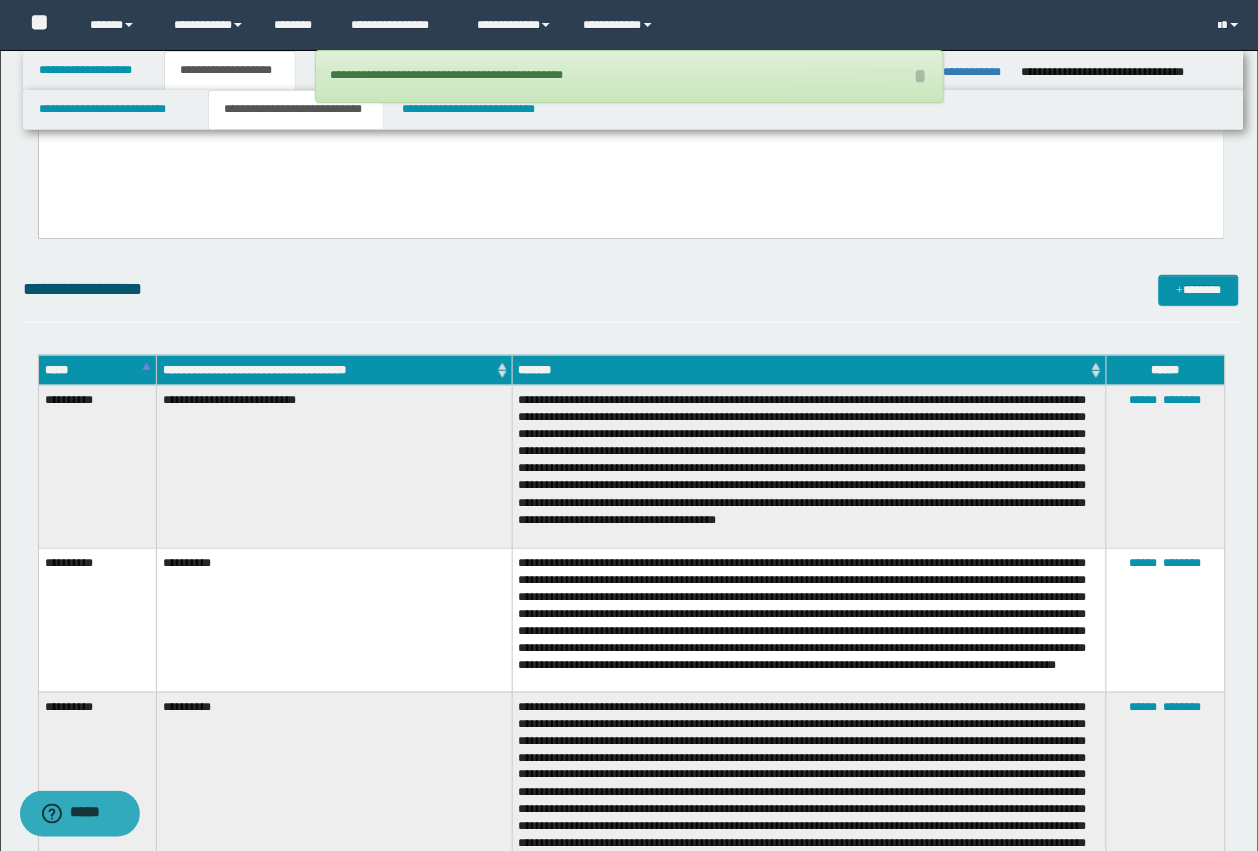 click on "**********" at bounding box center [631, 299] 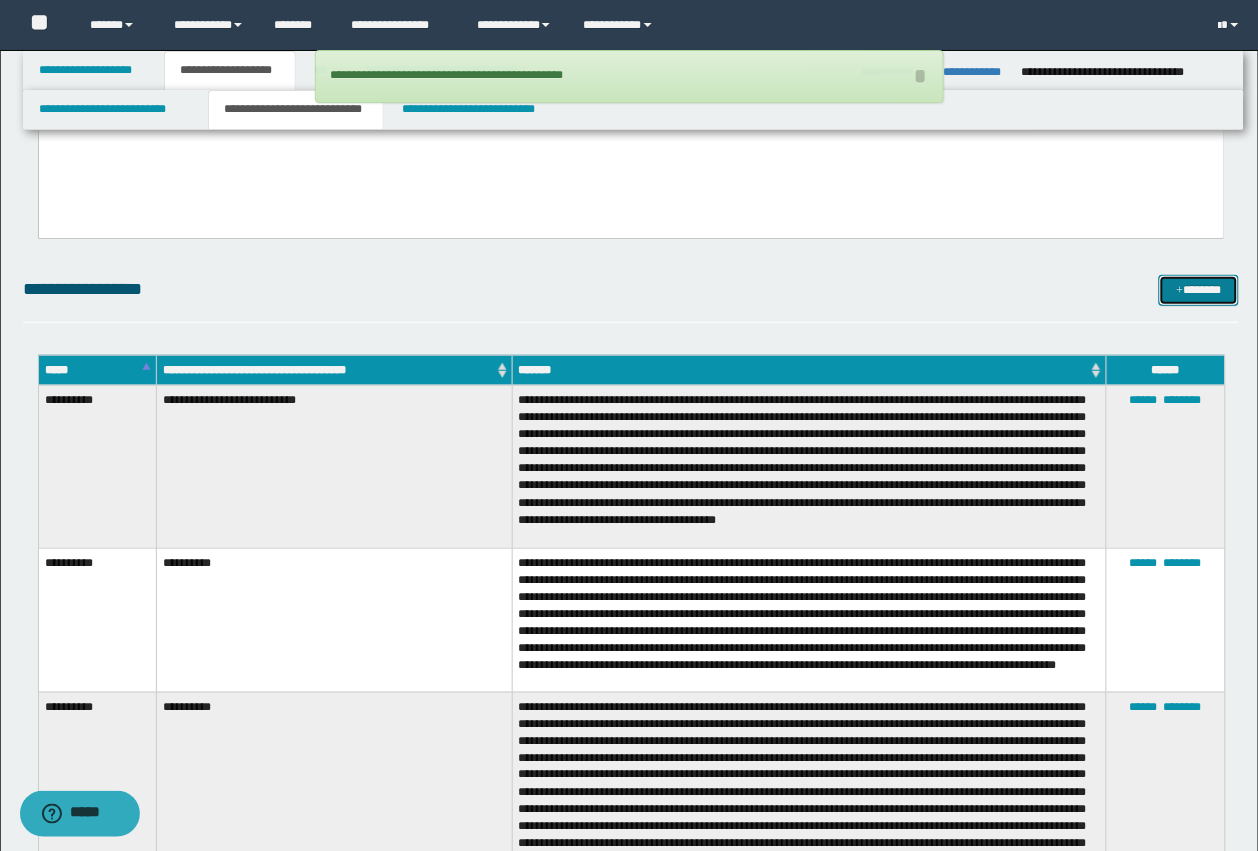 click on "*******" at bounding box center (1199, 290) 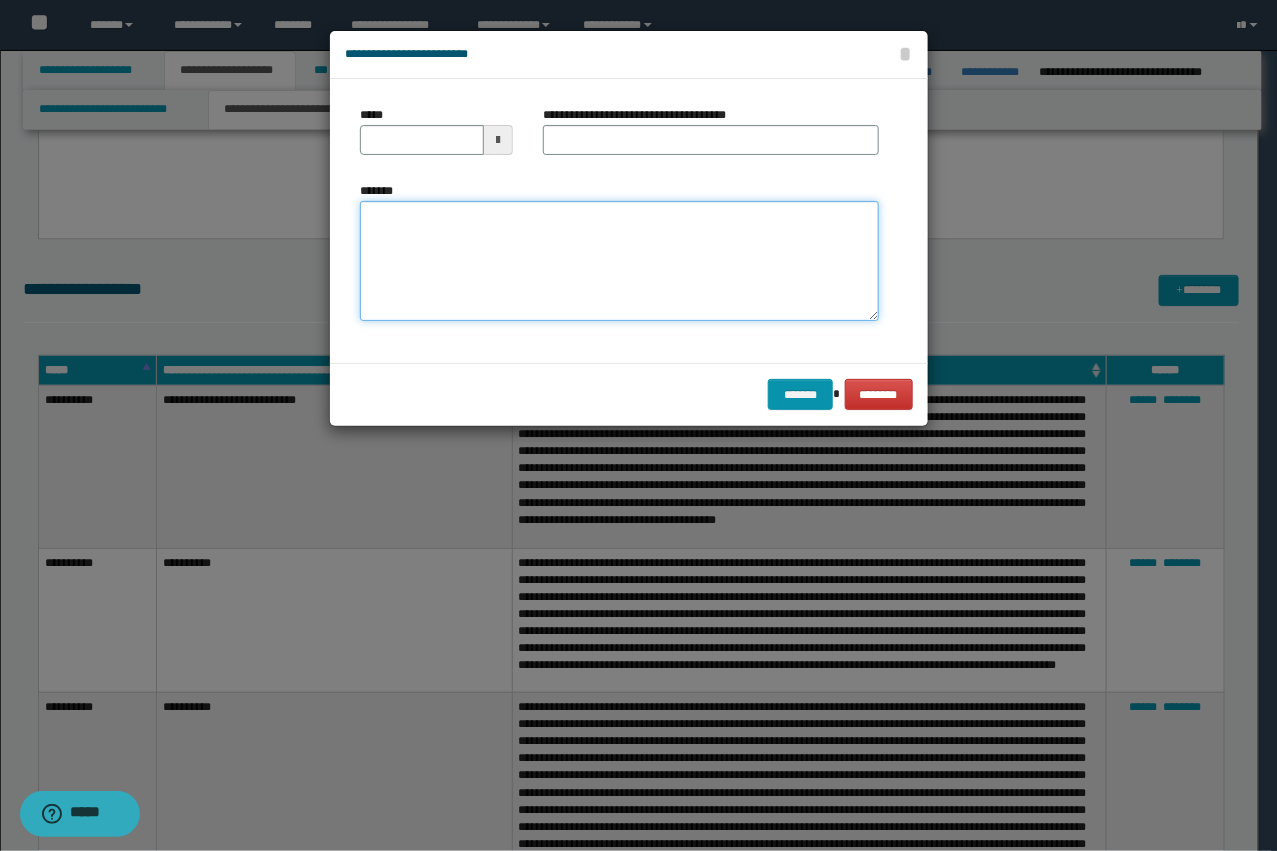 click on "*******" at bounding box center (619, 261) 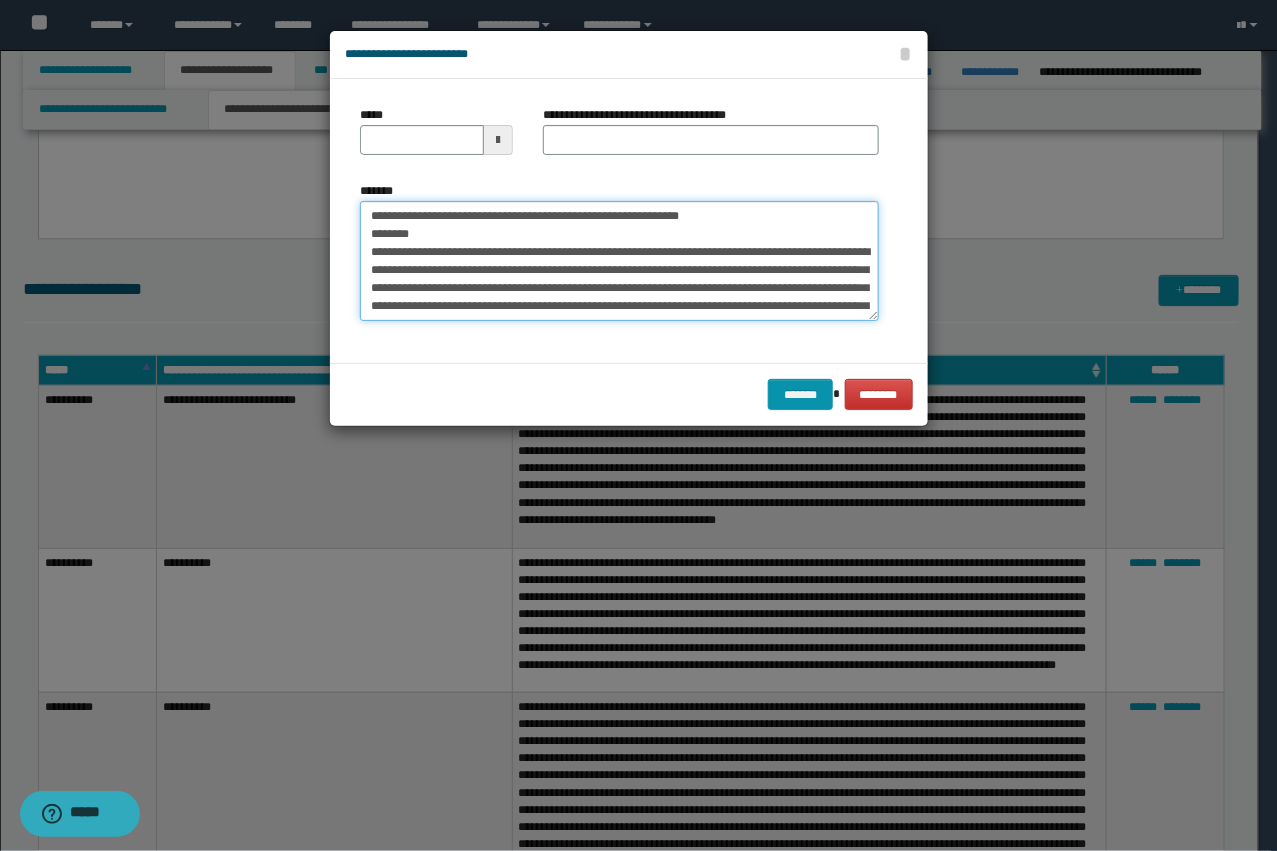 scroll, scrollTop: 66, scrollLeft: 0, axis: vertical 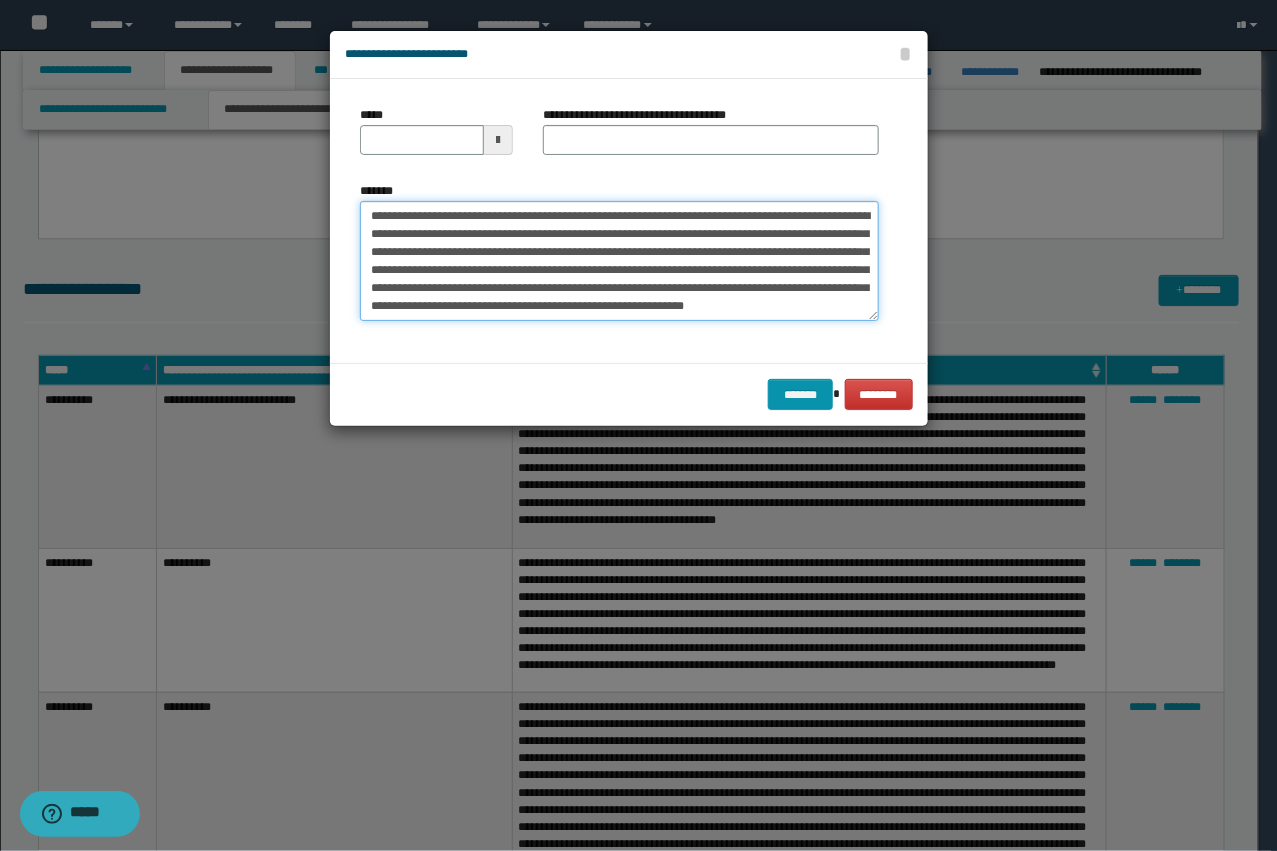 type on "**********" 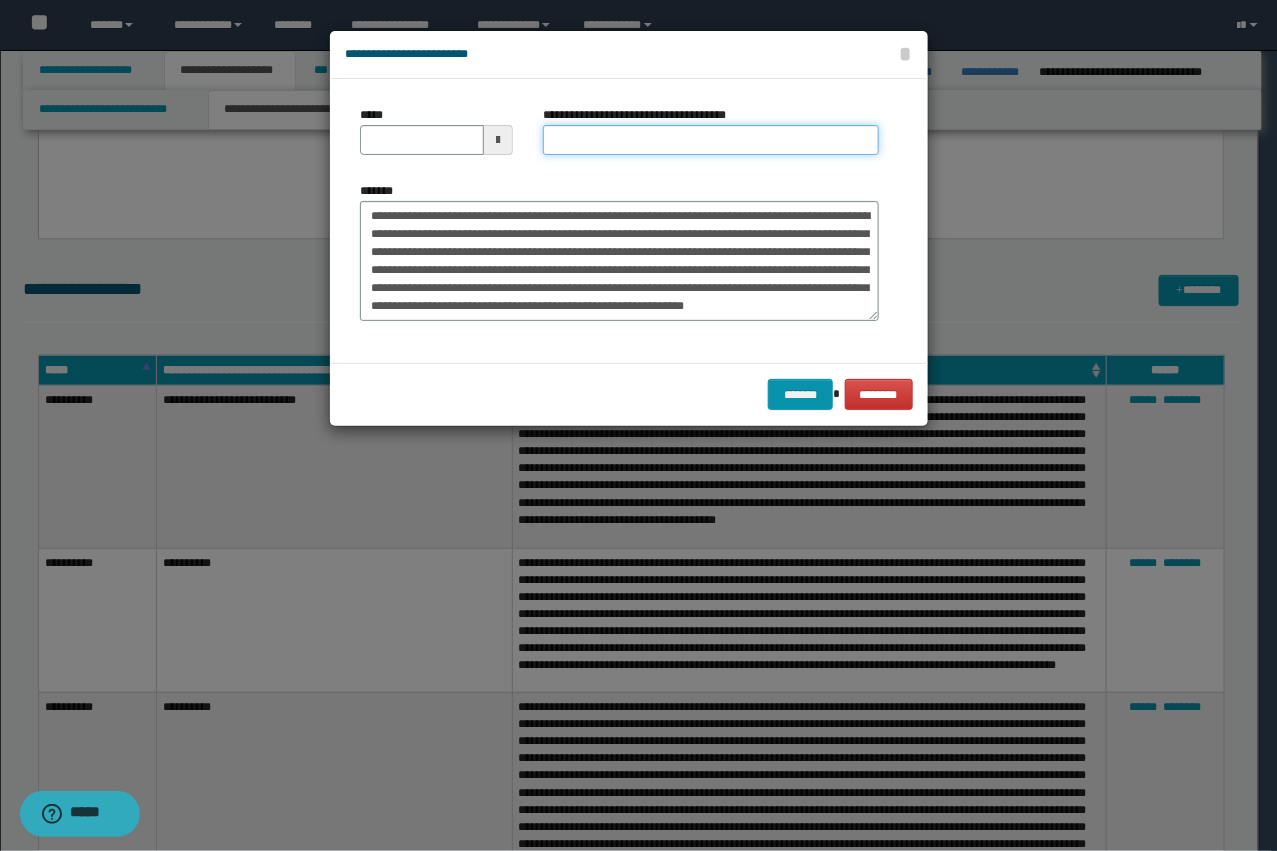 click on "**********" at bounding box center [711, 140] 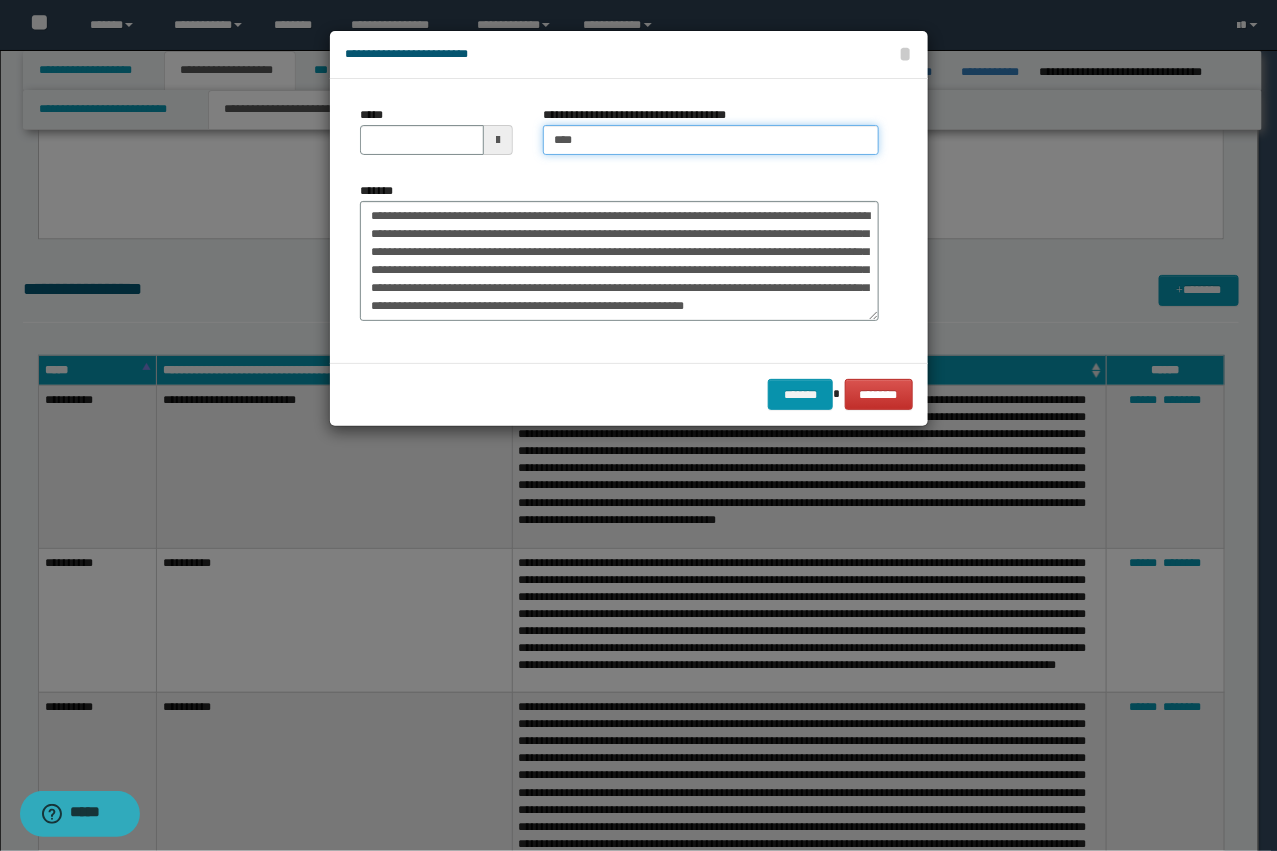 type on "**********" 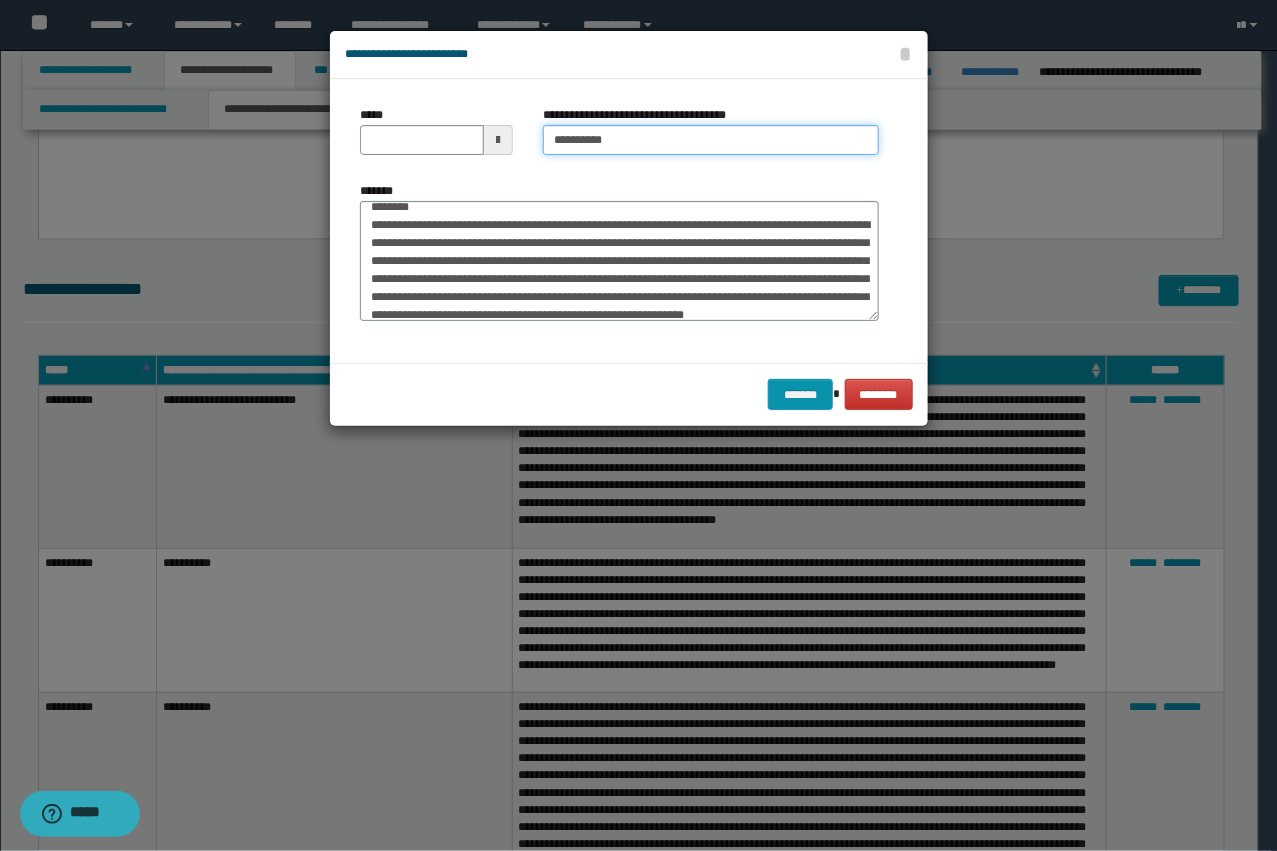 scroll, scrollTop: 0, scrollLeft: 0, axis: both 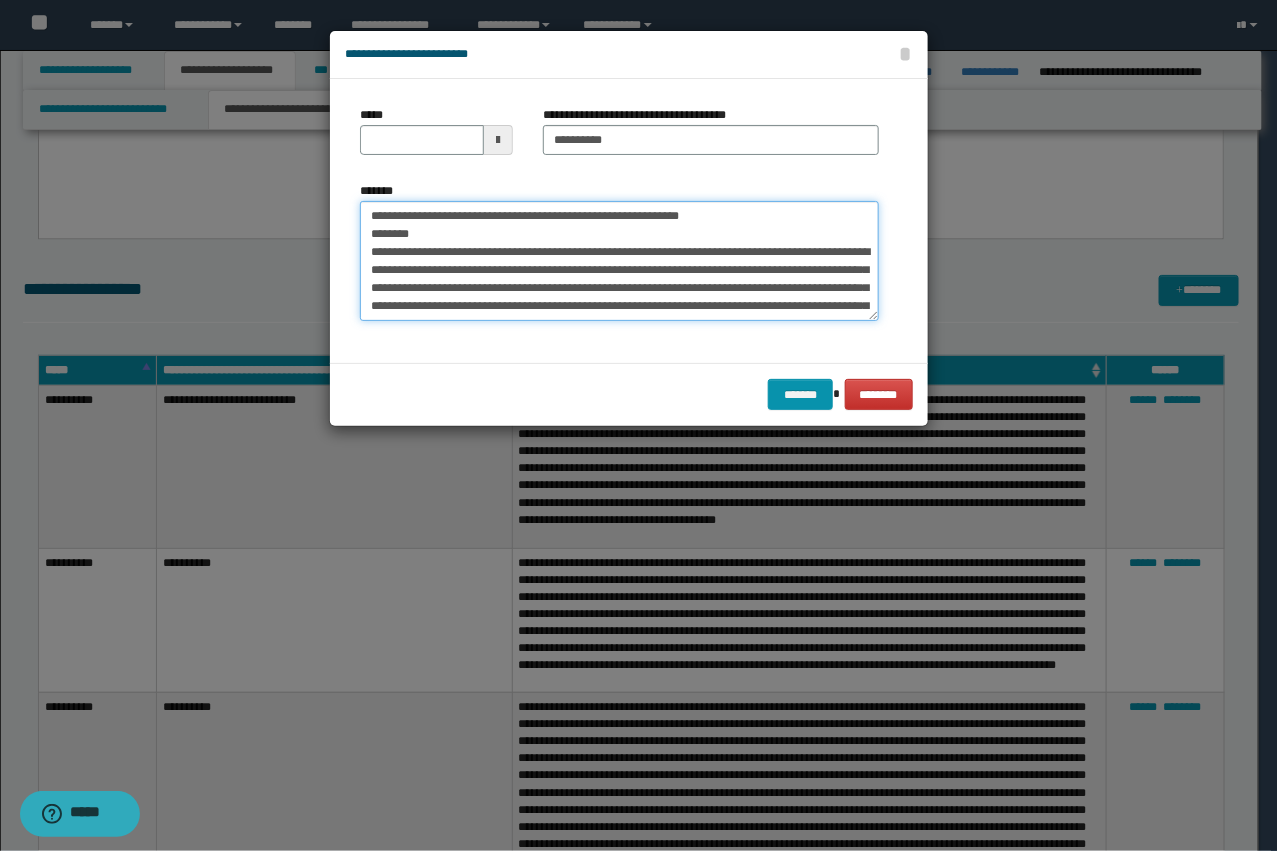 click on "**********" at bounding box center (619, 261) 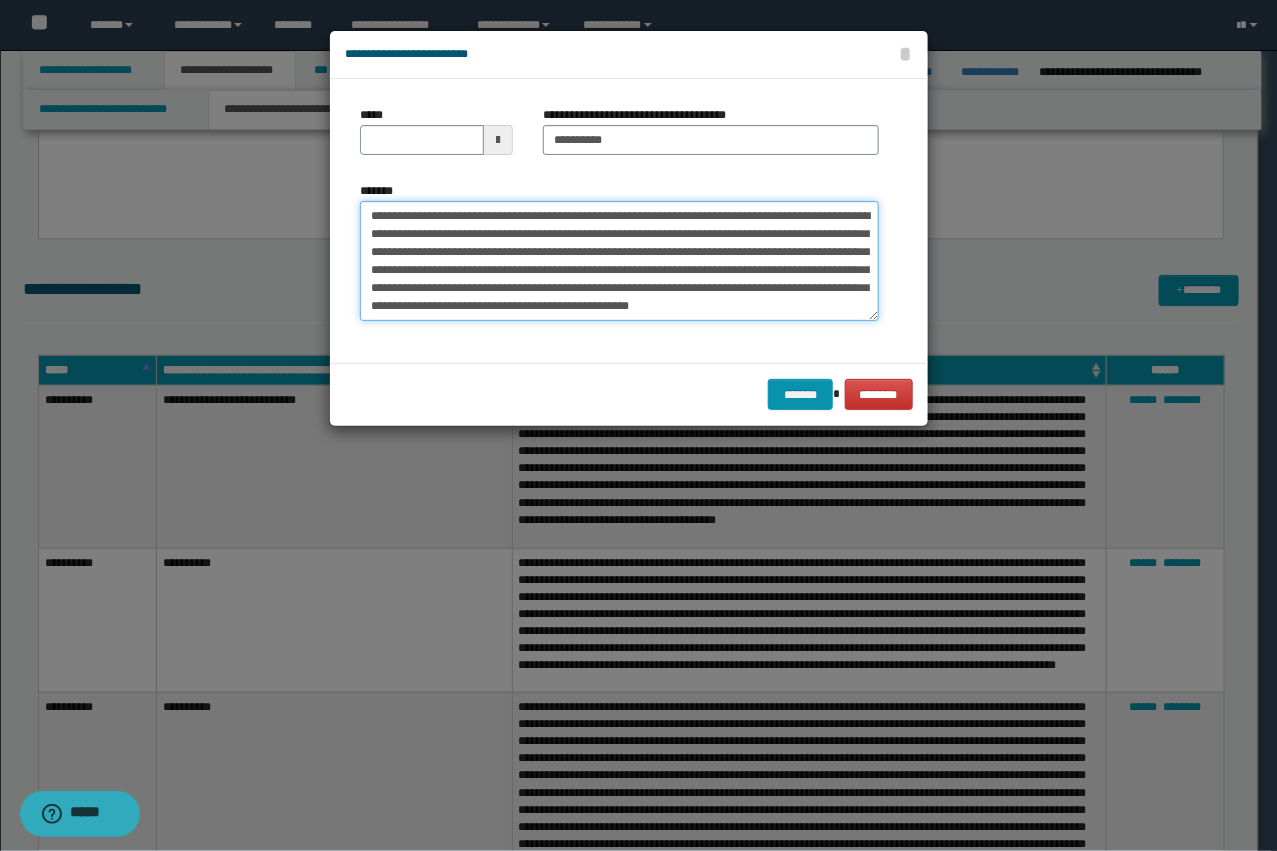 type 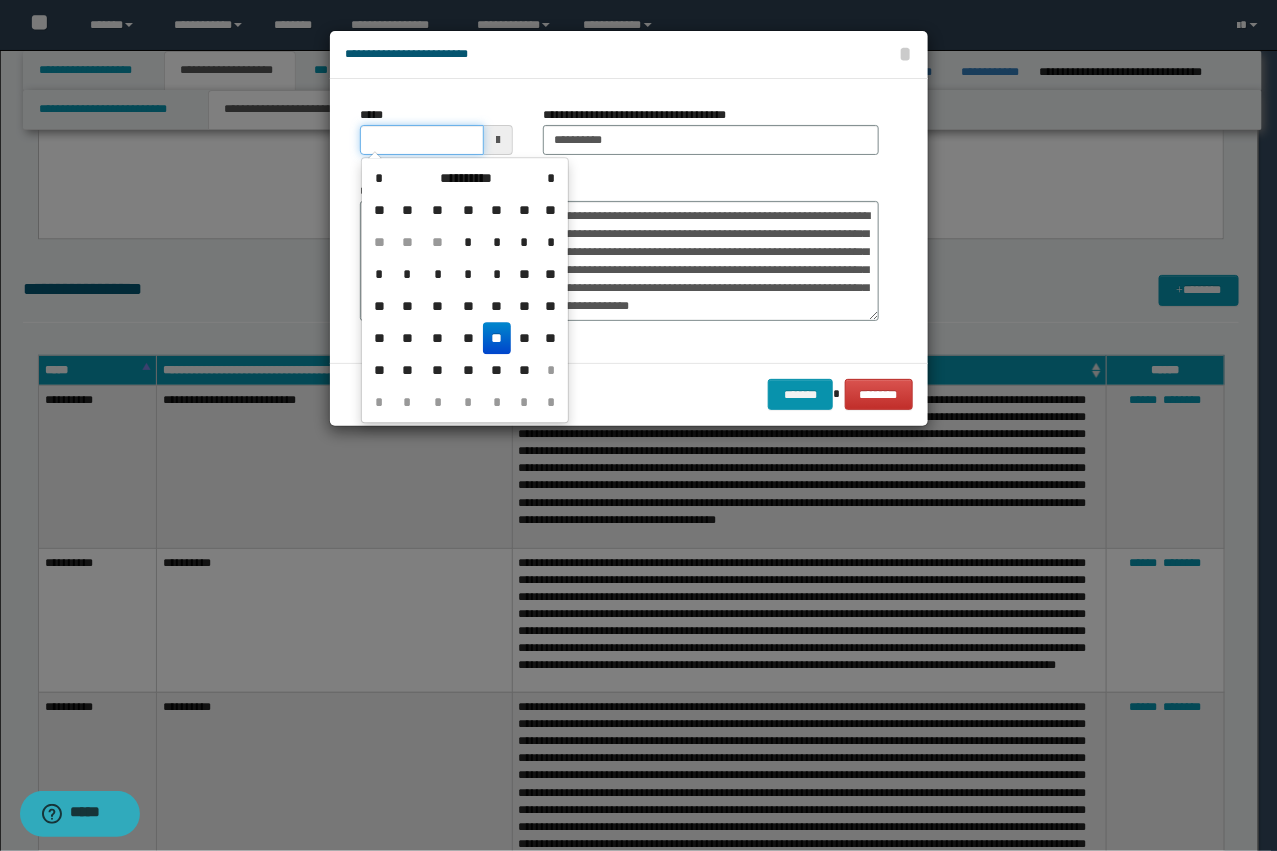 click on "*****" at bounding box center [422, 140] 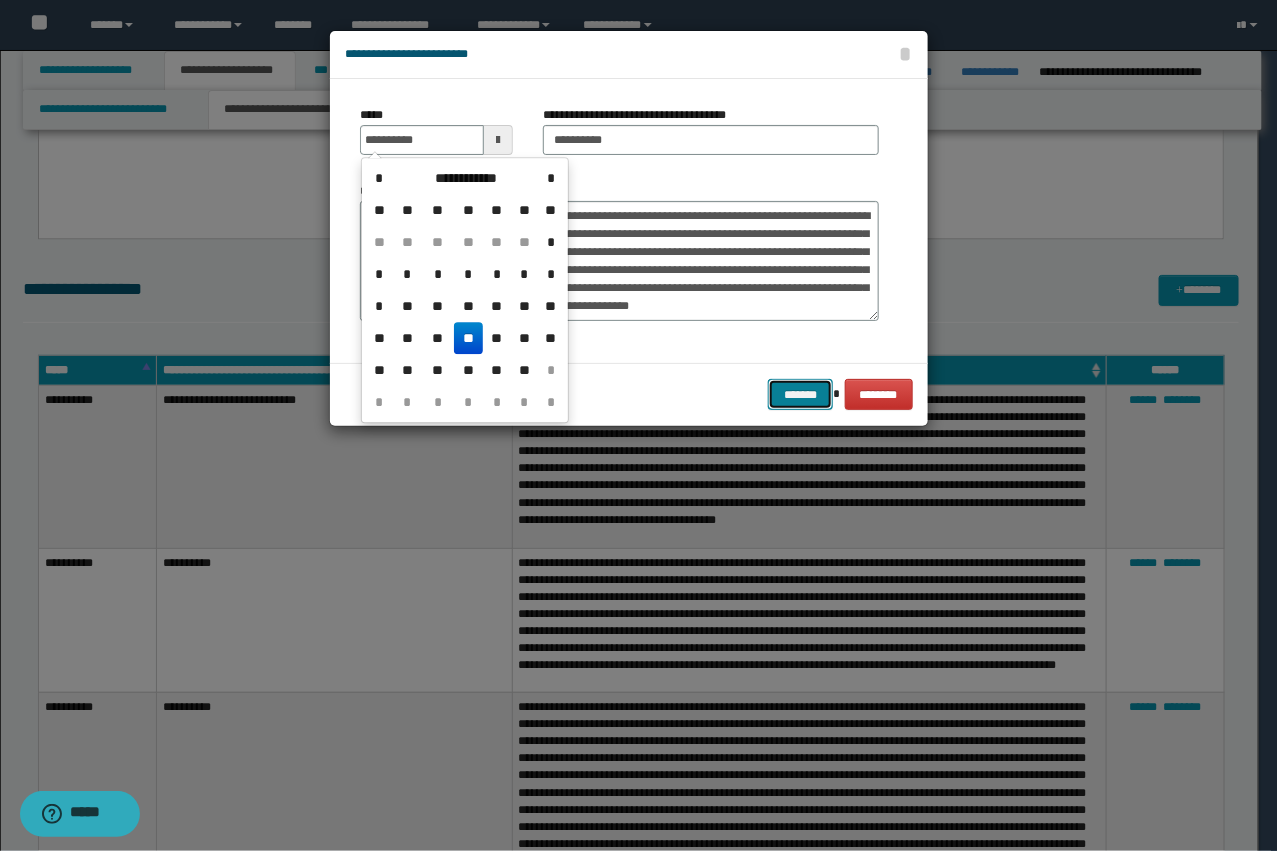 type on "**********" 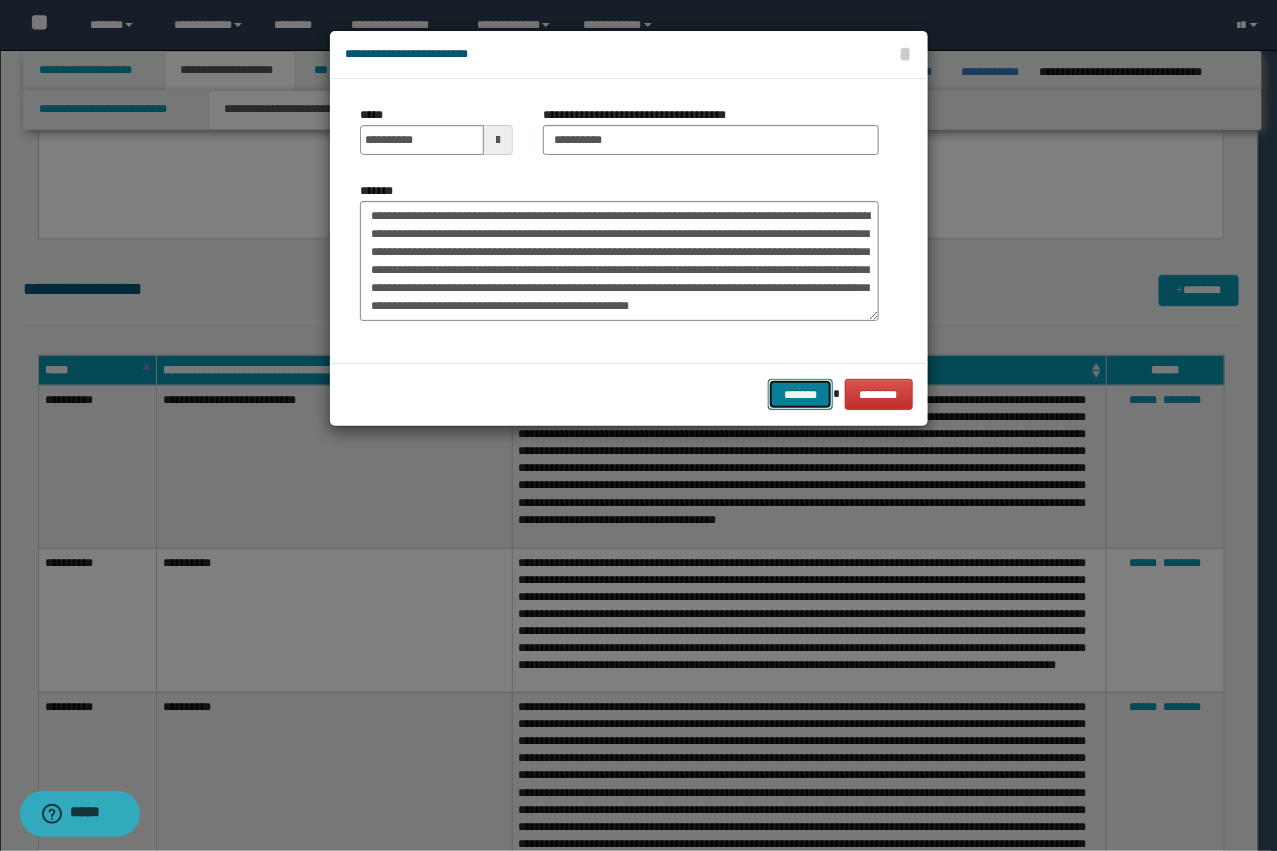 click on "*******" at bounding box center (800, 394) 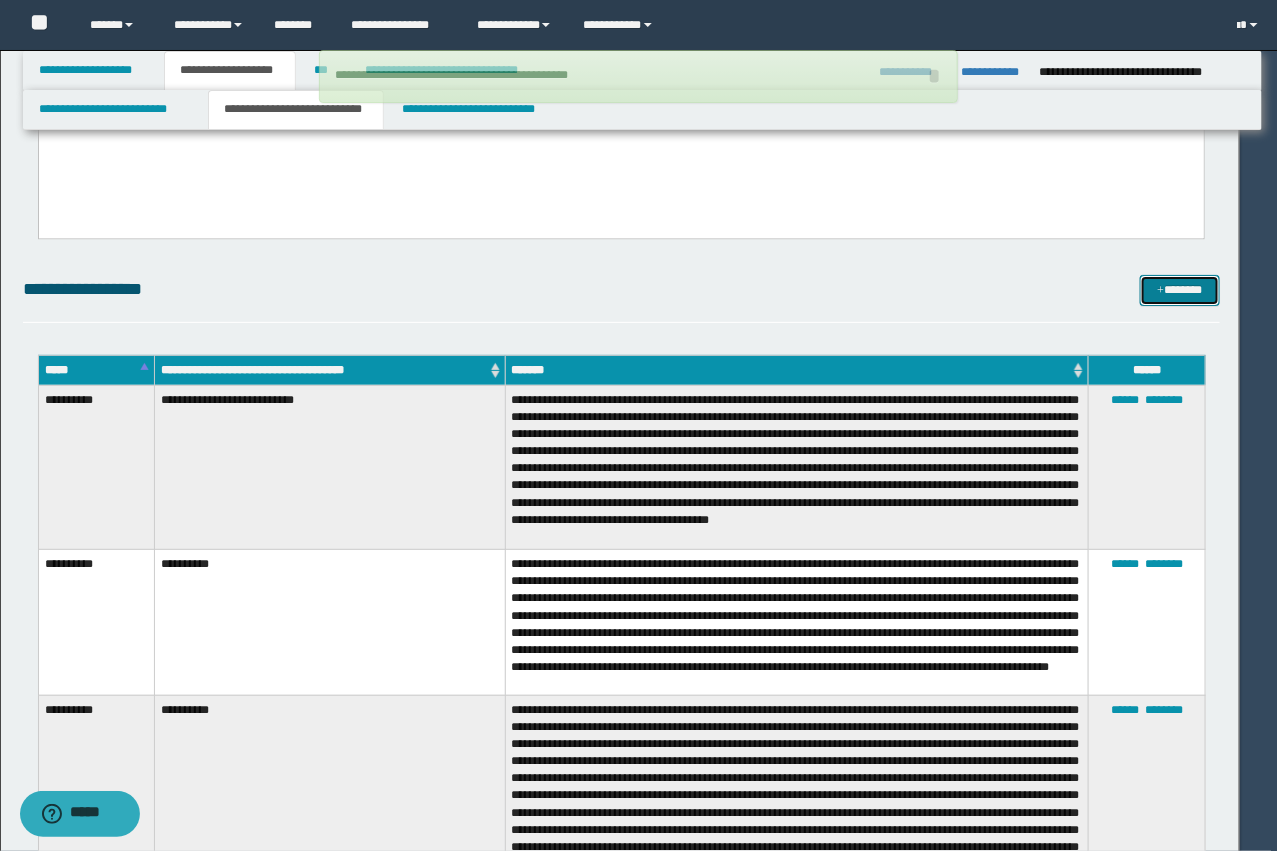 type 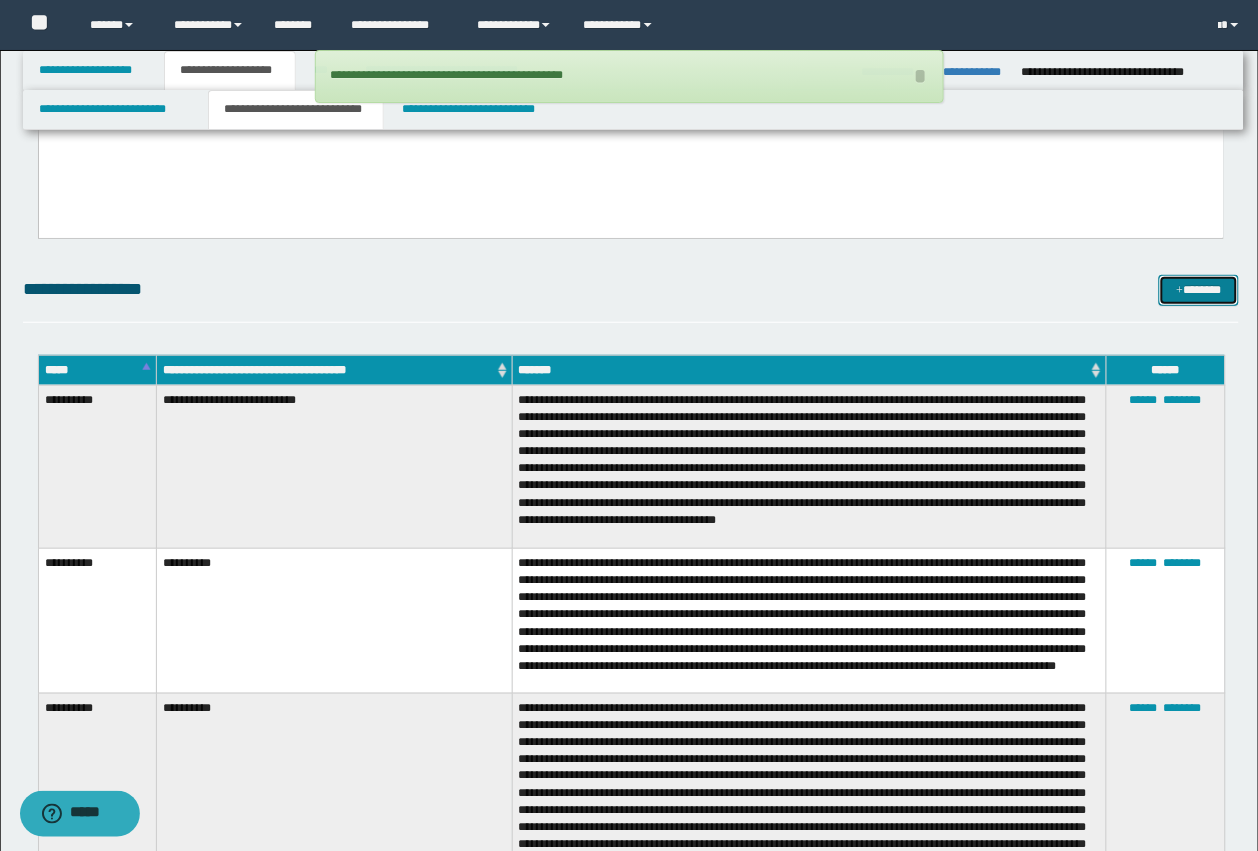 click on "*******" at bounding box center [1199, 290] 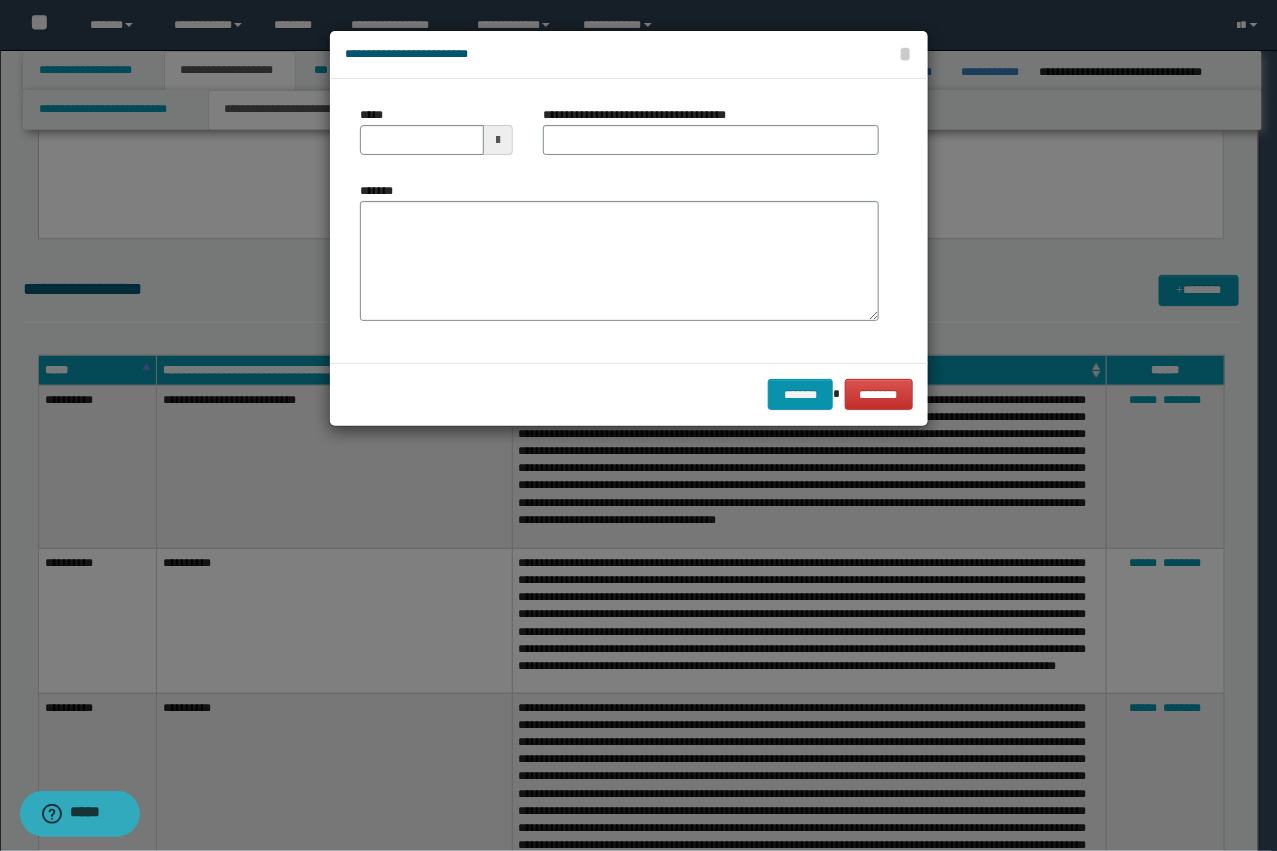 click on "*******" at bounding box center (619, 251) 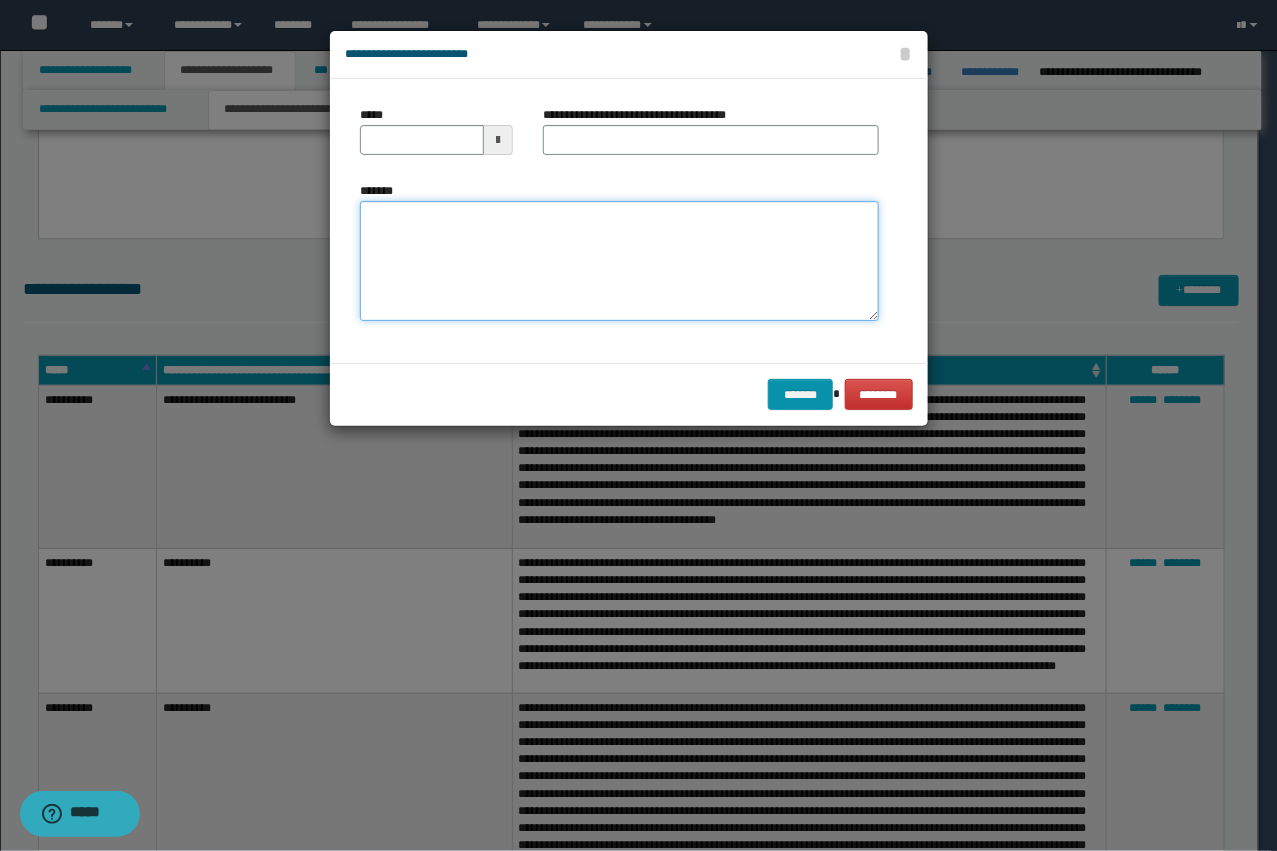 click on "*******" at bounding box center (619, 261) 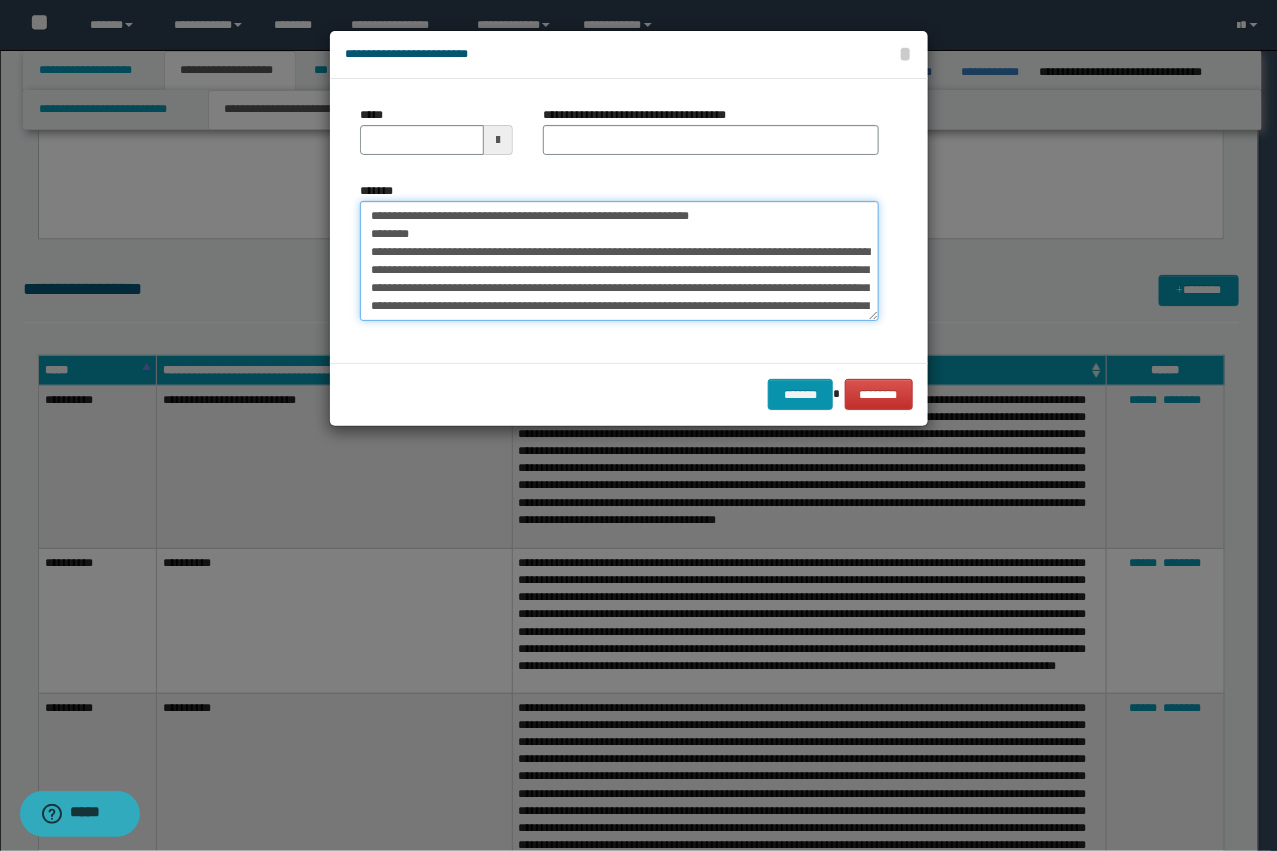 scroll, scrollTop: 66, scrollLeft: 0, axis: vertical 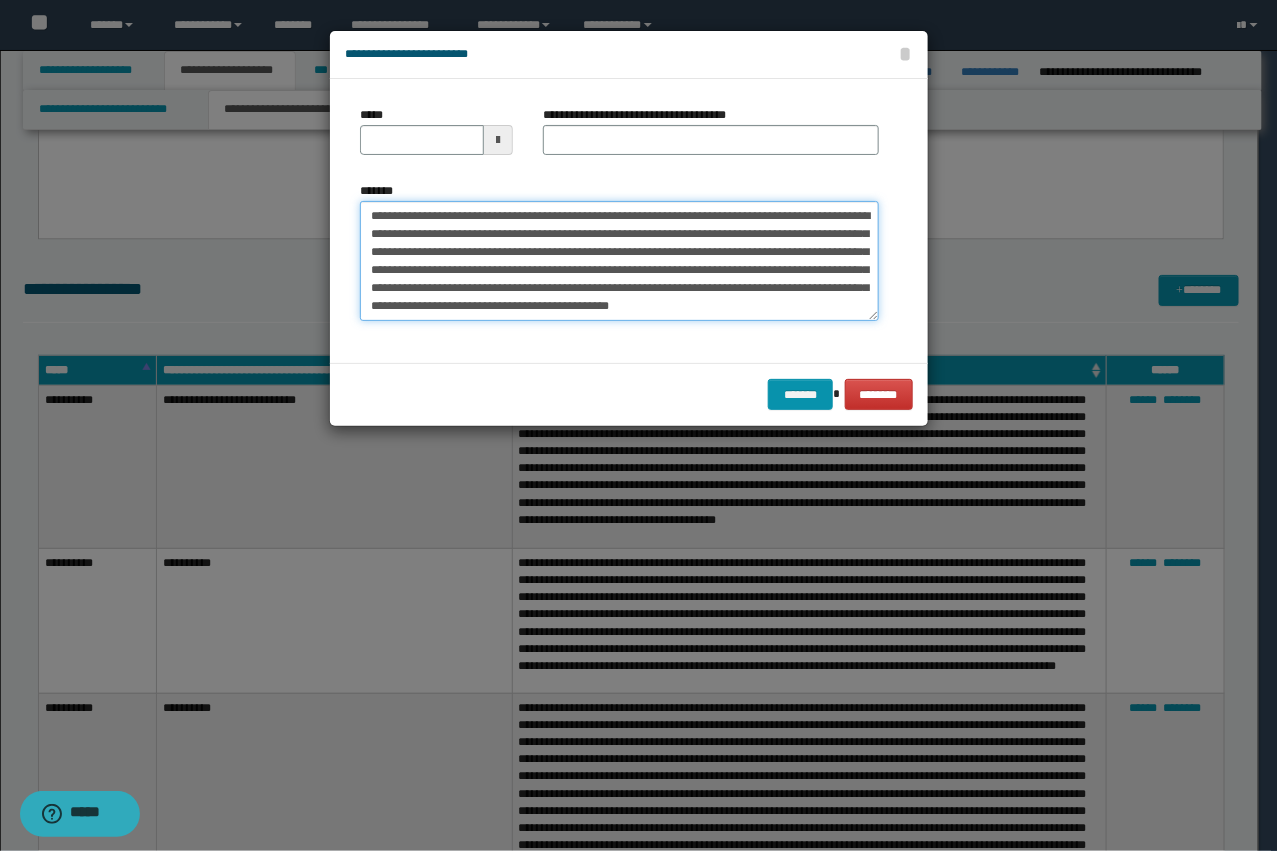 type on "**********" 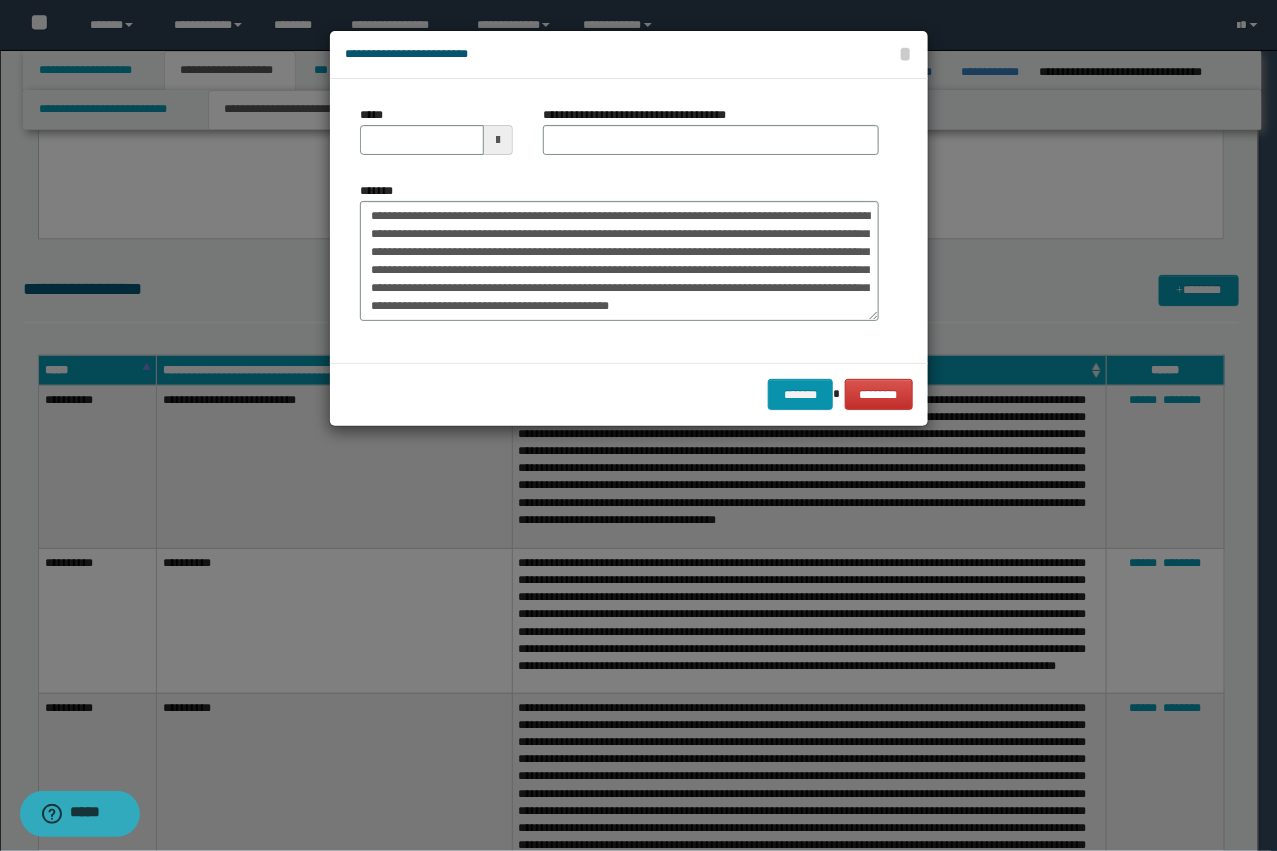 click on "**********" at bounding box center (642, 115) 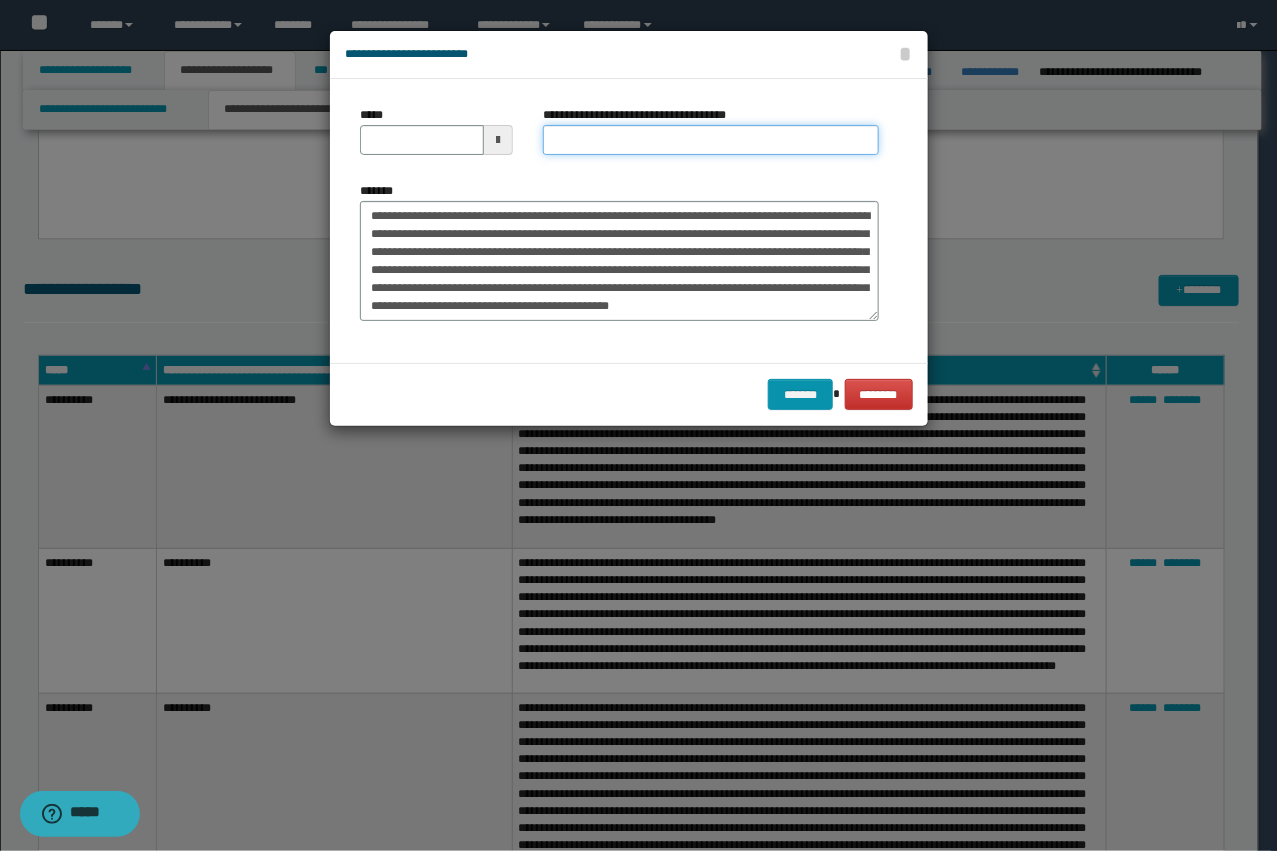 click on "**********" at bounding box center (711, 140) 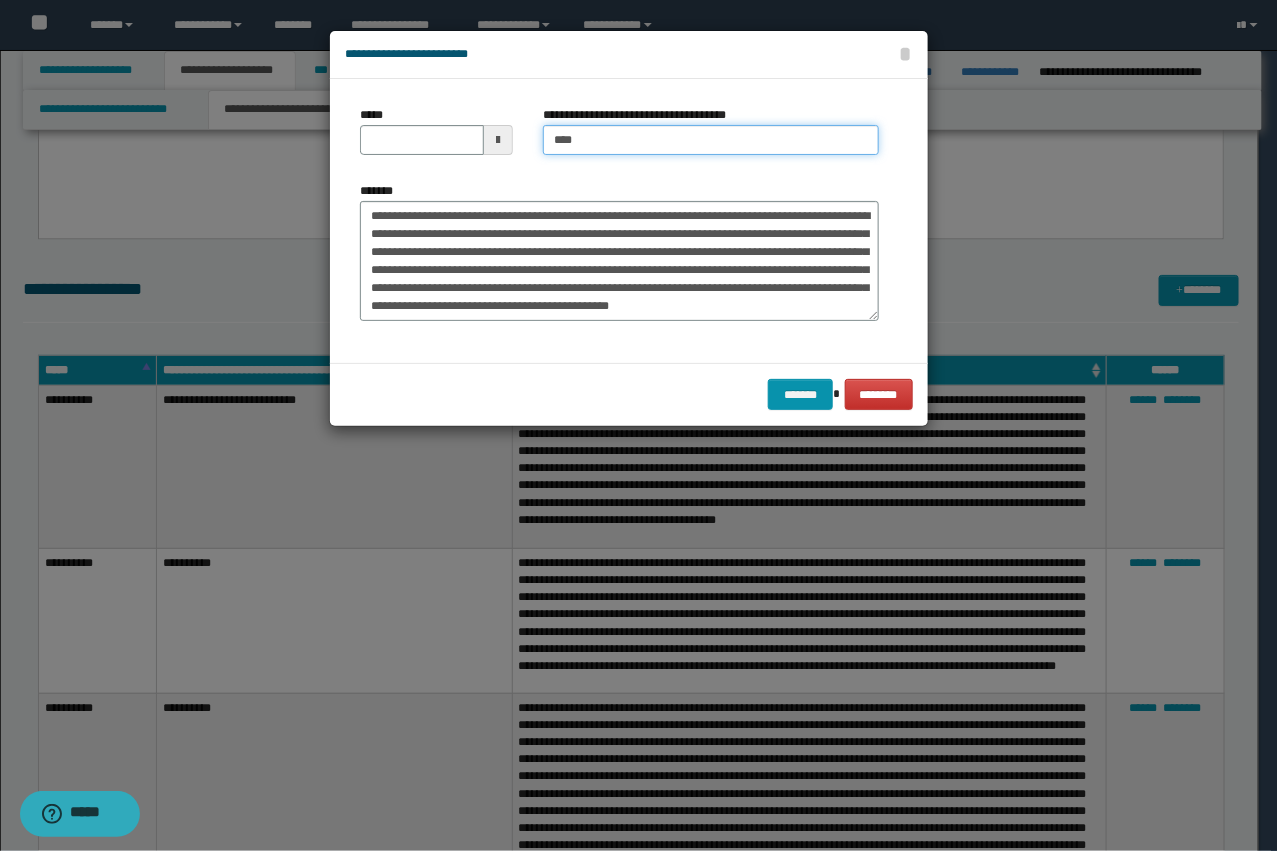type on "**********" 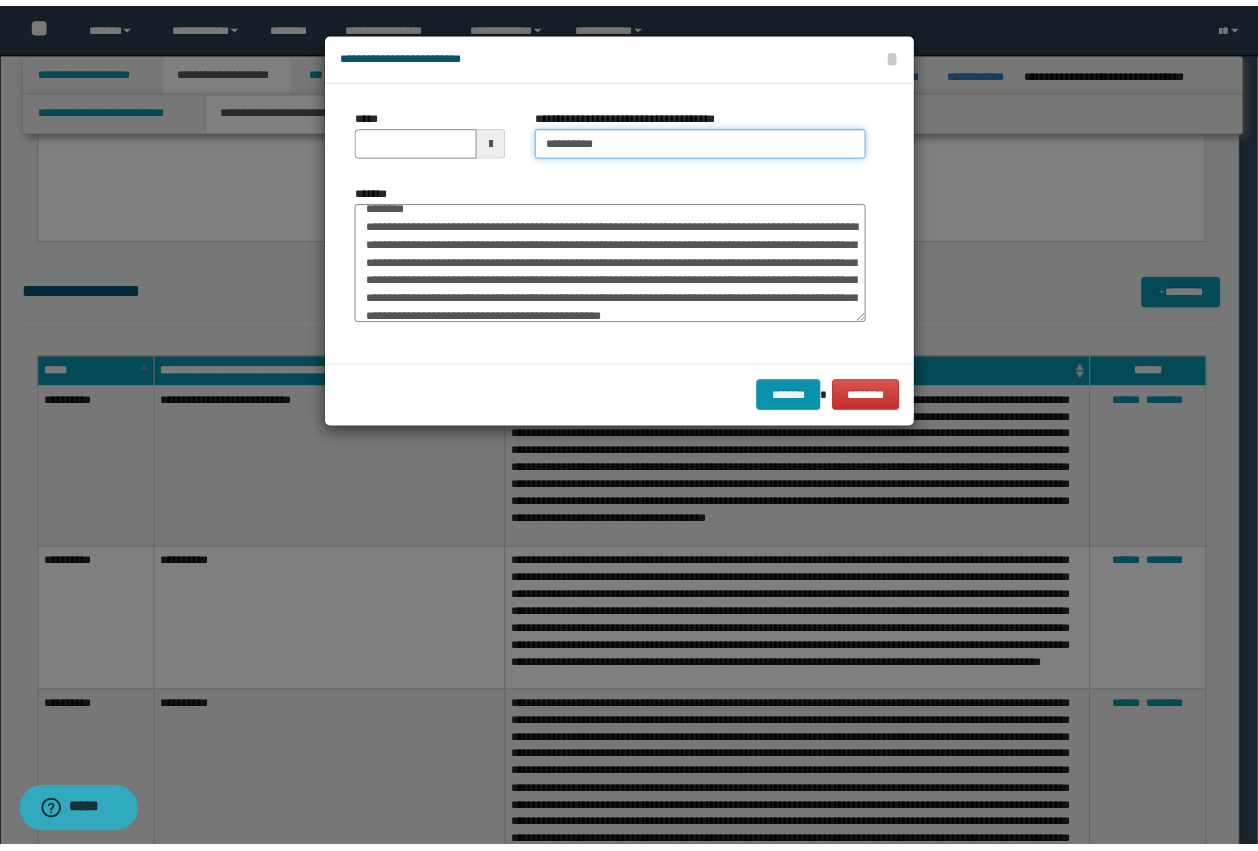 scroll, scrollTop: 0, scrollLeft: 0, axis: both 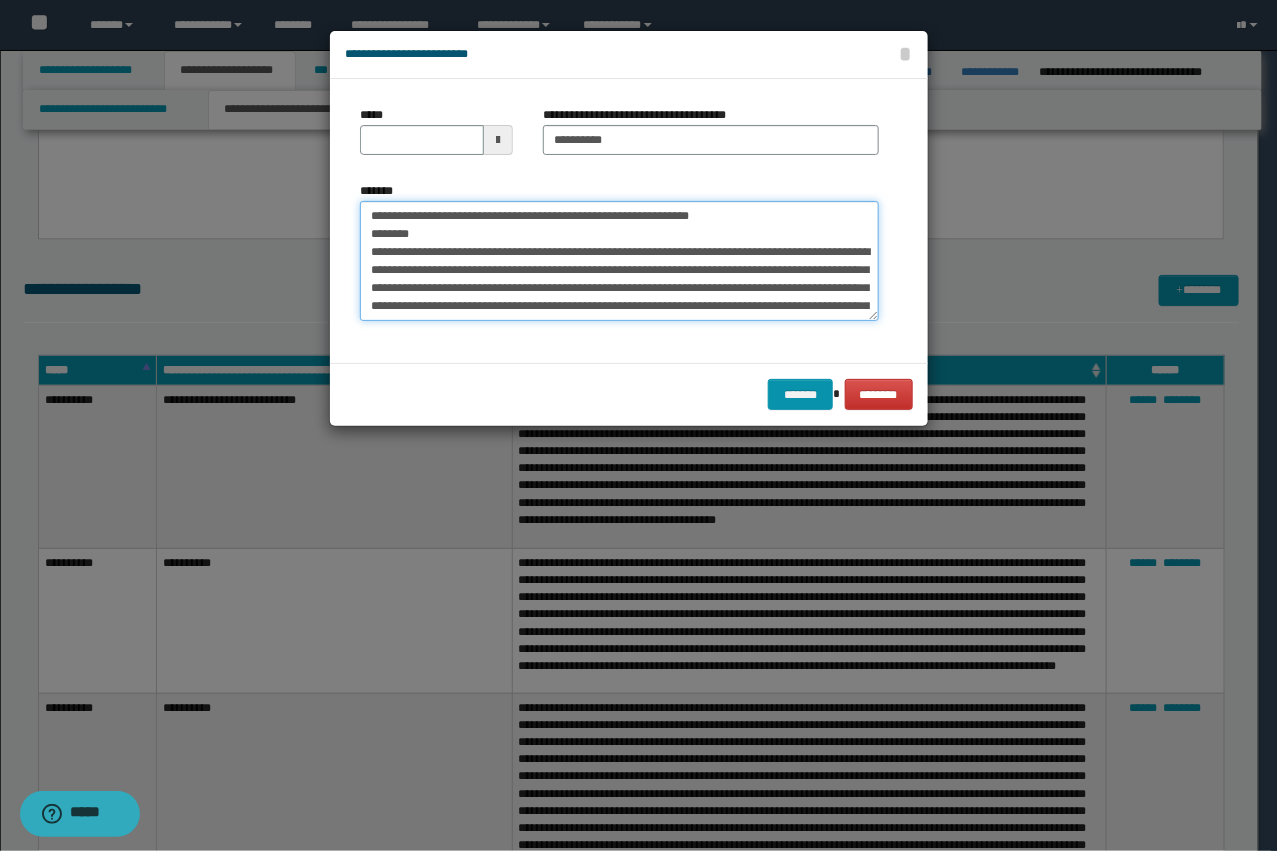 drag, startPoint x: 425, startPoint y: 247, endPoint x: 321, endPoint y: 193, distance: 117.18362 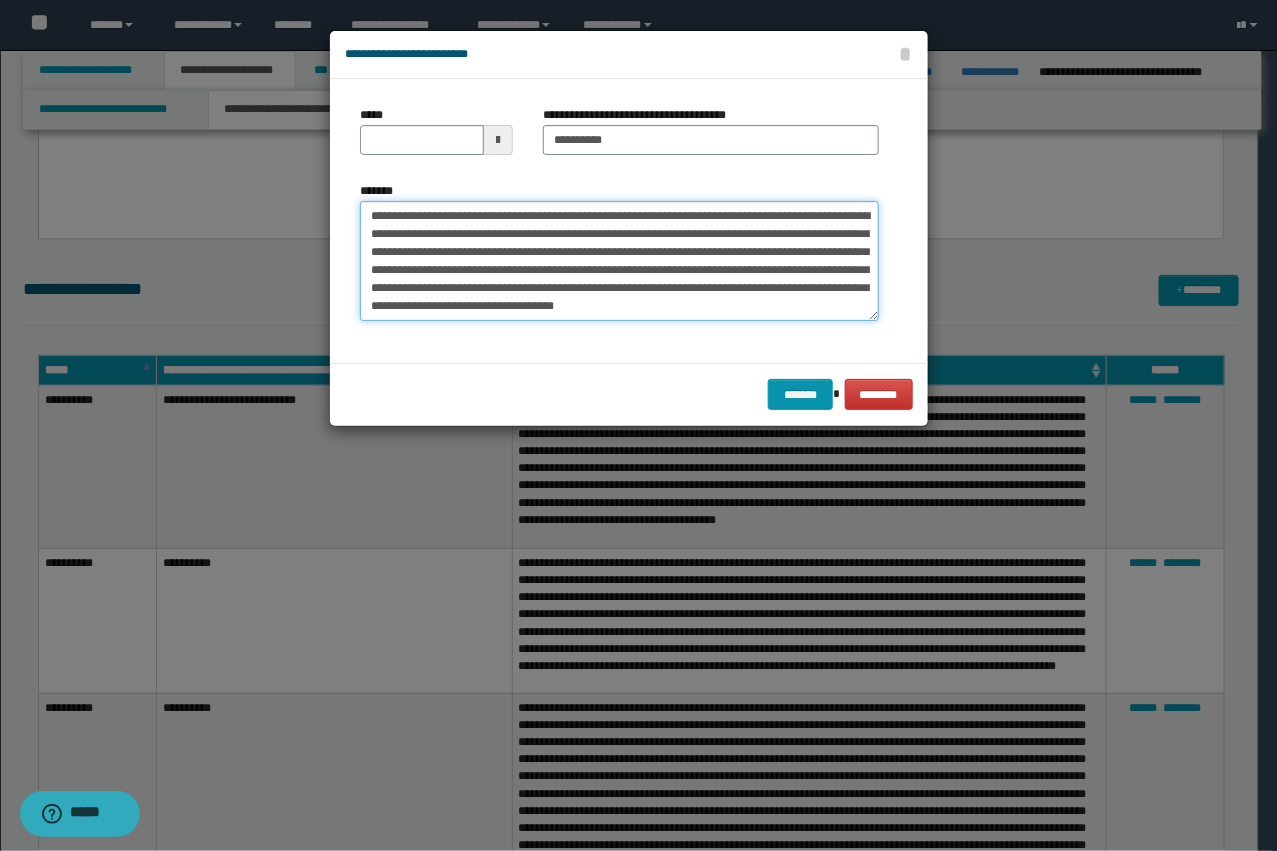 type 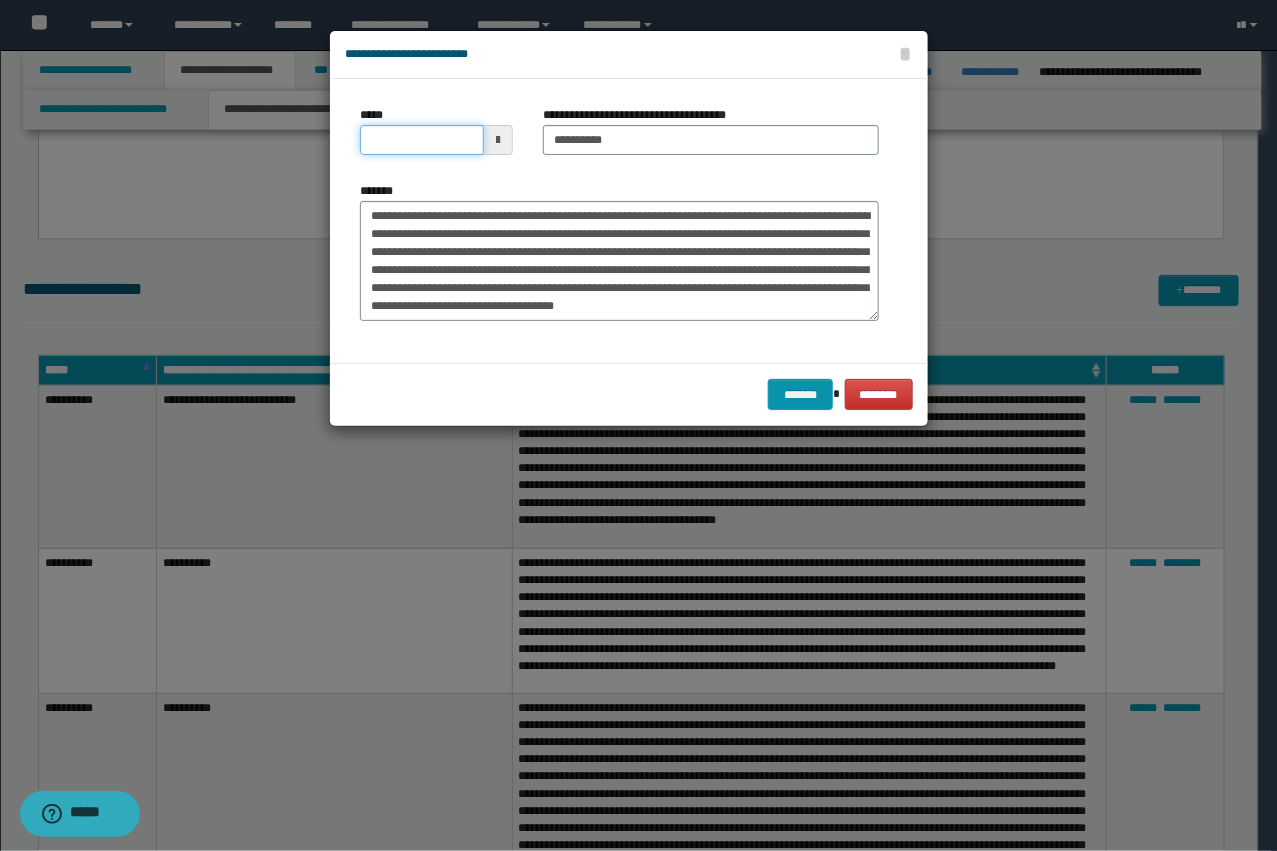 click on "*****" at bounding box center [422, 140] 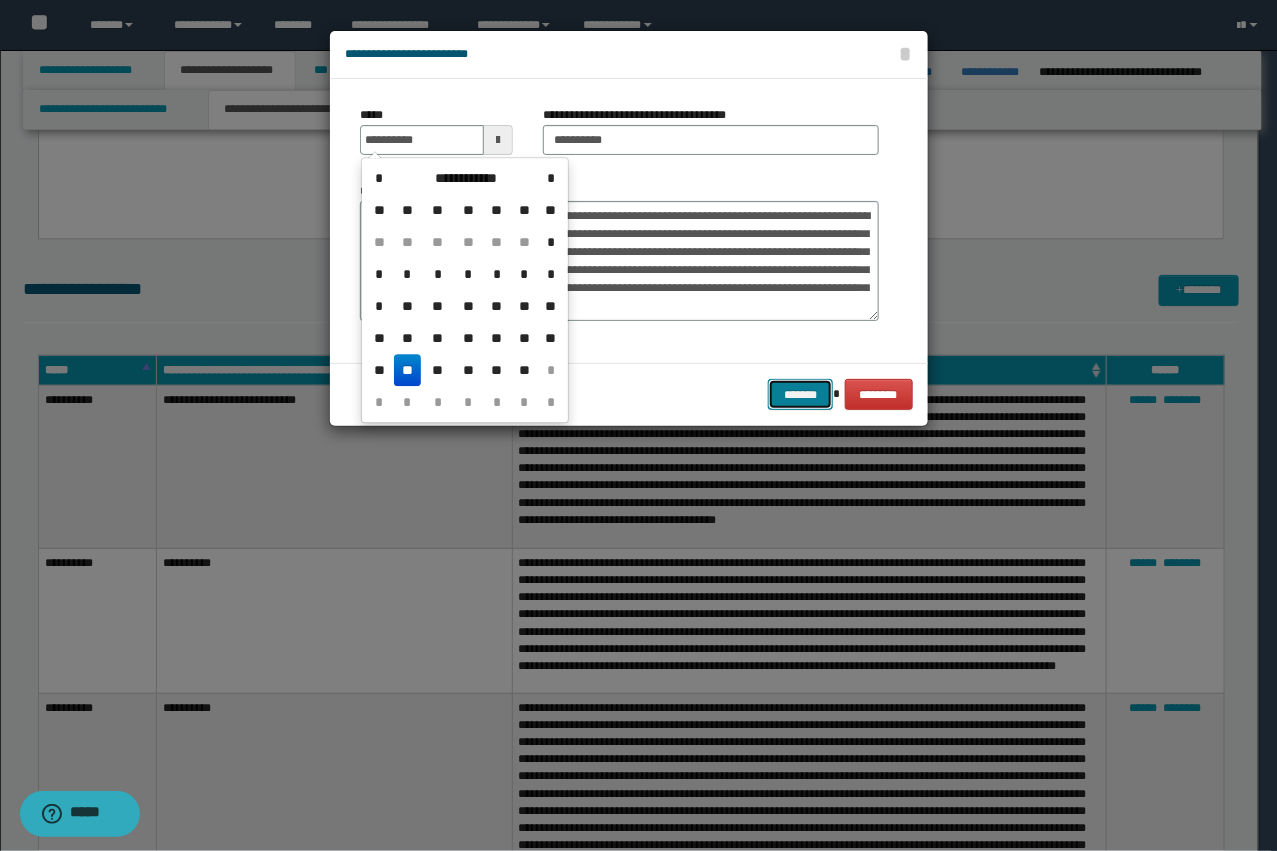 type on "**********" 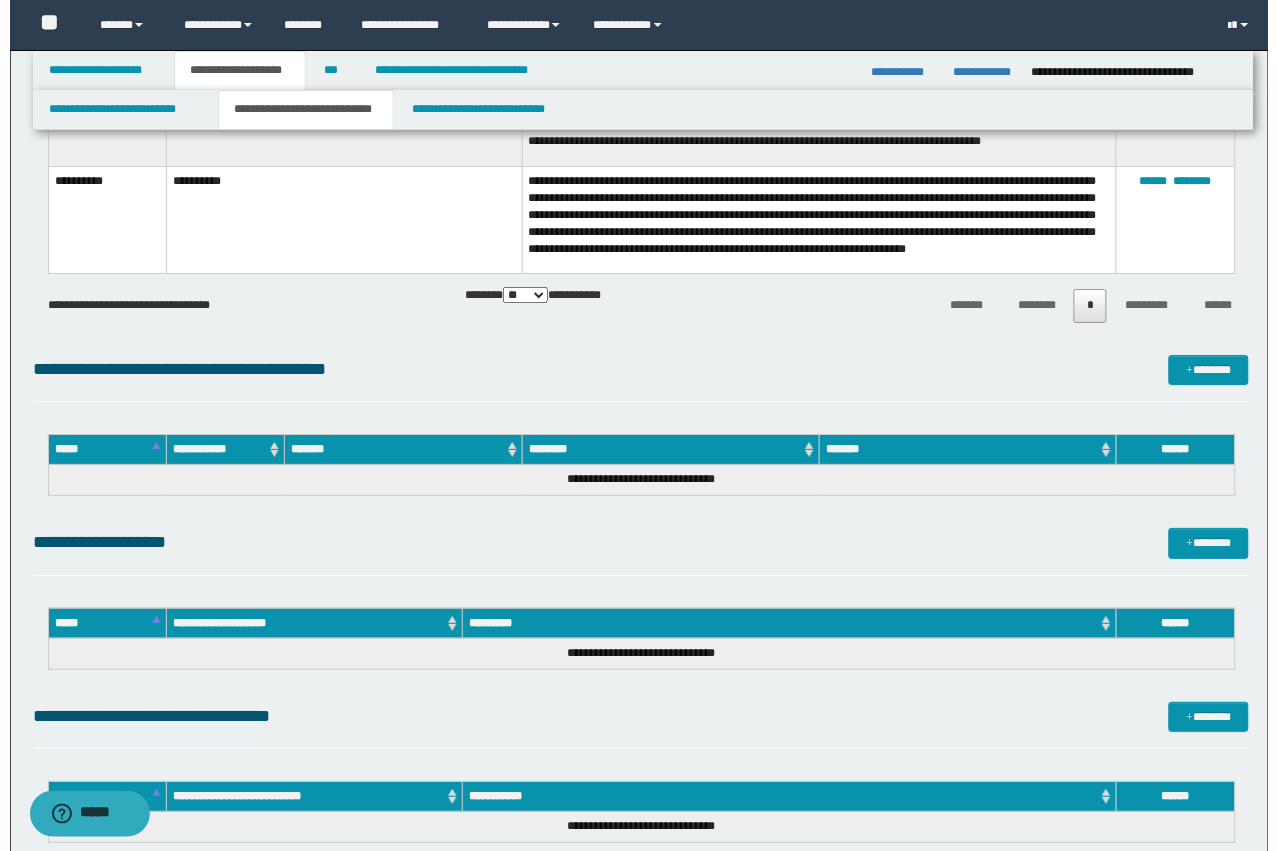 scroll, scrollTop: 5120, scrollLeft: 0, axis: vertical 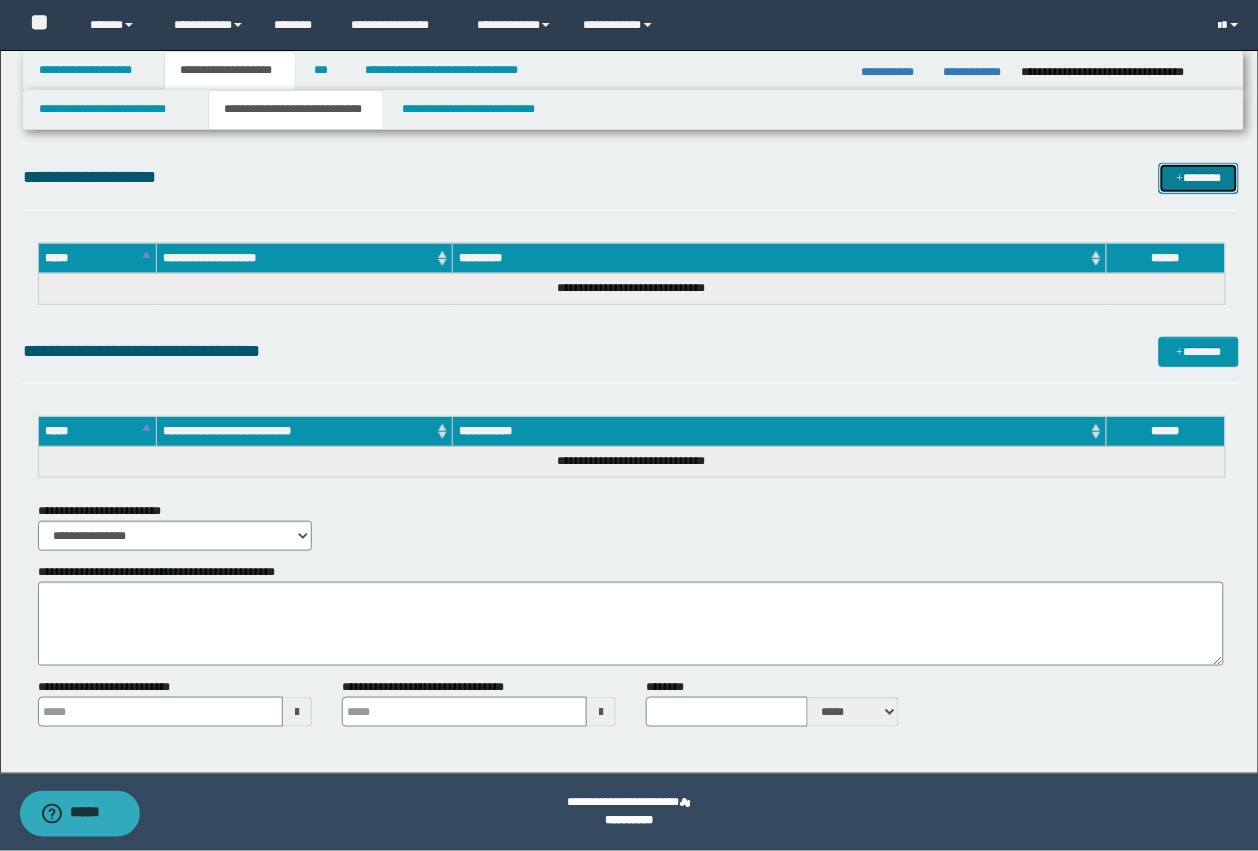 click on "*******" at bounding box center [1199, 178] 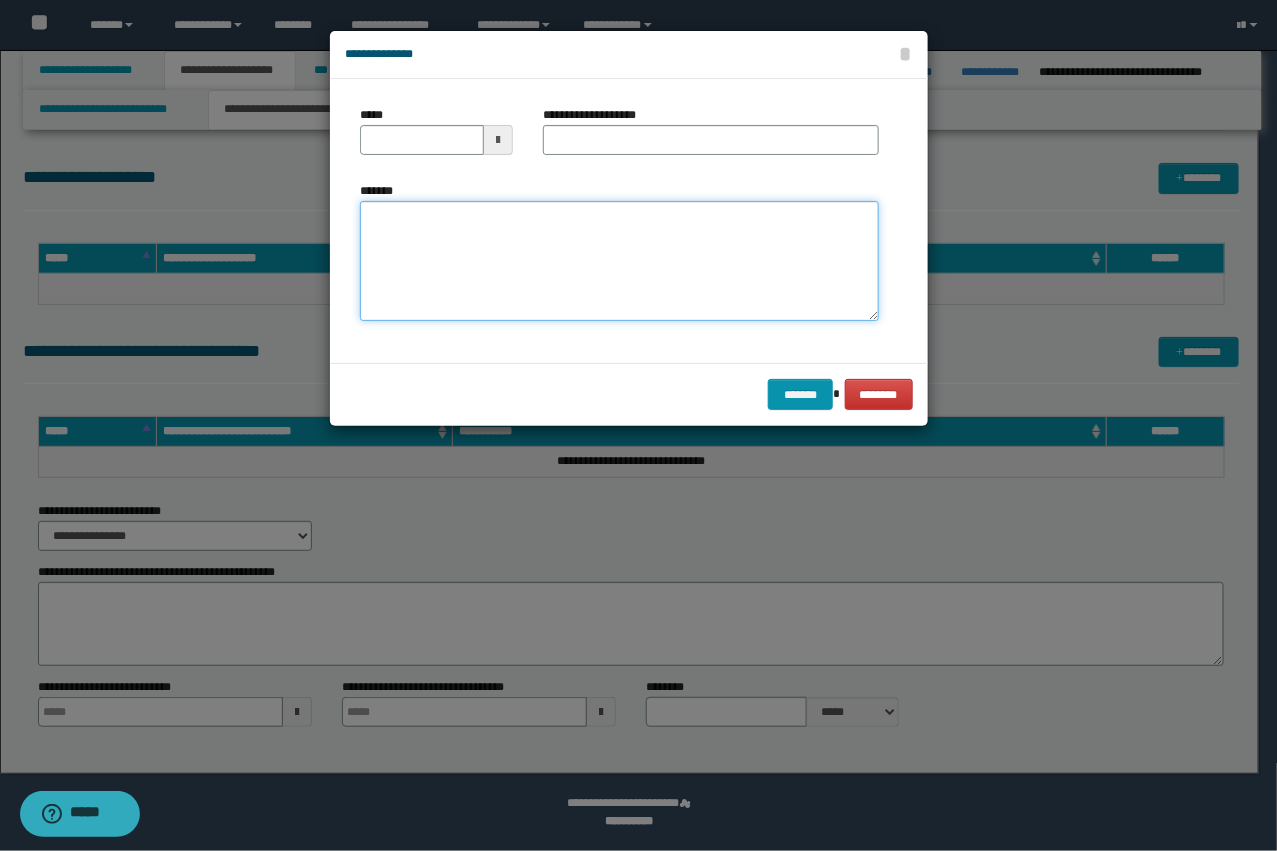 click on "*******" at bounding box center (619, 261) 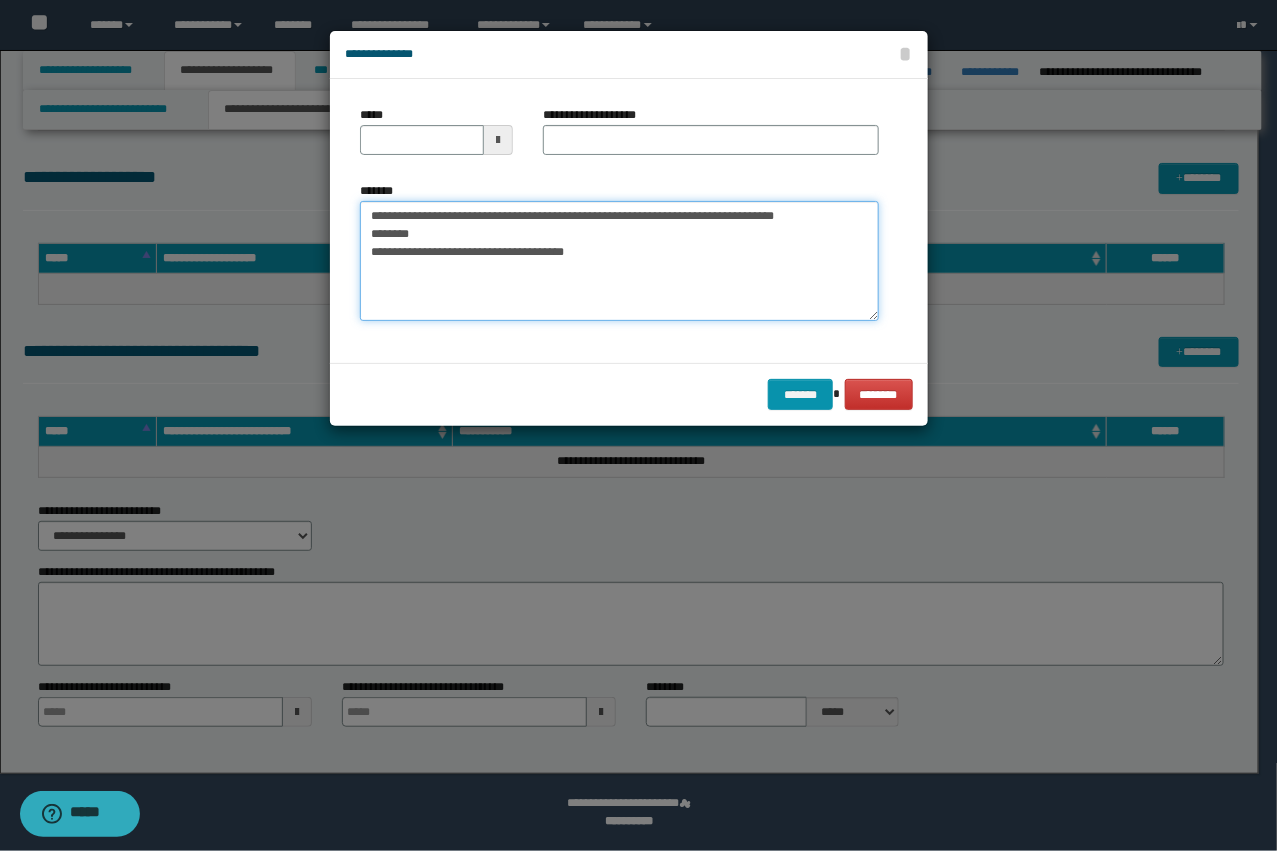 drag, startPoint x: 556, startPoint y: 216, endPoint x: 687, endPoint y: 208, distance: 131.24405 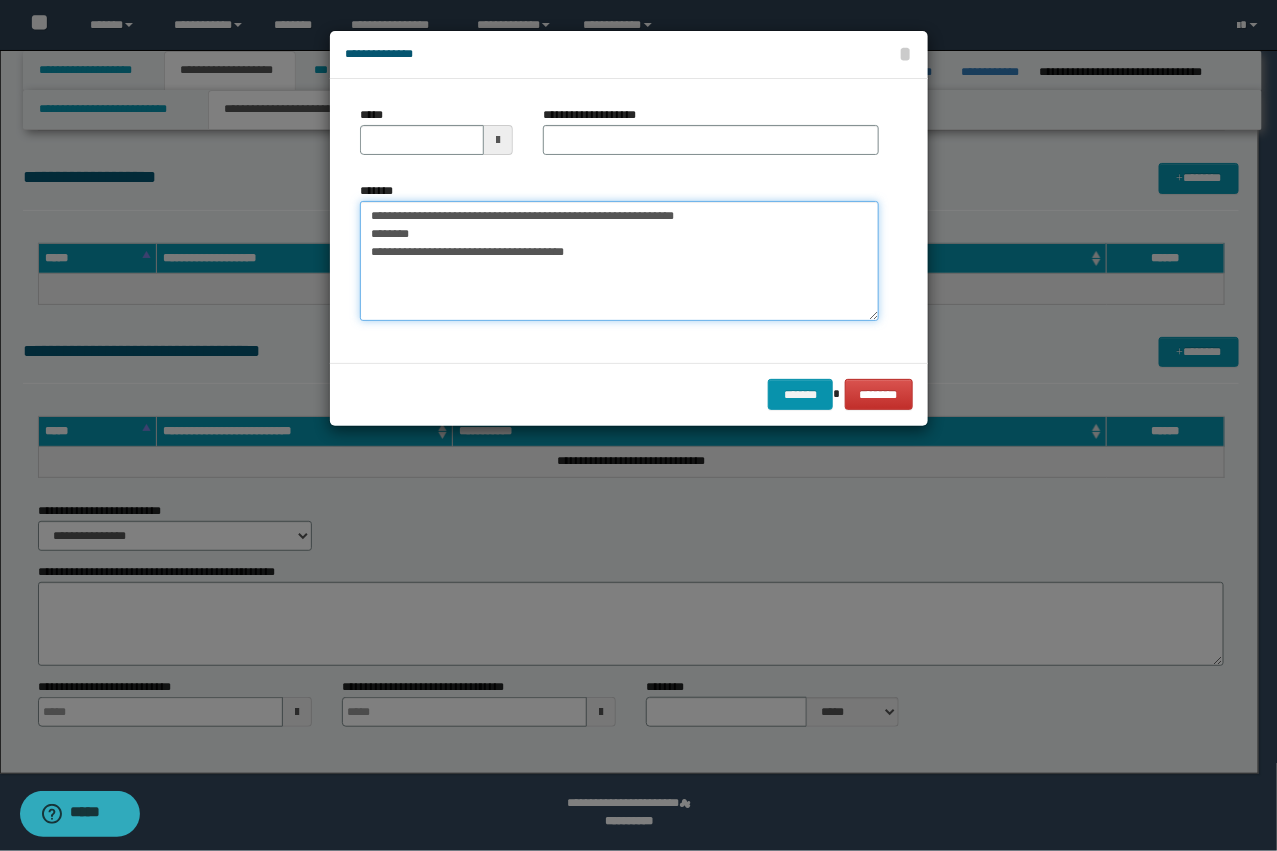 type on "**********" 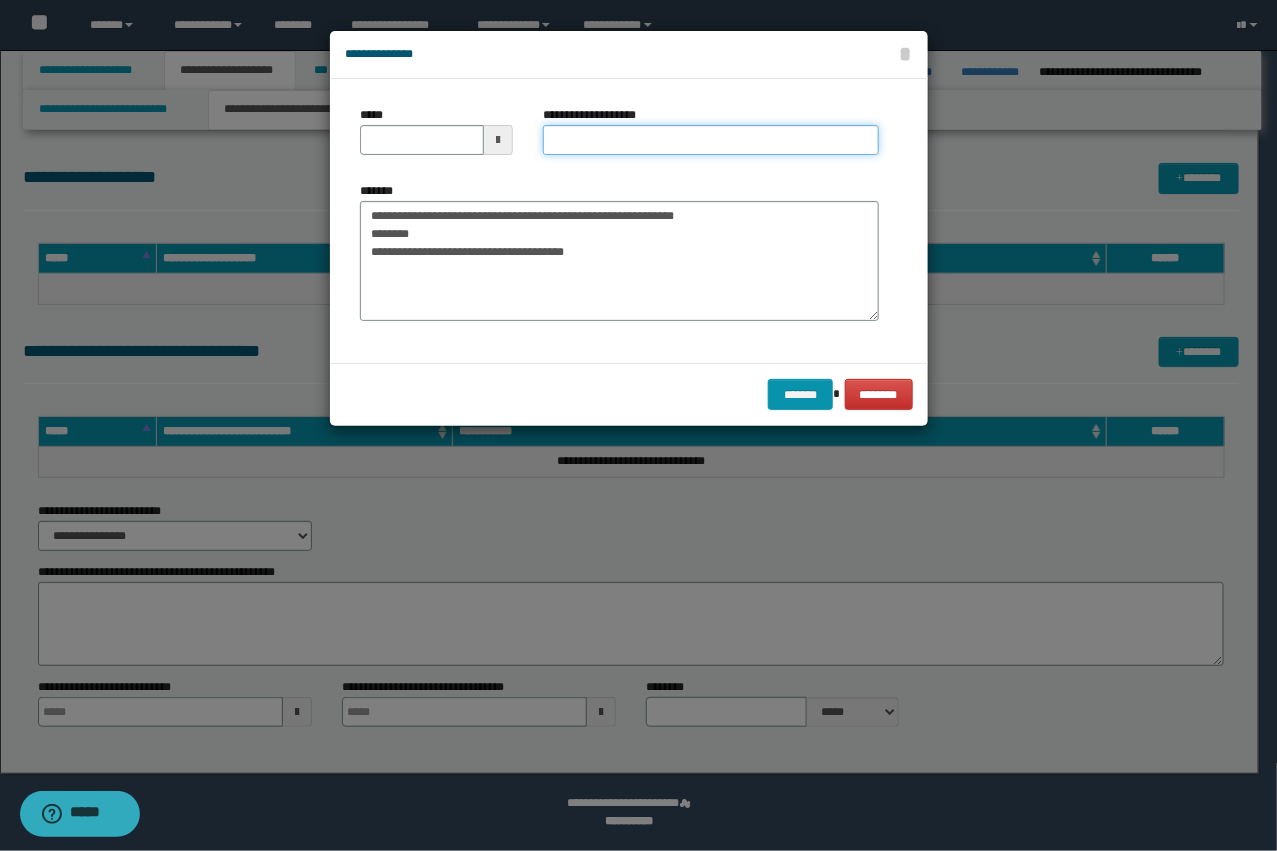 click on "**********" at bounding box center [711, 140] 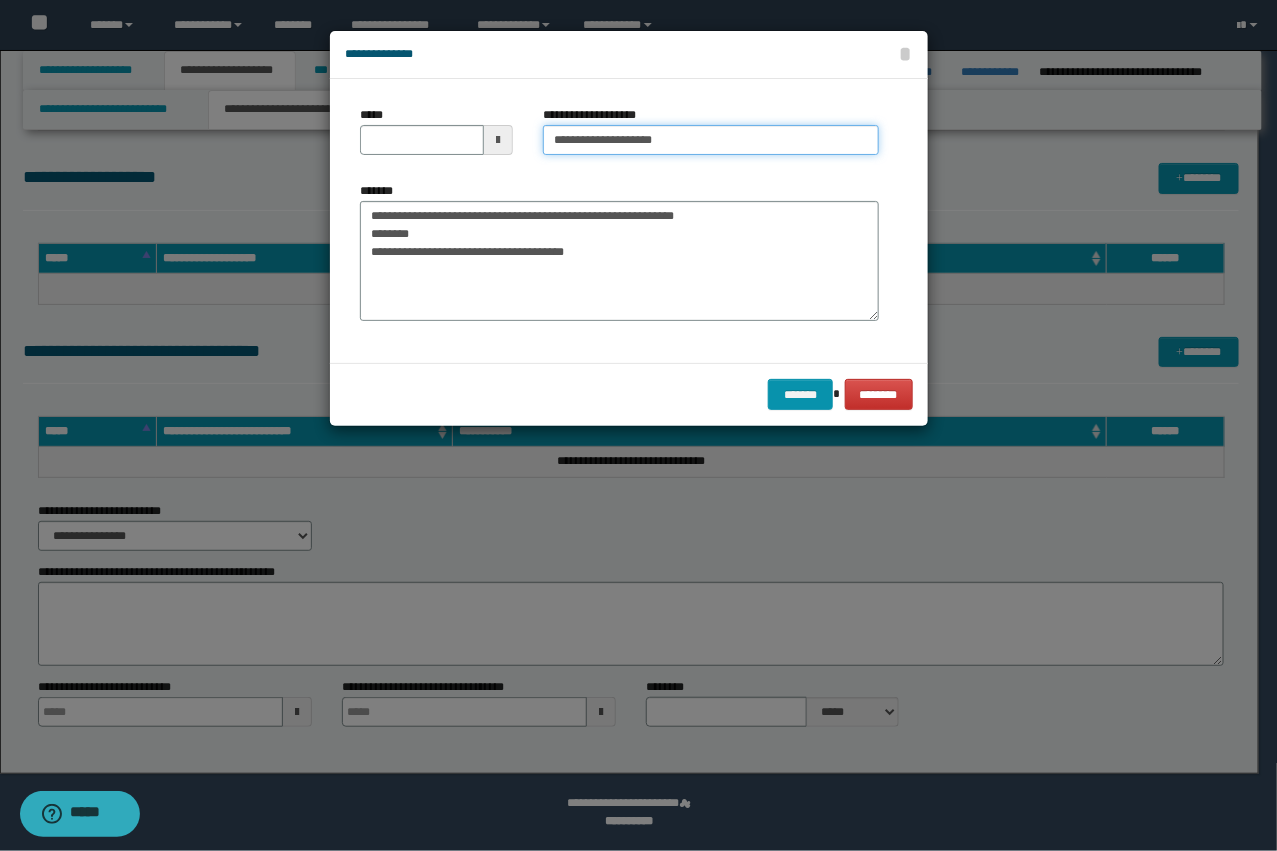 type on "**********" 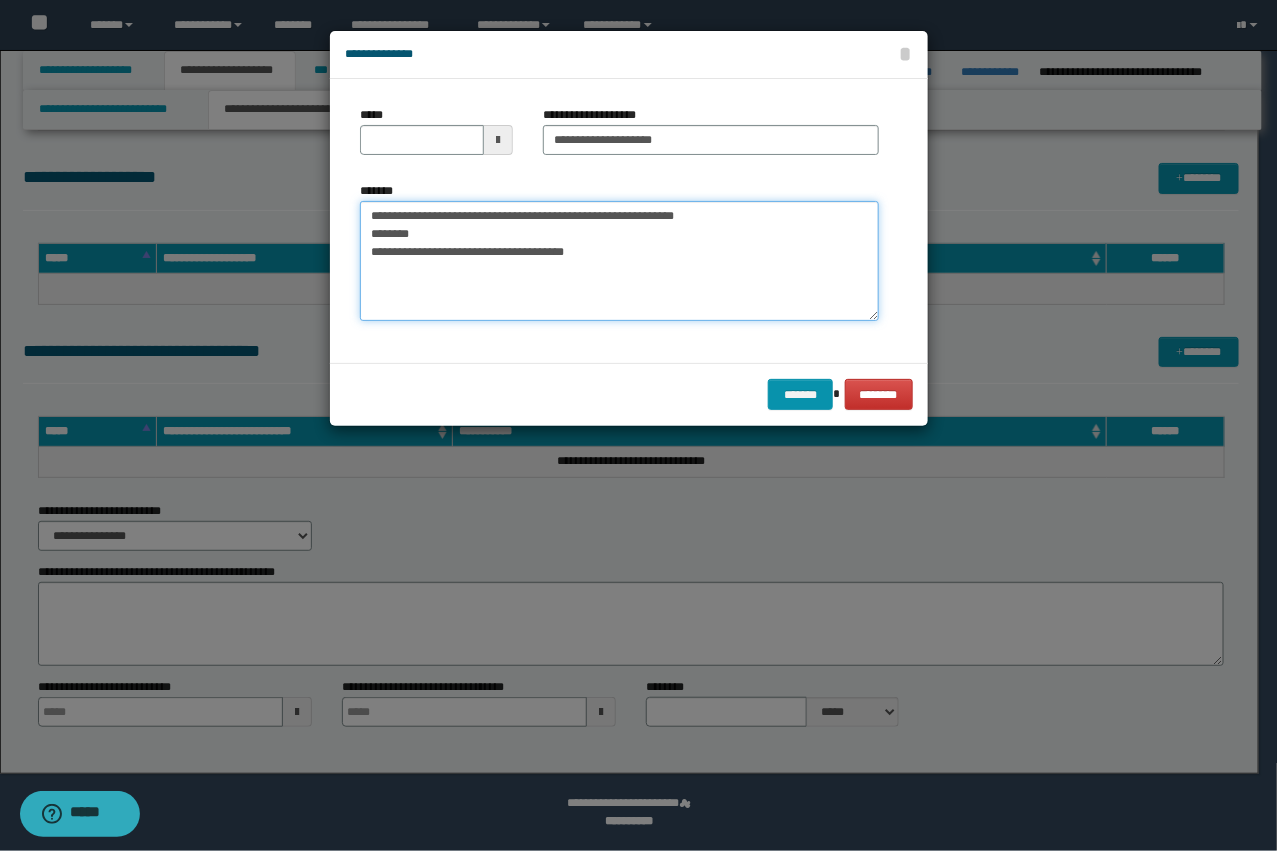 drag, startPoint x: 423, startPoint y: 252, endPoint x: 320, endPoint y: 197, distance: 116.76472 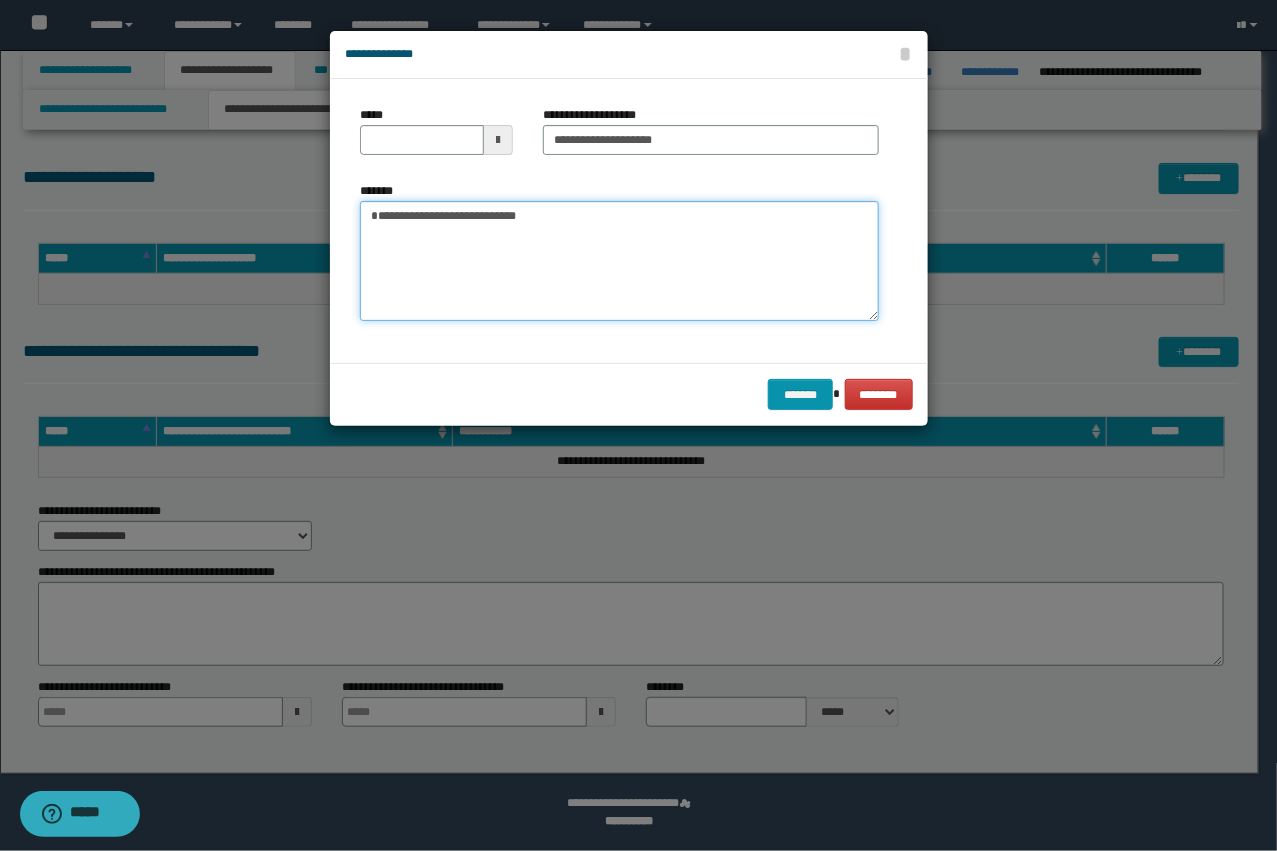 type 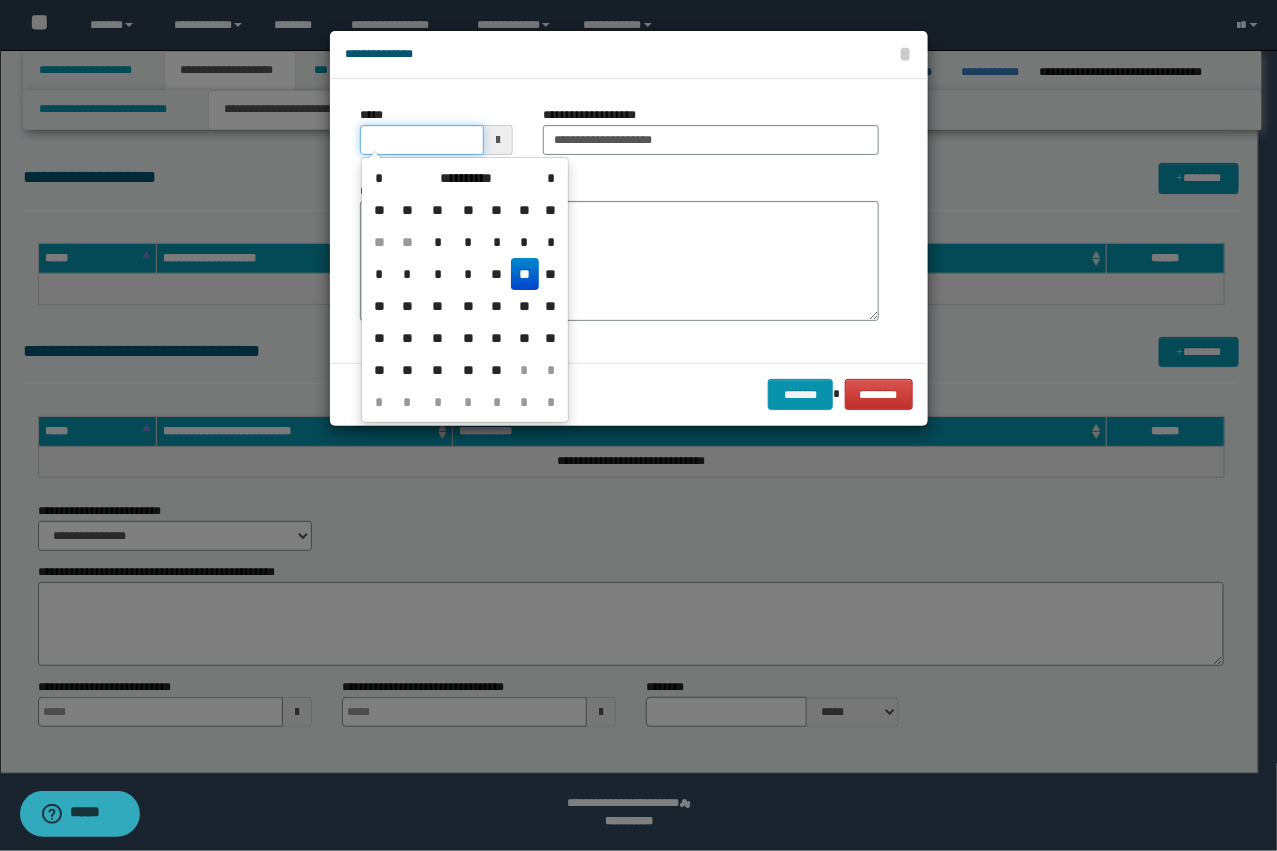 click on "*****" at bounding box center (422, 140) 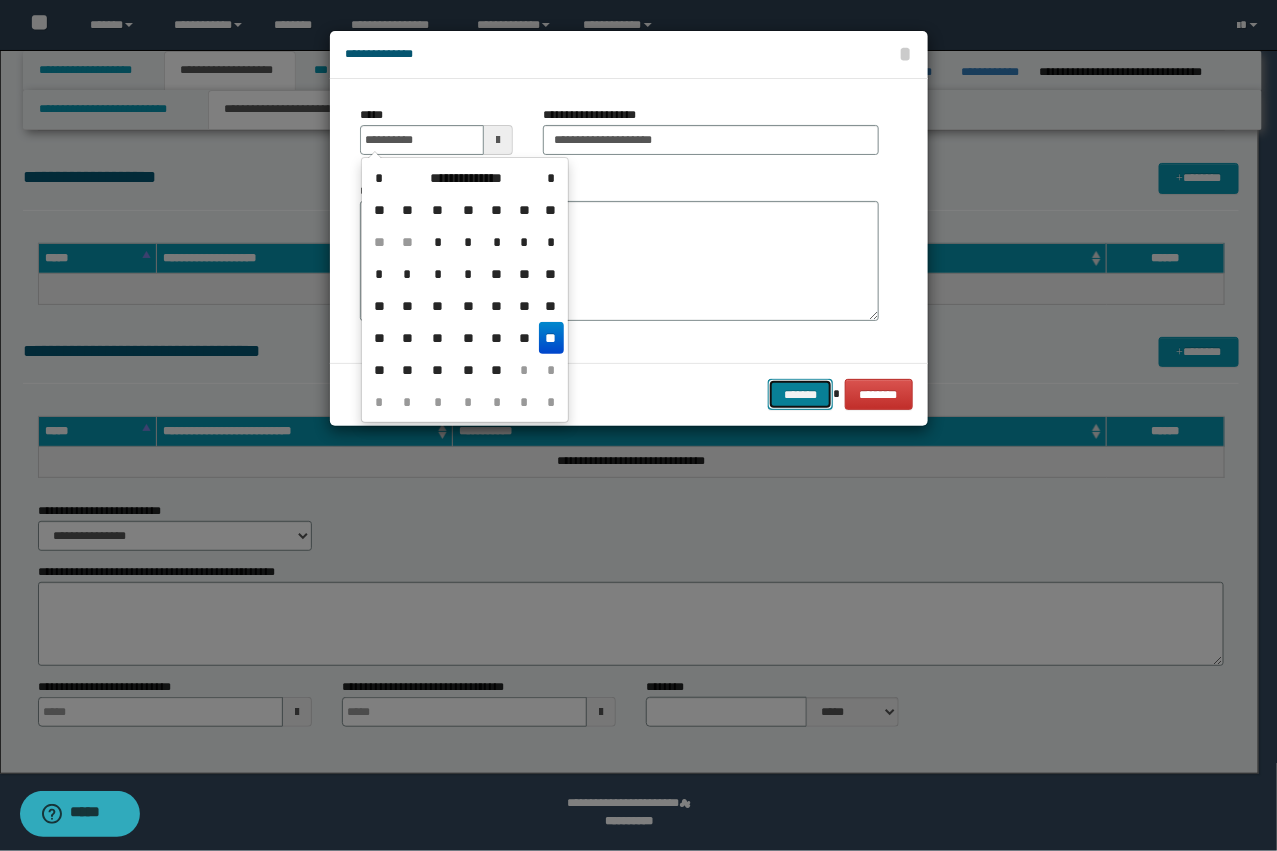 type on "**********" 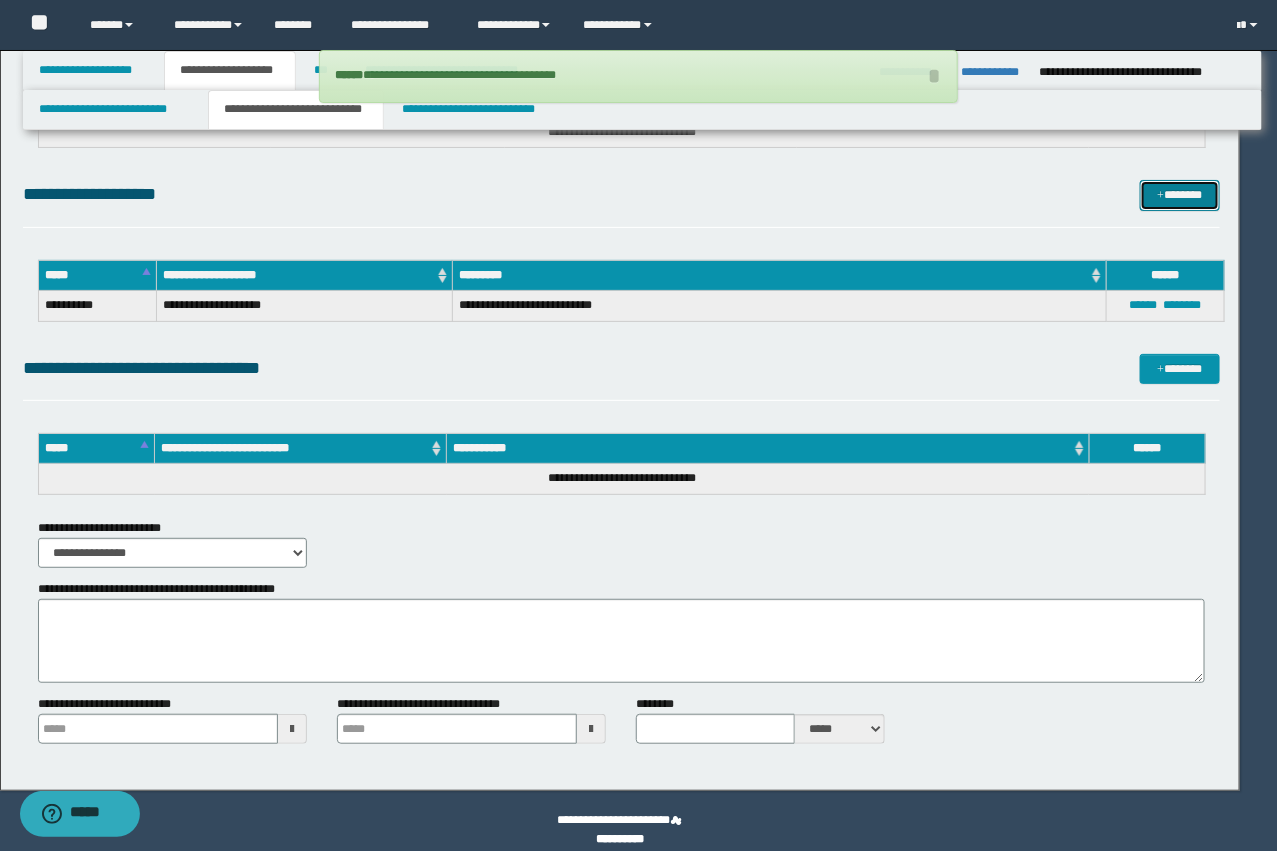 scroll, scrollTop: 5068, scrollLeft: 0, axis: vertical 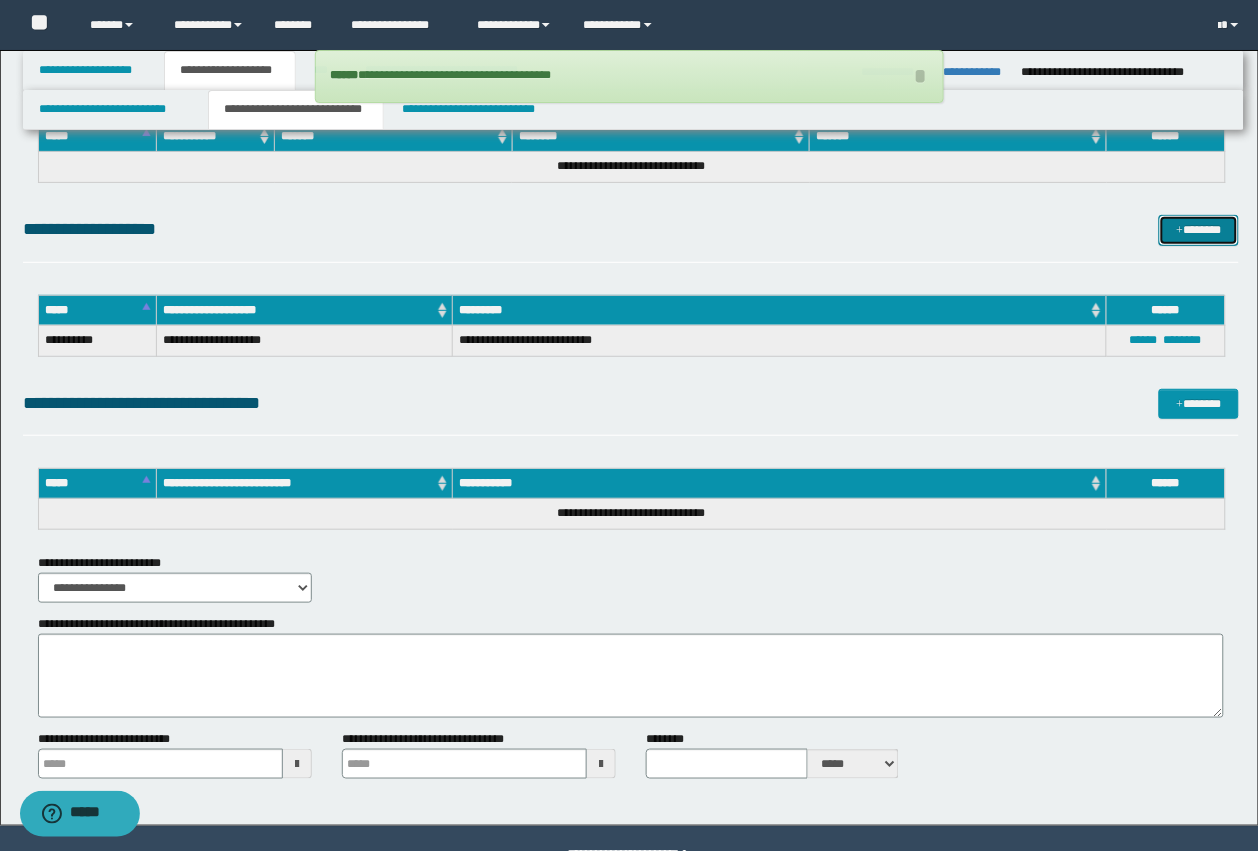 click on "*******" at bounding box center (1199, 230) 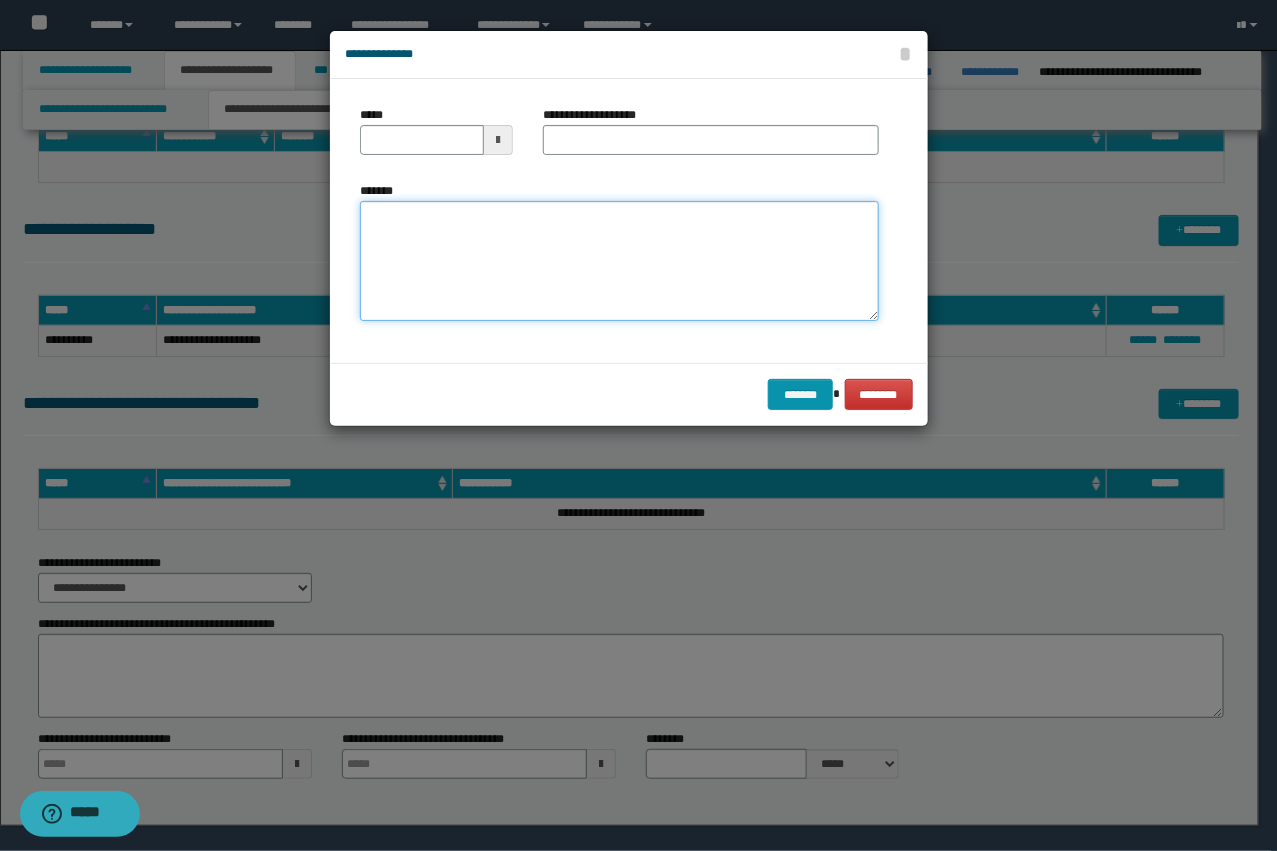 click on "*******" at bounding box center [619, 261] 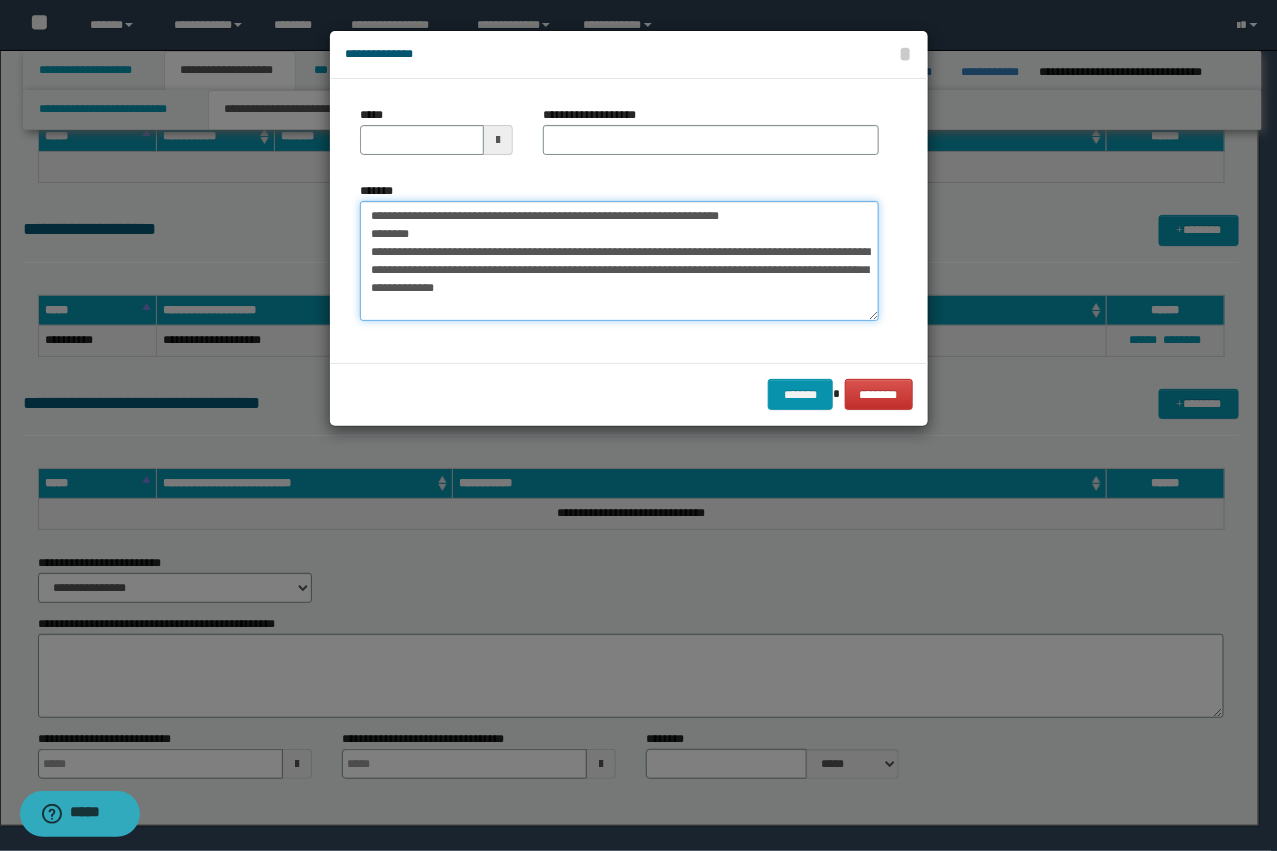 drag, startPoint x: 556, startPoint y: 217, endPoint x: 636, endPoint y: 215, distance: 80.024994 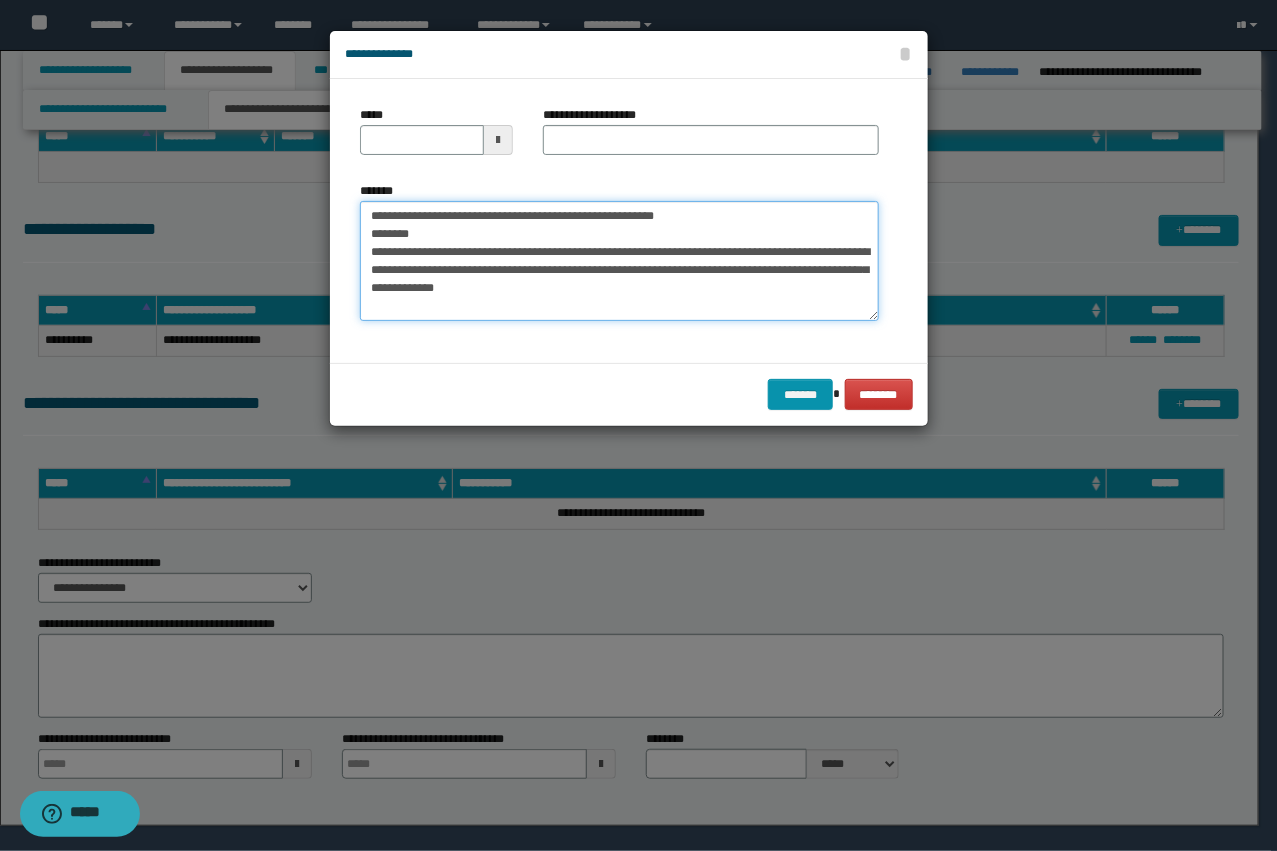 type on "**********" 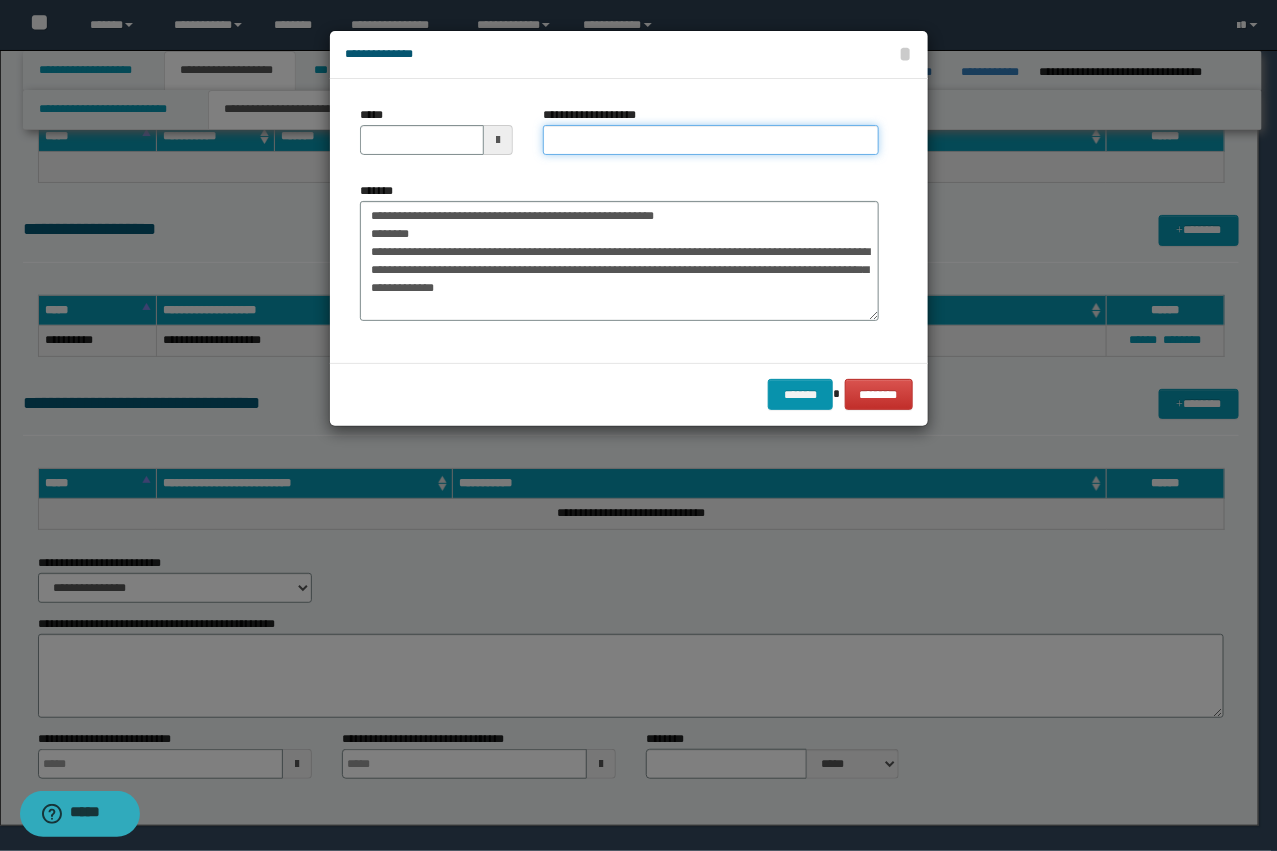 click on "**********" at bounding box center (711, 140) 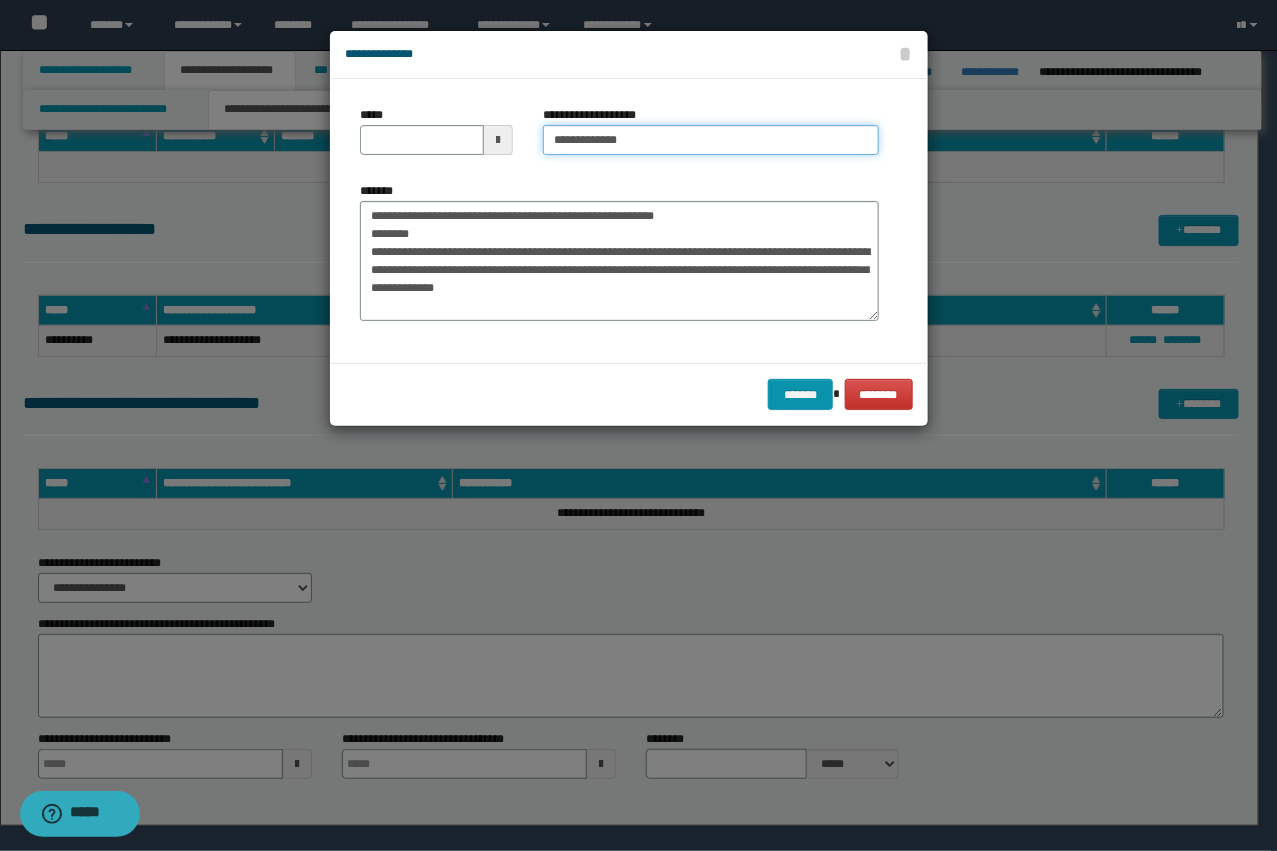 type on "**********" 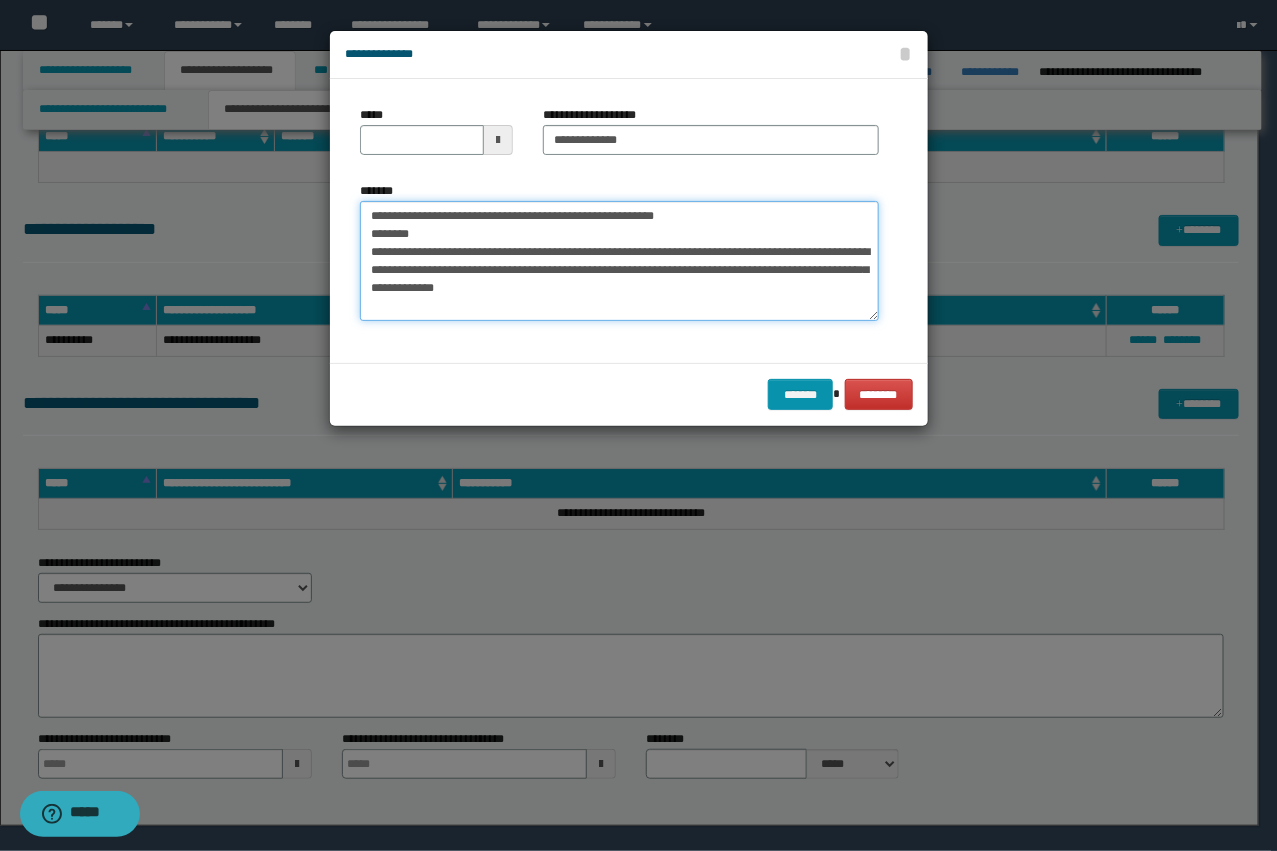 drag, startPoint x: 435, startPoint y: 246, endPoint x: 282, endPoint y: 187, distance: 163.9817 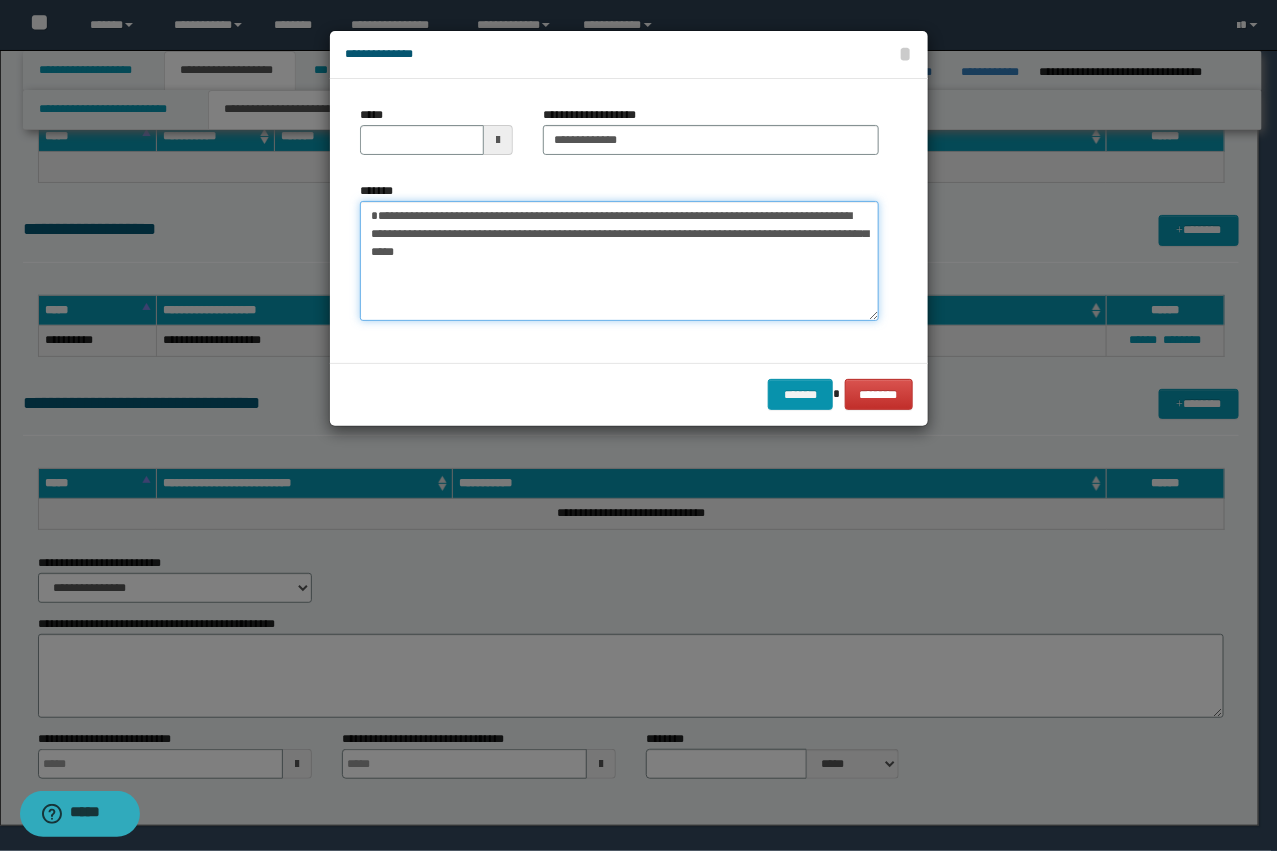 type 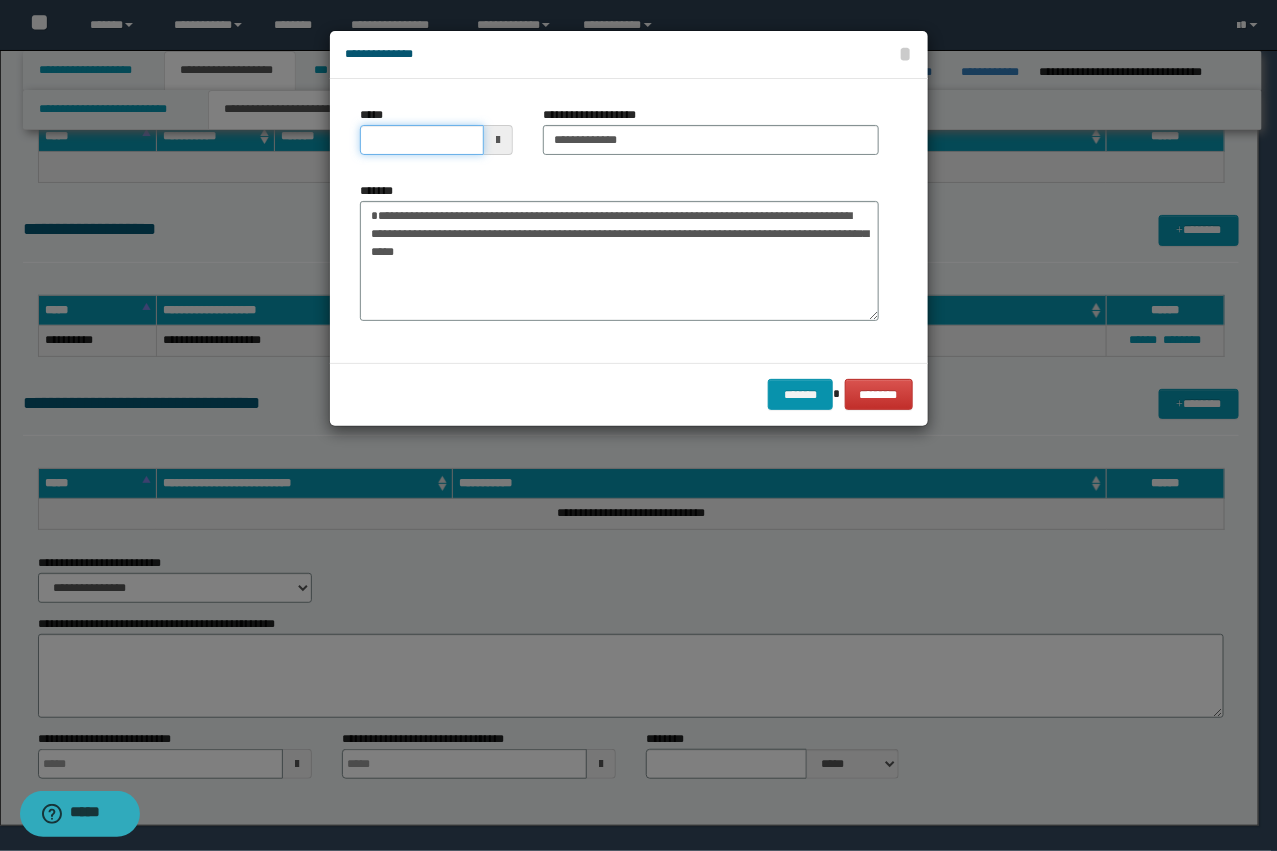 click on "*****" at bounding box center (422, 140) 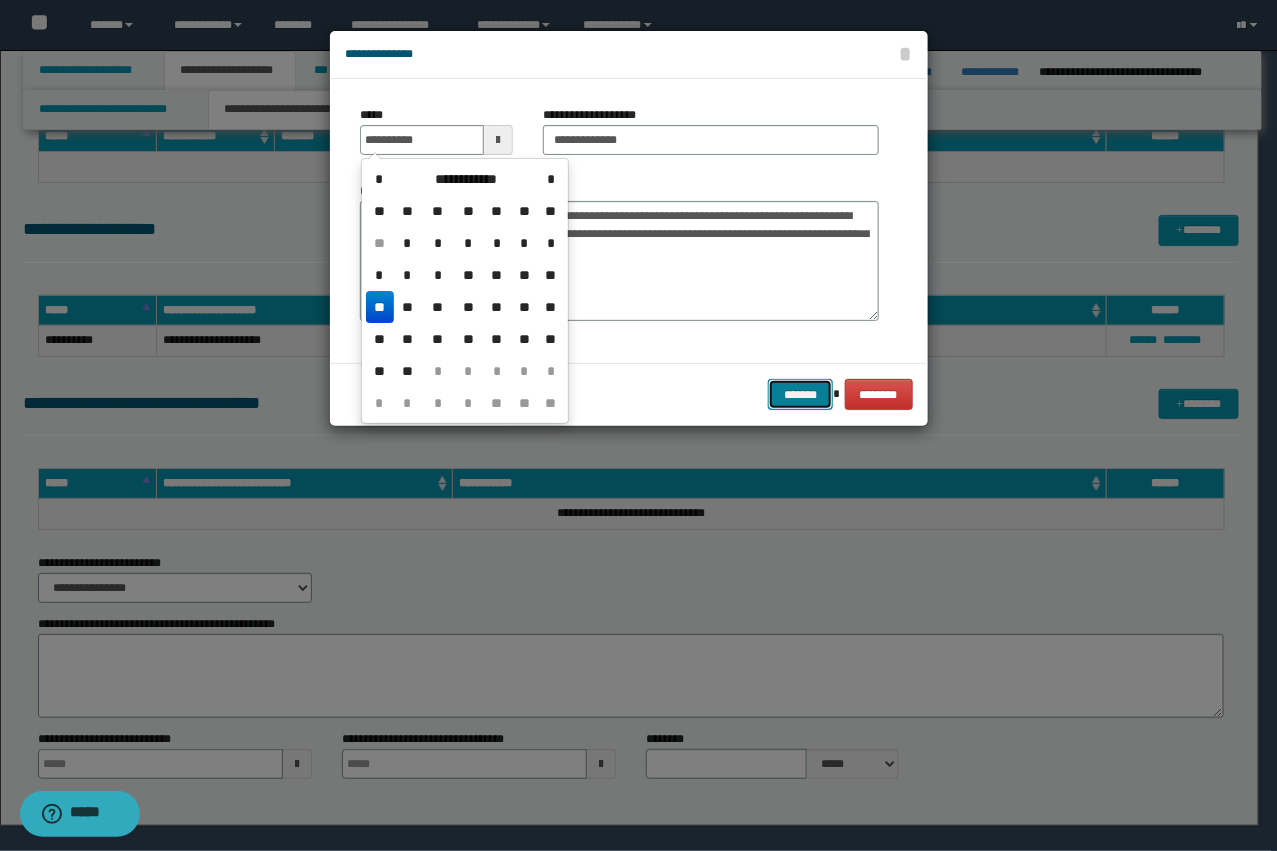 type on "**********" 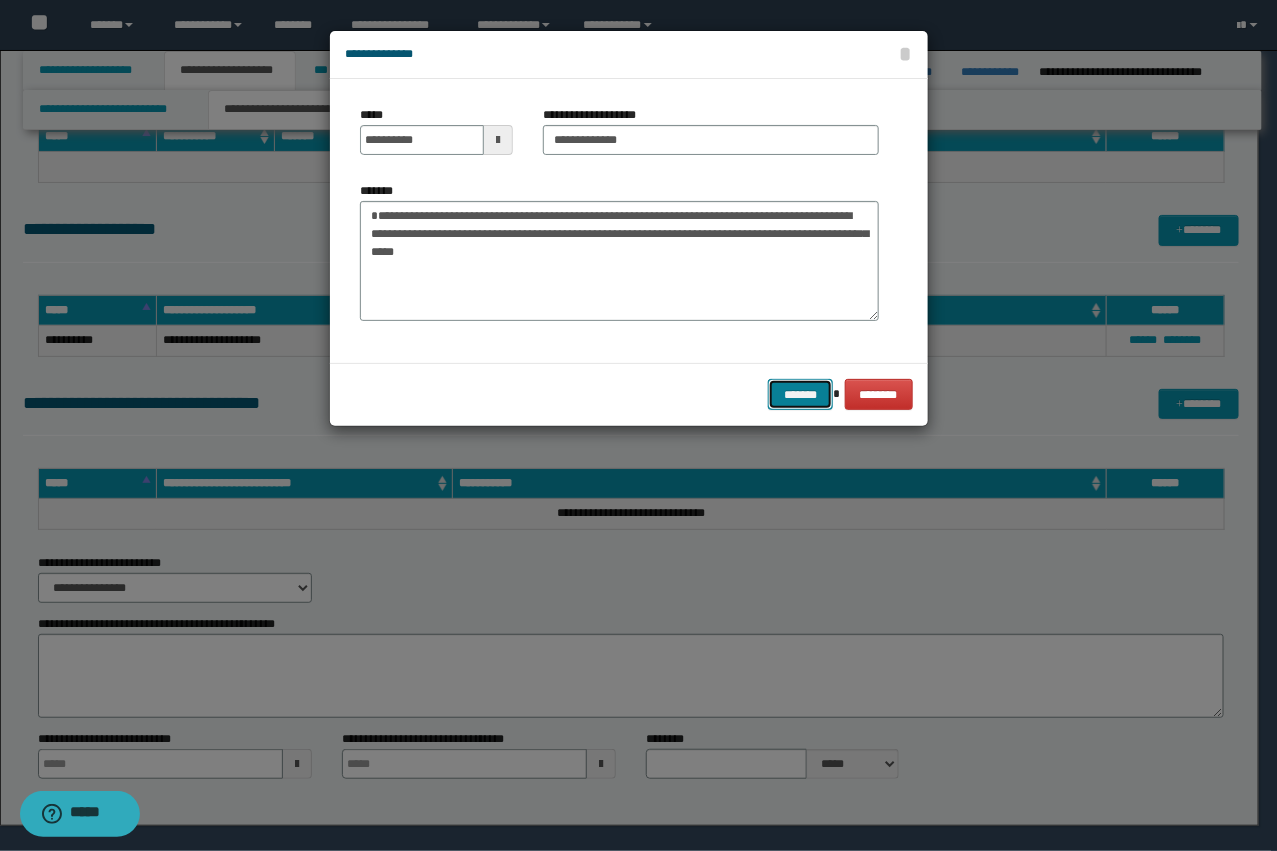 click on "*******" at bounding box center [800, 394] 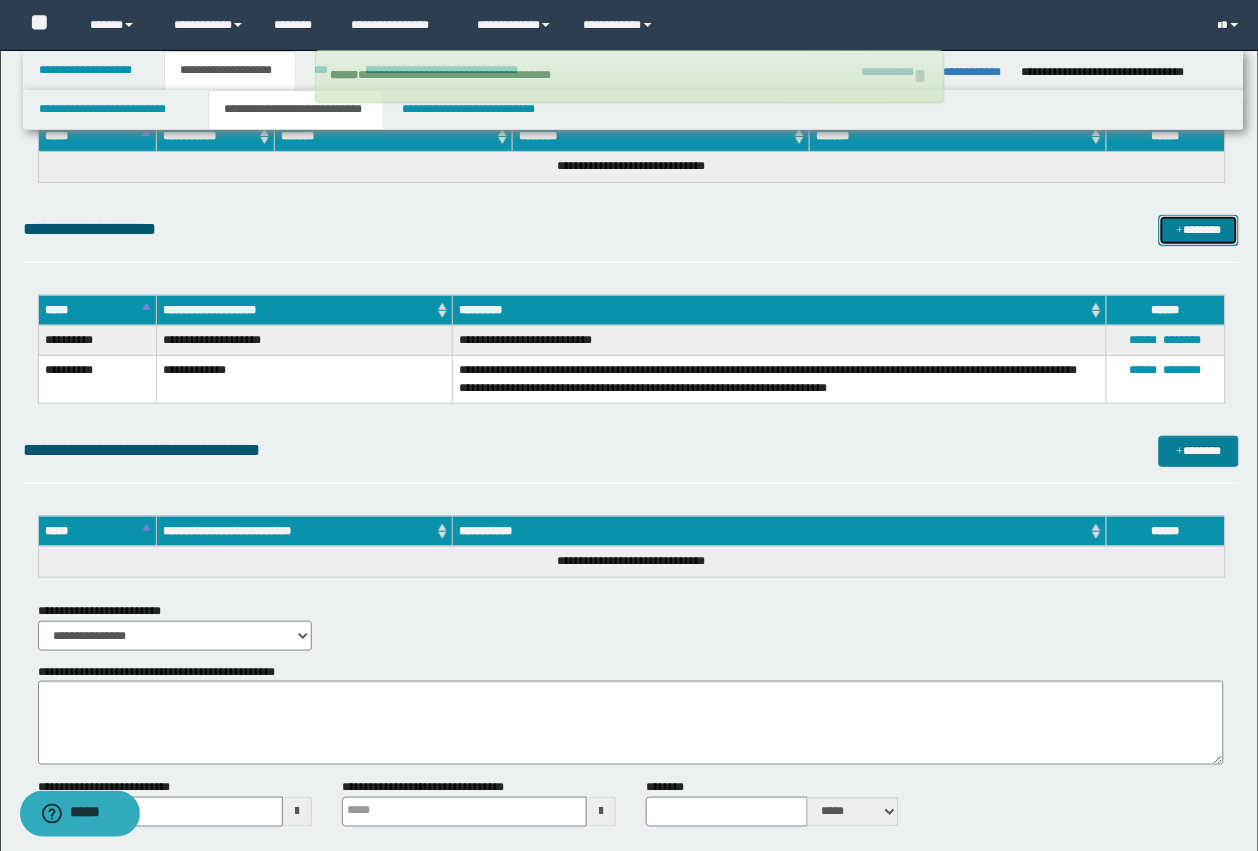type 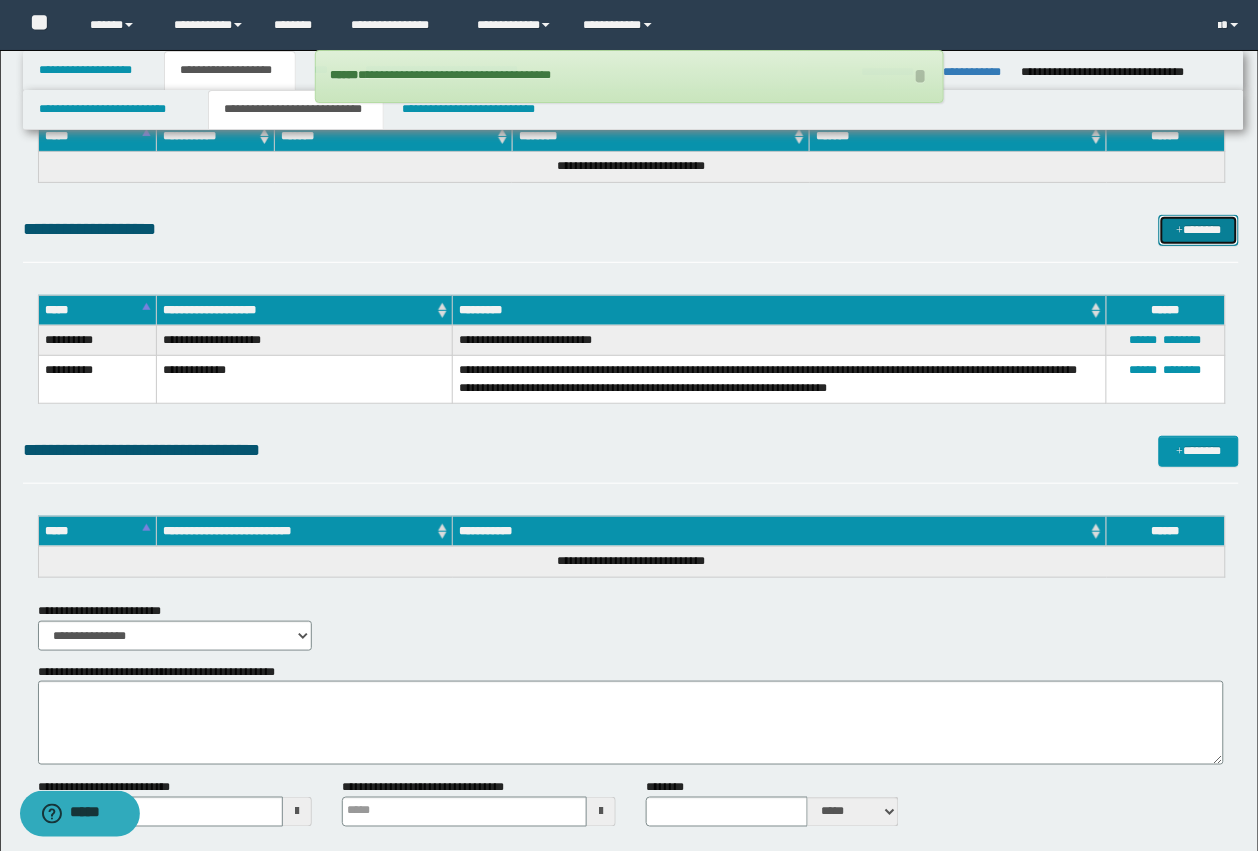 click on "*******" at bounding box center [1199, 230] 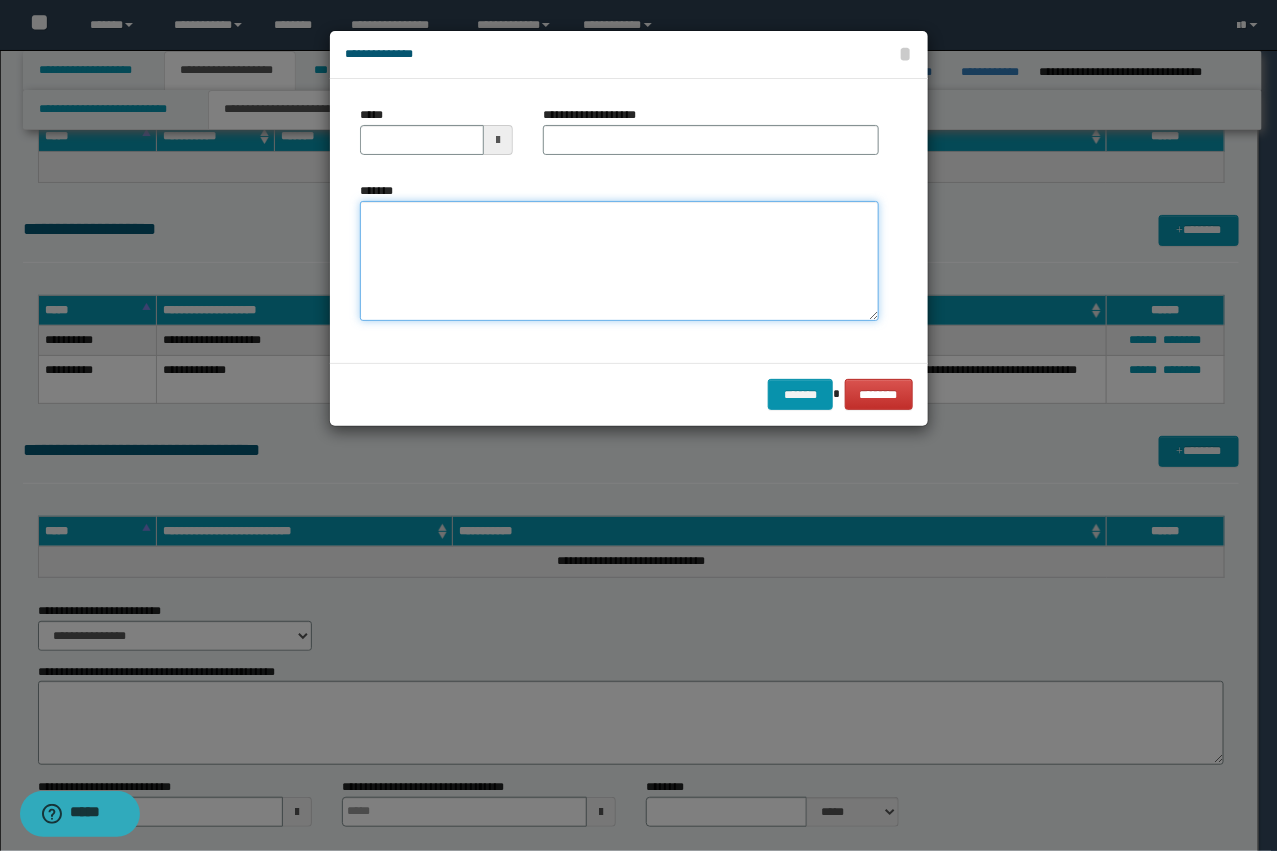 click on "*******" at bounding box center (619, 261) 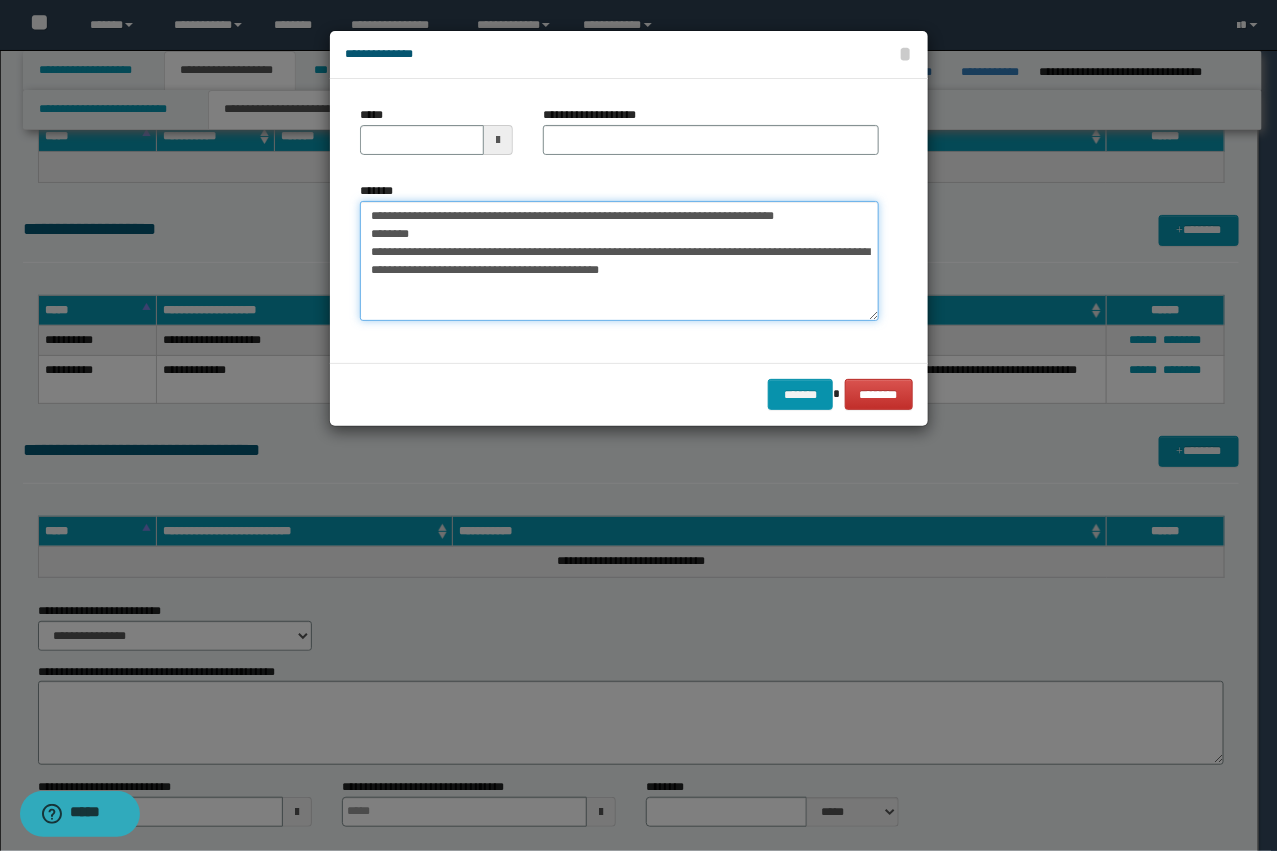 drag, startPoint x: 558, startPoint y: 217, endPoint x: 687, endPoint y: 208, distance: 129.31357 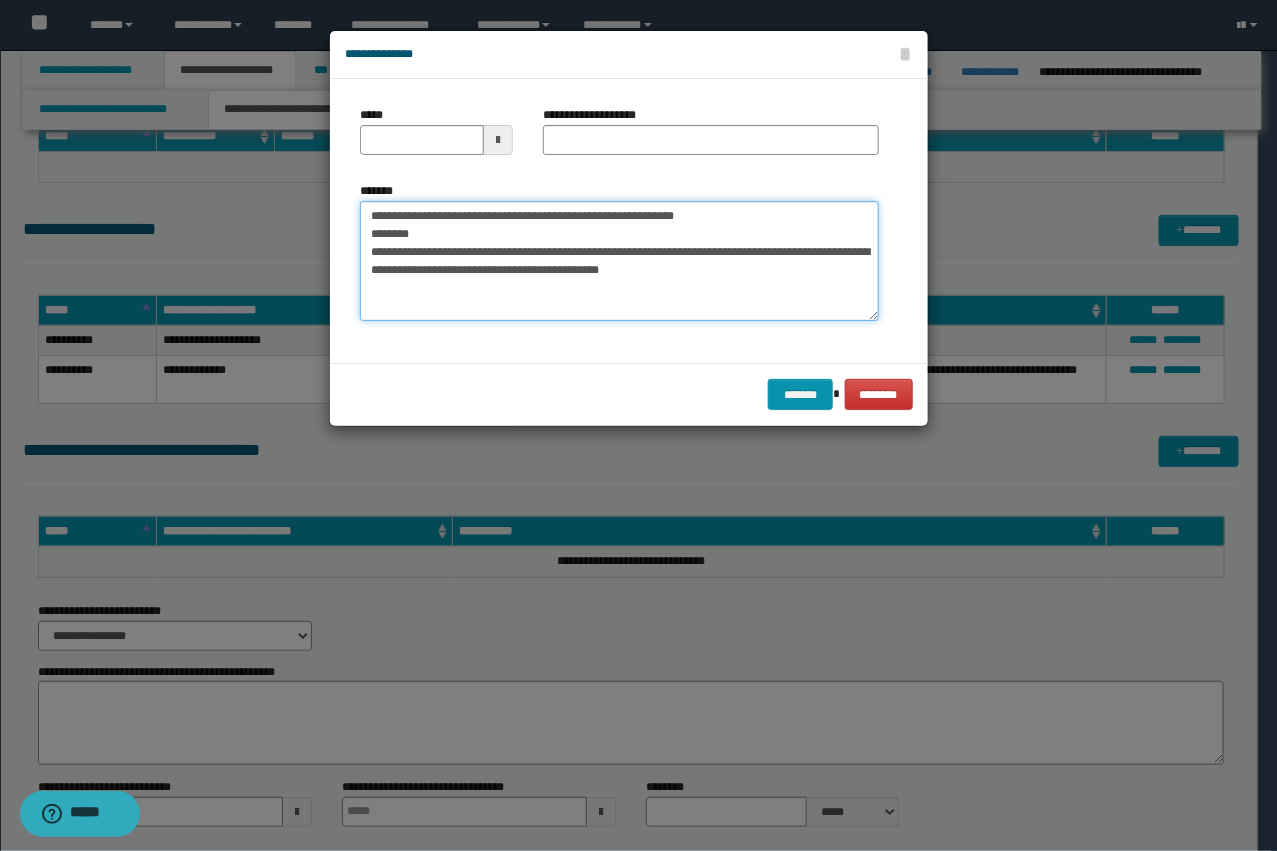 type on "**********" 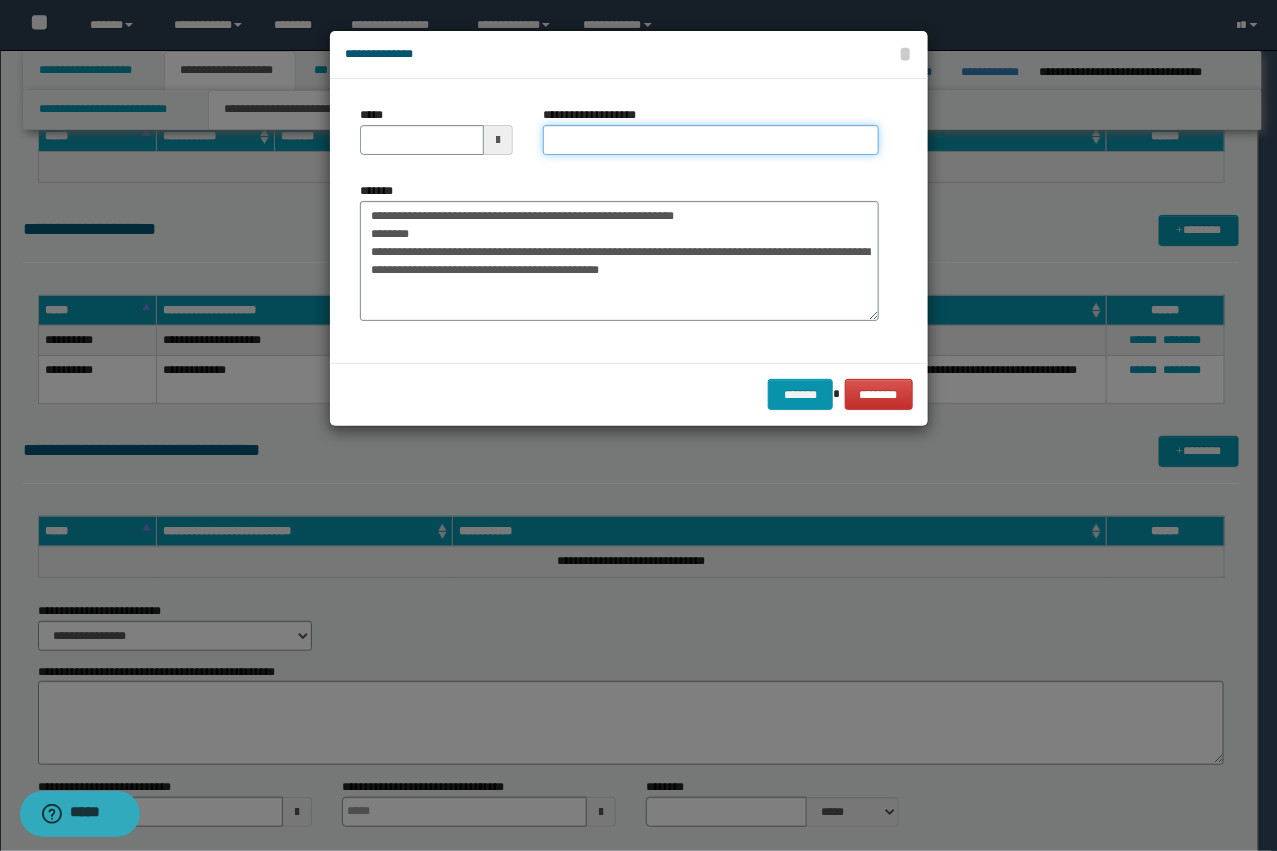 click on "**********" at bounding box center [711, 140] 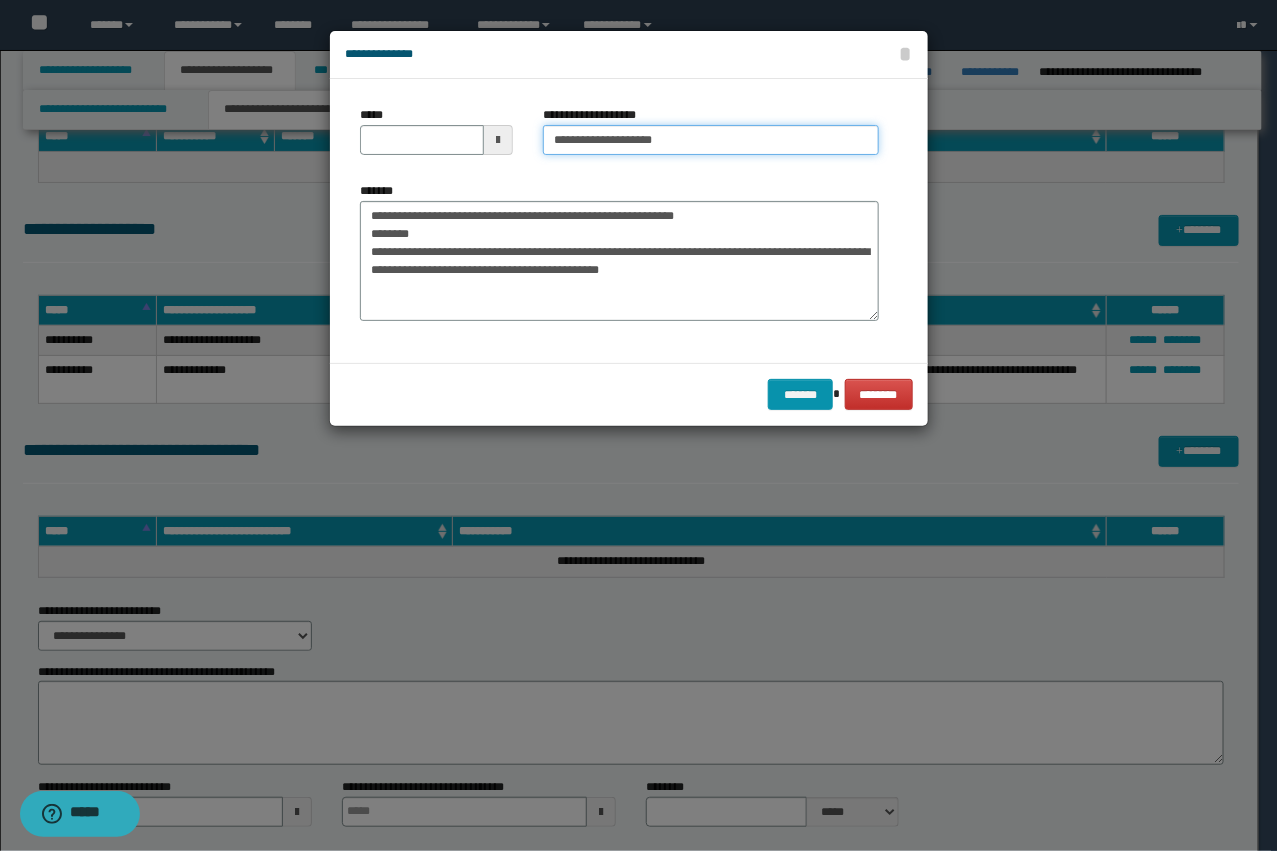 type on "**********" 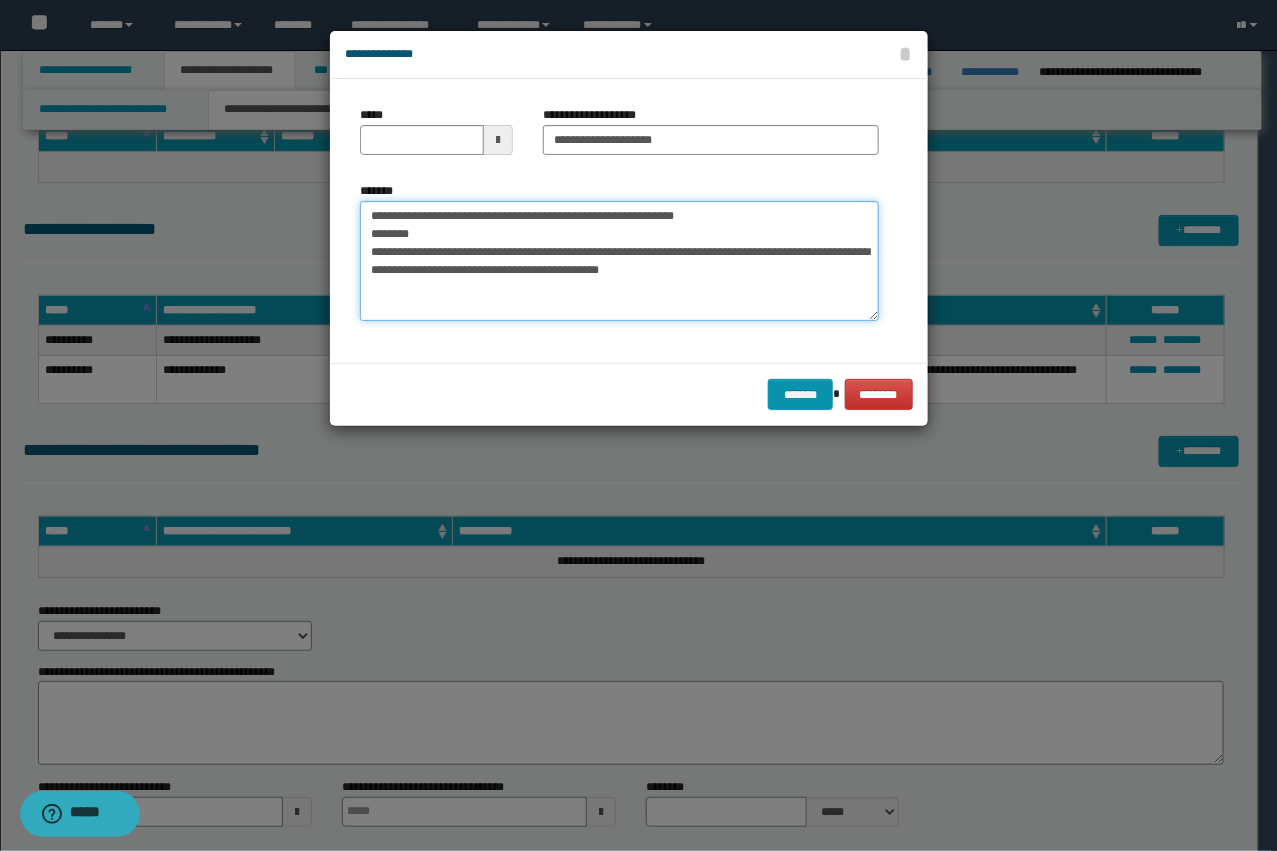 drag, startPoint x: 432, startPoint y: 251, endPoint x: 336, endPoint y: 192, distance: 112.68097 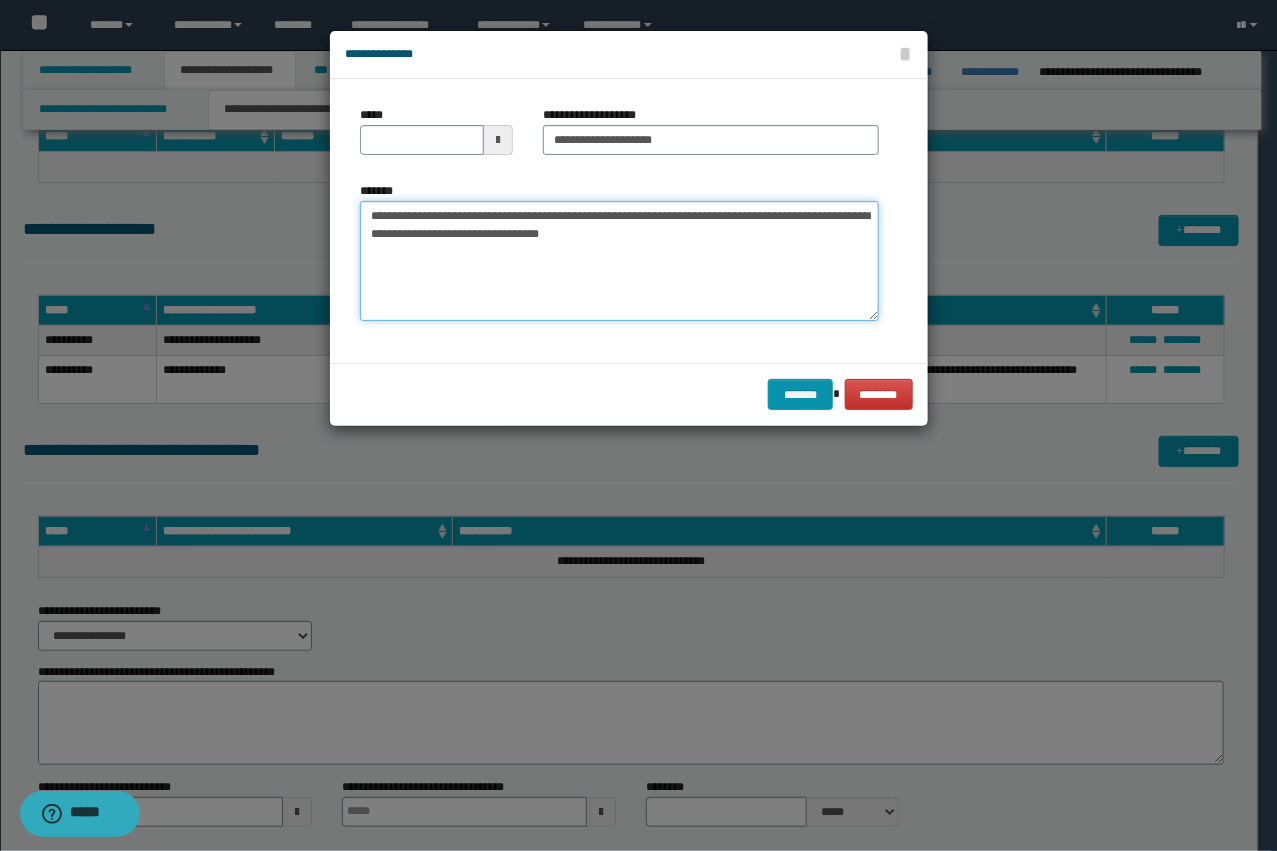 type 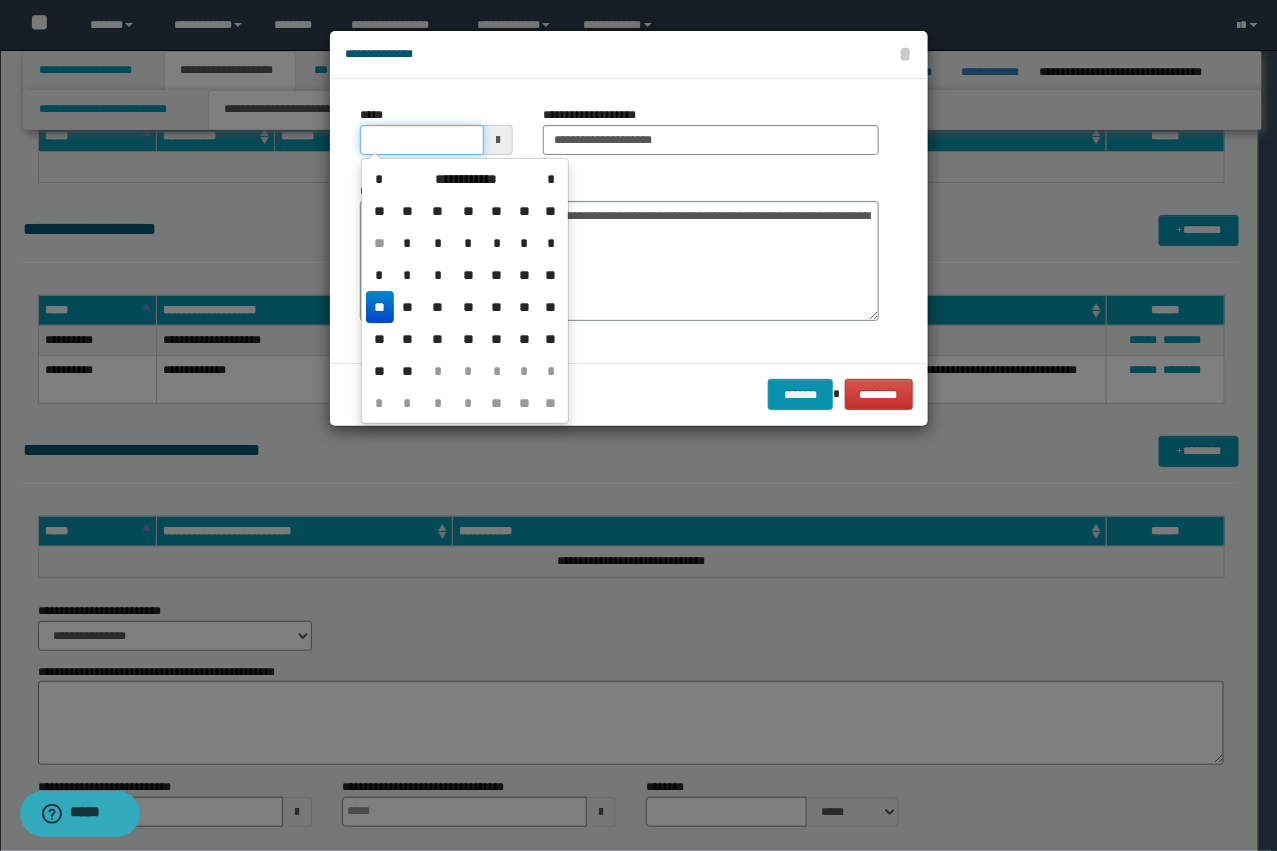 click on "*****" at bounding box center (422, 140) 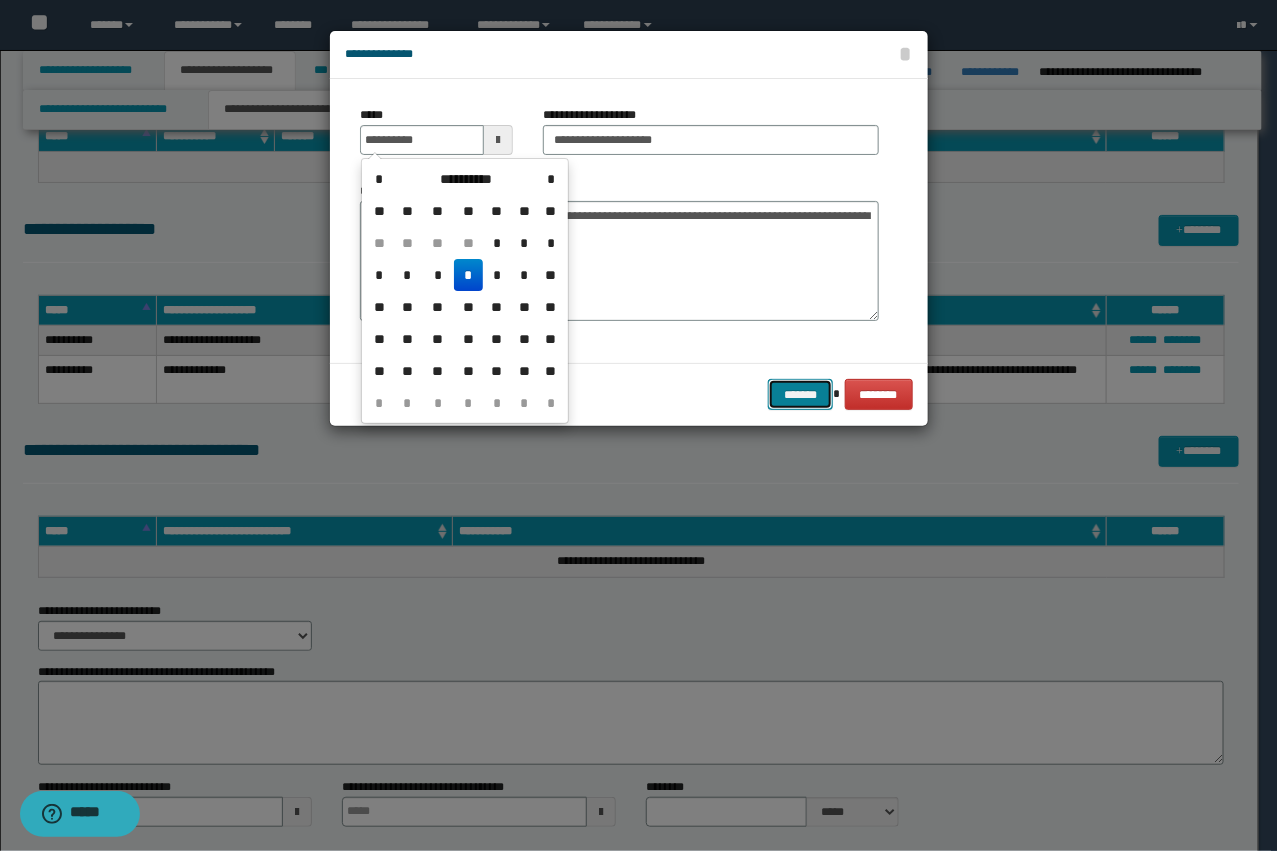 type on "**********" 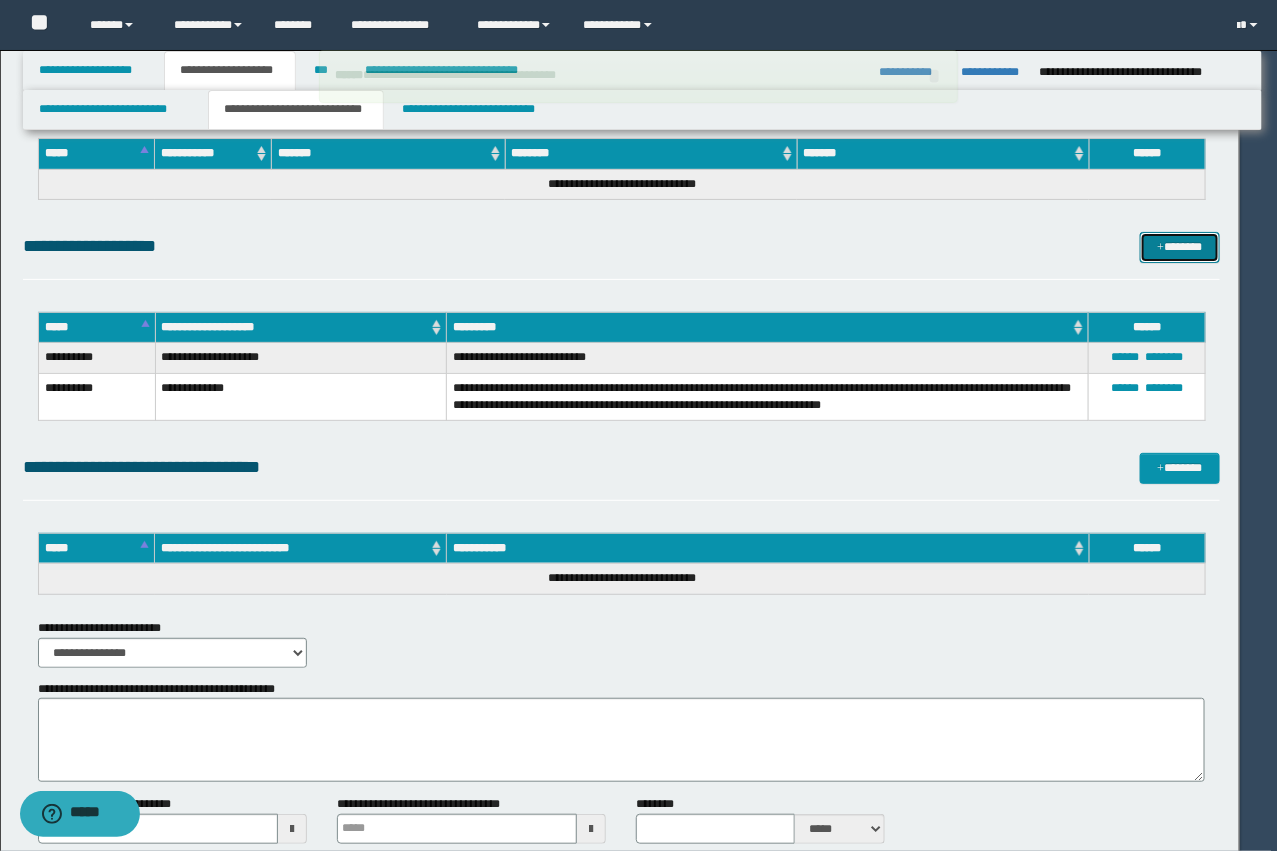 type 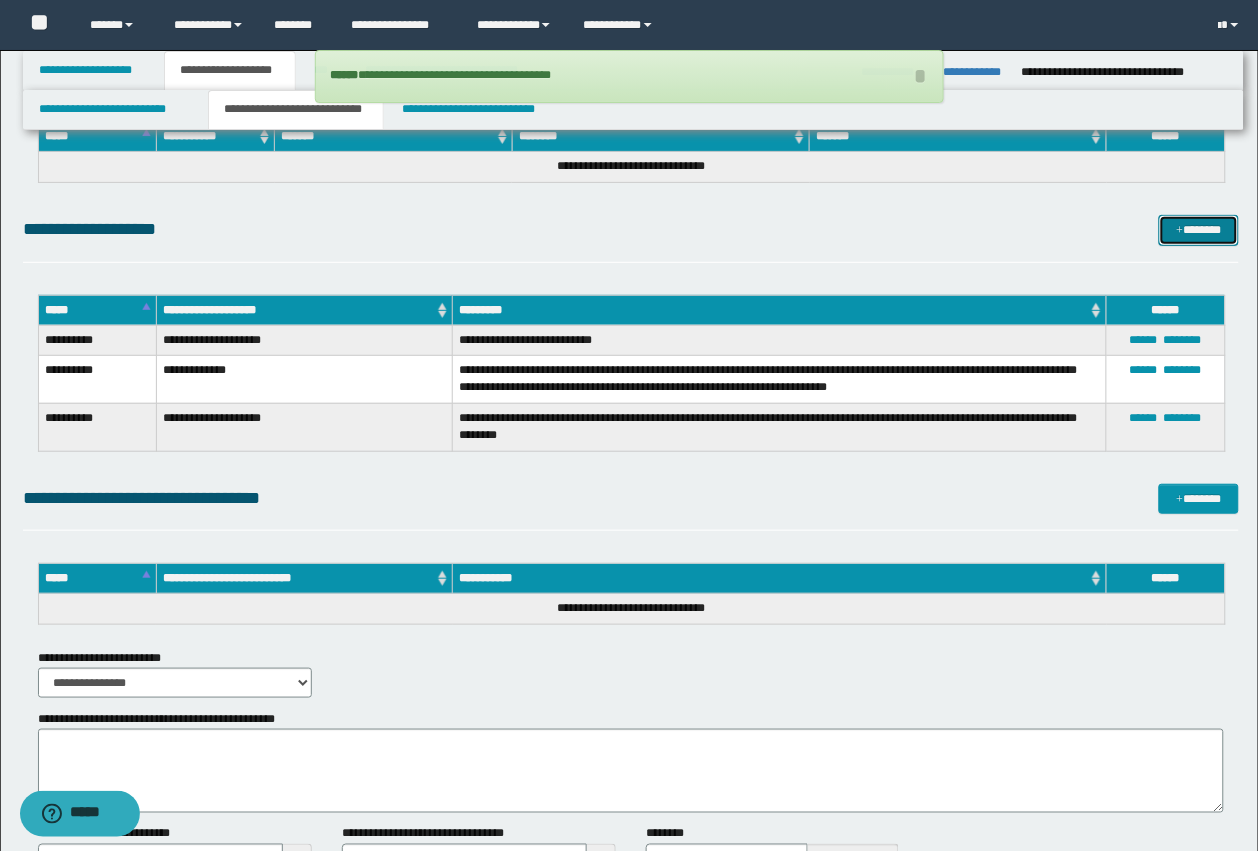 click on "*******" at bounding box center [1199, 230] 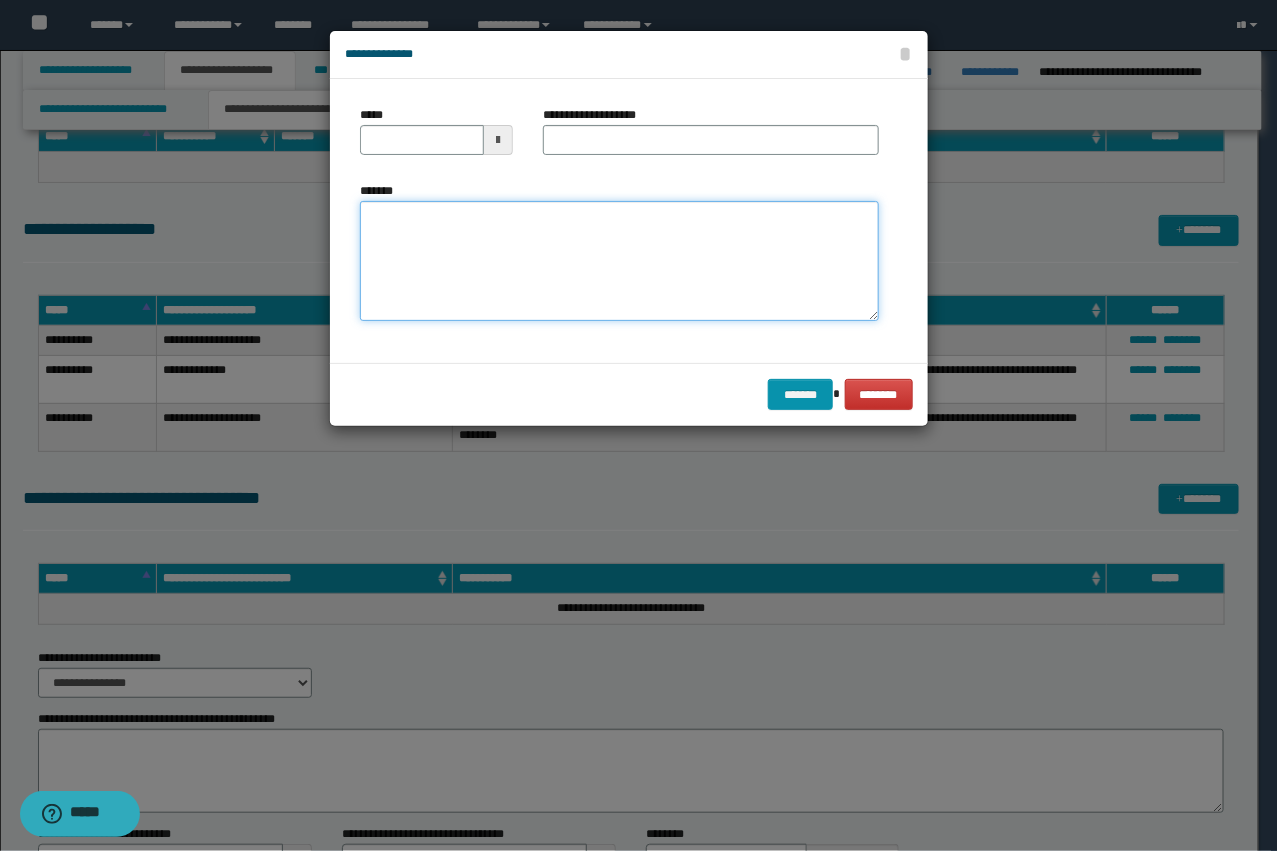 click on "*******" at bounding box center [619, 261] 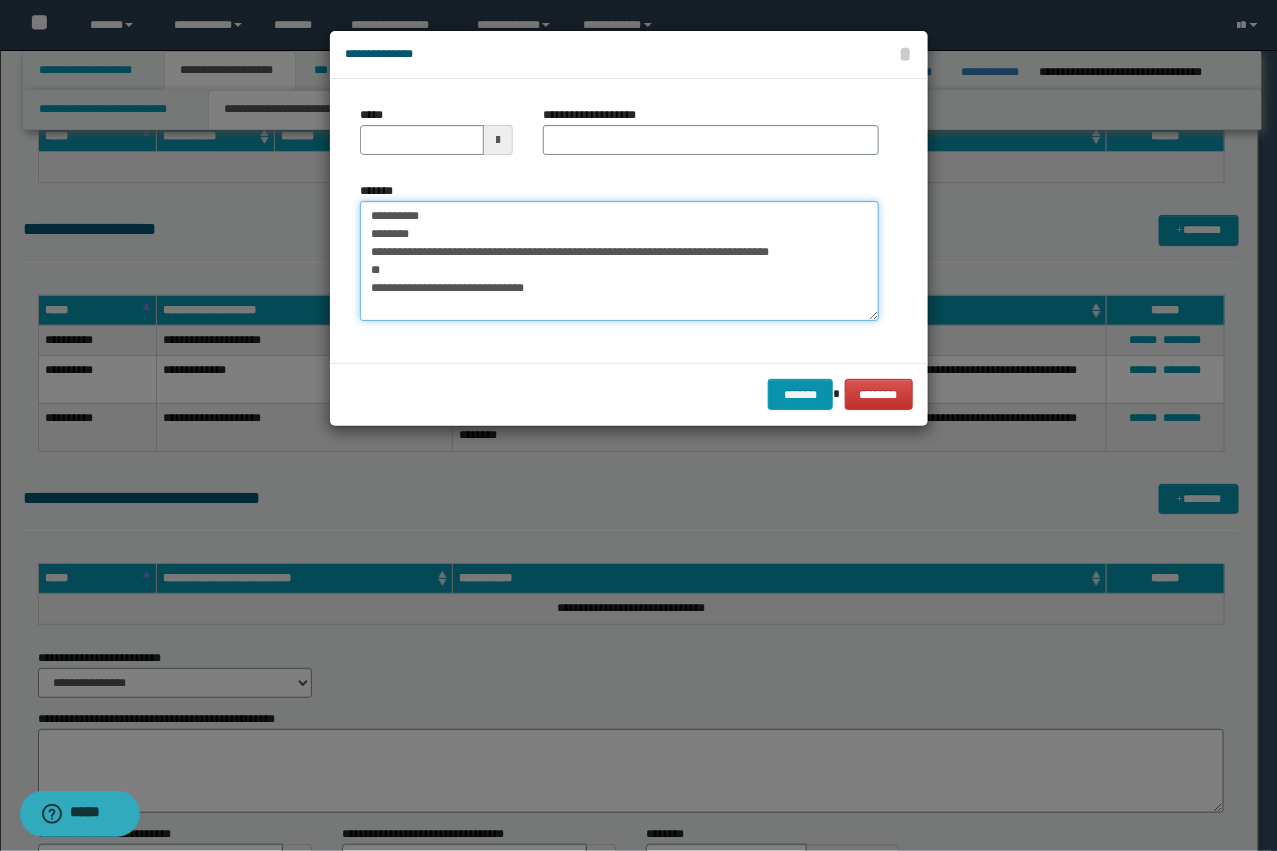 drag, startPoint x: 678, startPoint y: 252, endPoint x: 488, endPoint y: 248, distance: 190.0421 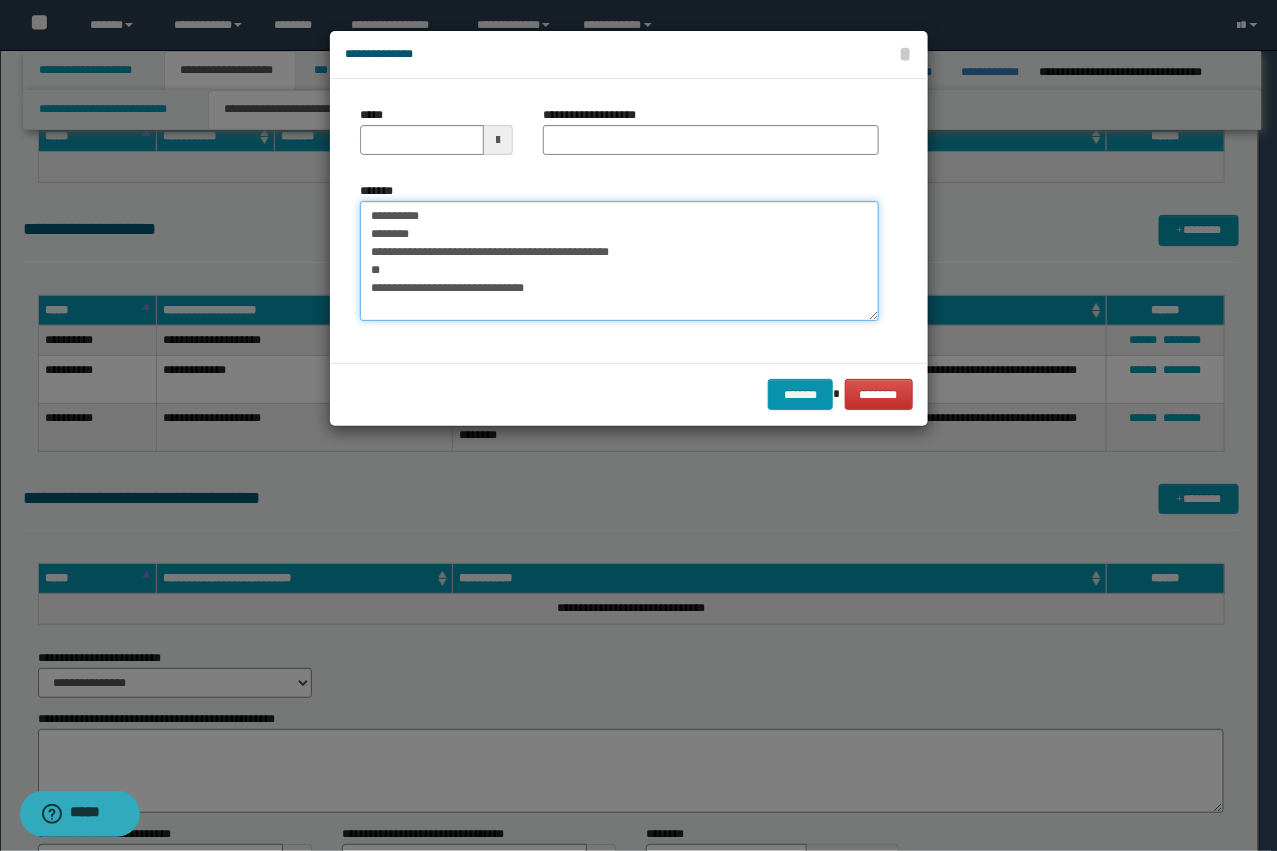 type on "**********" 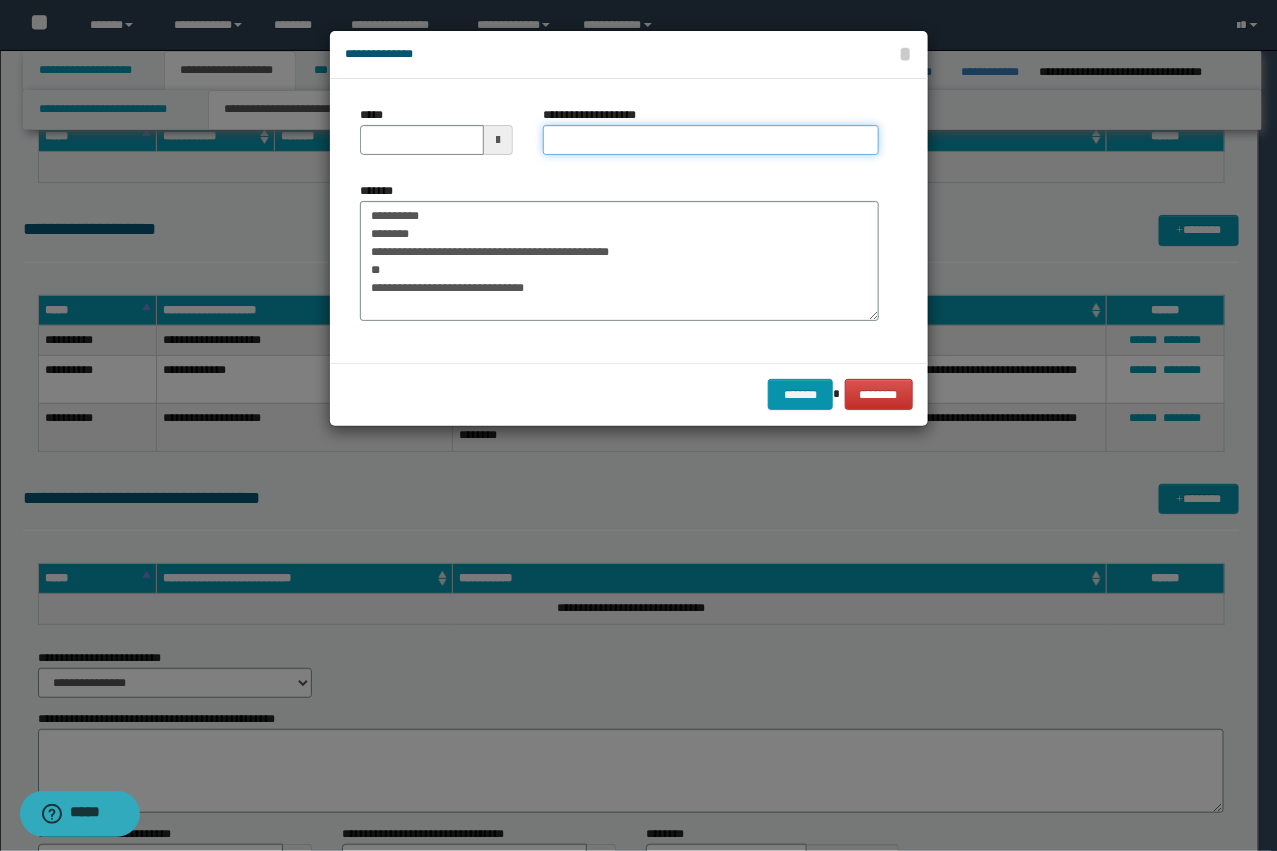 click on "**********" at bounding box center (711, 140) 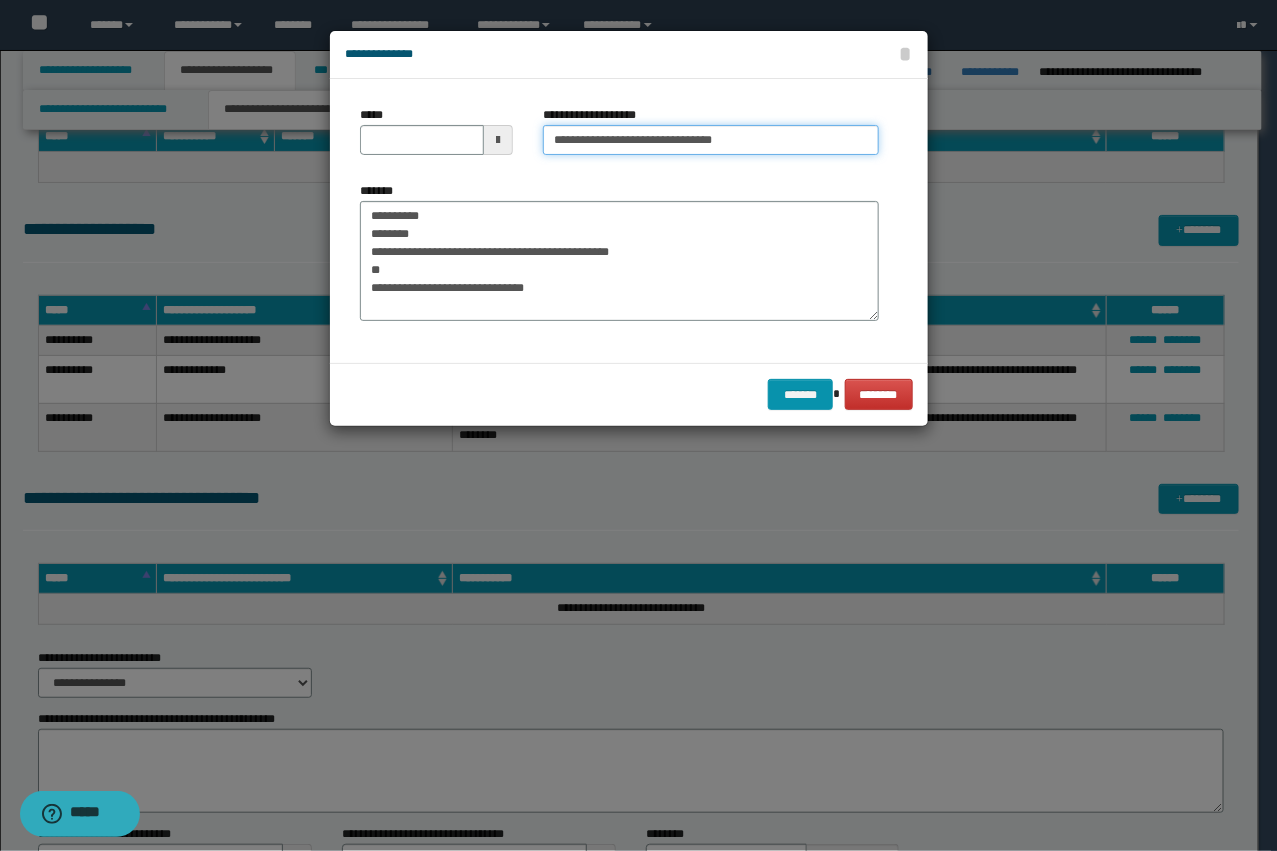 click on "**********" at bounding box center [711, 140] 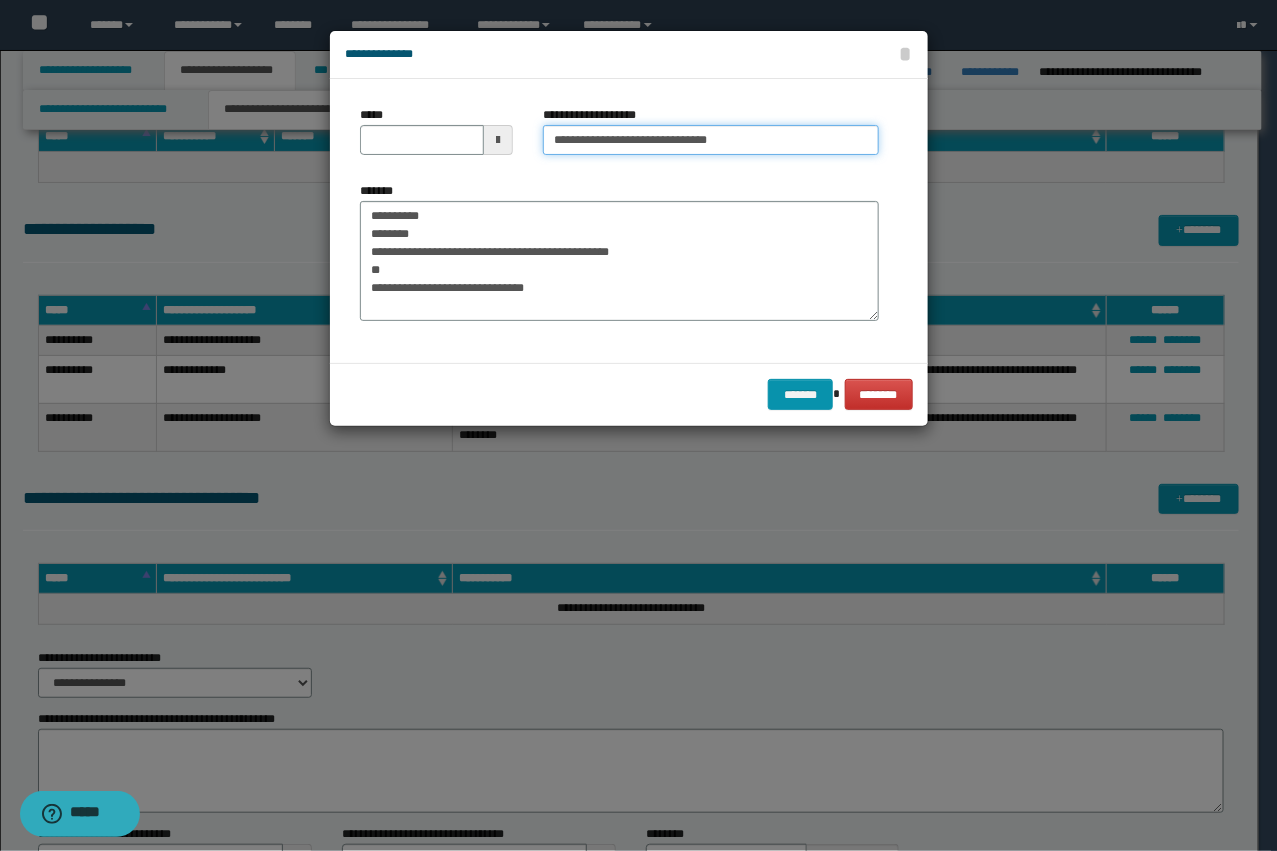 type on "**********" 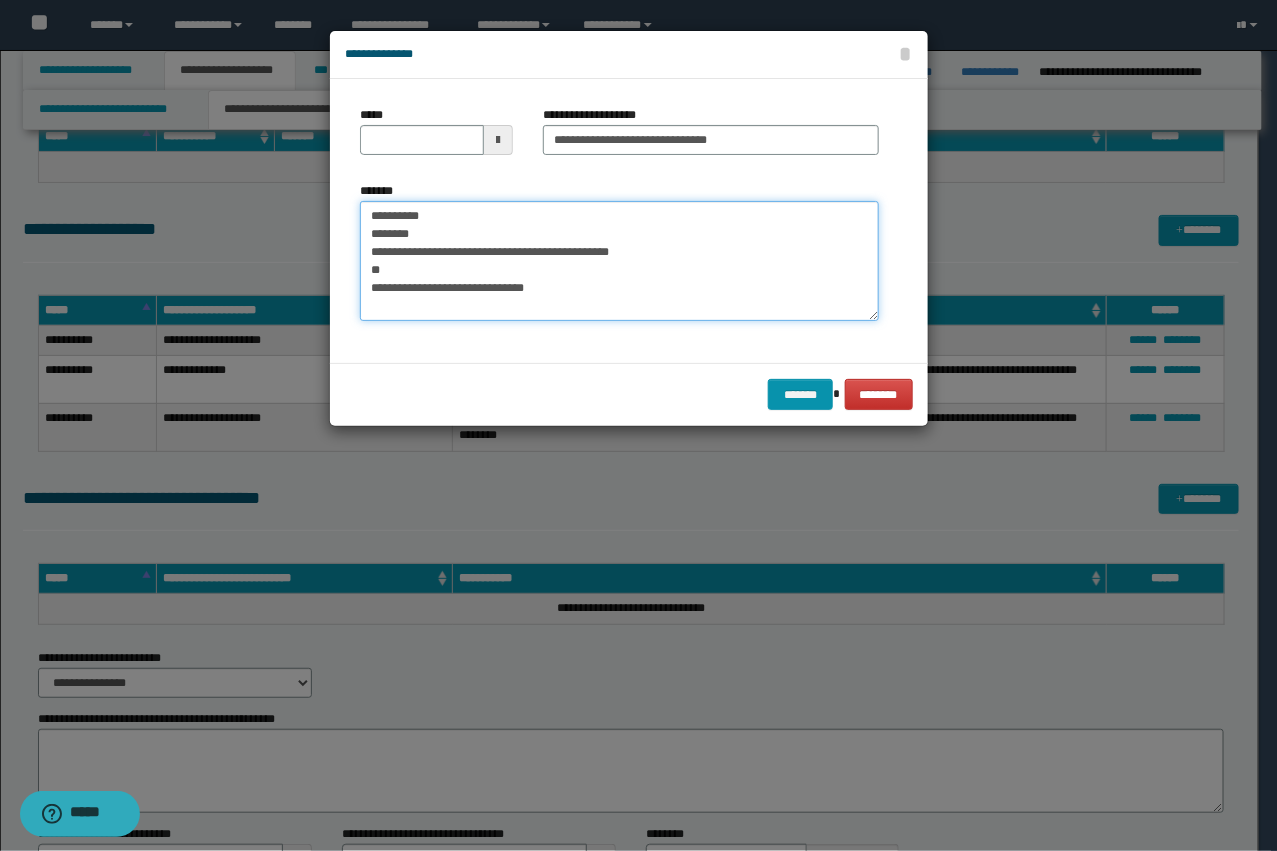 drag, startPoint x: 422, startPoint y: 285, endPoint x: 350, endPoint y: 192, distance: 117.61378 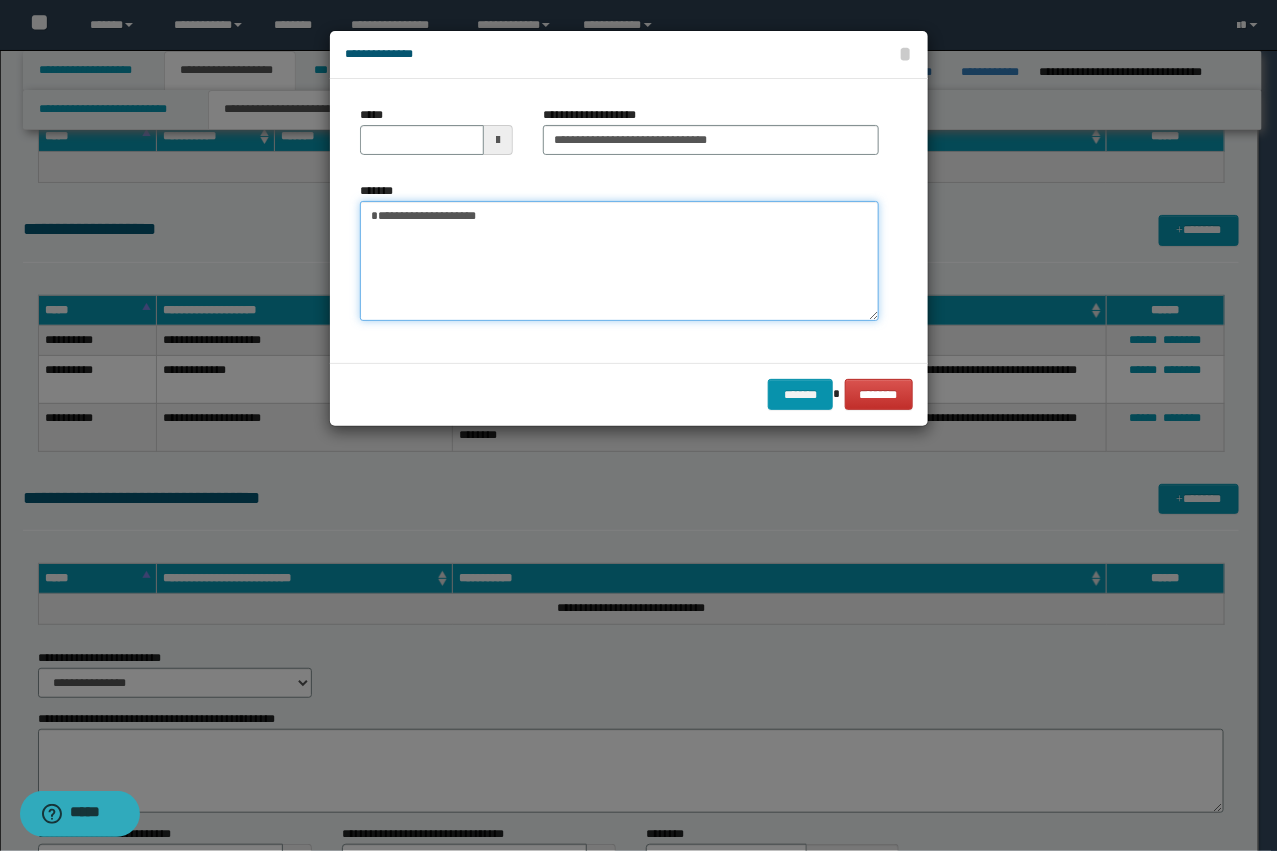 type 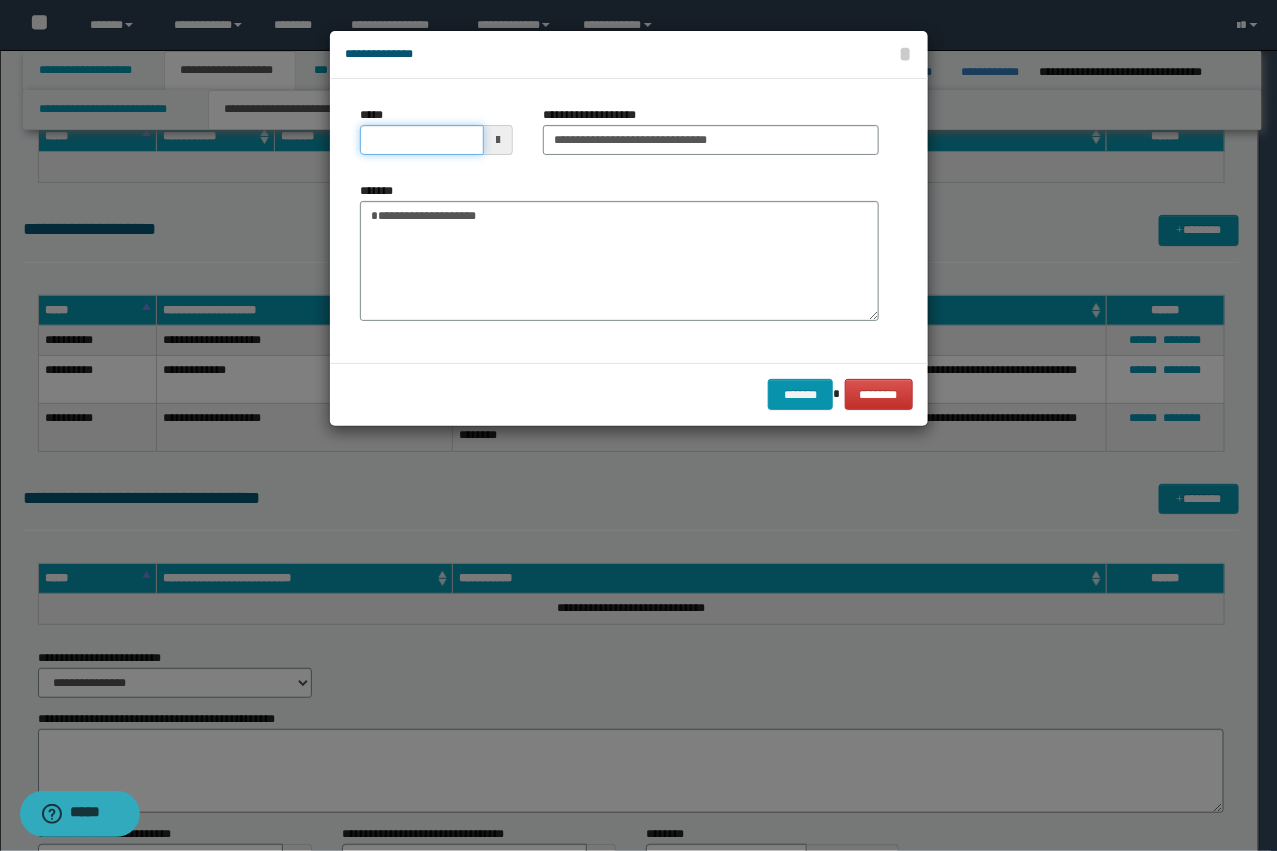 click on "*****" at bounding box center (422, 140) 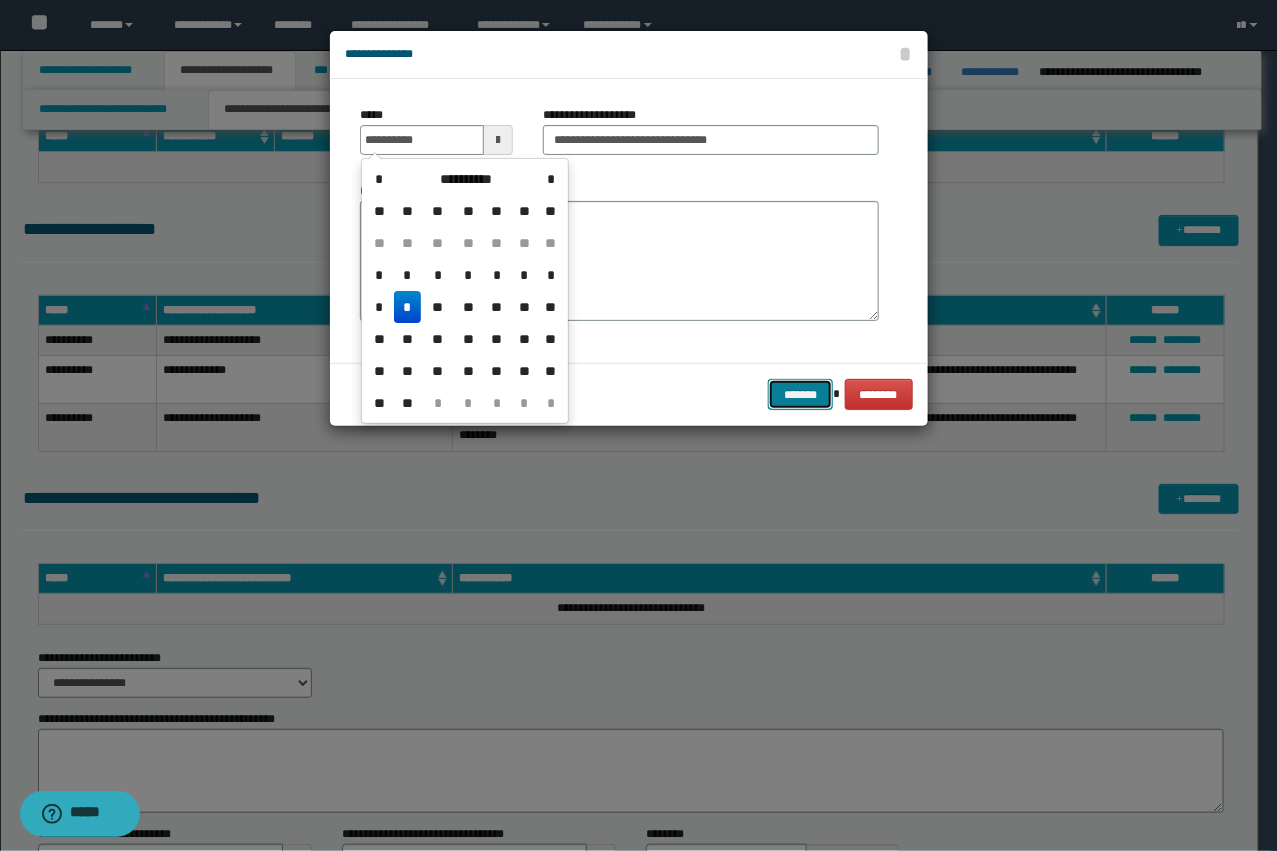 type on "**********" 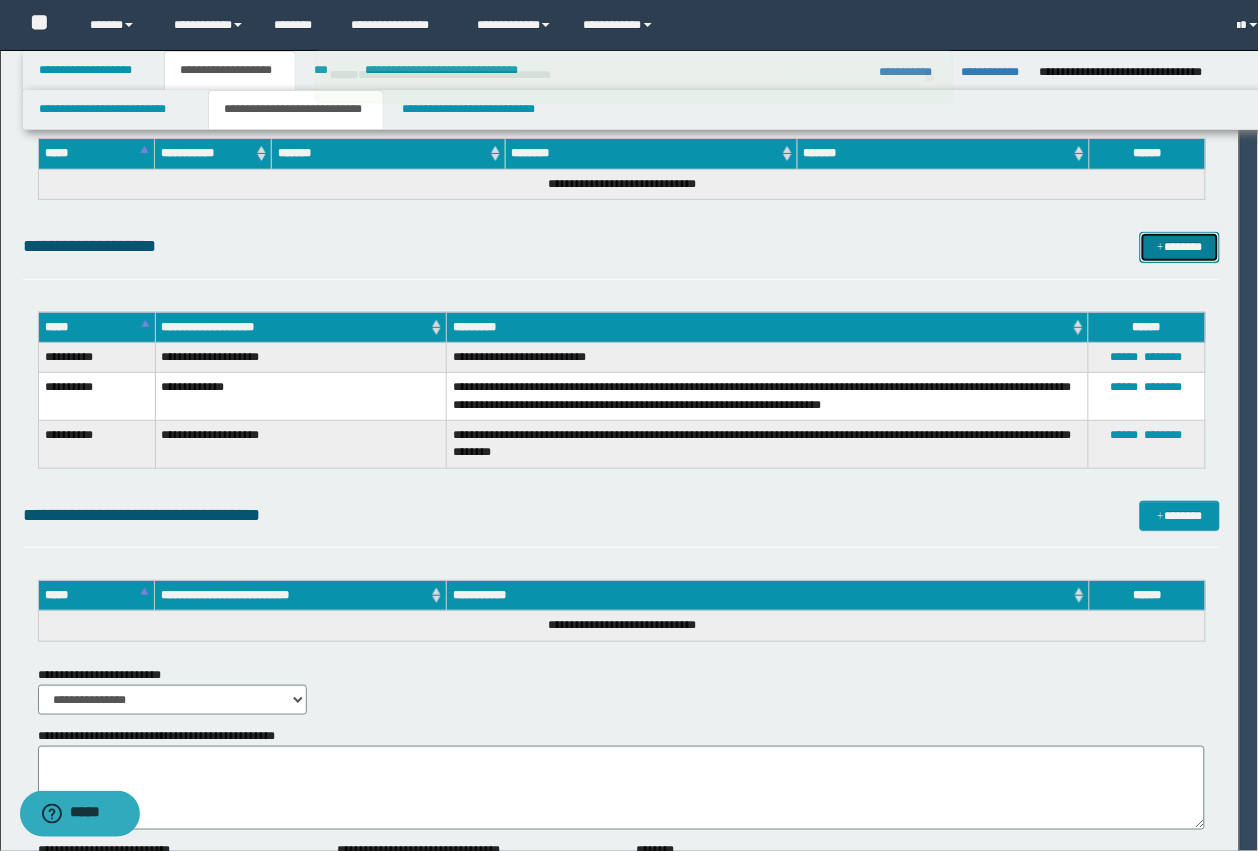 type 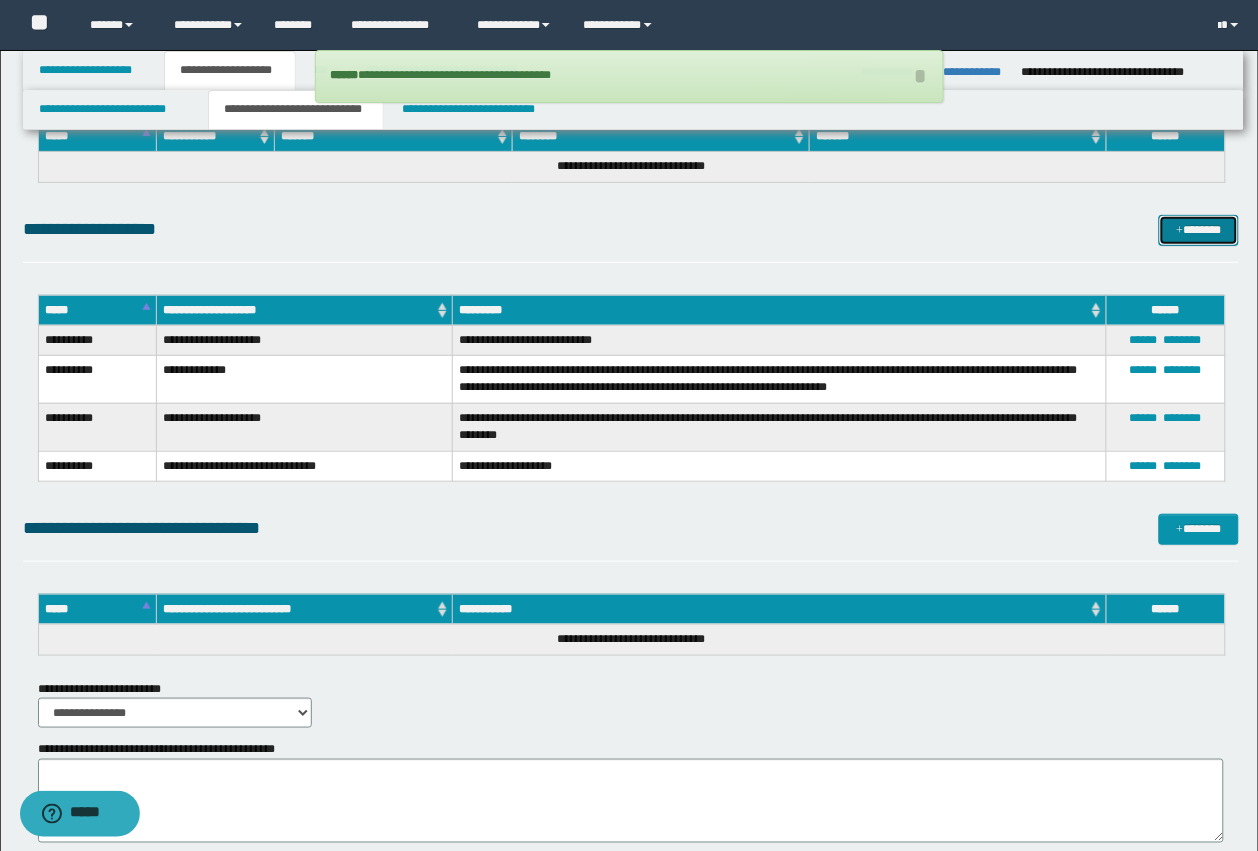 click on "*******" at bounding box center [1199, 230] 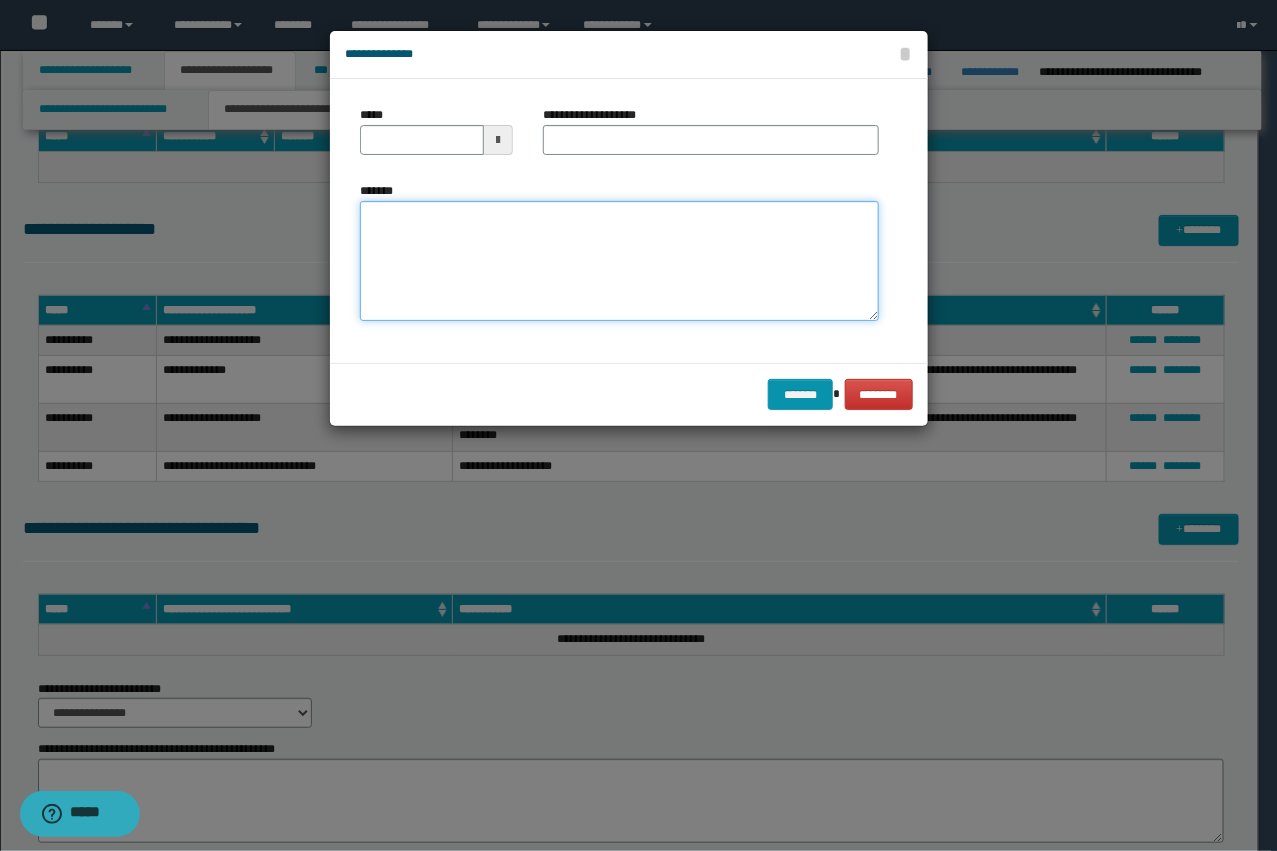 click on "*******" at bounding box center (619, 261) 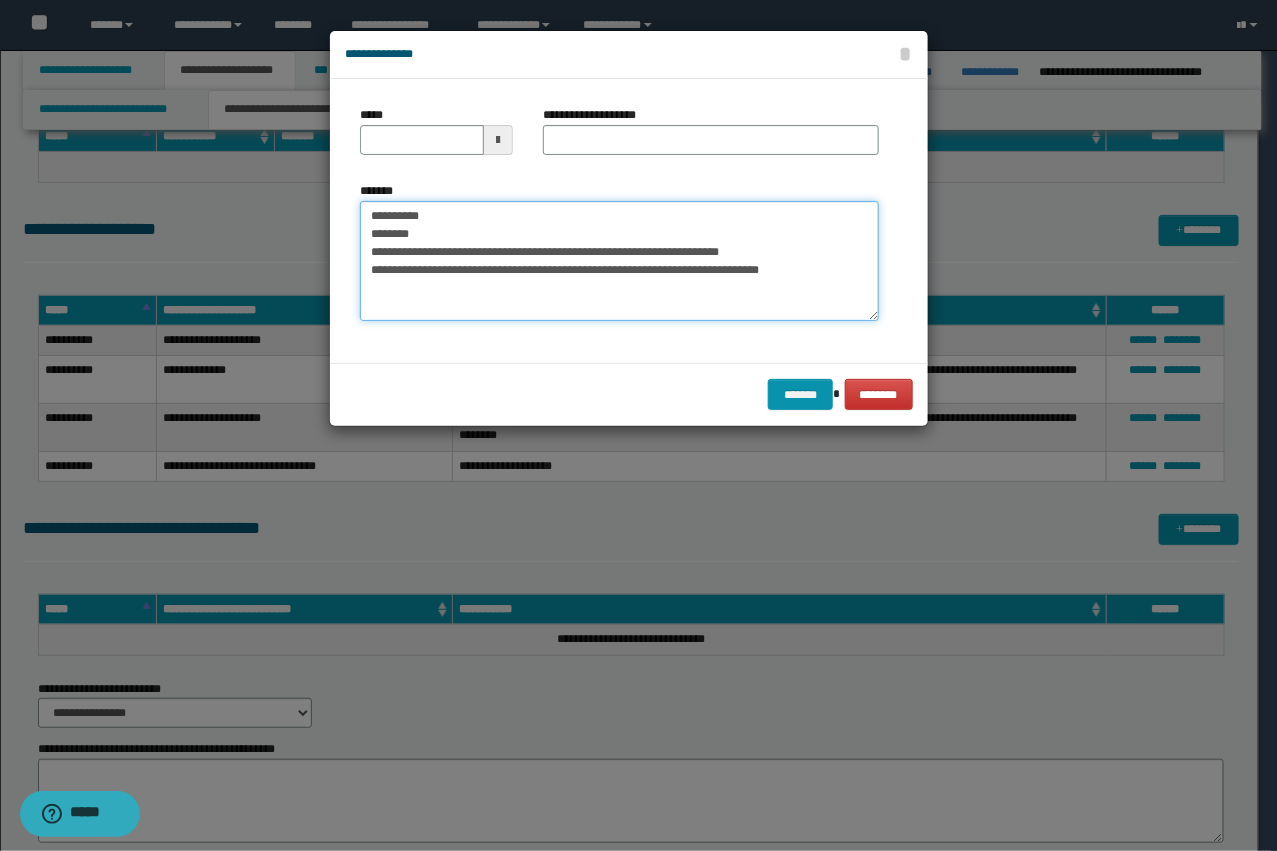 drag, startPoint x: 781, startPoint y: 250, endPoint x: 495, endPoint y: 253, distance: 286.01575 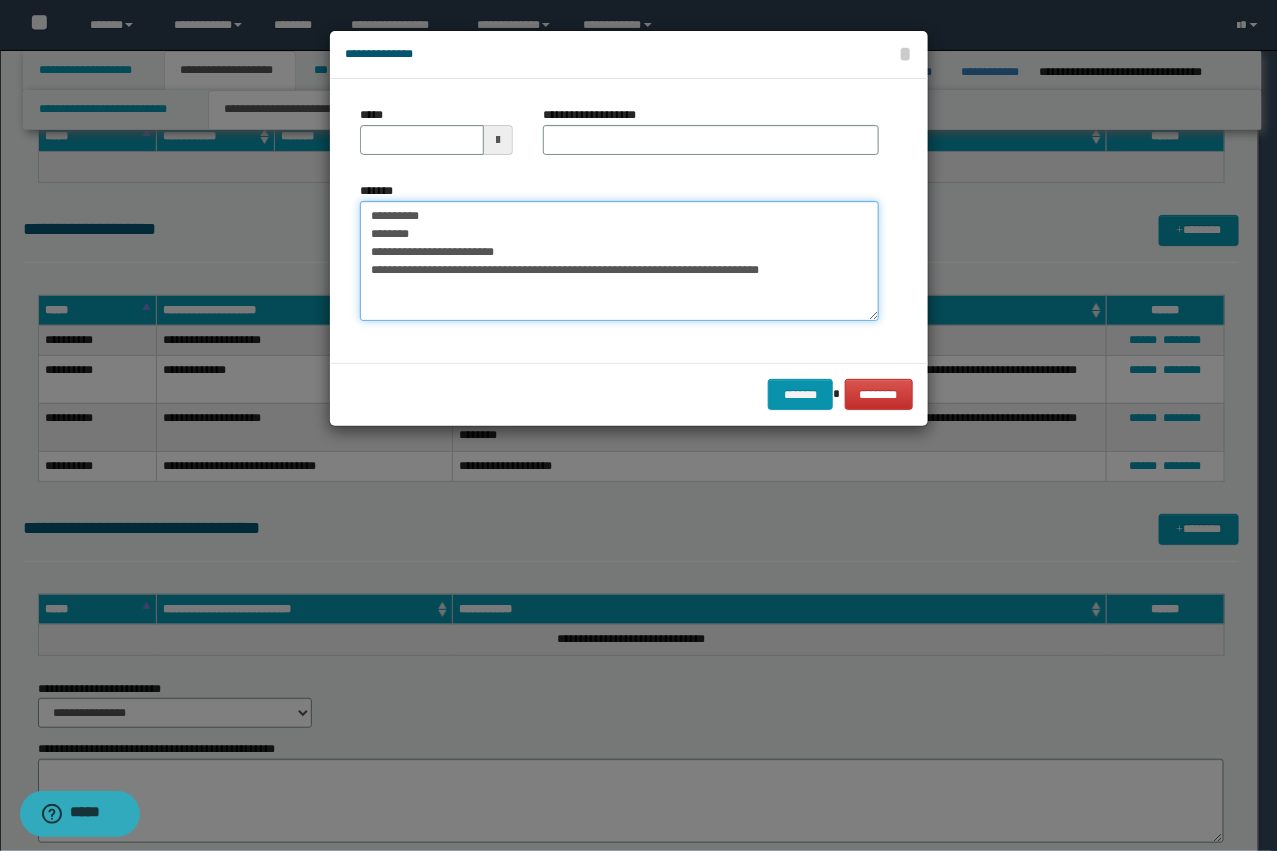 type on "**********" 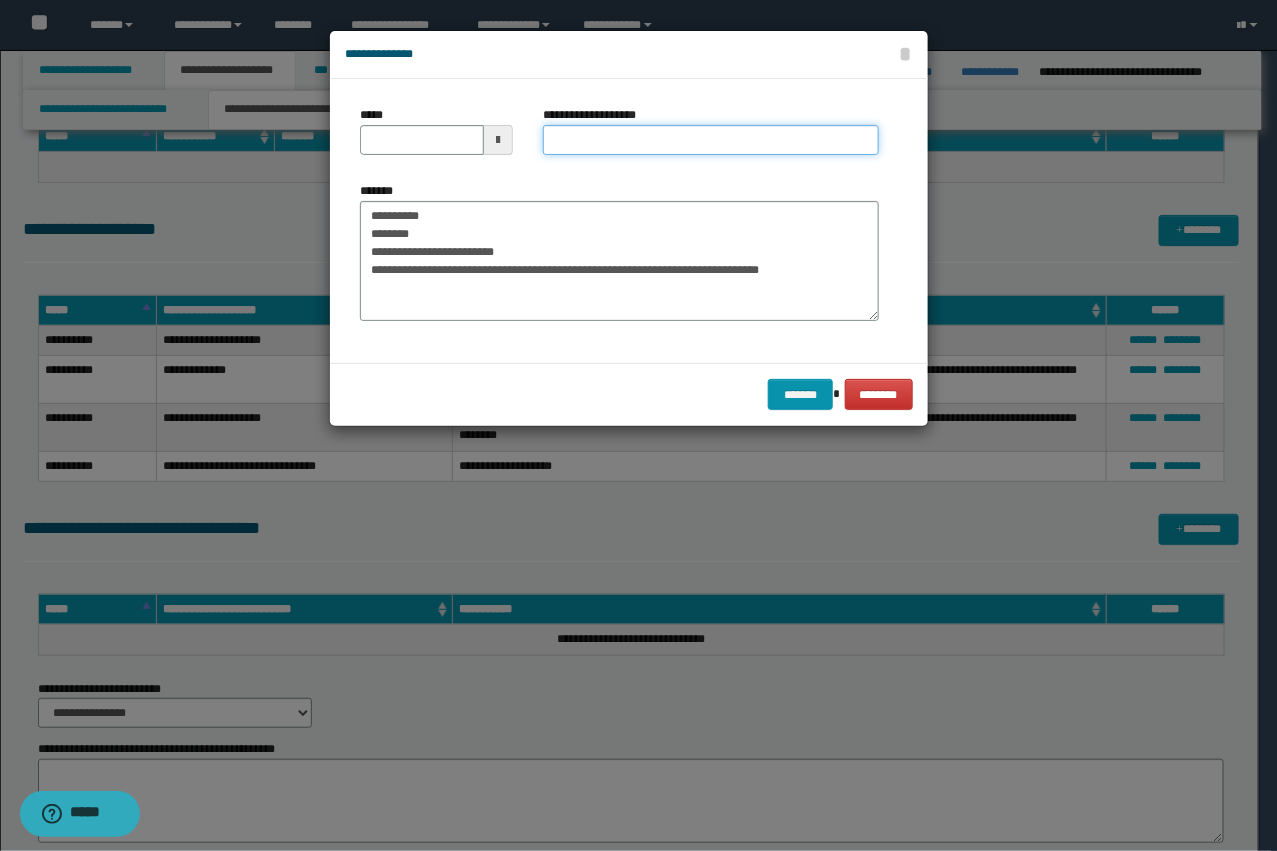 click on "**********" at bounding box center [711, 140] 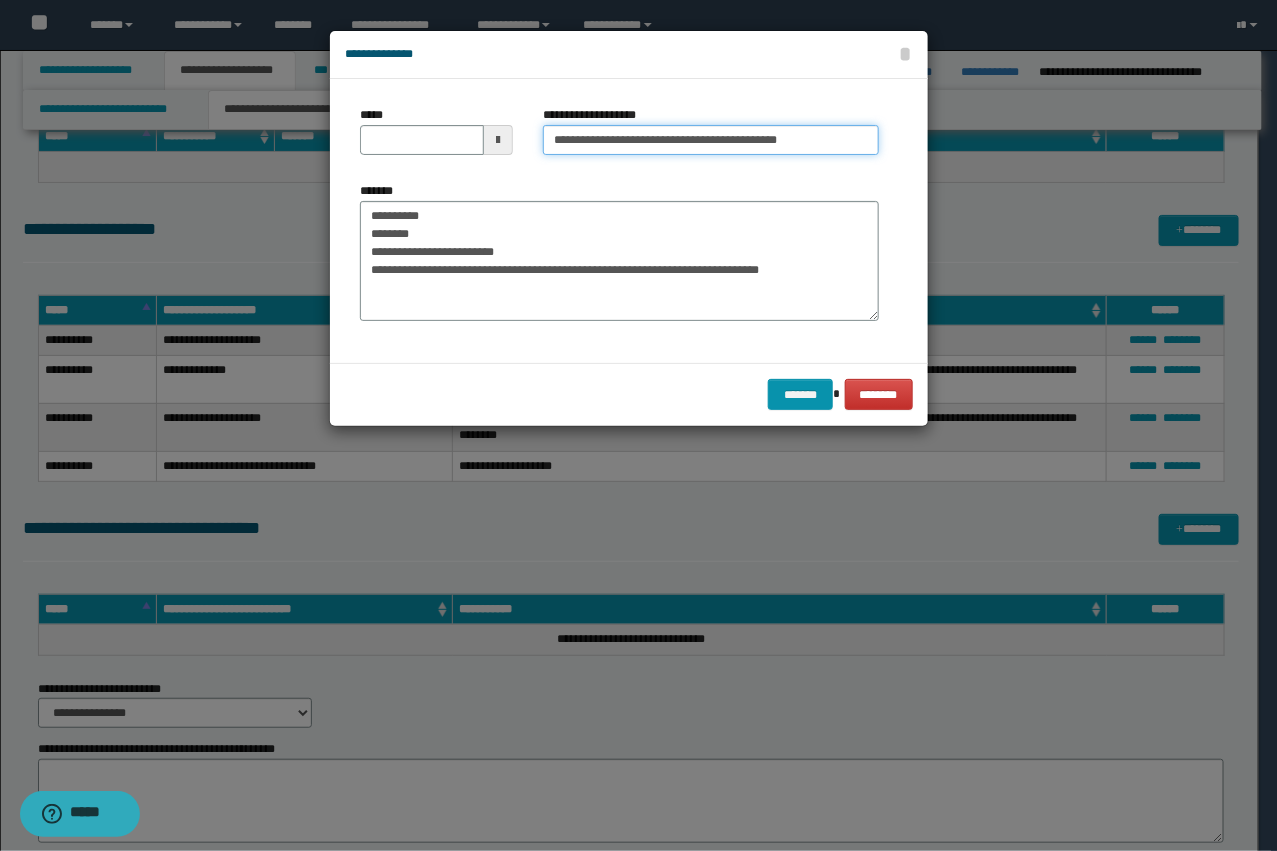 type on "**********" 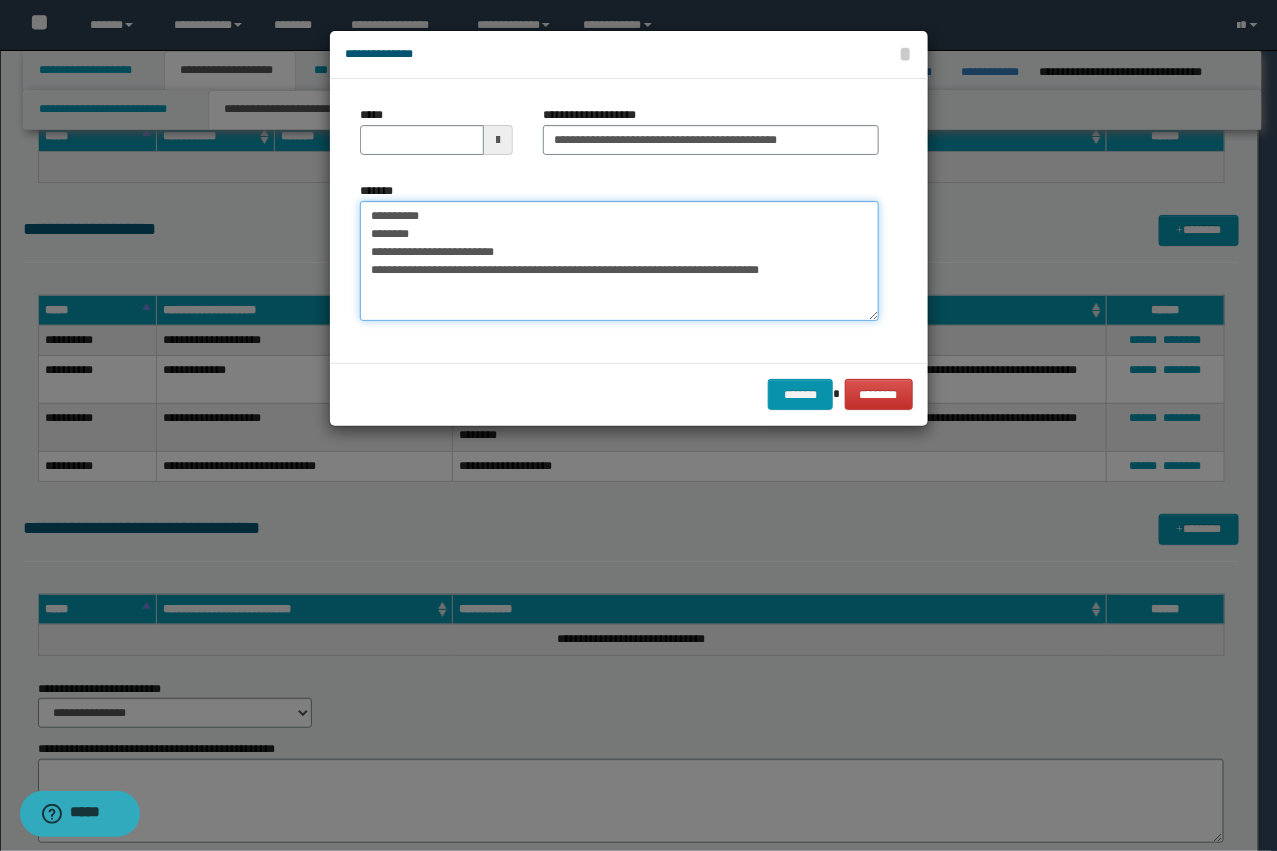 drag, startPoint x: 425, startPoint y: 275, endPoint x: 286, endPoint y: 176, distance: 170.65169 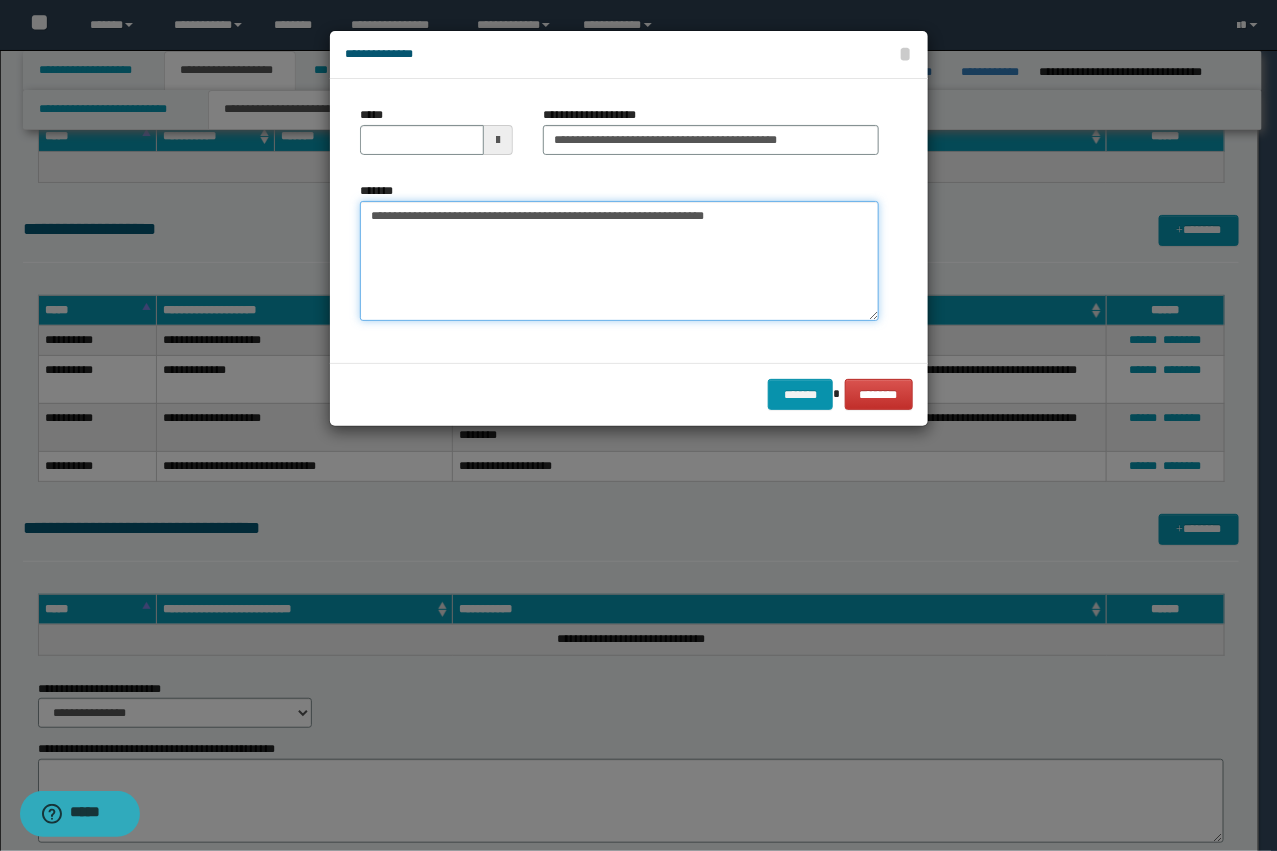 type on "**********" 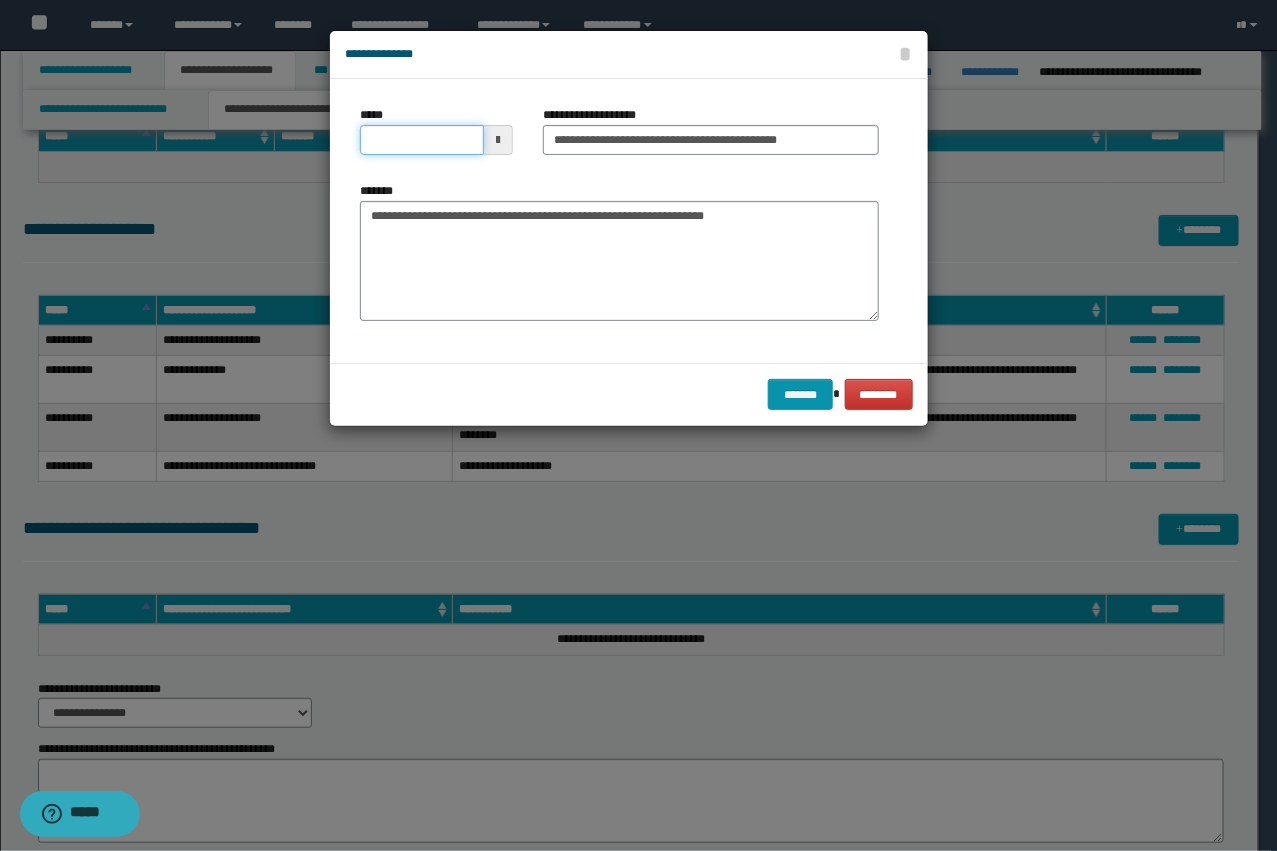 click on "*****" at bounding box center (422, 140) 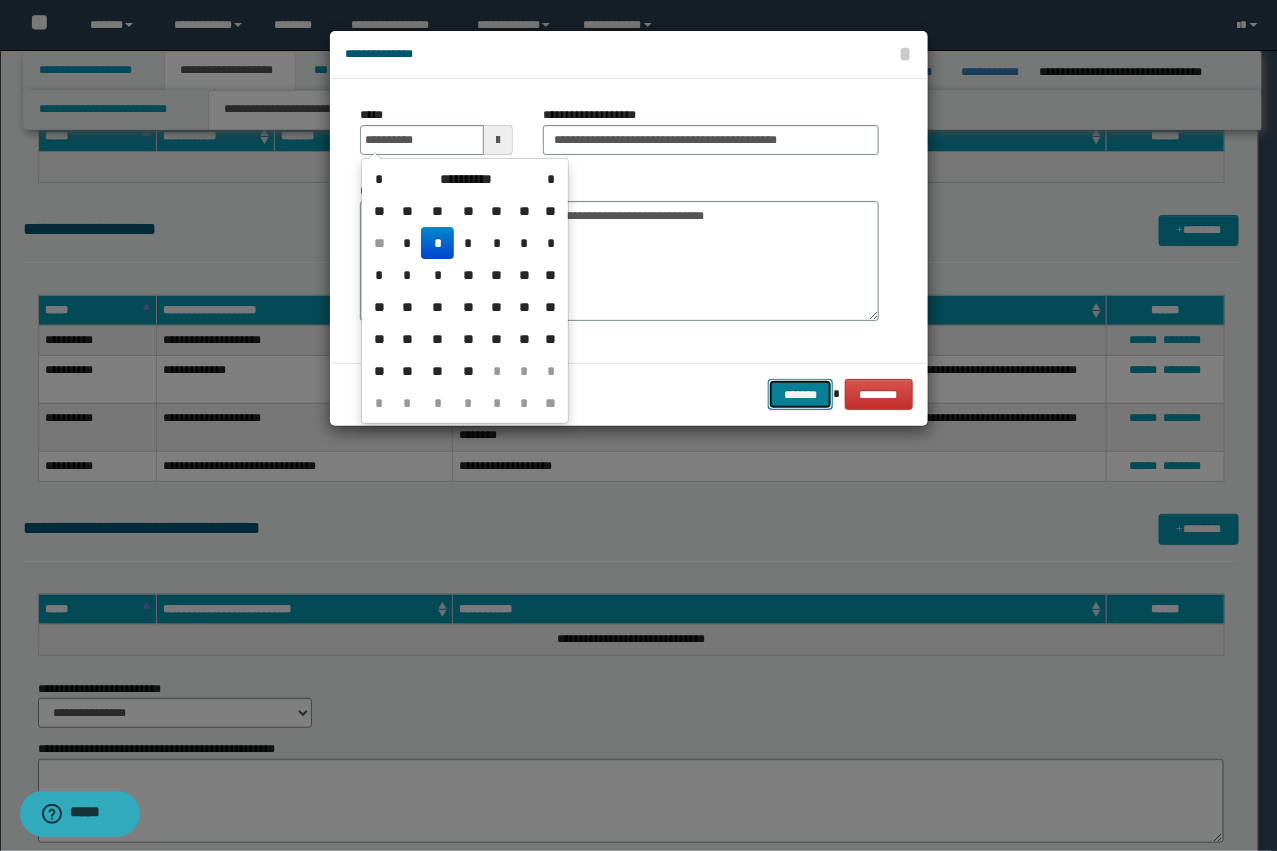 type on "**********" 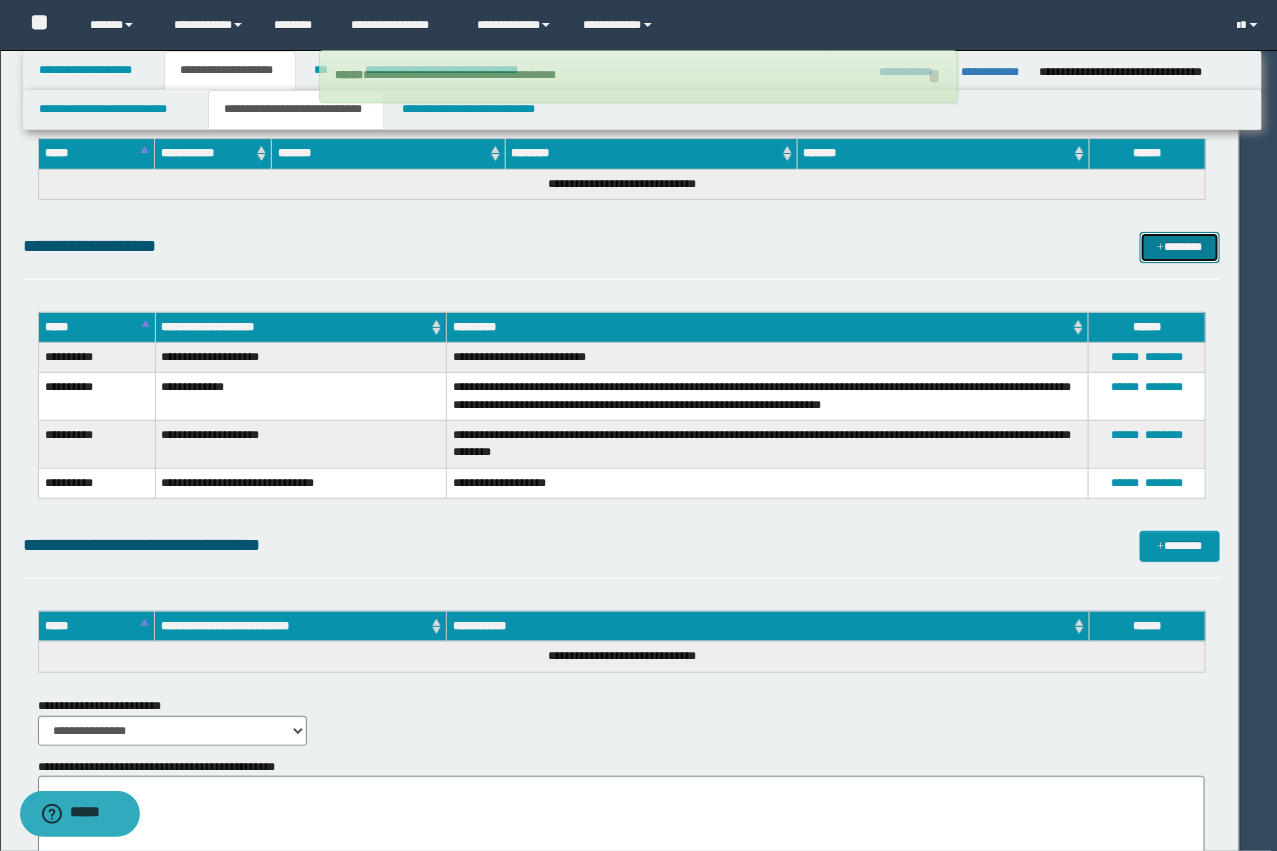 type 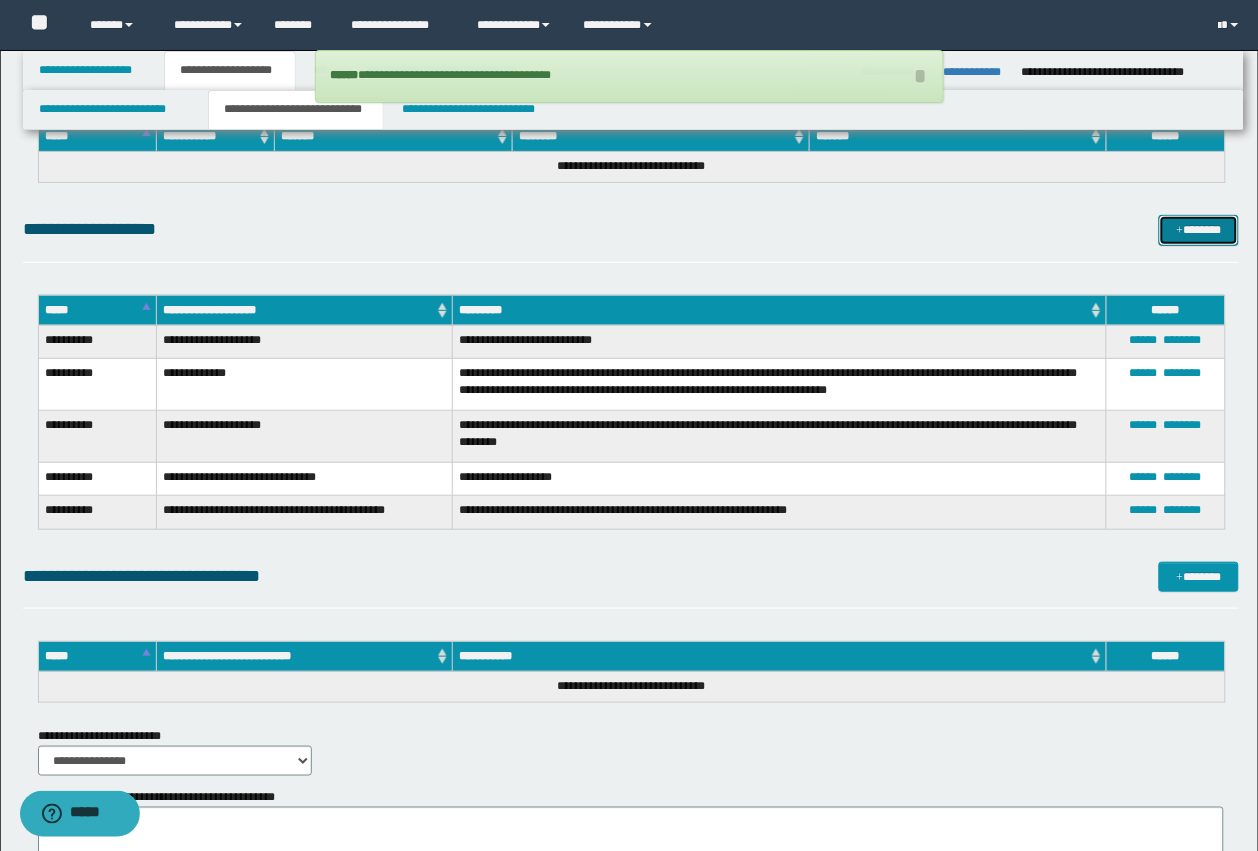 click on "*******" at bounding box center [1199, 230] 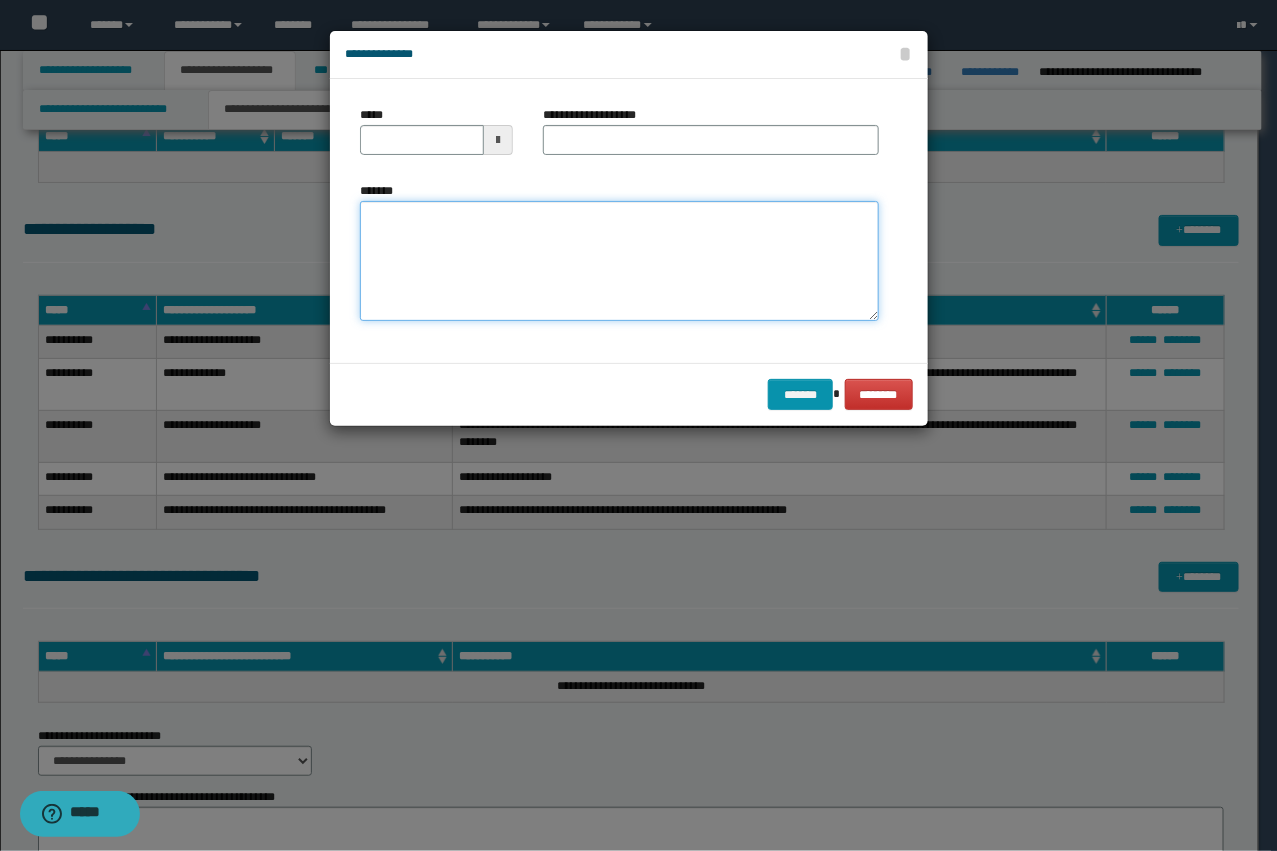 click on "*******" at bounding box center (619, 261) 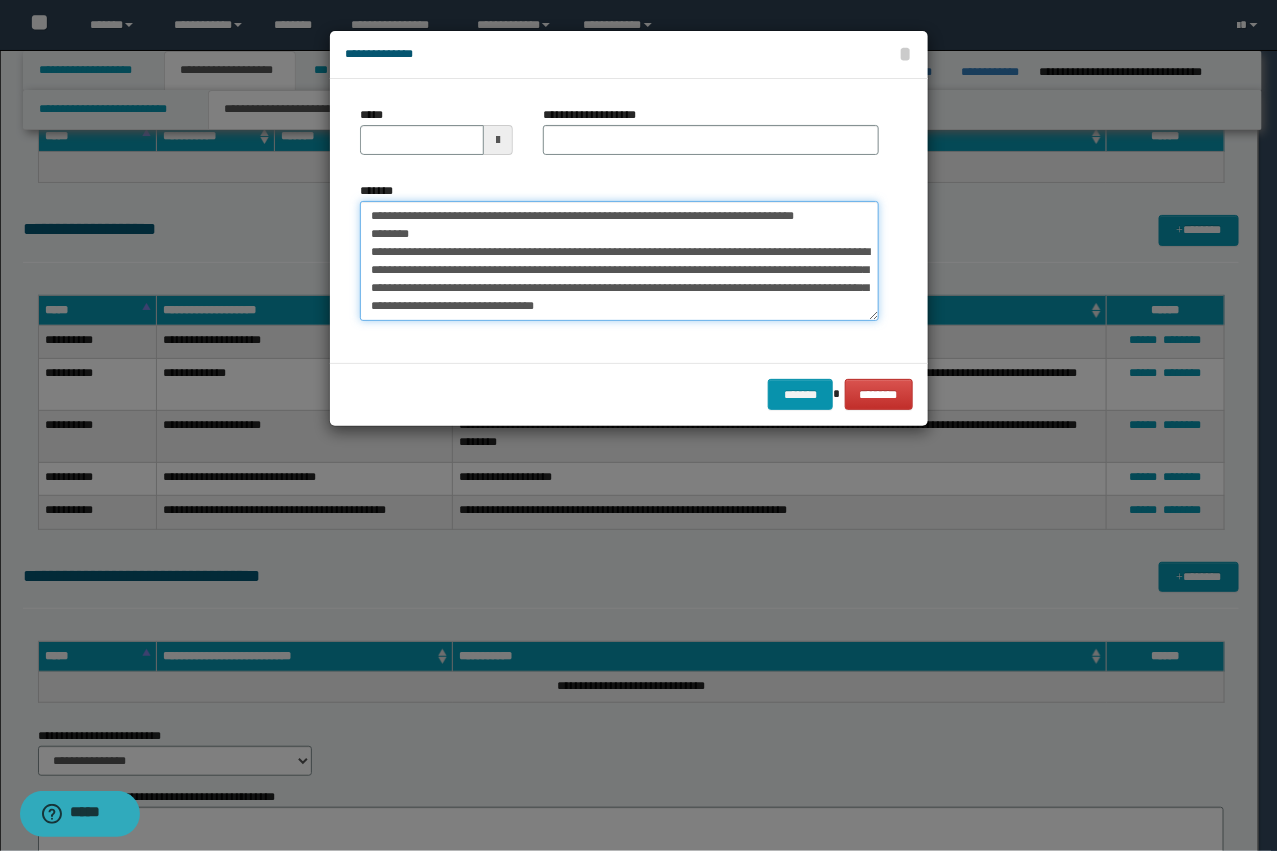 scroll, scrollTop: 0, scrollLeft: 0, axis: both 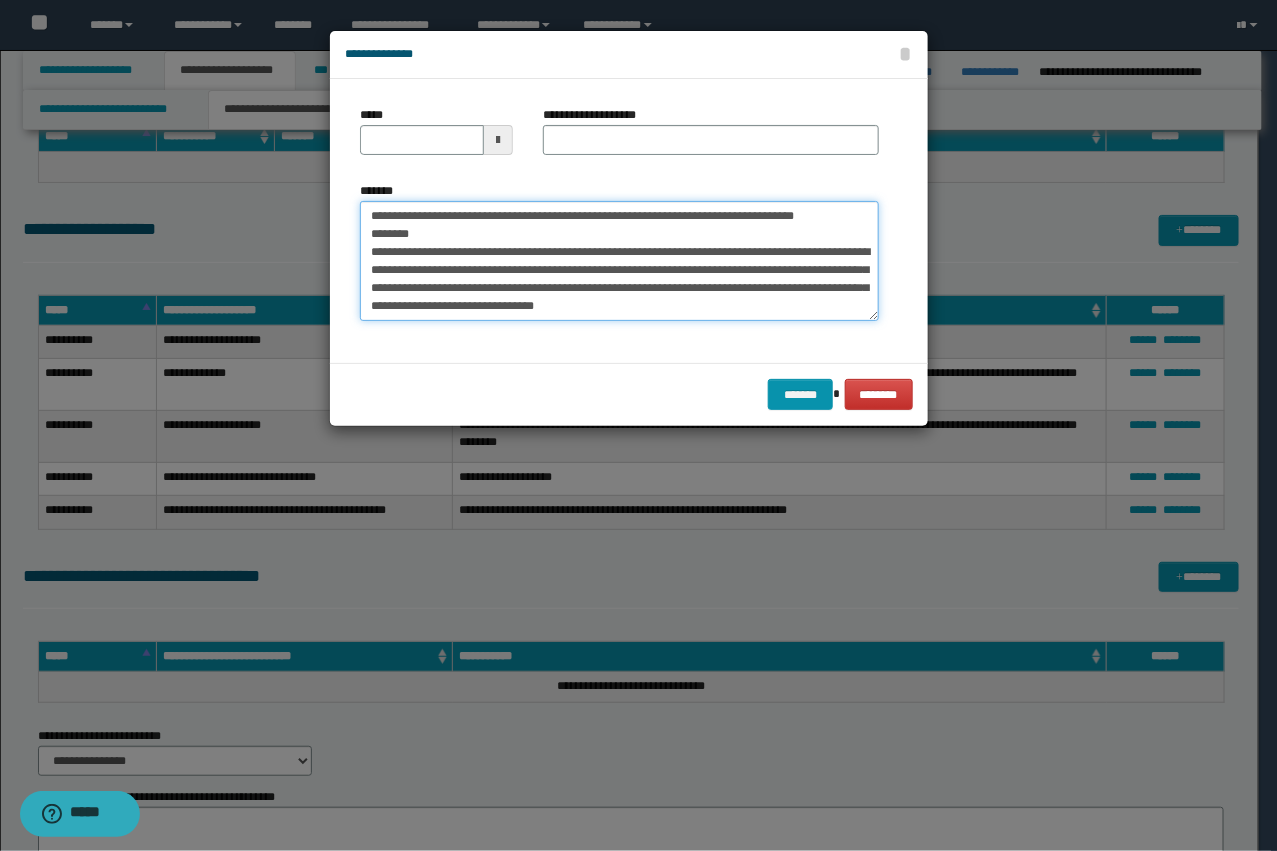 drag, startPoint x: 723, startPoint y: 215, endPoint x: 555, endPoint y: 215, distance: 168 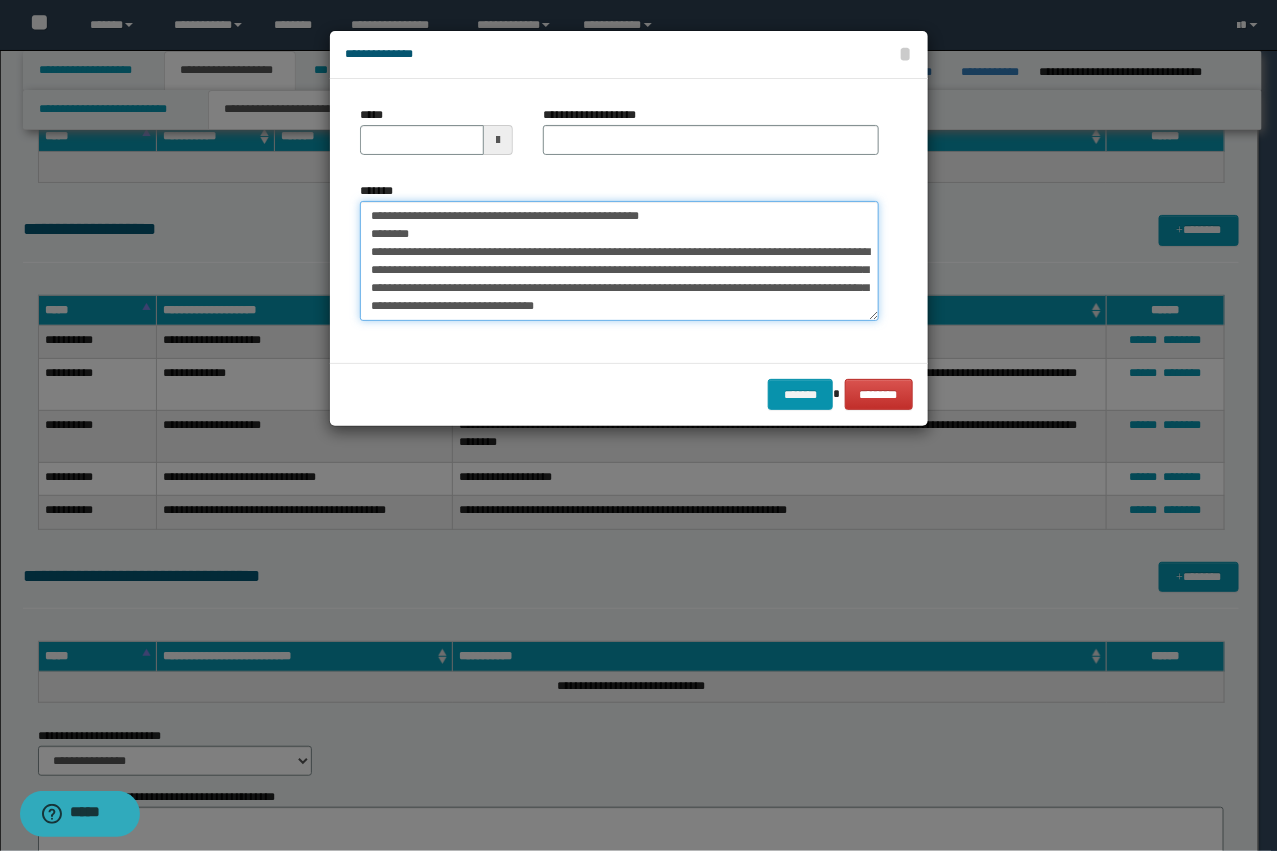 type on "**********" 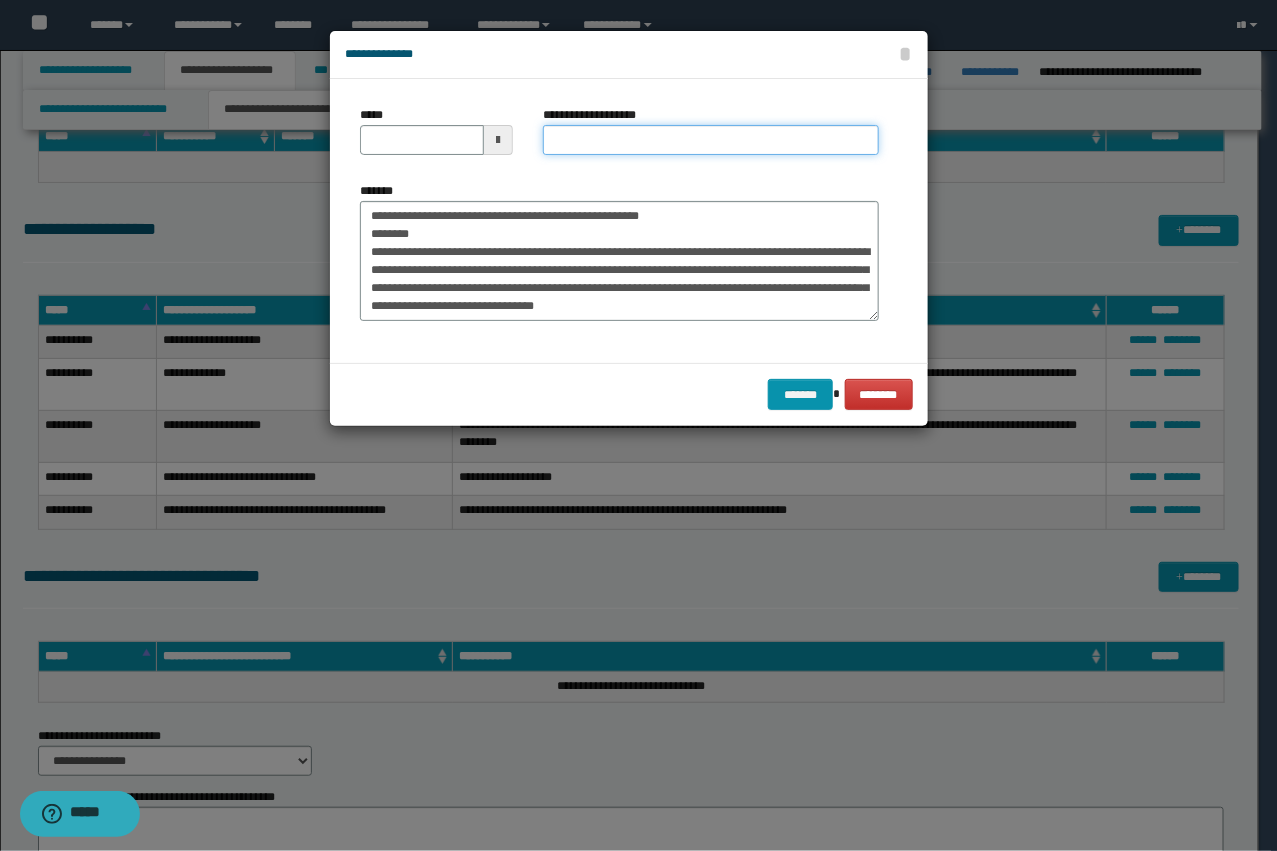 click on "**********" at bounding box center (711, 140) 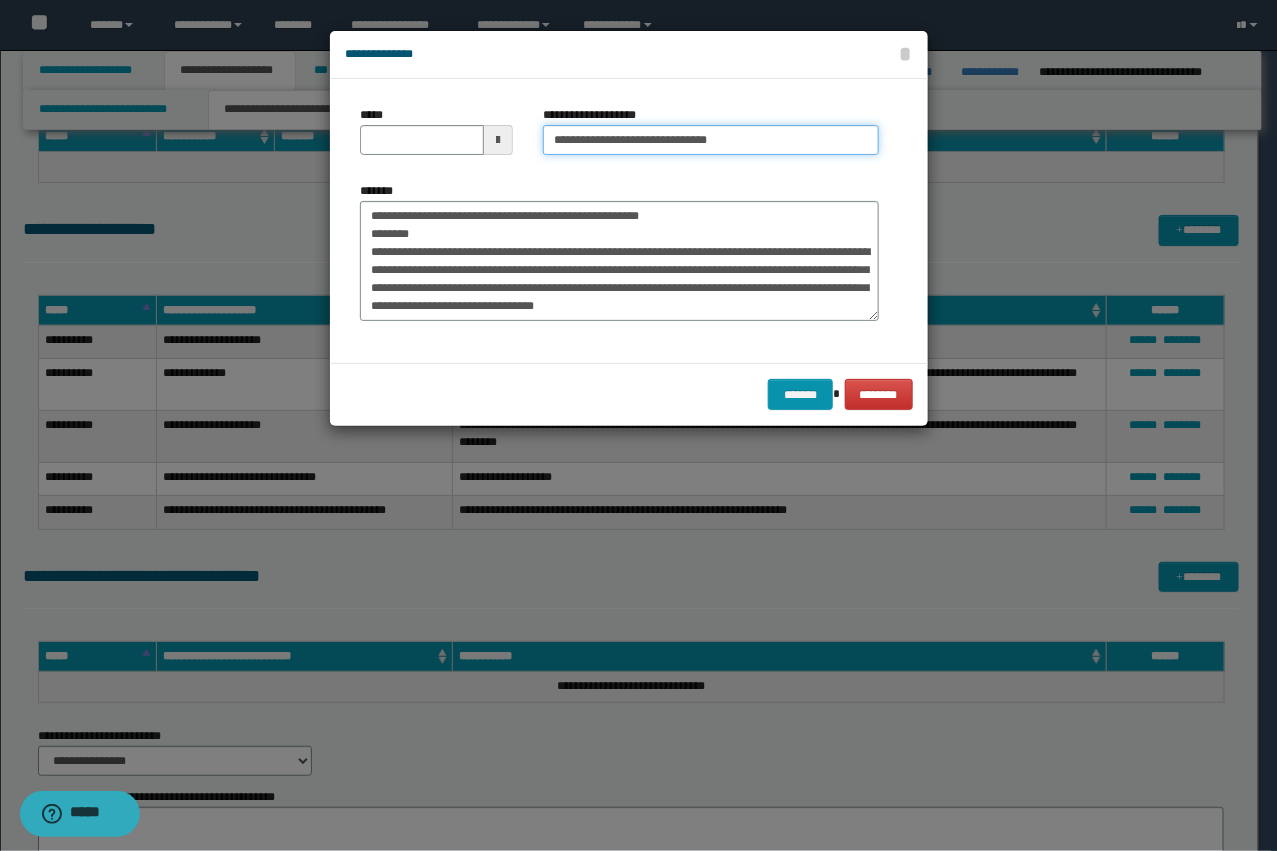 type on "**********" 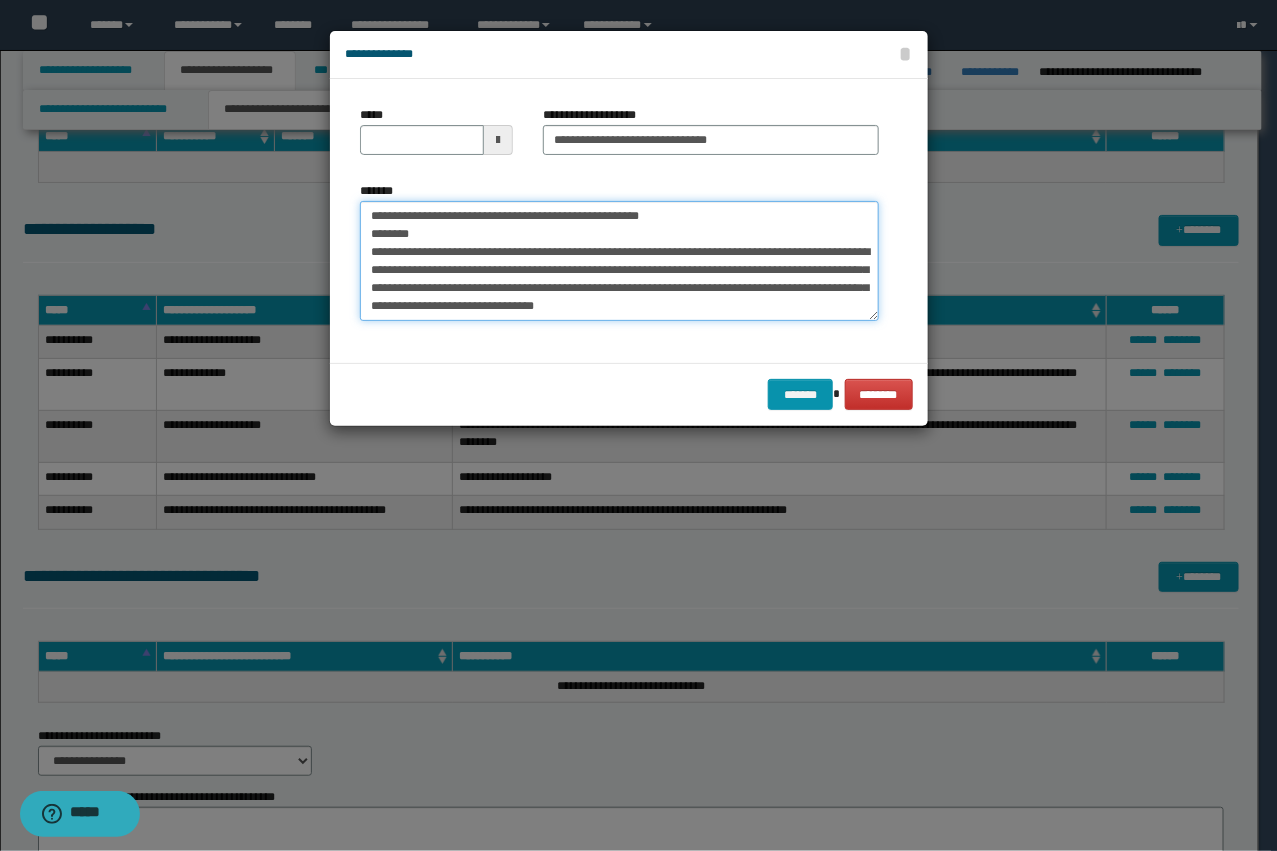 drag, startPoint x: 425, startPoint y: 257, endPoint x: 331, endPoint y: 201, distance: 109.41663 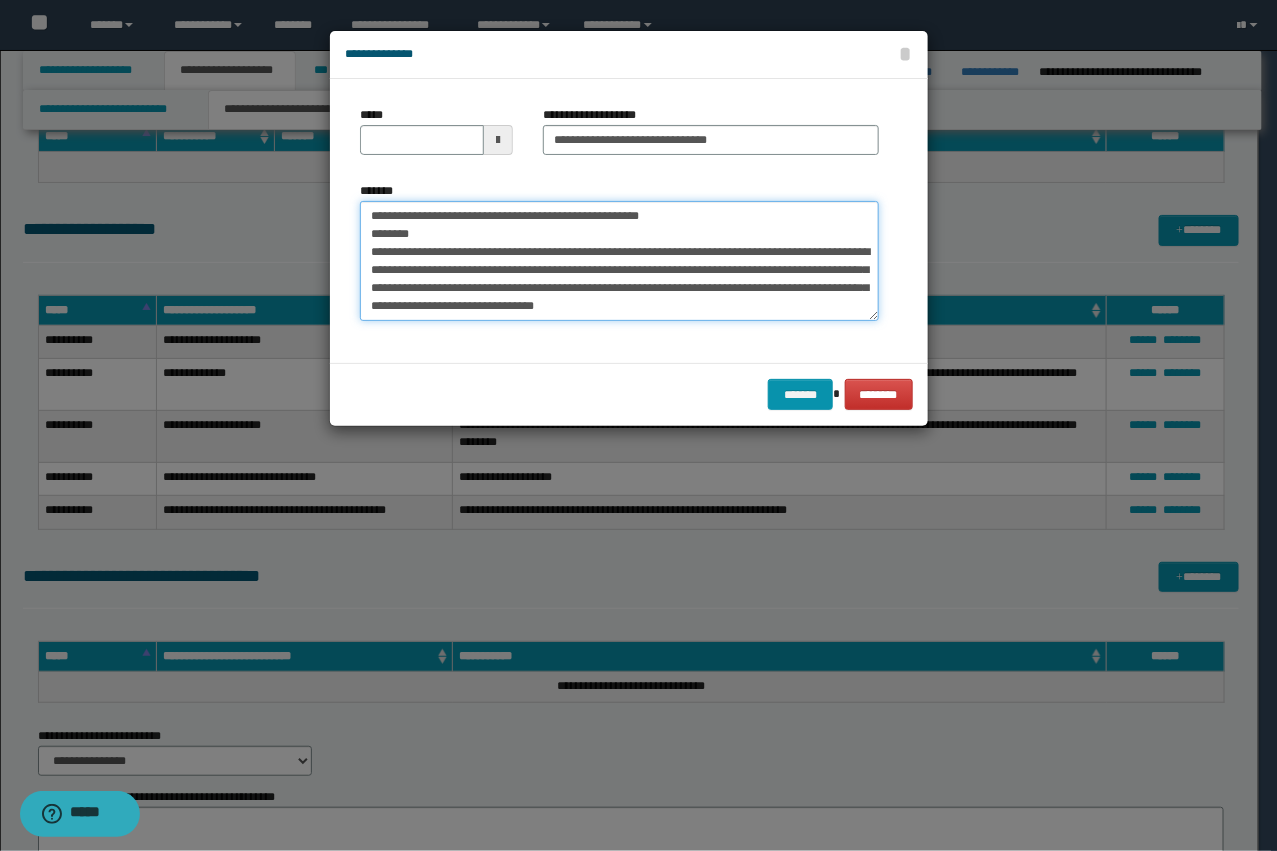 type on "**********" 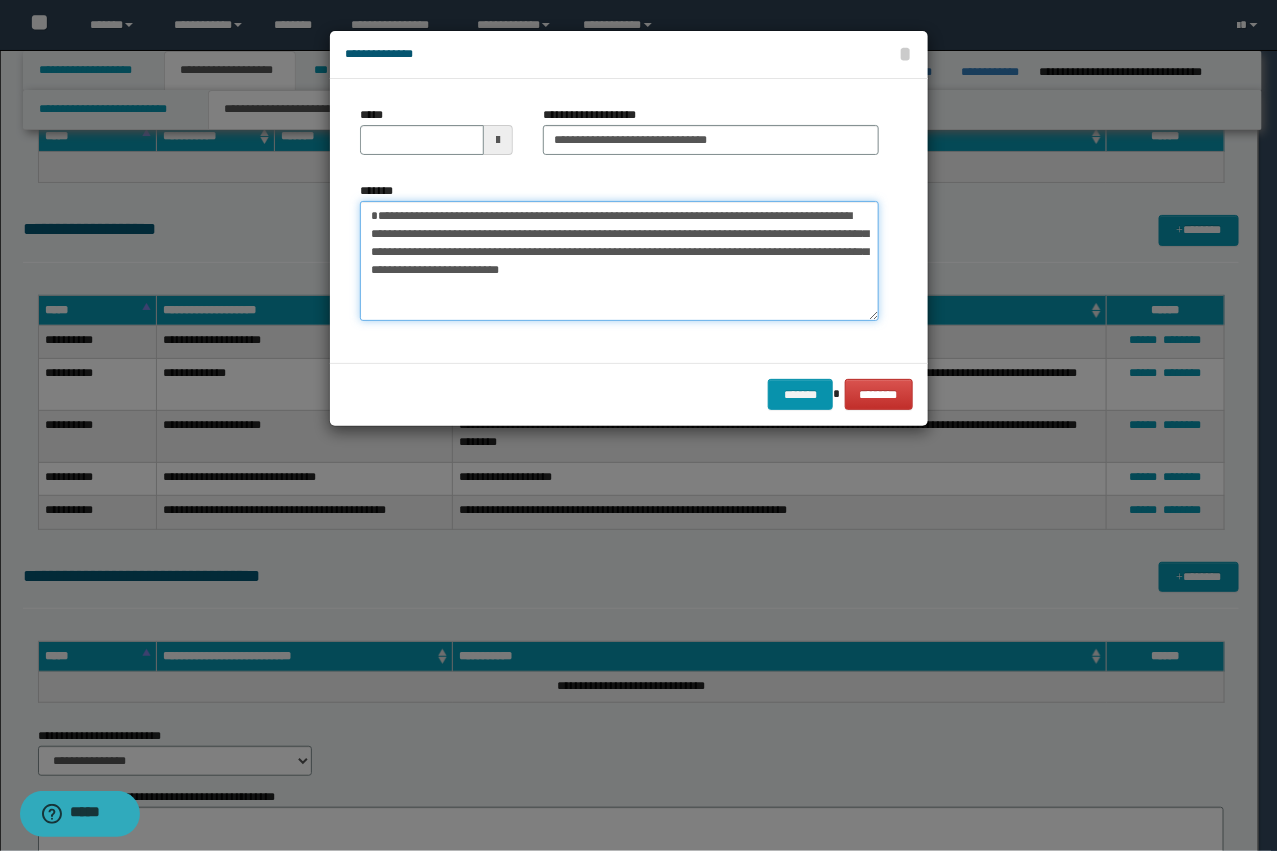type 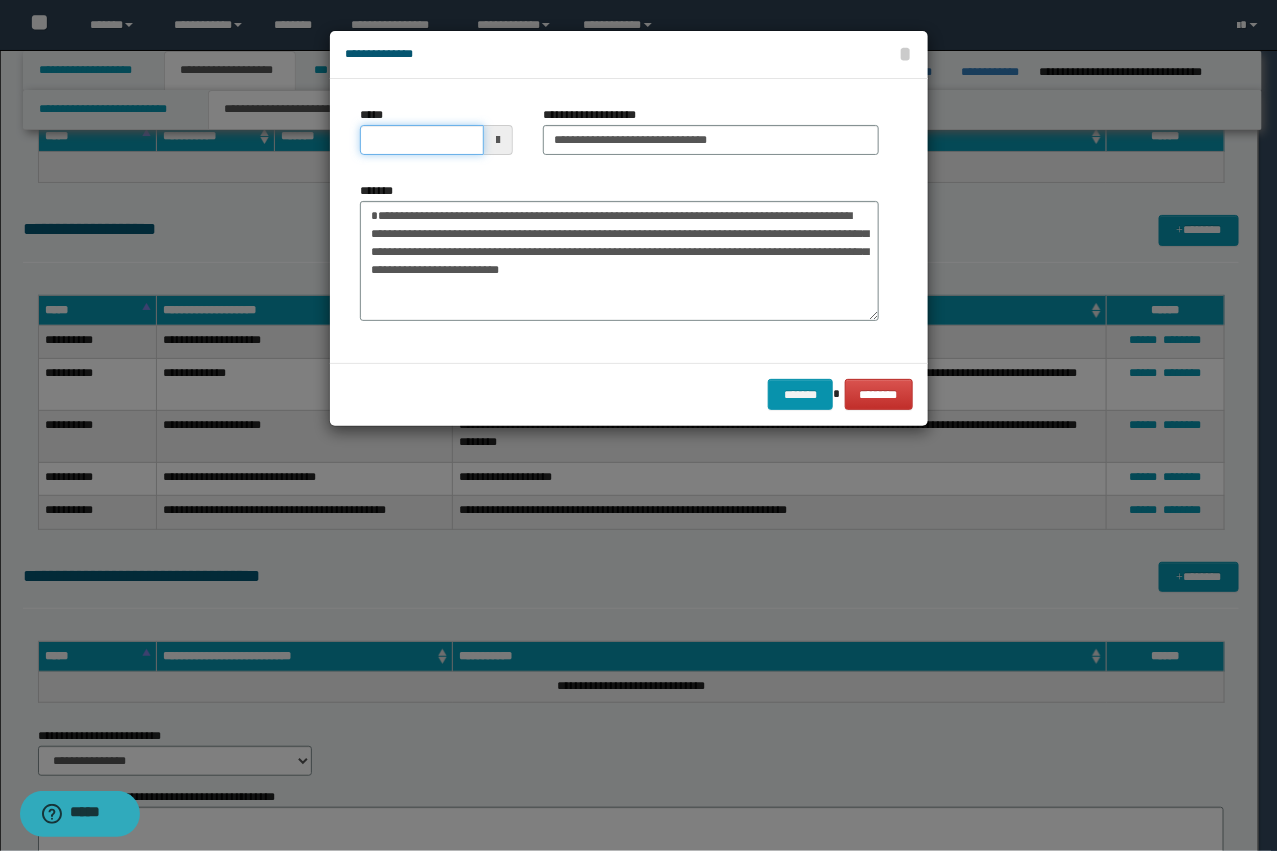 click on "*****" at bounding box center [422, 140] 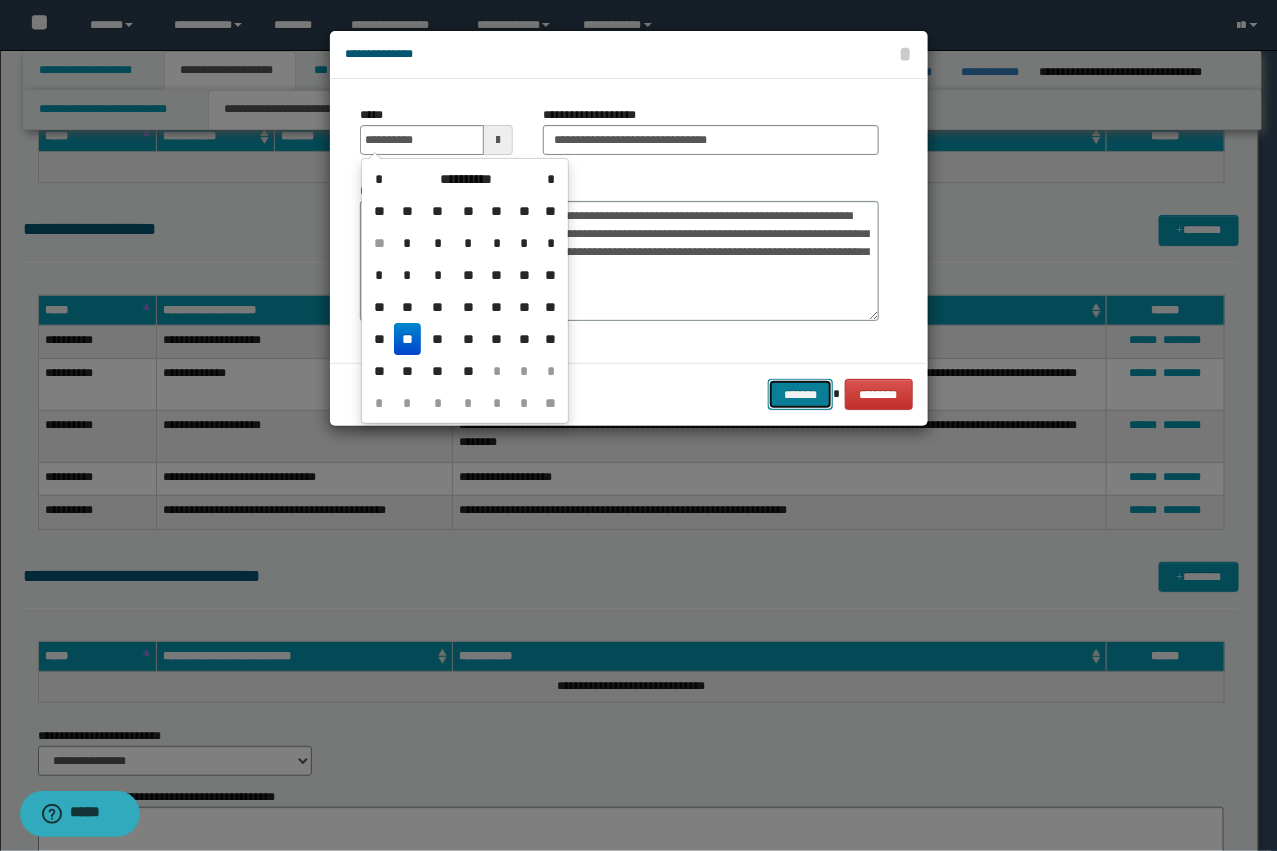 type on "**********" 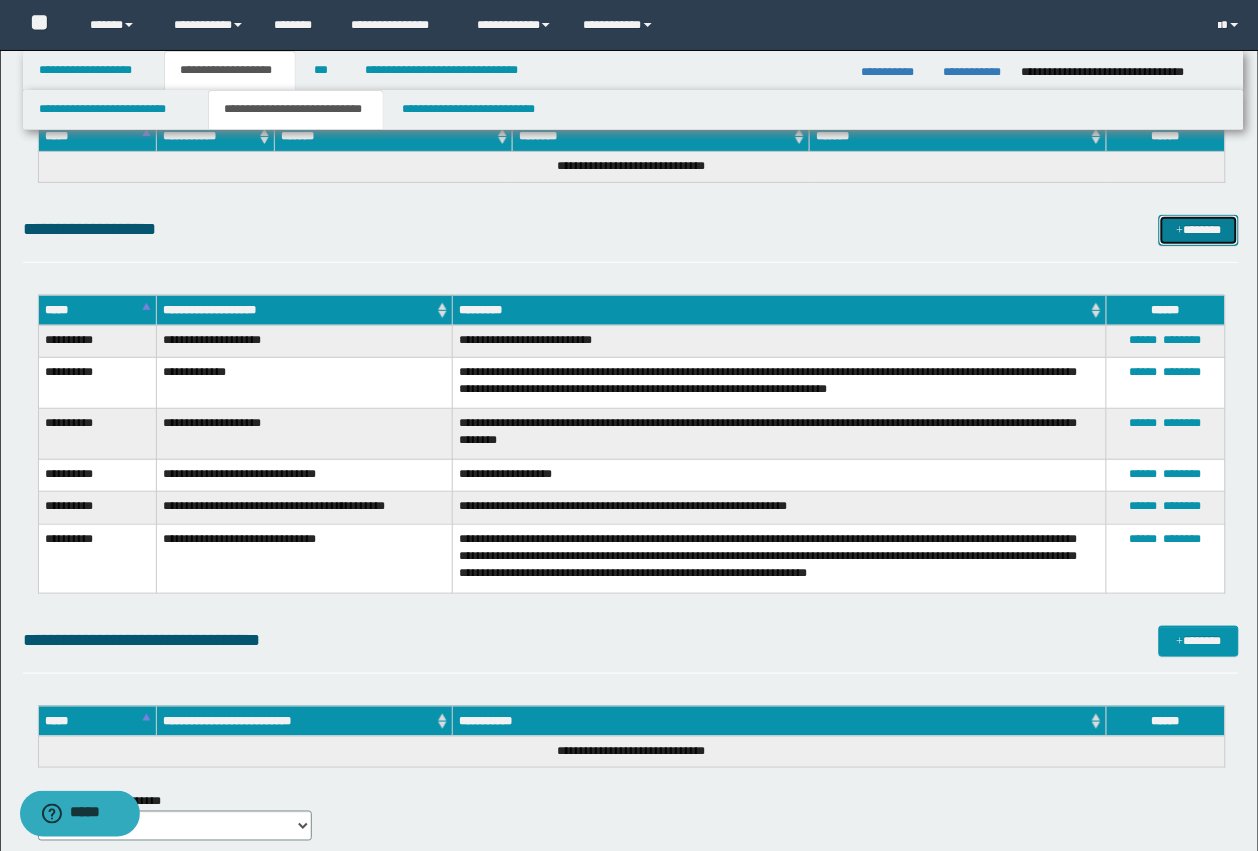 click at bounding box center (1180, 231) 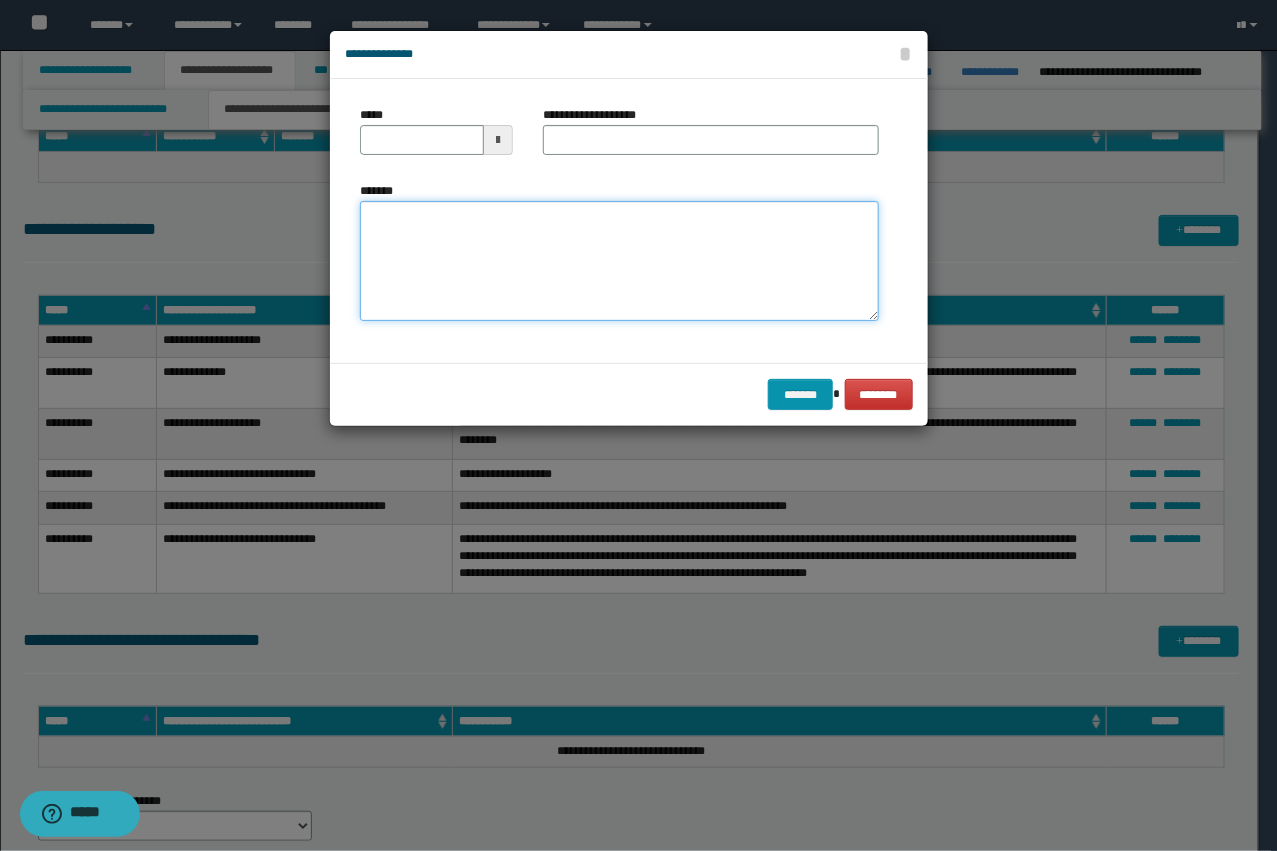 click on "*******" at bounding box center [619, 261] 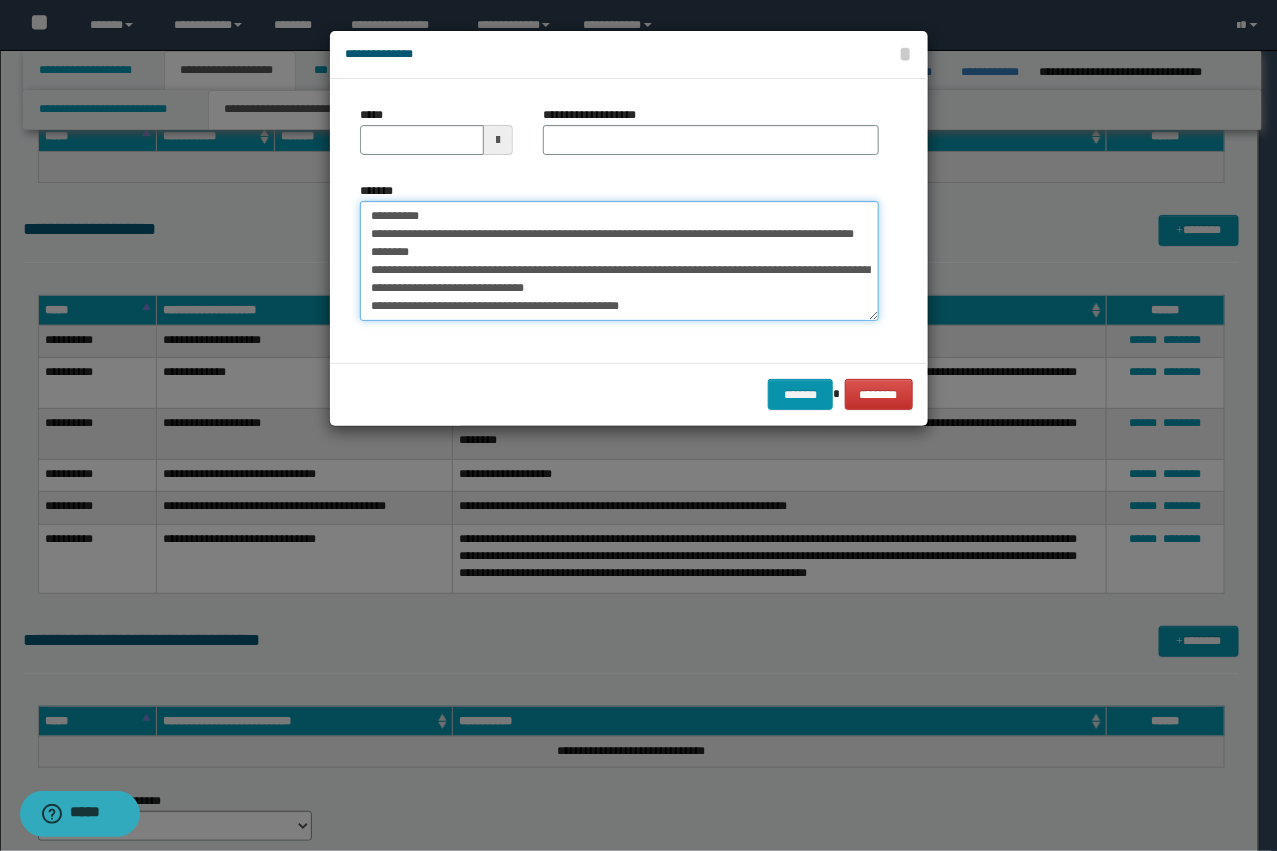 scroll, scrollTop: 0, scrollLeft: 0, axis: both 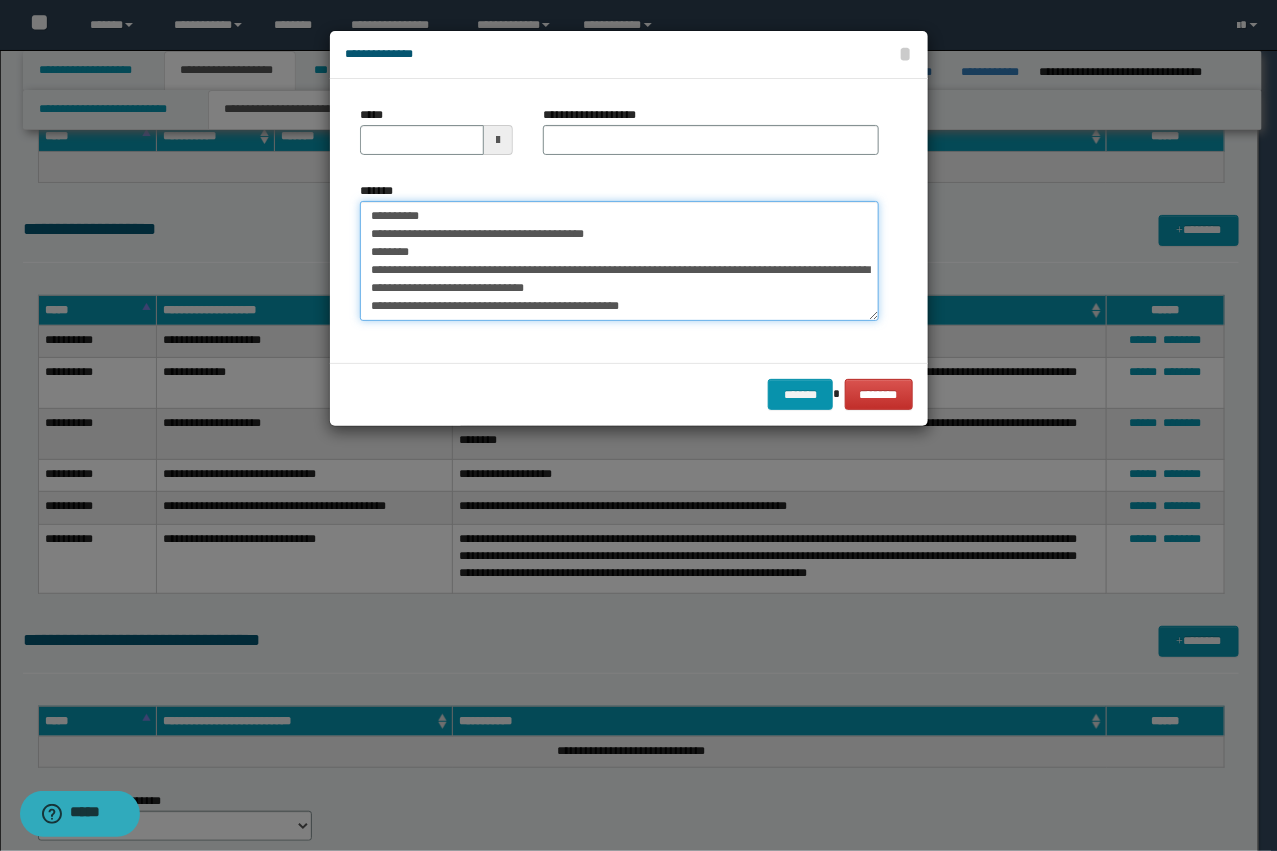 type 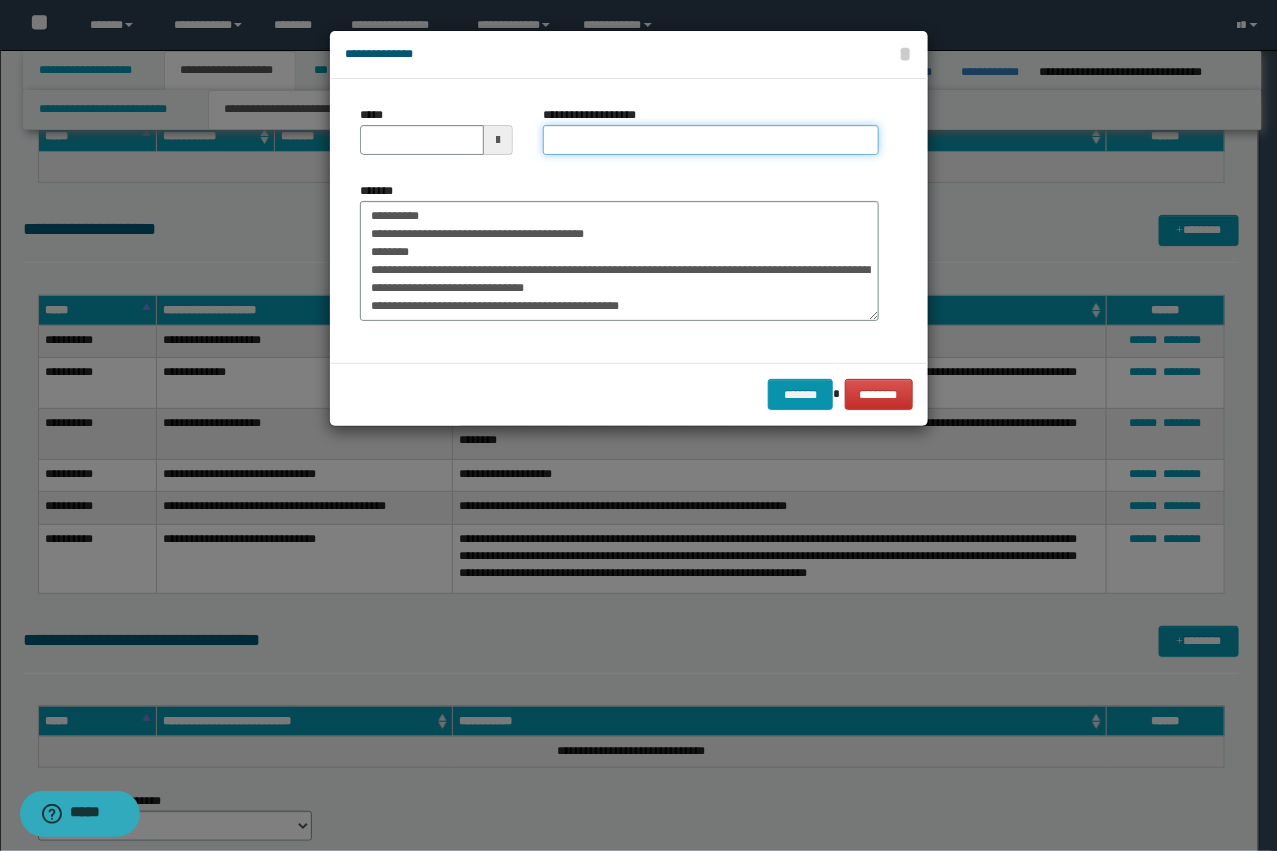 click on "**********" at bounding box center (711, 140) 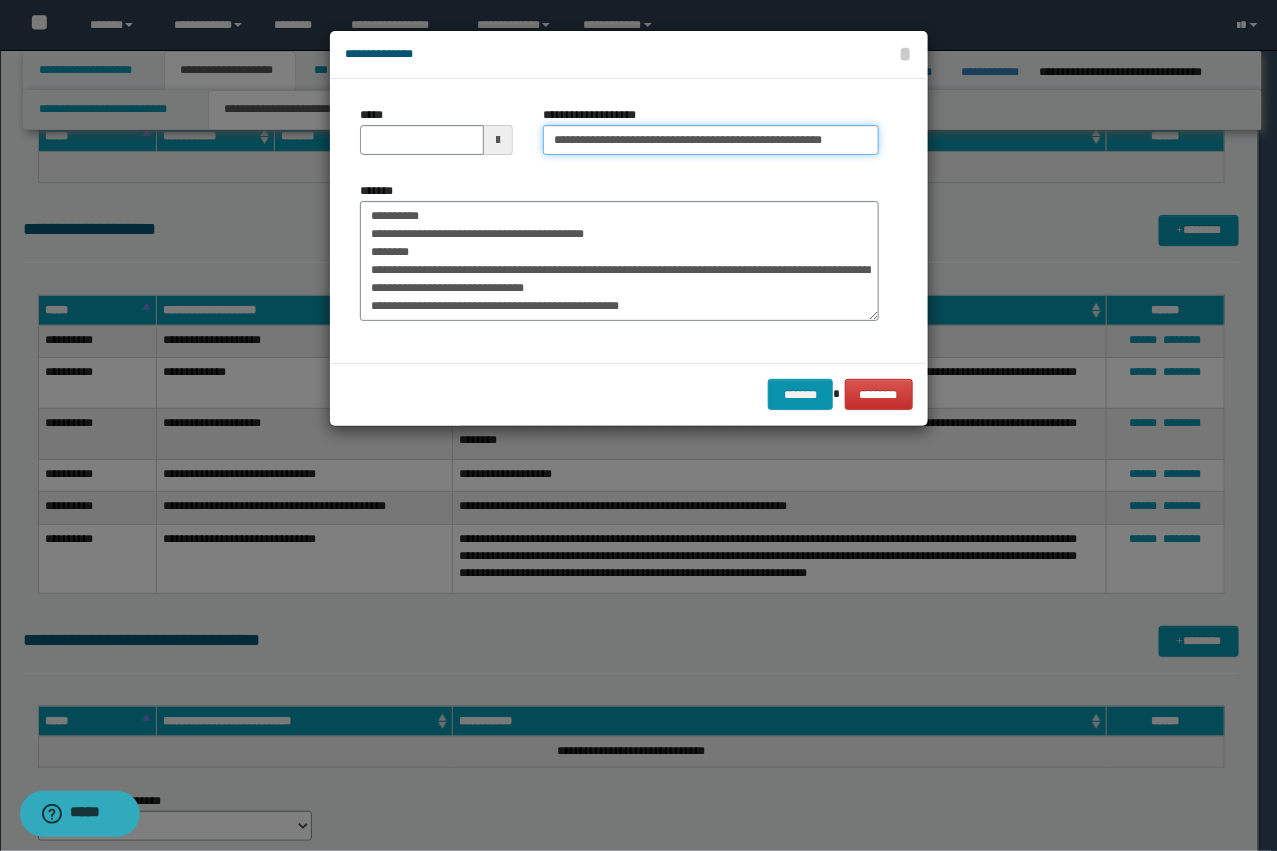 scroll, scrollTop: 0, scrollLeft: 46, axis: horizontal 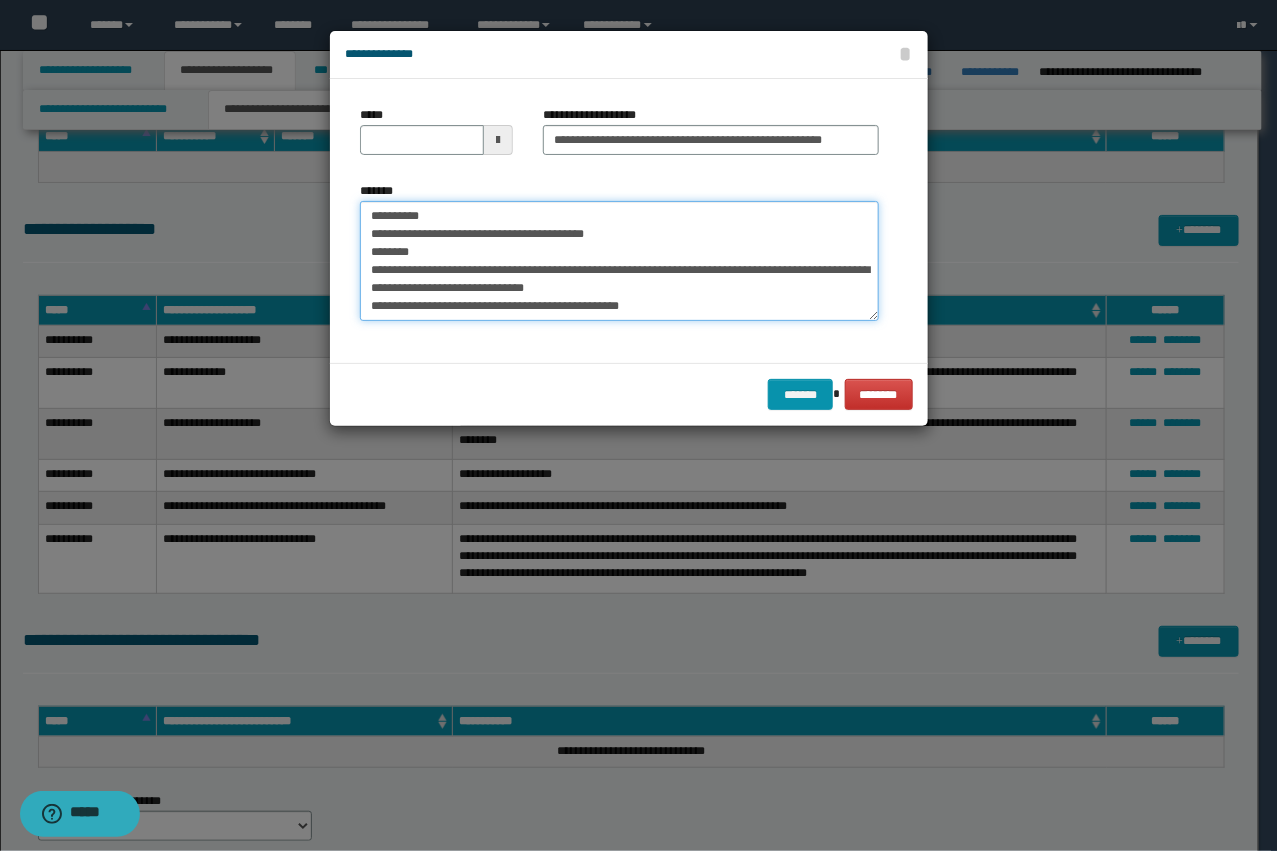 drag, startPoint x: 418, startPoint y: 272, endPoint x: 291, endPoint y: 188, distance: 152.26622 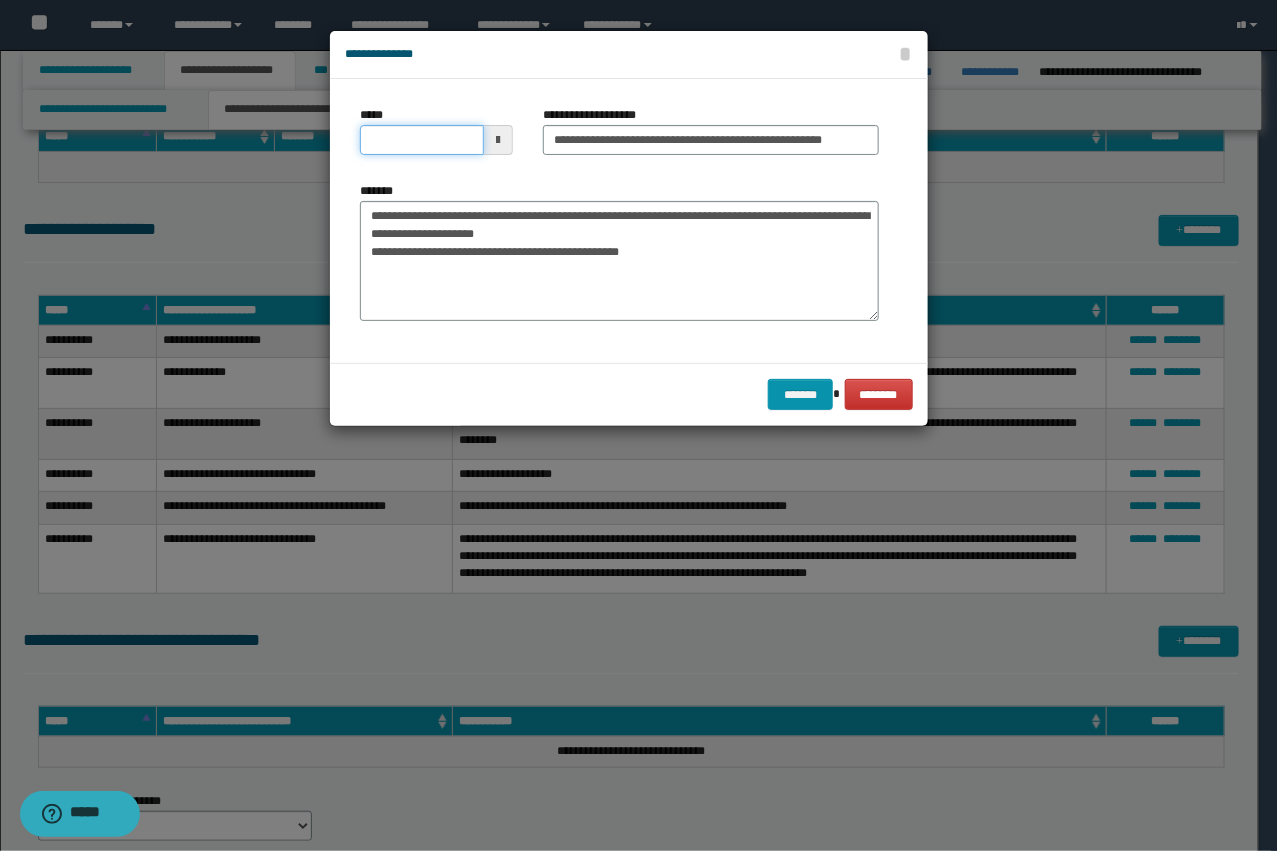 click on "*****" at bounding box center (422, 140) 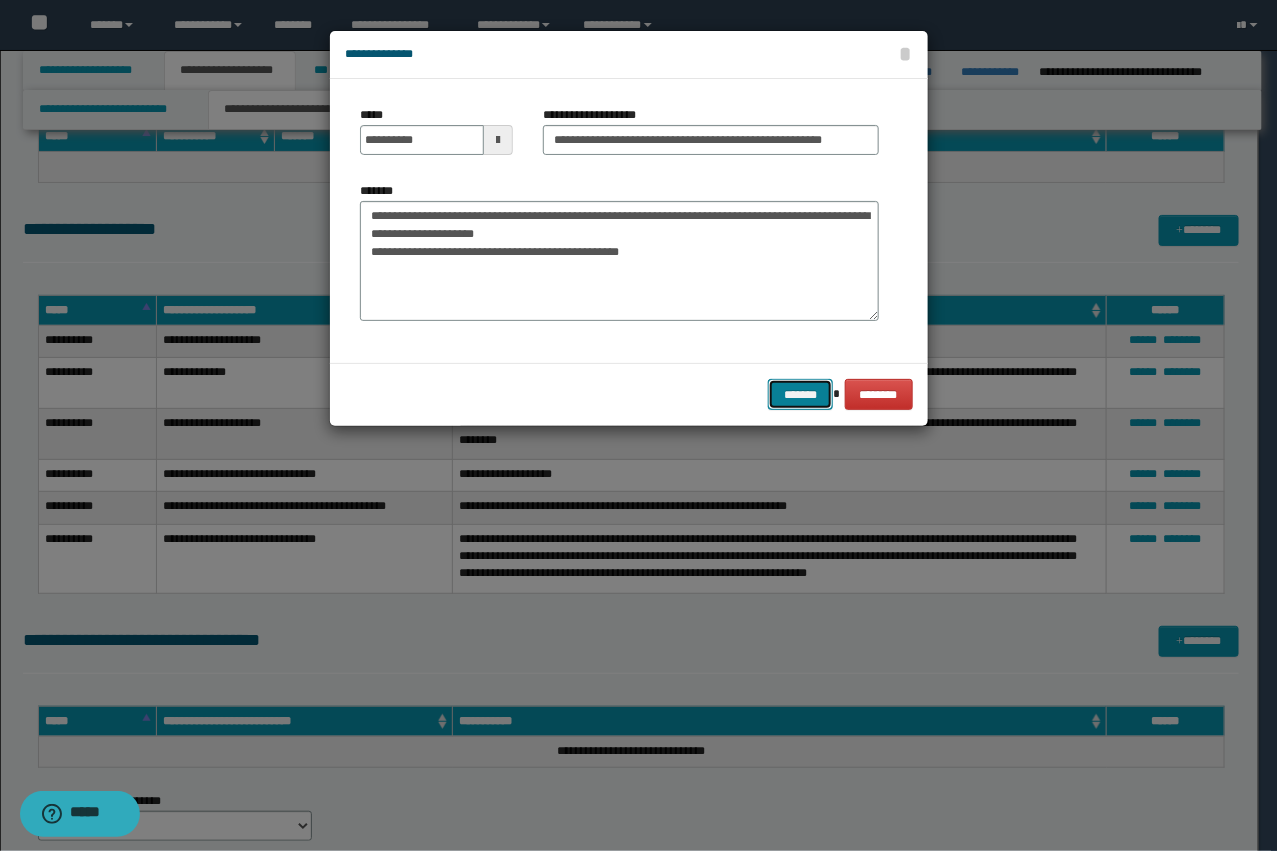 click on "*******" at bounding box center [800, 394] 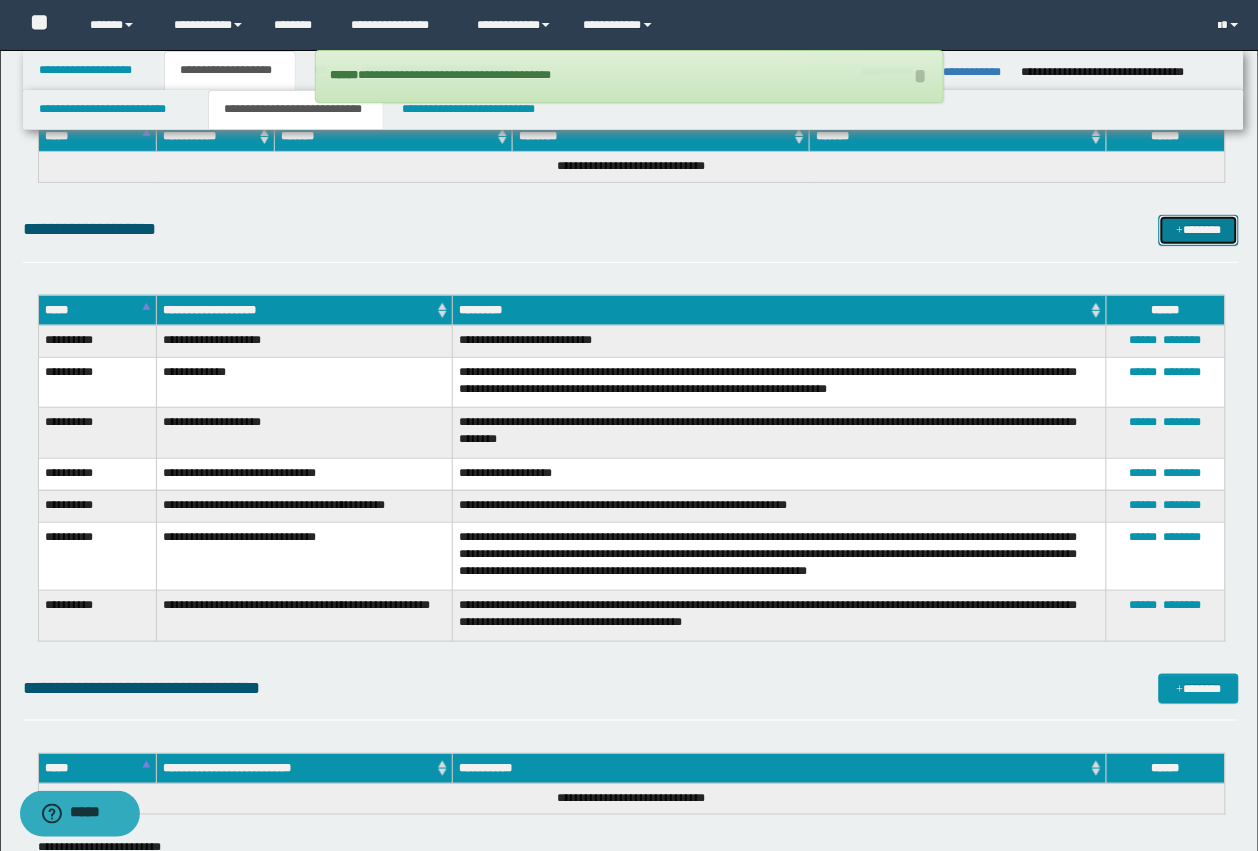click at bounding box center (1180, 231) 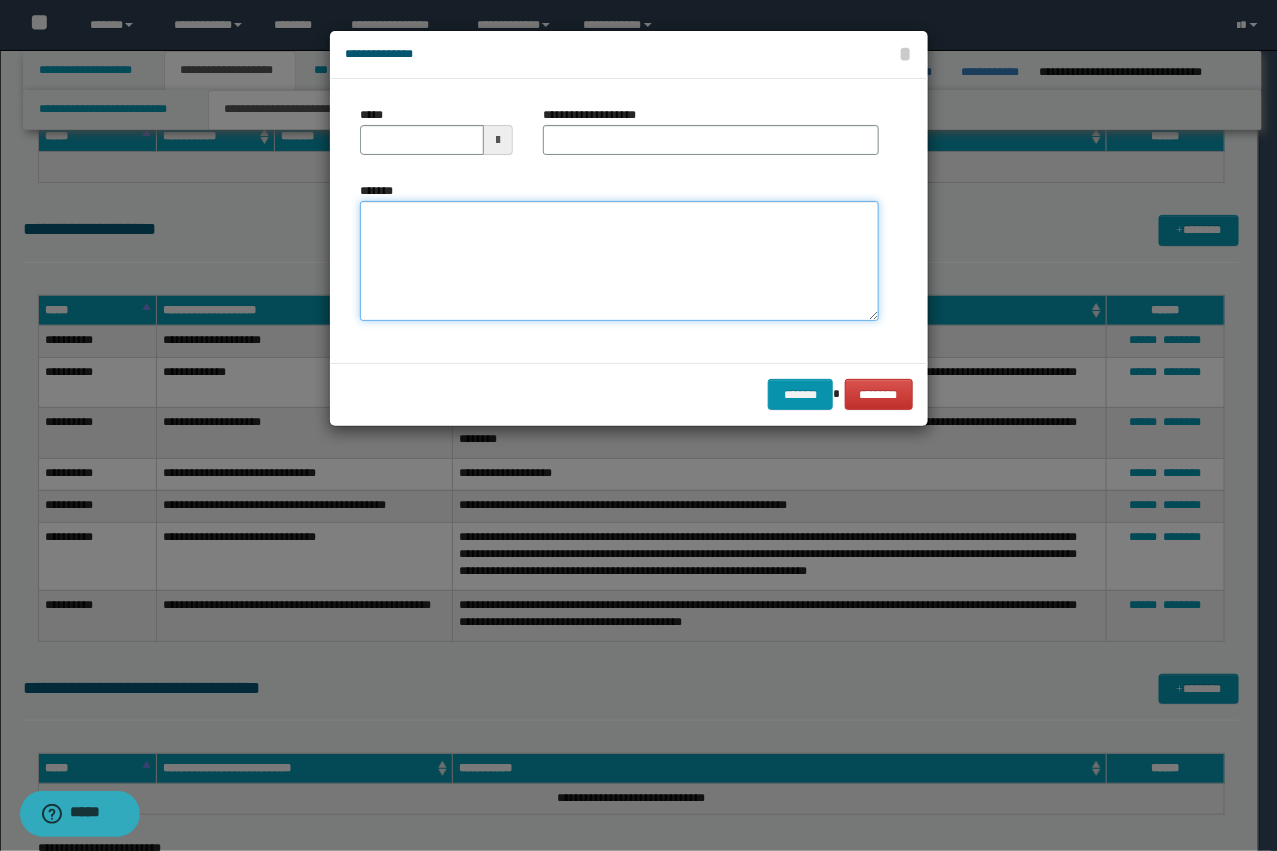 click on "*******" at bounding box center [619, 261] 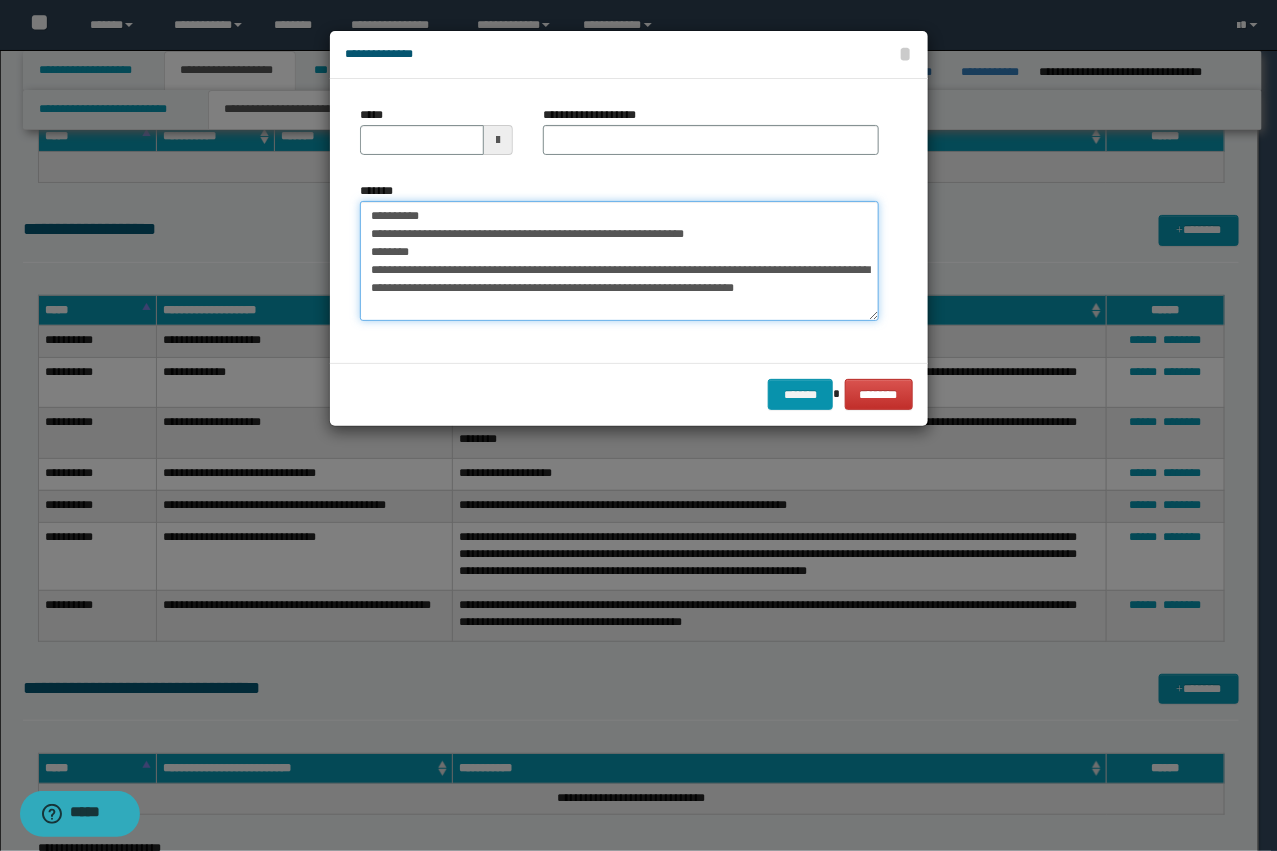 drag, startPoint x: 581, startPoint y: 237, endPoint x: 490, endPoint y: 230, distance: 91.26884 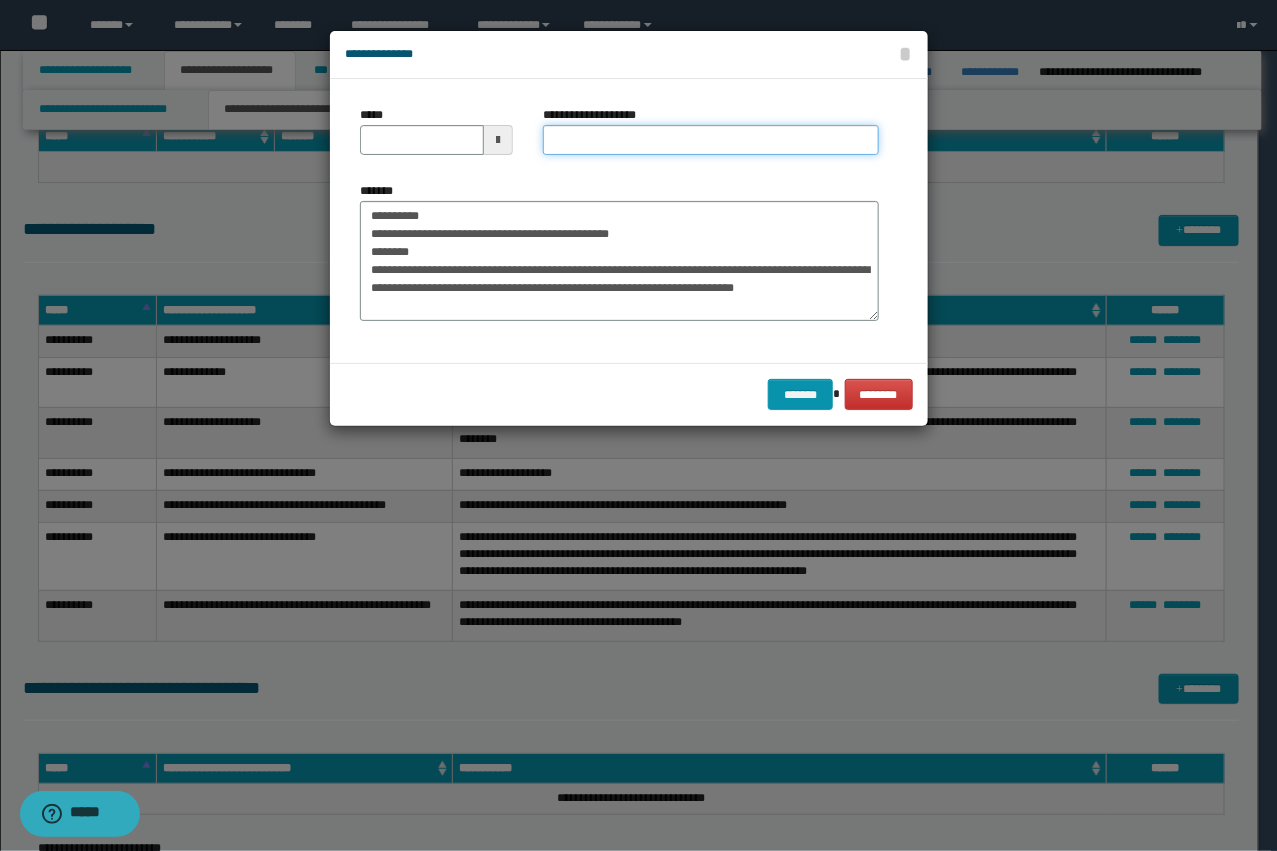 click on "**********" at bounding box center [711, 140] 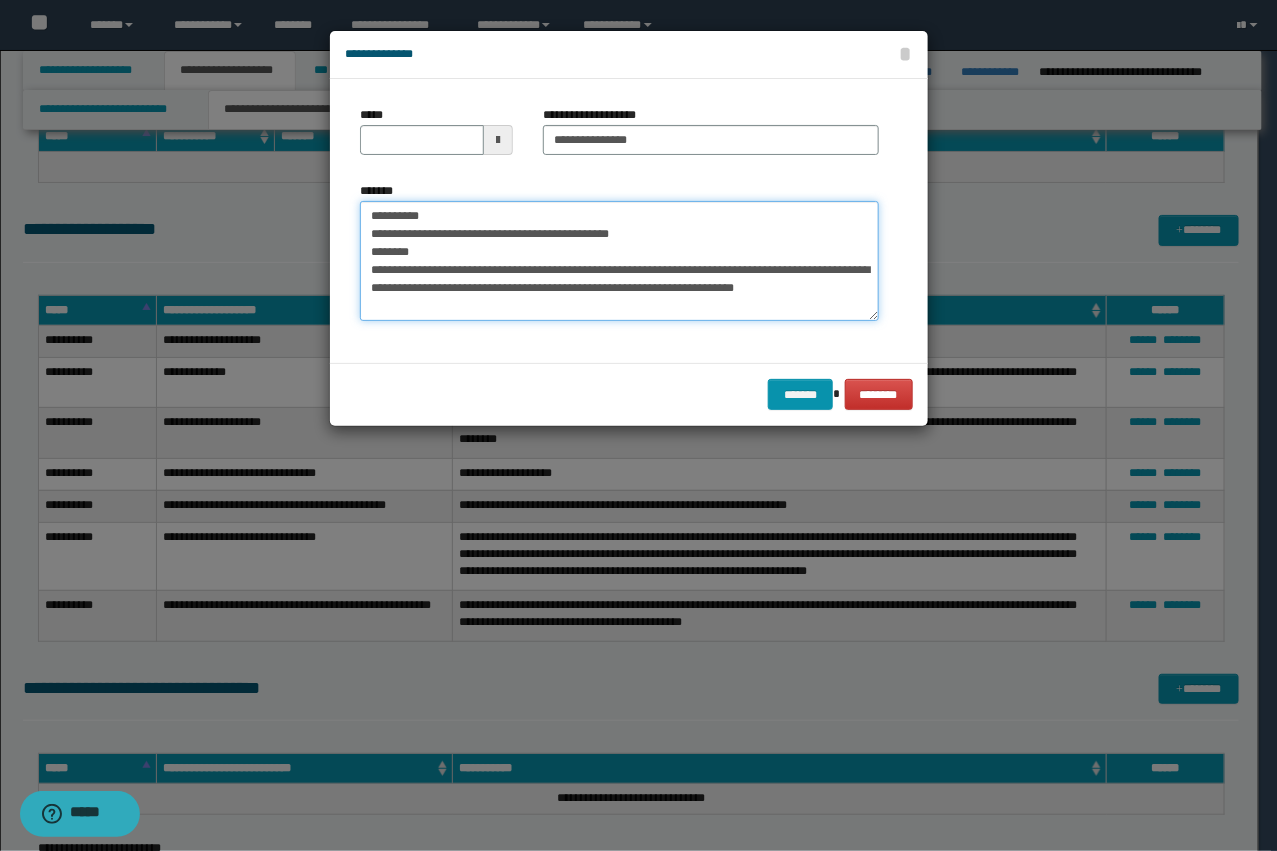 drag, startPoint x: 430, startPoint y: 266, endPoint x: 338, endPoint y: 190, distance: 119.331474 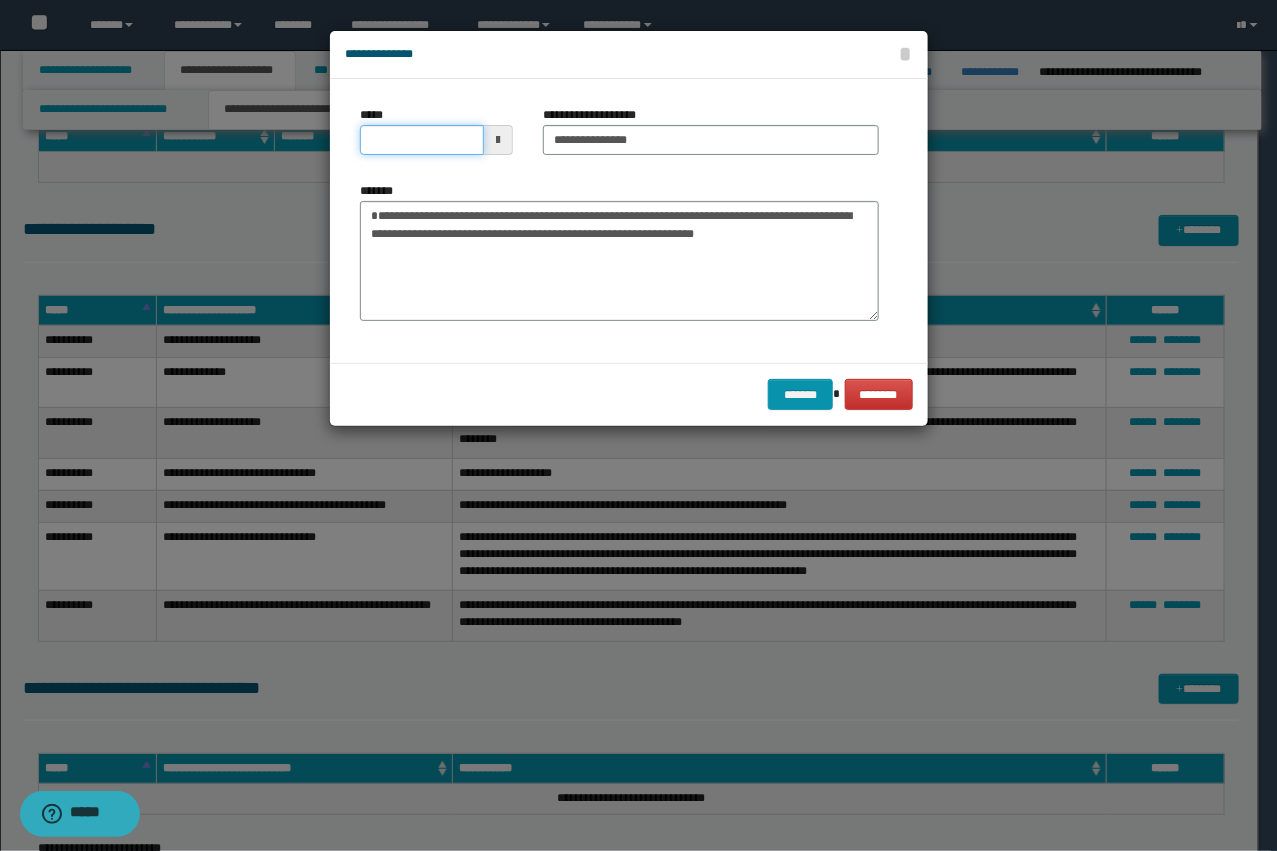 click on "*****" at bounding box center (422, 140) 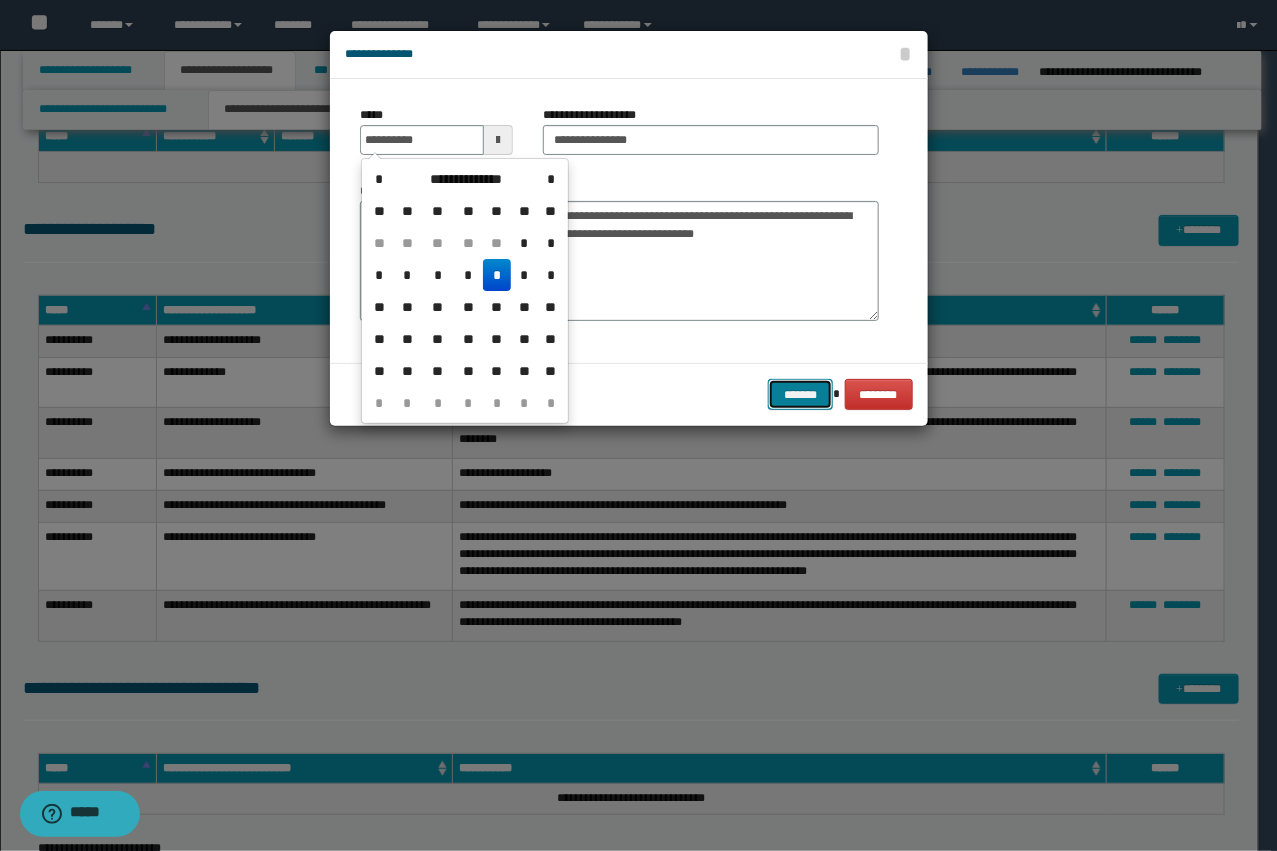 click on "*******" at bounding box center (800, 394) 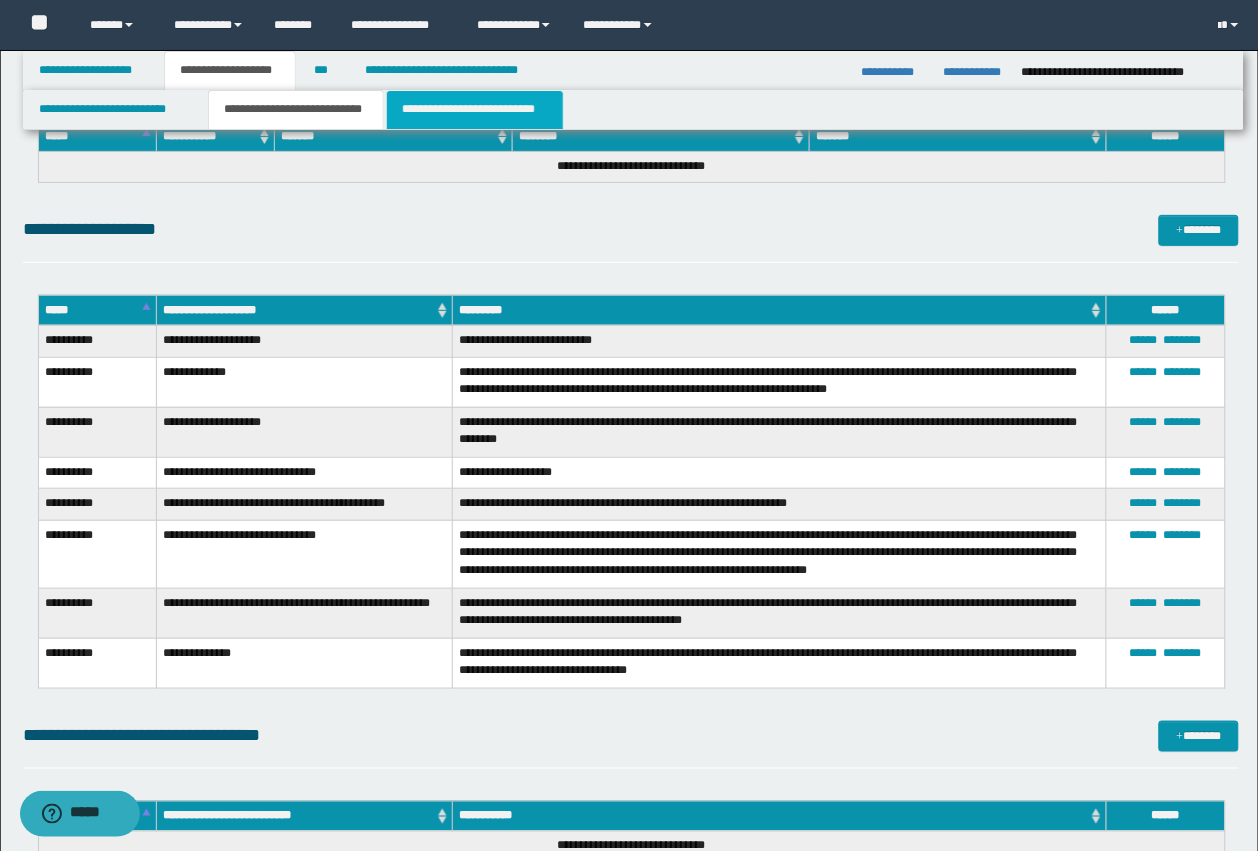click on "**********" at bounding box center (475, 110) 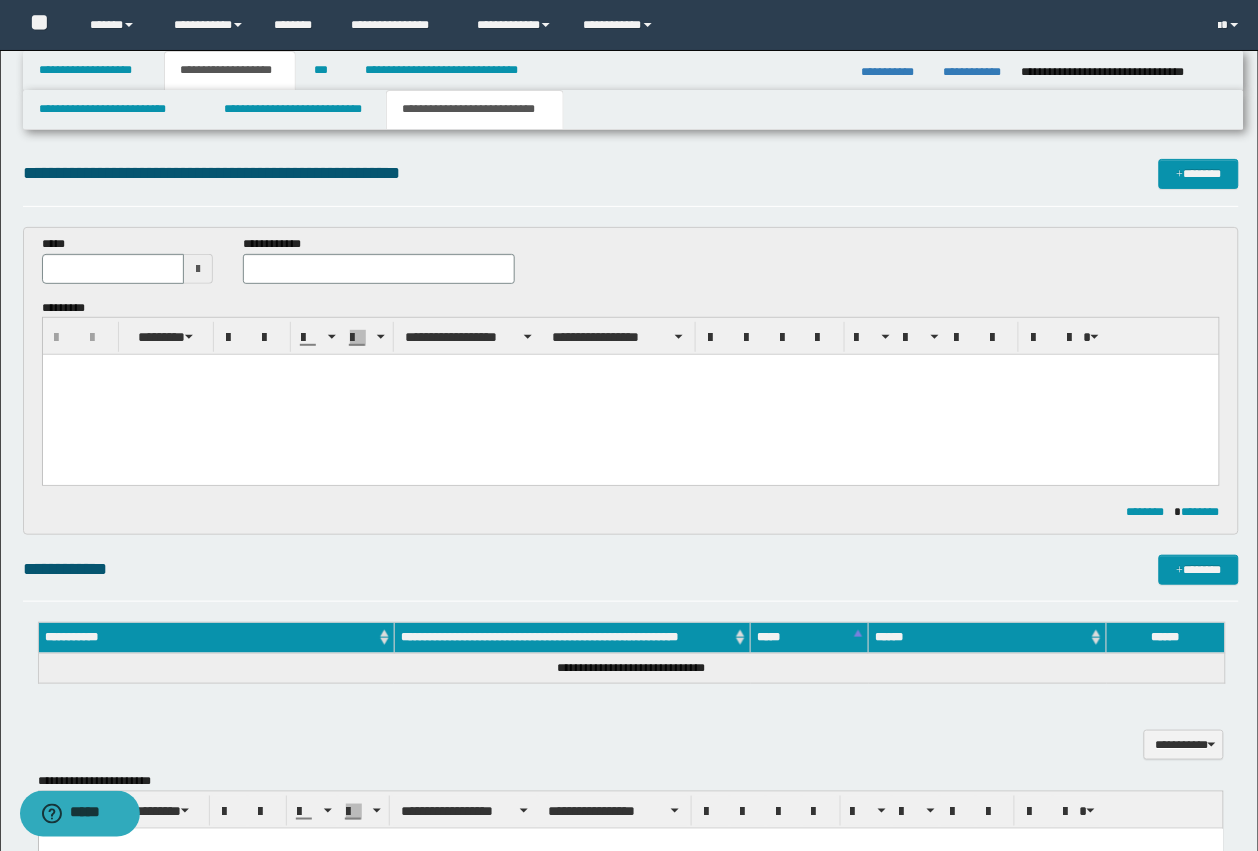 scroll, scrollTop: 0, scrollLeft: 0, axis: both 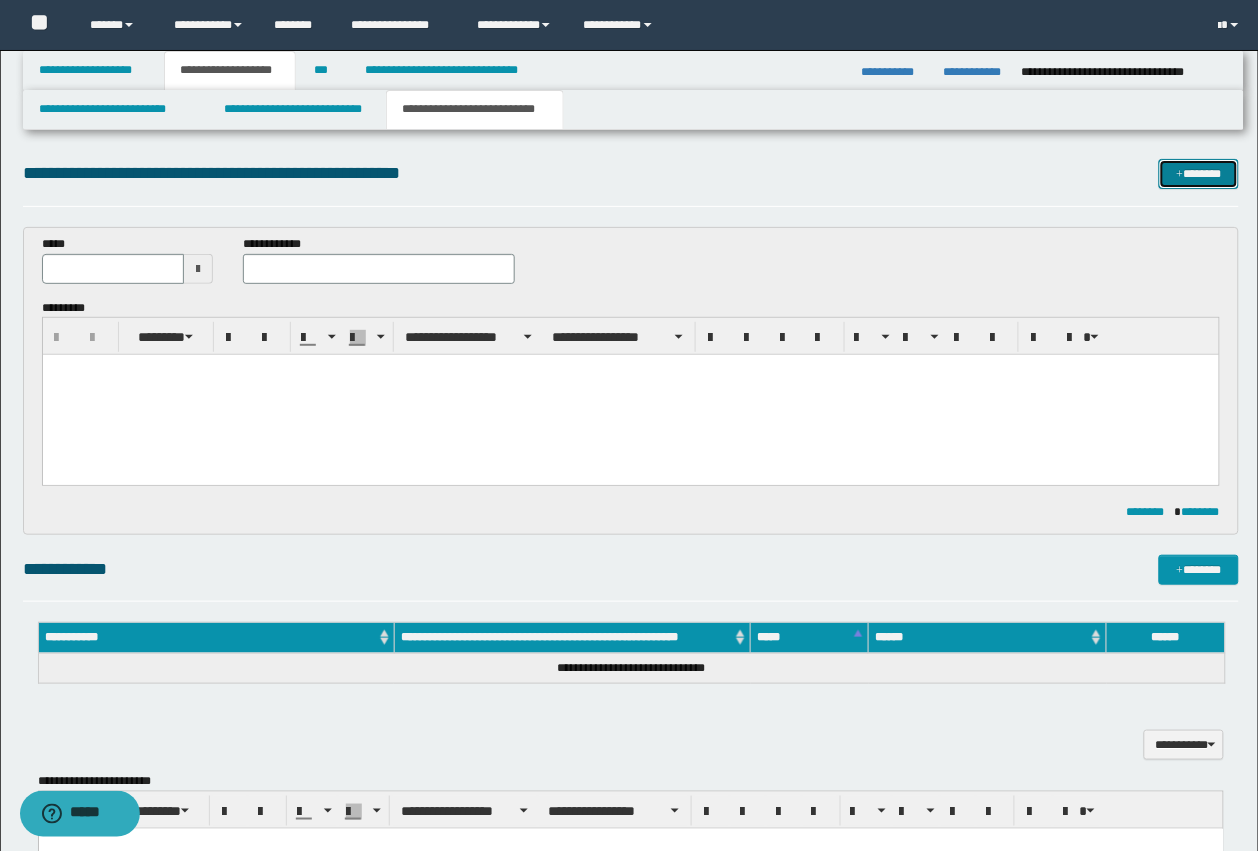 click on "*******" at bounding box center [1199, 174] 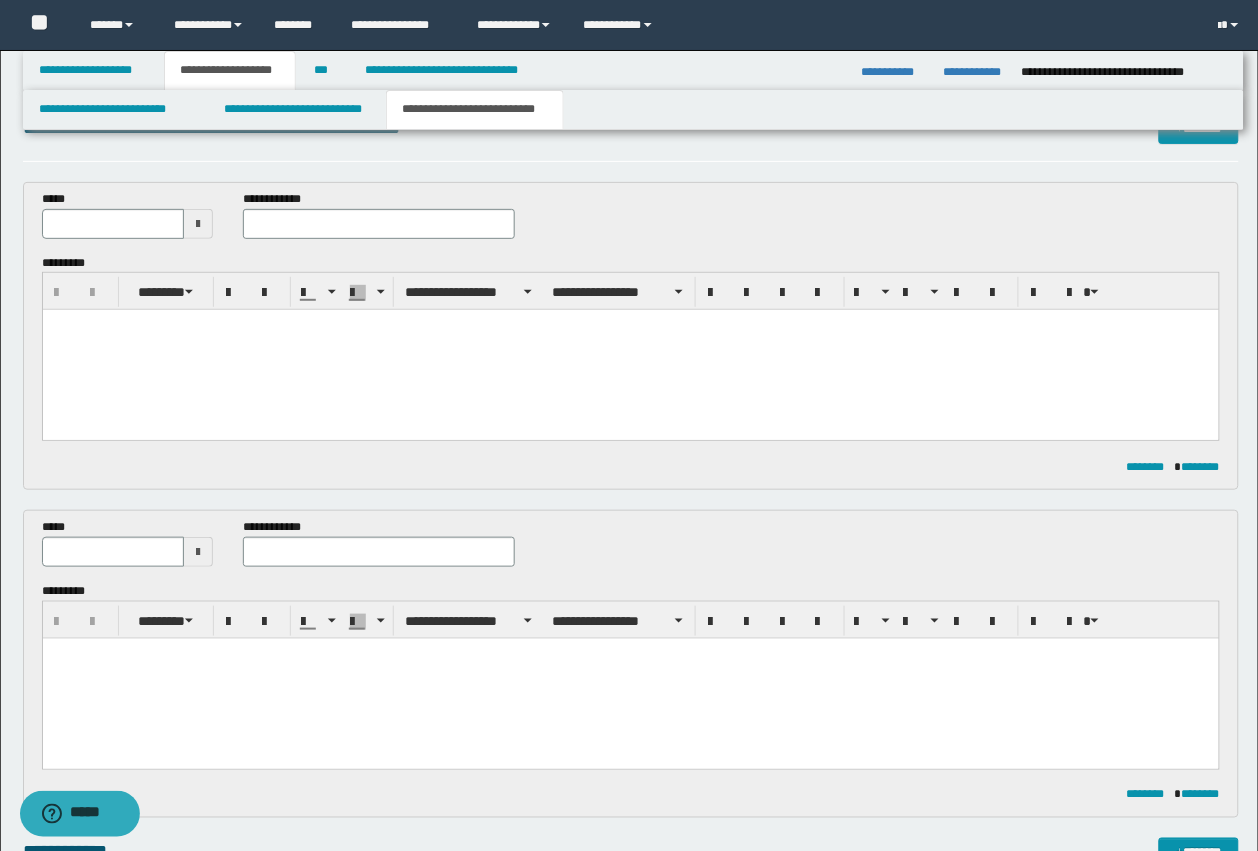 scroll, scrollTop: 0, scrollLeft: 0, axis: both 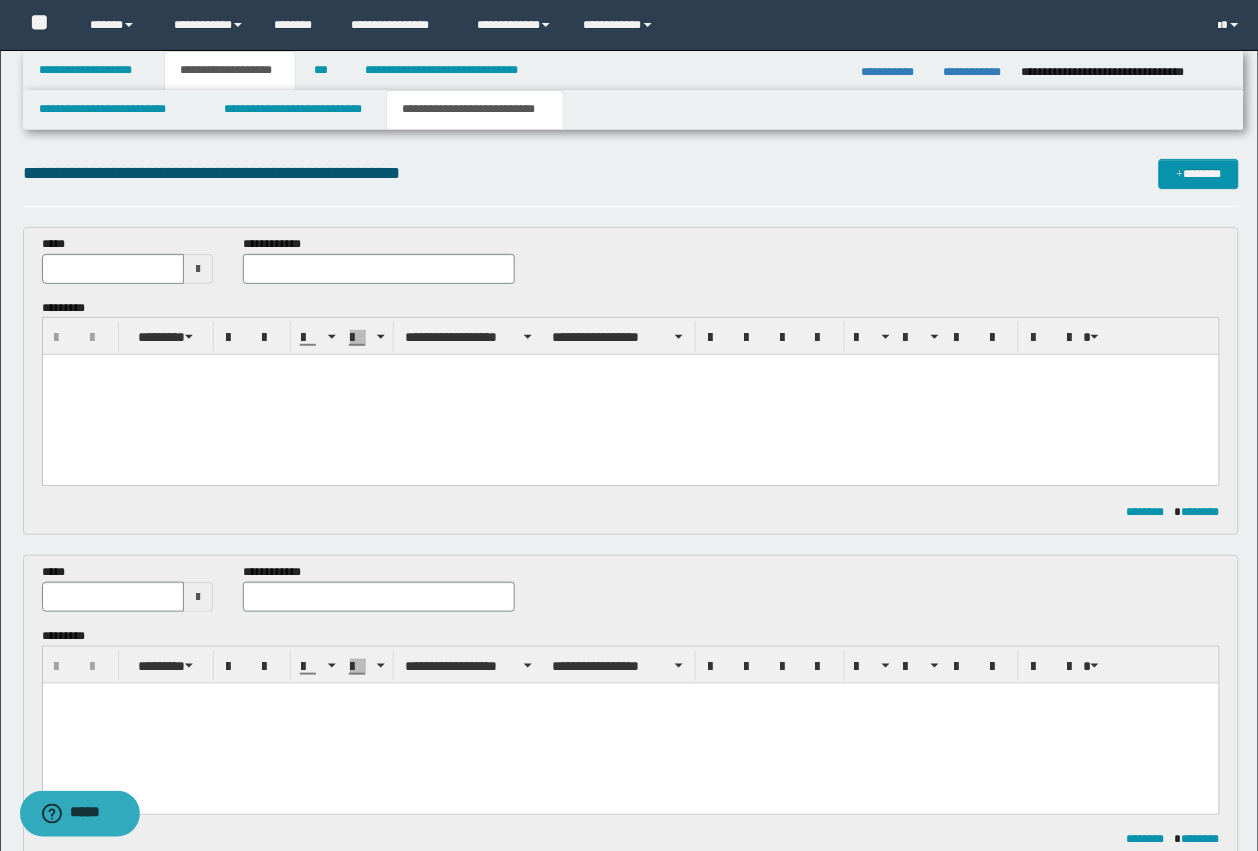 click at bounding box center (630, 395) 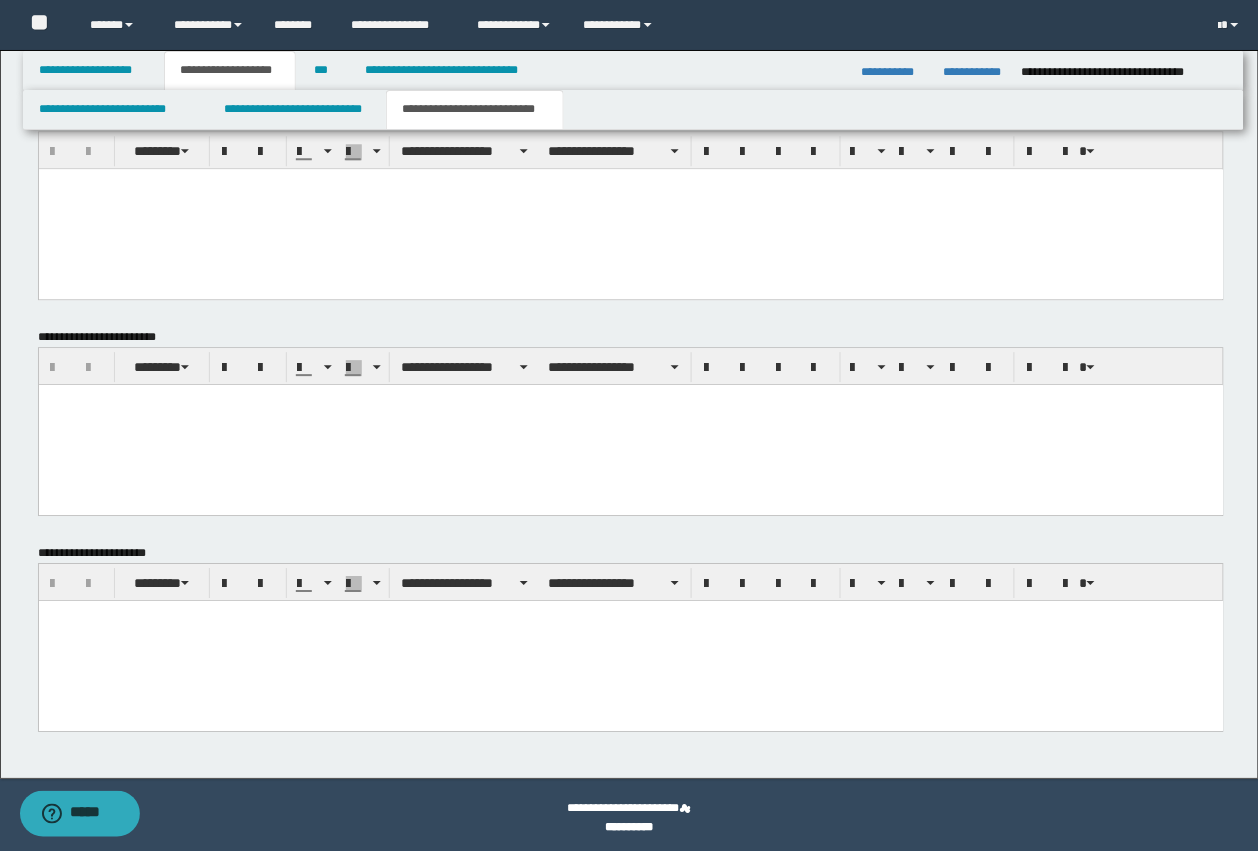 scroll, scrollTop: 1091, scrollLeft: 0, axis: vertical 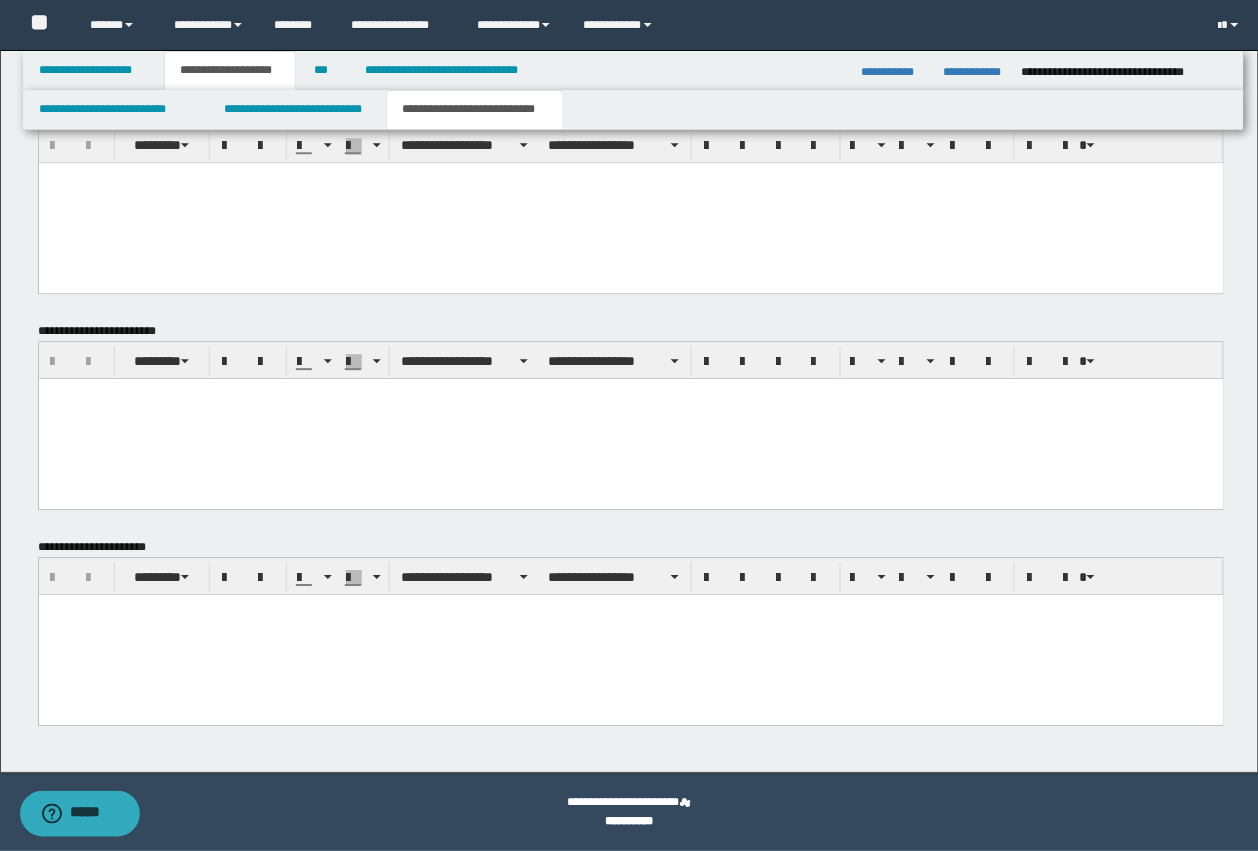 click at bounding box center (630, 634) 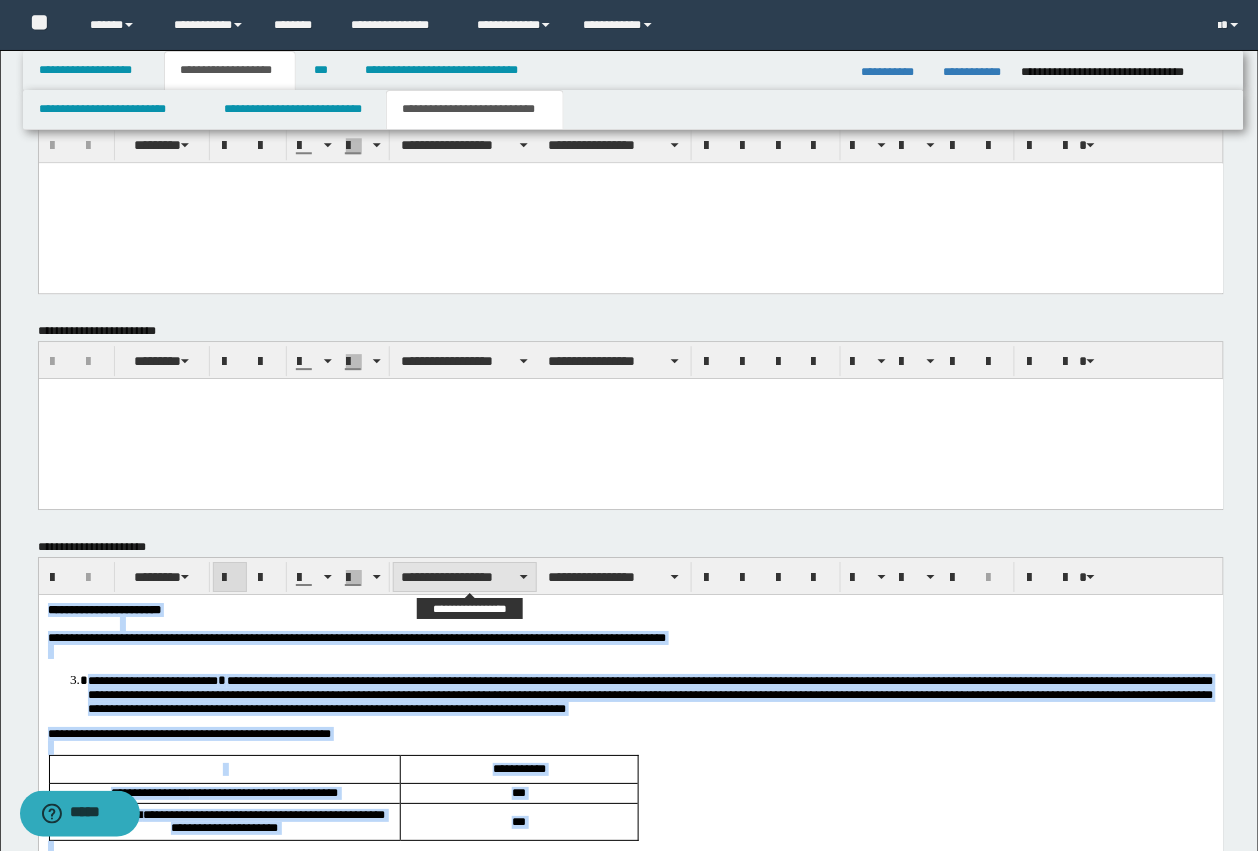 click on "**********" at bounding box center [465, 577] 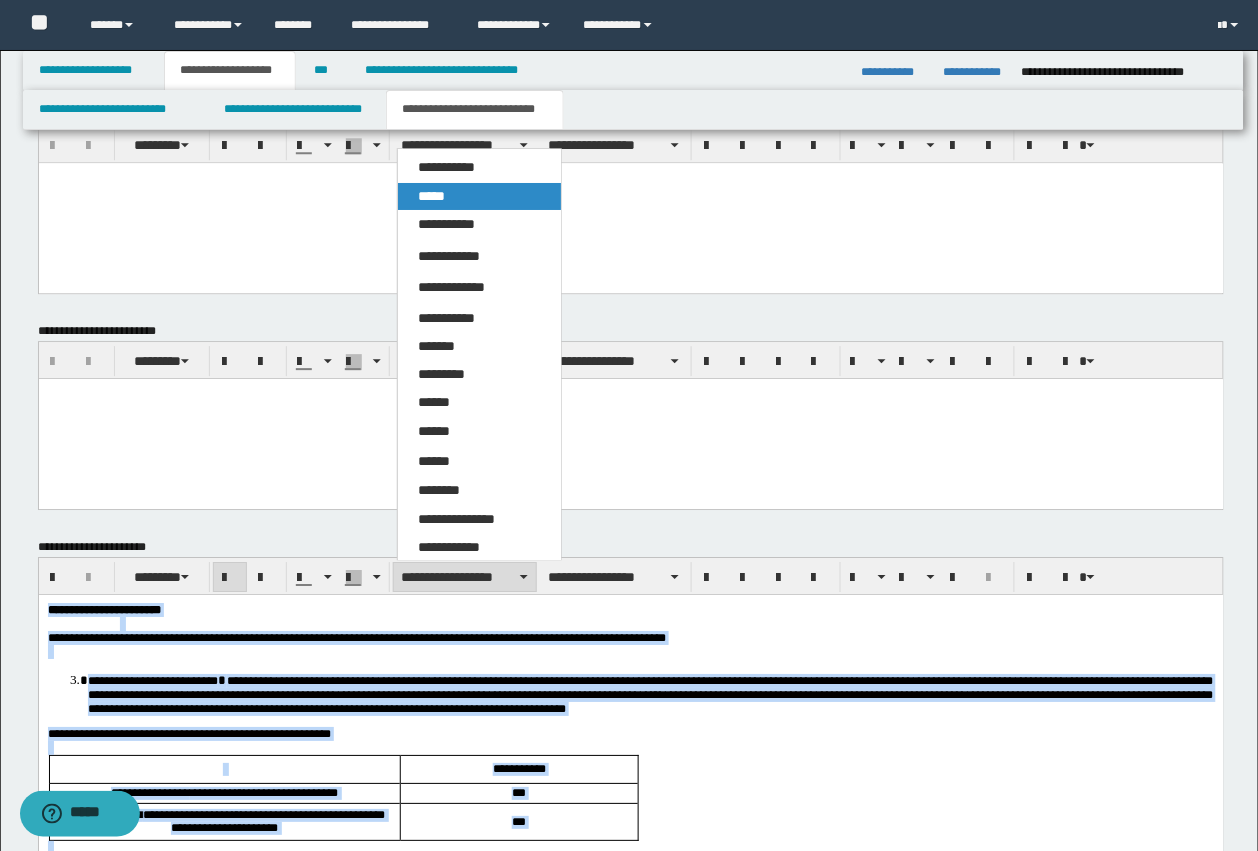 click on "*****" at bounding box center (431, 196) 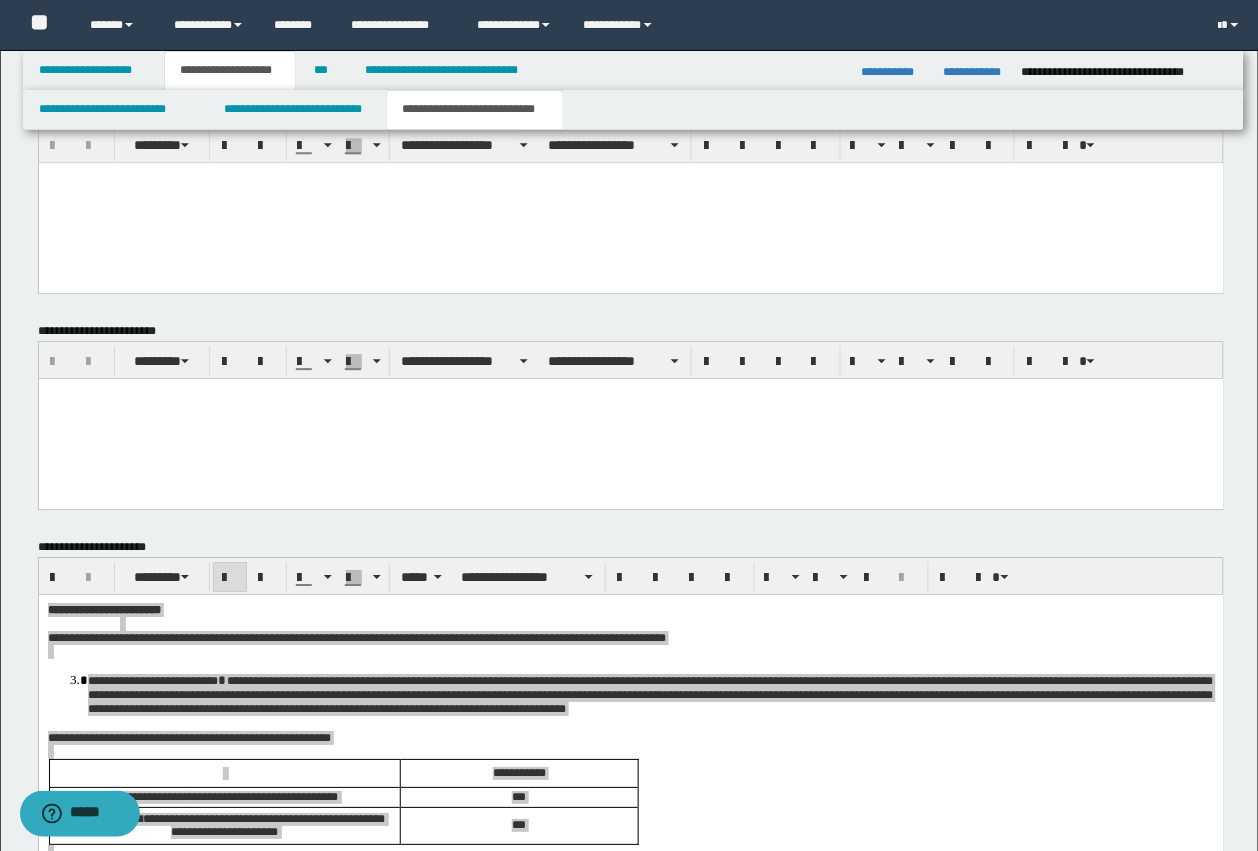 click on "**********" at bounding box center [631, 911] 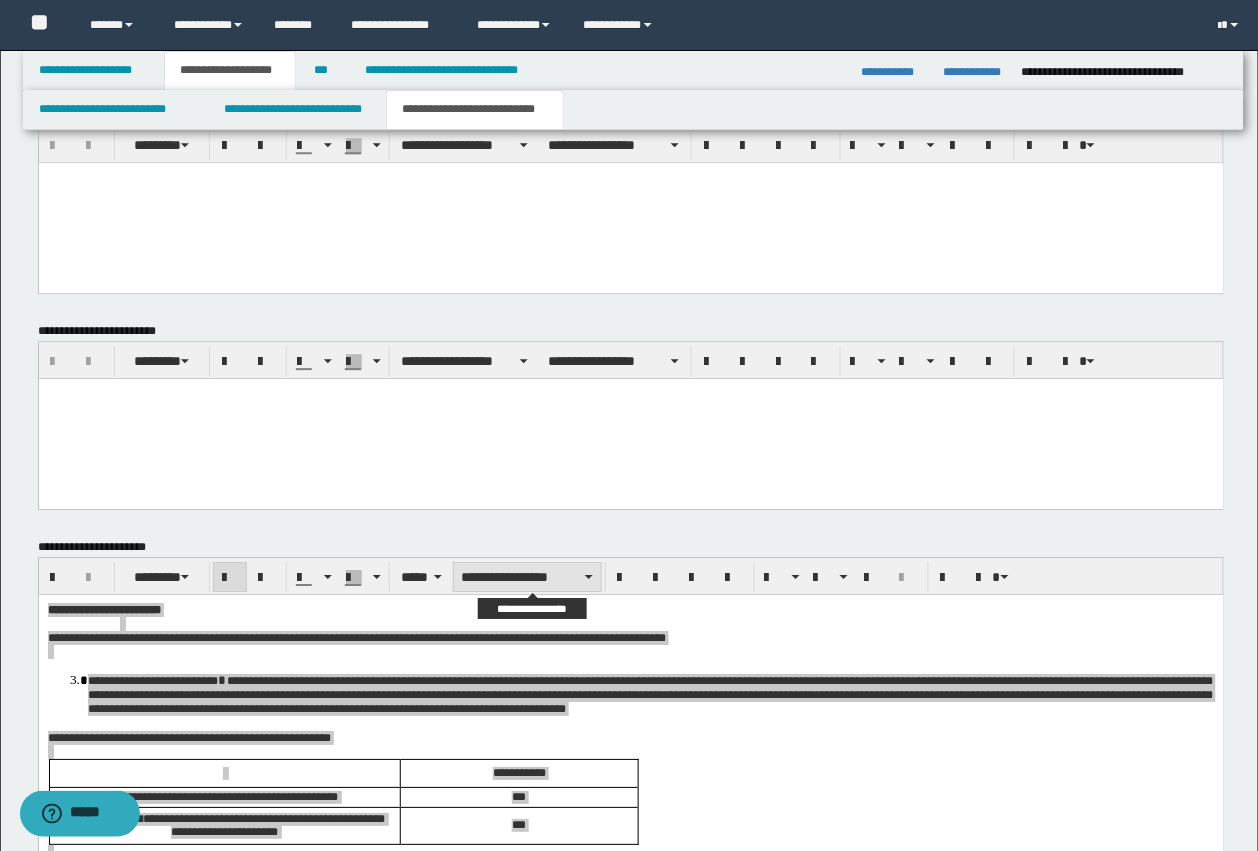 click on "**********" at bounding box center [527, 577] 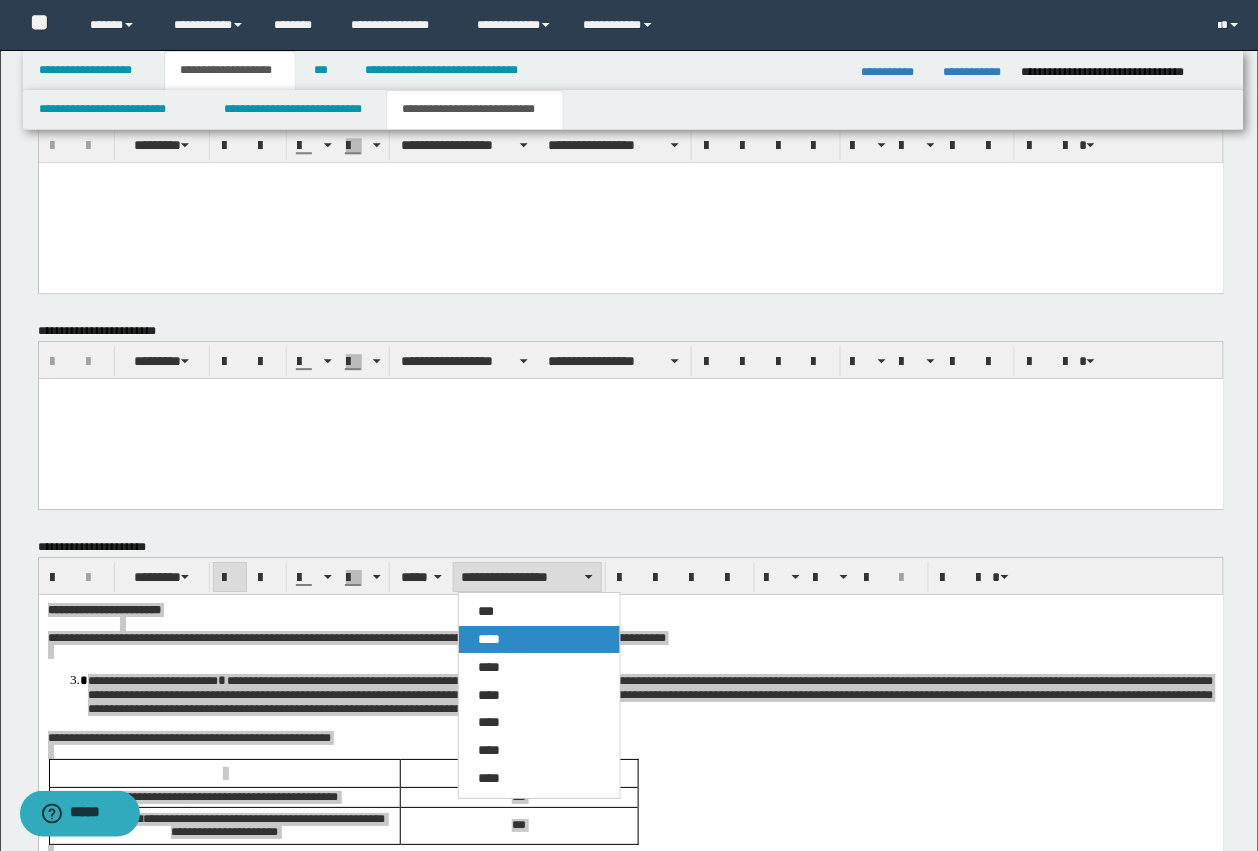 click on "****" at bounding box center [490, 639] 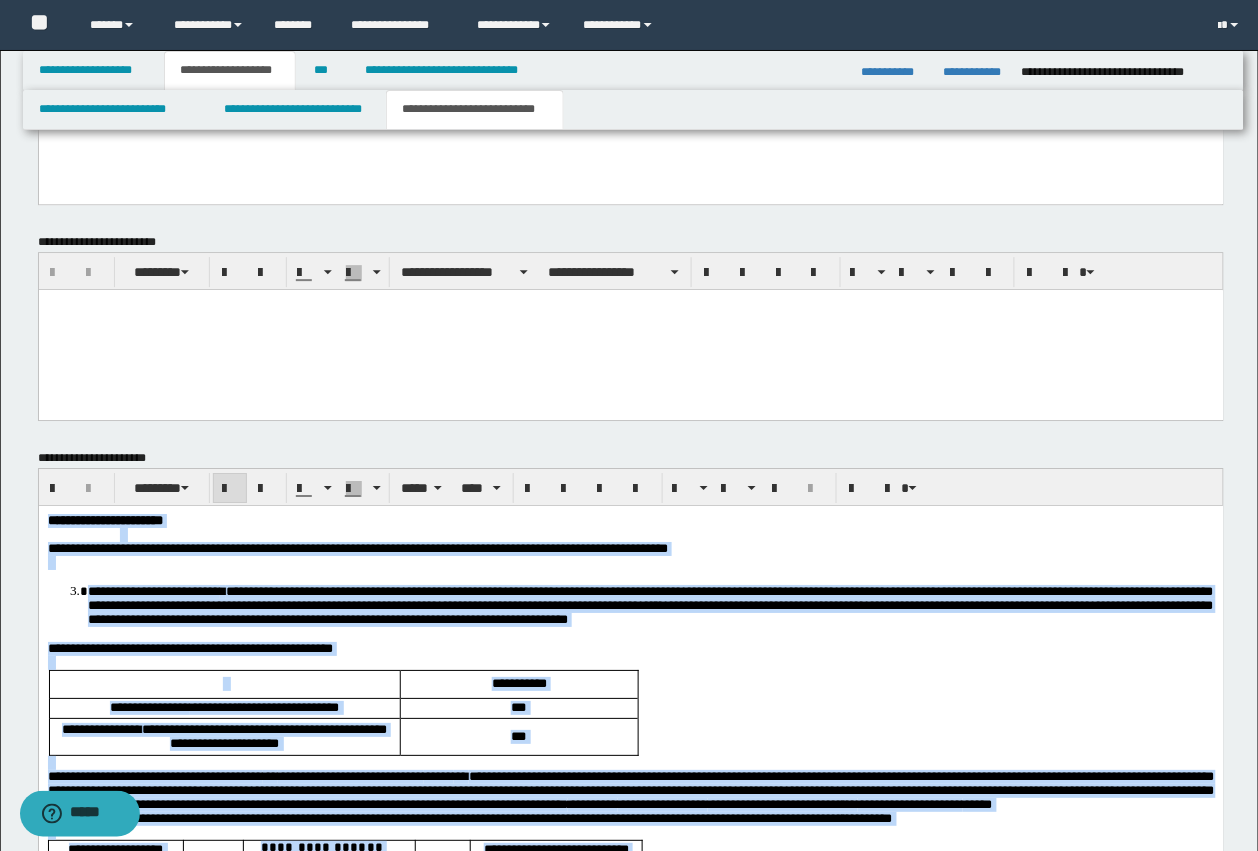 scroll, scrollTop: 1341, scrollLeft: 0, axis: vertical 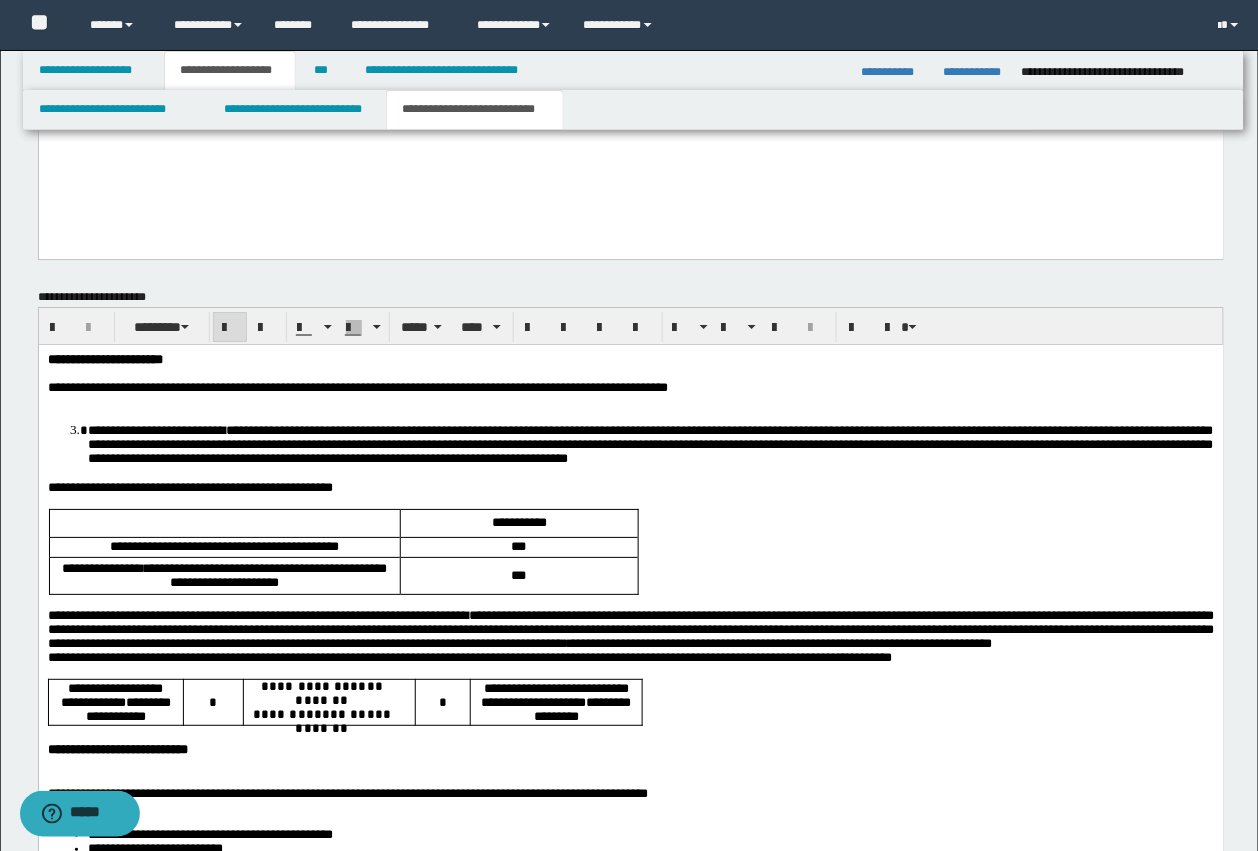 click on "**********" at bounding box center (630, 663) 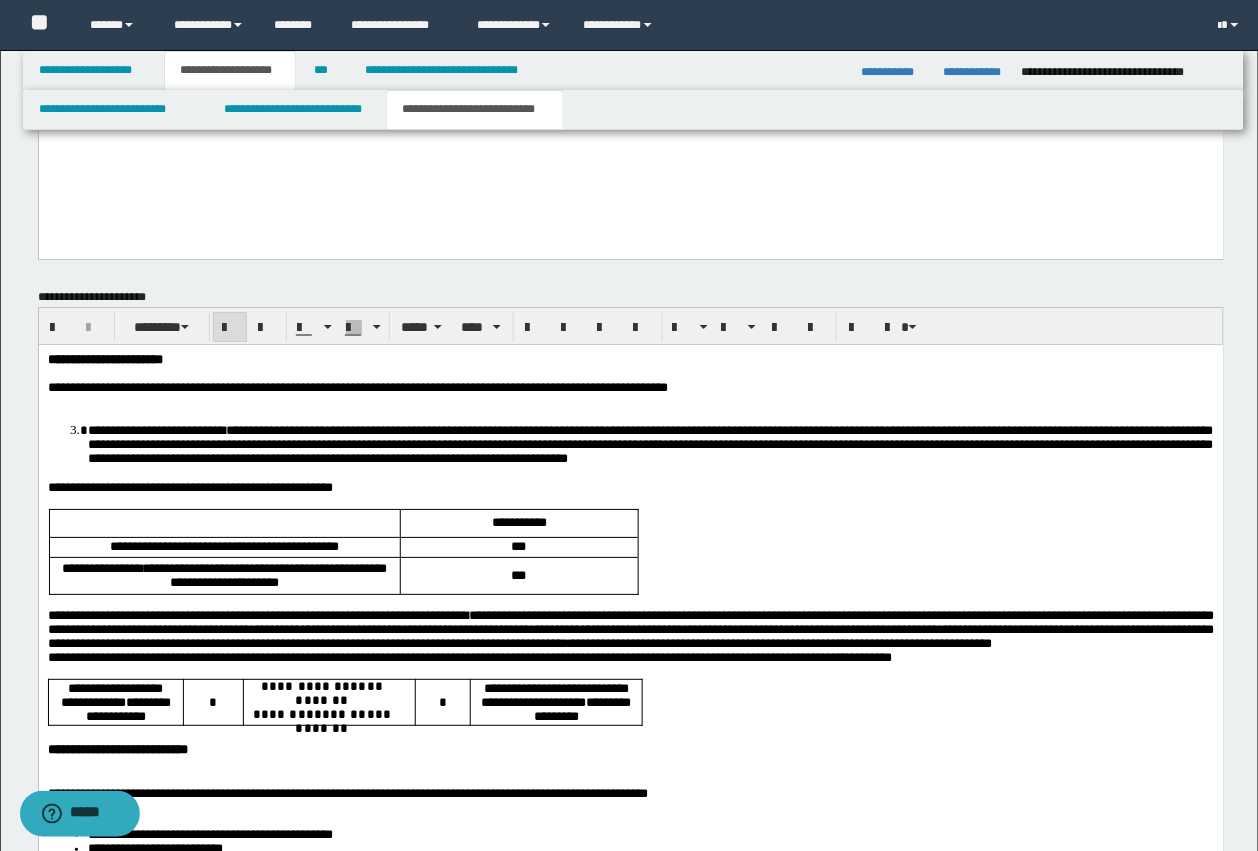 click on "**********" at bounding box center (630, 663) 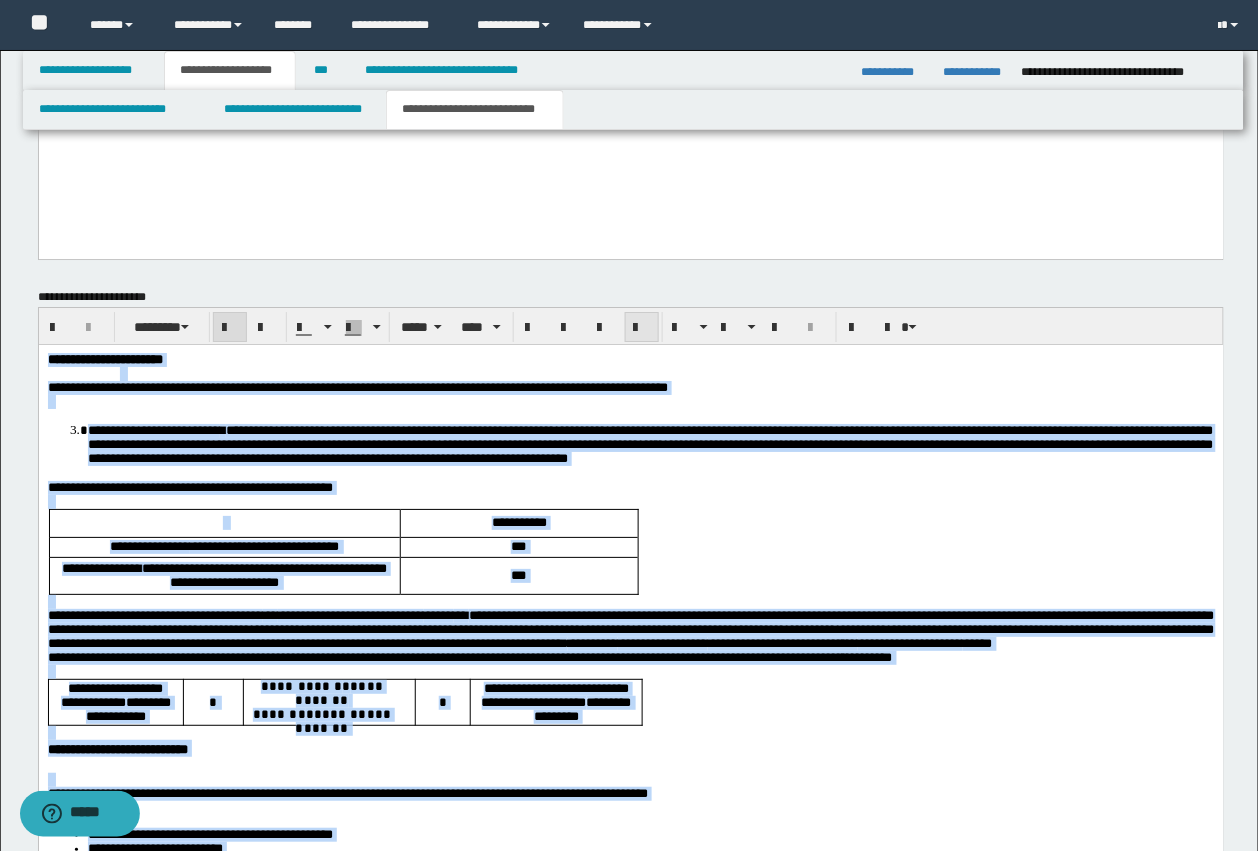 click at bounding box center (642, 327) 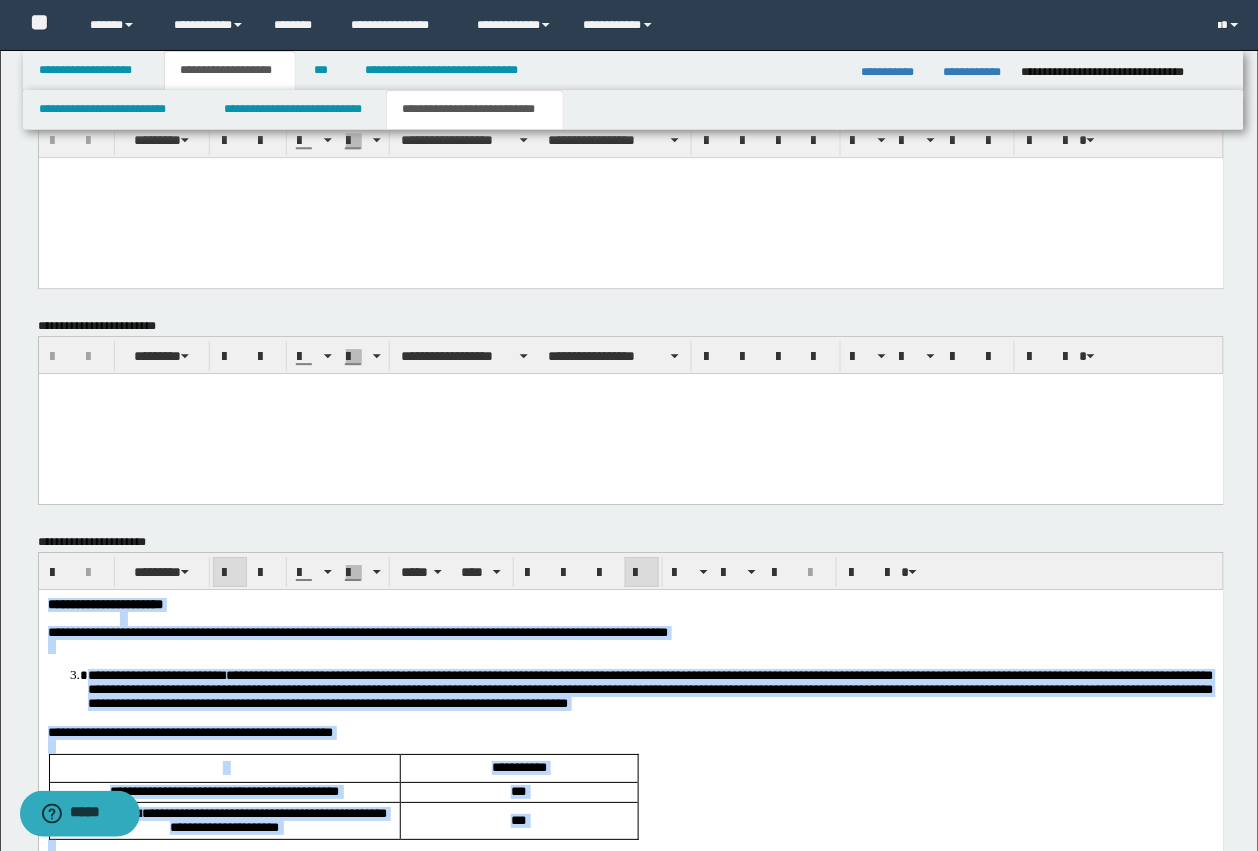 scroll, scrollTop: 1091, scrollLeft: 0, axis: vertical 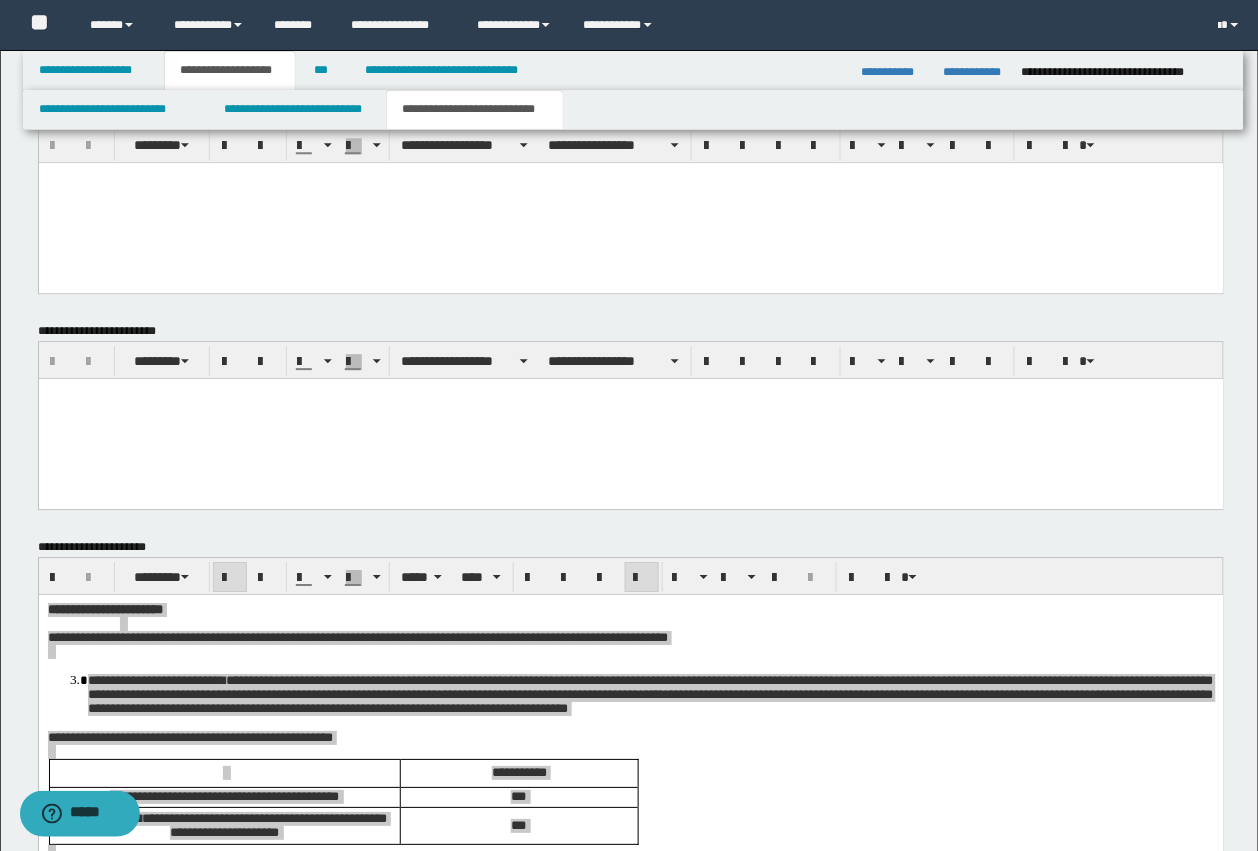 click at bounding box center [630, 202] 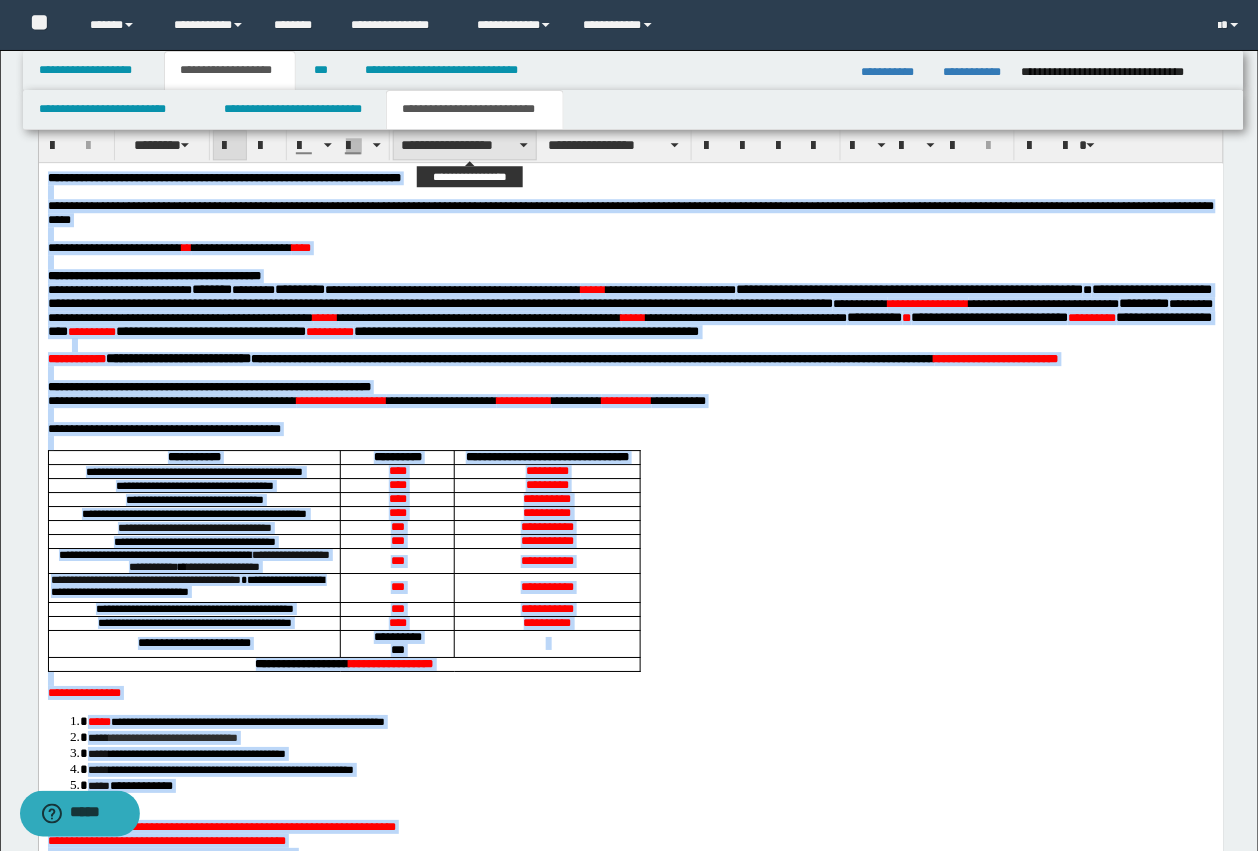 click on "**********" at bounding box center [465, 145] 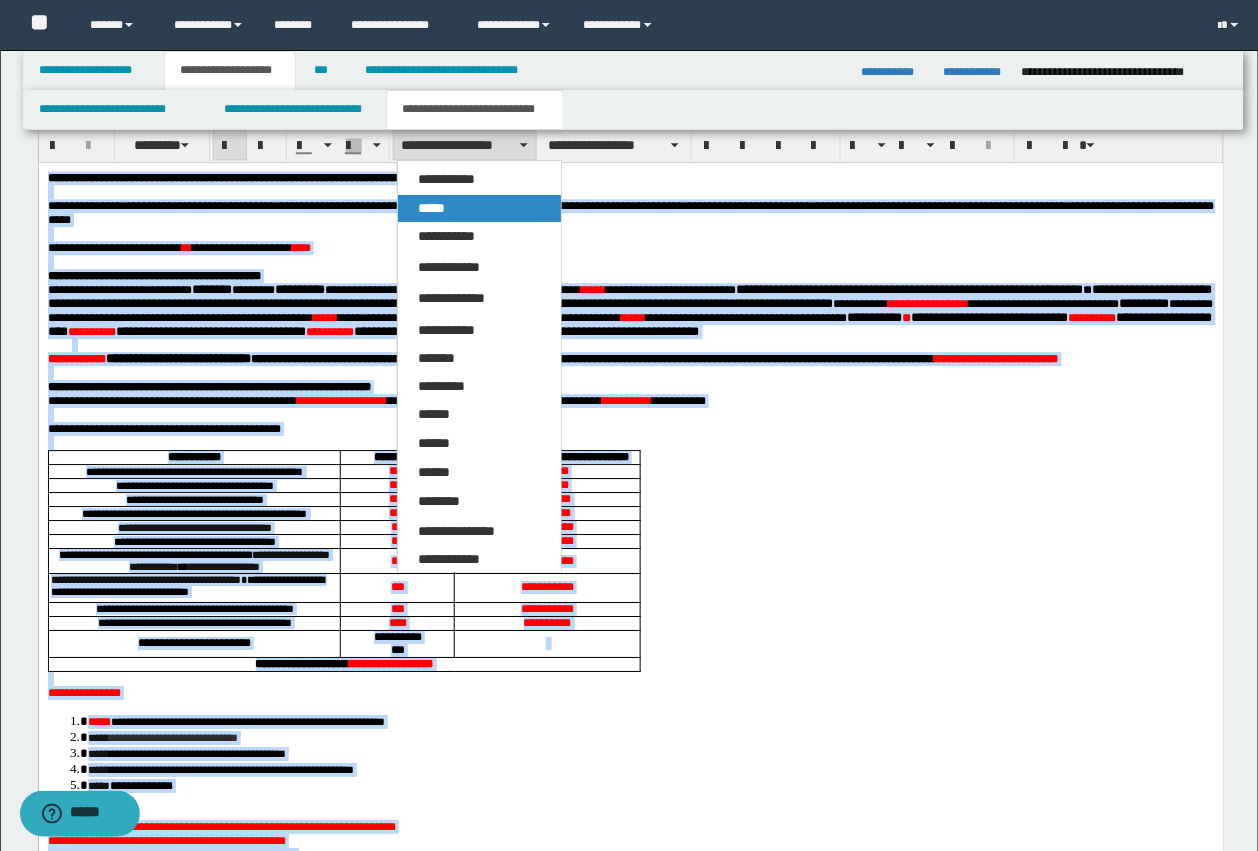 click on "*****" at bounding box center (431, 208) 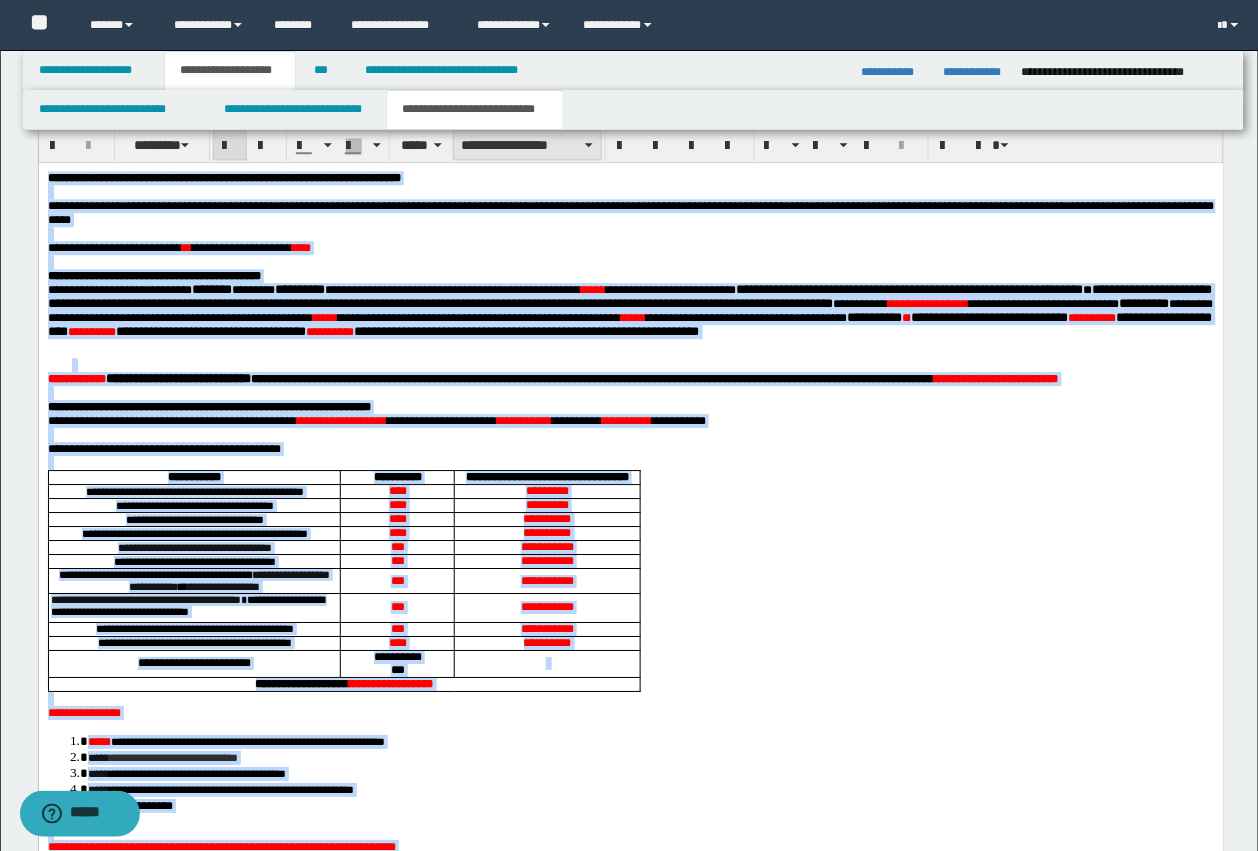 click on "**********" at bounding box center (527, 145) 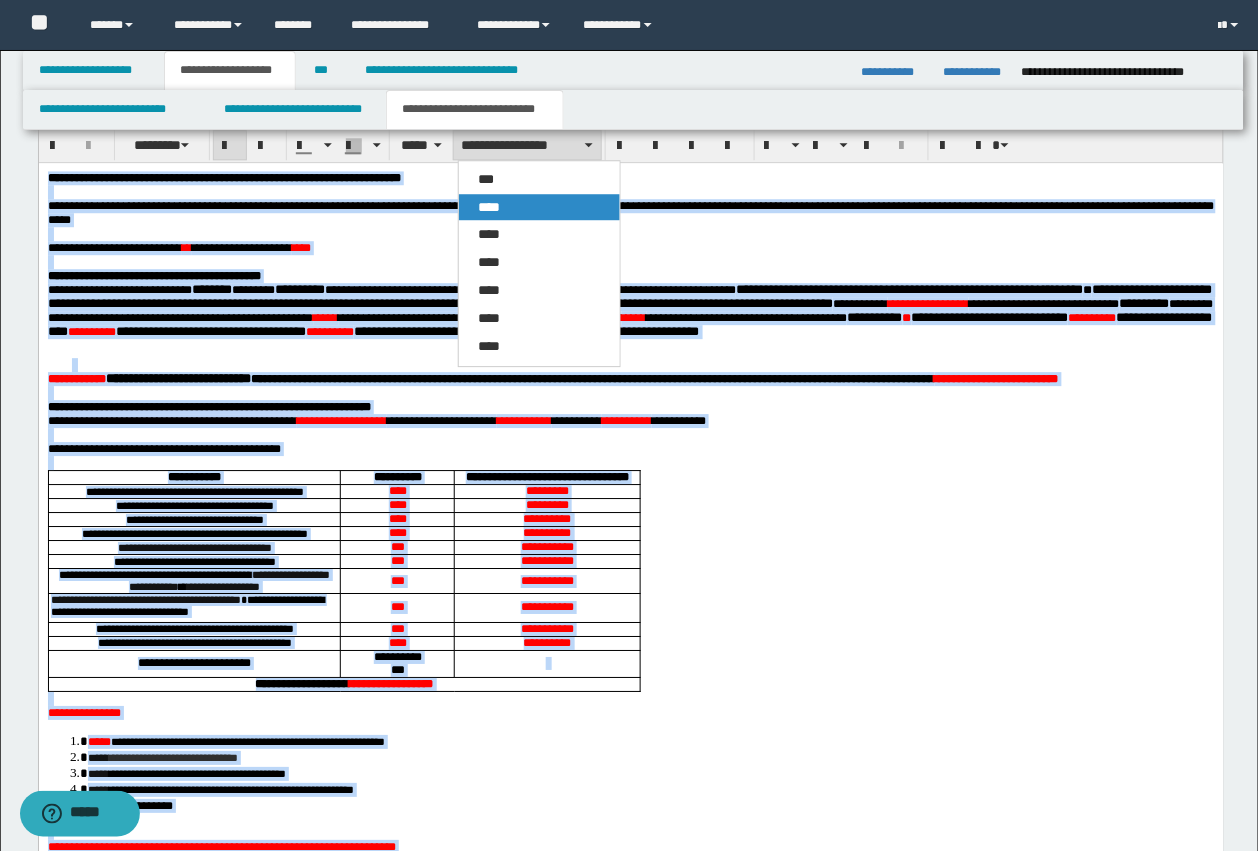 click on "****" at bounding box center (539, 207) 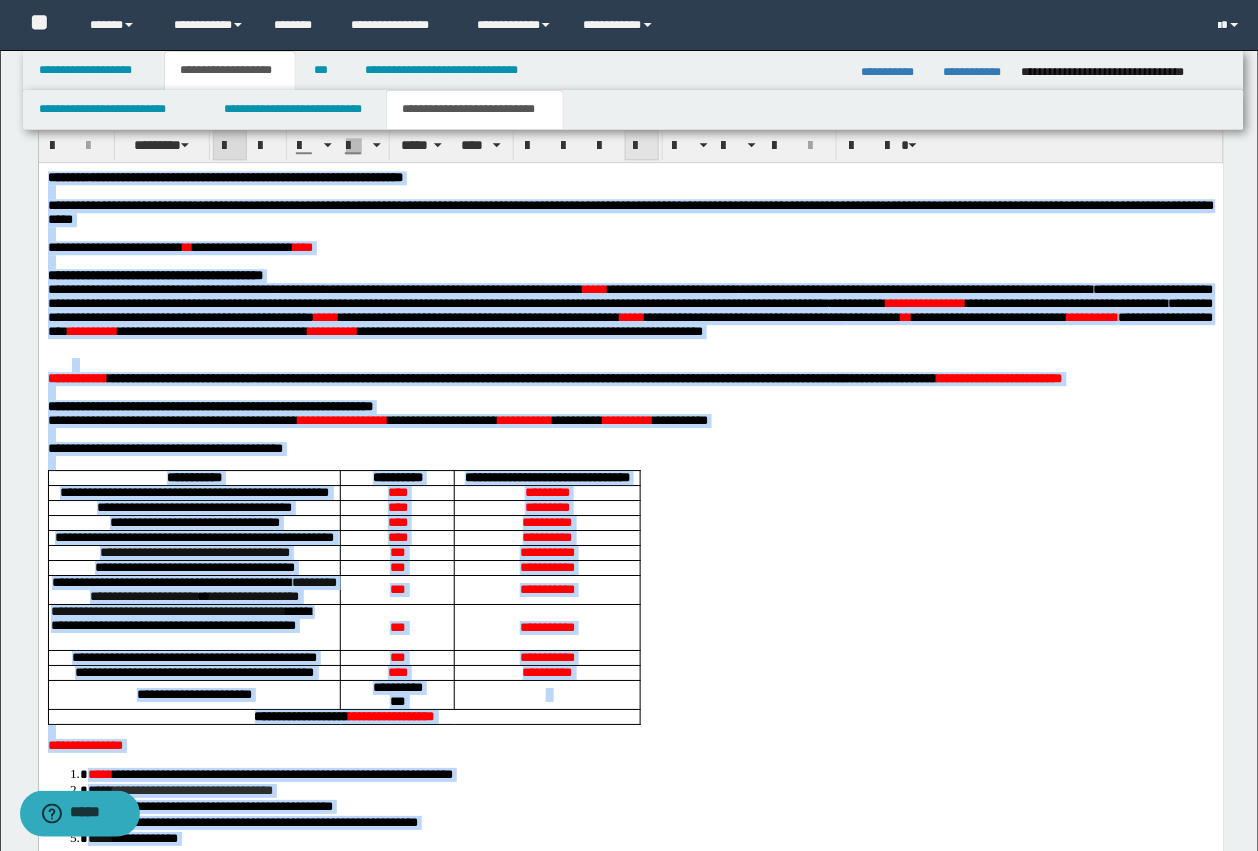click at bounding box center (642, 146) 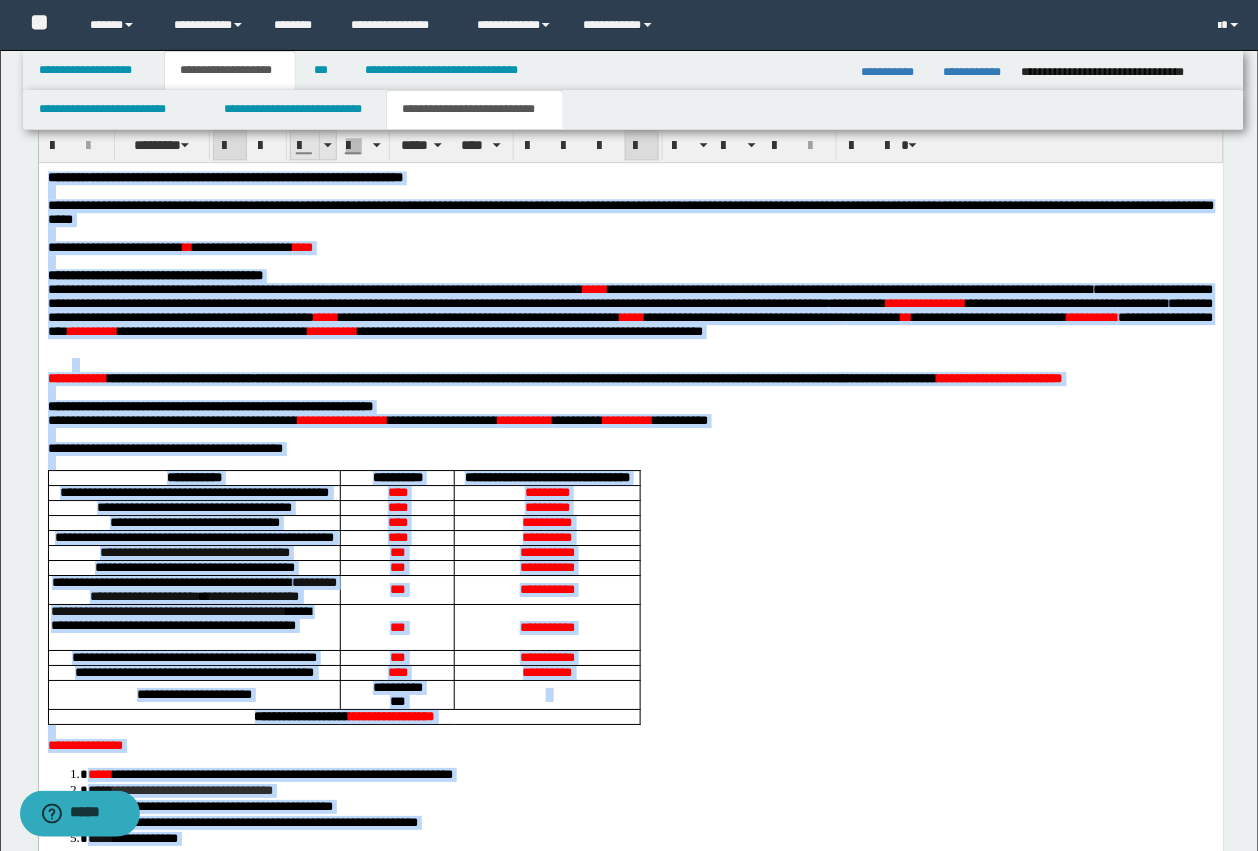 click at bounding box center (305, 146) 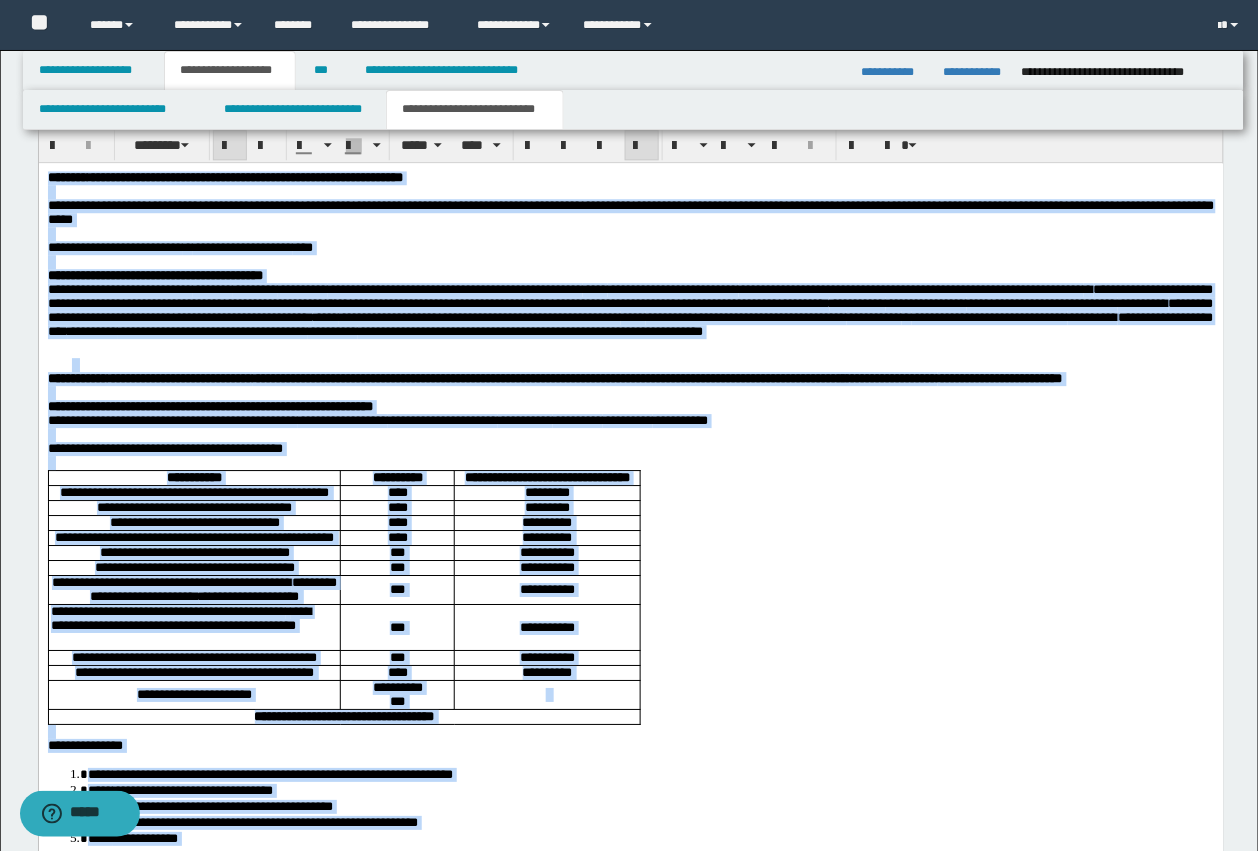 click on "**********" at bounding box center (630, 309) 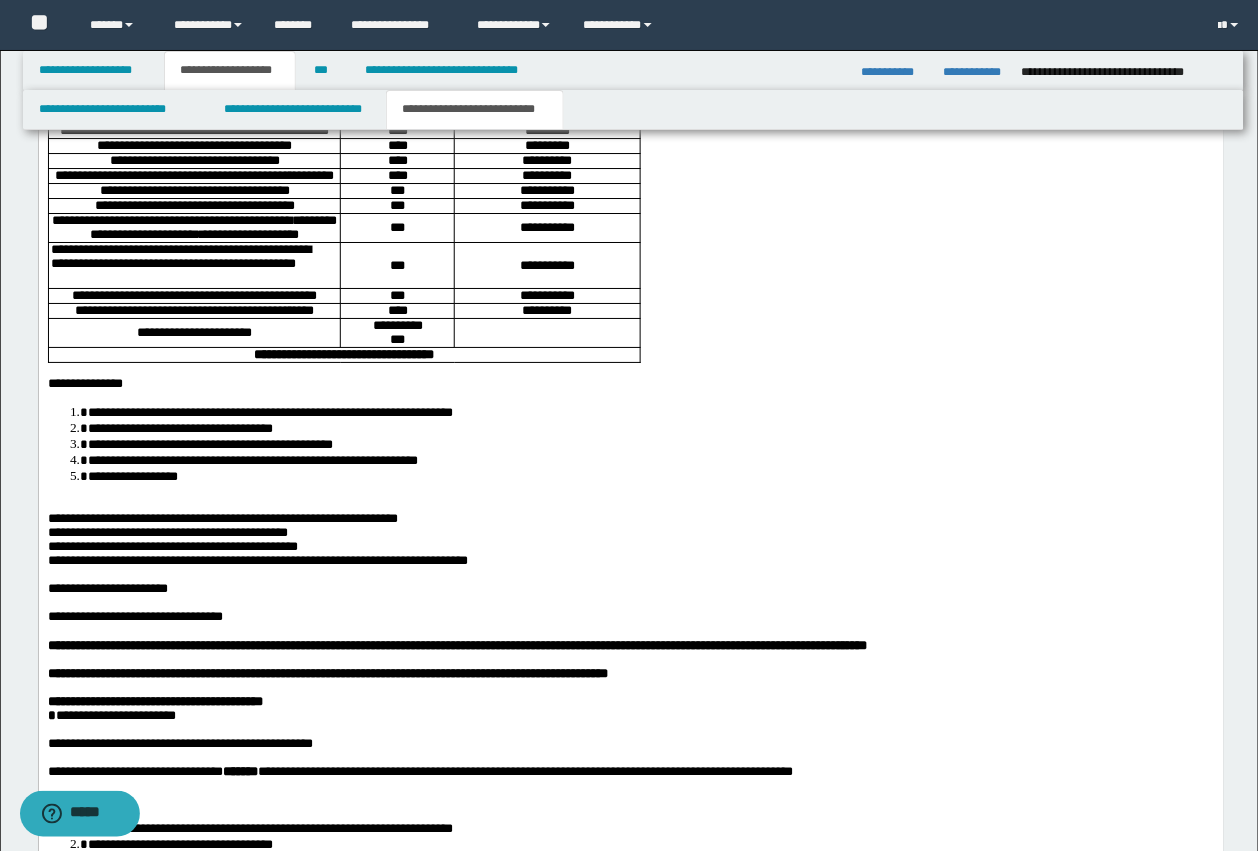 scroll, scrollTop: 1466, scrollLeft: 0, axis: vertical 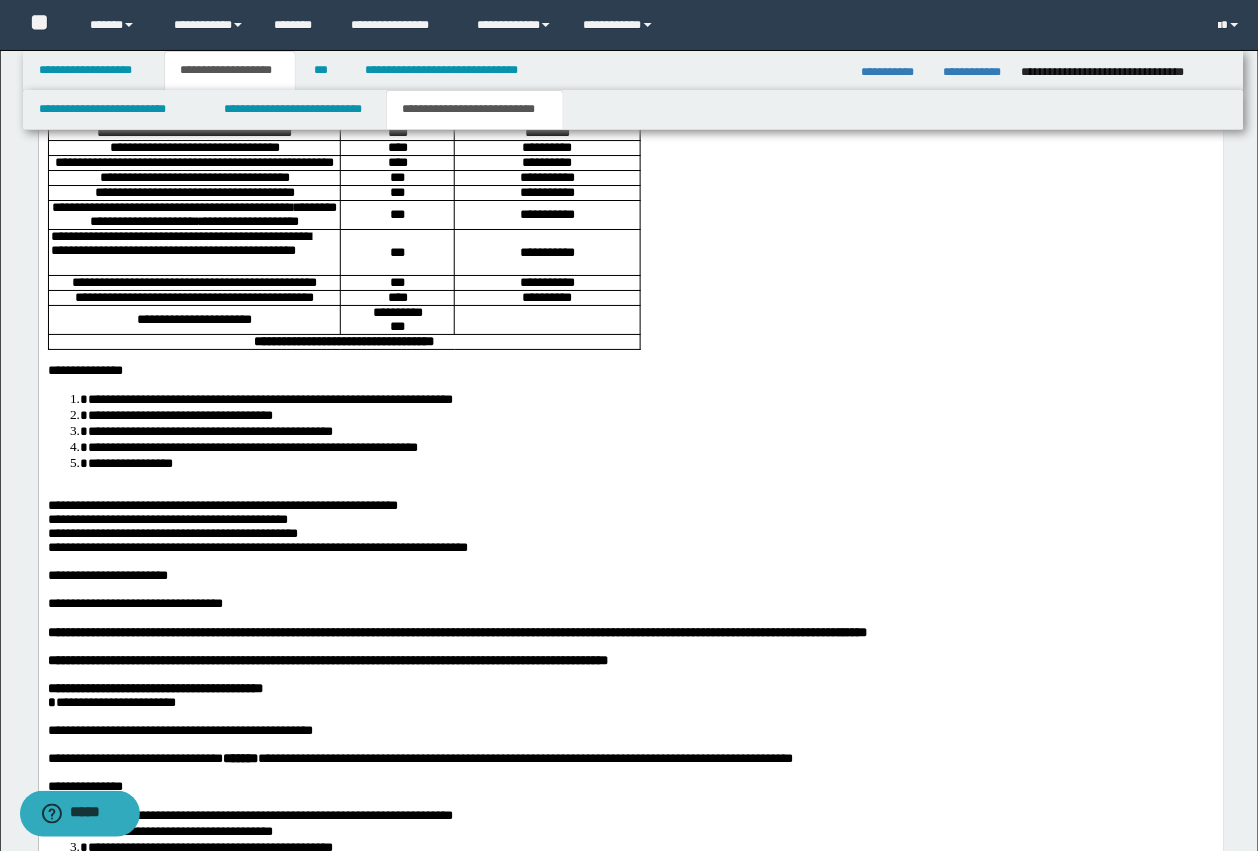 click on "**********" at bounding box center (269, 399) 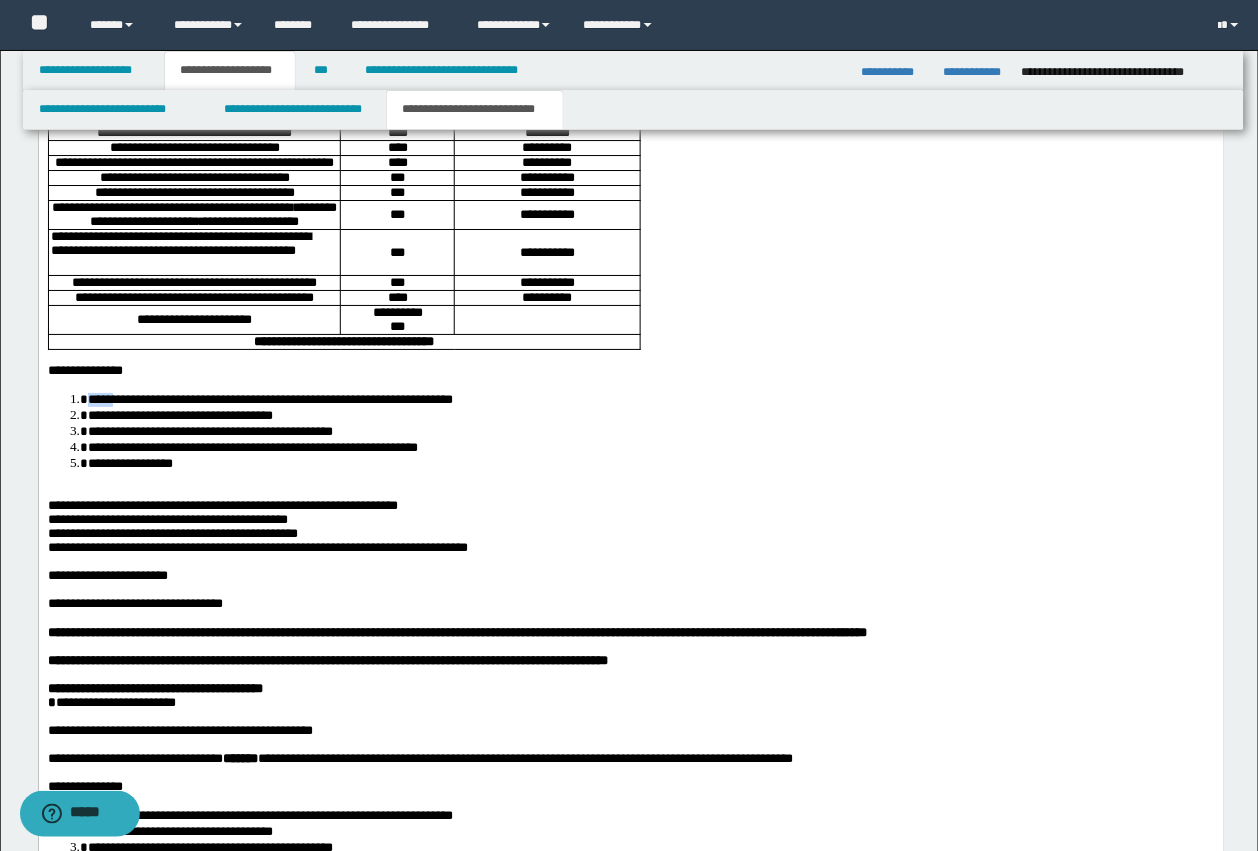 click on "**********" at bounding box center (269, 399) 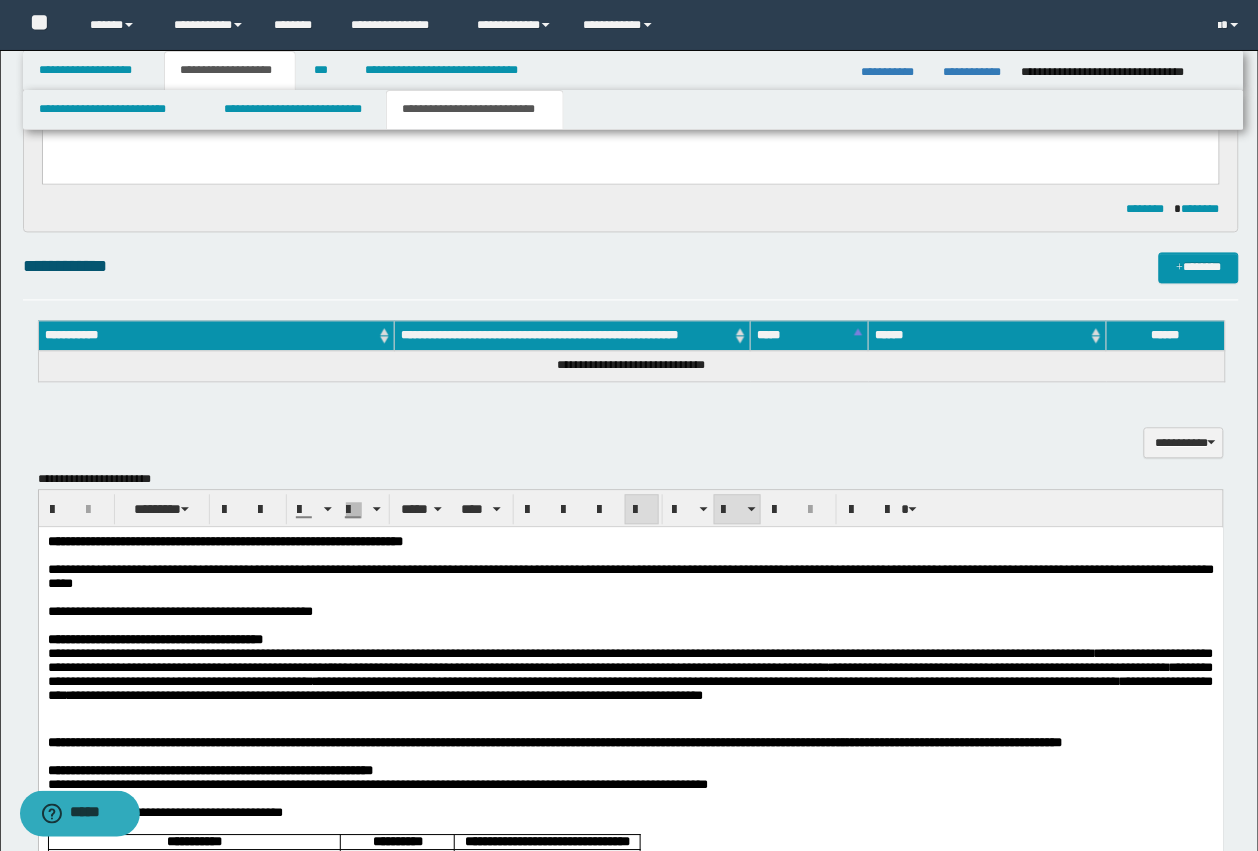 scroll, scrollTop: 716, scrollLeft: 0, axis: vertical 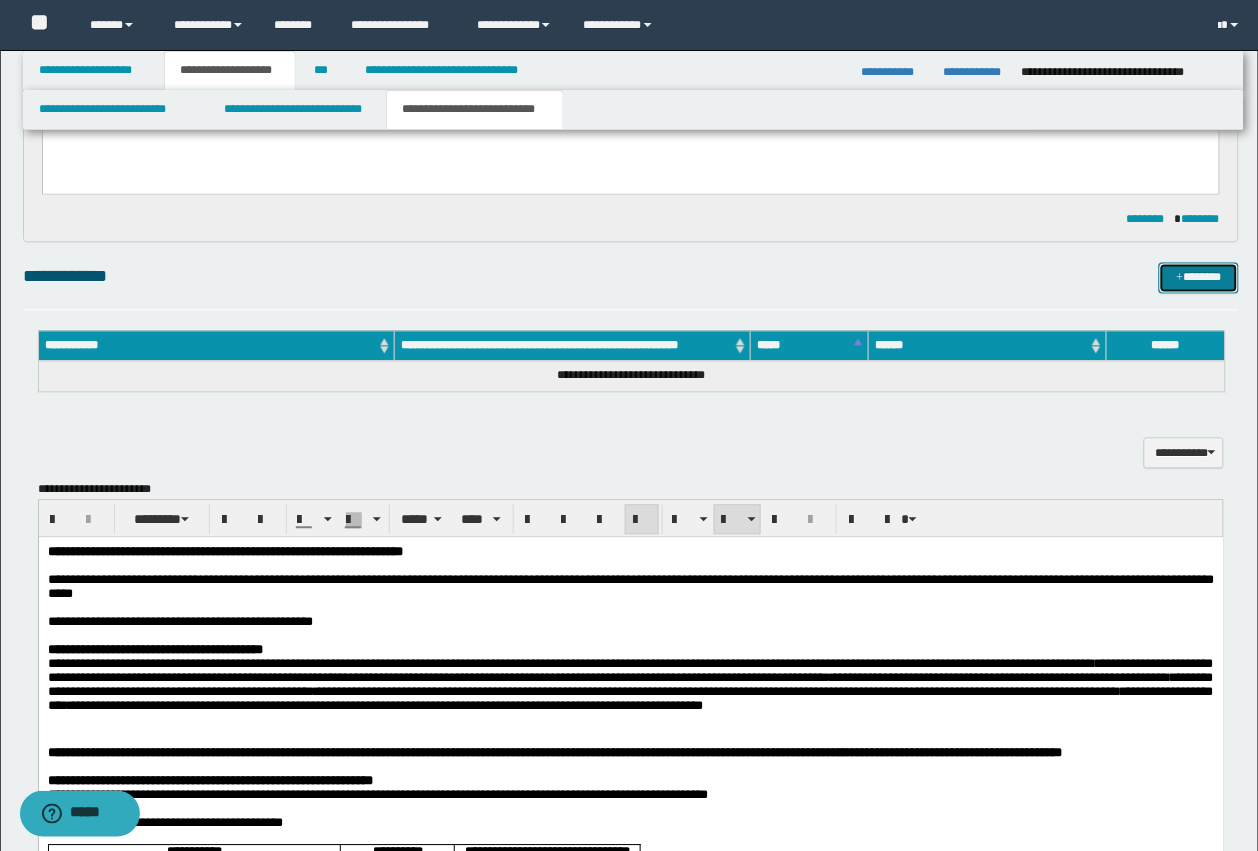 click on "*******" at bounding box center [1199, 278] 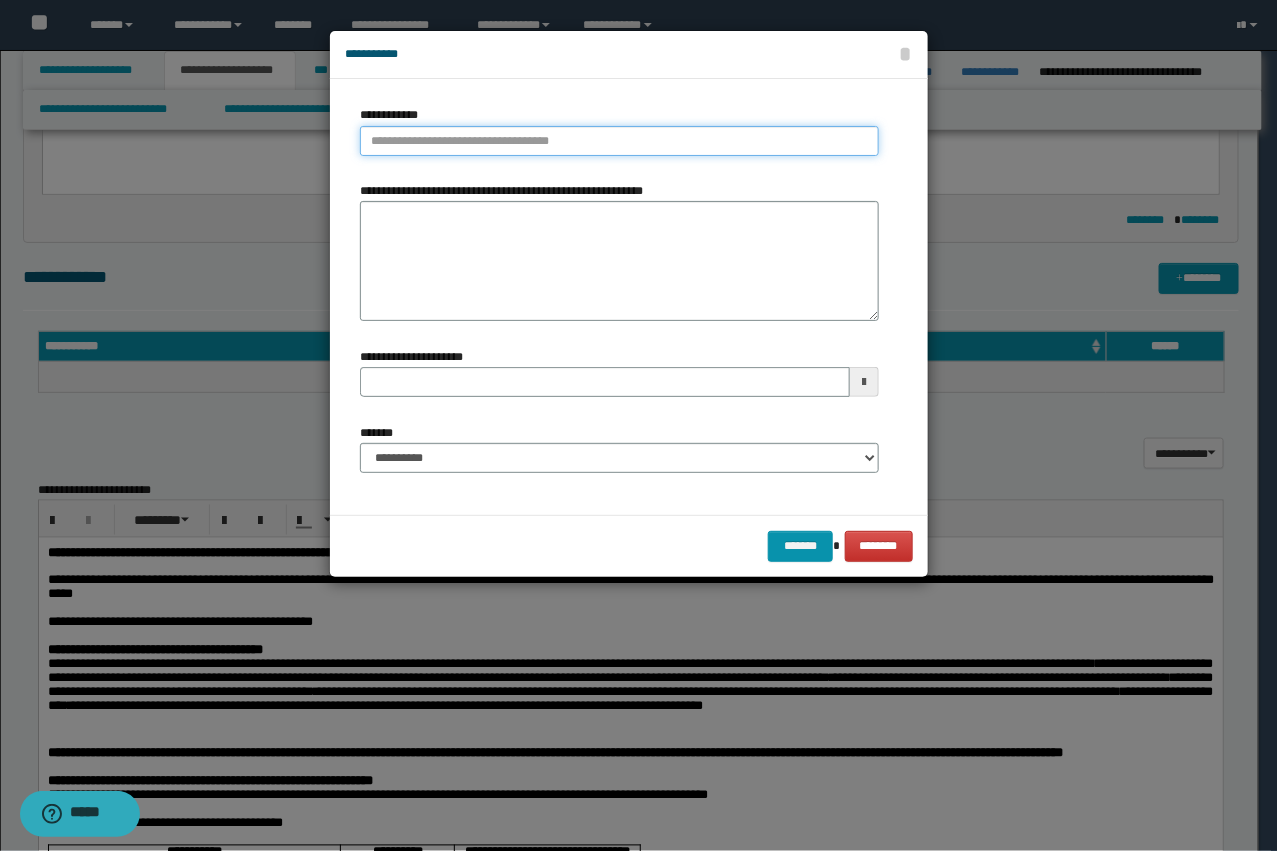 click on "**********" at bounding box center [619, 141] 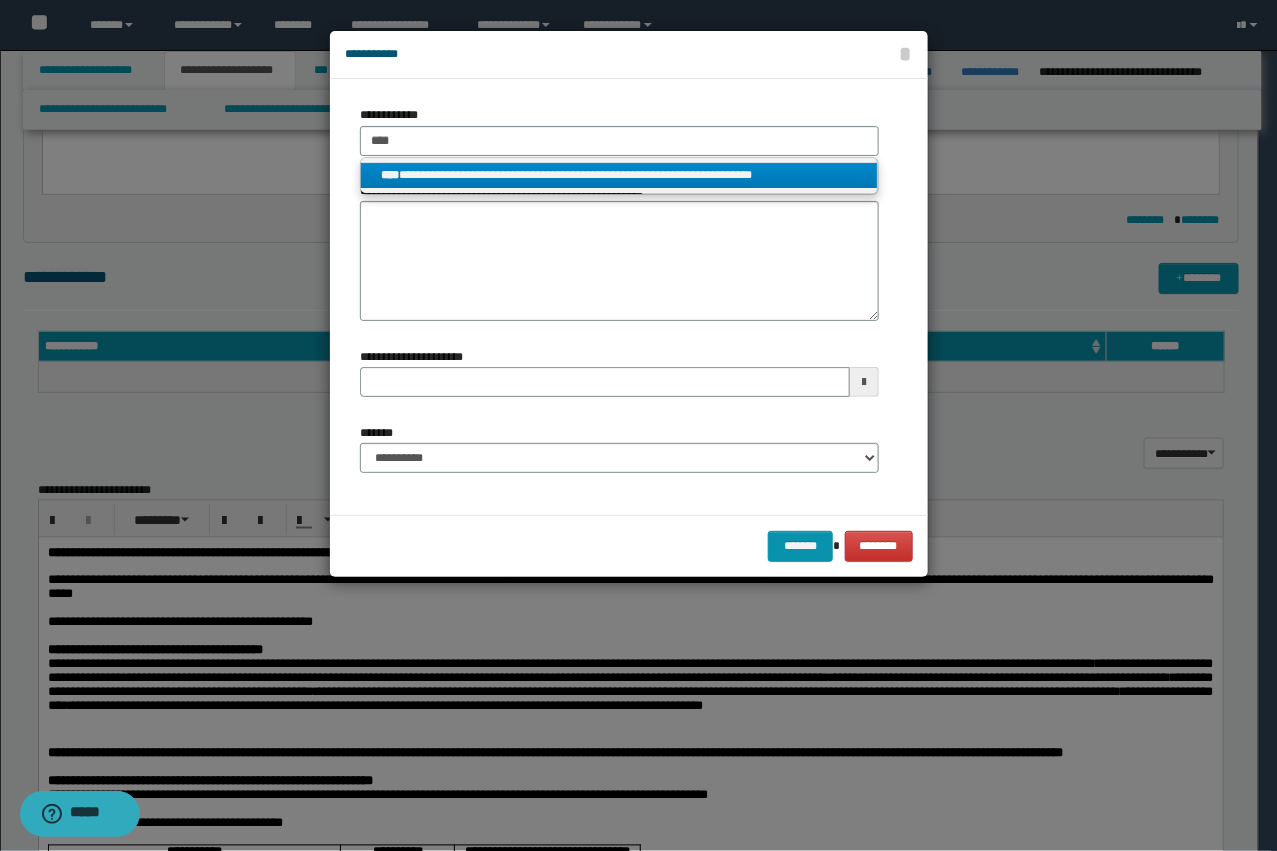 click on "**********" at bounding box center (619, 175) 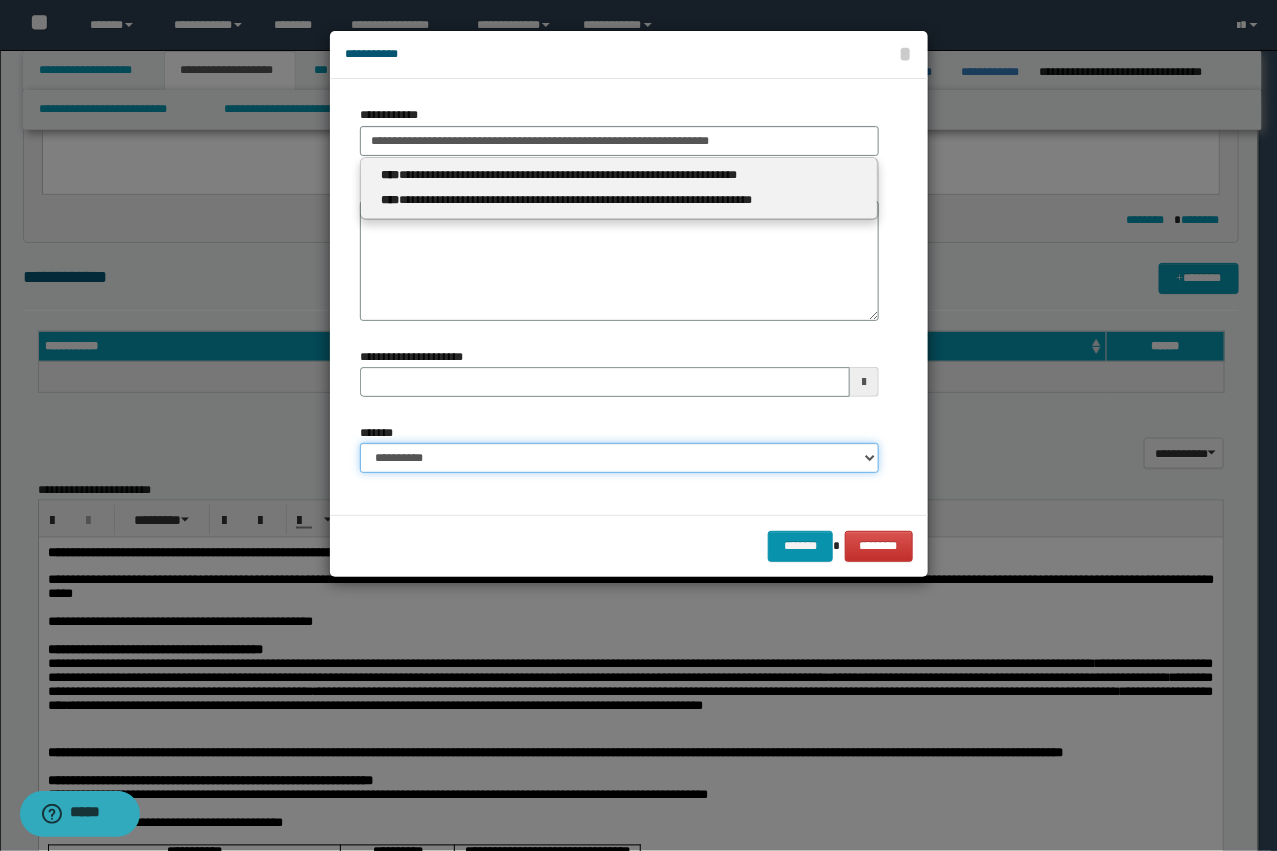 click on "**********" at bounding box center [619, 458] 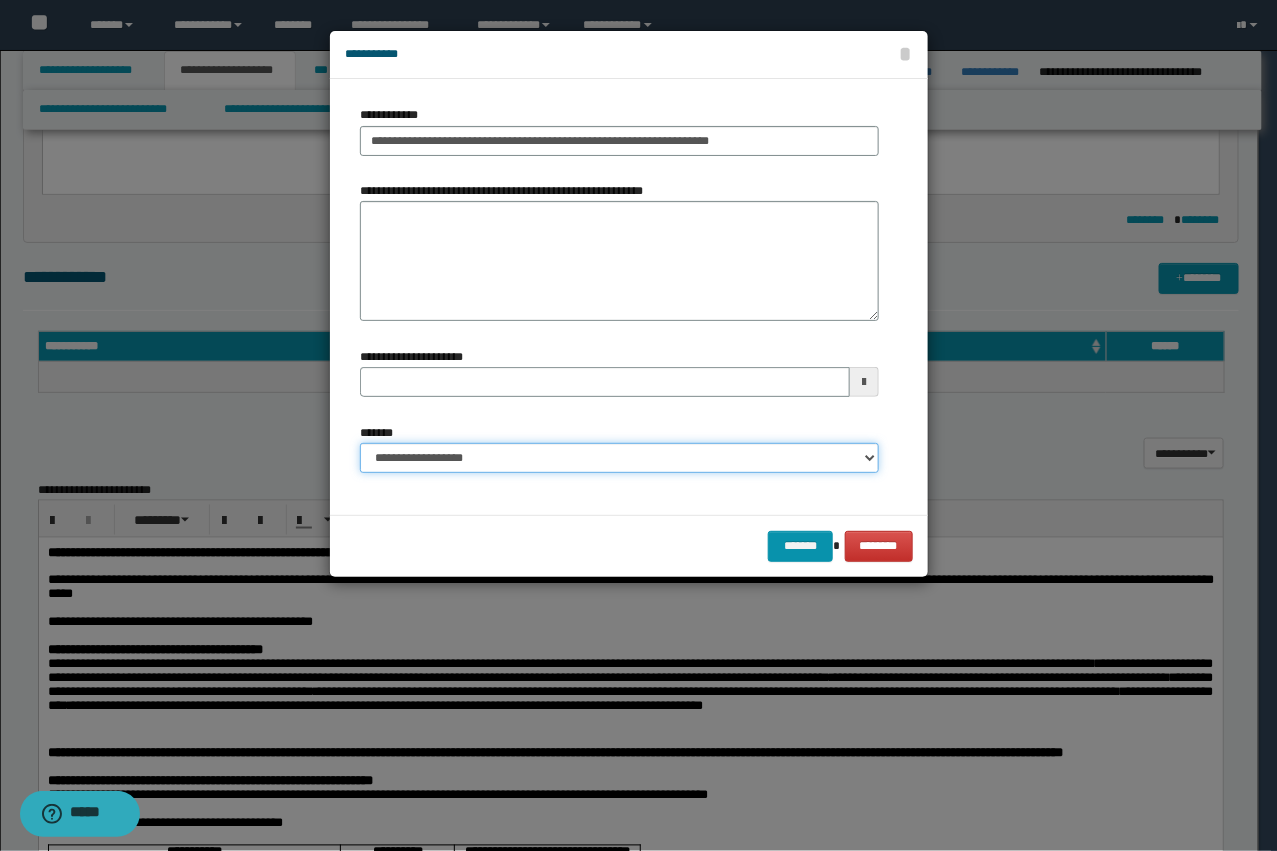 click on "**********" at bounding box center (619, 458) 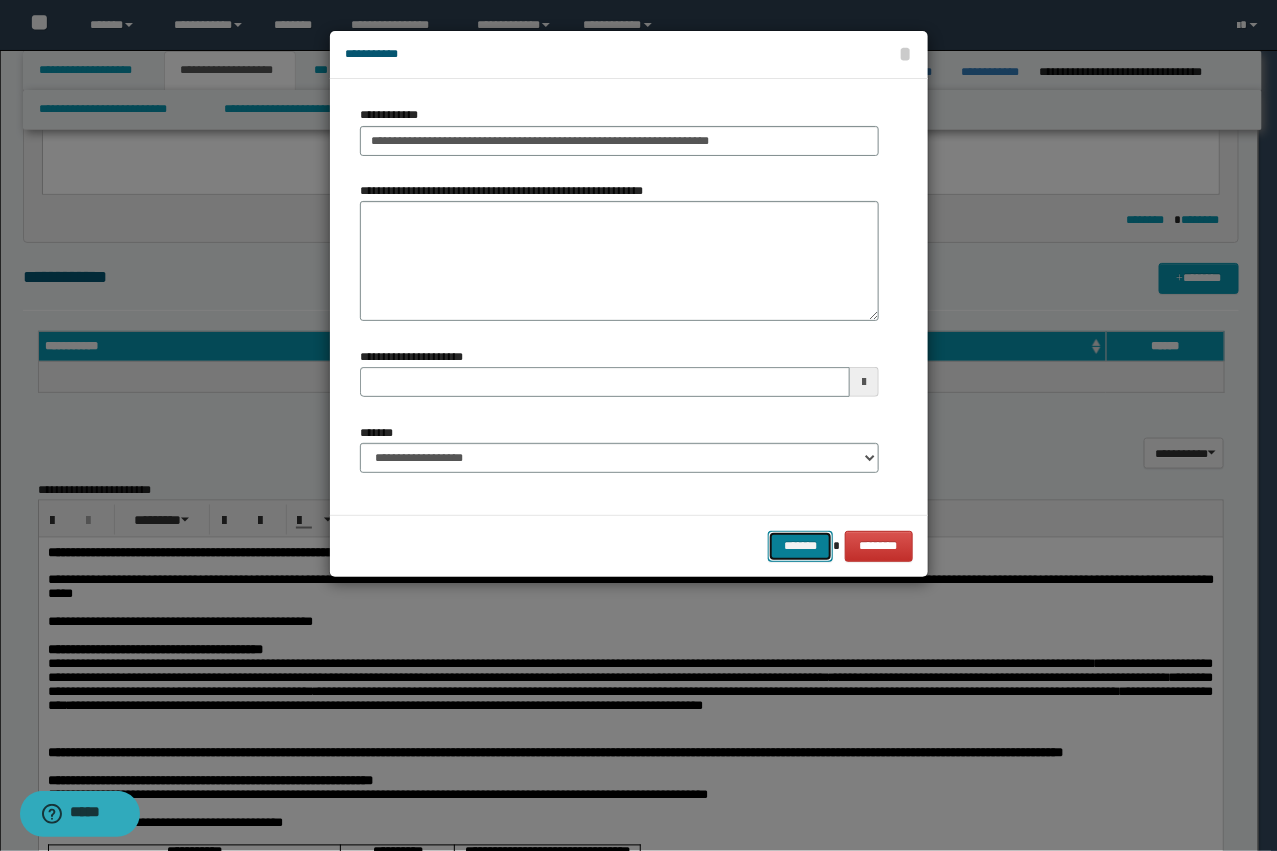 click on "*******" at bounding box center (800, 546) 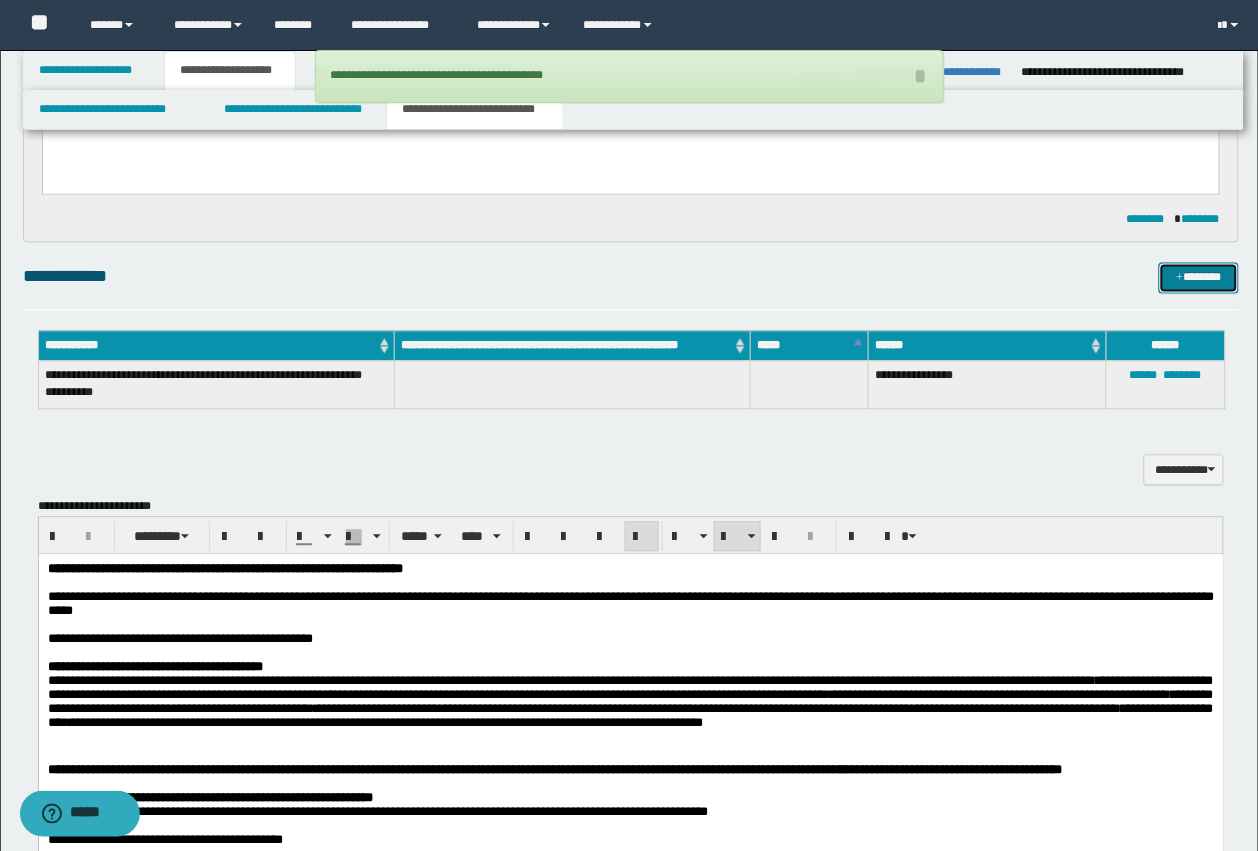 click at bounding box center [1180, 279] 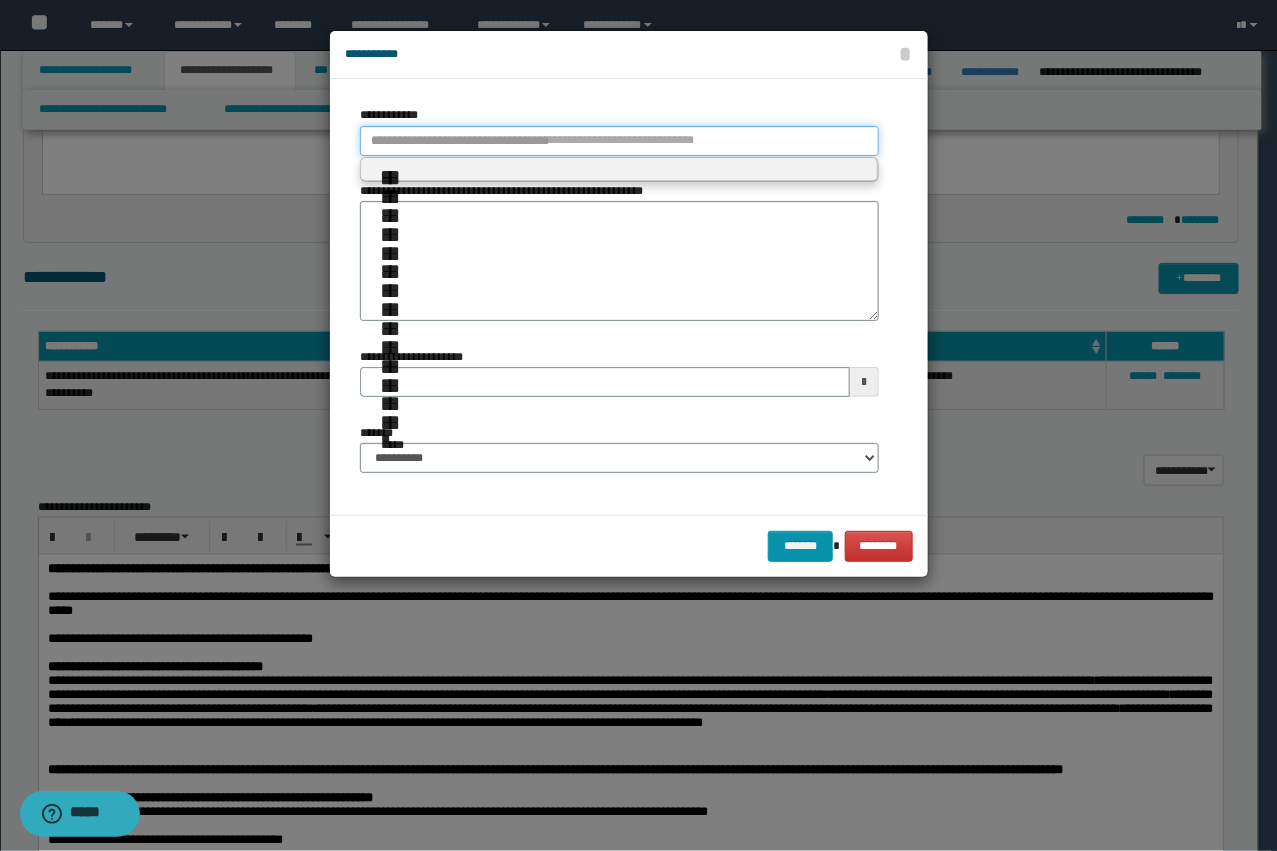 click on "**********" at bounding box center (619, 141) 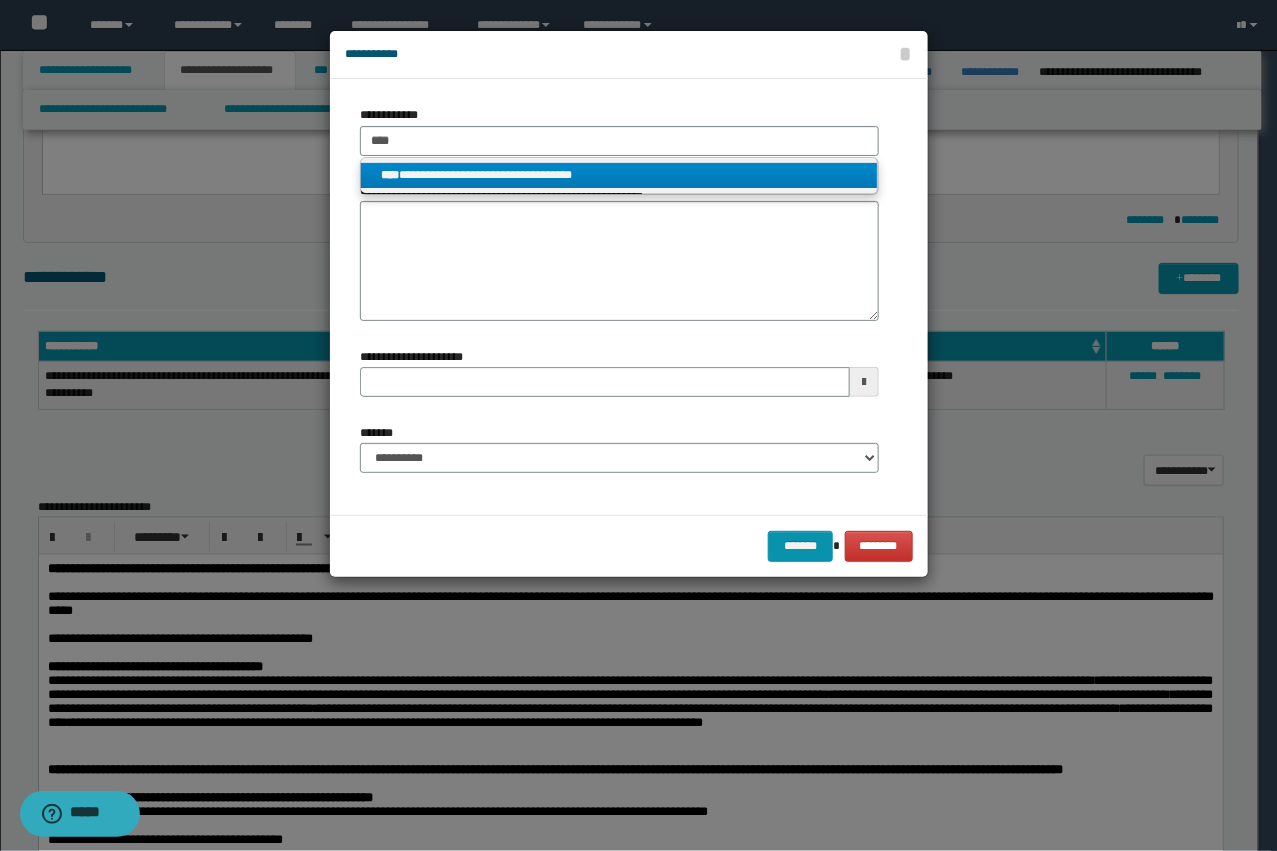click on "**********" at bounding box center [619, 175] 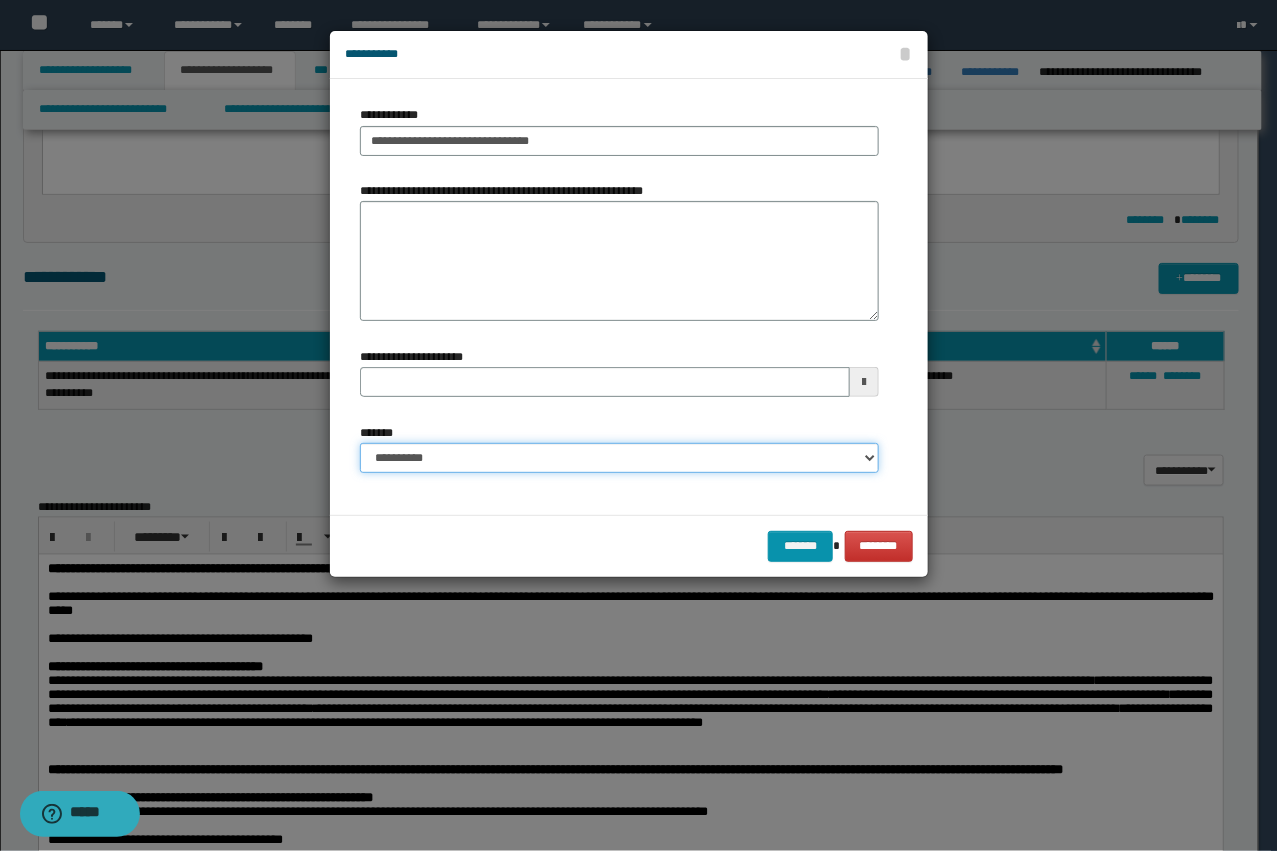 drag, startPoint x: 426, startPoint y: 451, endPoint x: 428, endPoint y: 461, distance: 10.198039 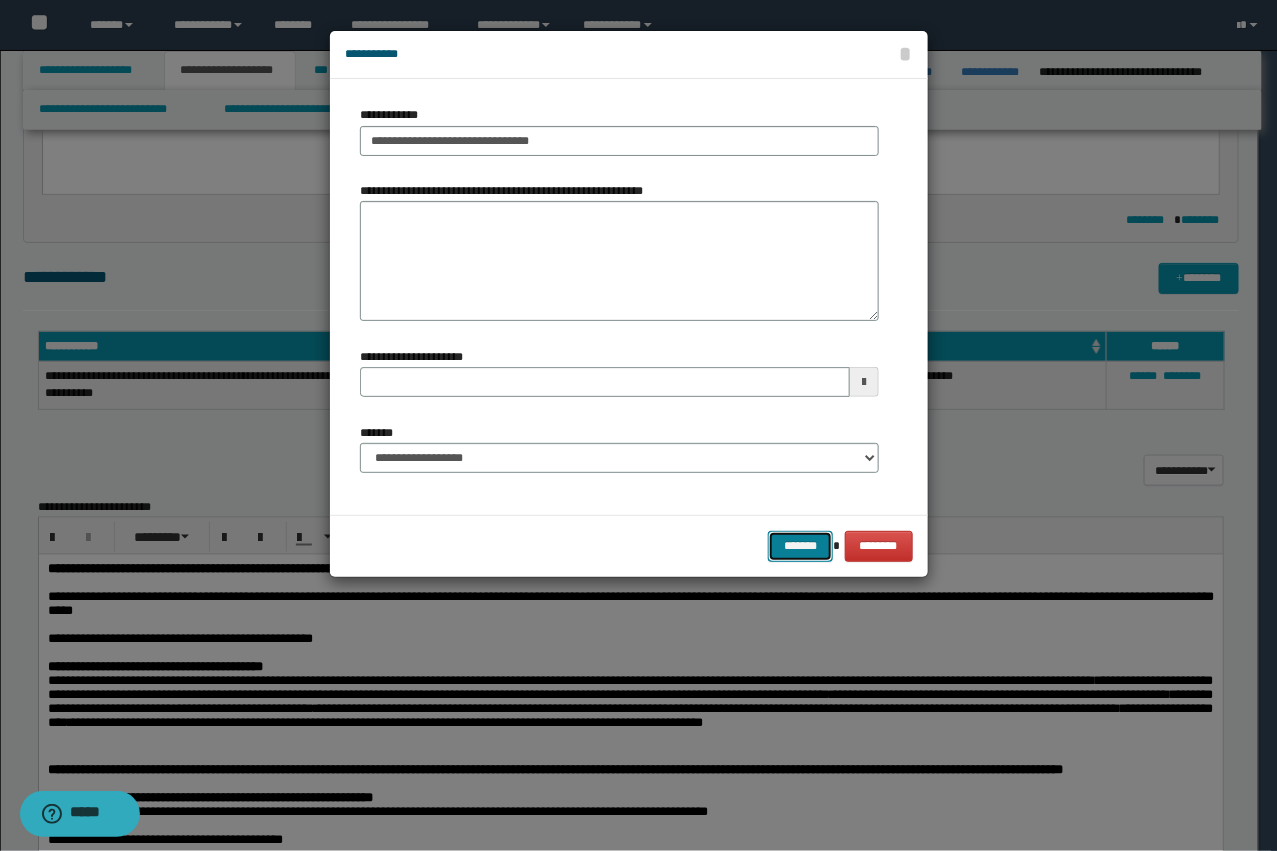 click on "*******" at bounding box center (800, 546) 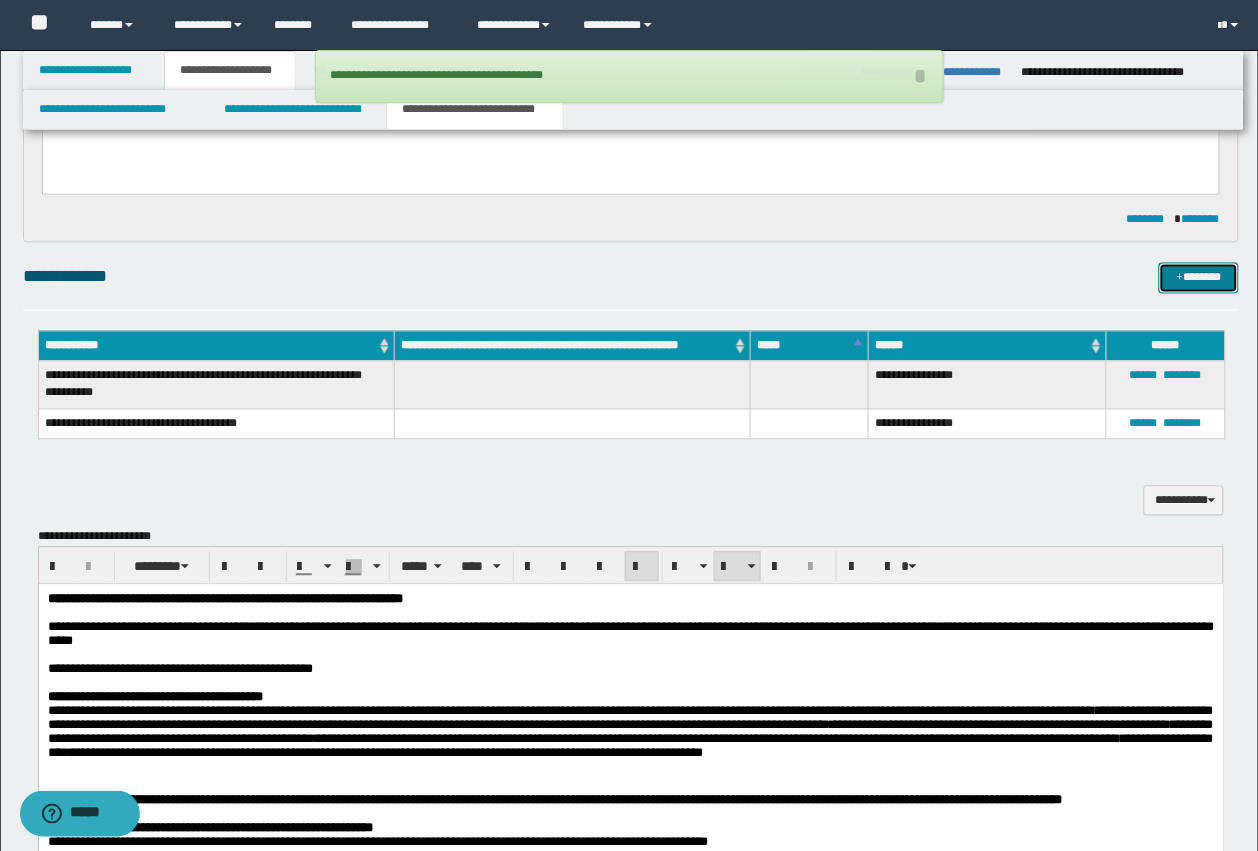 click on "*******" at bounding box center (1199, 278) 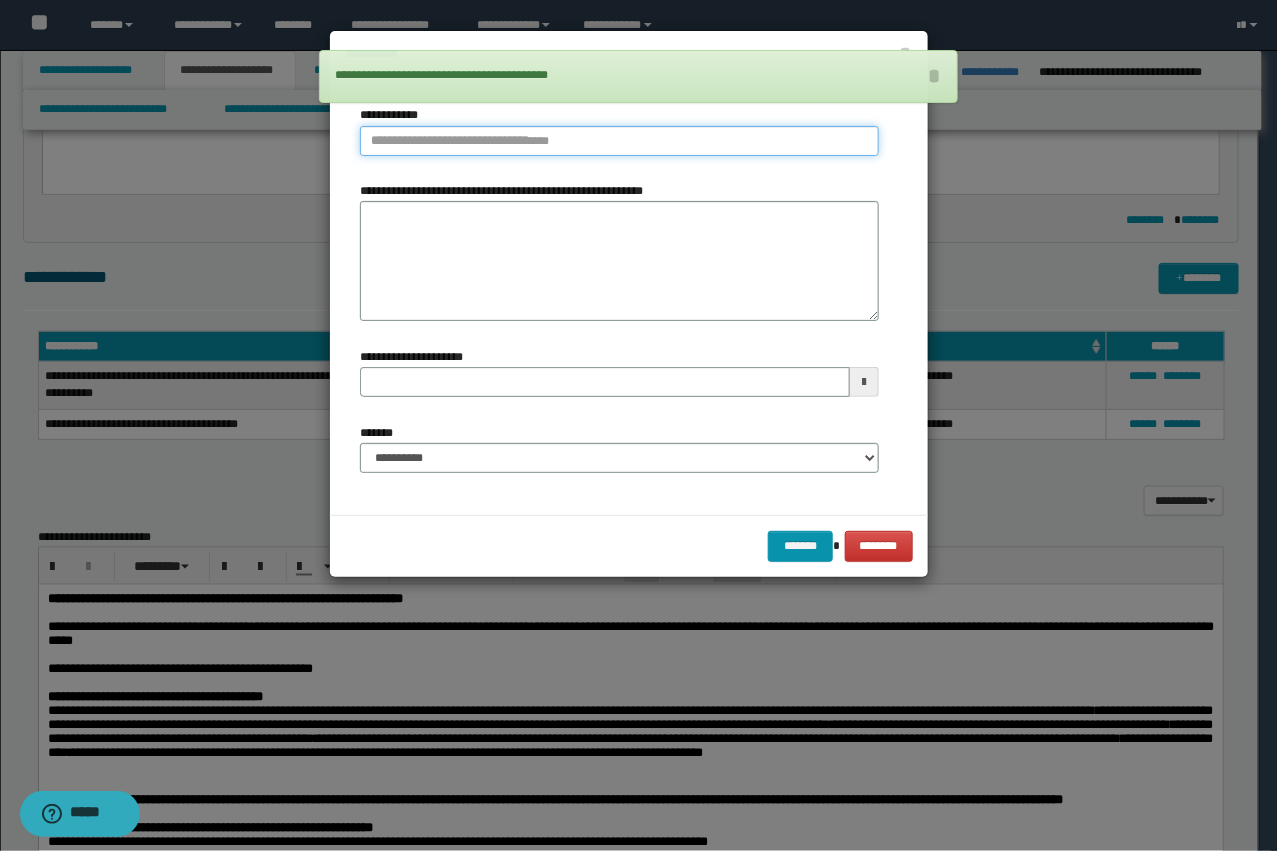 click on "**********" at bounding box center (619, 141) 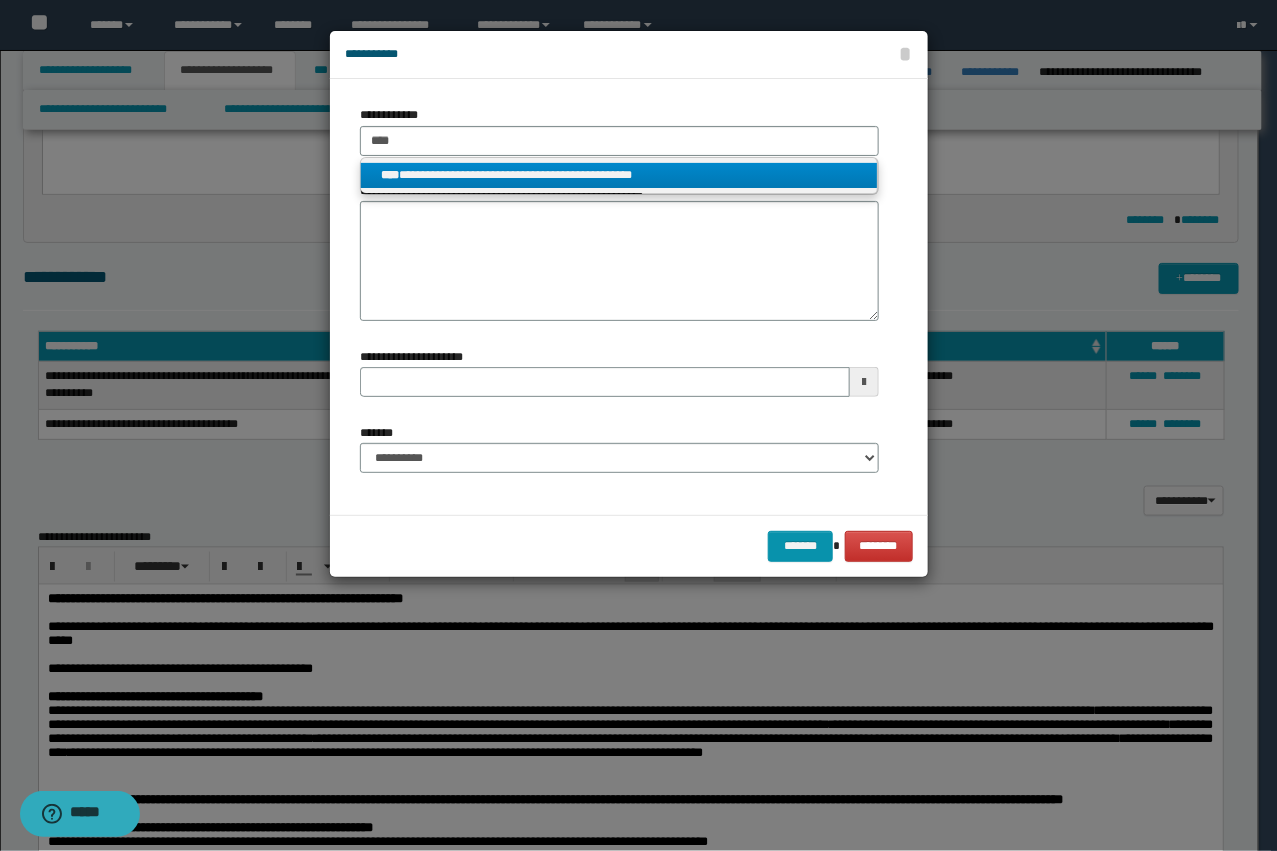 click on "**********" at bounding box center (619, 175) 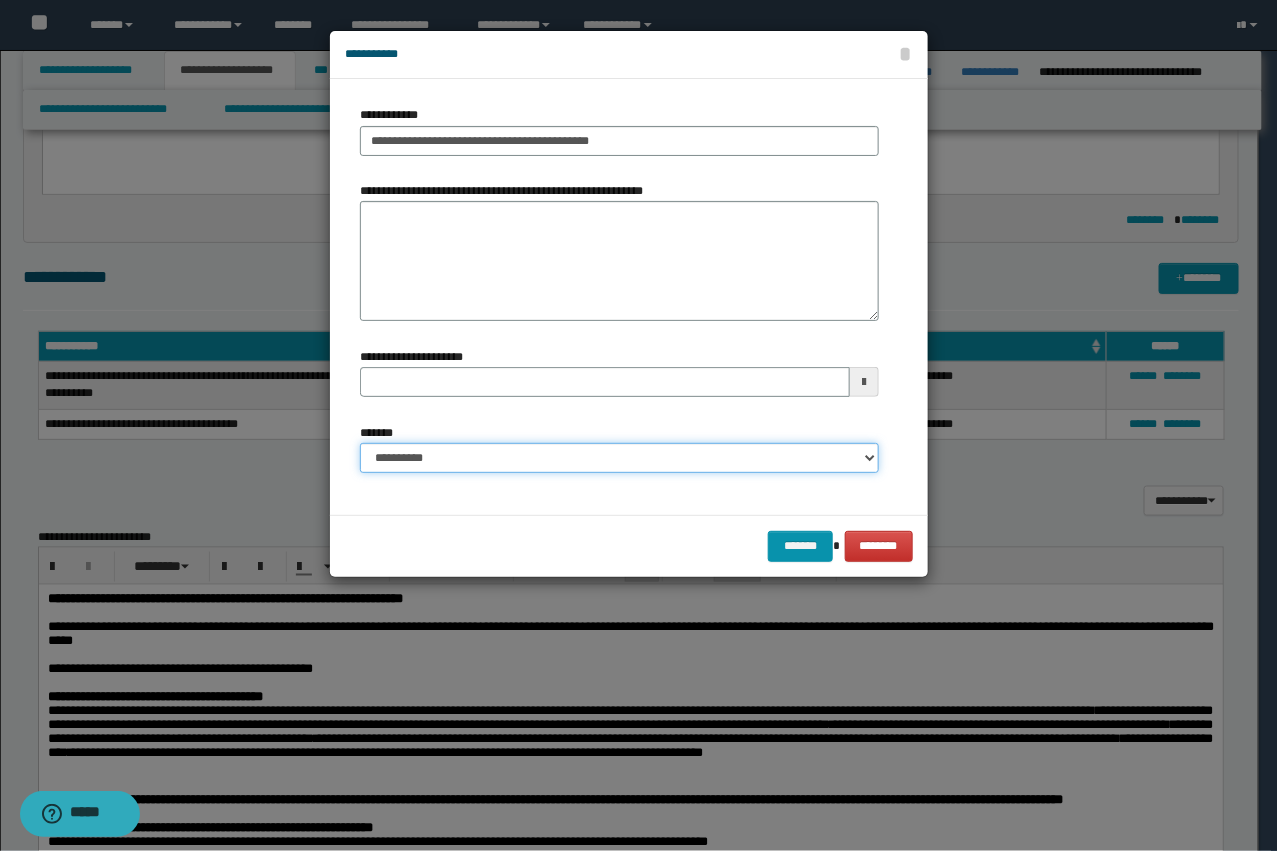 click on "**********" at bounding box center (619, 458) 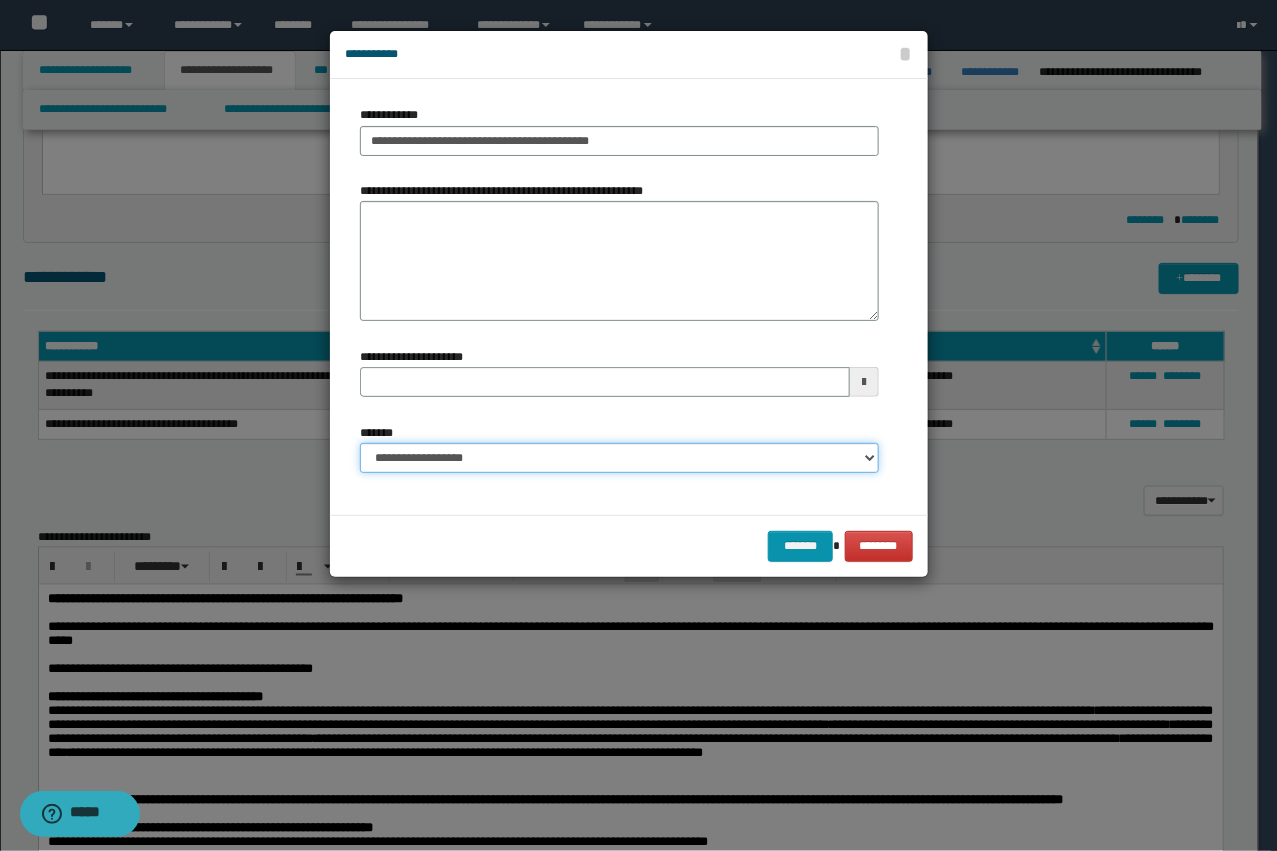 click on "**********" at bounding box center [619, 458] 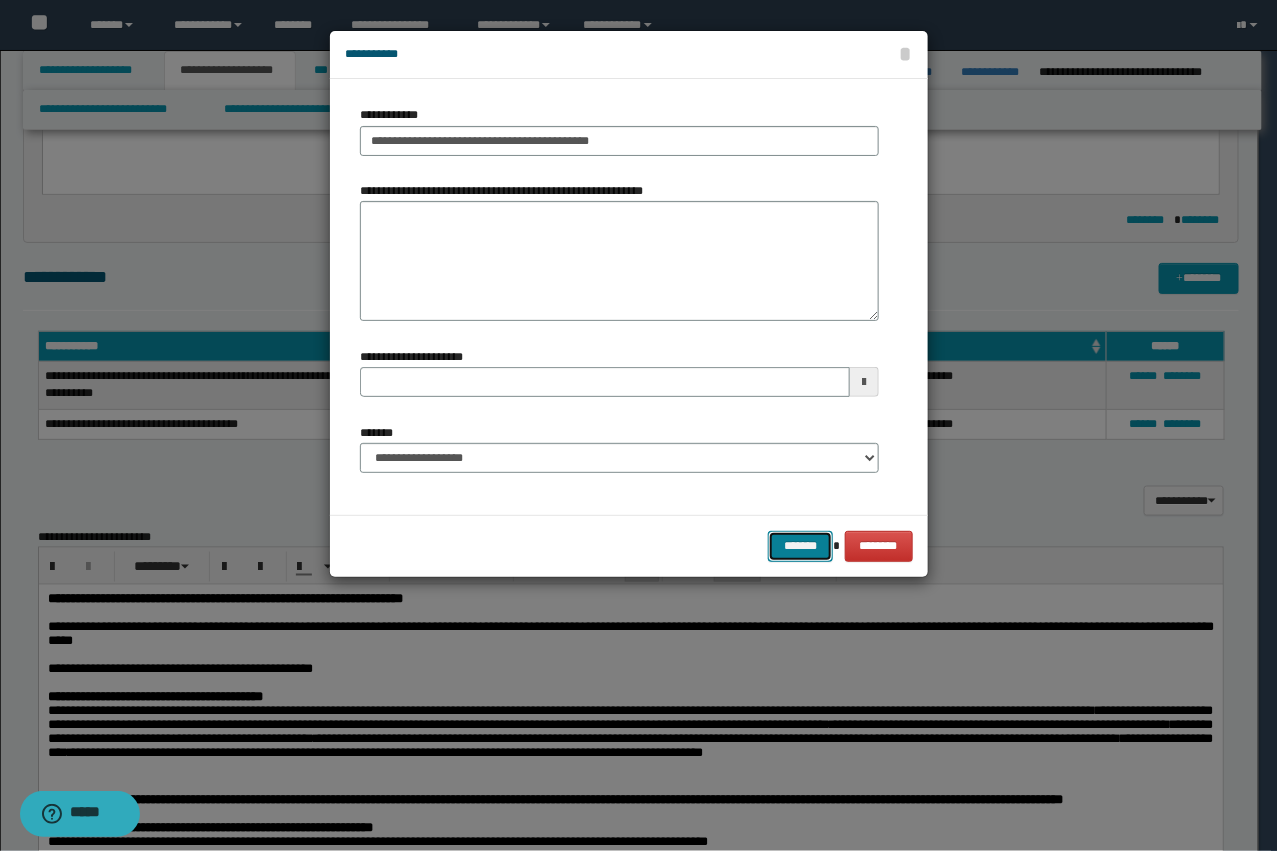 click on "*******" at bounding box center [800, 546] 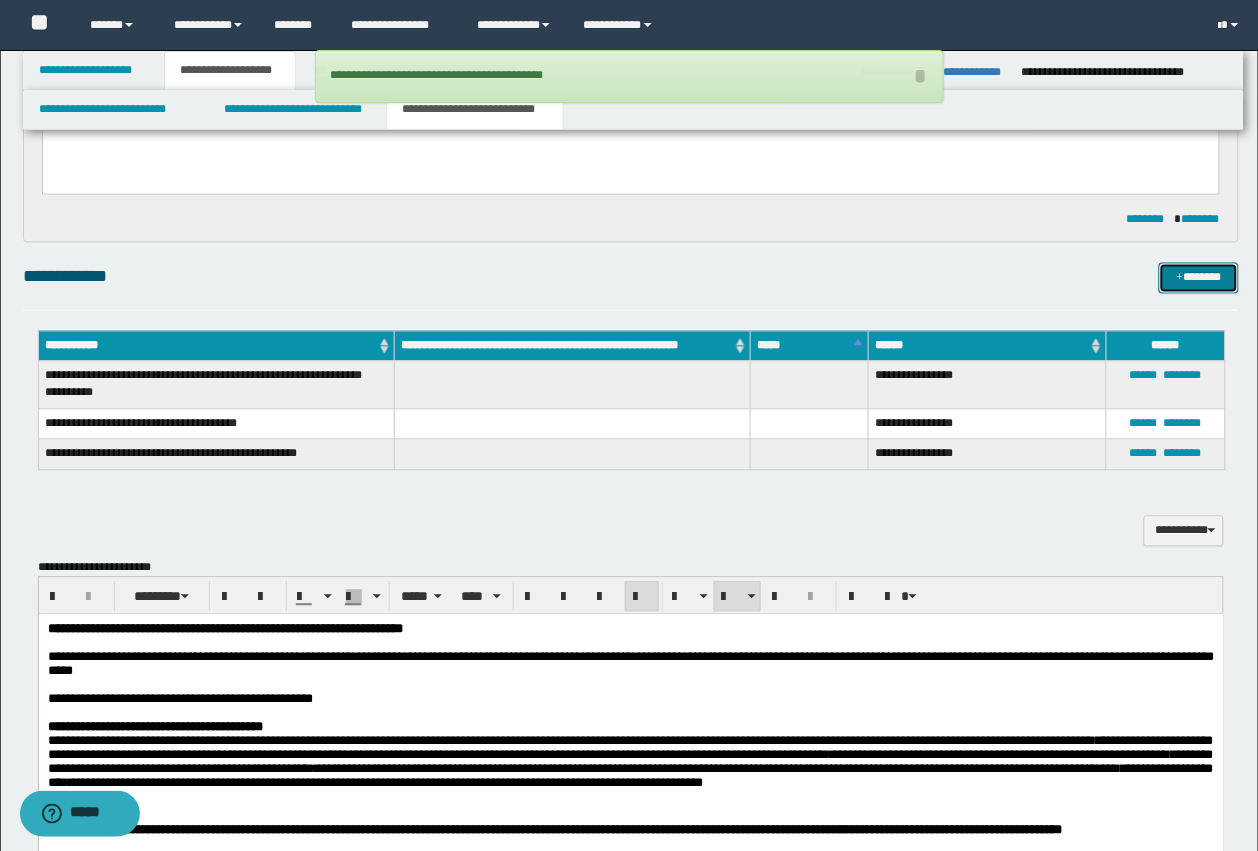 click on "*******" at bounding box center [1199, 278] 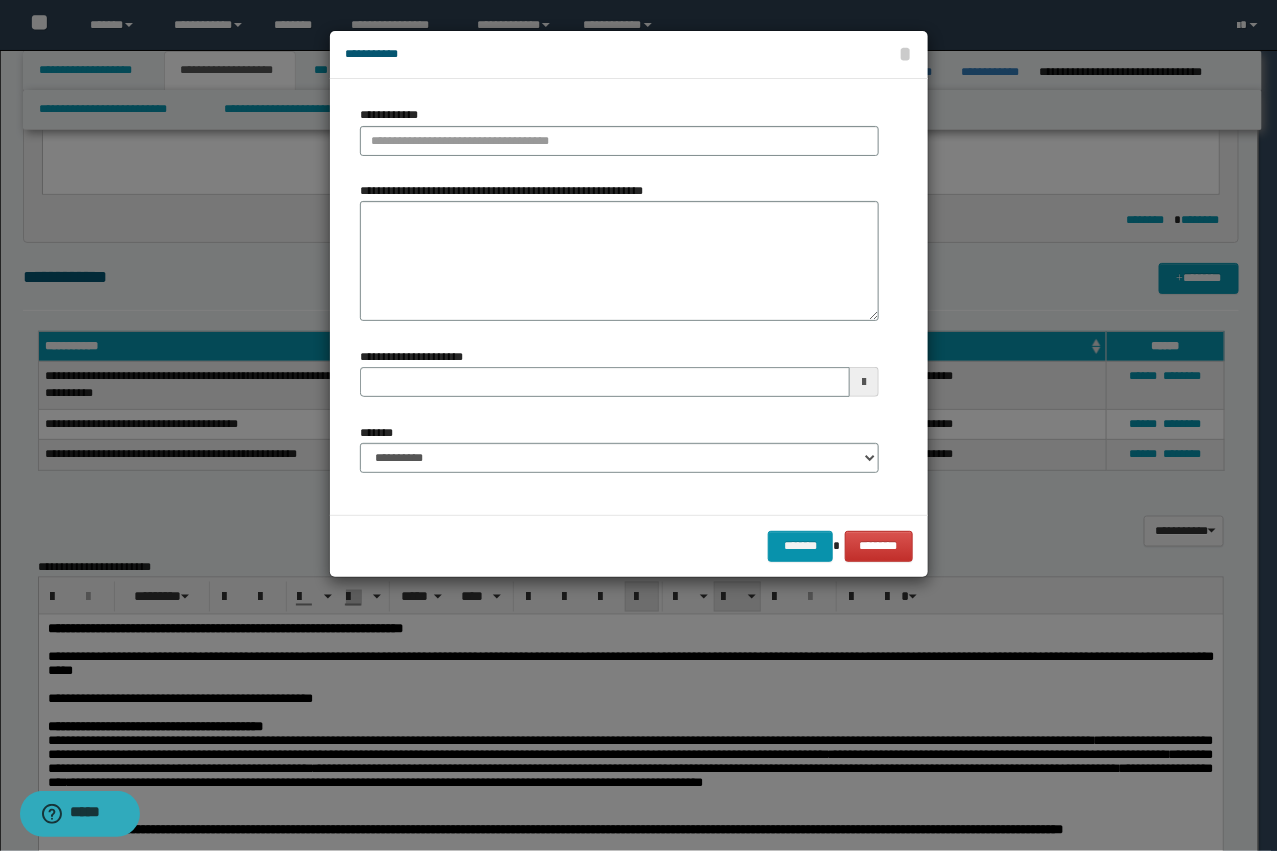 click on "**********" at bounding box center (619, 130) 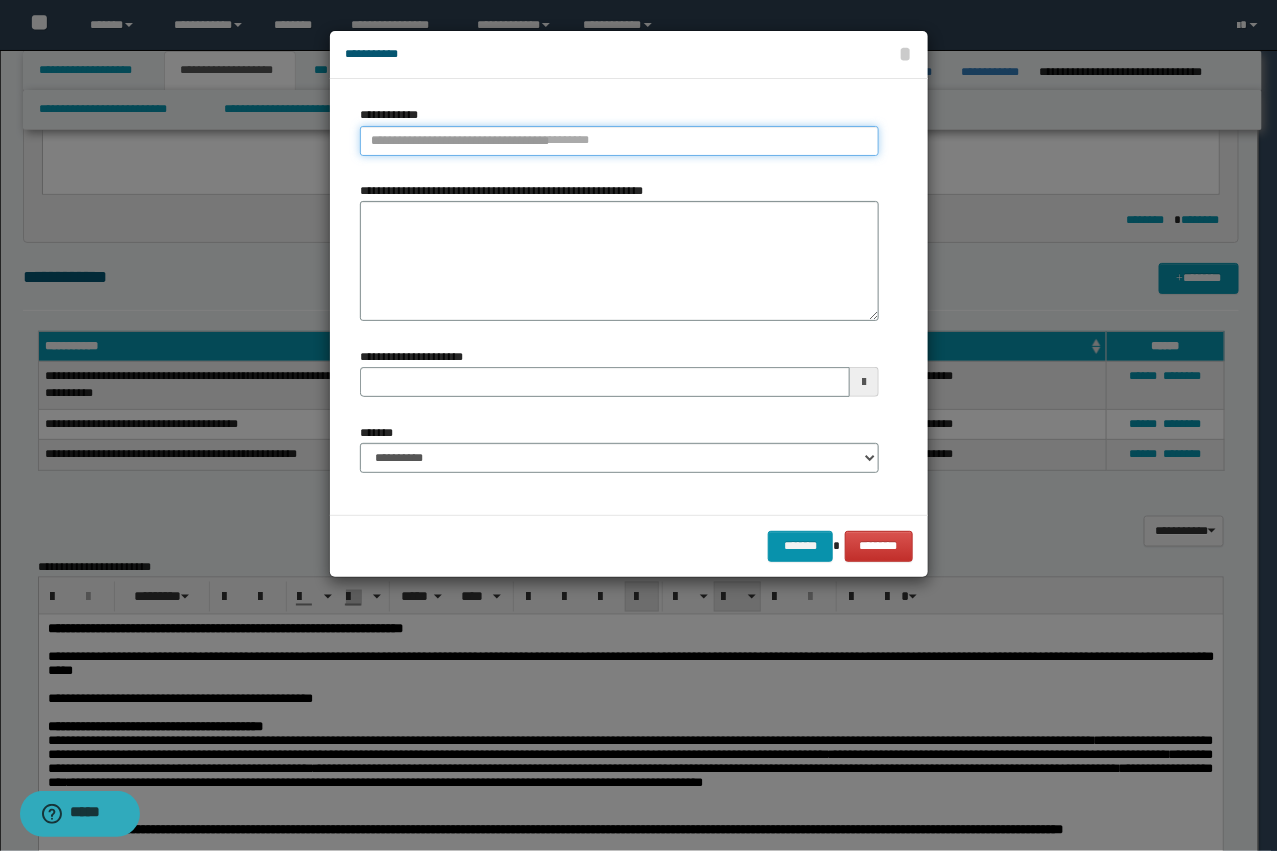 click on "**********" at bounding box center (619, 141) 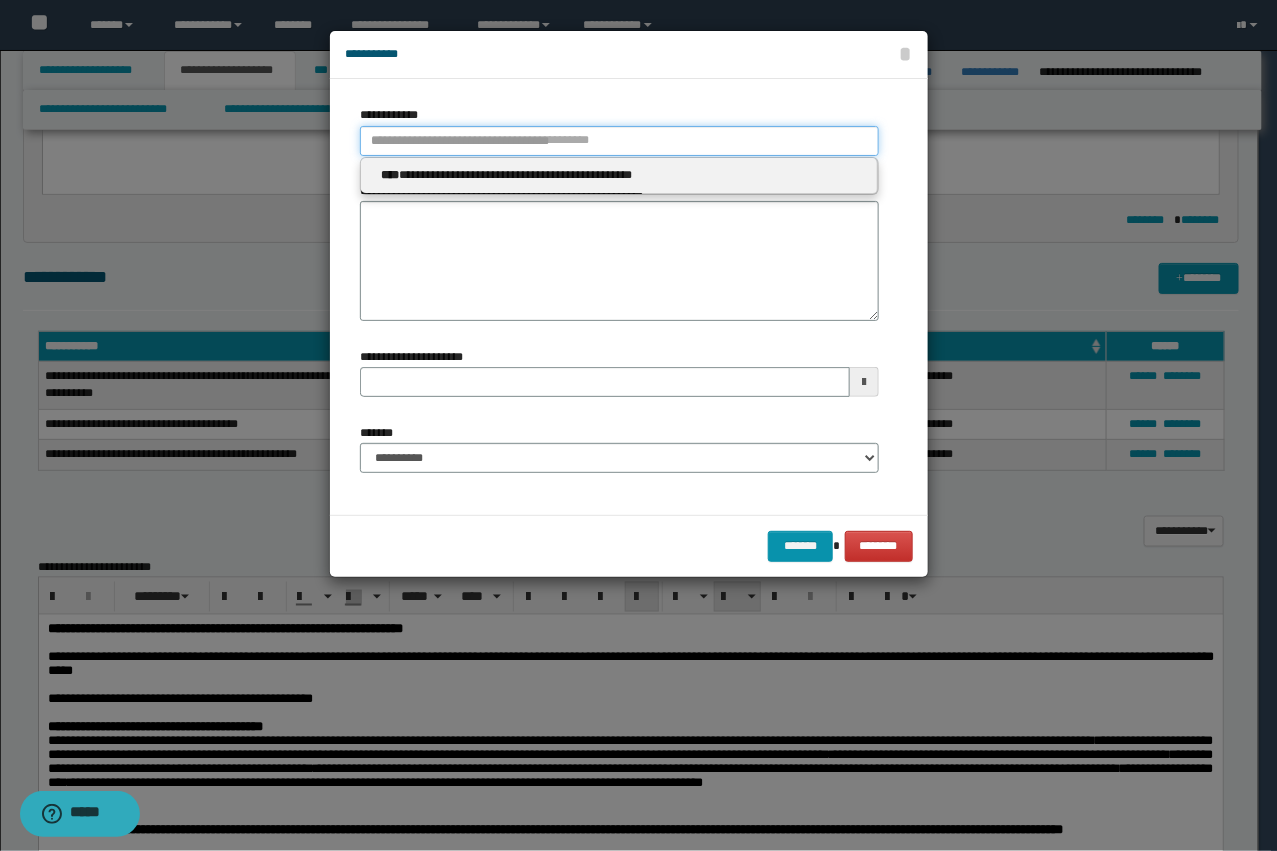 paste on "****" 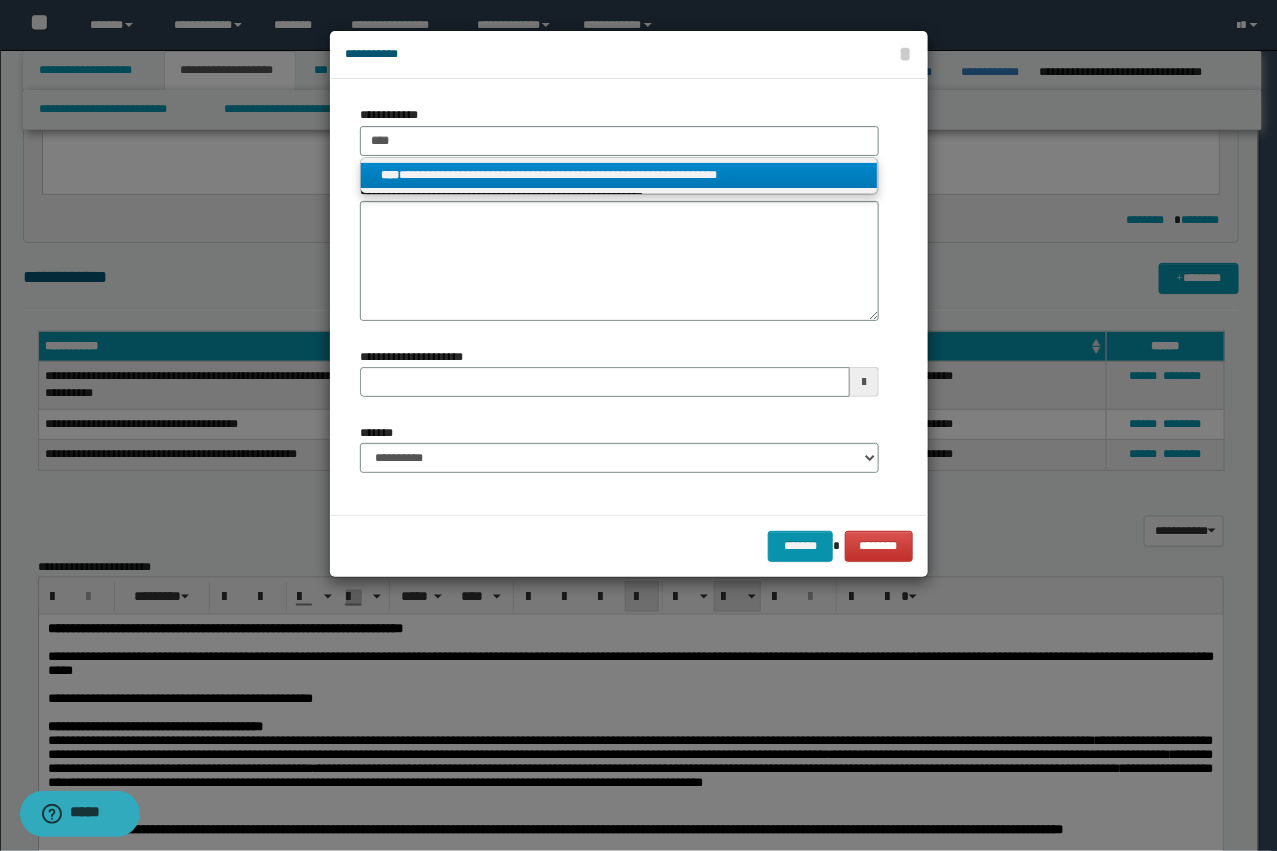 click on "**********" at bounding box center (619, 175) 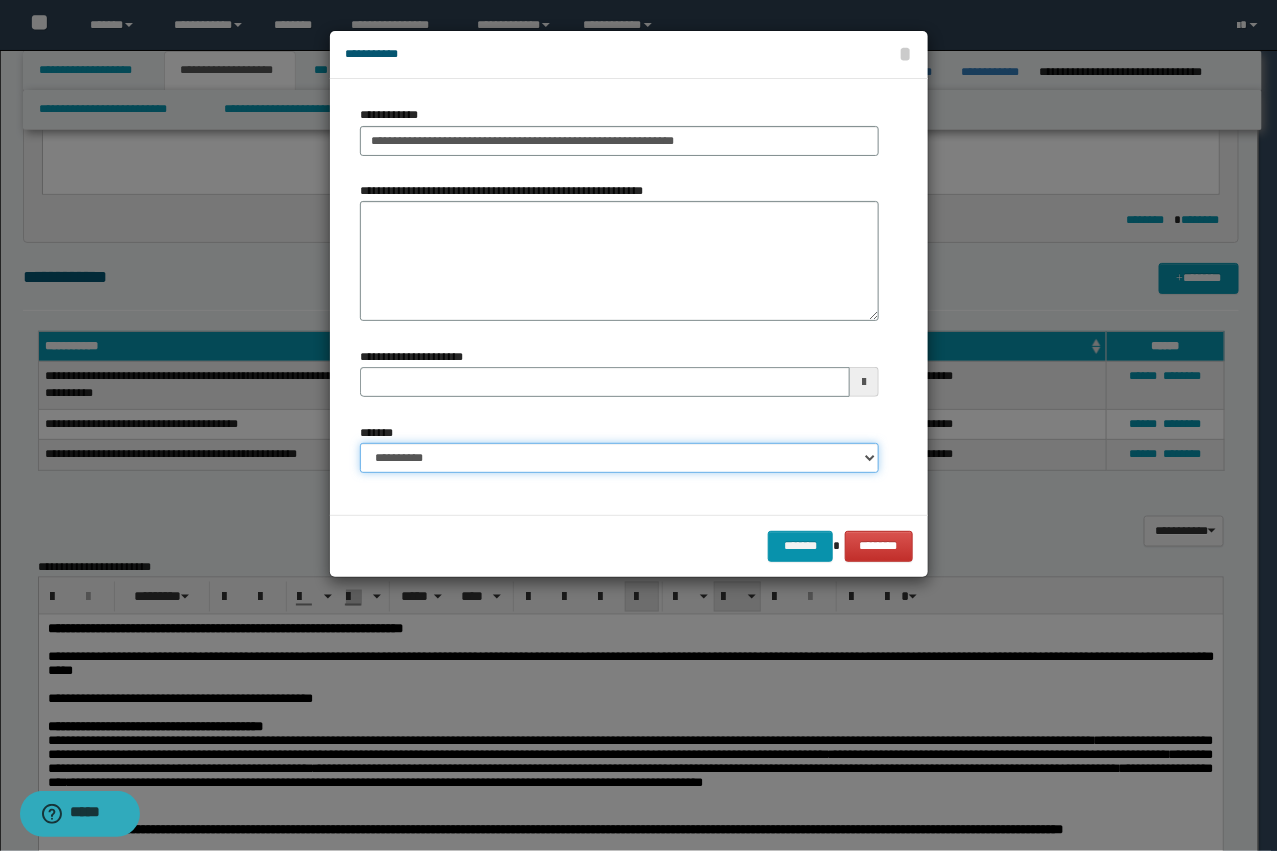drag, startPoint x: 408, startPoint y: 453, endPoint x: 422, endPoint y: 467, distance: 19.79899 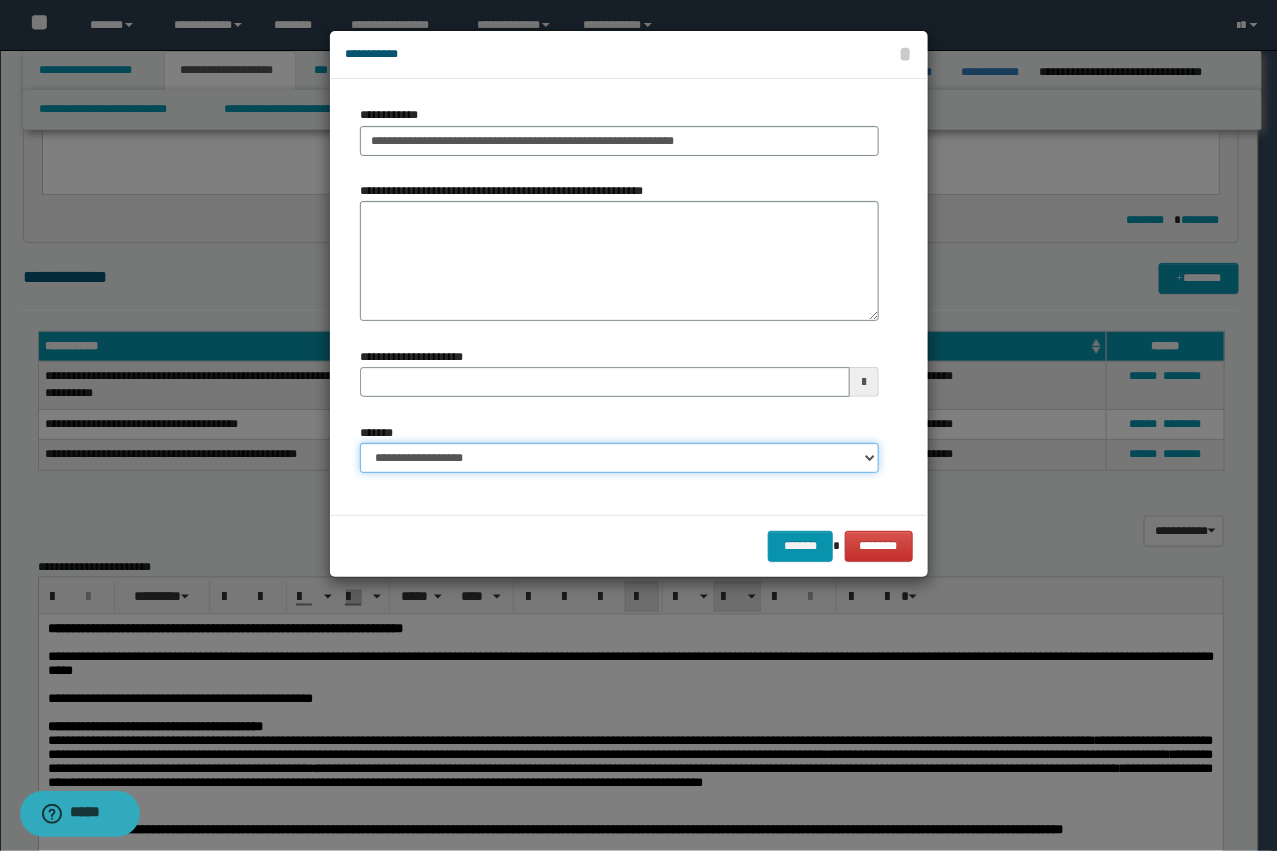 click on "**********" at bounding box center [619, 458] 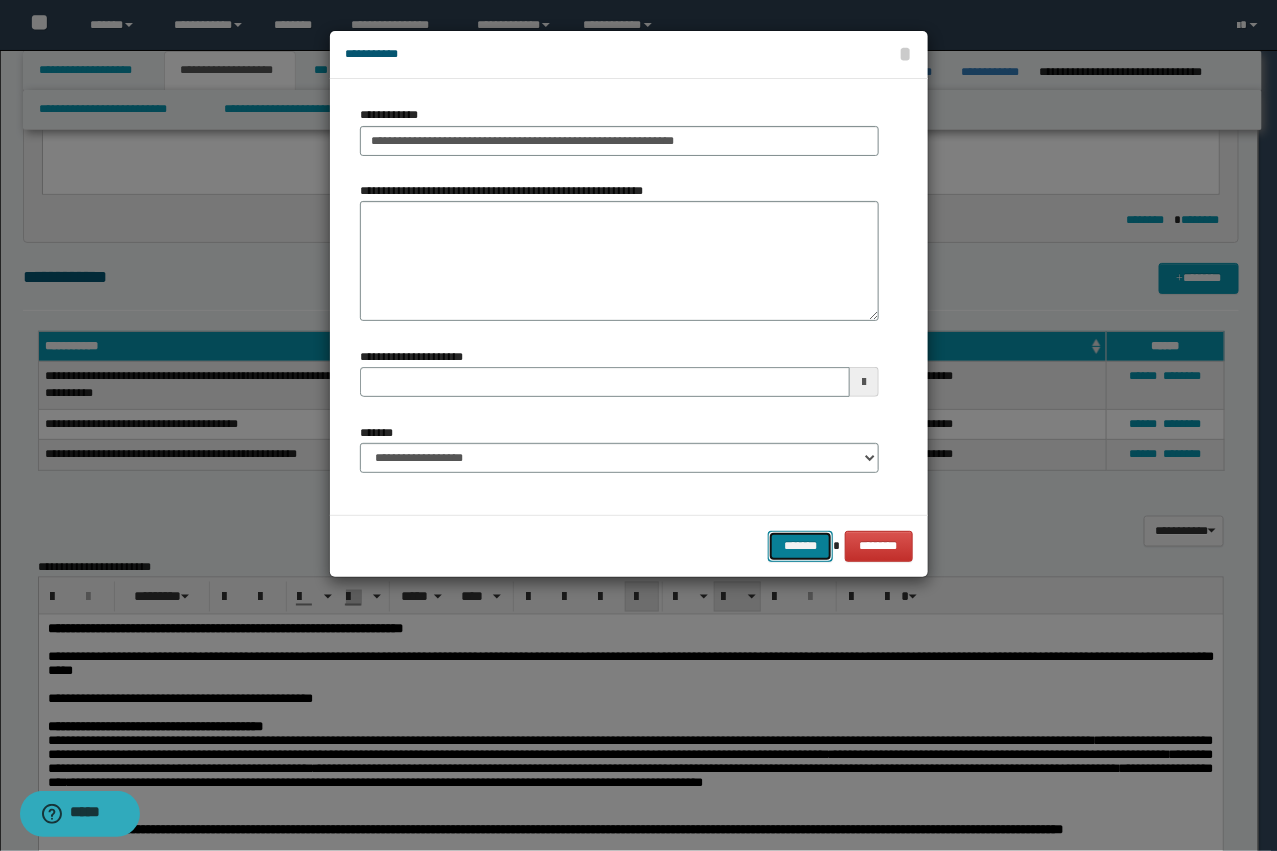click on "*******" at bounding box center (800, 546) 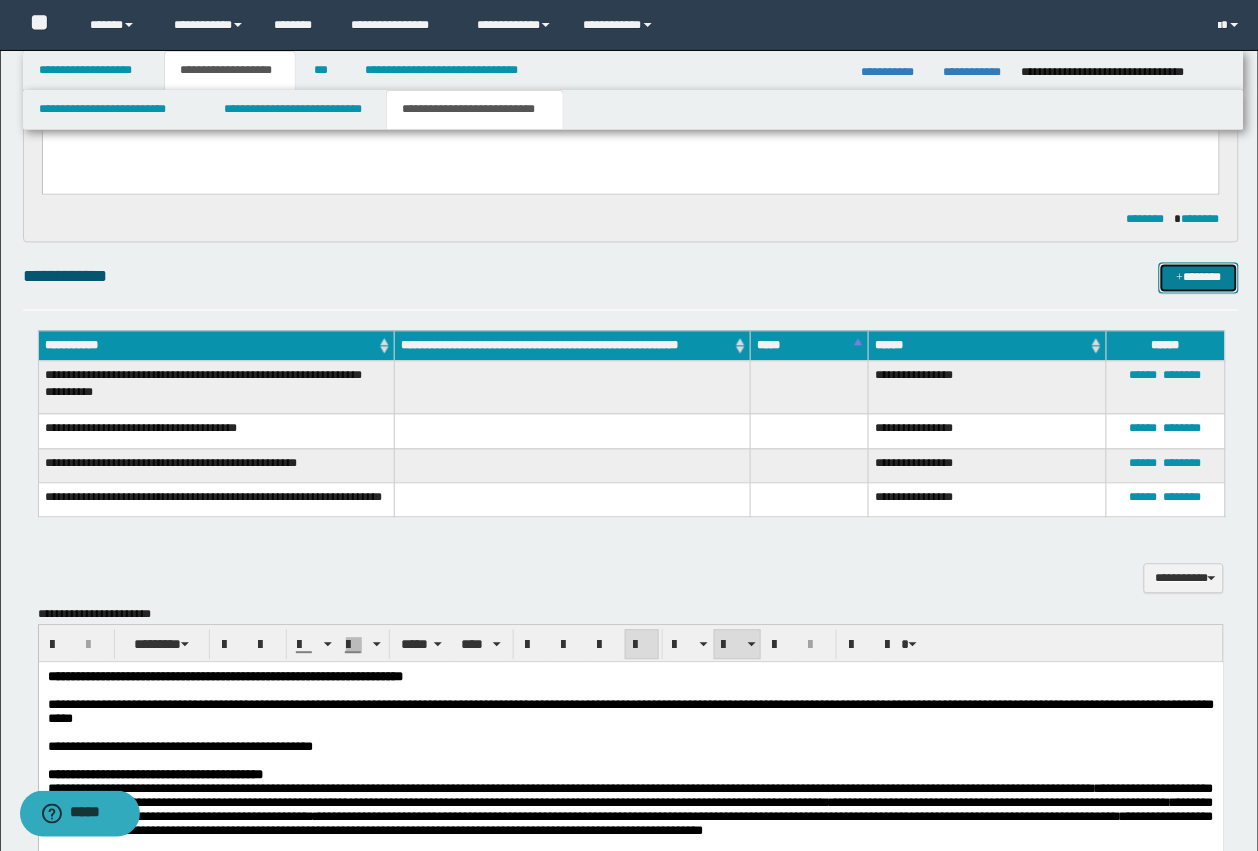 click at bounding box center (1180, 279) 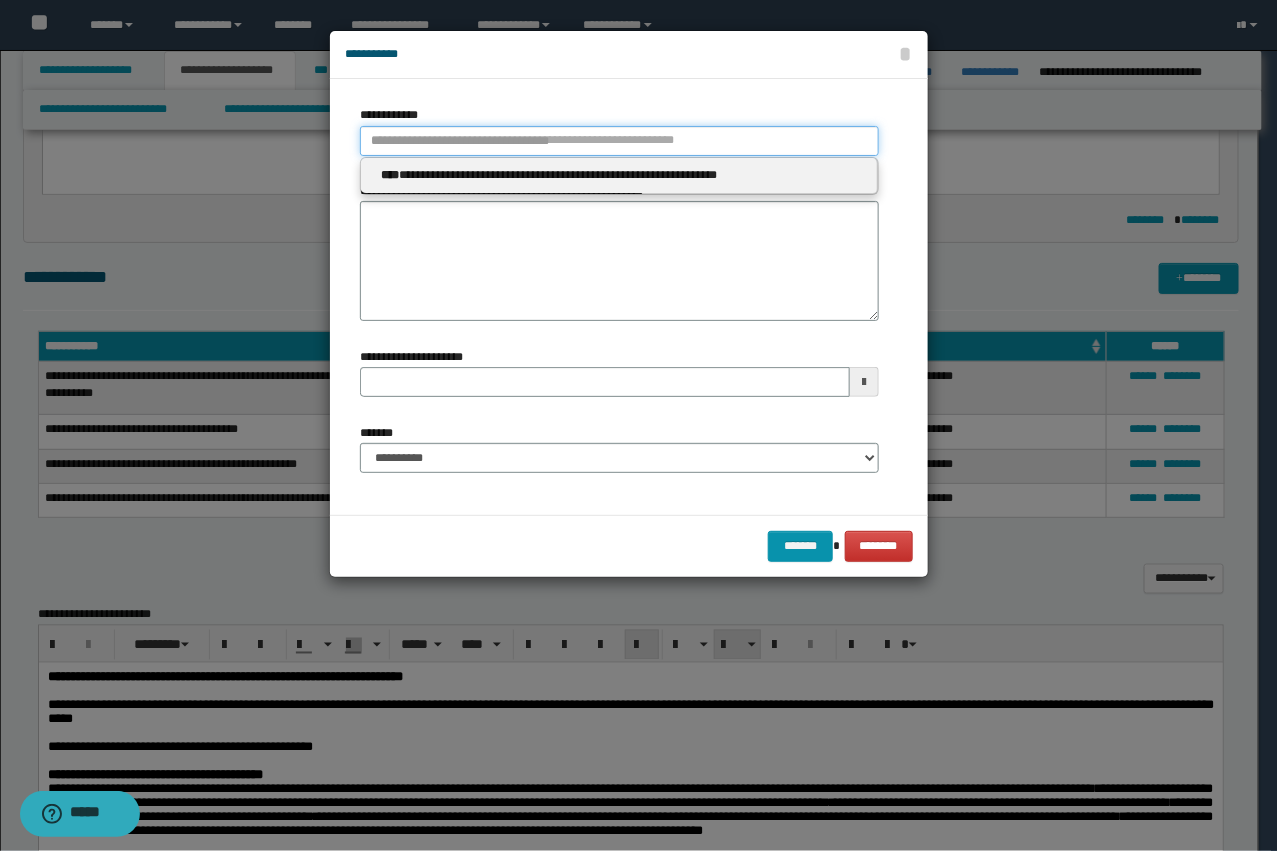 click on "**********" at bounding box center (619, 141) 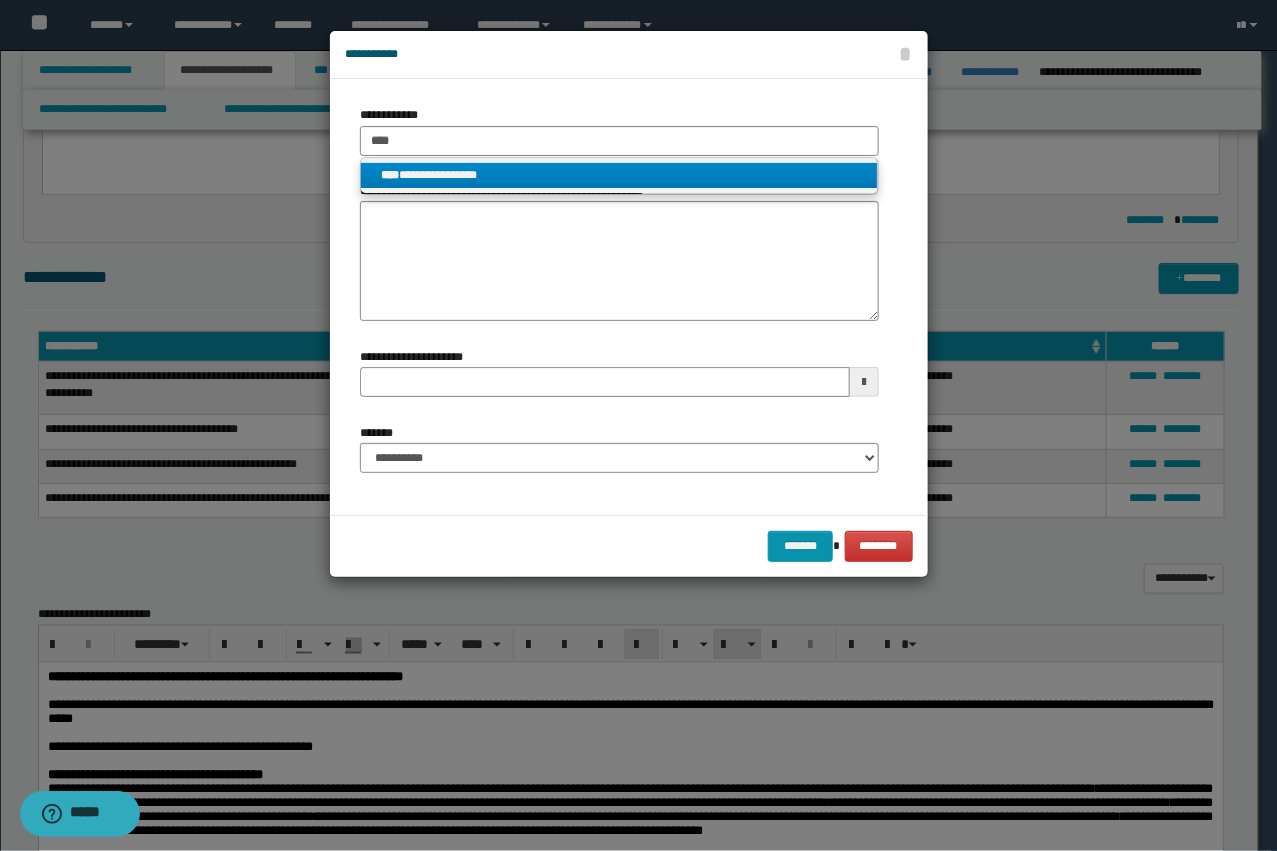 click on "**********" at bounding box center [619, 175] 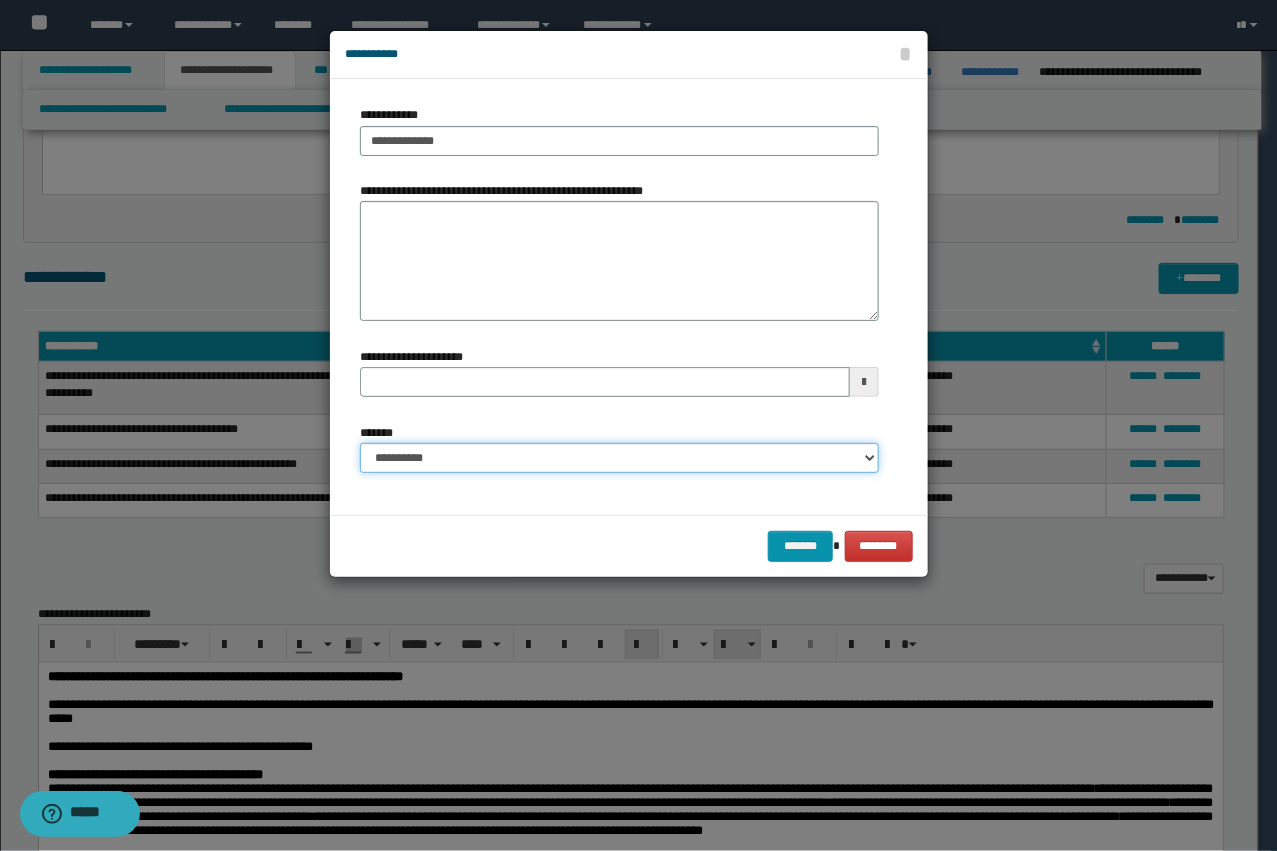 click on "**********" at bounding box center (619, 458) 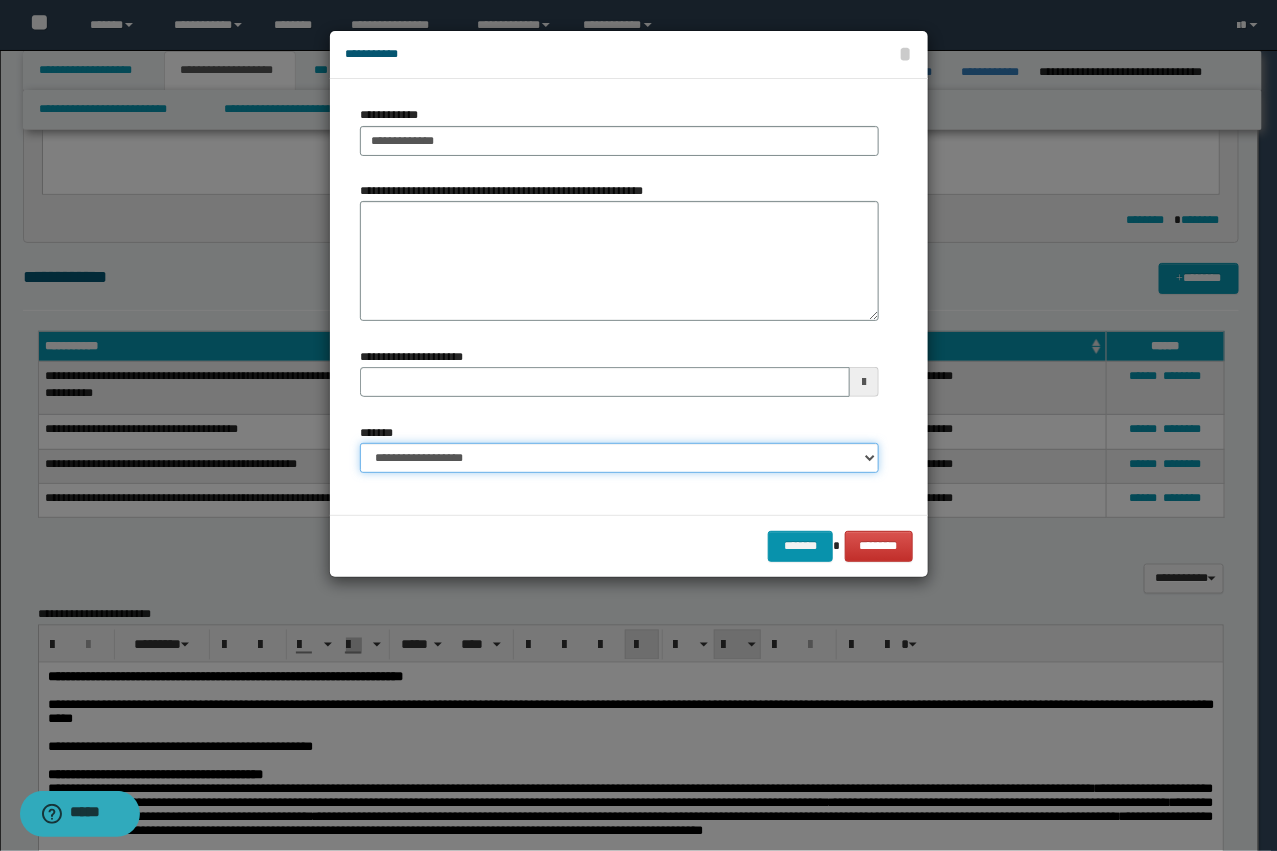 click on "**********" at bounding box center (619, 458) 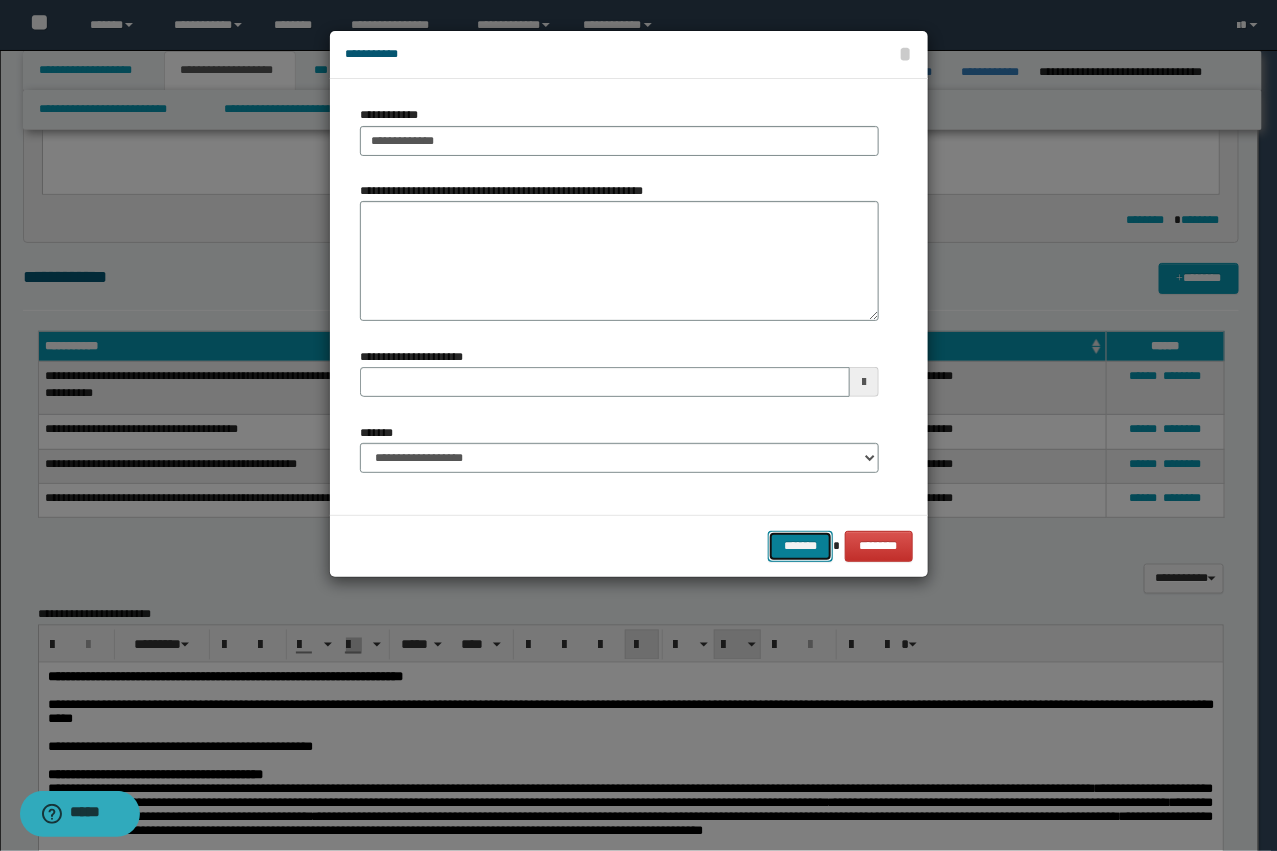 click on "*******" at bounding box center (800, 546) 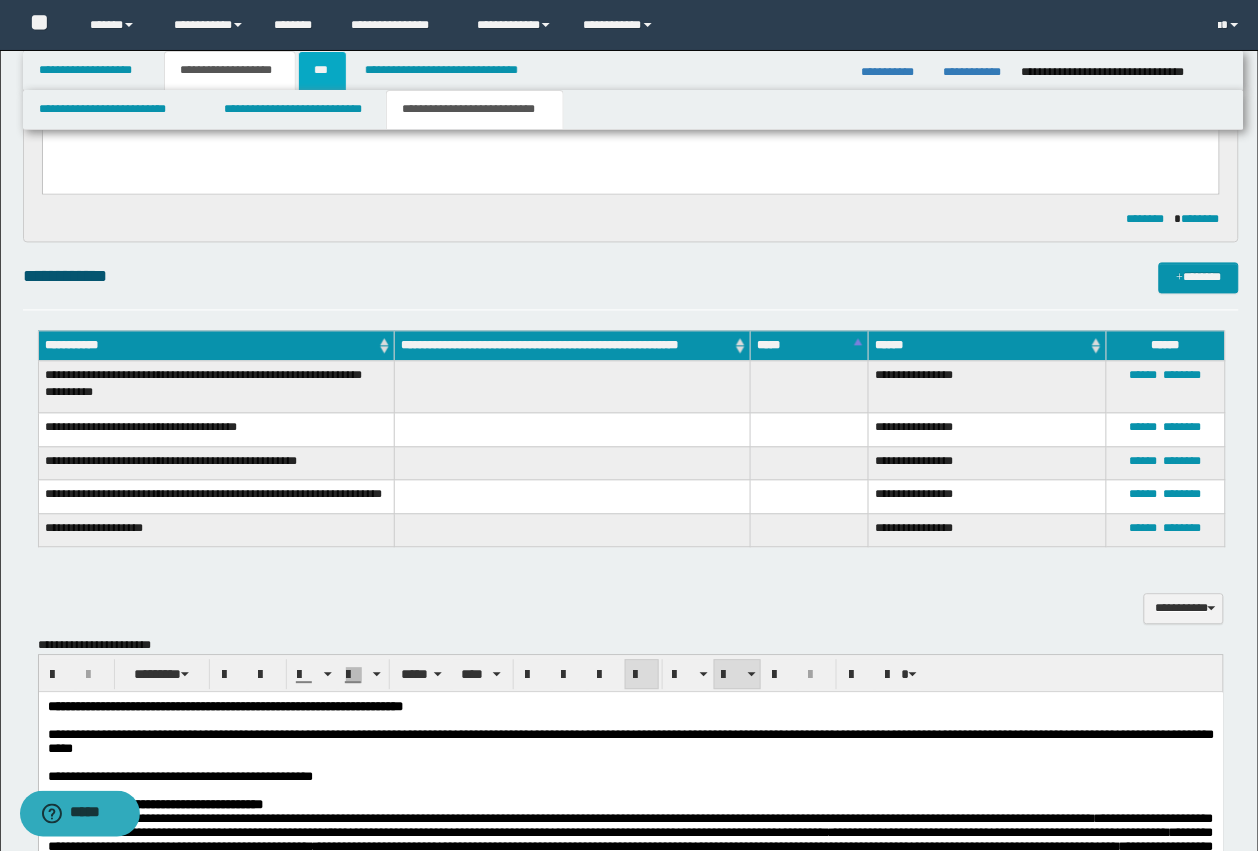 click on "***" at bounding box center (322, 71) 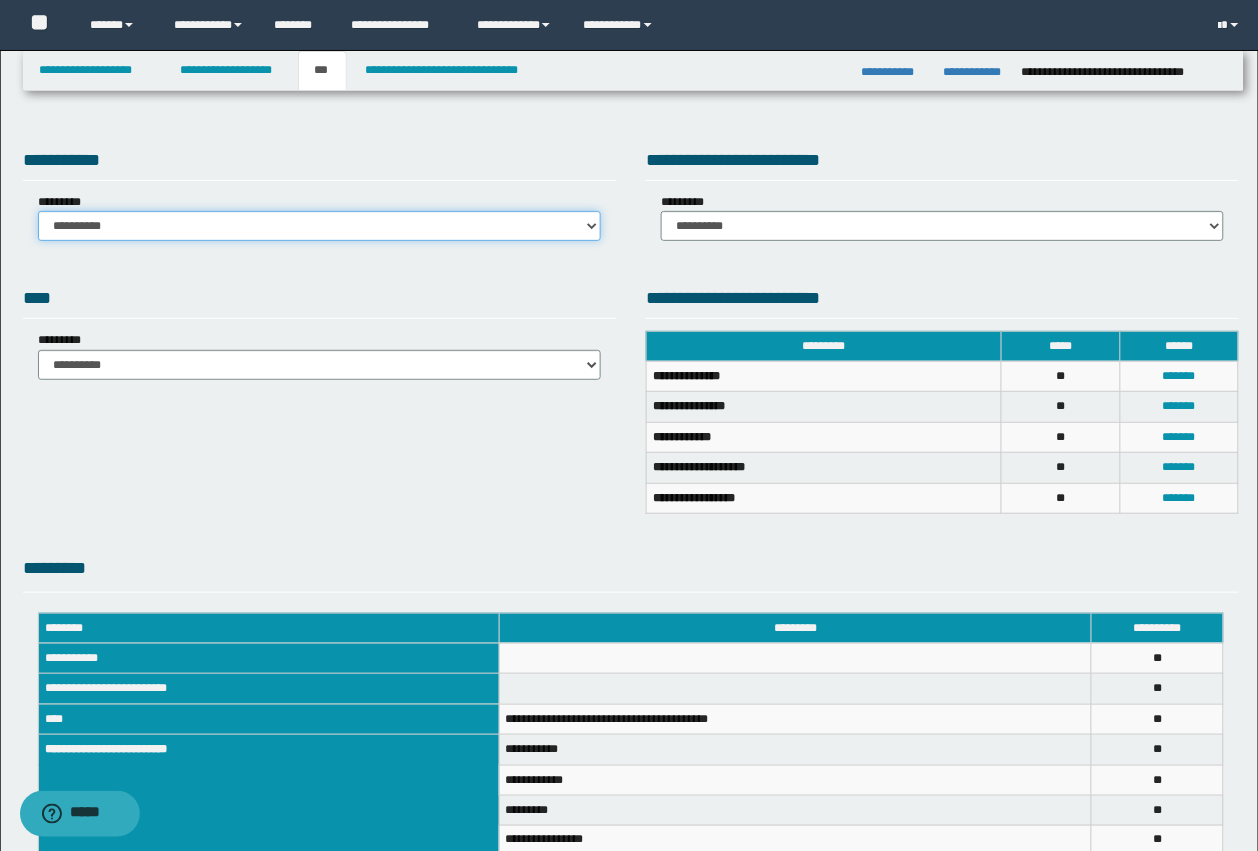 click on "**********" at bounding box center (319, 226) 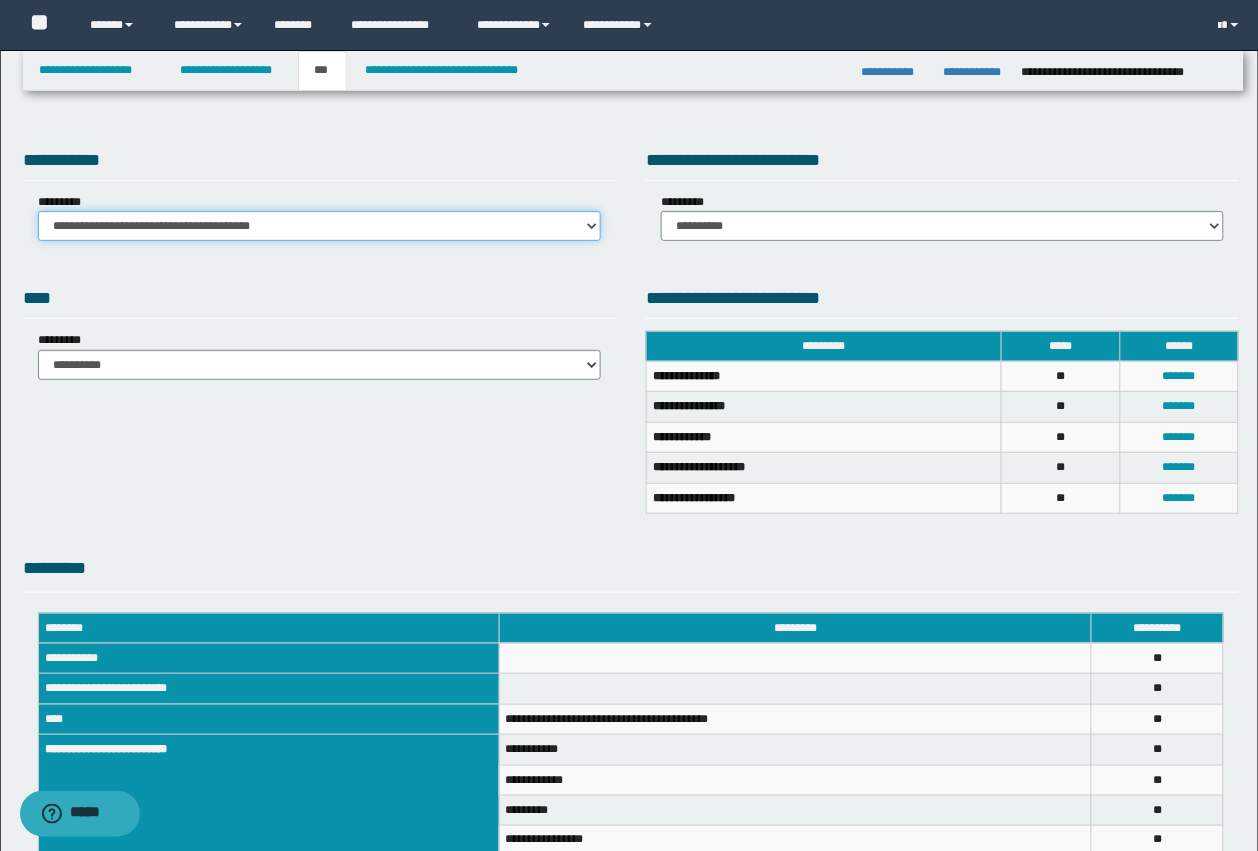 click on "**********" at bounding box center [319, 226] 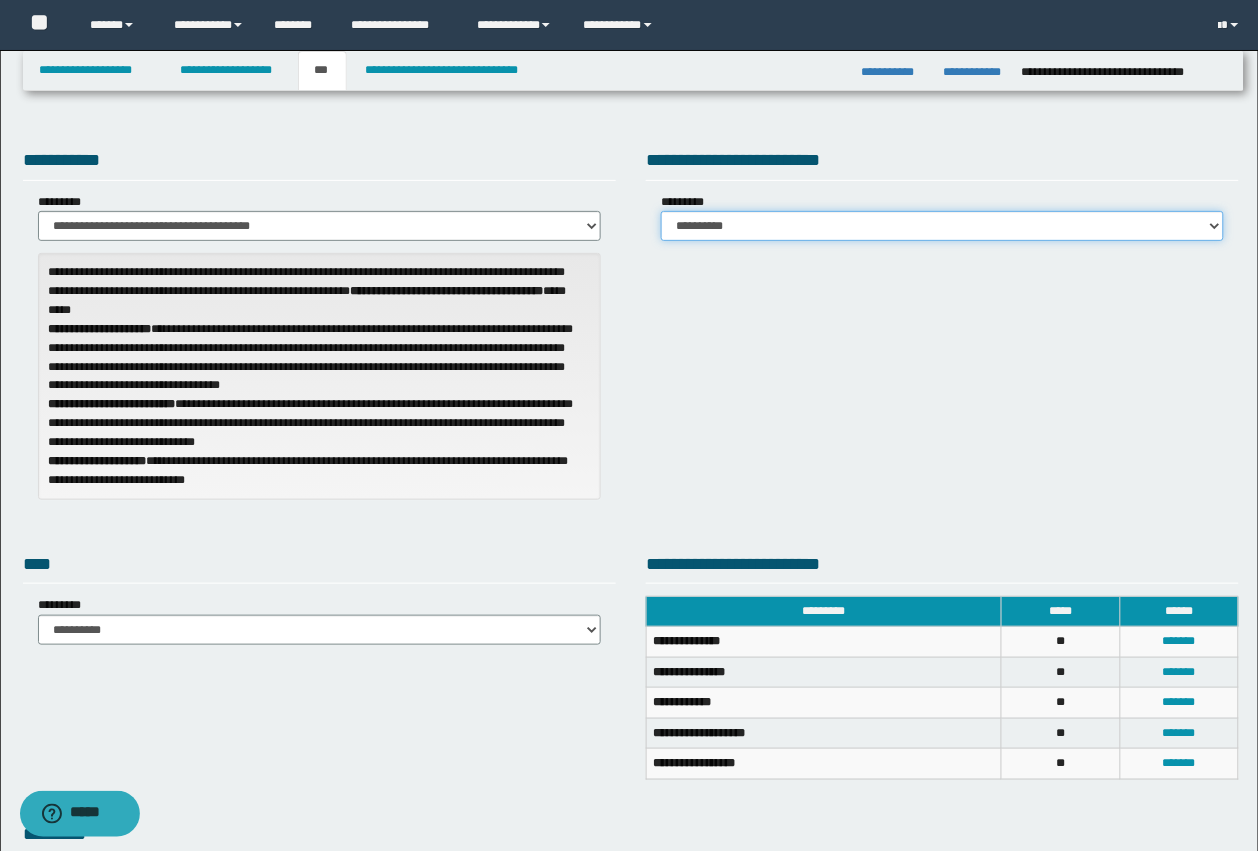 click on "**********" at bounding box center (942, 226) 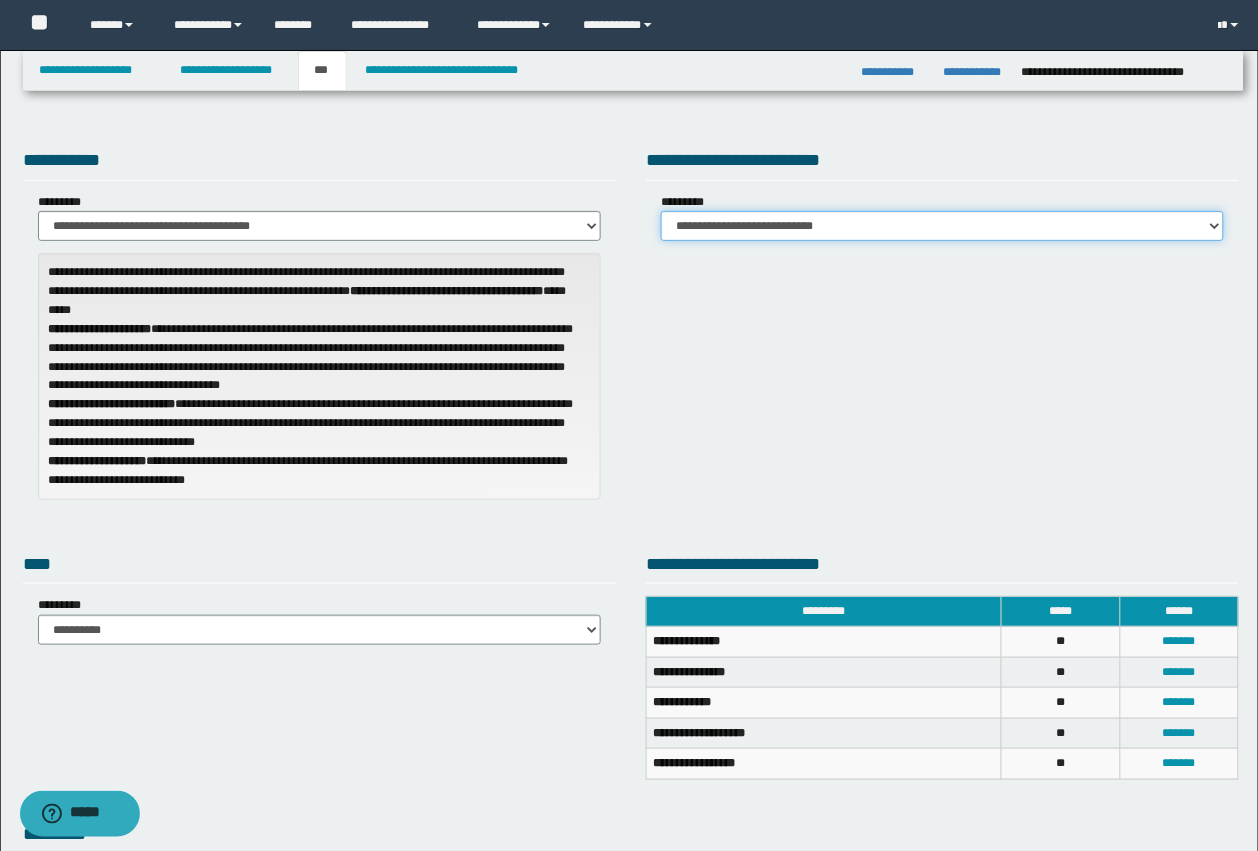 click on "**********" at bounding box center (942, 226) 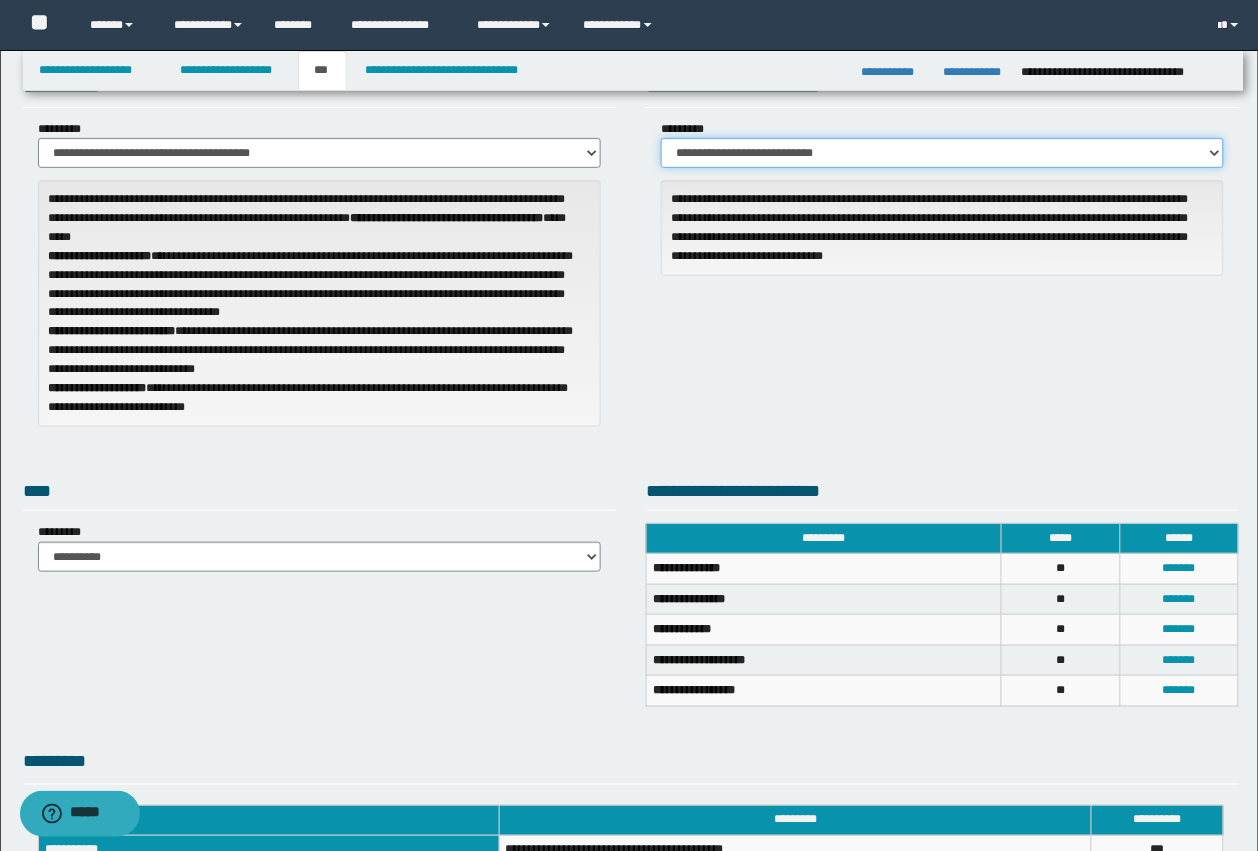 scroll, scrollTop: 75, scrollLeft: 0, axis: vertical 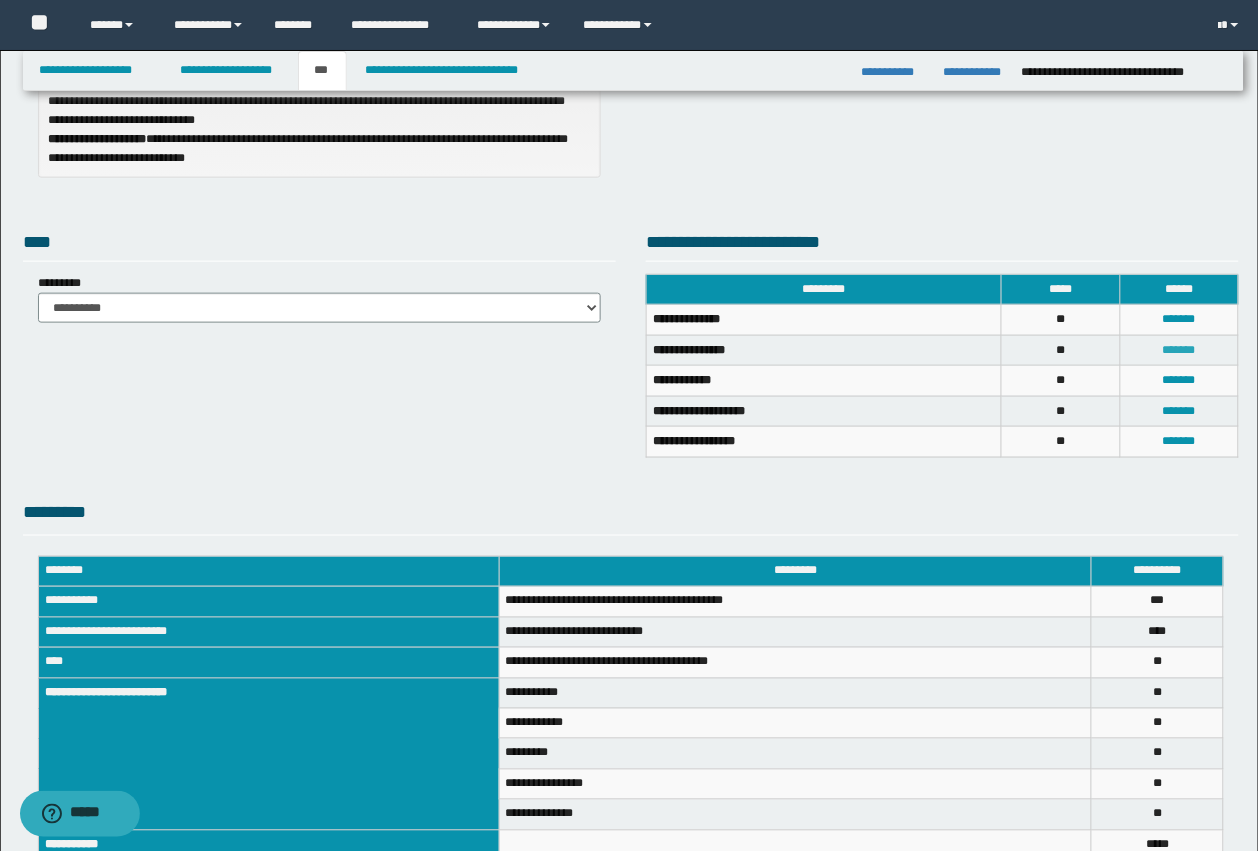 click on "*******" at bounding box center [1179, 350] 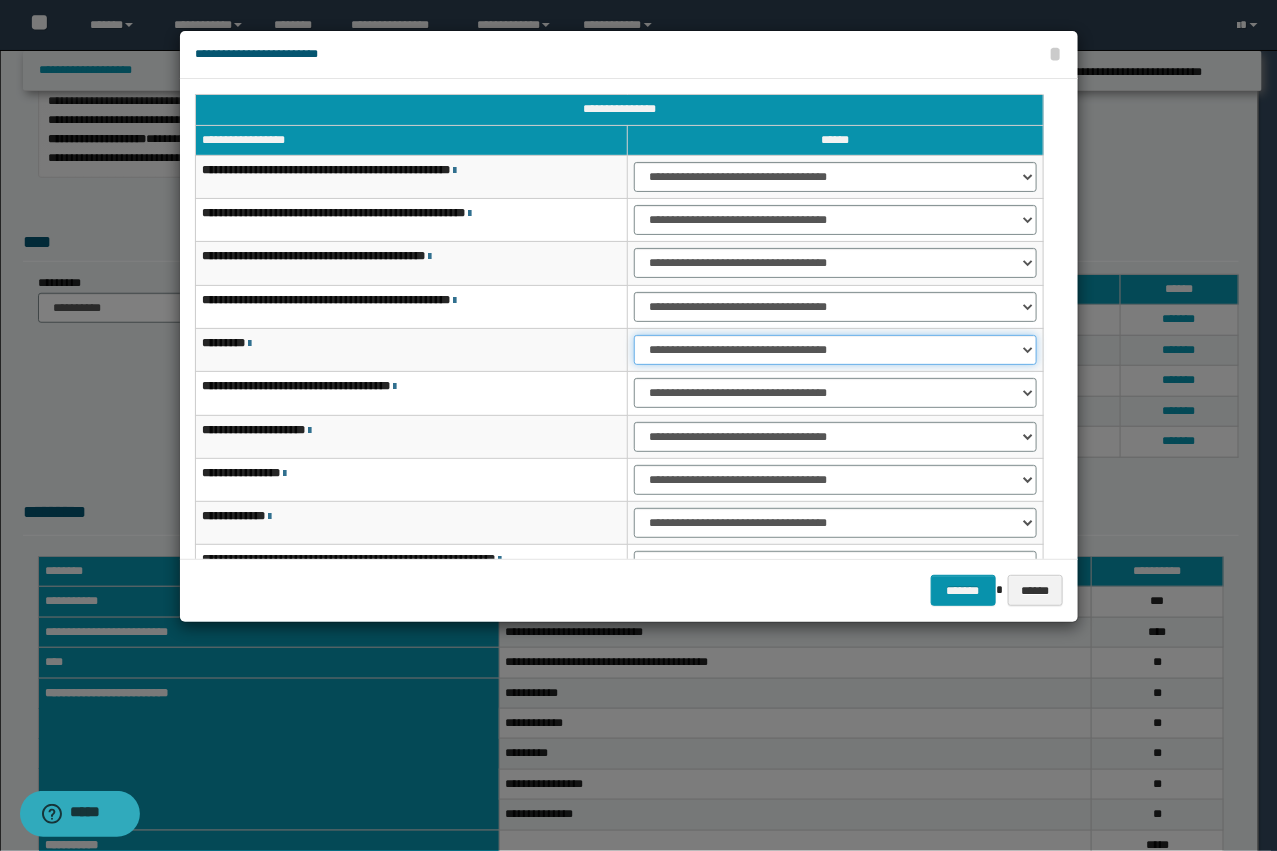 click on "**********" at bounding box center (835, 350) 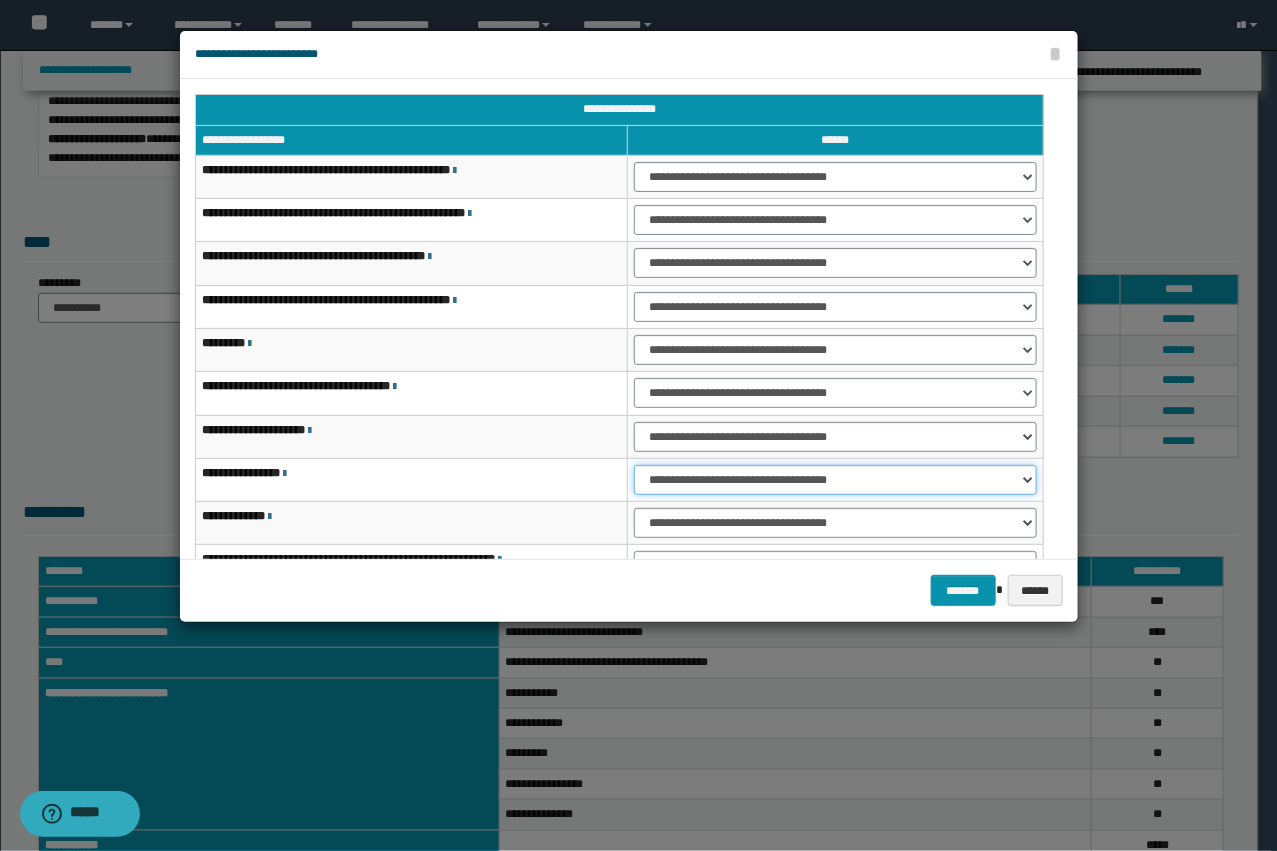 click on "**********" at bounding box center [835, 480] 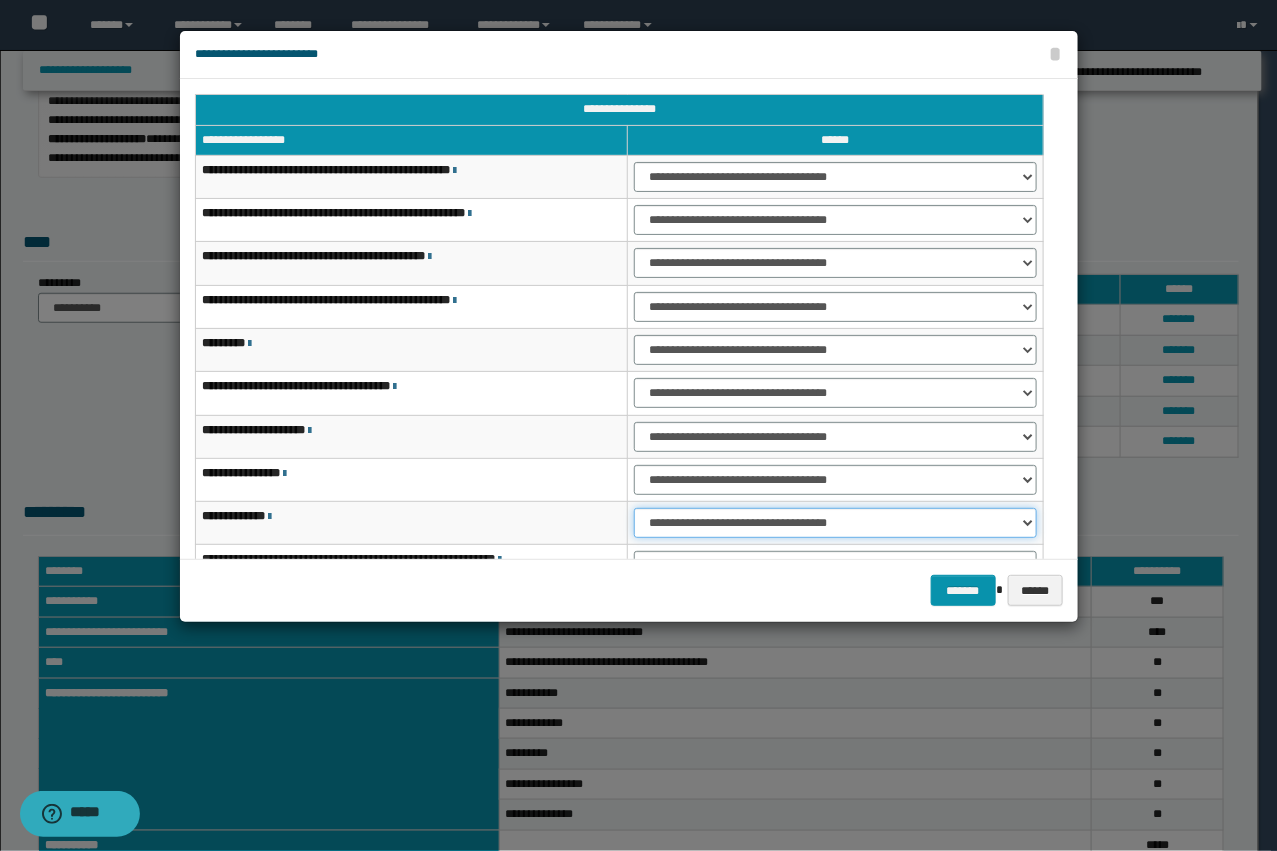 drag, startPoint x: 662, startPoint y: 522, endPoint x: 657, endPoint y: 535, distance: 13.928389 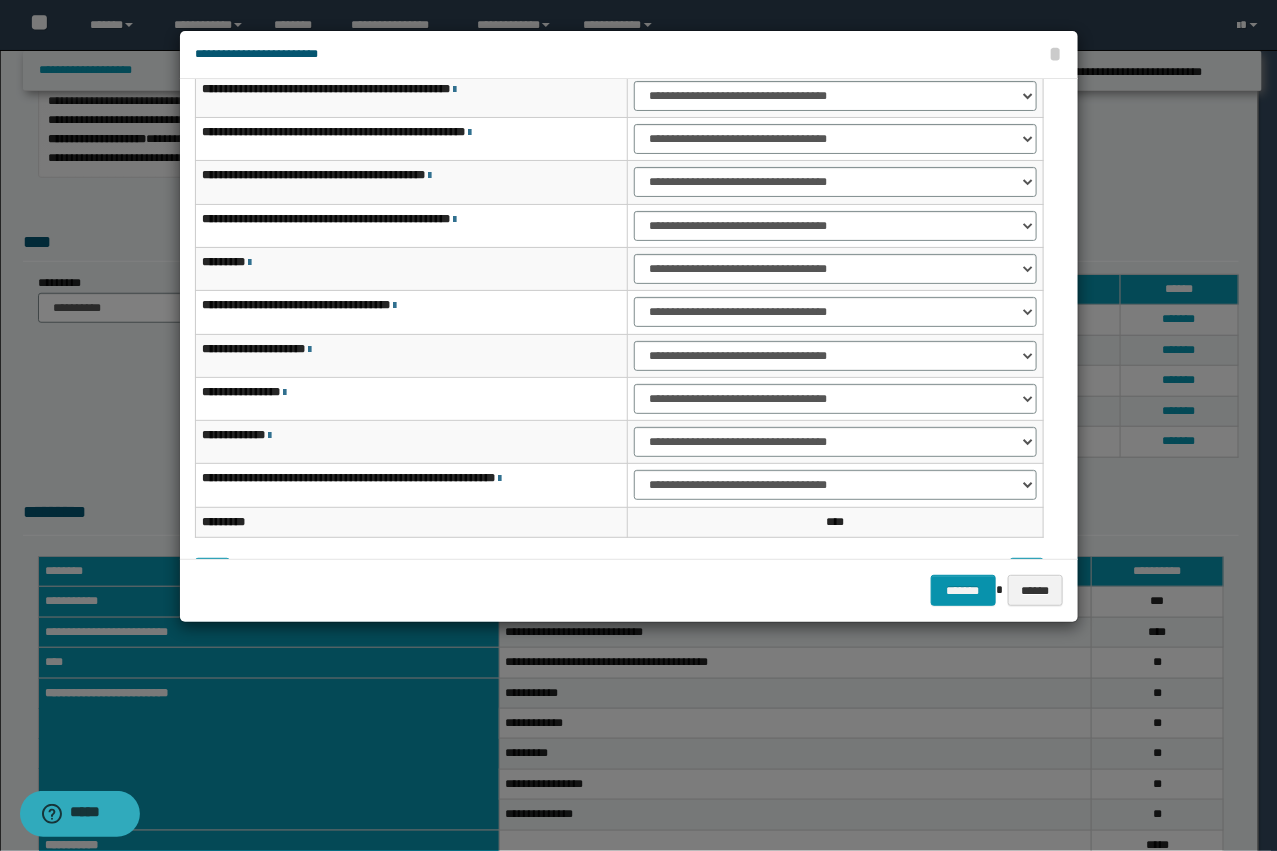 scroll, scrollTop: 85, scrollLeft: 0, axis: vertical 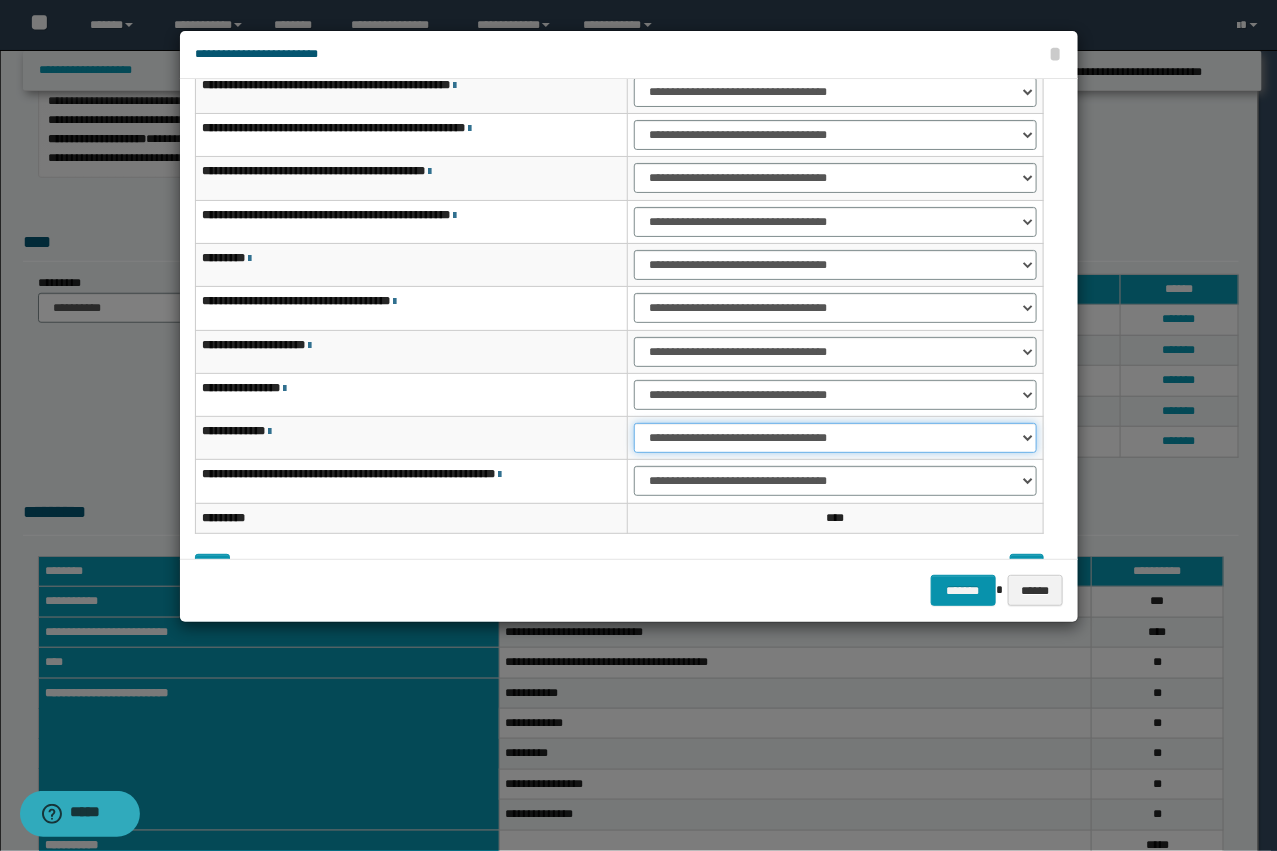 click on "**********" at bounding box center (835, 438) 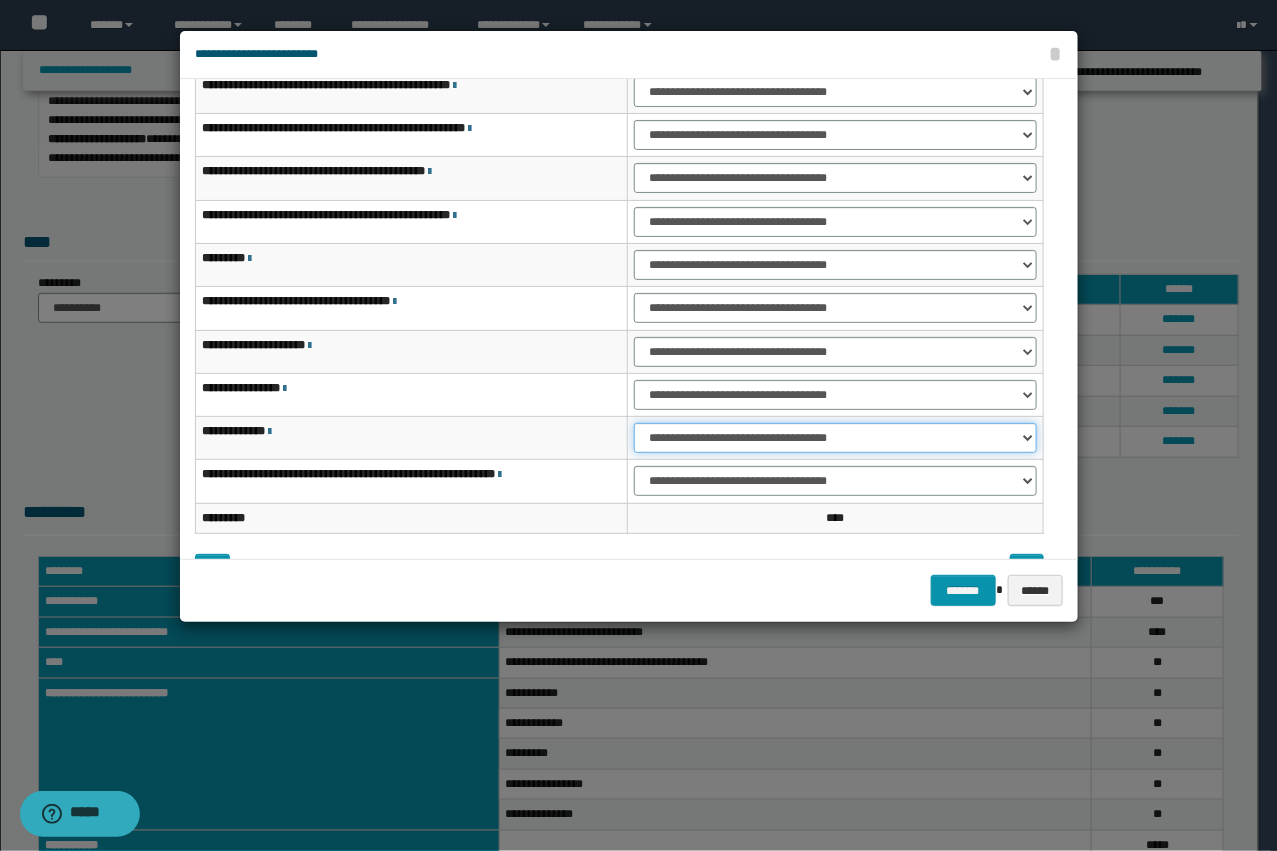 click on "**********" at bounding box center [835, 438] 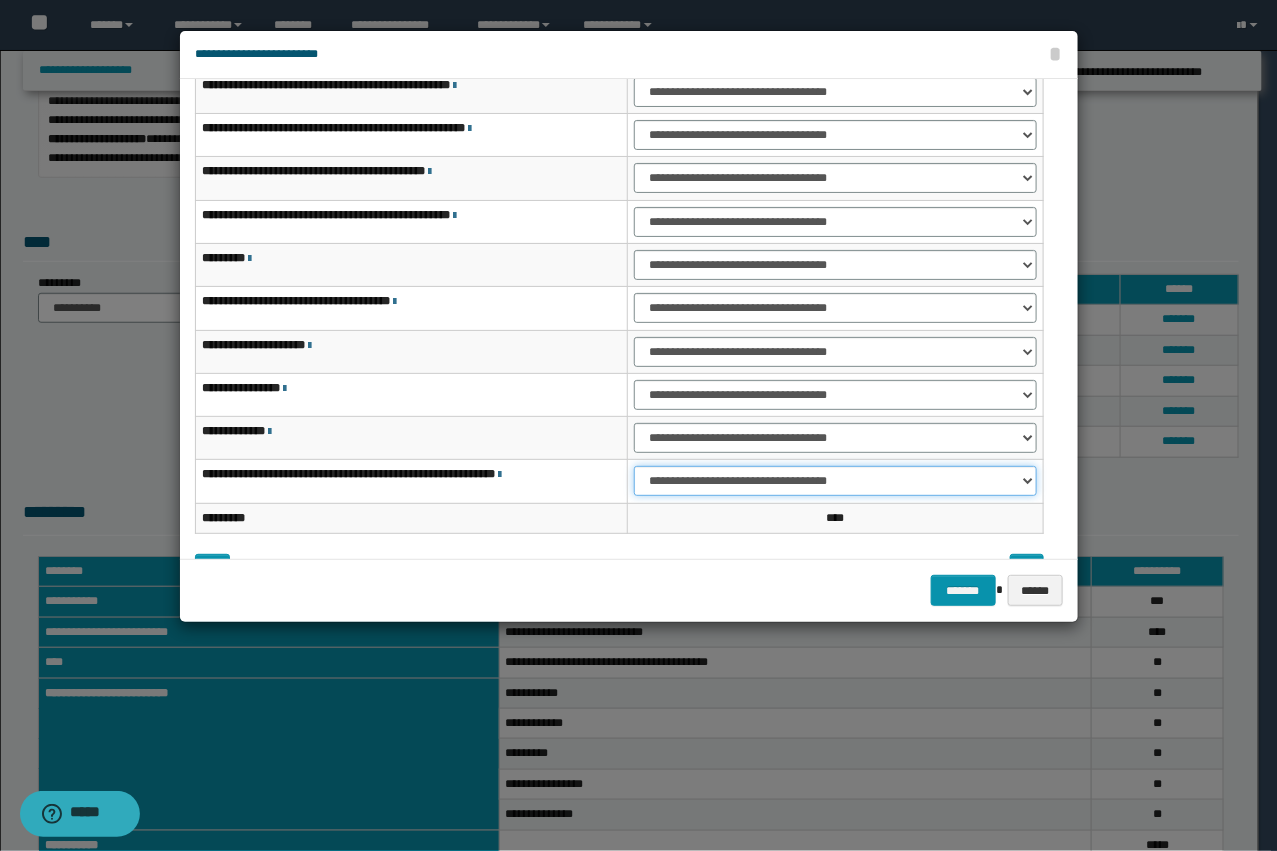 click on "**********" at bounding box center (835, 481) 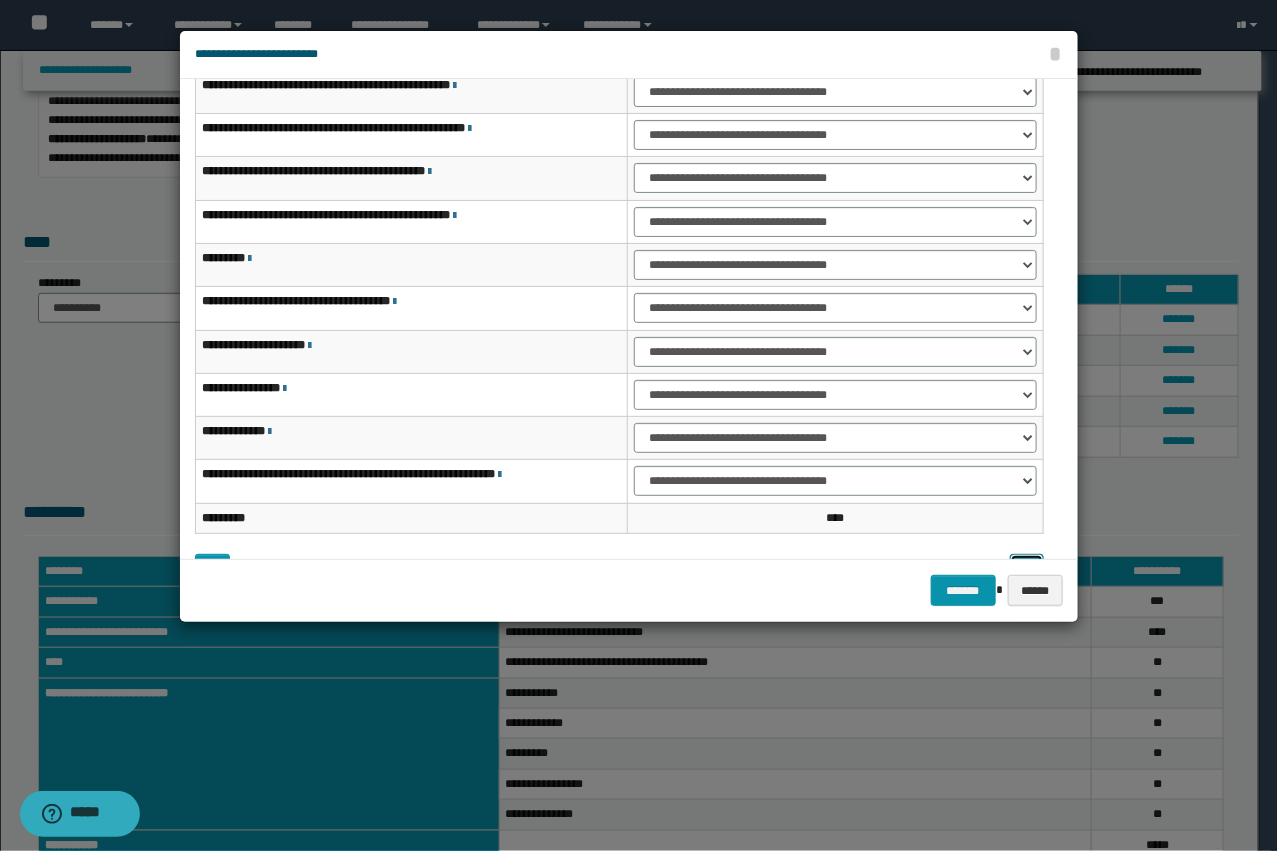click at bounding box center (1027, 569) 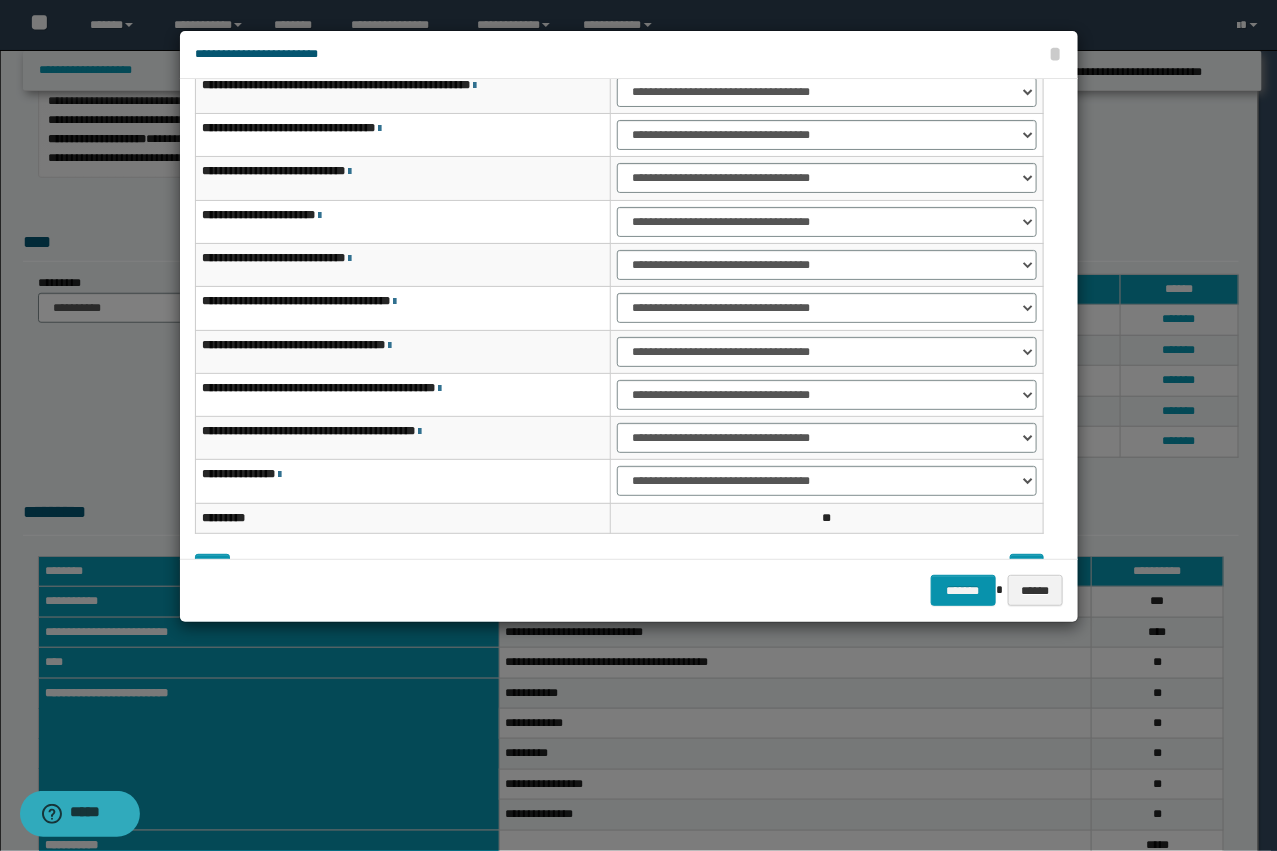 click on "**********" at bounding box center [629, 55] 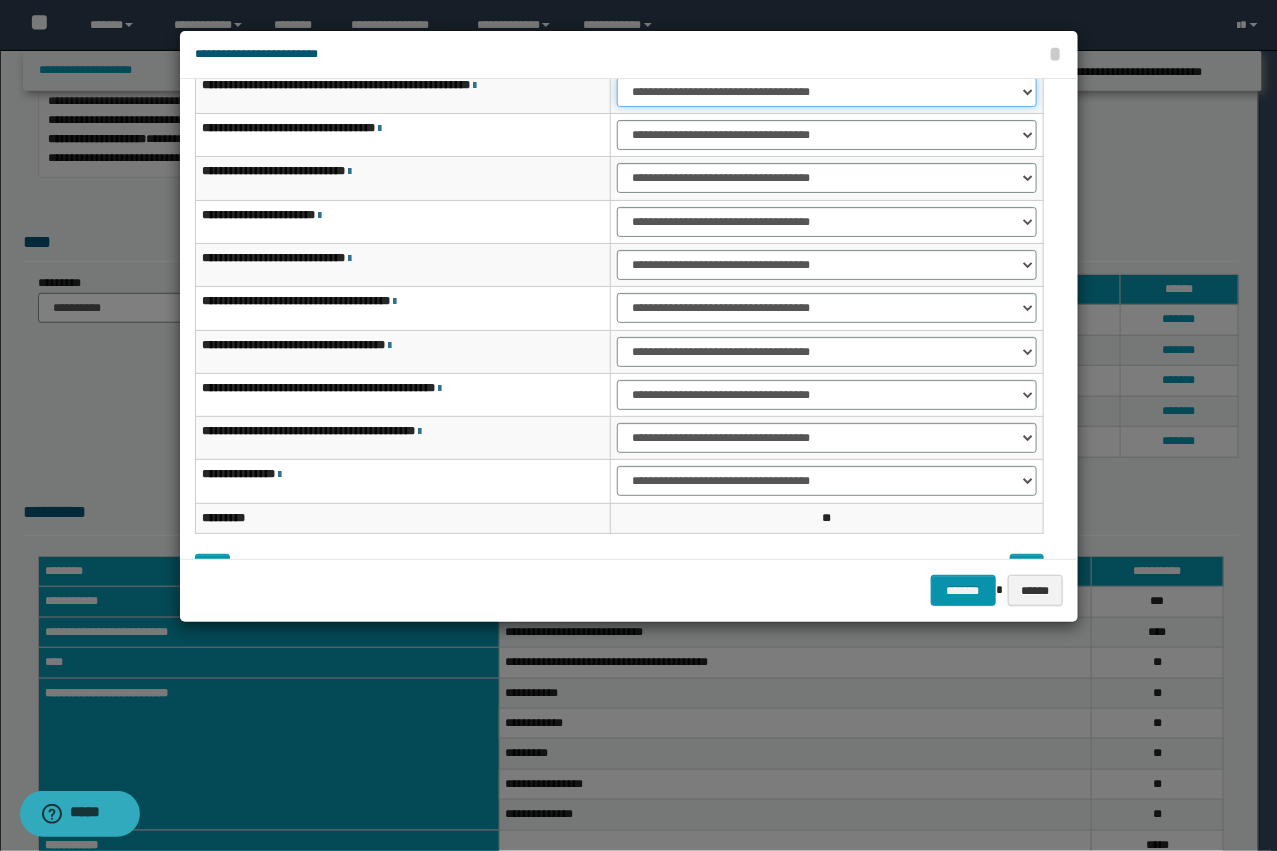 drag, startPoint x: 637, startPoint y: 95, endPoint x: 642, endPoint y: 108, distance: 13.928389 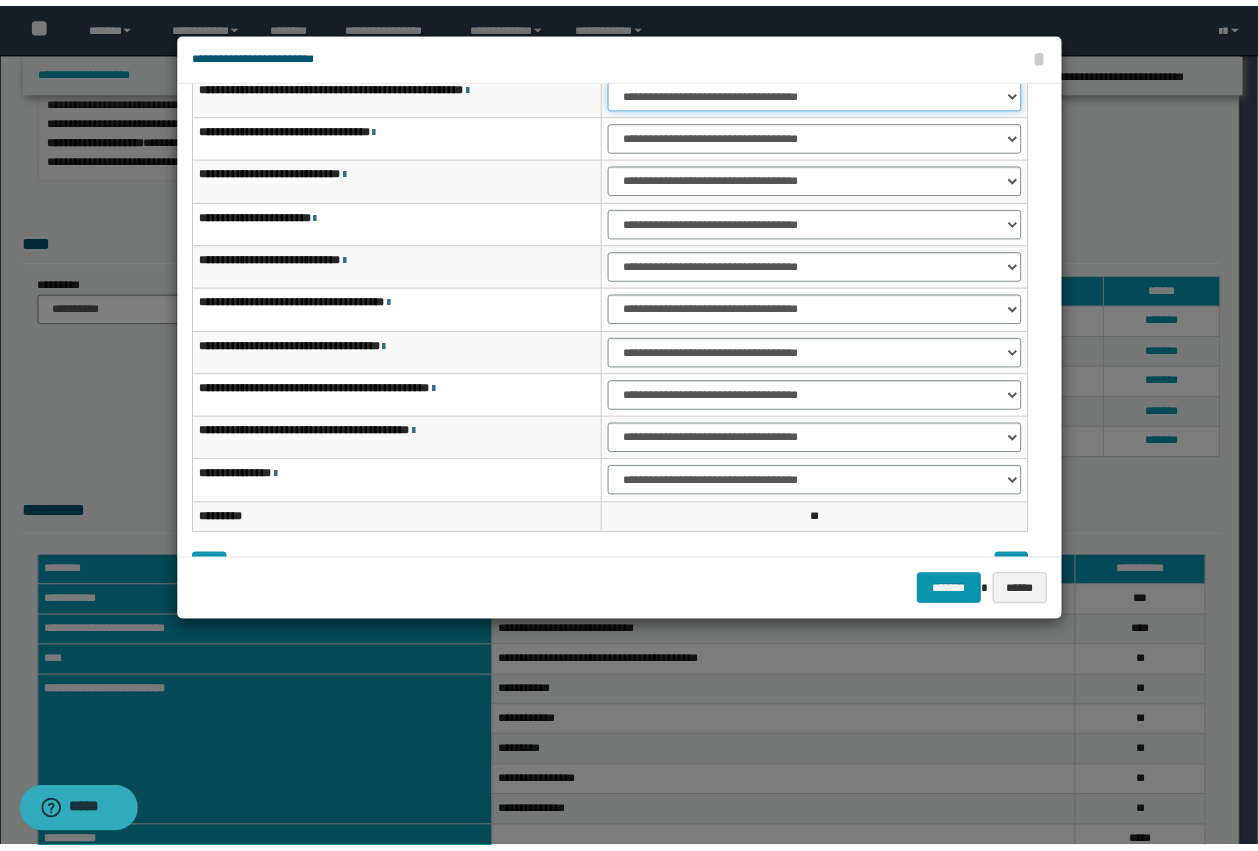 scroll, scrollTop: 82, scrollLeft: 0, axis: vertical 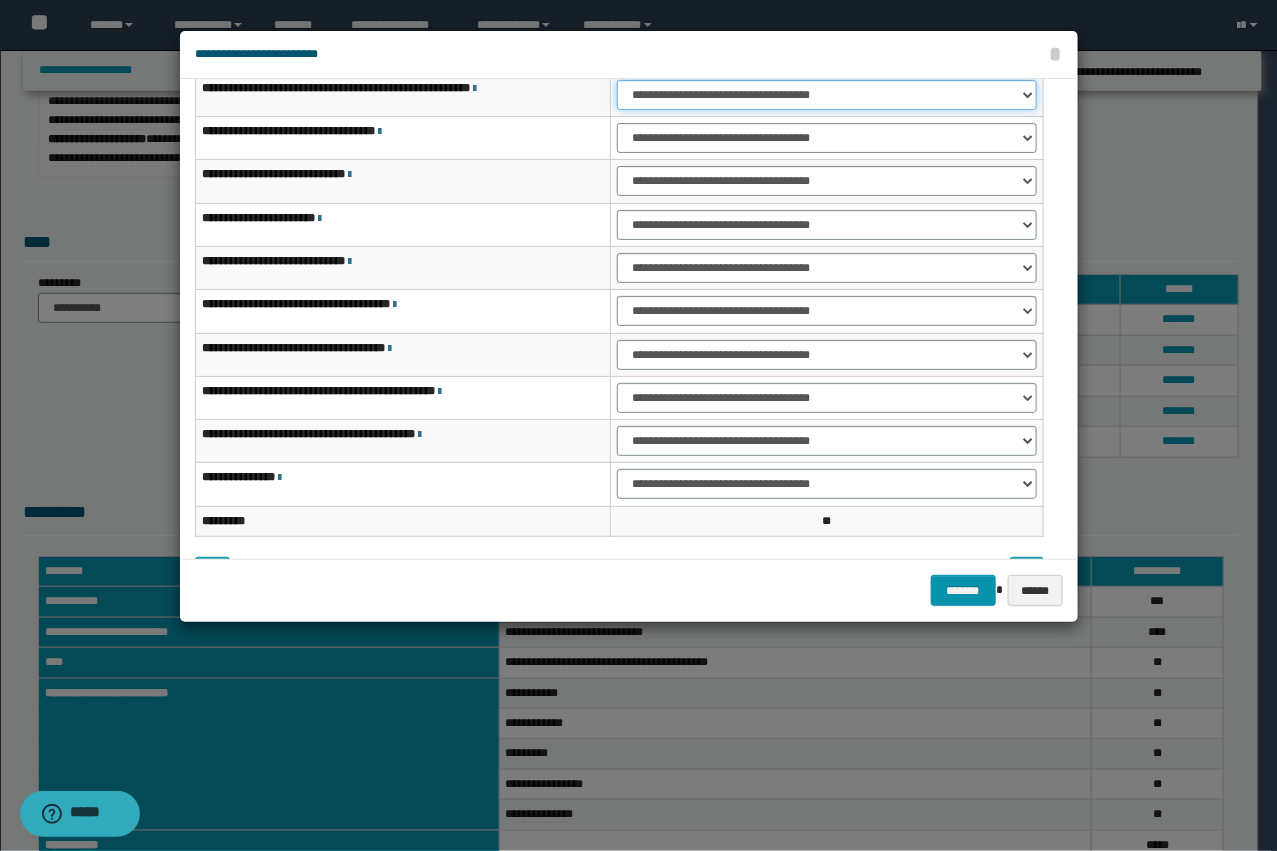 click on "**********" at bounding box center (826, 95) 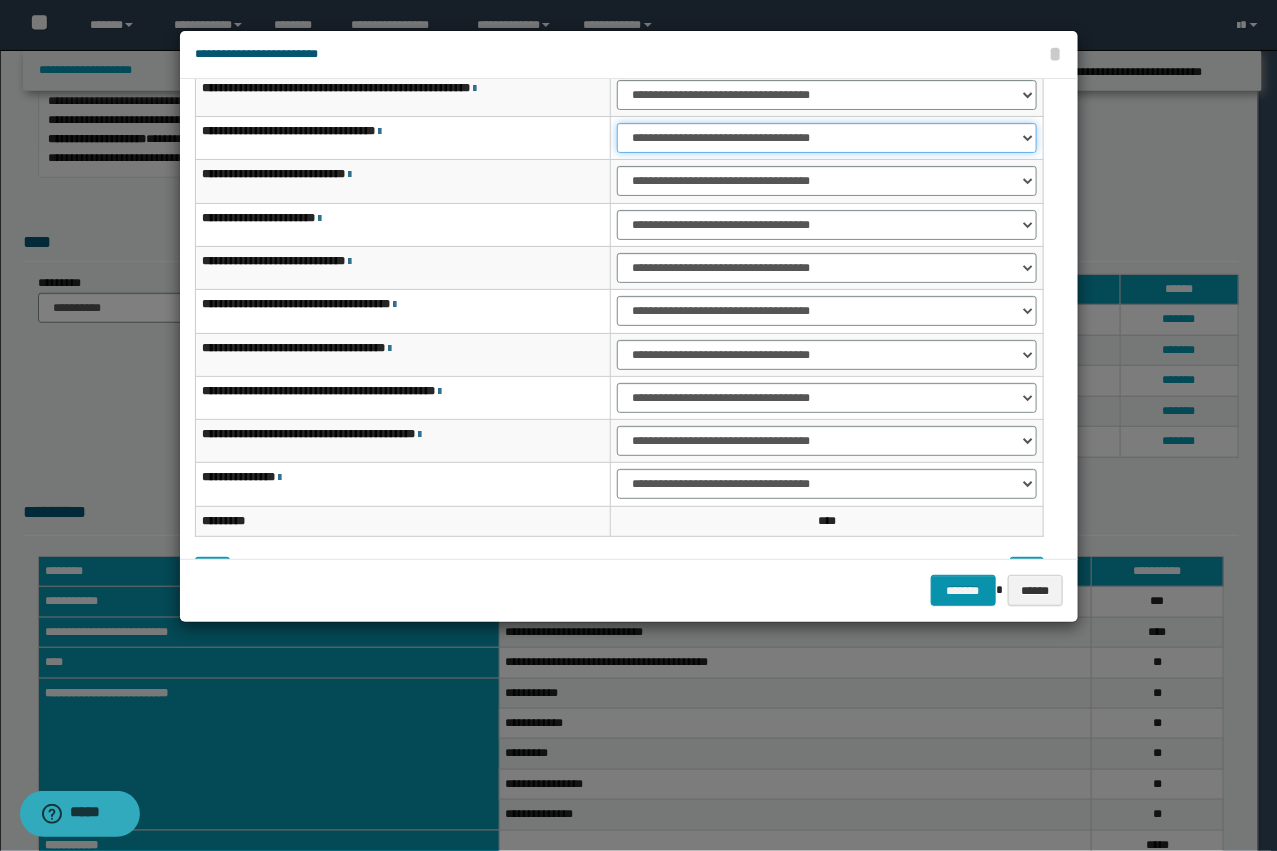 click on "**********" at bounding box center [826, 138] 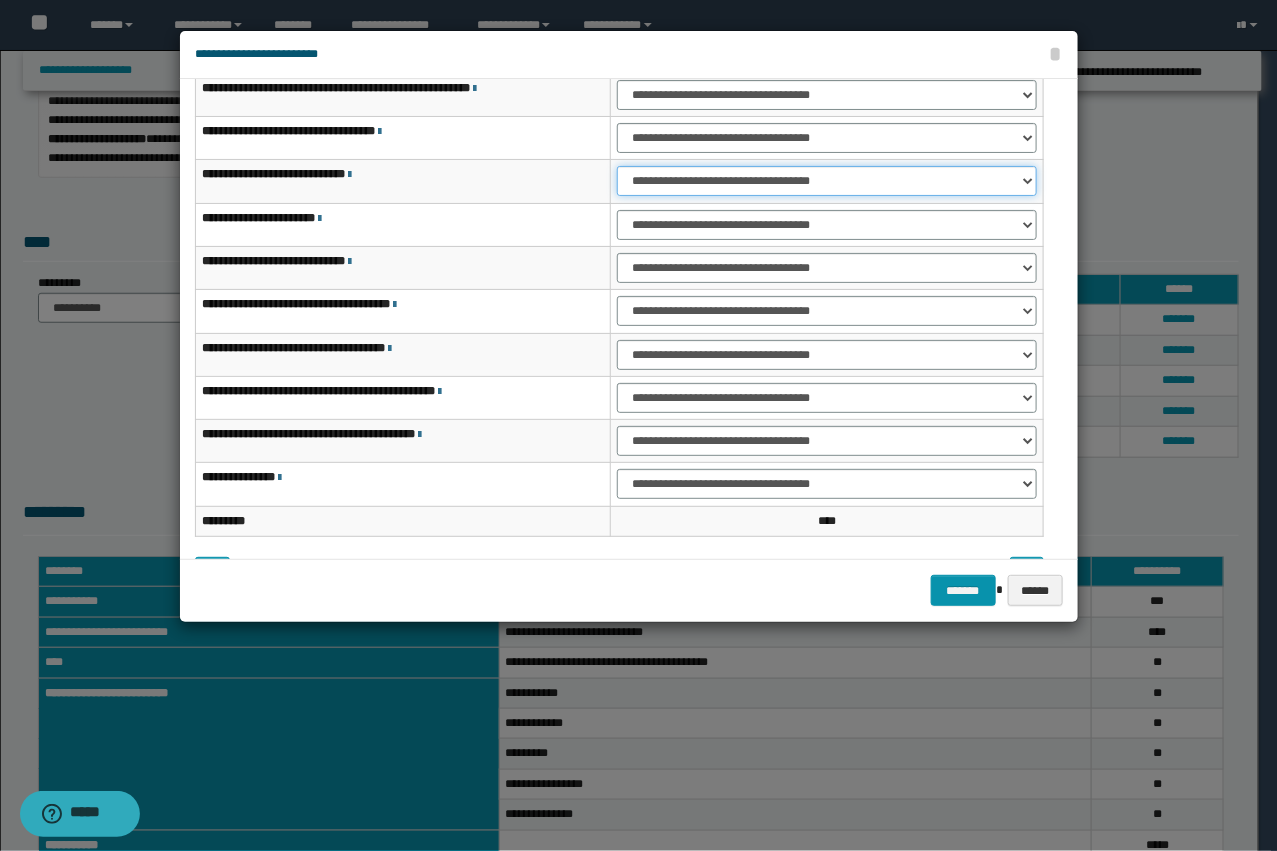 click on "**********" at bounding box center [826, 181] 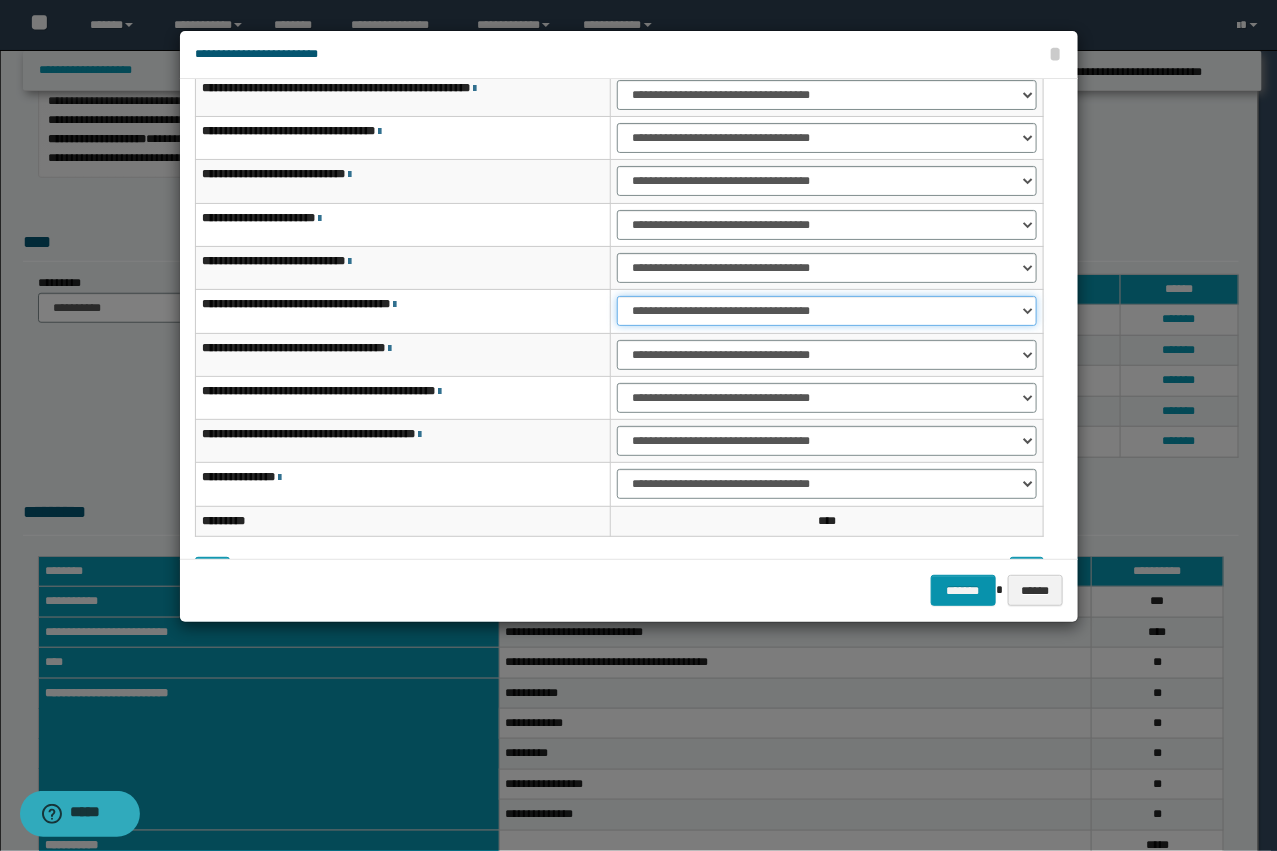 click on "**********" at bounding box center [826, 311] 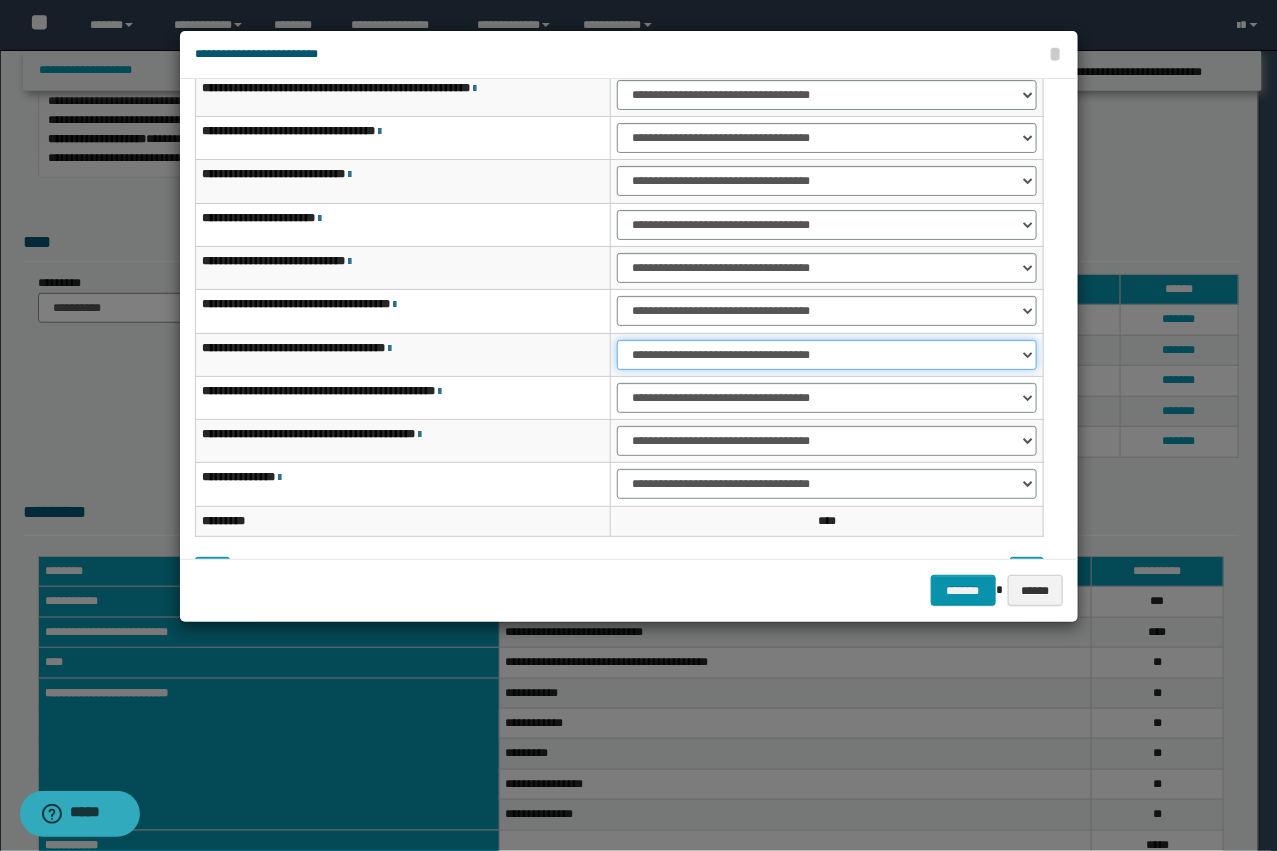 click on "**********" at bounding box center [826, 355] 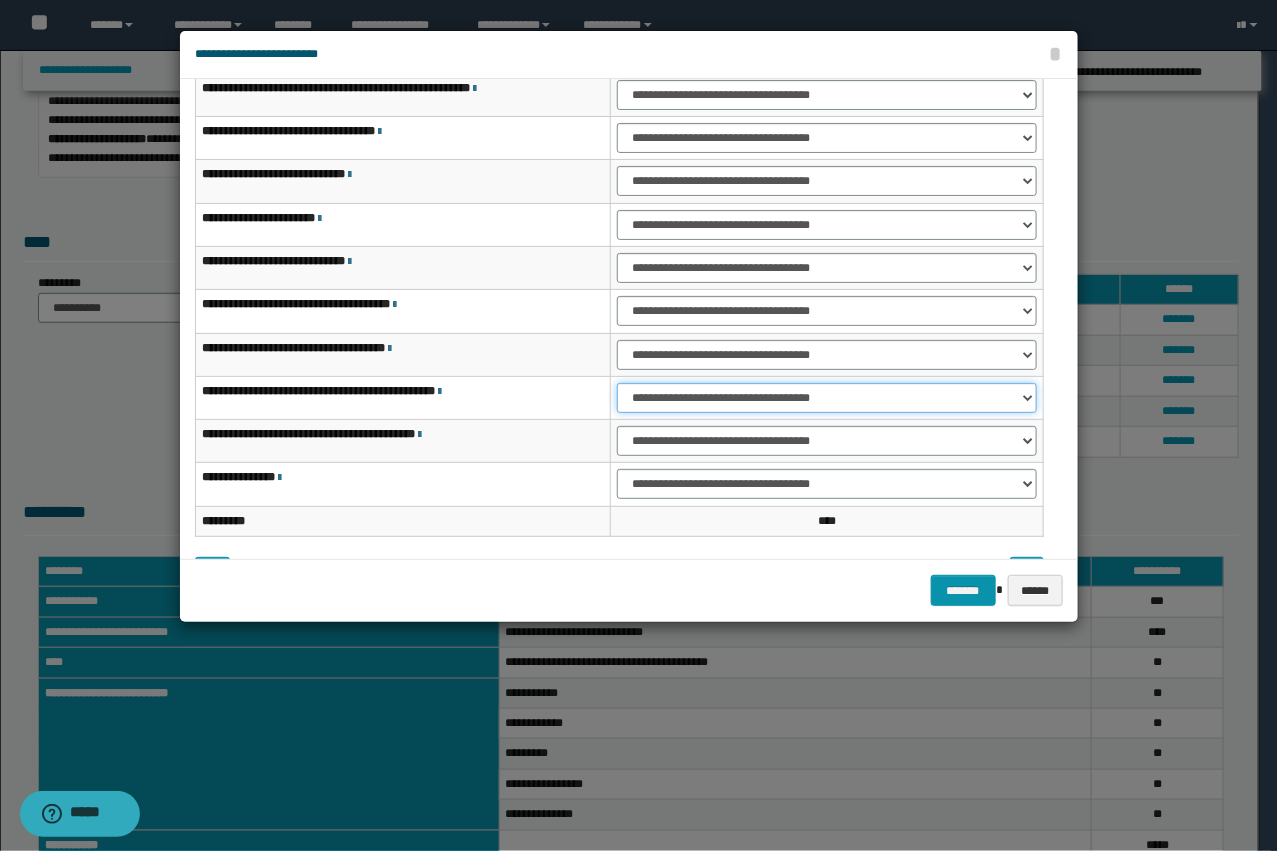 click on "**********" at bounding box center (826, 398) 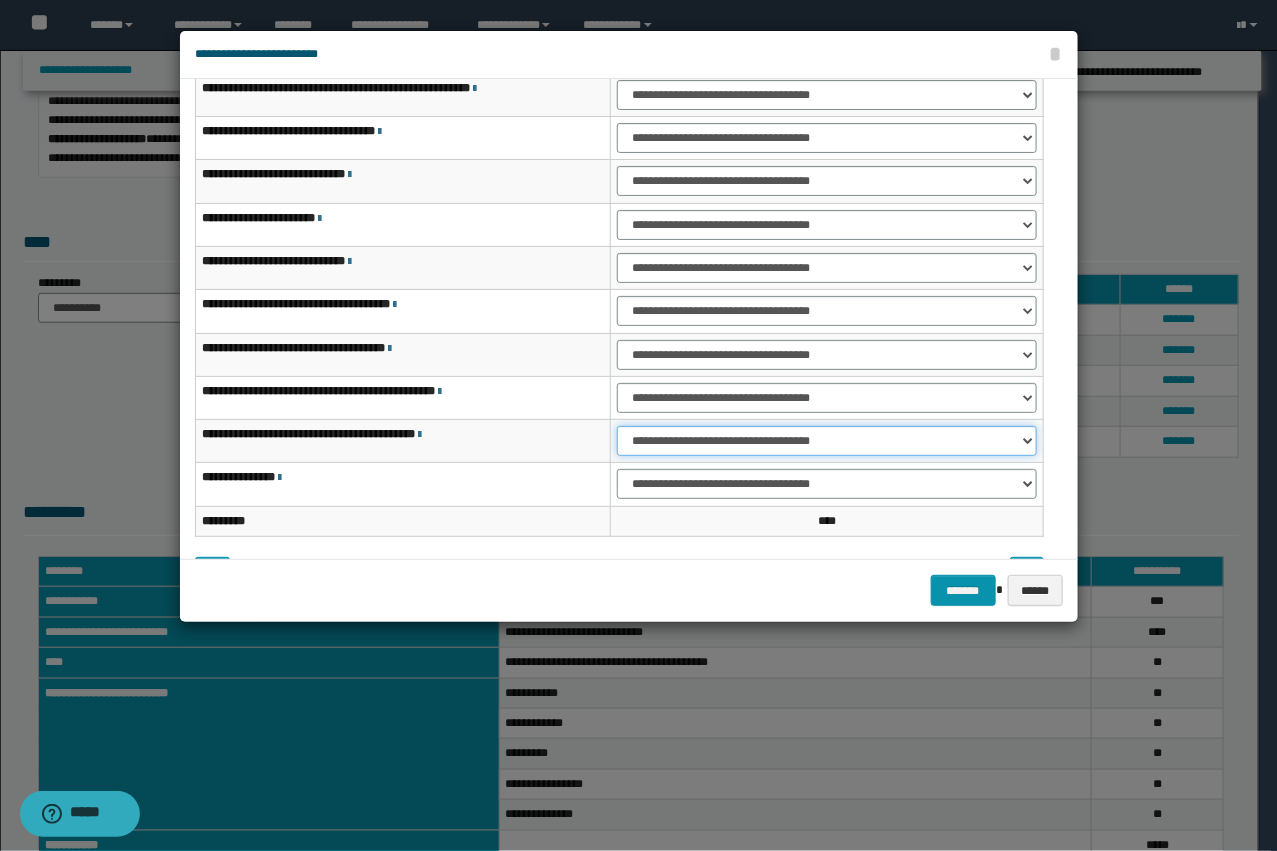 click on "**********" at bounding box center [826, 441] 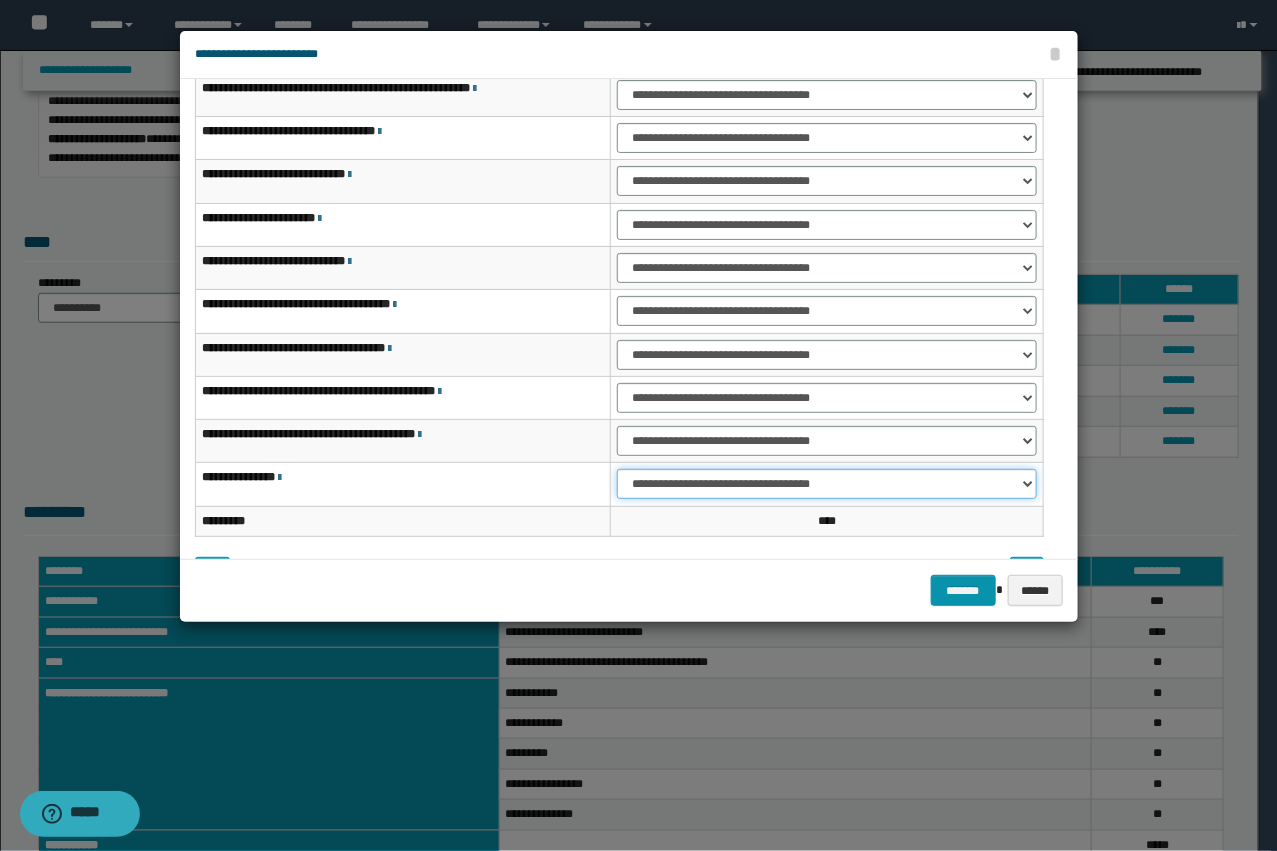 drag, startPoint x: 660, startPoint y: 478, endPoint x: 660, endPoint y: 496, distance: 18 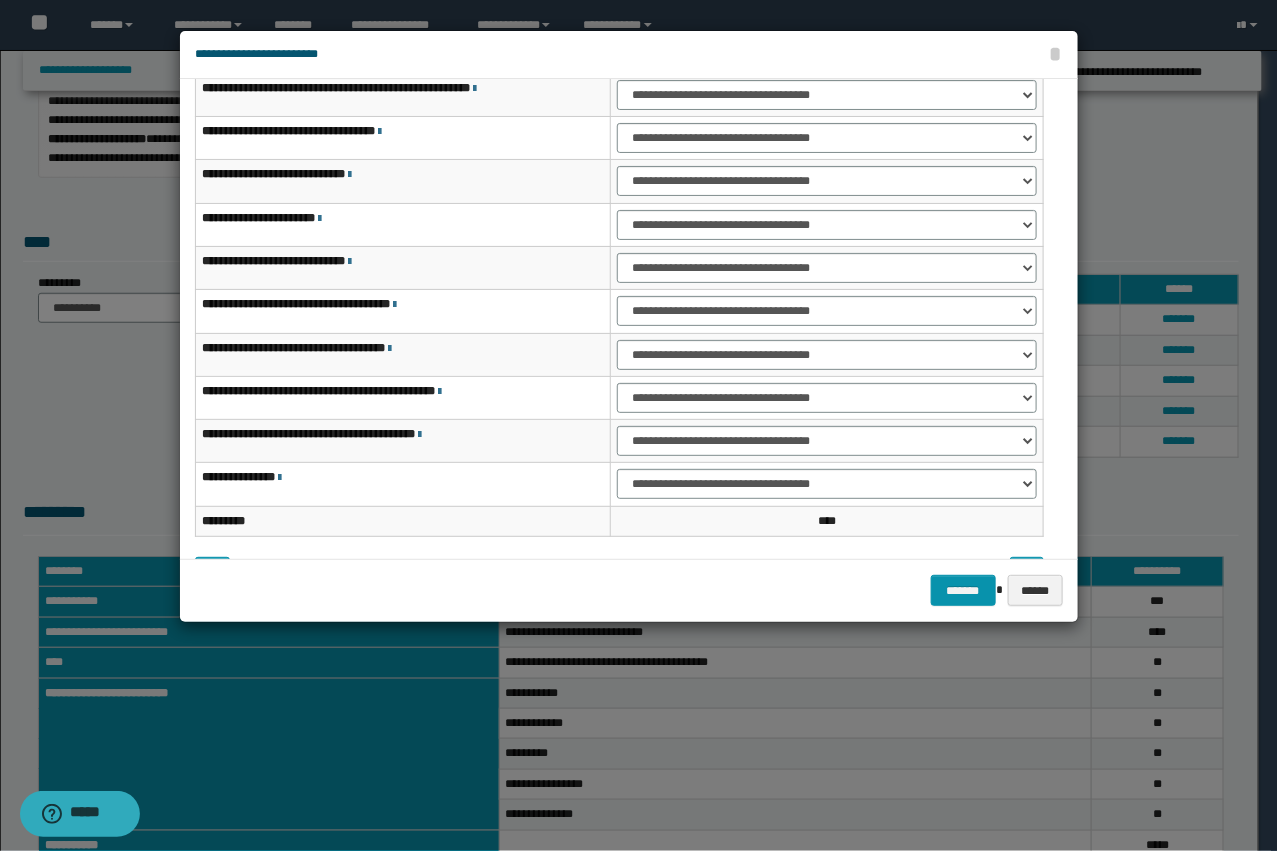 click on "**********" at bounding box center [619, 284] 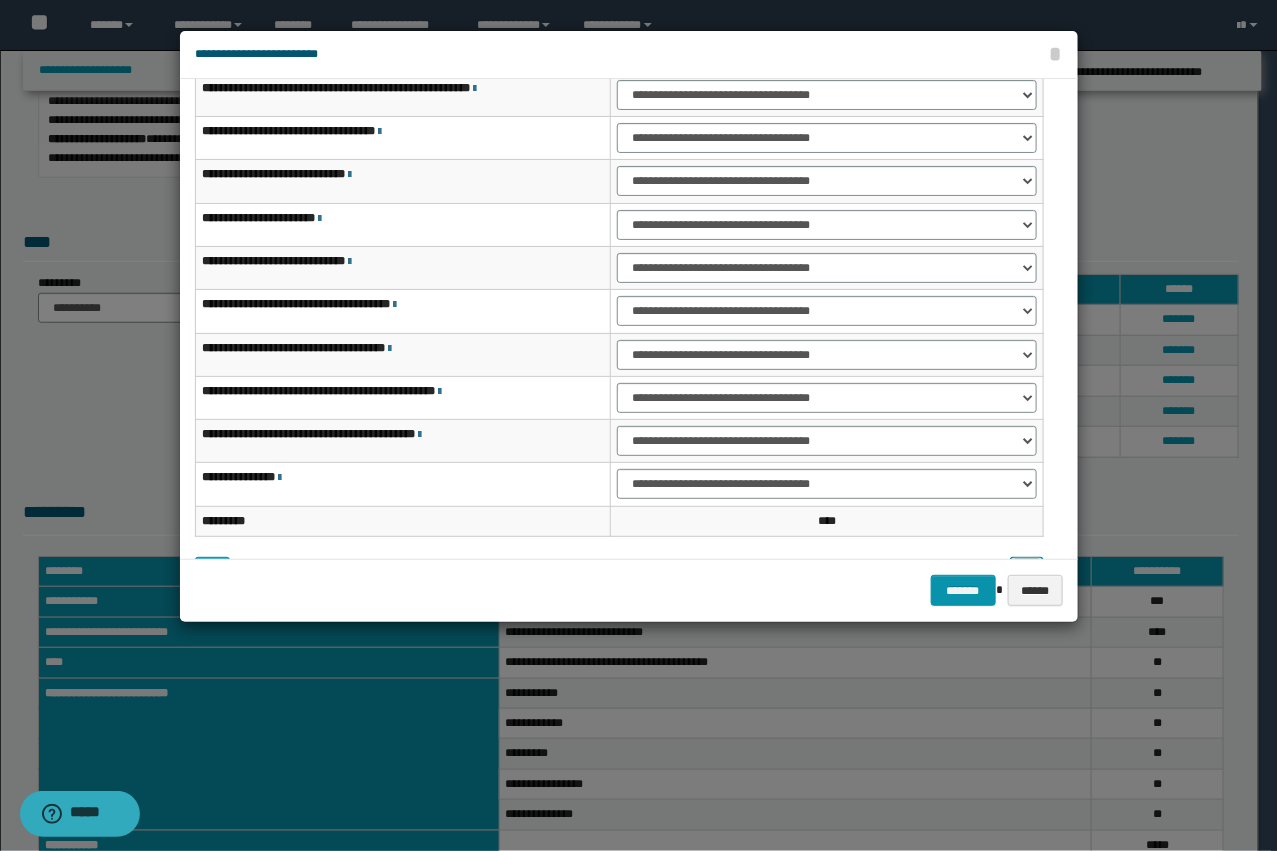 click at bounding box center [1027, 572] 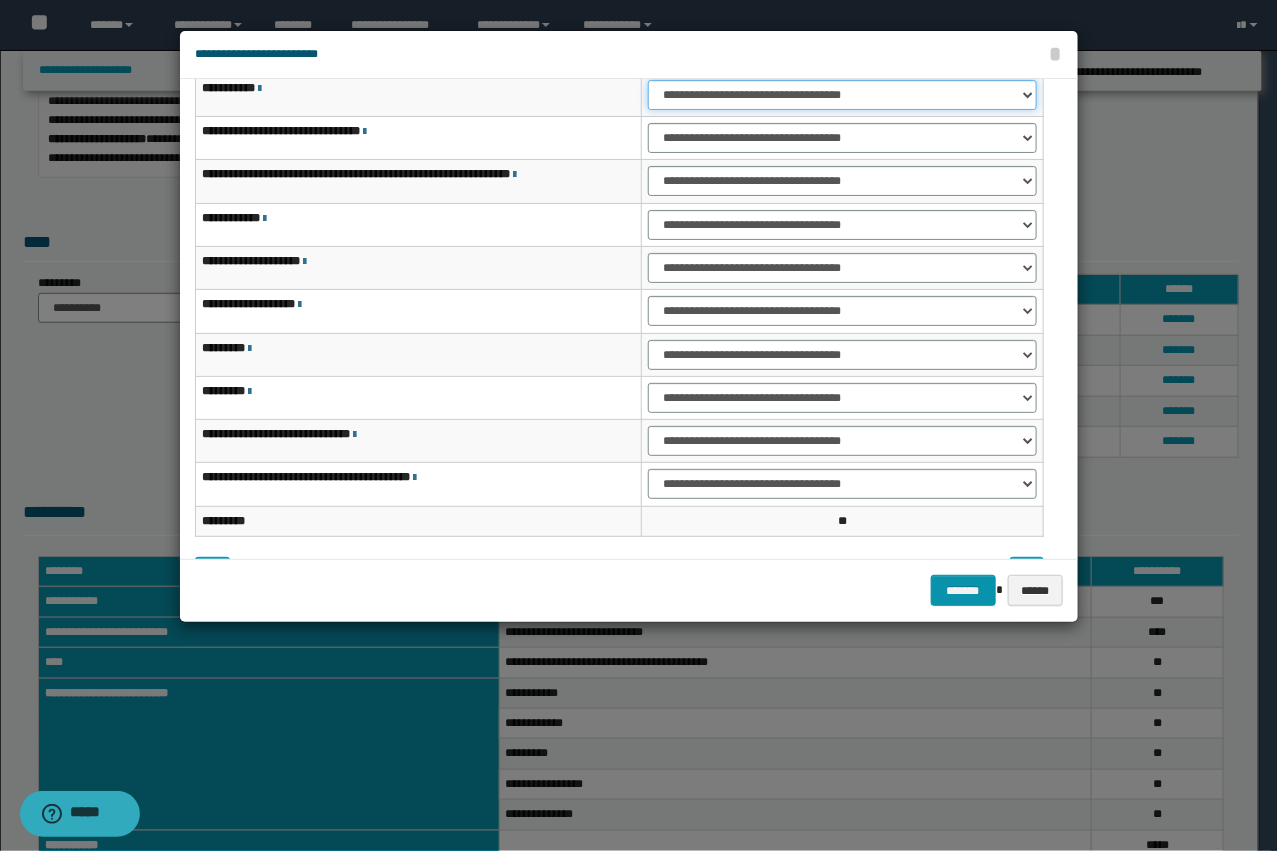 click on "**********" at bounding box center (842, 95) 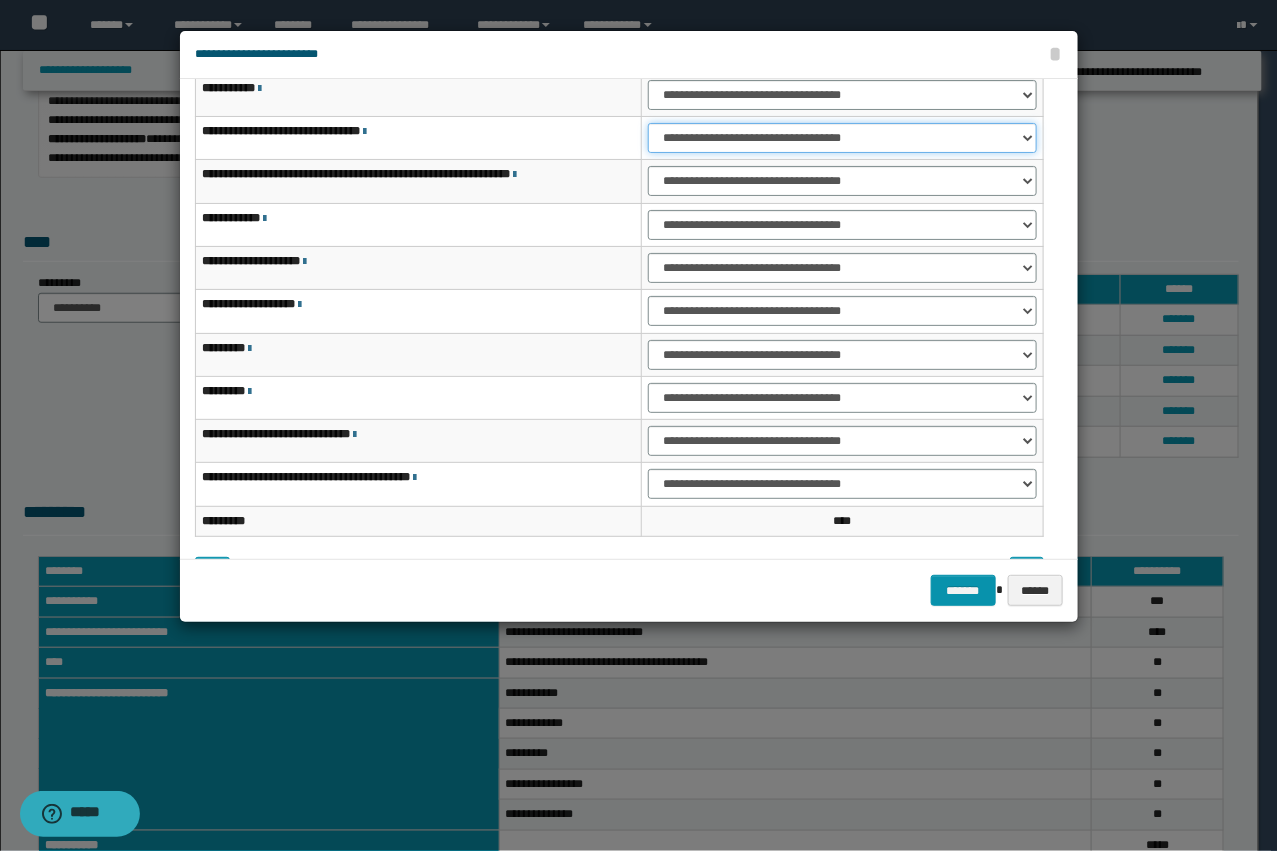 click on "**********" at bounding box center [842, 138] 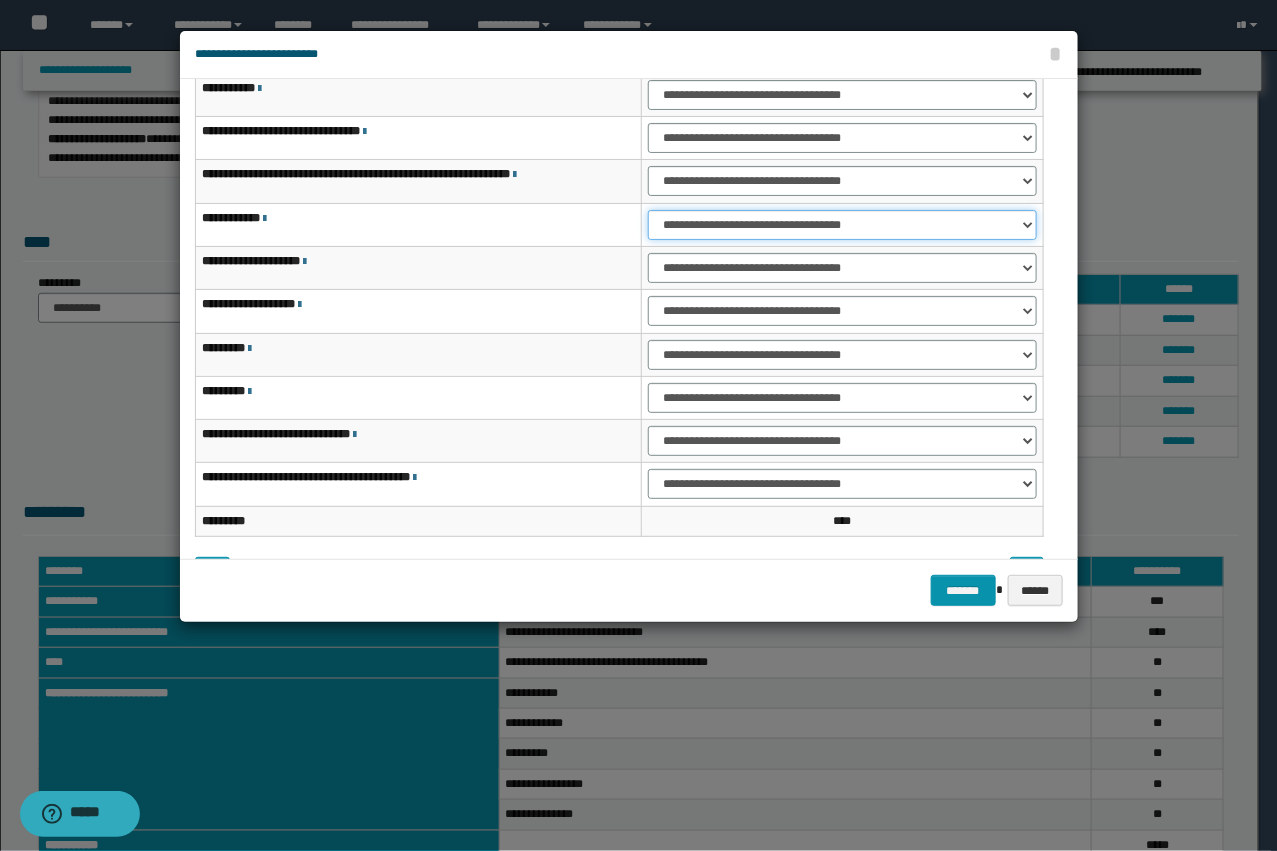 click on "**********" at bounding box center (842, 225) 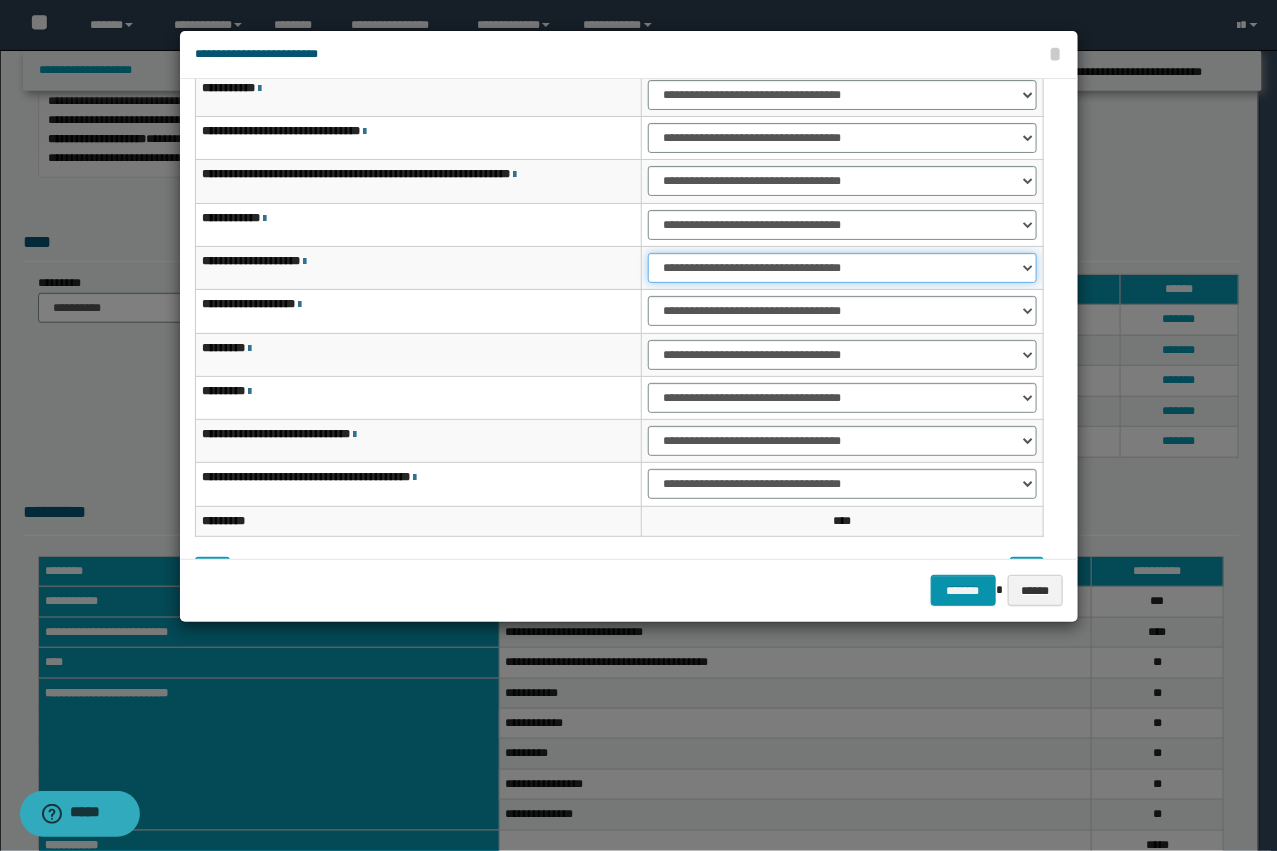 click on "**********" at bounding box center (842, 268) 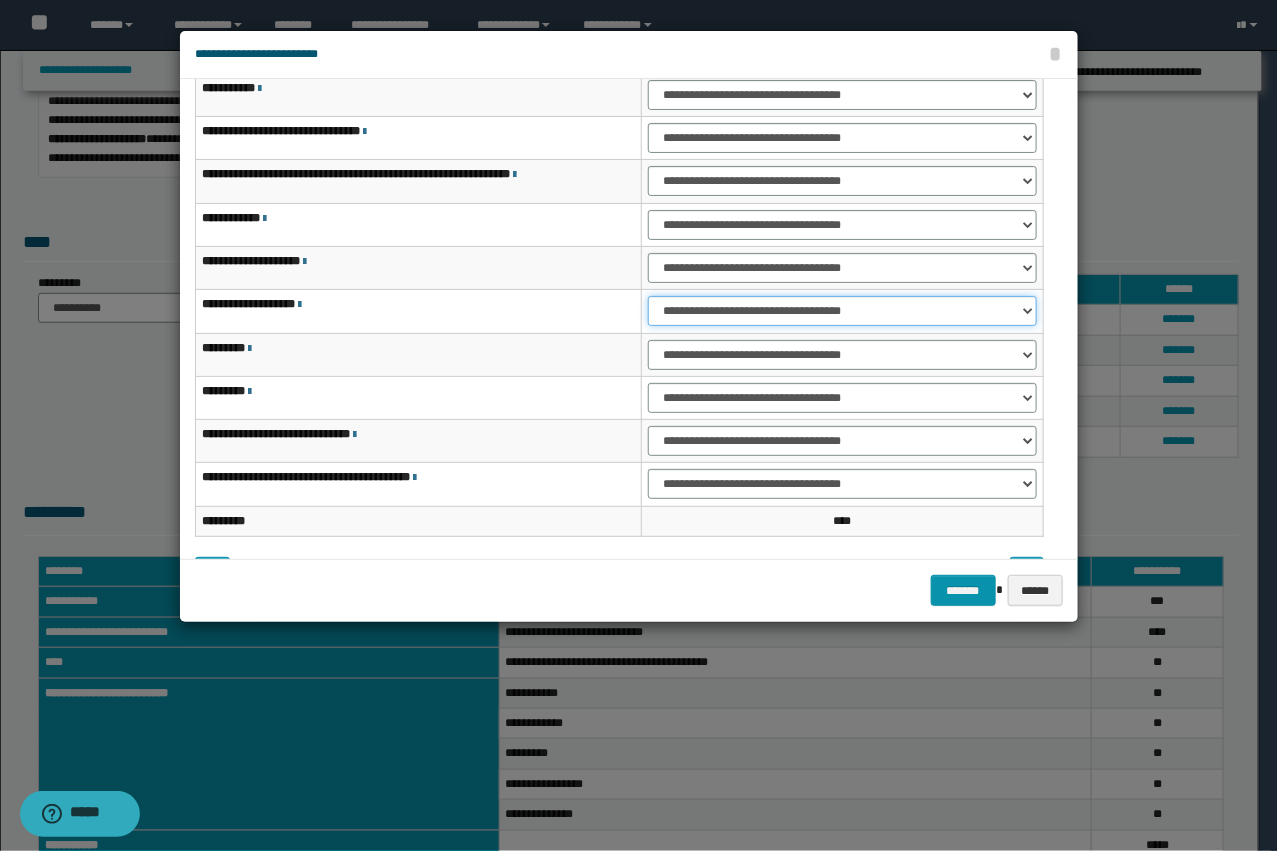 click on "**********" at bounding box center [842, 311] 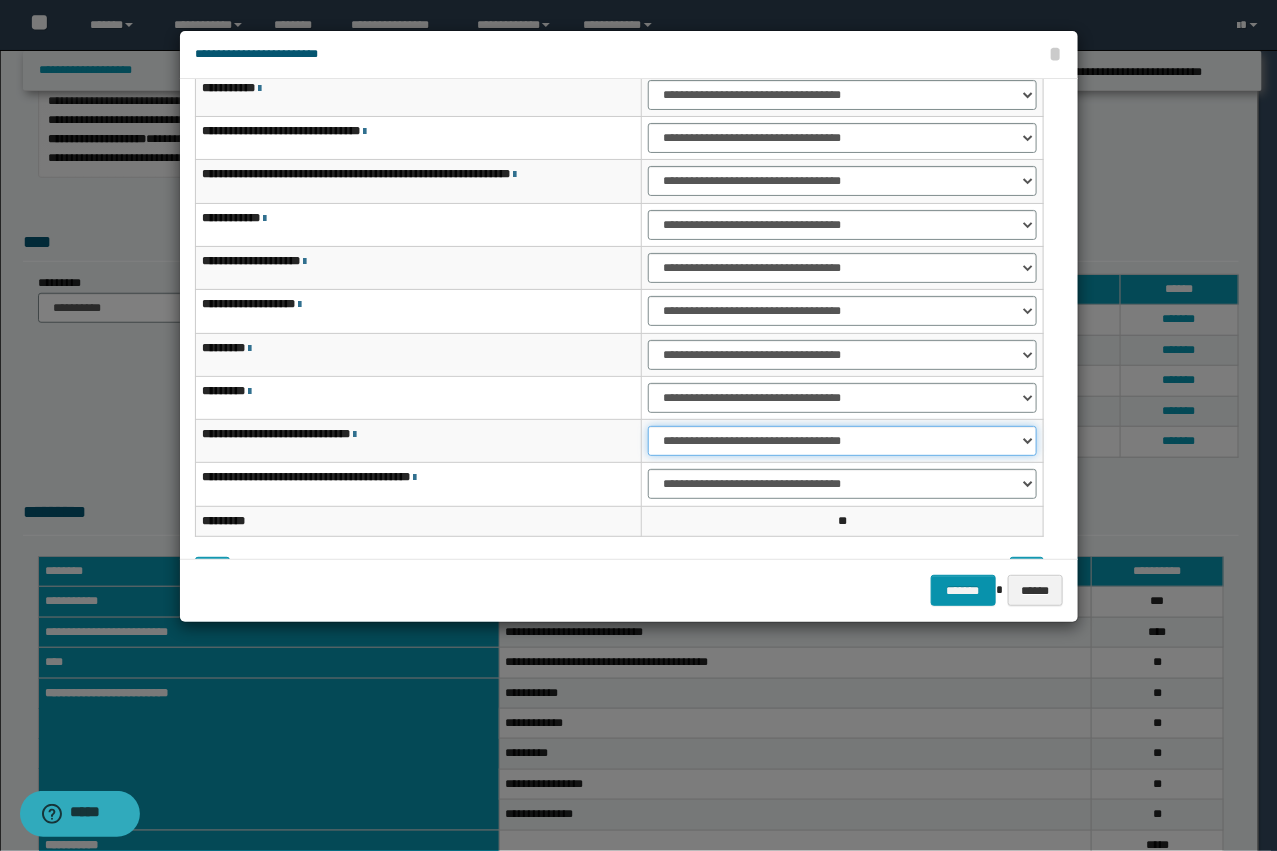 click on "**********" at bounding box center (842, 441) 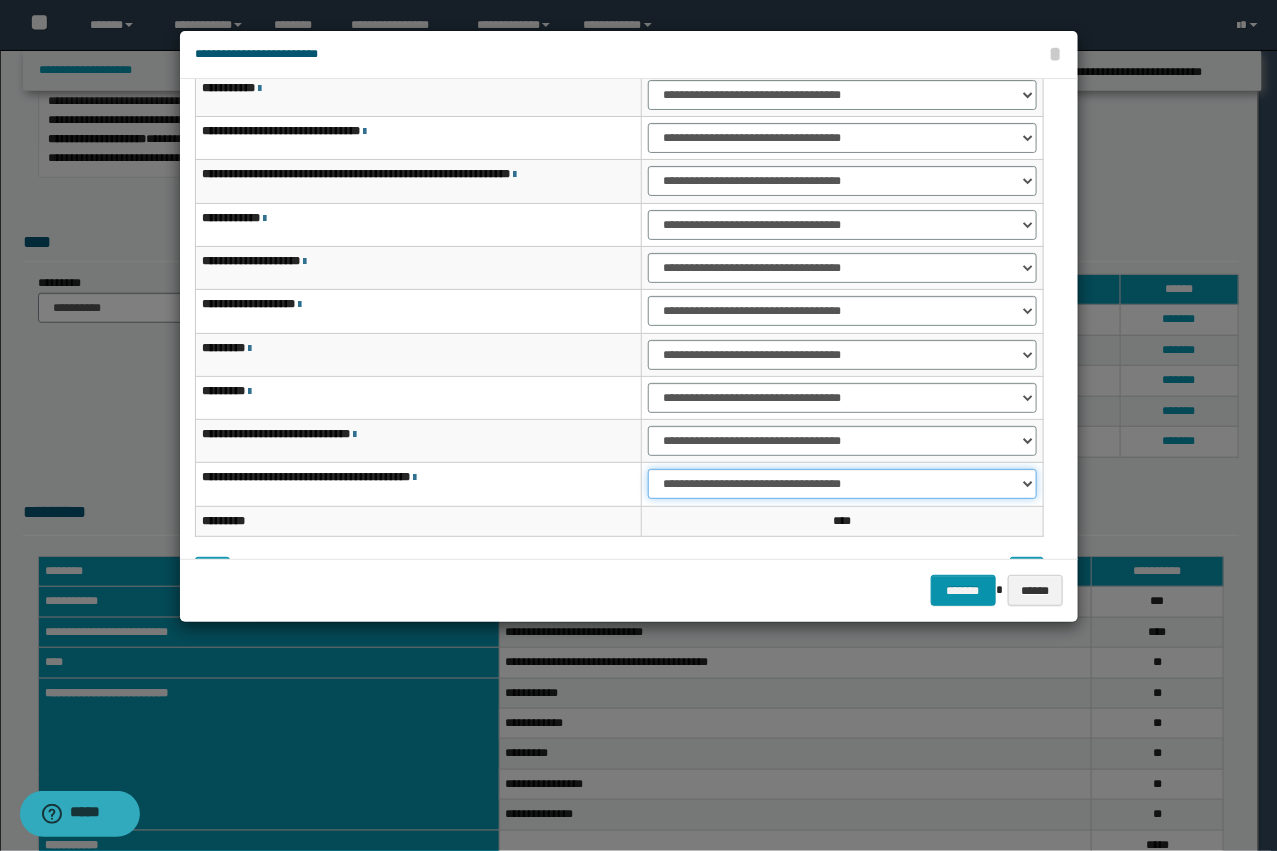 click on "**********" at bounding box center [842, 484] 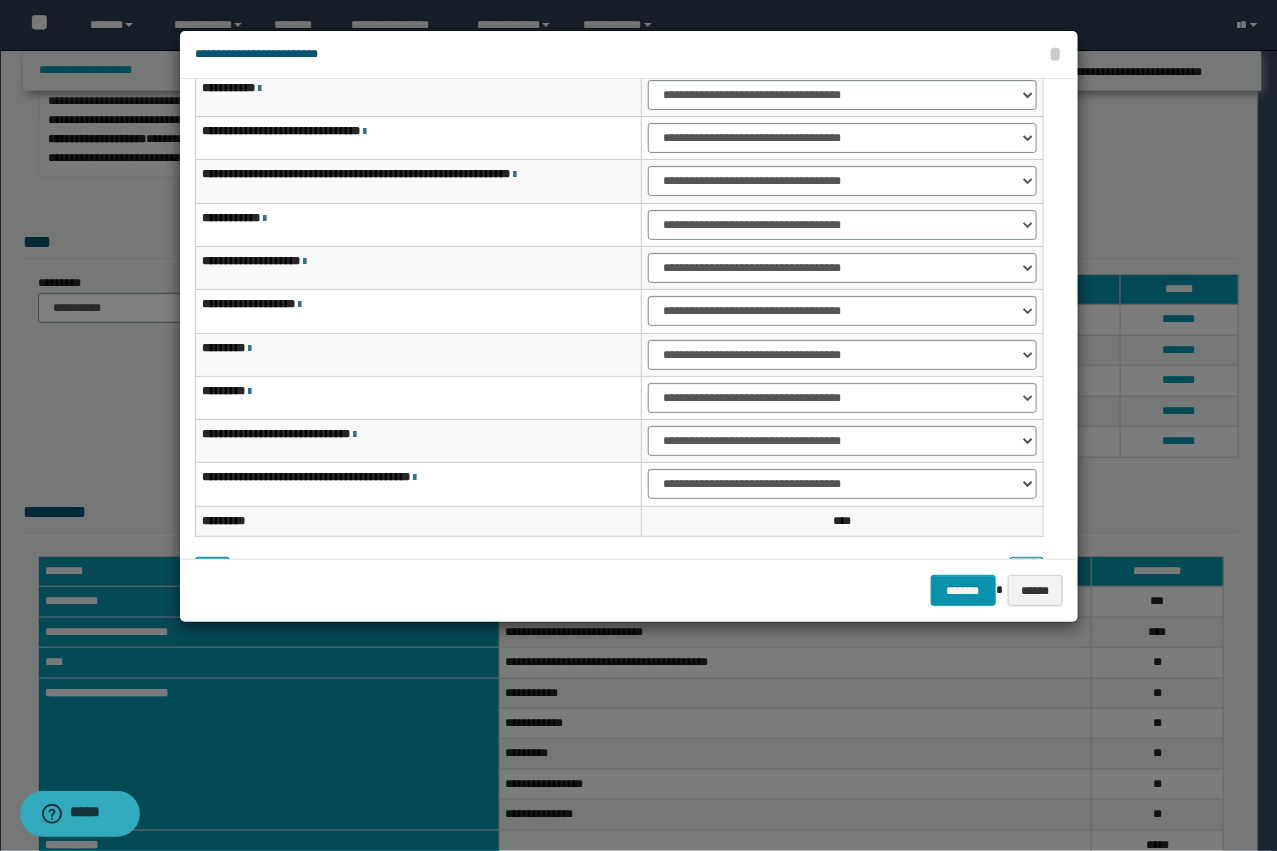 click at bounding box center (1027, 572) 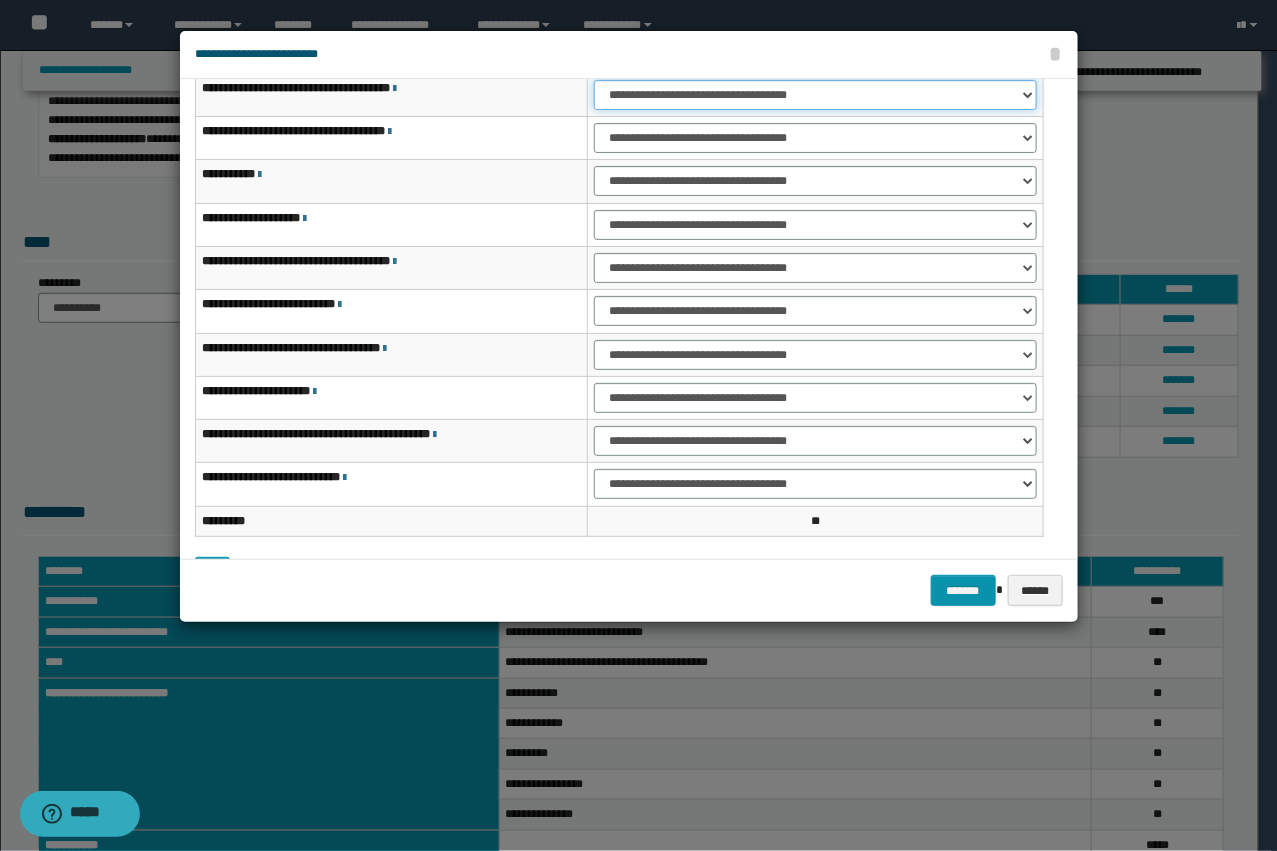 click on "**********" at bounding box center (815, 95) 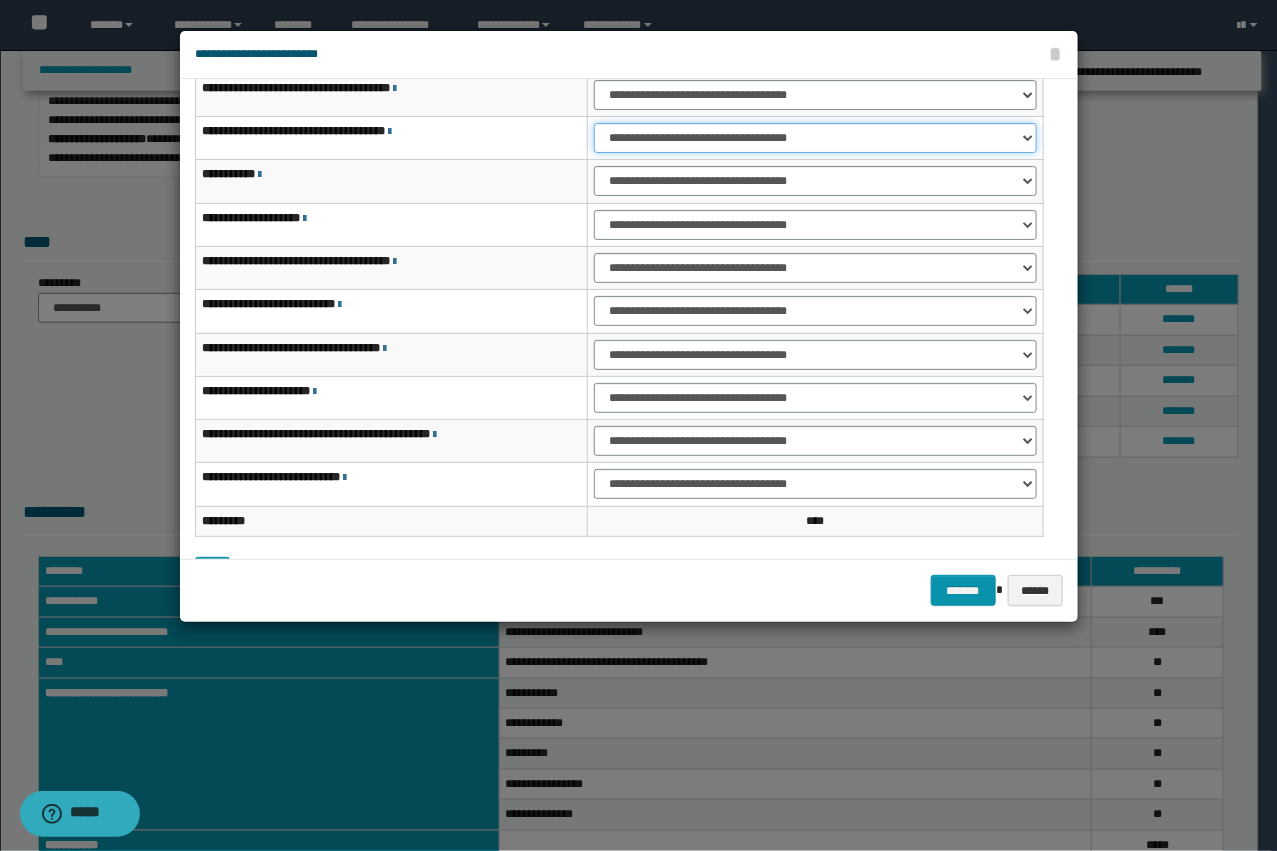 click on "**********" at bounding box center [815, 138] 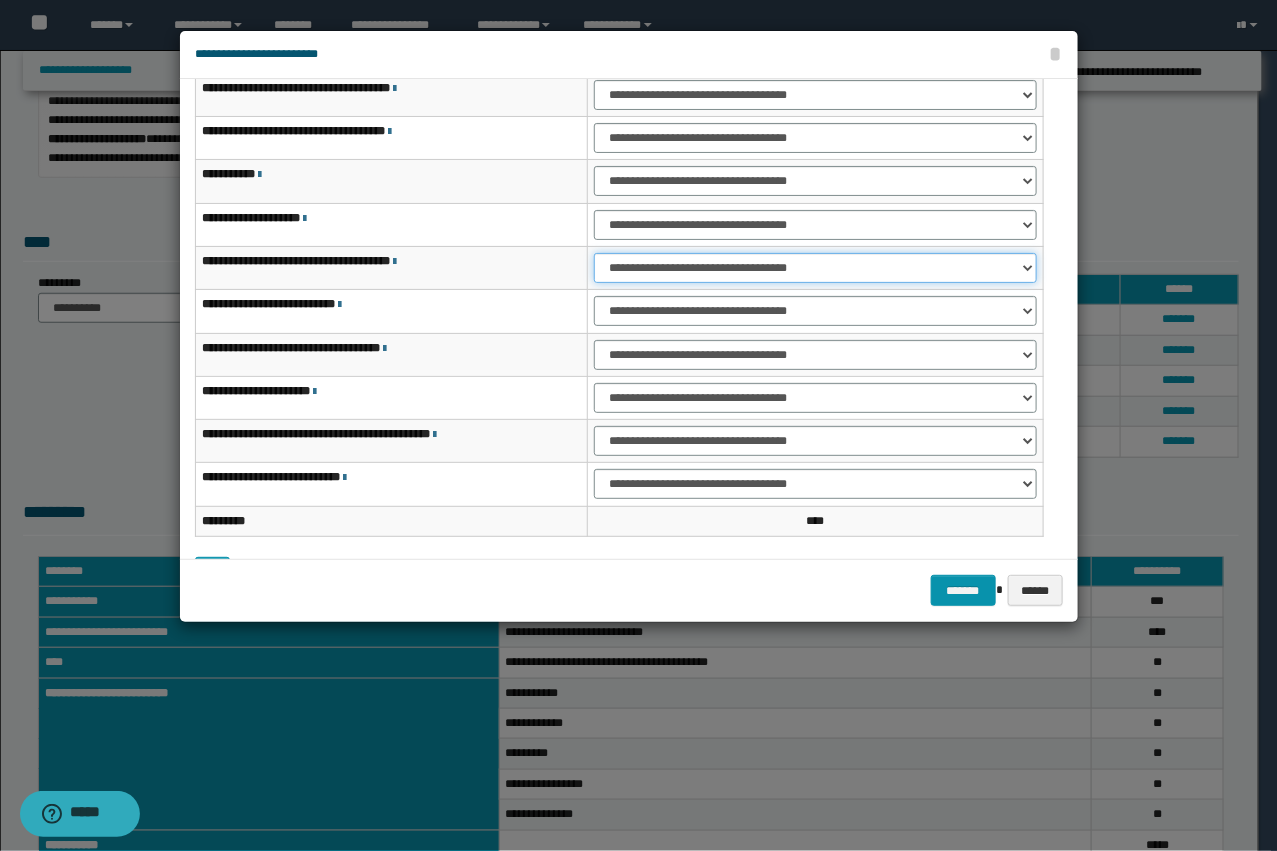 click on "**********" at bounding box center [815, 268] 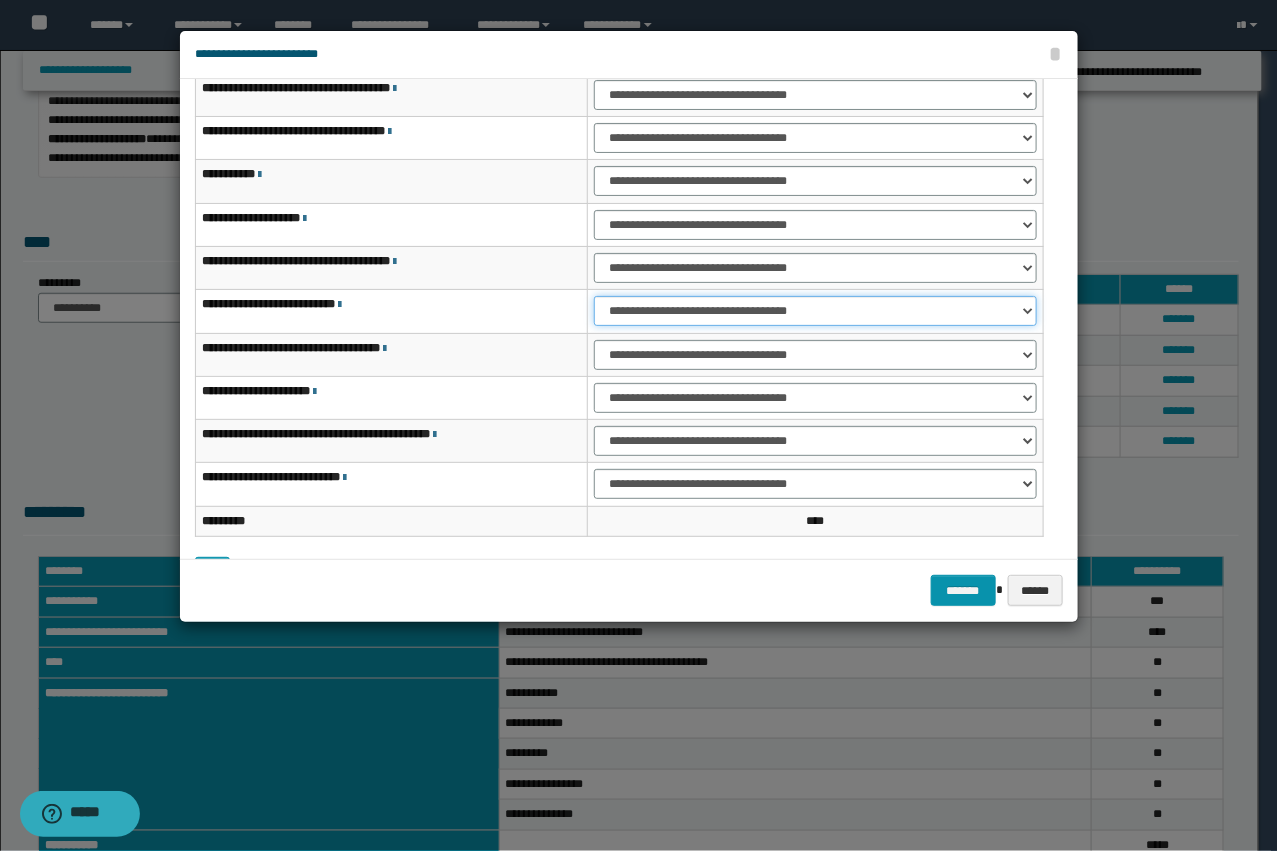 drag, startPoint x: 625, startPoint y: 308, endPoint x: 625, endPoint y: 325, distance: 17 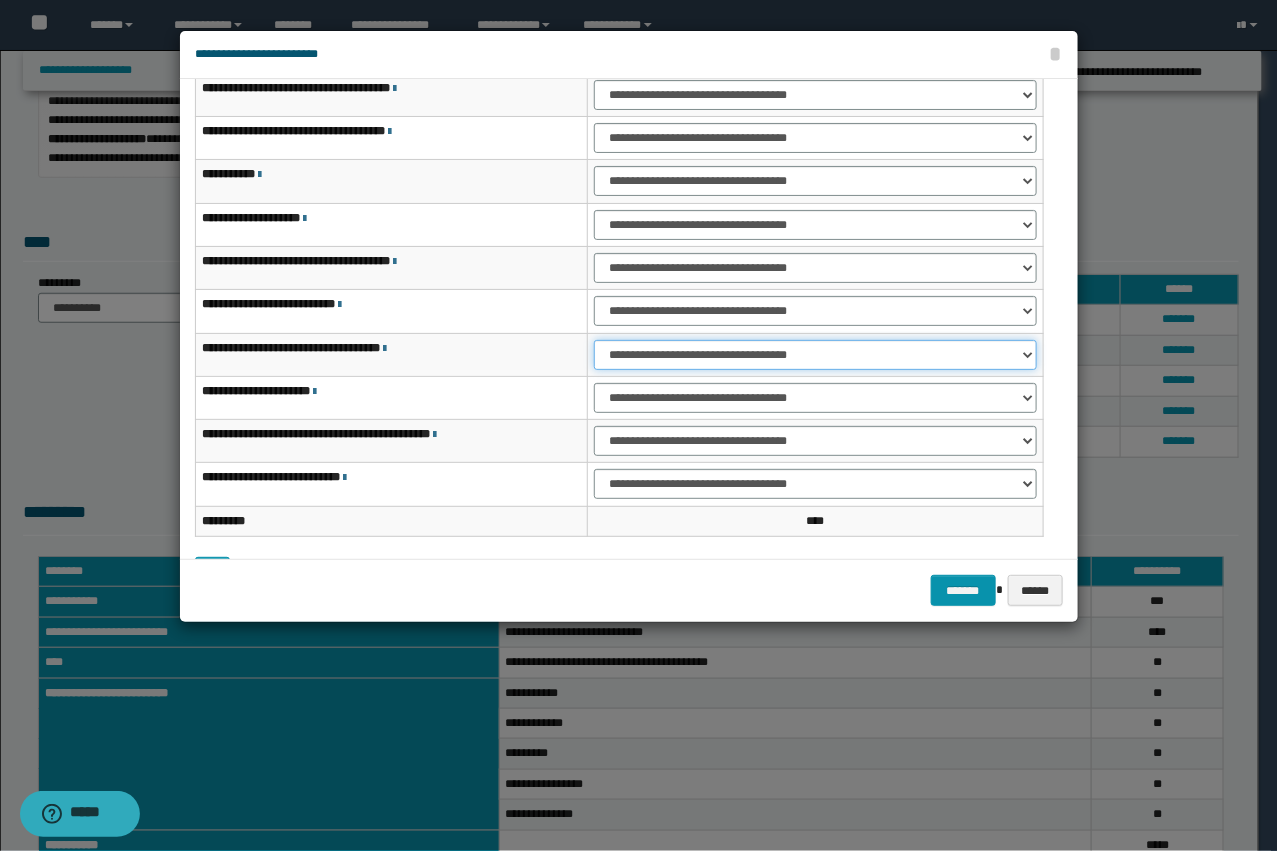 click on "**********" at bounding box center [815, 355] 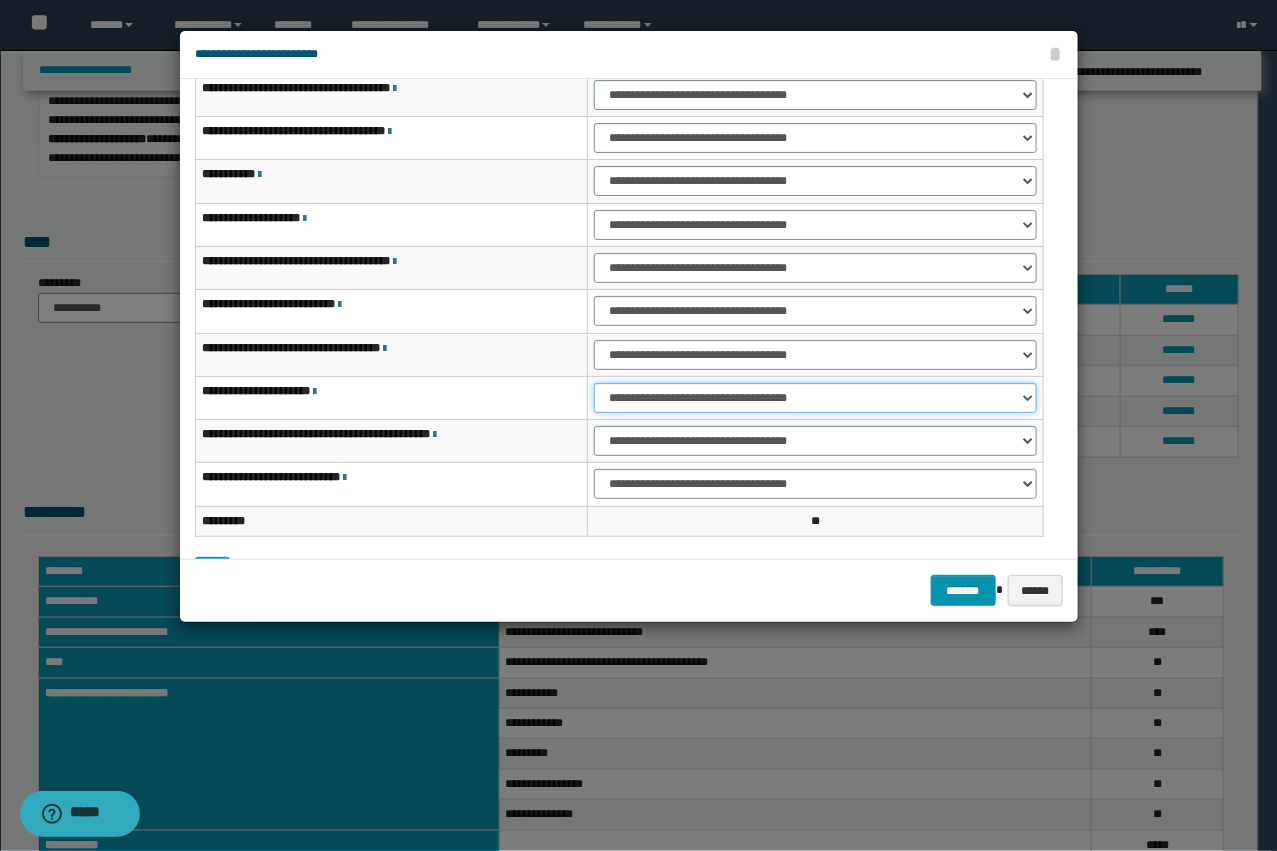 click on "**********" at bounding box center [815, 398] 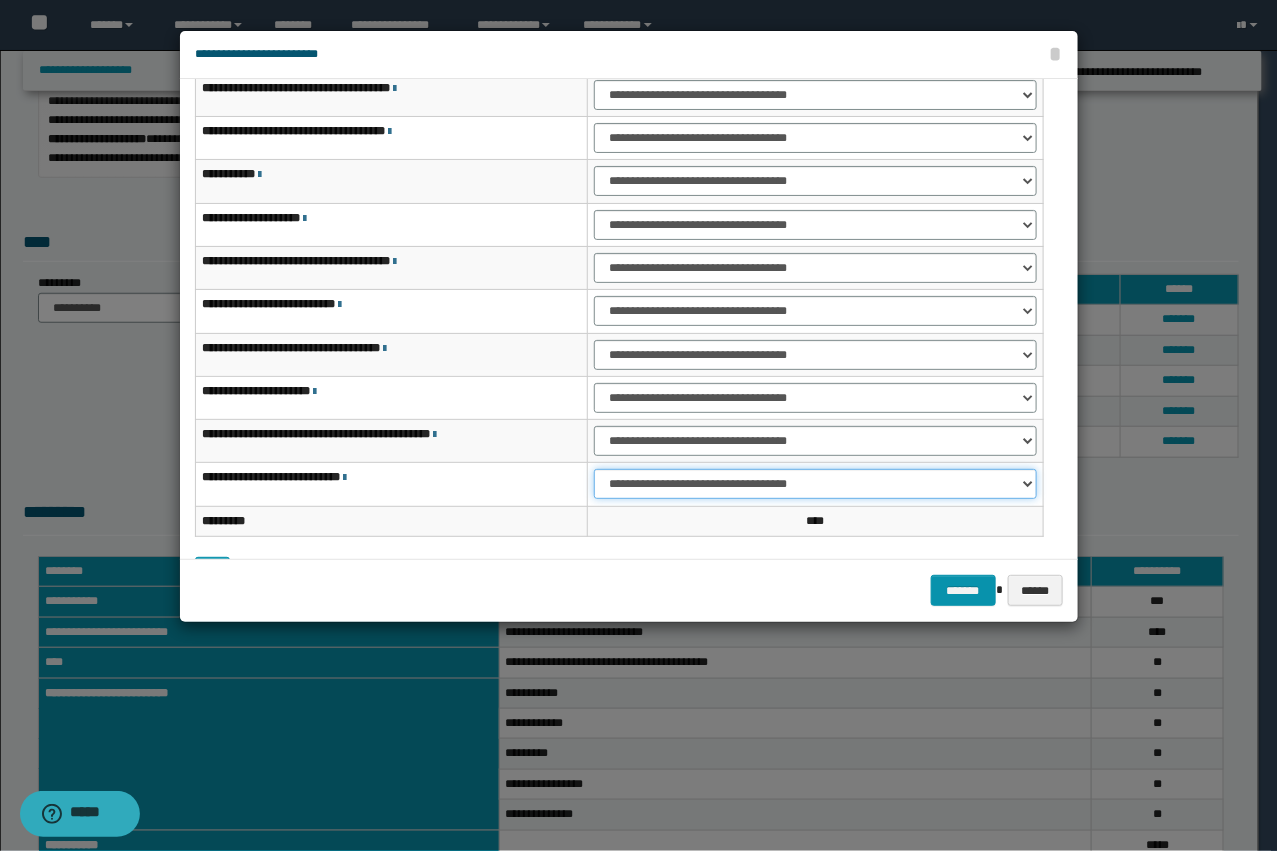 drag, startPoint x: 632, startPoint y: 486, endPoint x: 640, endPoint y: 496, distance: 12.806249 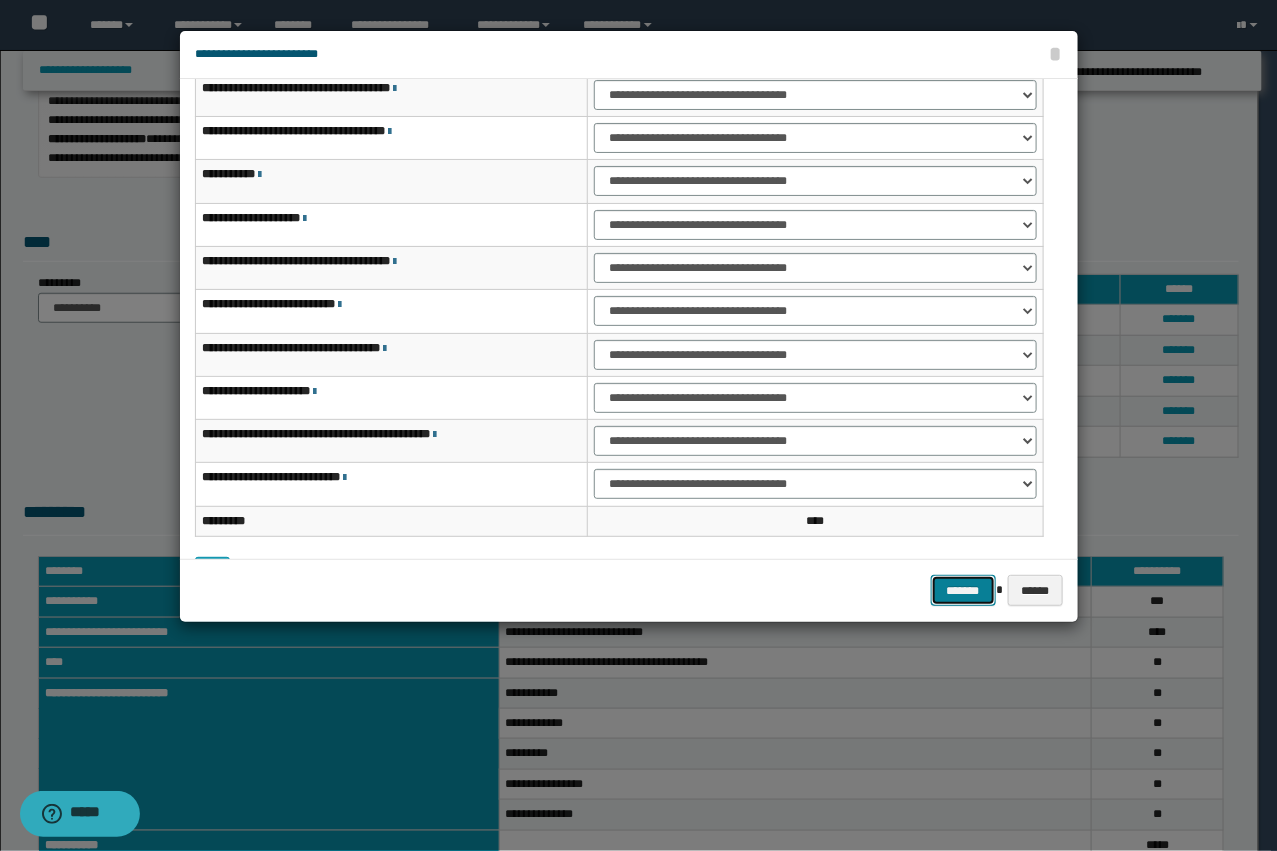 click on "*******" at bounding box center (963, 590) 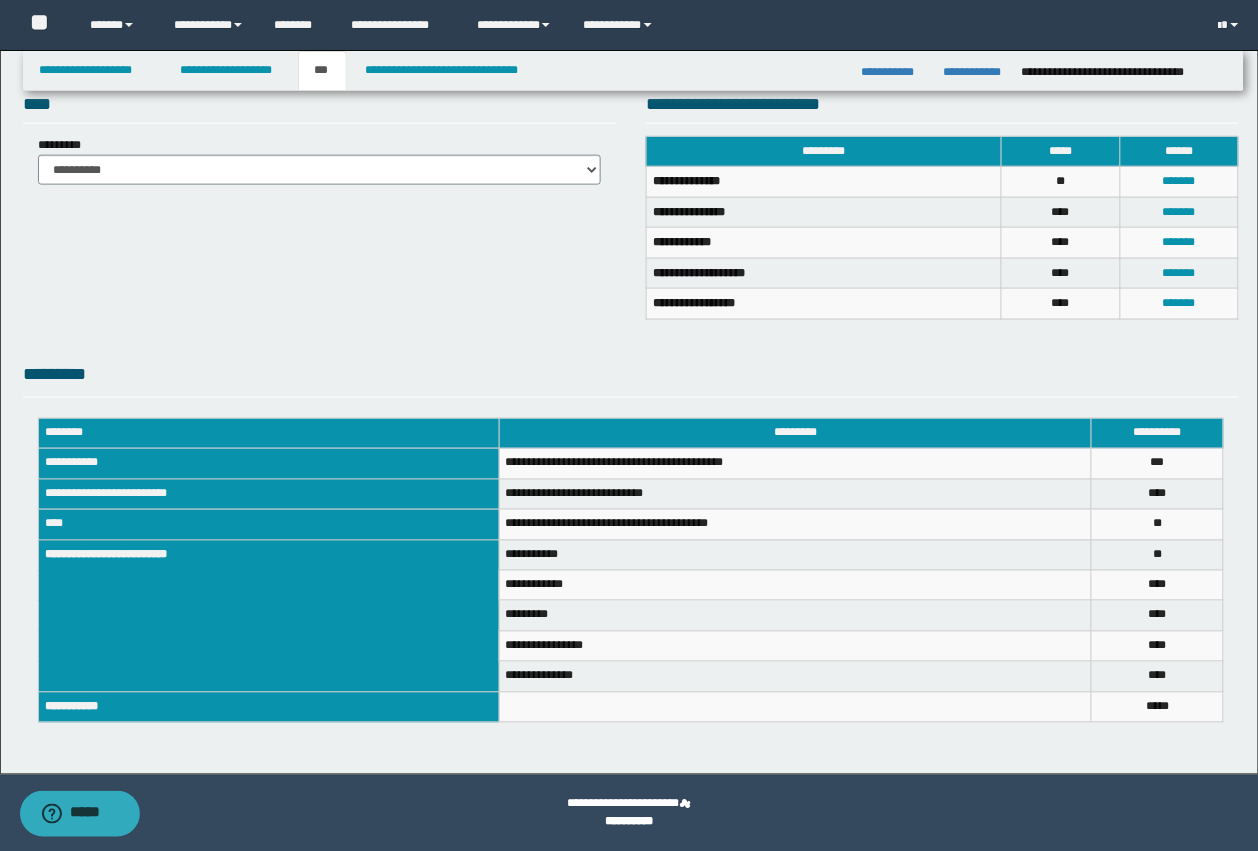 scroll, scrollTop: 461, scrollLeft: 0, axis: vertical 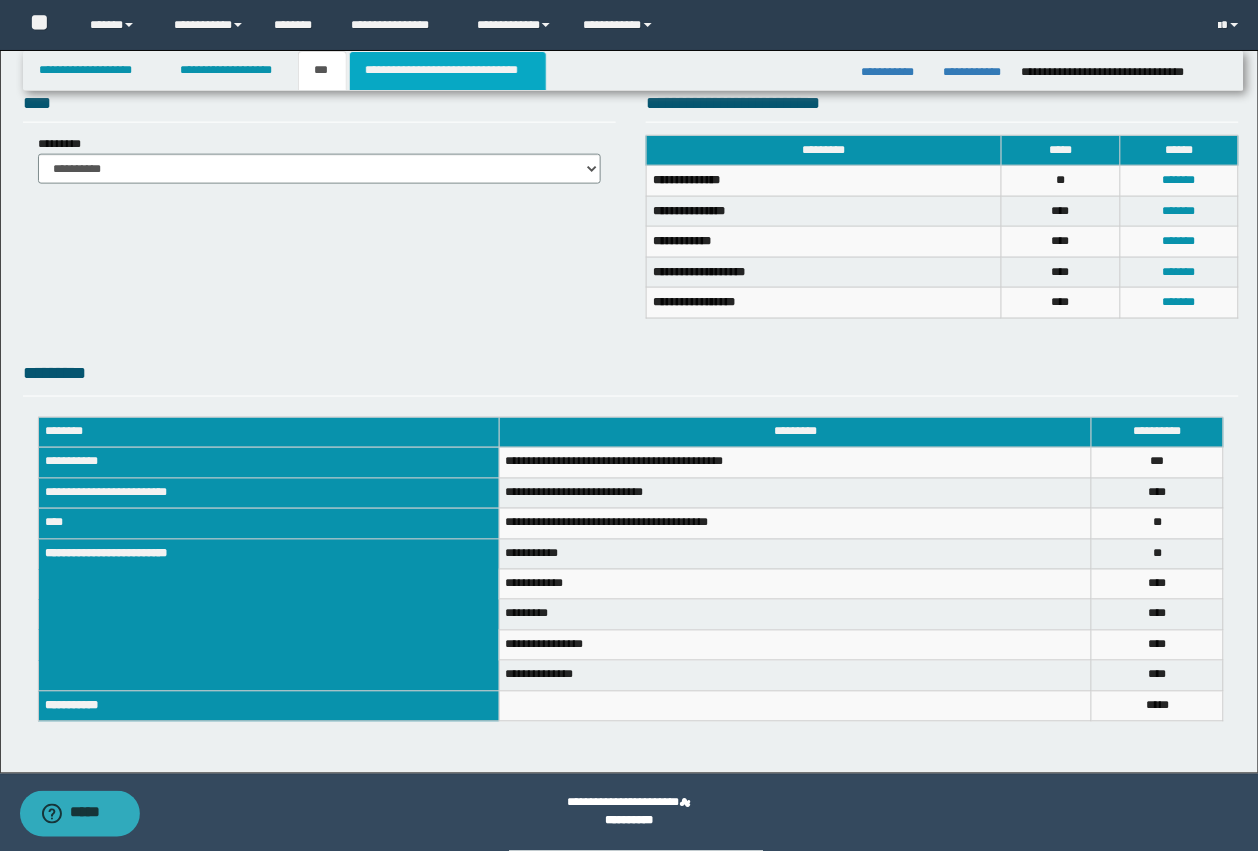 click on "**********" at bounding box center (448, 71) 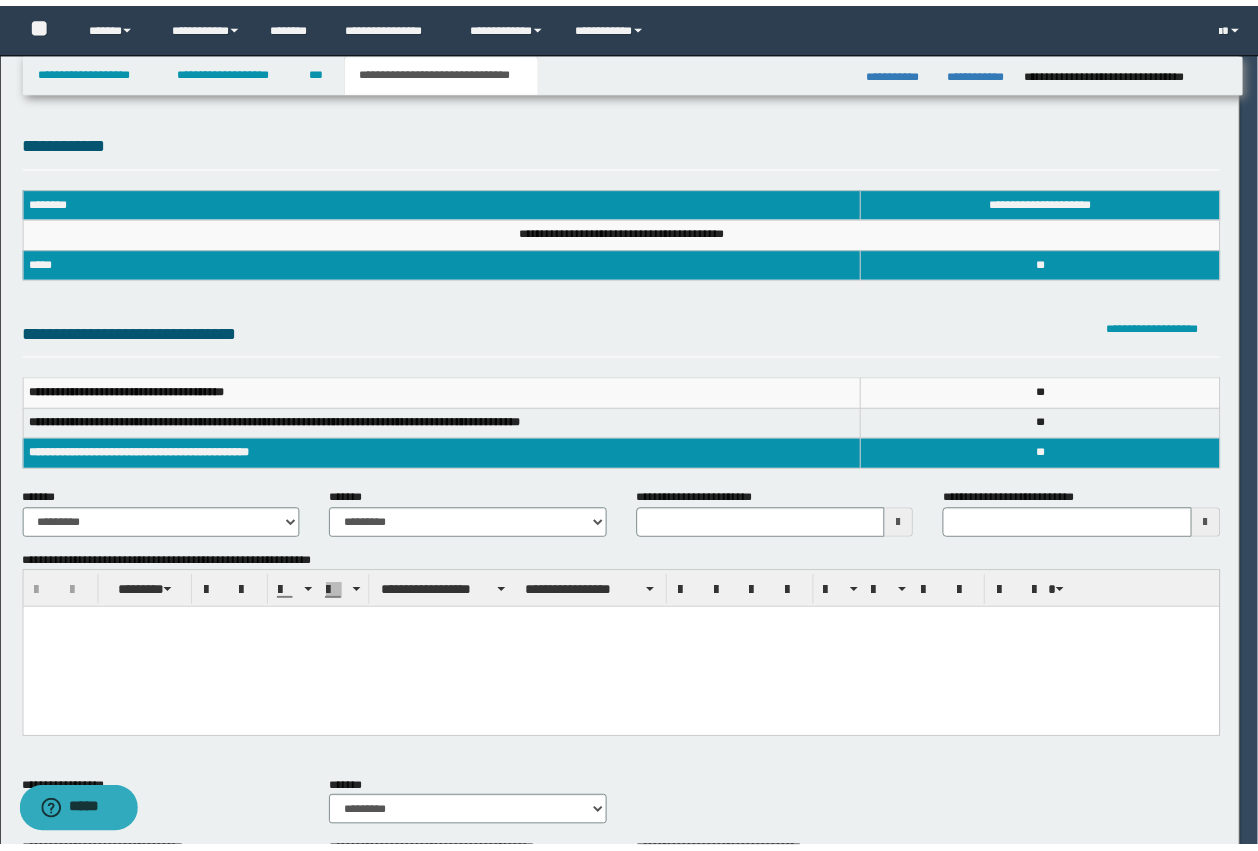 scroll, scrollTop: 0, scrollLeft: 0, axis: both 